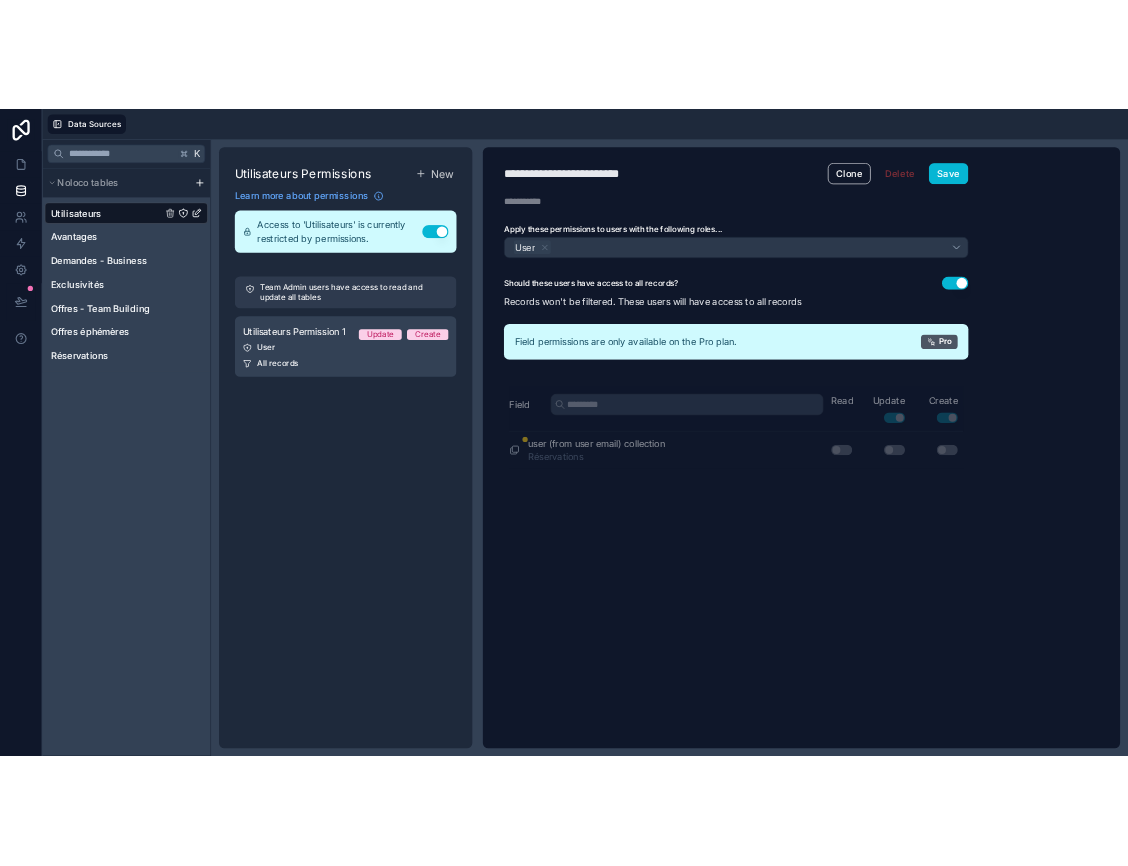 scroll, scrollTop: 0, scrollLeft: 0, axis: both 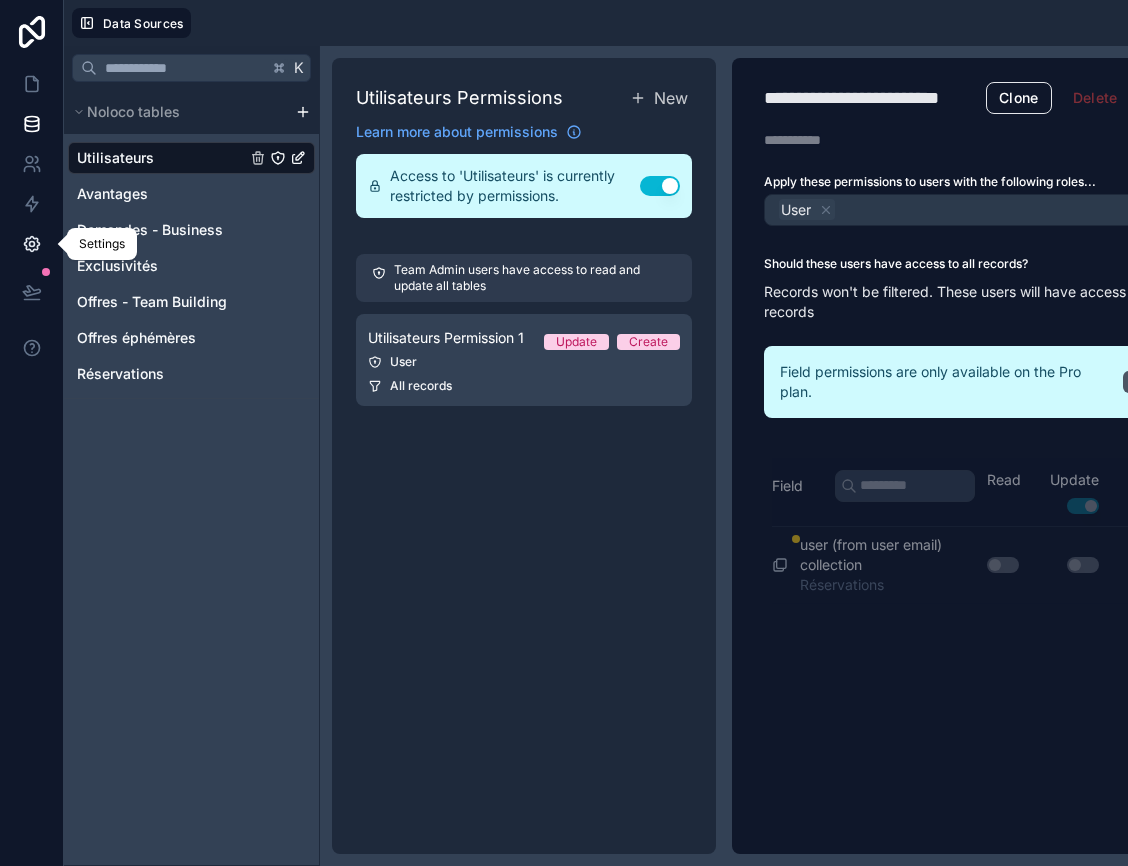 click 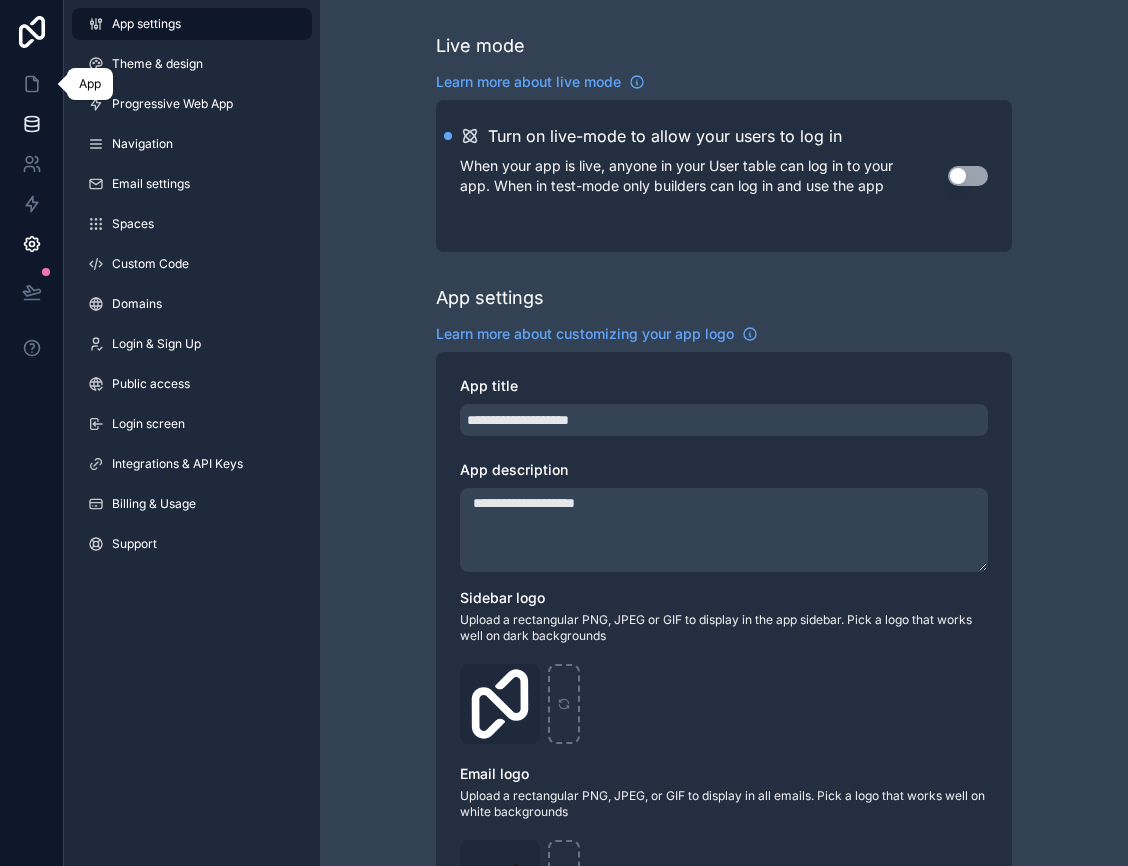 click at bounding box center [31, 124] 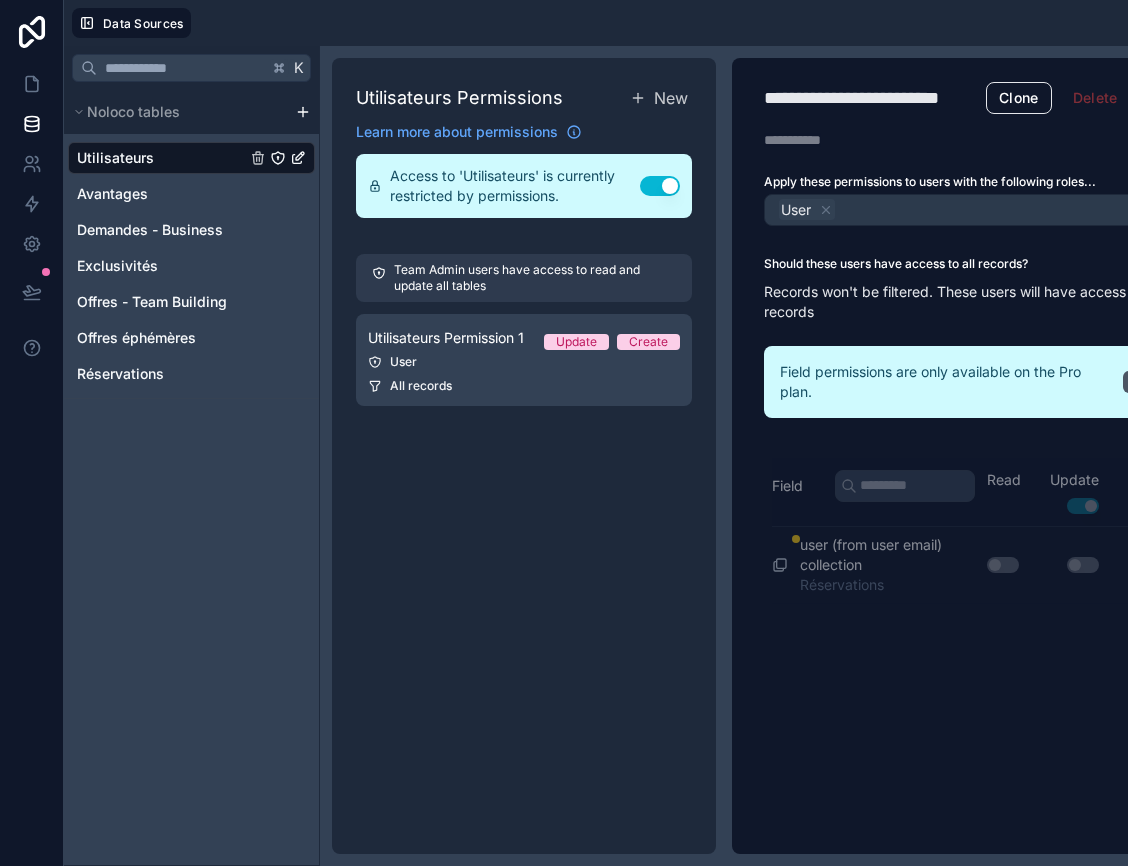 click on "Utilisateurs Permissions New Learn more about permissions Access to 'Utilisateurs' is currently restricted by permissions. Use setting Team Admin users have access to read and update all tables Utilisateurs Permission 1 Update Create User All records" at bounding box center [524, 456] 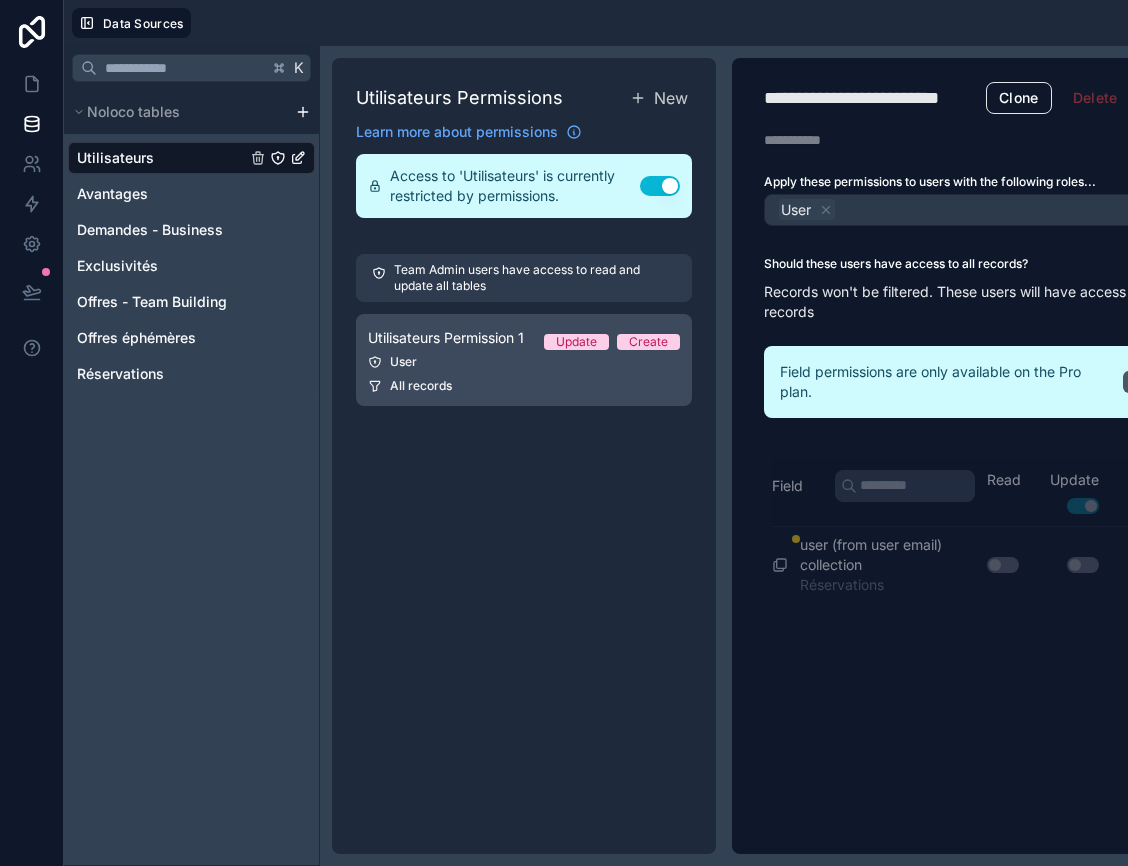 click on "User" at bounding box center [524, 362] 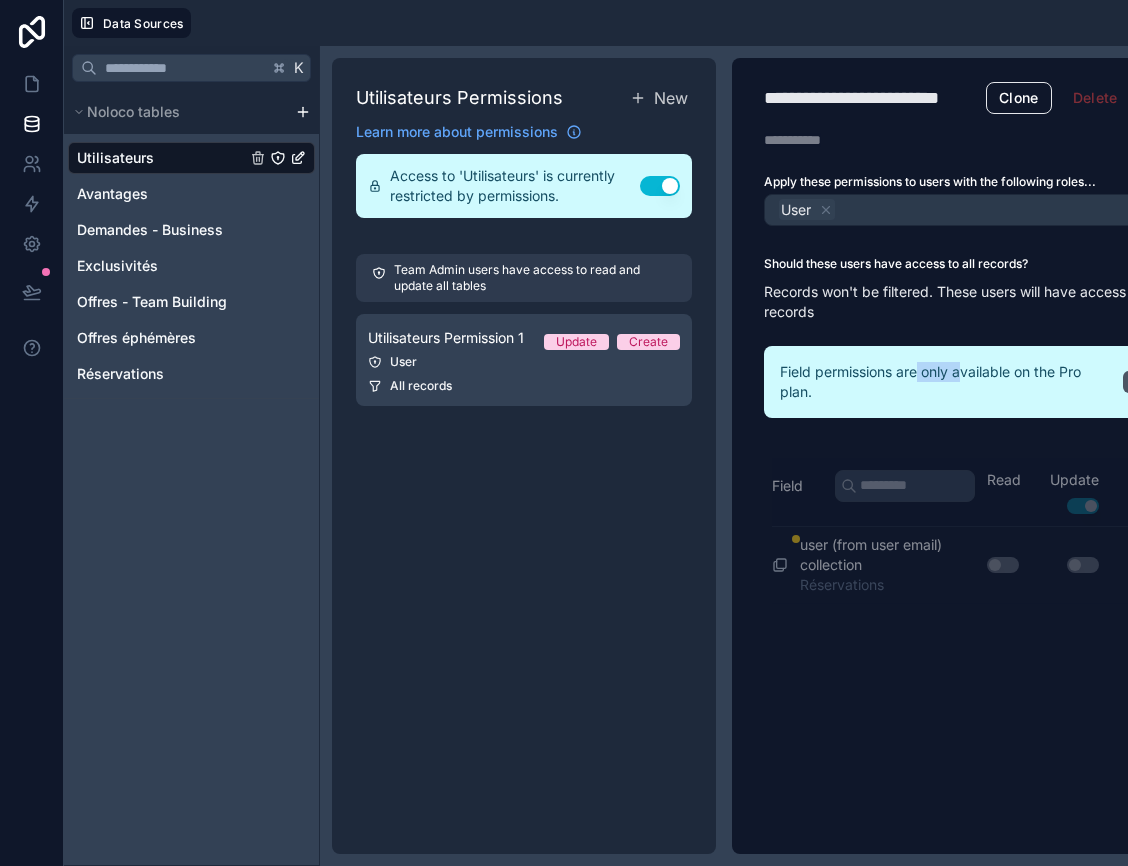drag, startPoint x: 917, startPoint y: 370, endPoint x: 972, endPoint y: 368, distance: 55.03635 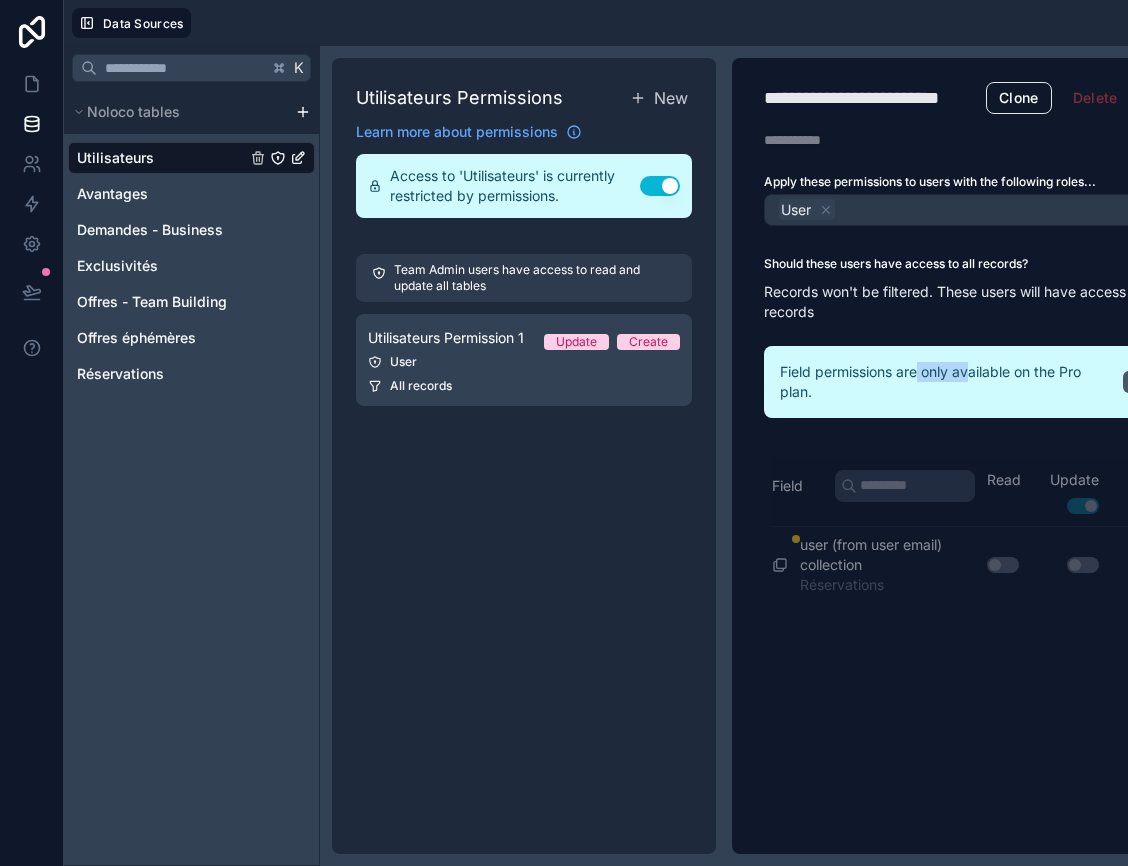 click on "Field permissions are only available on the Pro plan." at bounding box center [943, 382] 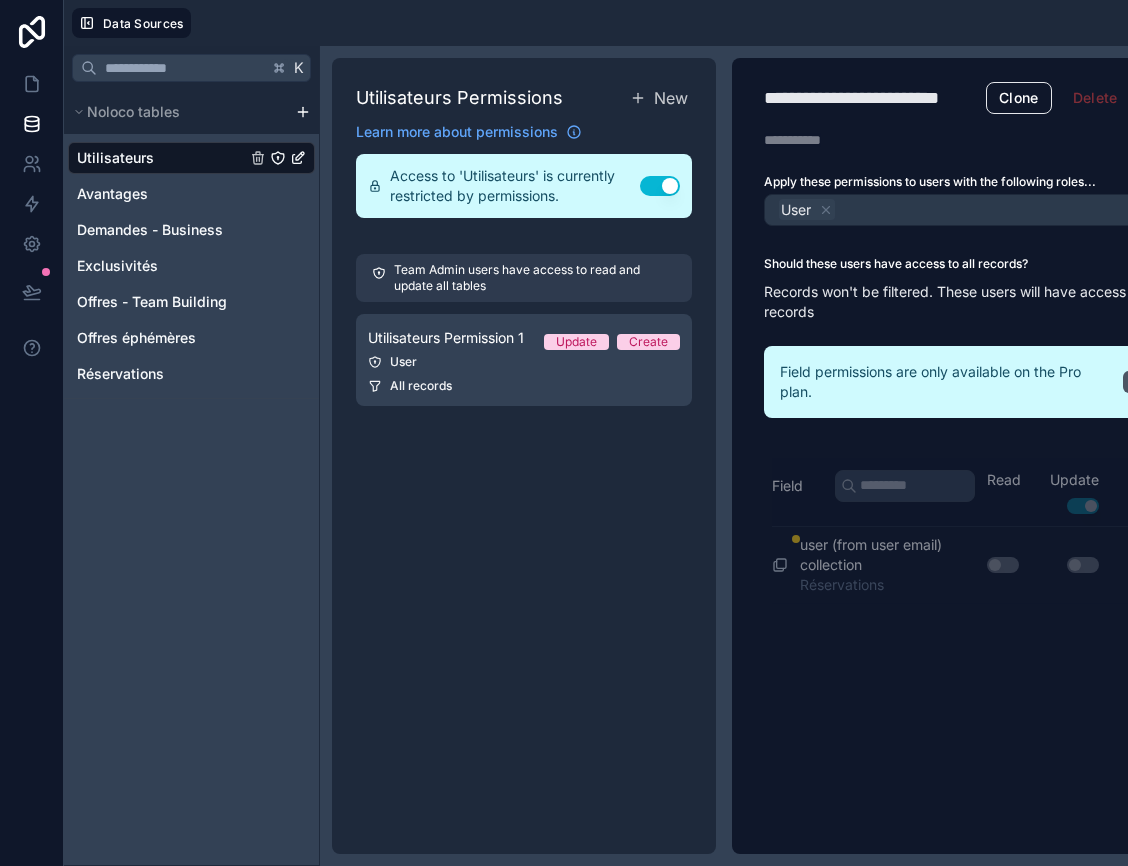 click on "**********" at bounding box center [979, 456] 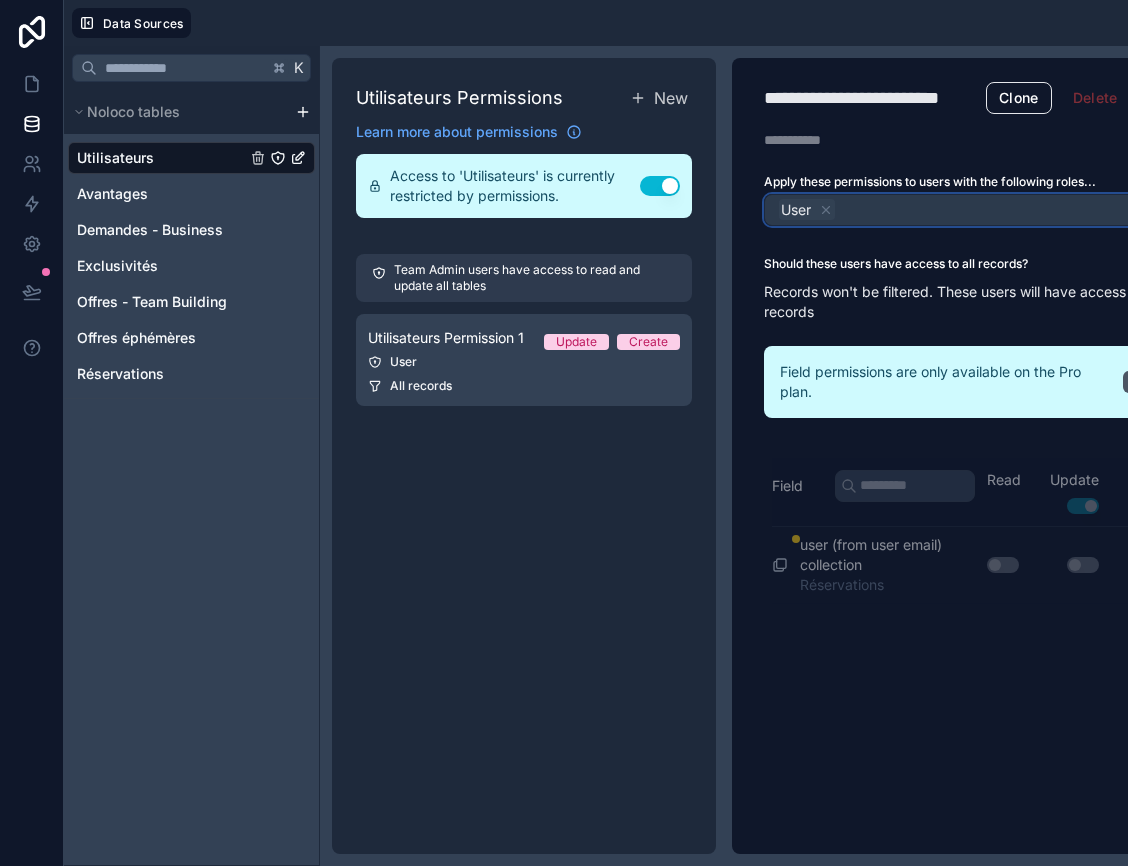 click on "User" at bounding box center (979, 210) 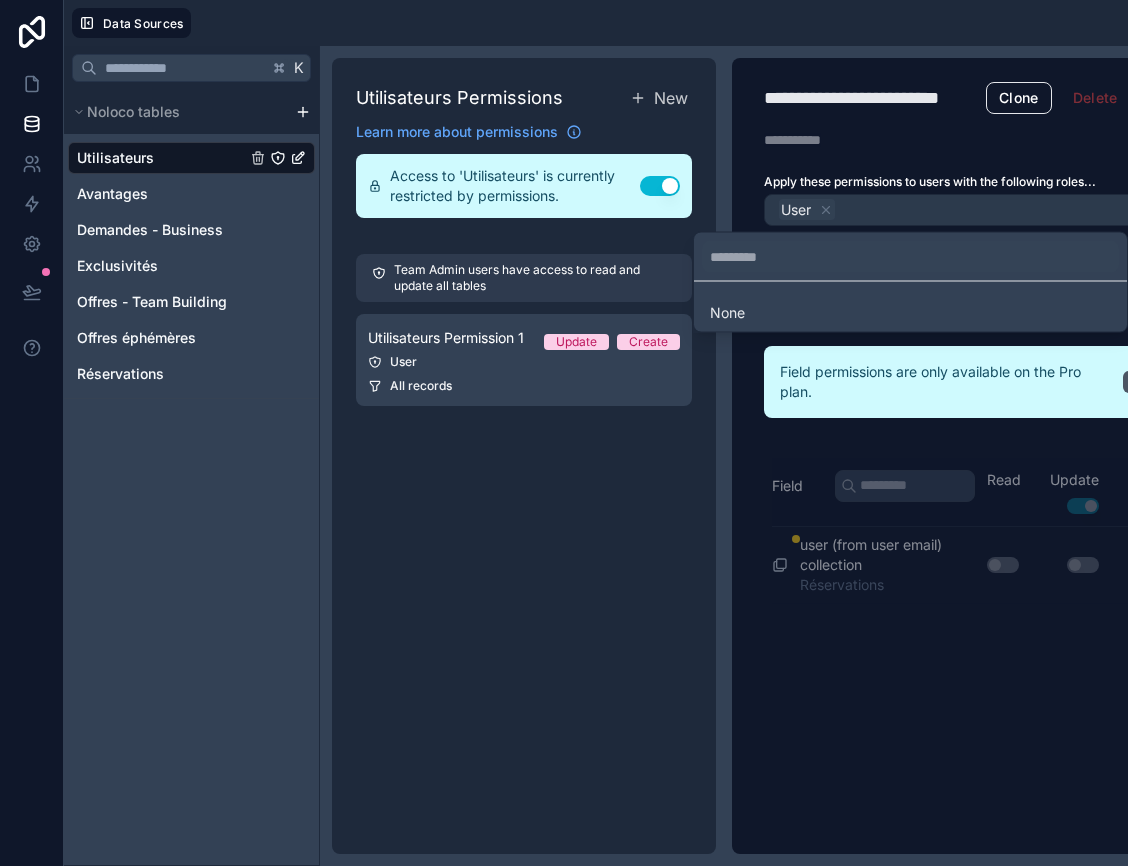 click at bounding box center [564, 433] 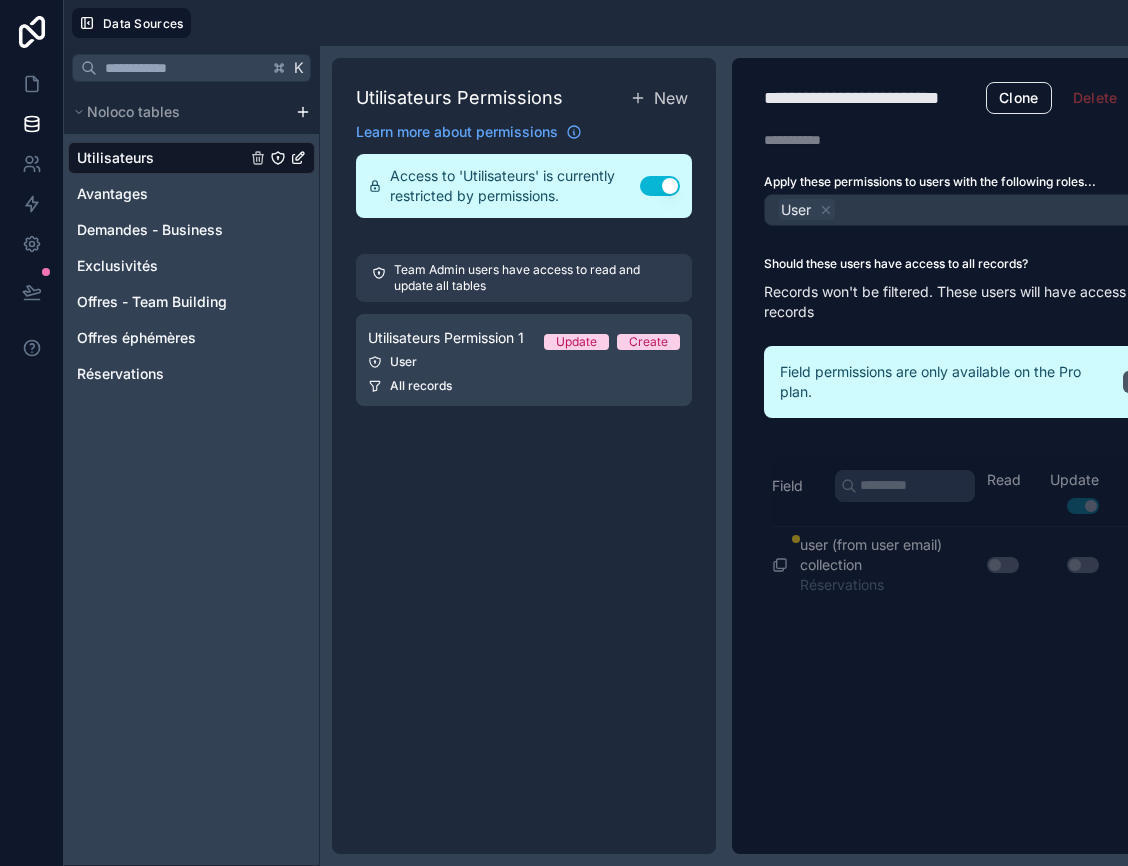 click on "Utilisateurs" at bounding box center [115, 158] 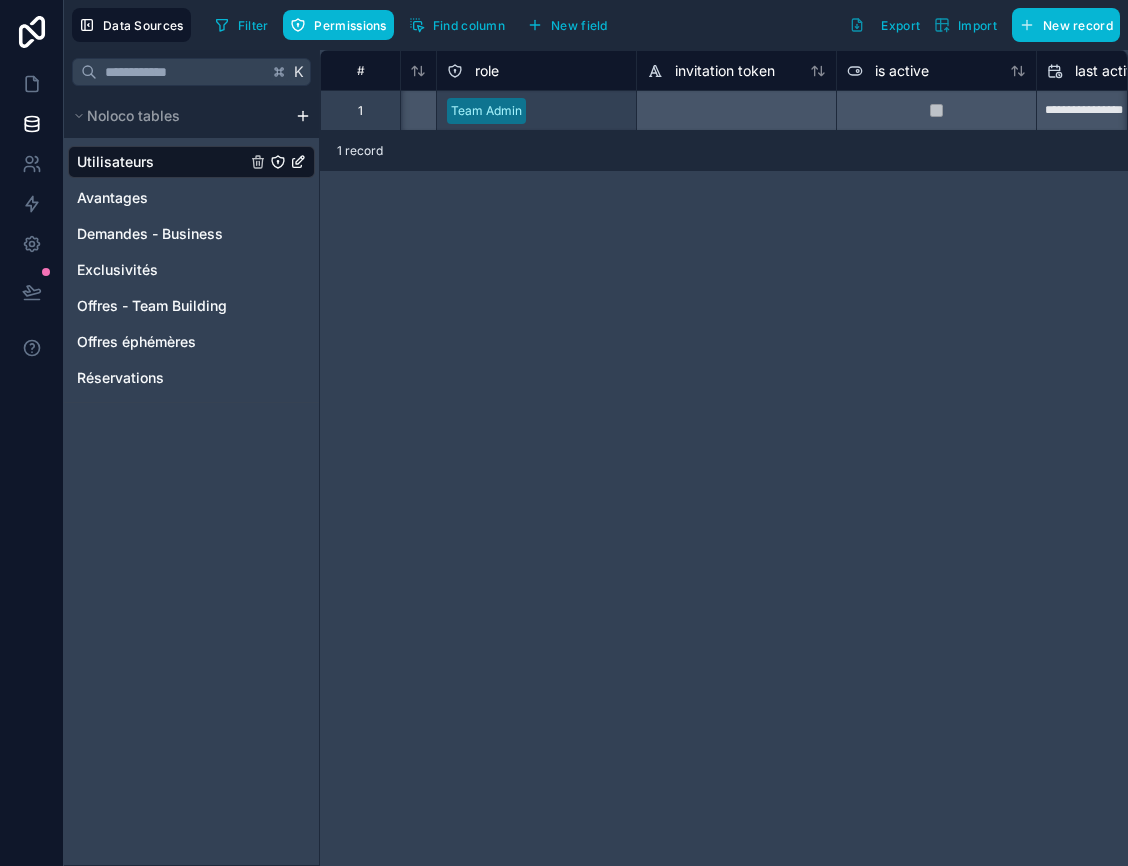 scroll, scrollTop: 0, scrollLeft: 929, axis: horizontal 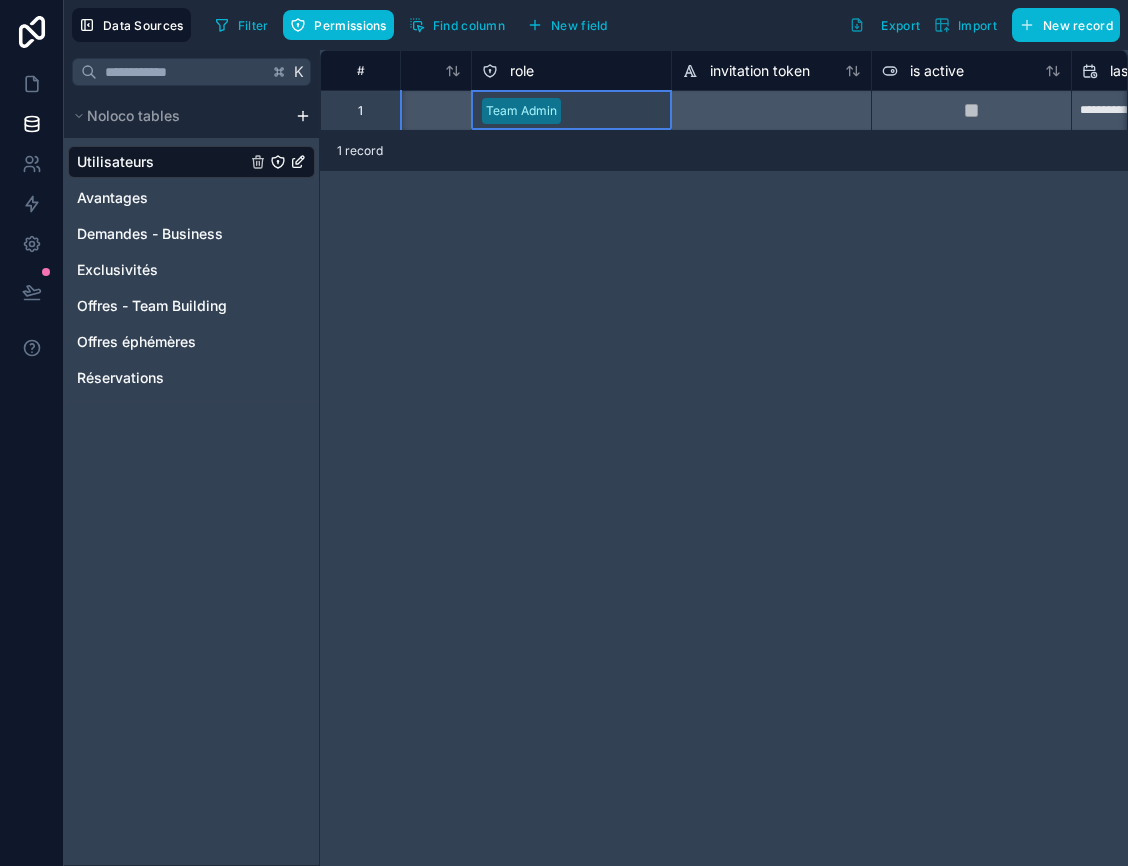 click on "role" at bounding box center (522, 71) 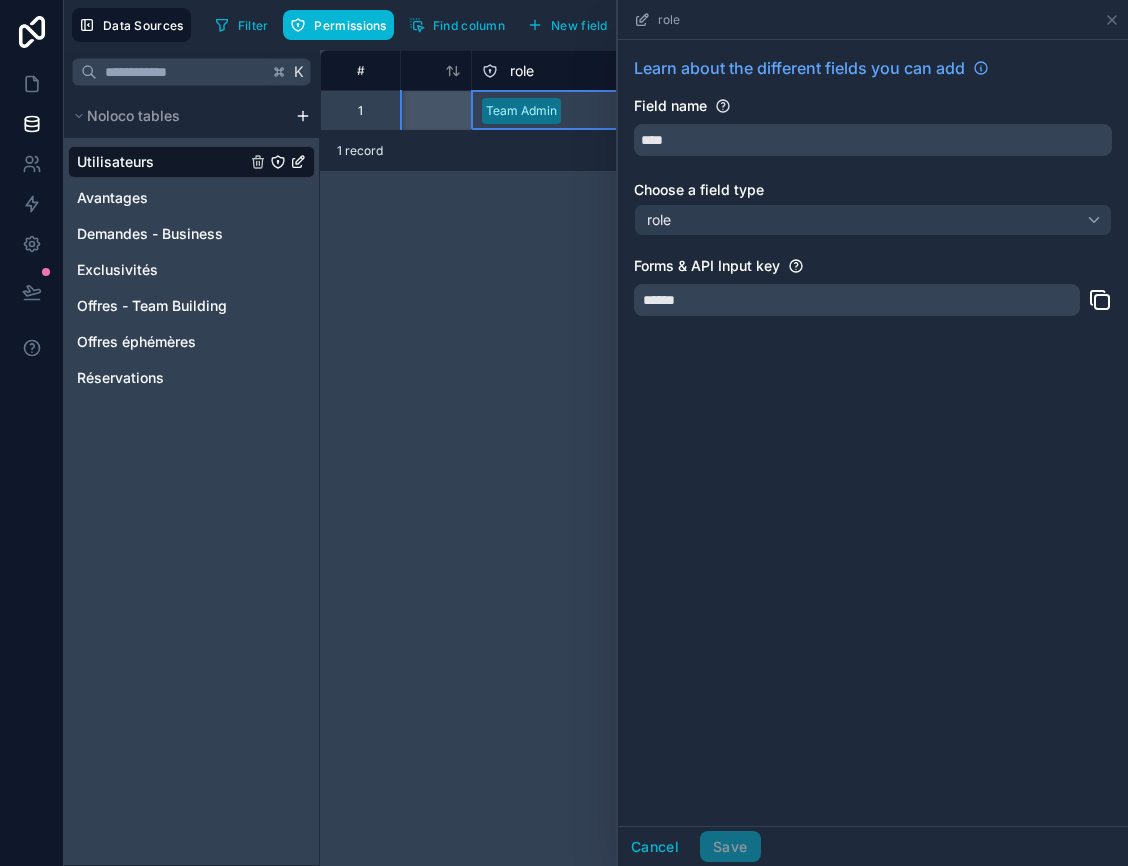 click on "Forms & API Input key ******" at bounding box center (873, 292) 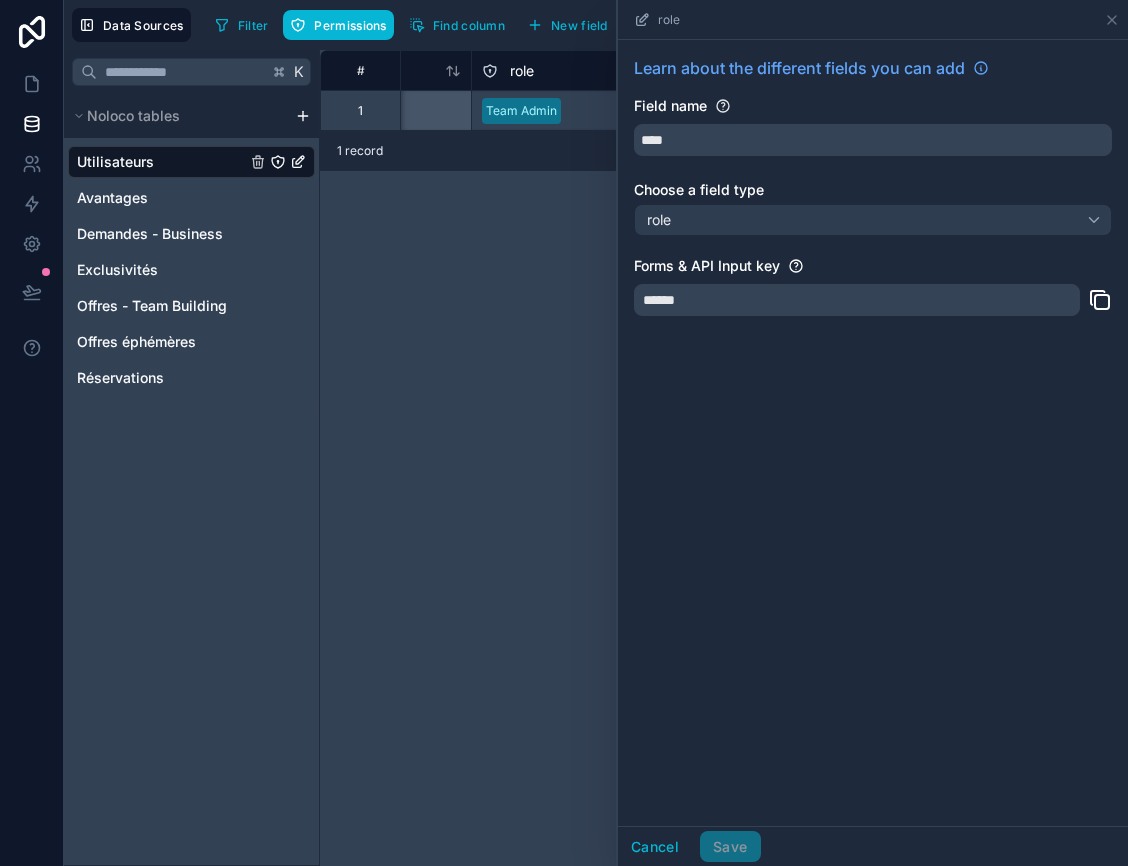 click on "******" at bounding box center (873, 306) 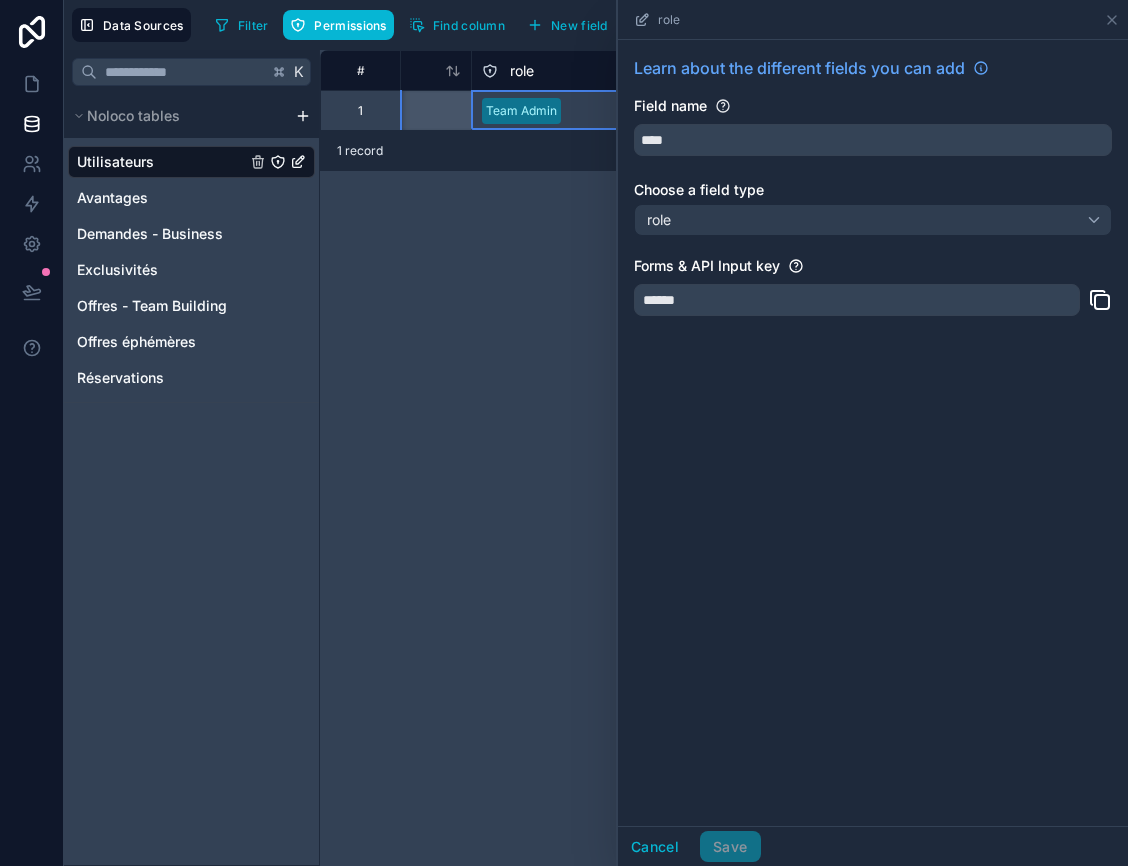 click on "Team Admin" at bounding box center (521, 111) 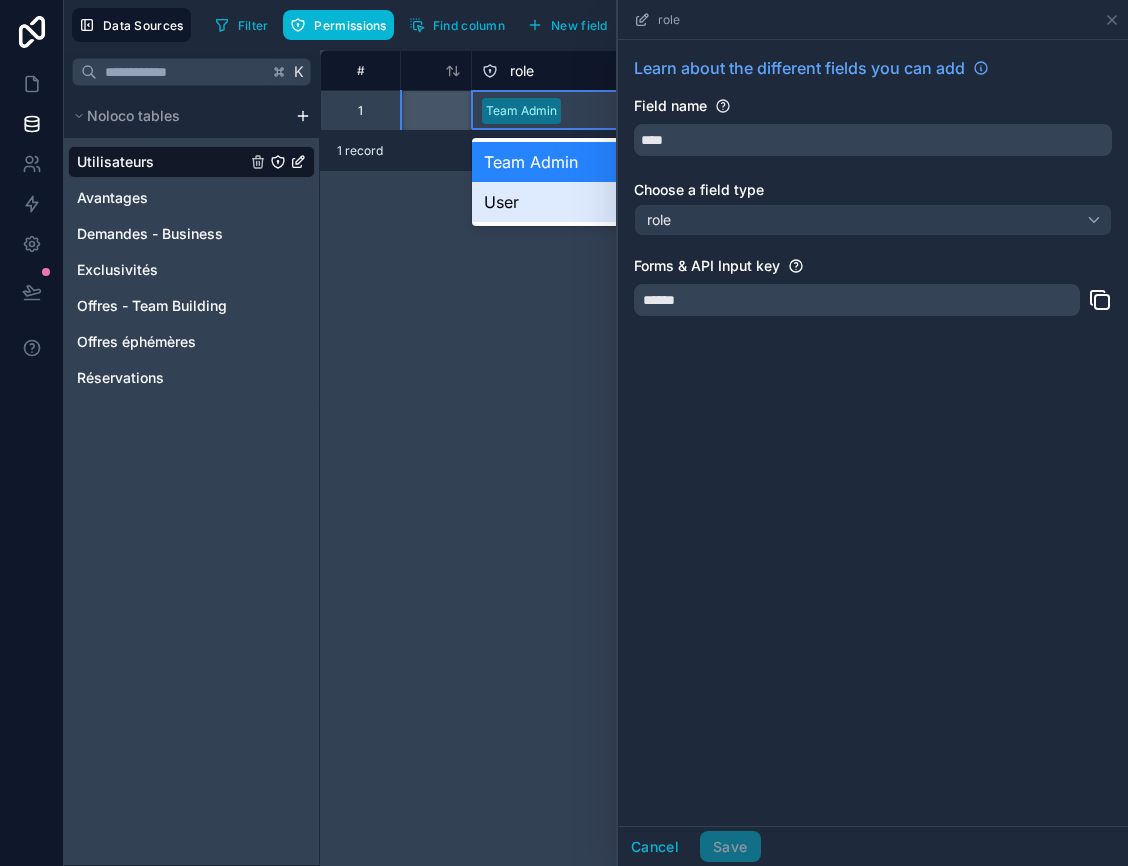 click on "User" at bounding box center (571, 202) 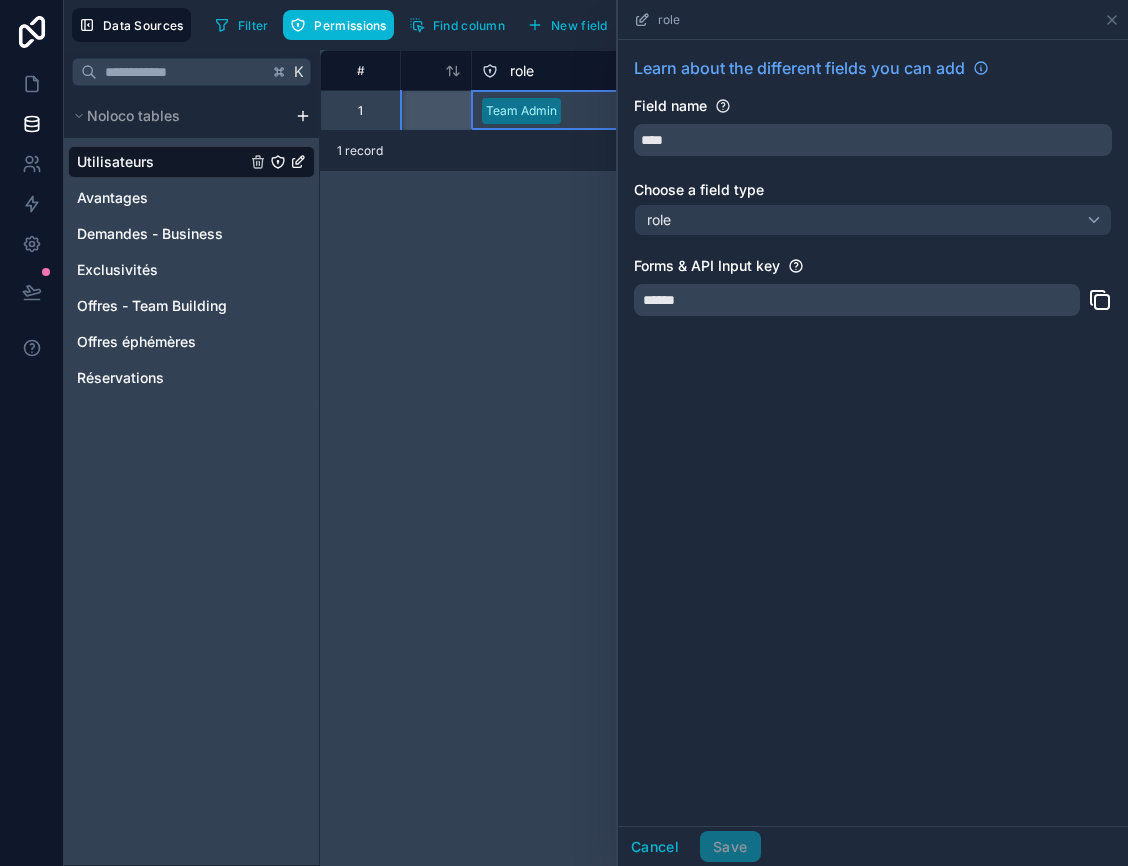 click on "Team Admin" at bounding box center [521, 111] 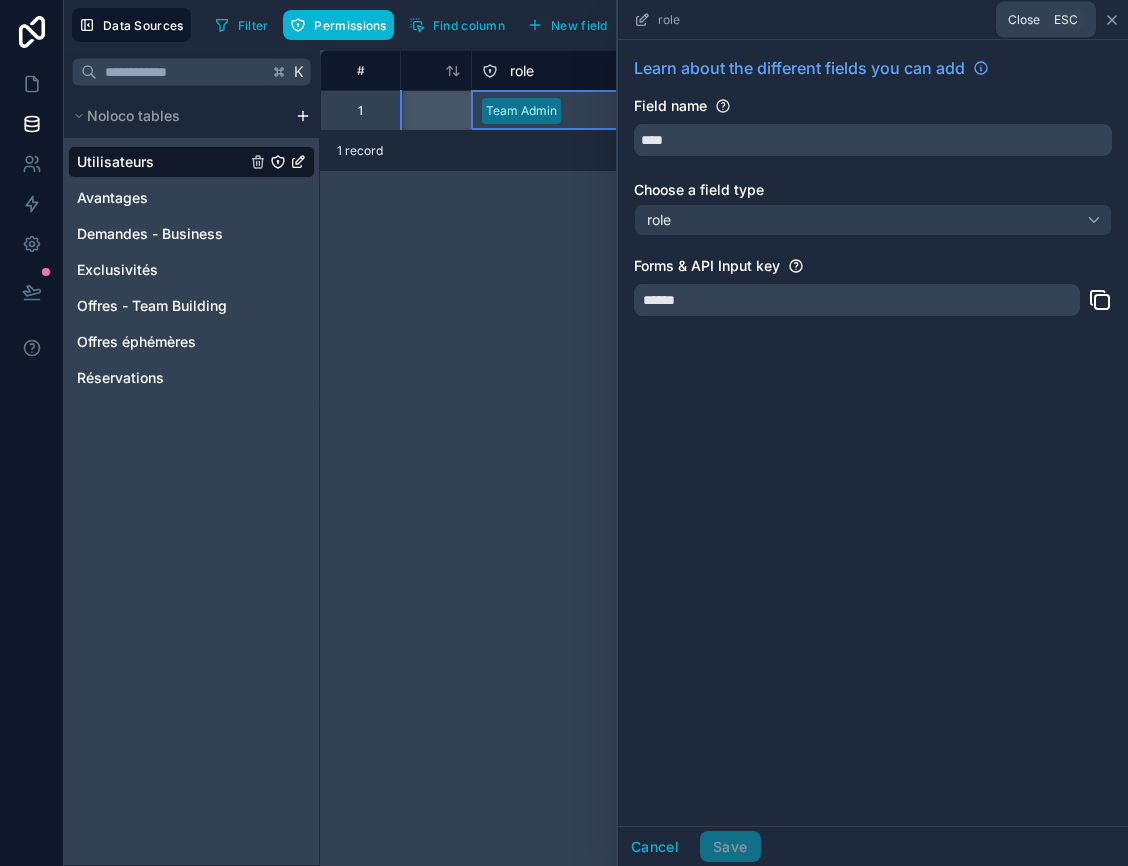 click 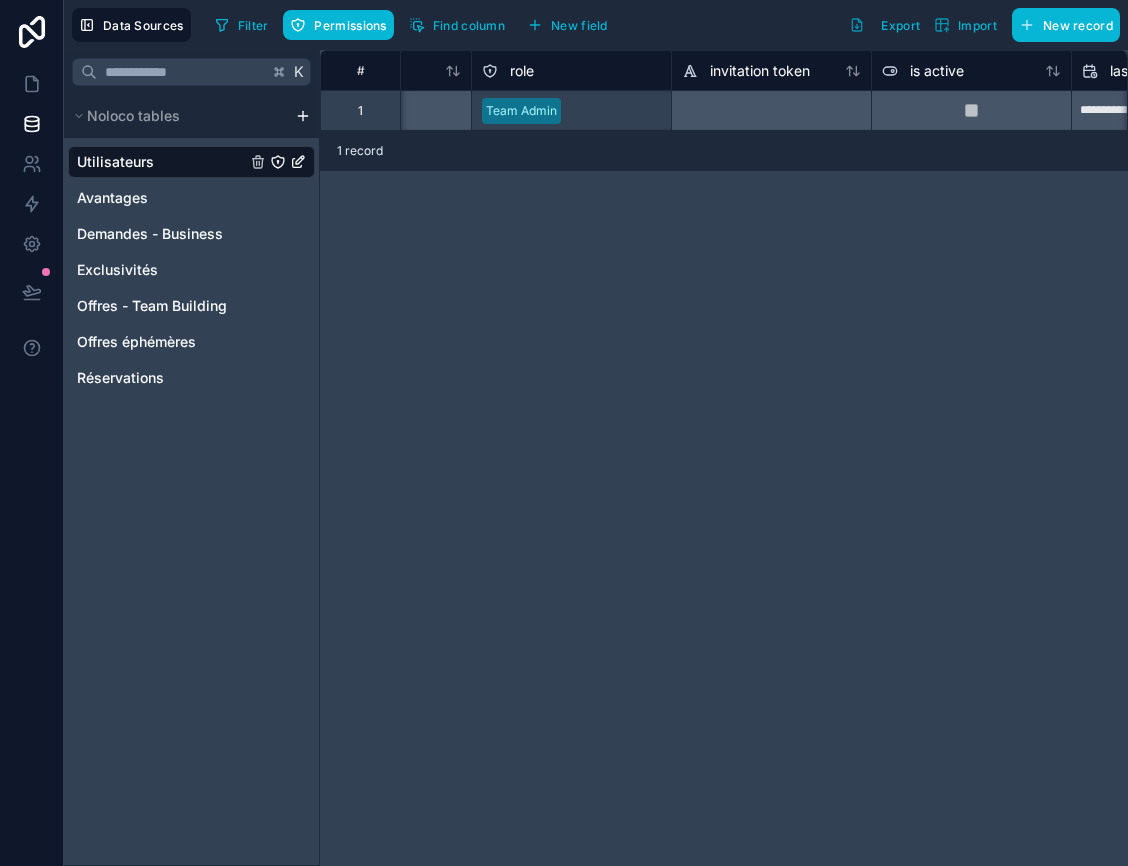 click on "Team Admin" at bounding box center (521, 111) 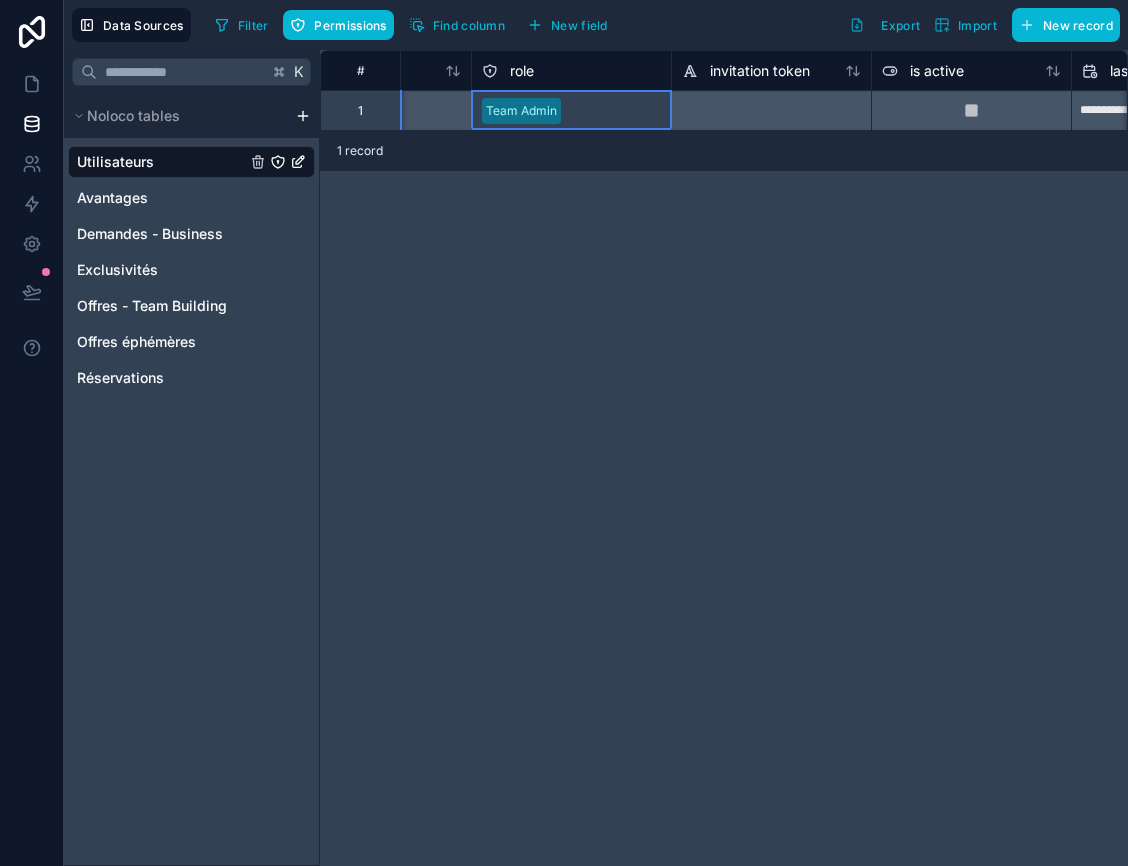 click on "Team Admin" at bounding box center (521, 111) 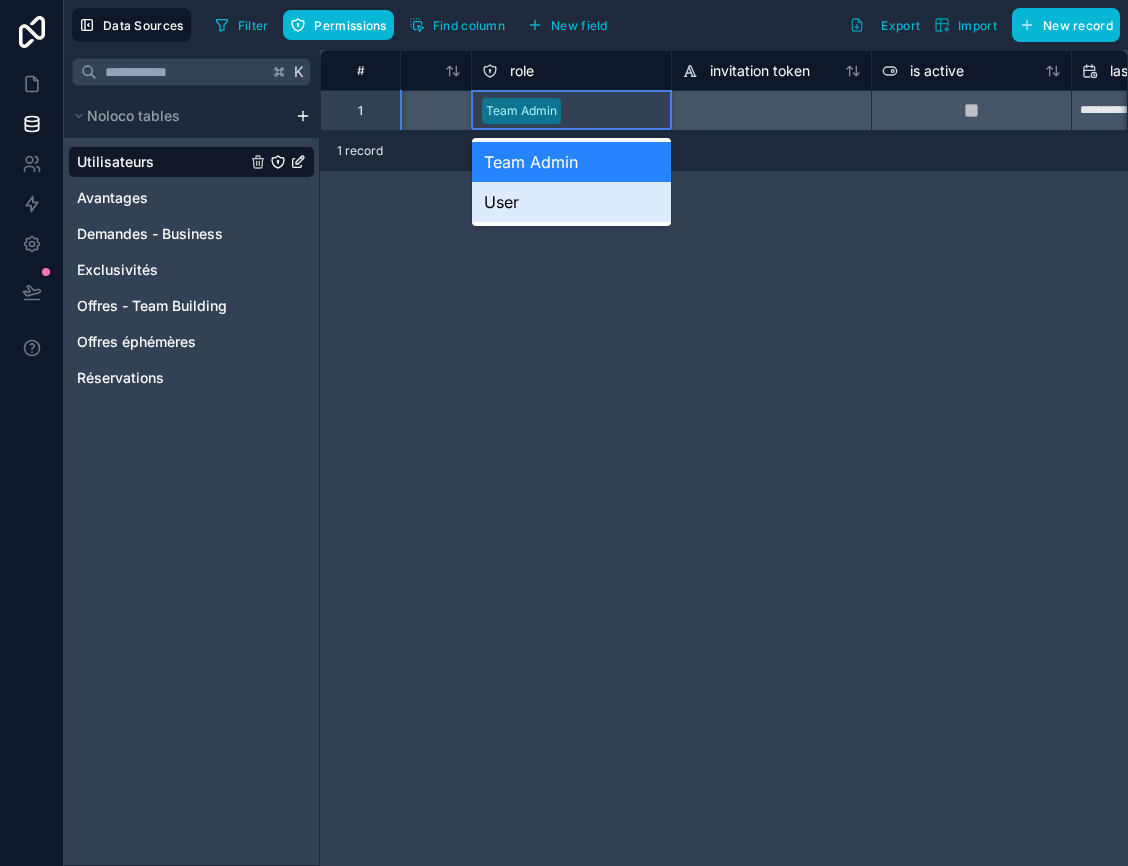 click on "User" at bounding box center [571, 202] 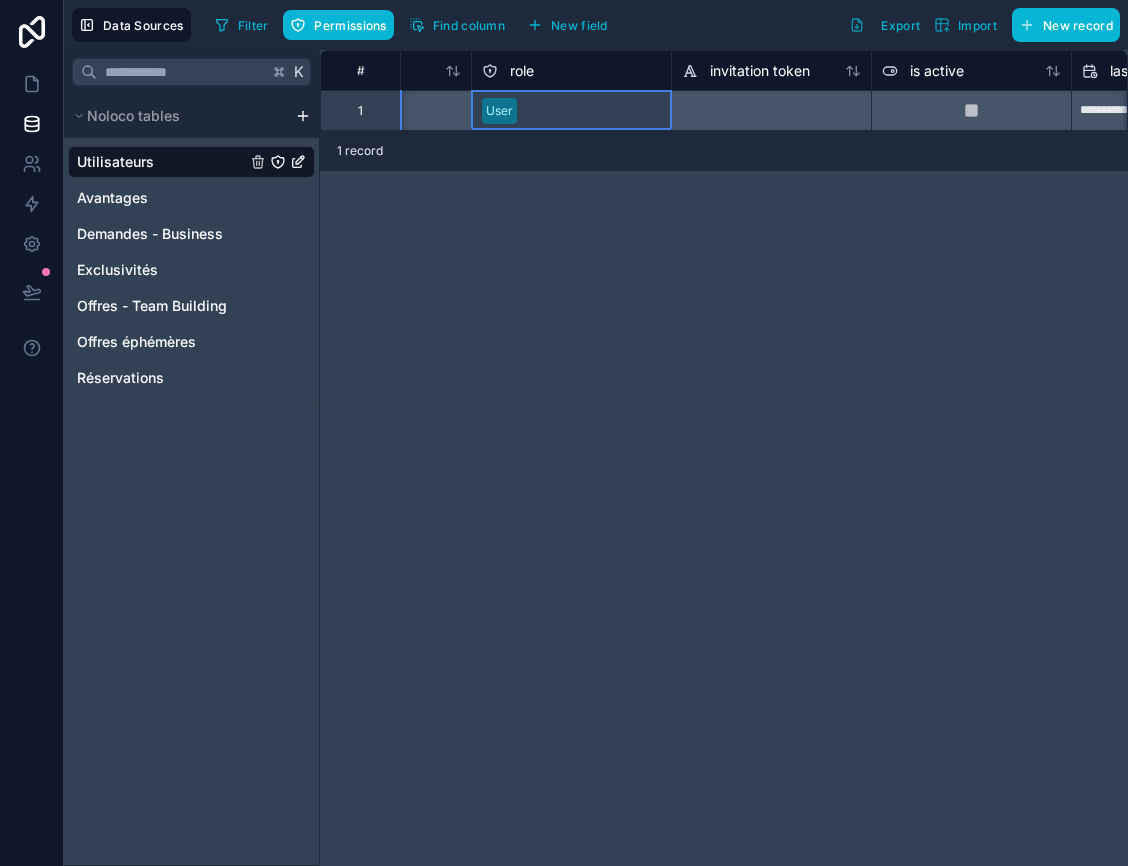 click on "User" at bounding box center (499, 111) 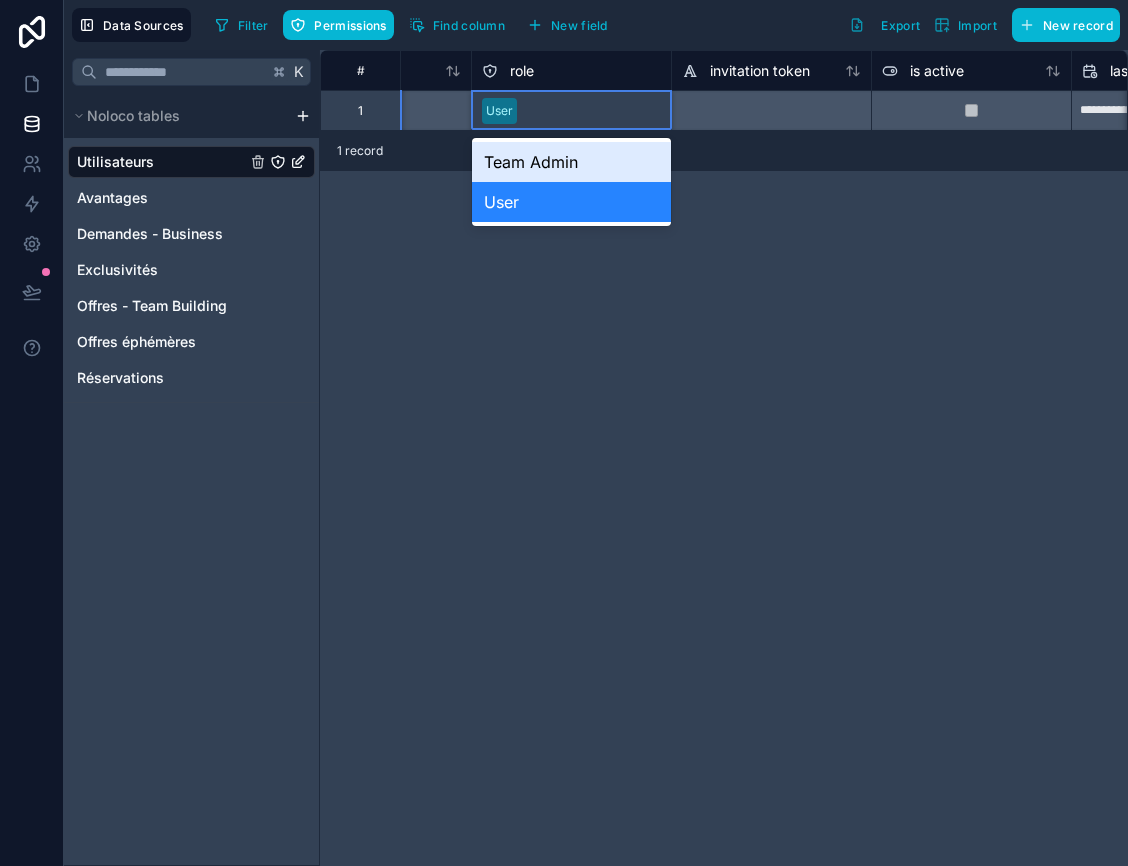 click on "Team Admin" at bounding box center [571, 162] 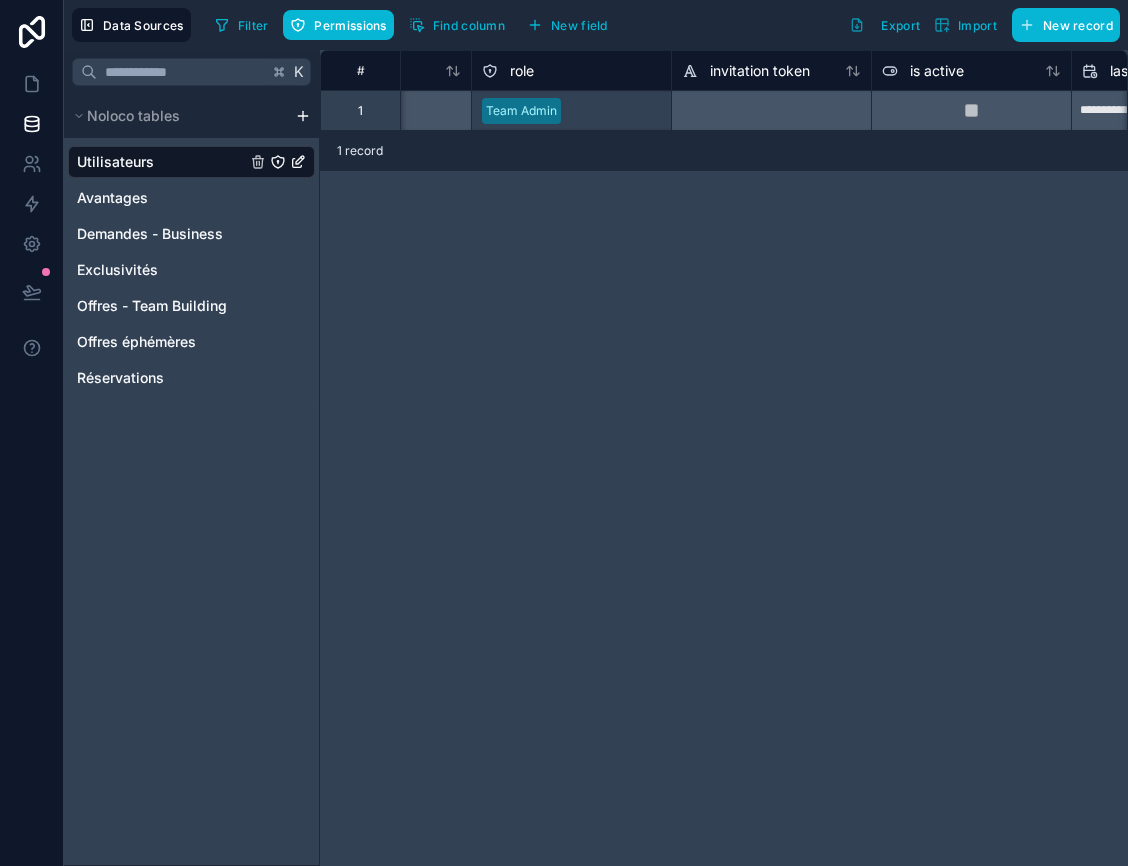 click 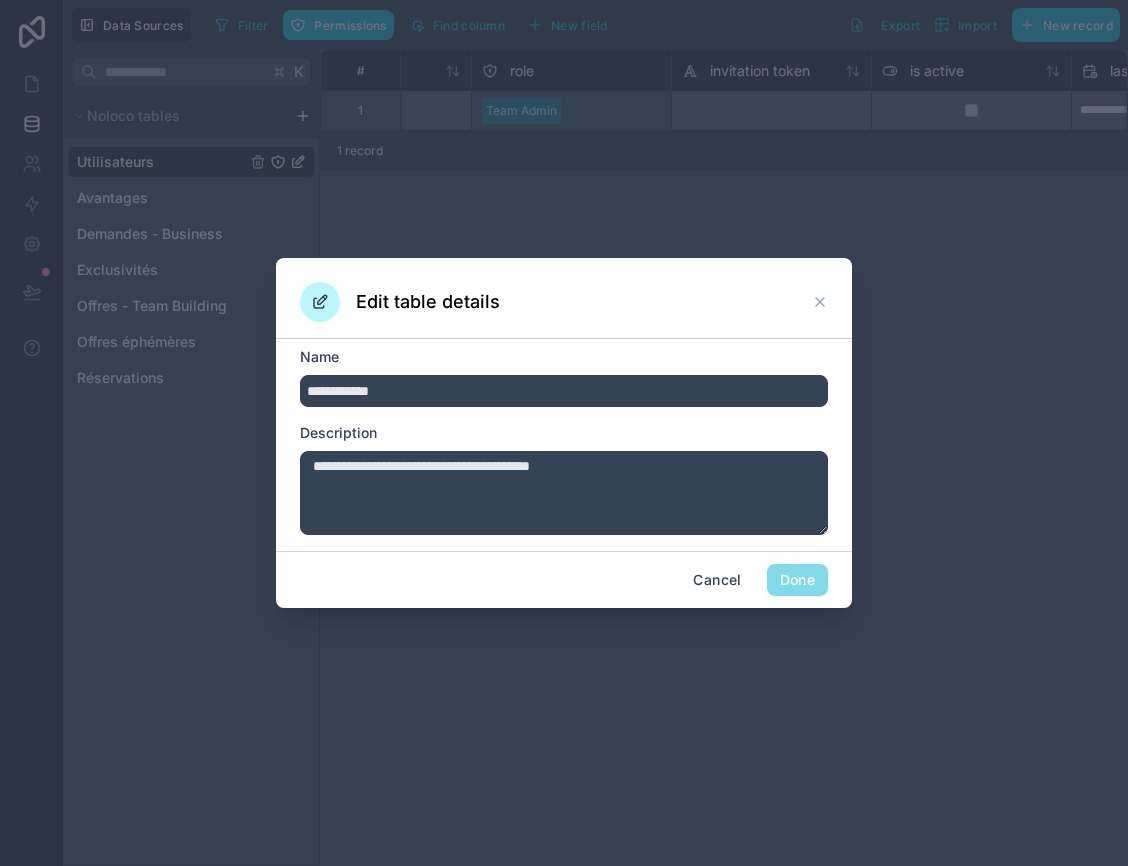 click on "**********" at bounding box center [564, 493] 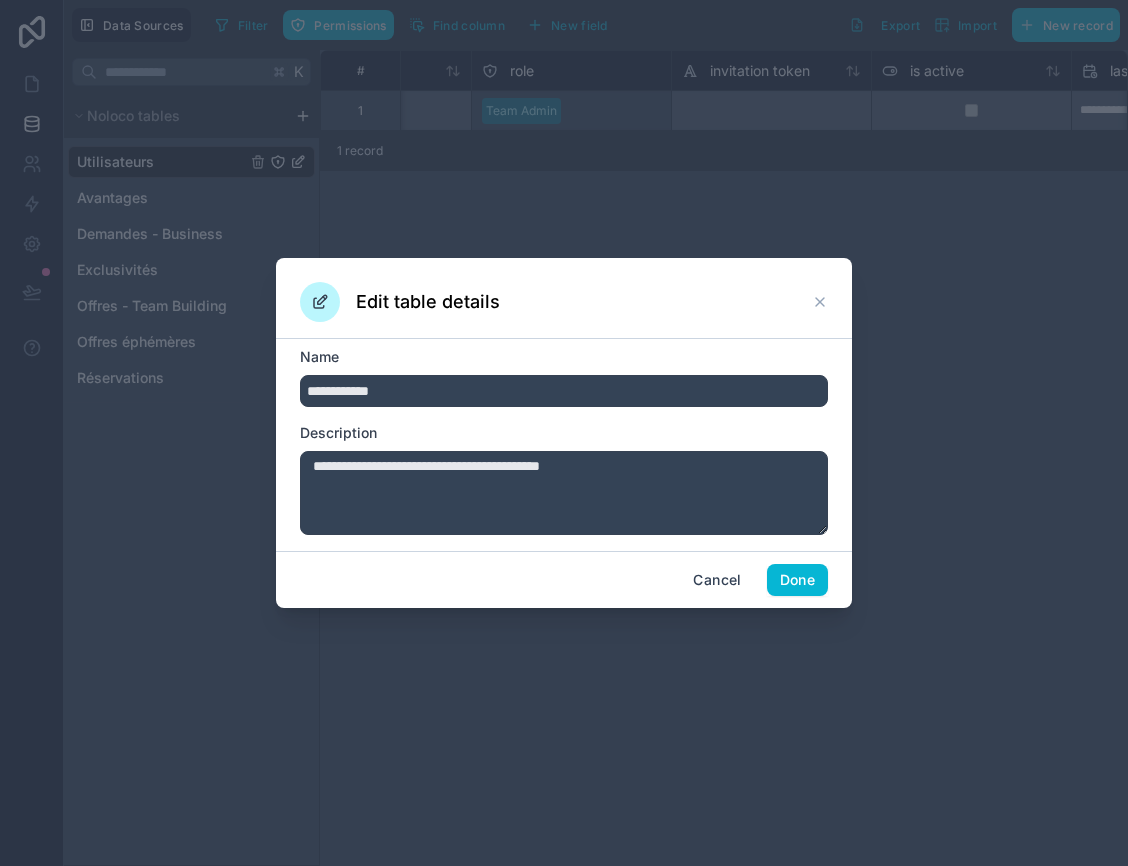 paste on "**********" 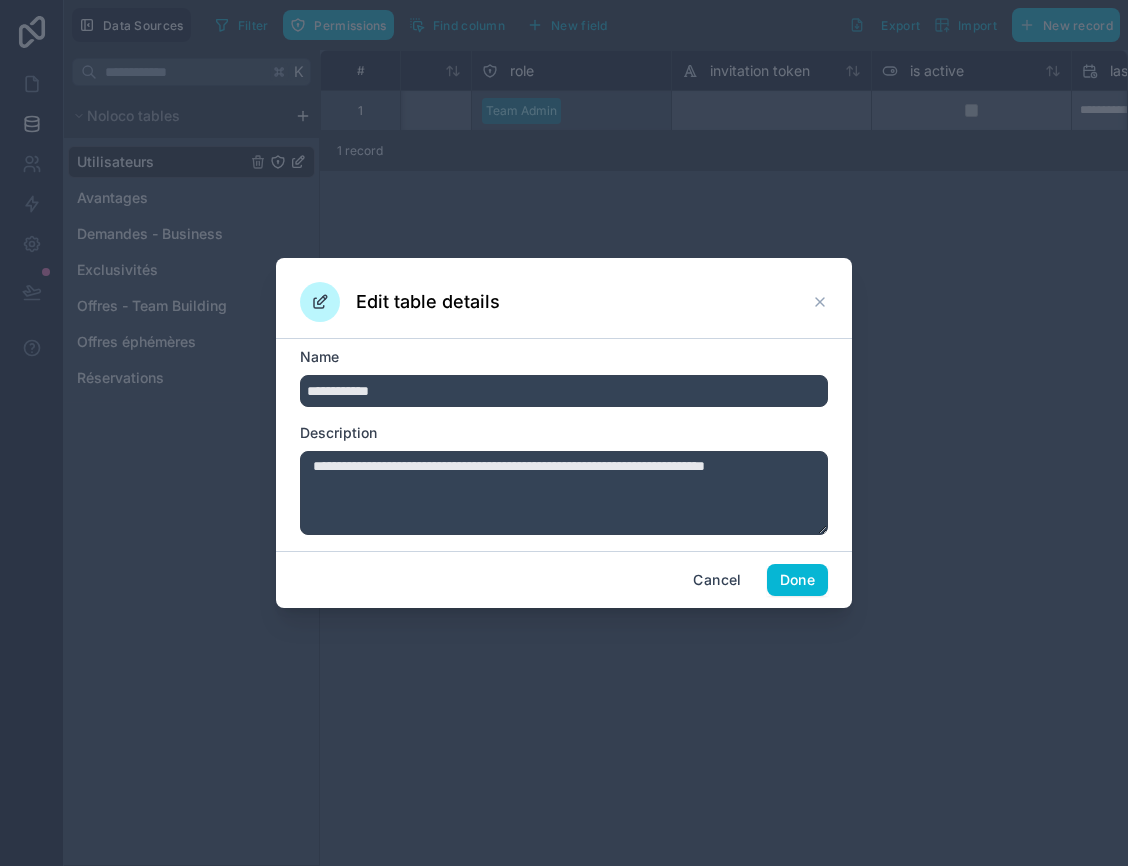drag, startPoint x: 510, startPoint y: 464, endPoint x: 495, endPoint y: 464, distance: 15 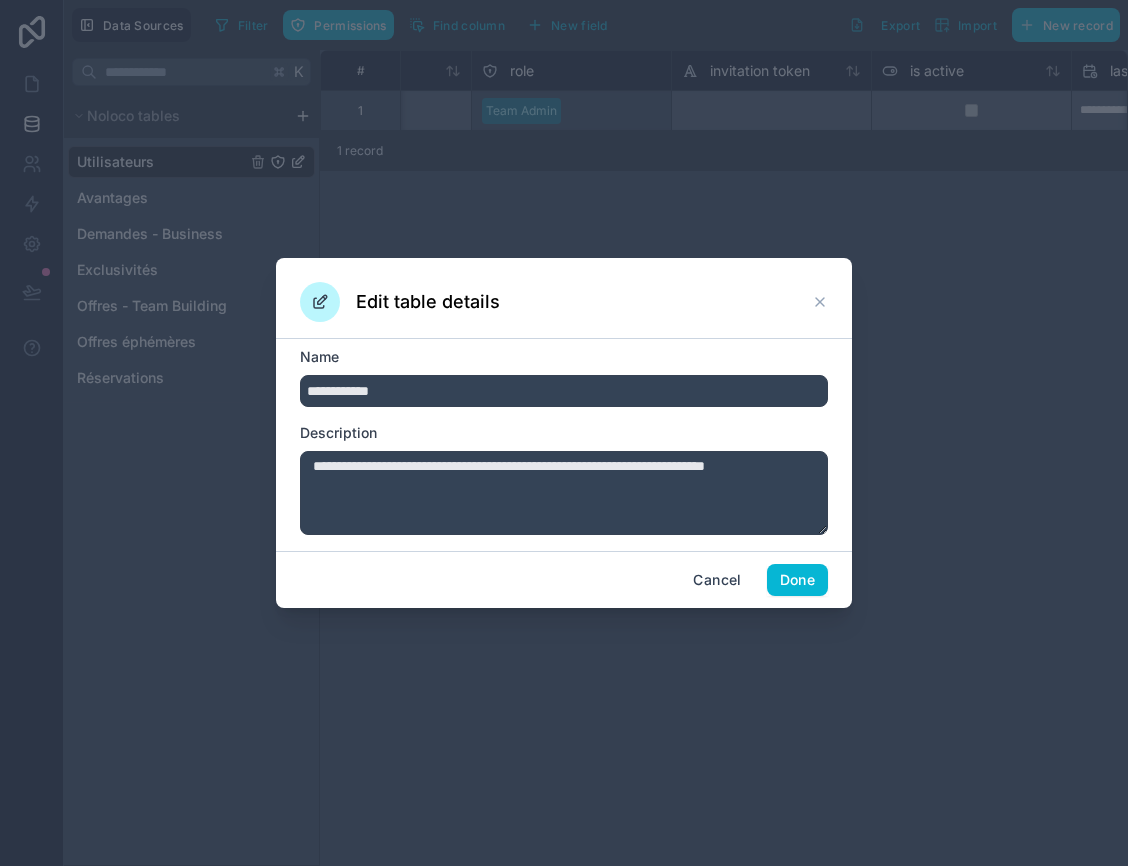 click on "**********" at bounding box center (564, 493) 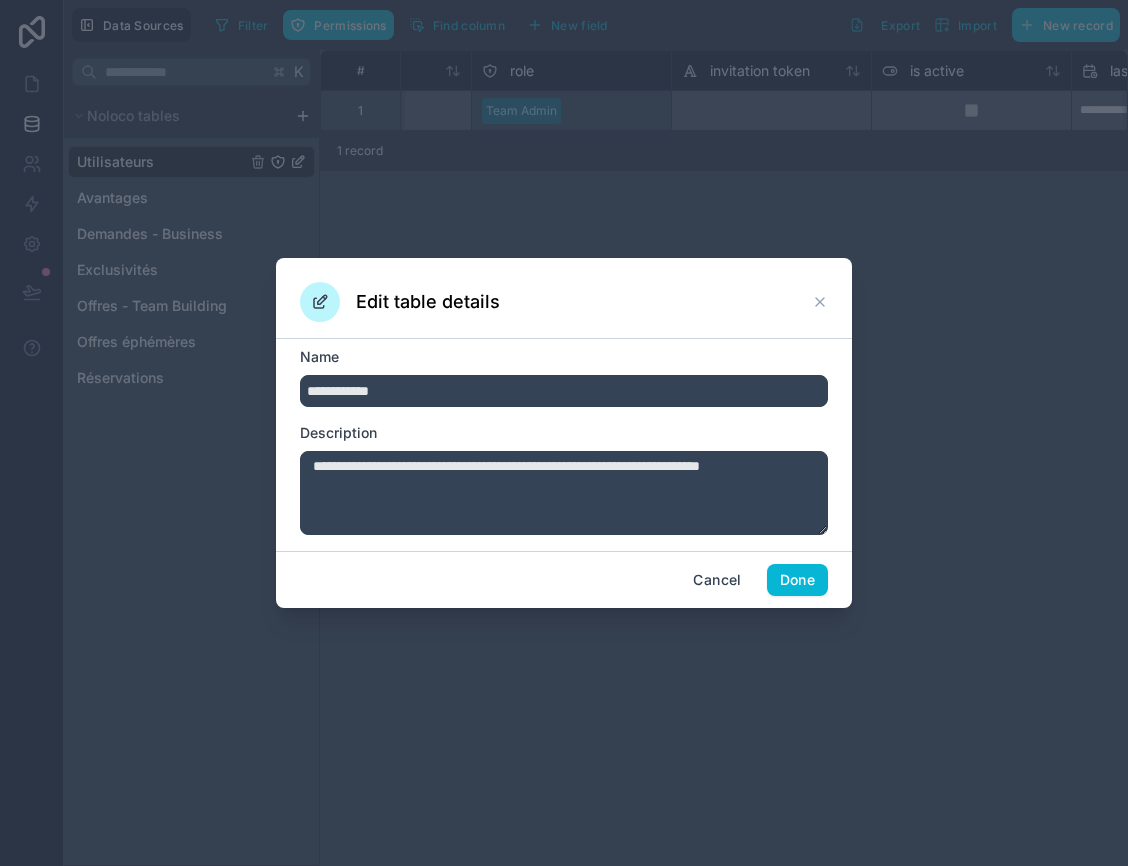 click on "**********" at bounding box center (564, 493) 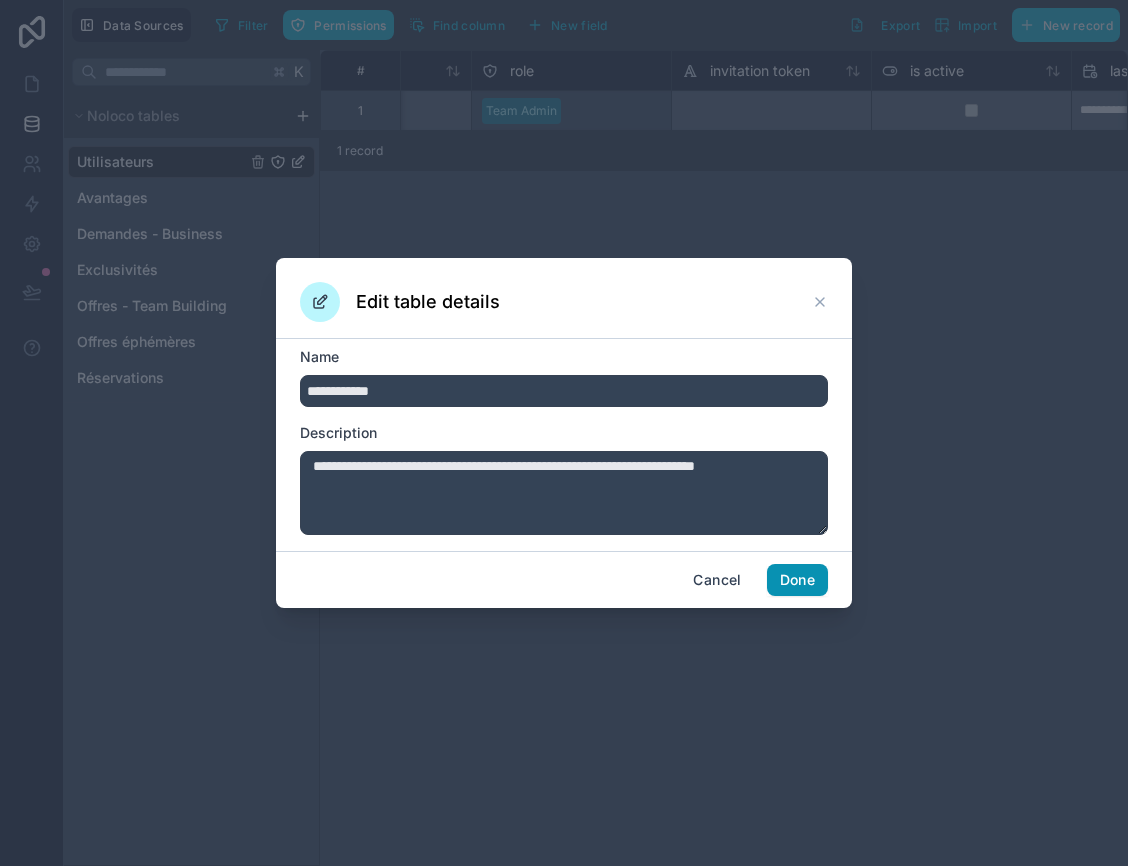 type on "**********" 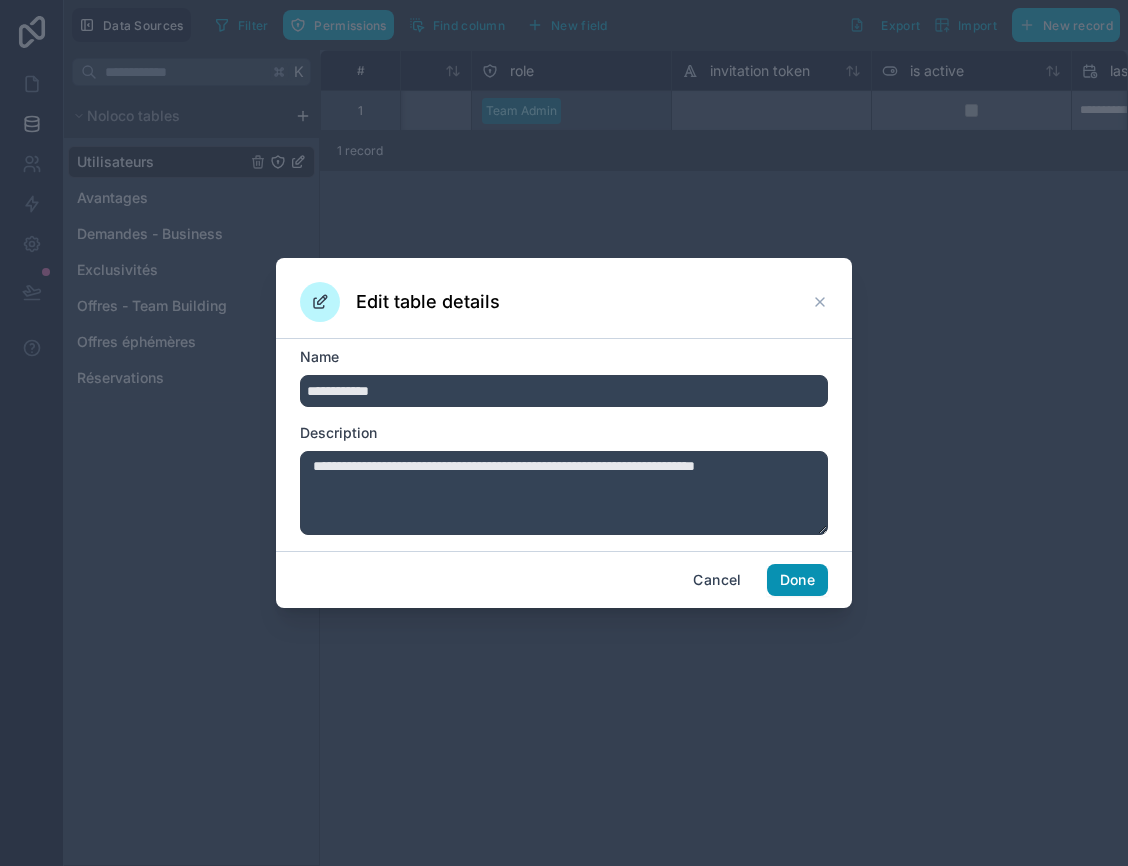 click on "Done" at bounding box center (797, 580) 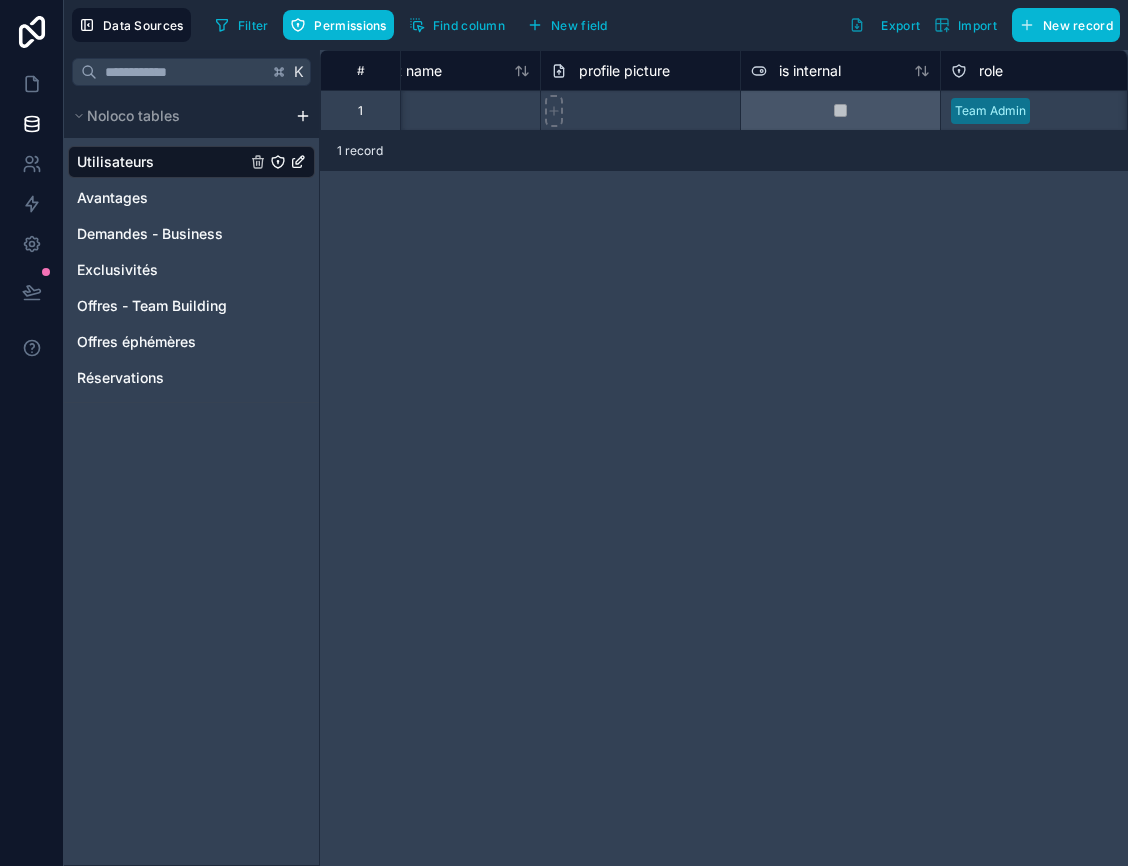 scroll, scrollTop: 0, scrollLeft: 842, axis: horizontal 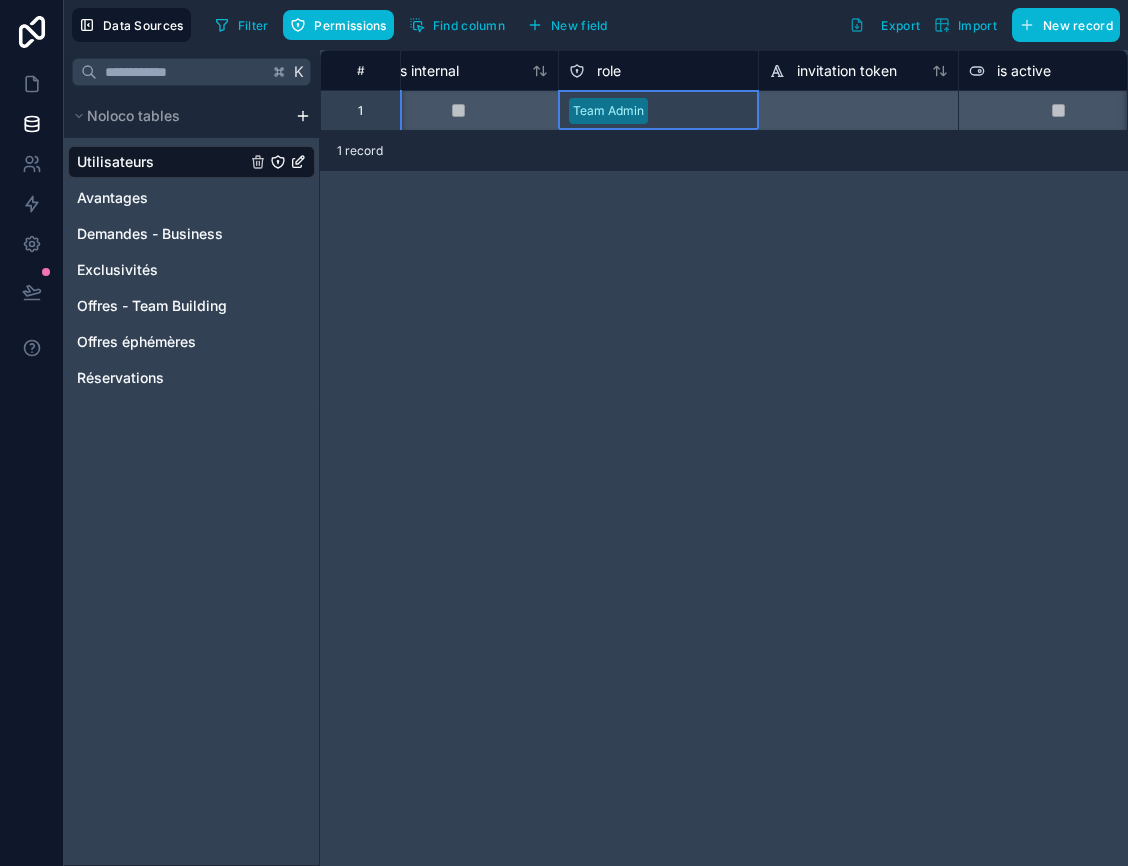click on "Team Admin" at bounding box center [608, 111] 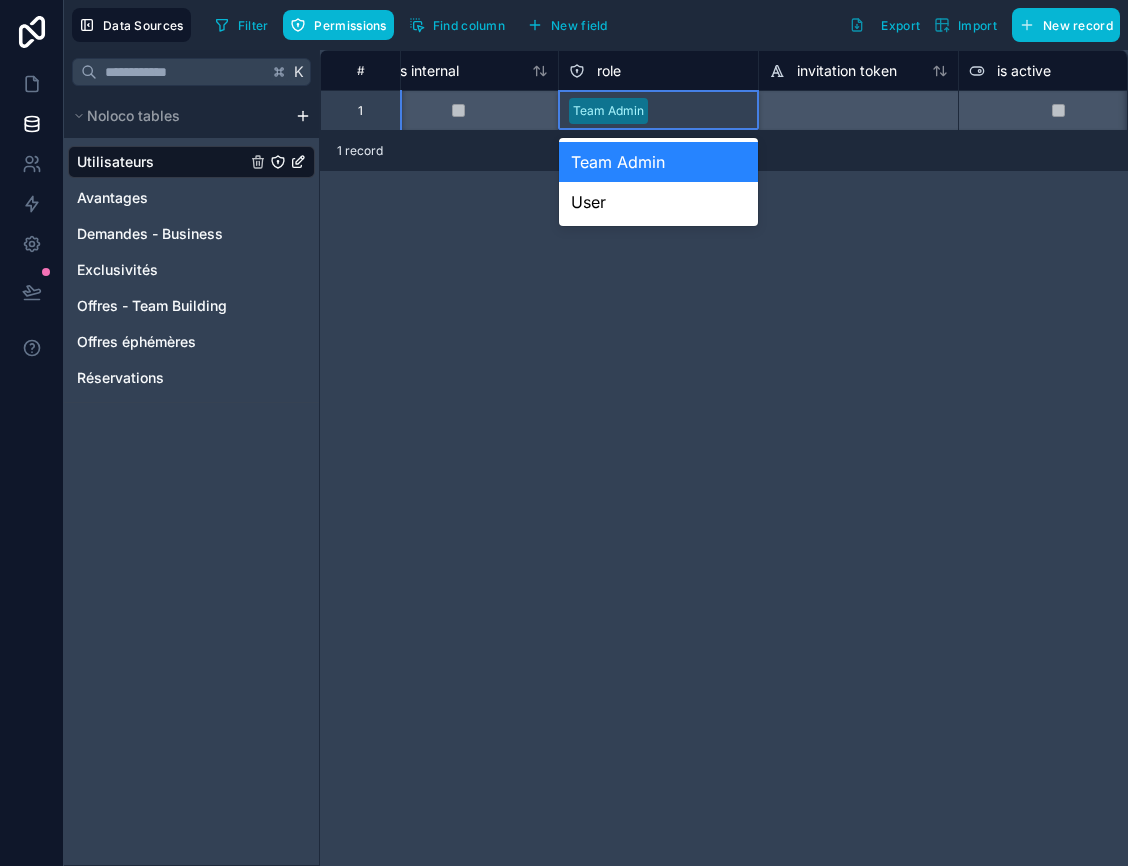 click on "role" at bounding box center (609, 71) 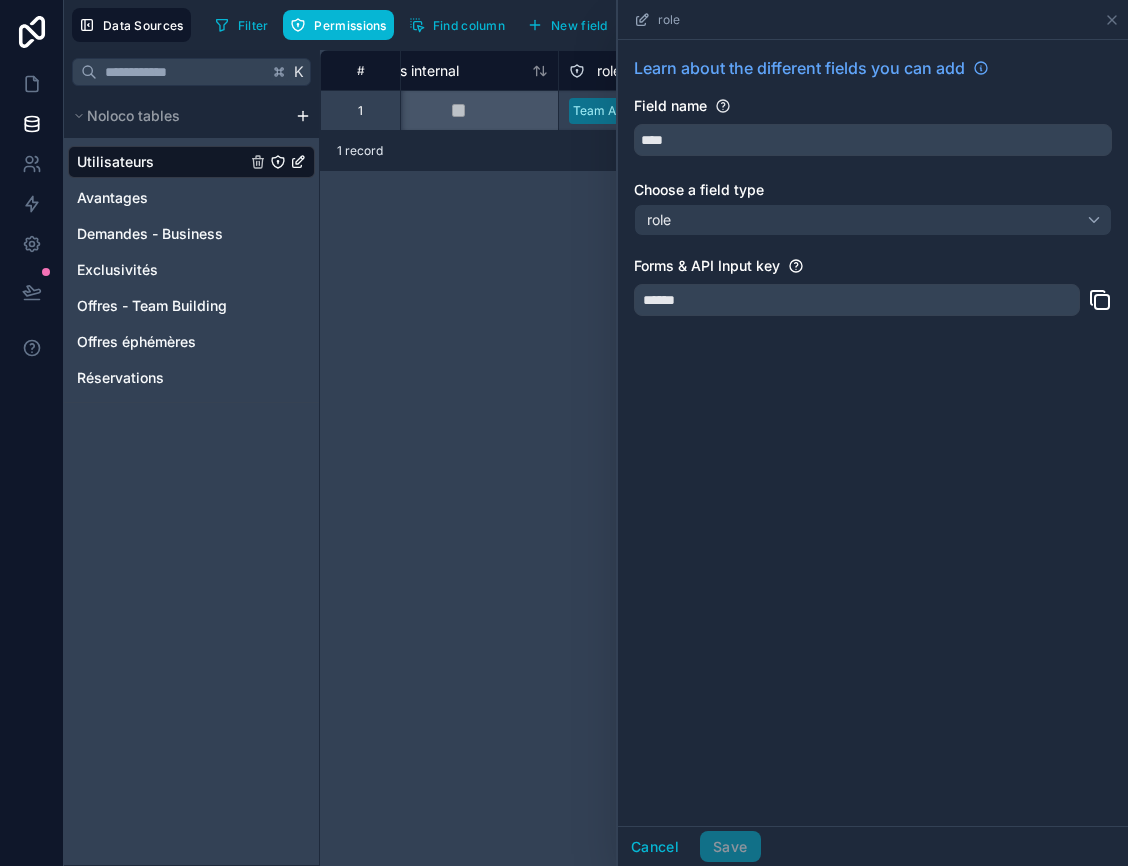click on "Choose a field type" at bounding box center (873, 190) 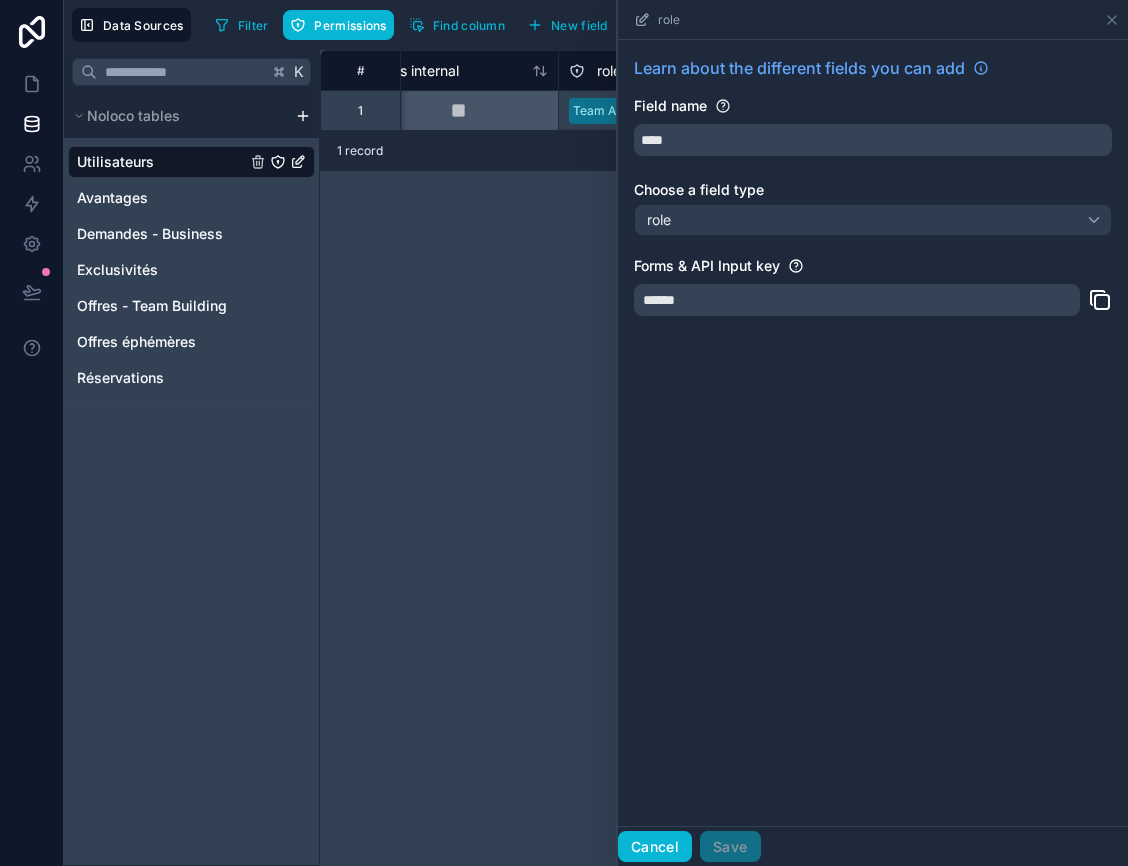 click on "Cancel" at bounding box center [655, 847] 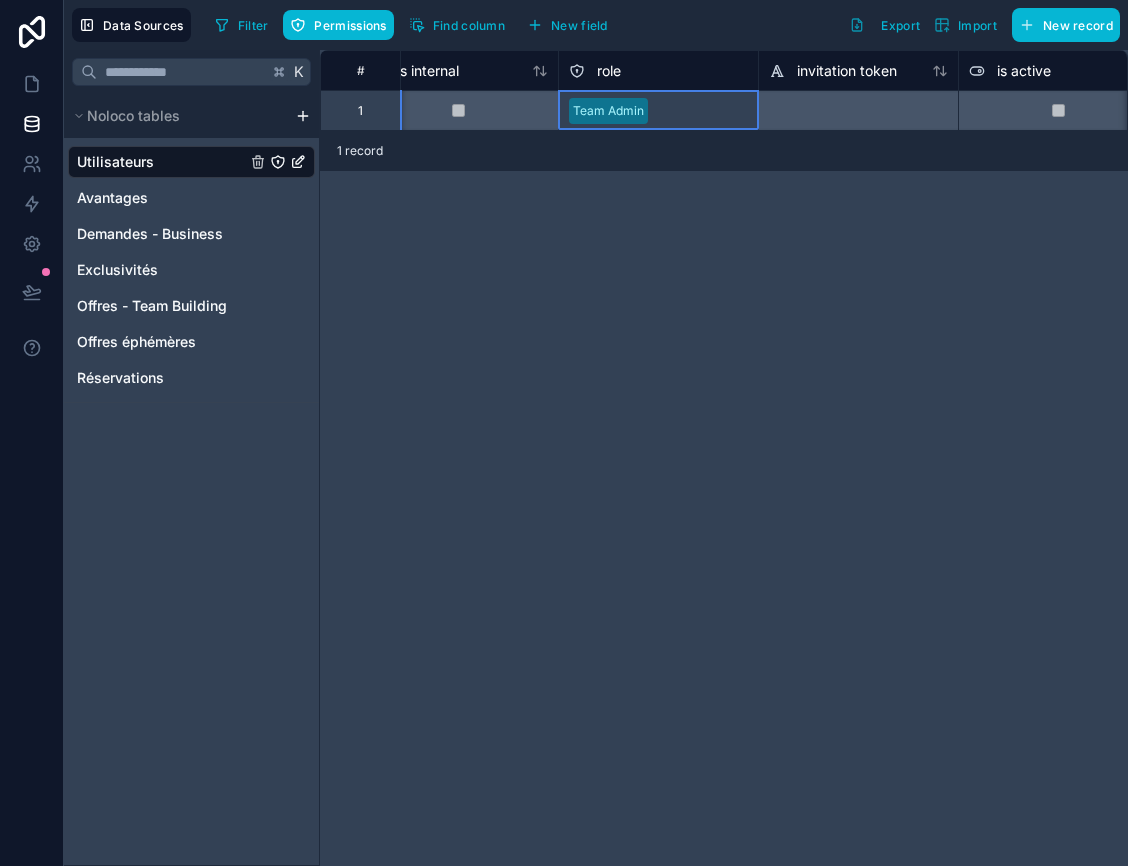 click on "role" at bounding box center (609, 71) 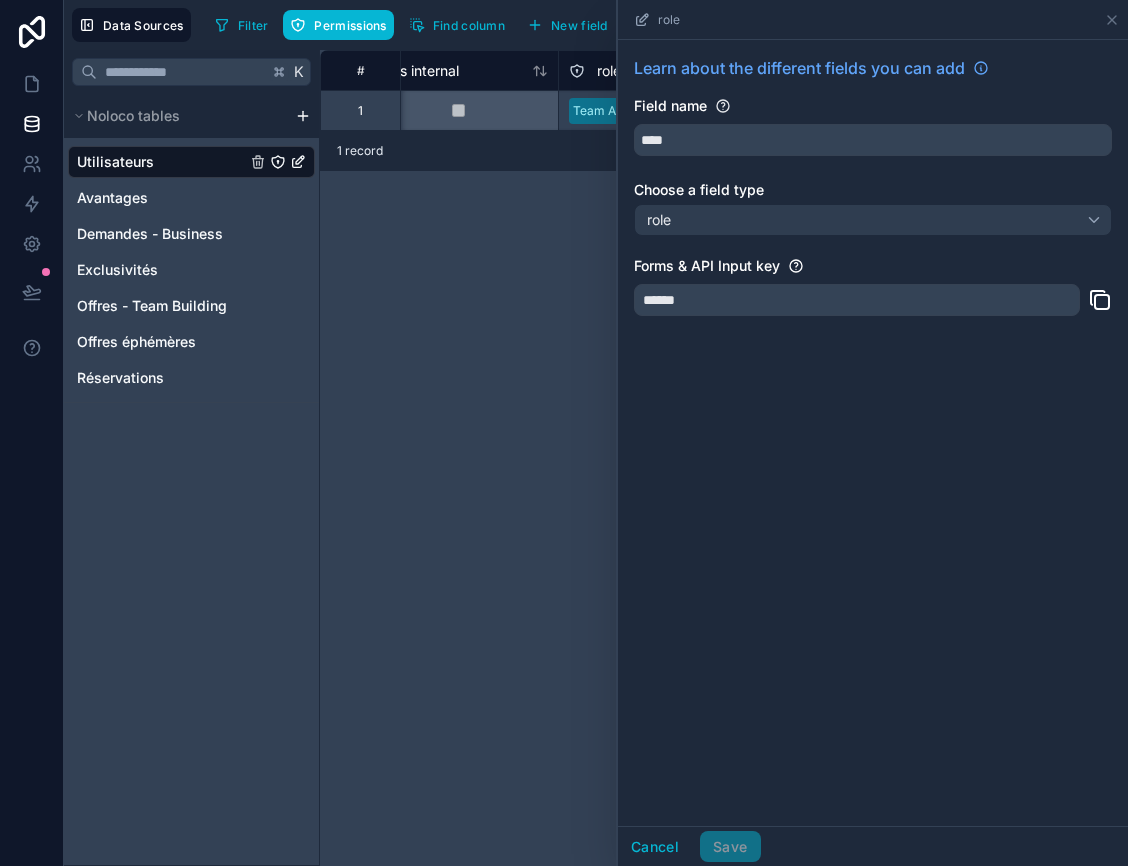 click on "**********" at bounding box center [724, 458] 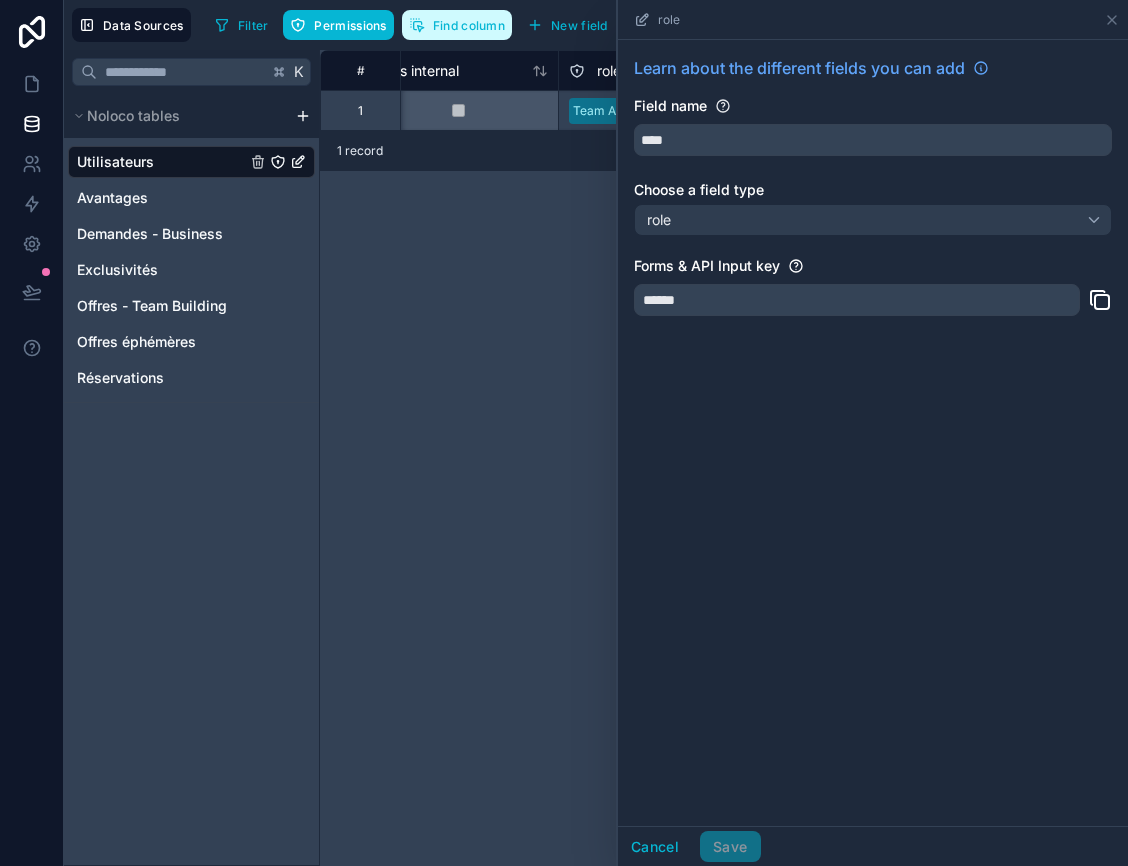 click on "Find column" at bounding box center (469, 25) 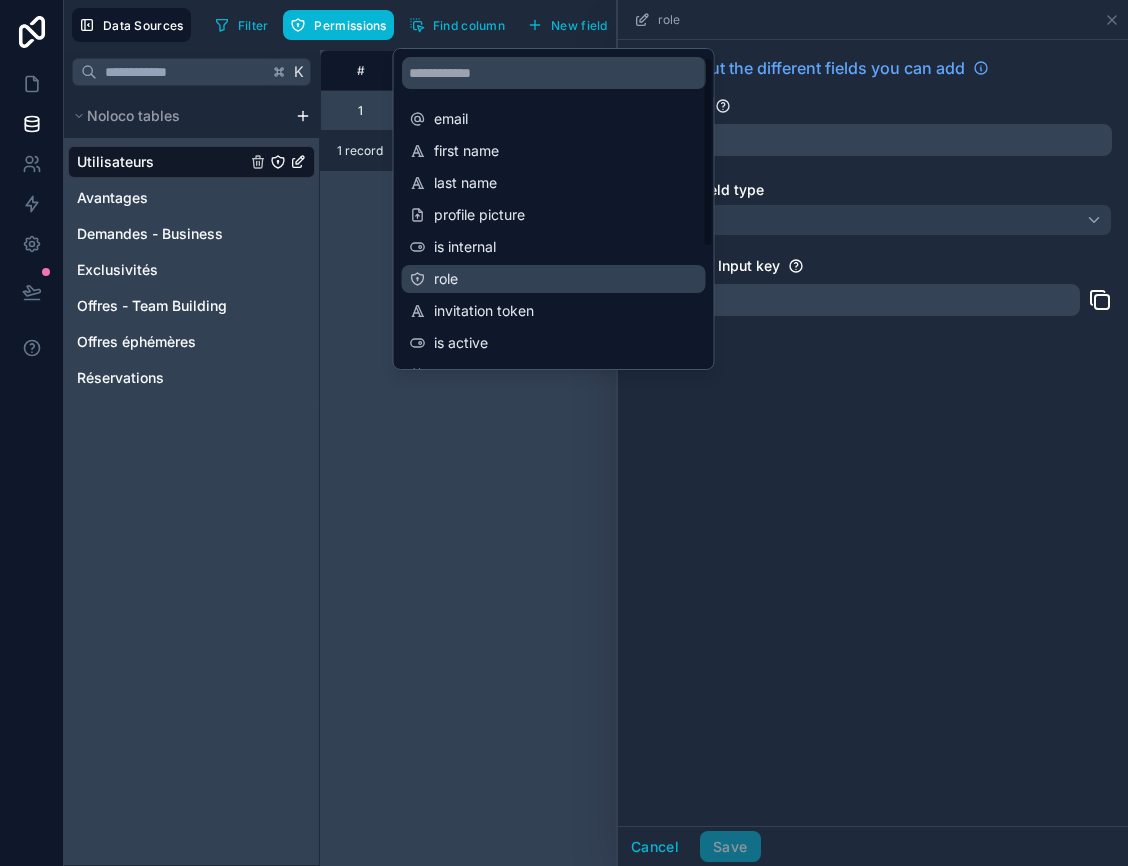 click on "role" at bounding box center [555, 279] 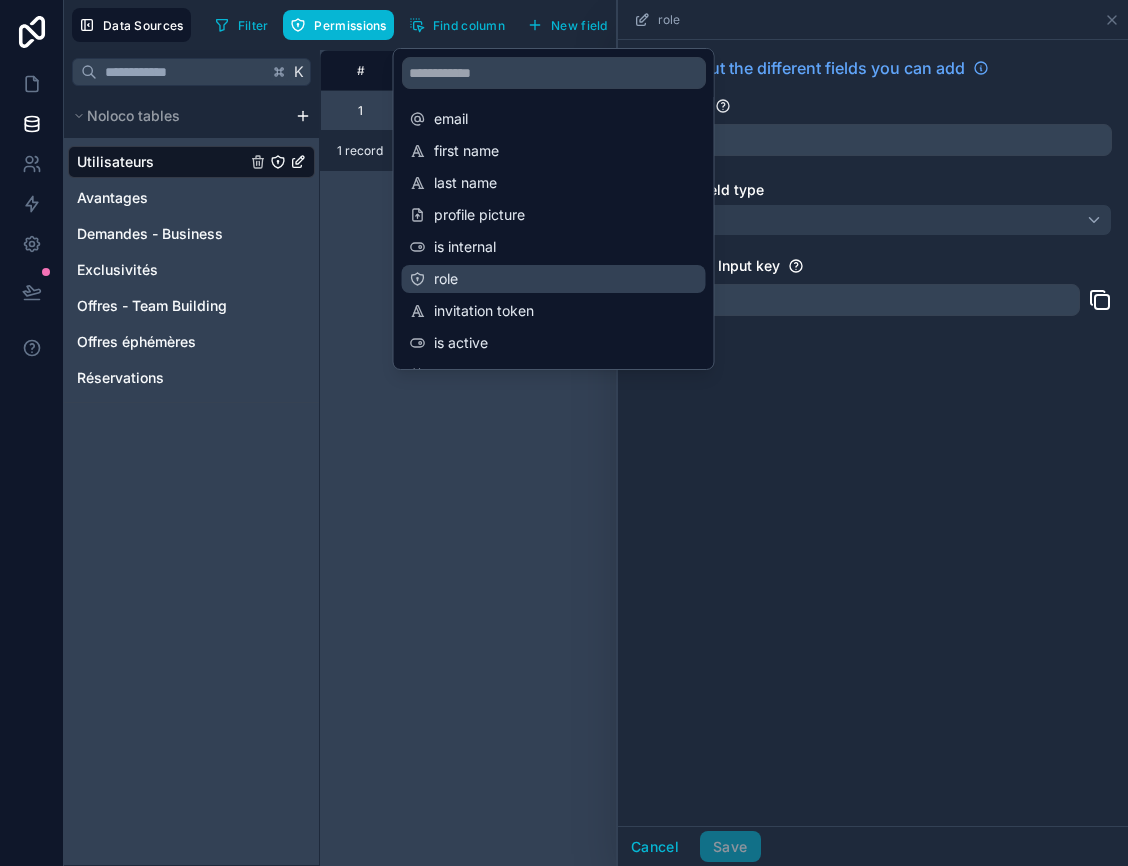 scroll, scrollTop: 0, scrollLeft: 1000, axis: horizontal 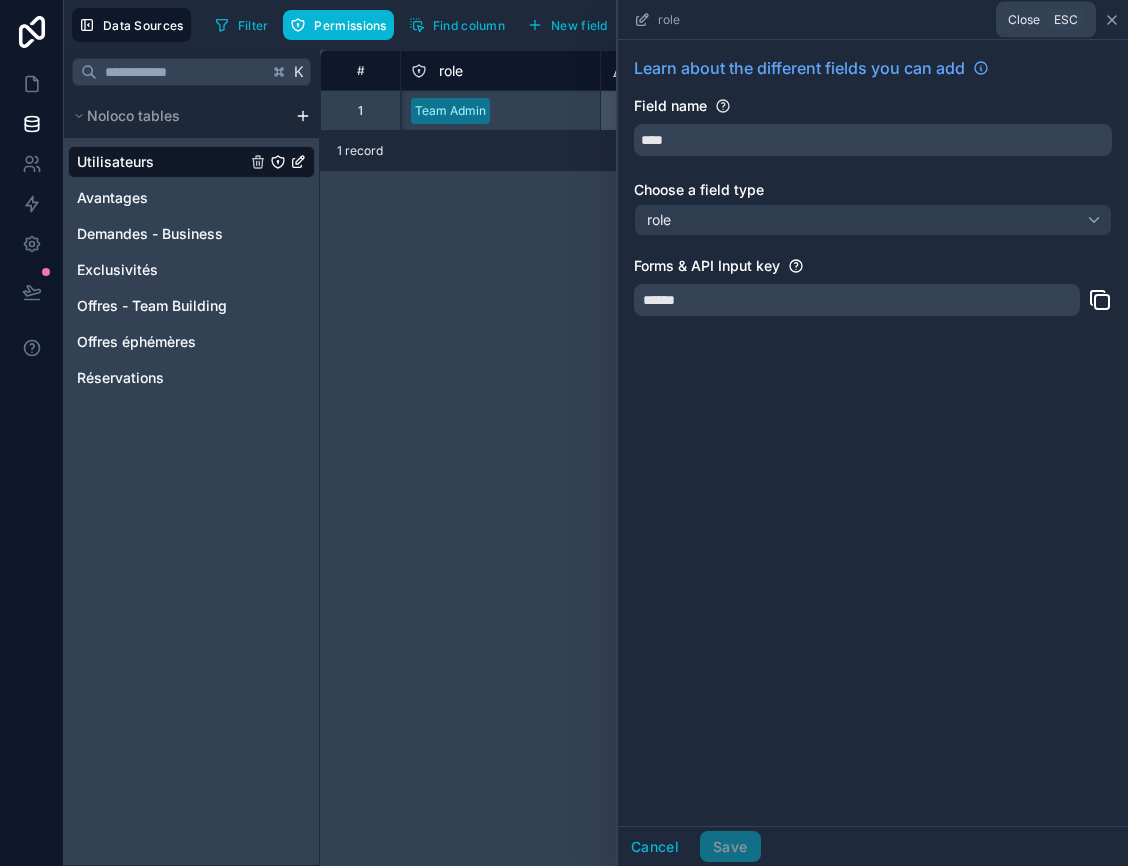 click 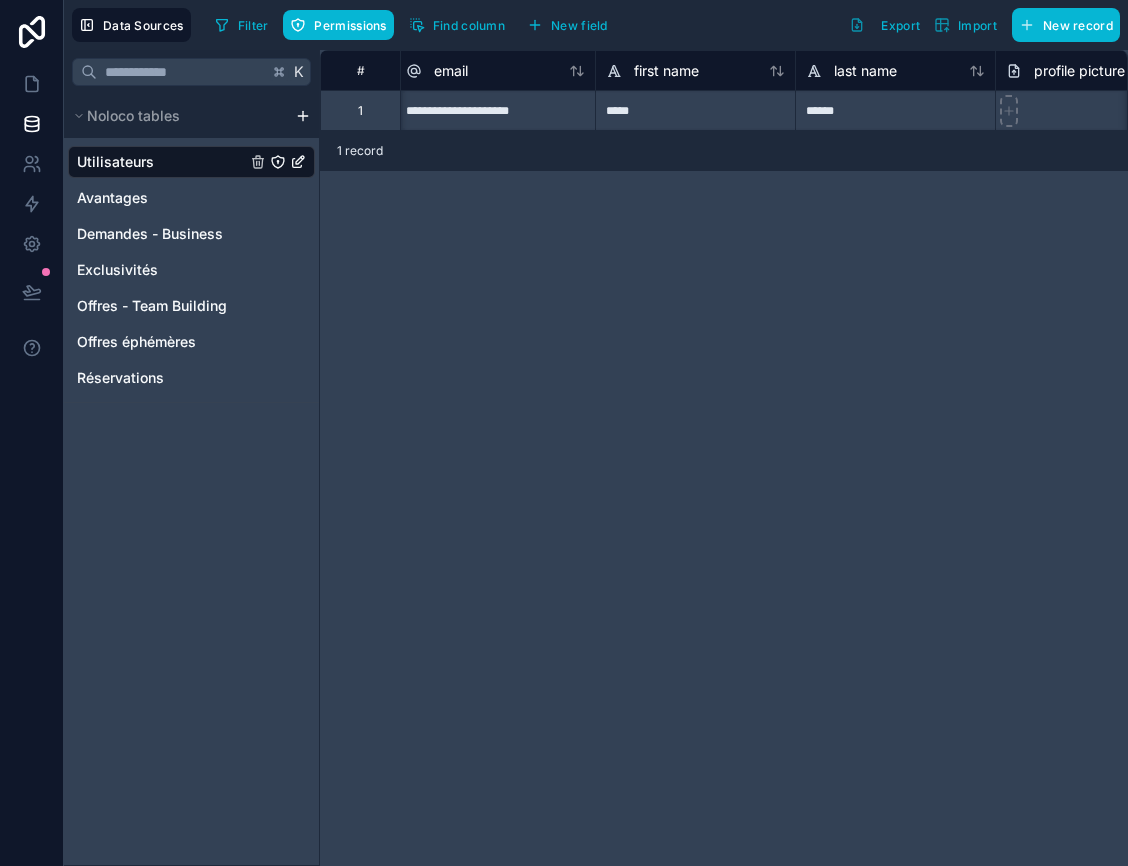 scroll, scrollTop: 0, scrollLeft: 0, axis: both 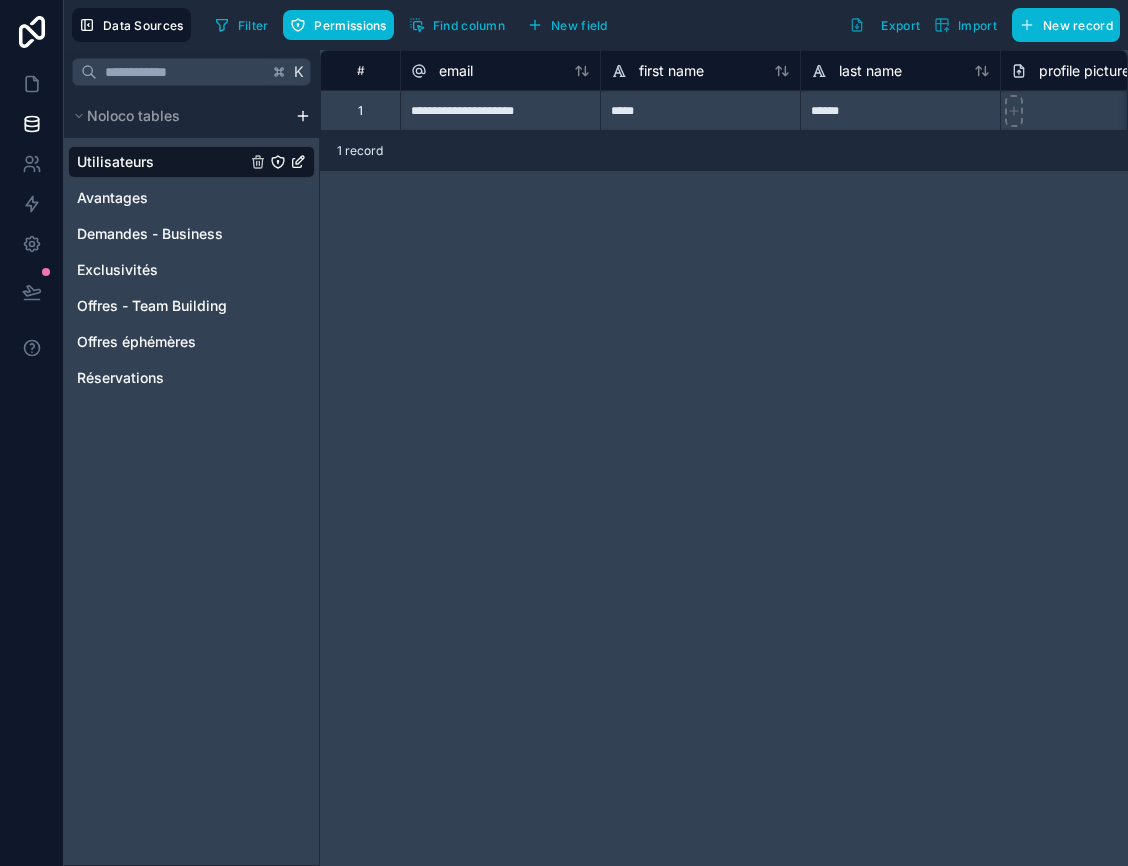 click on "Utilisateurs" at bounding box center (191, 162) 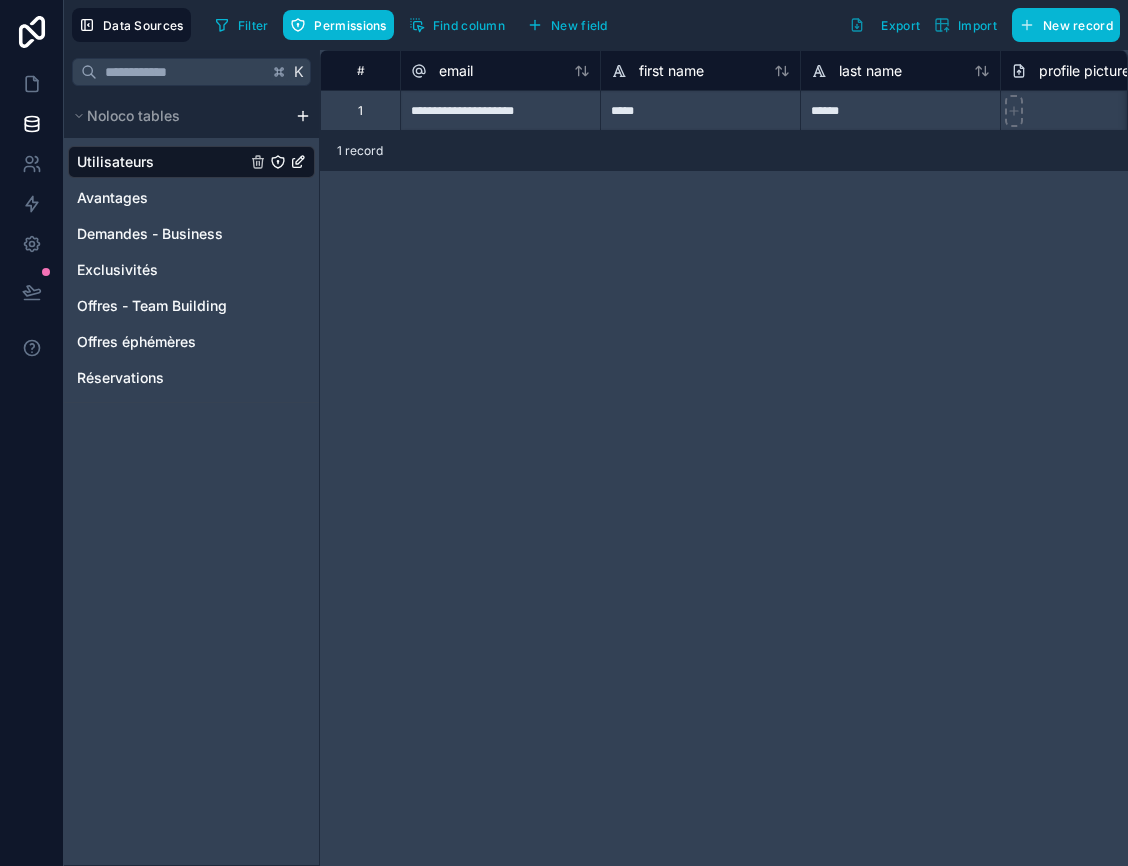 click on "Utilisateurs" at bounding box center (115, 162) 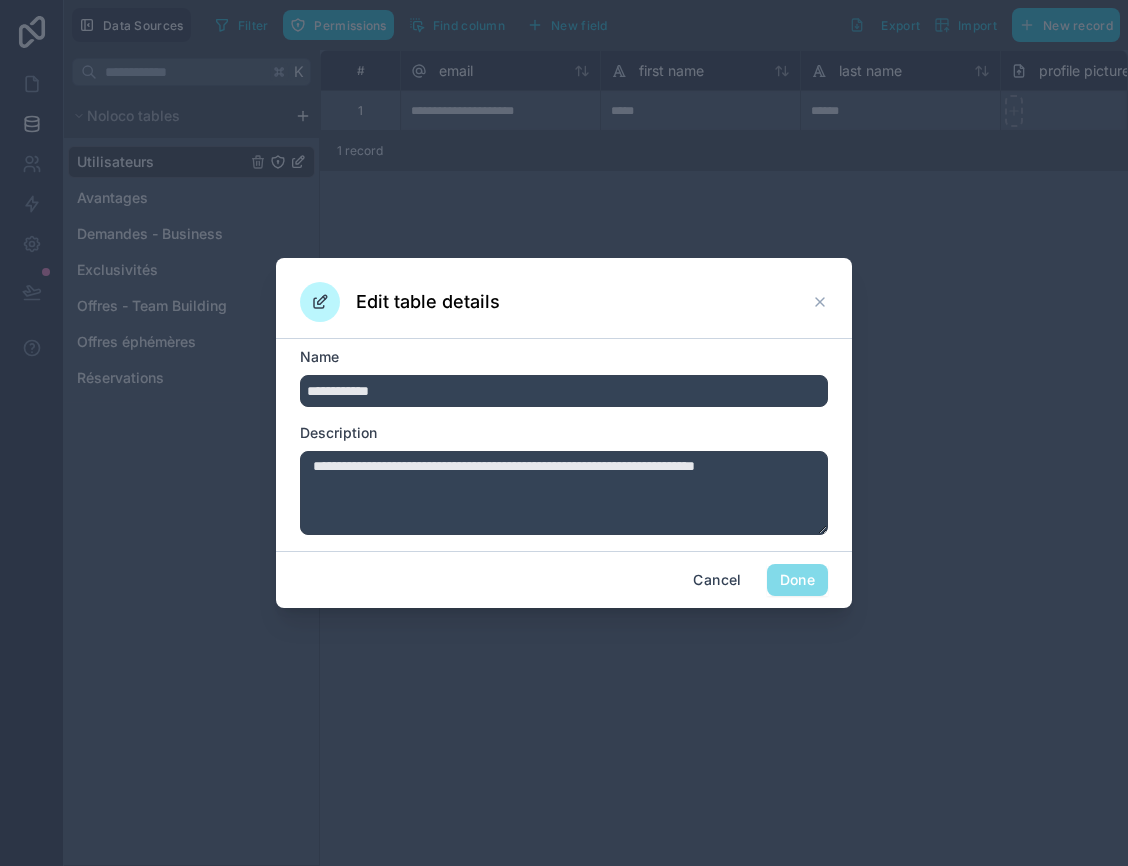 drag, startPoint x: 316, startPoint y: 392, endPoint x: 441, endPoint y: 392, distance: 125 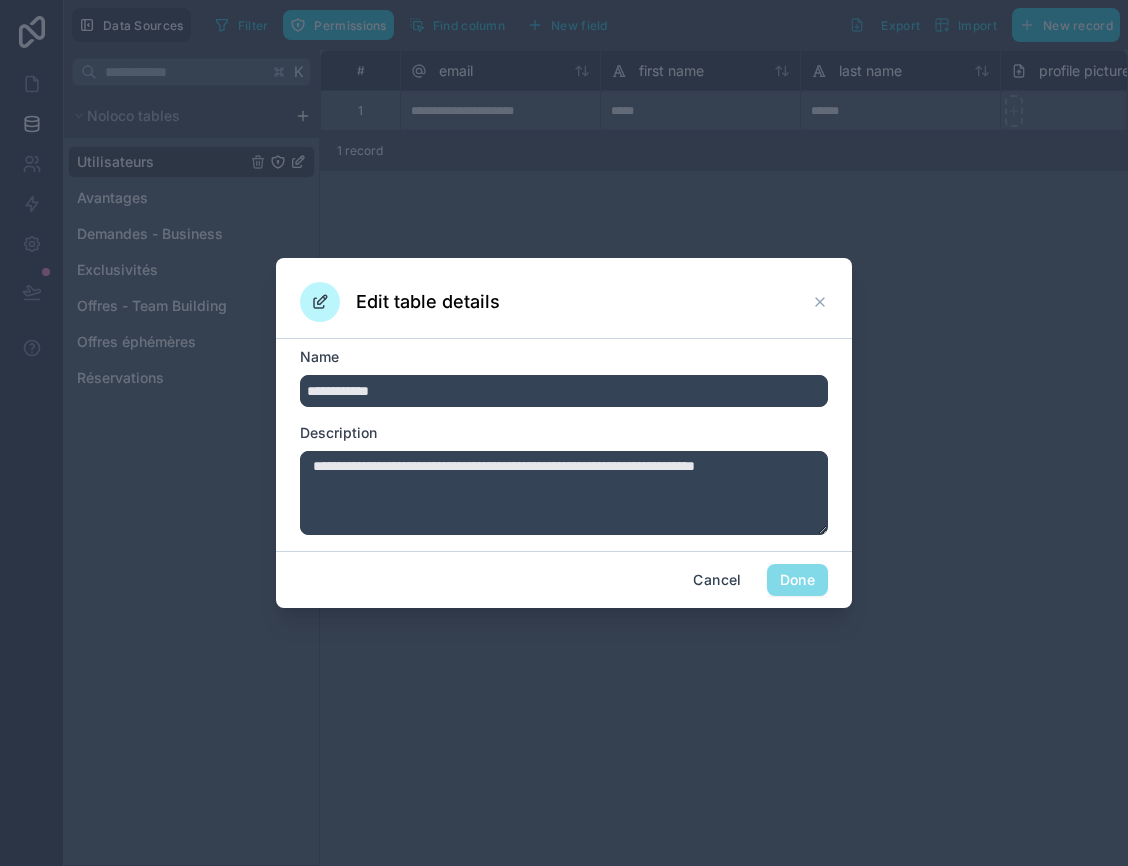 click on "**********" at bounding box center [564, 391] 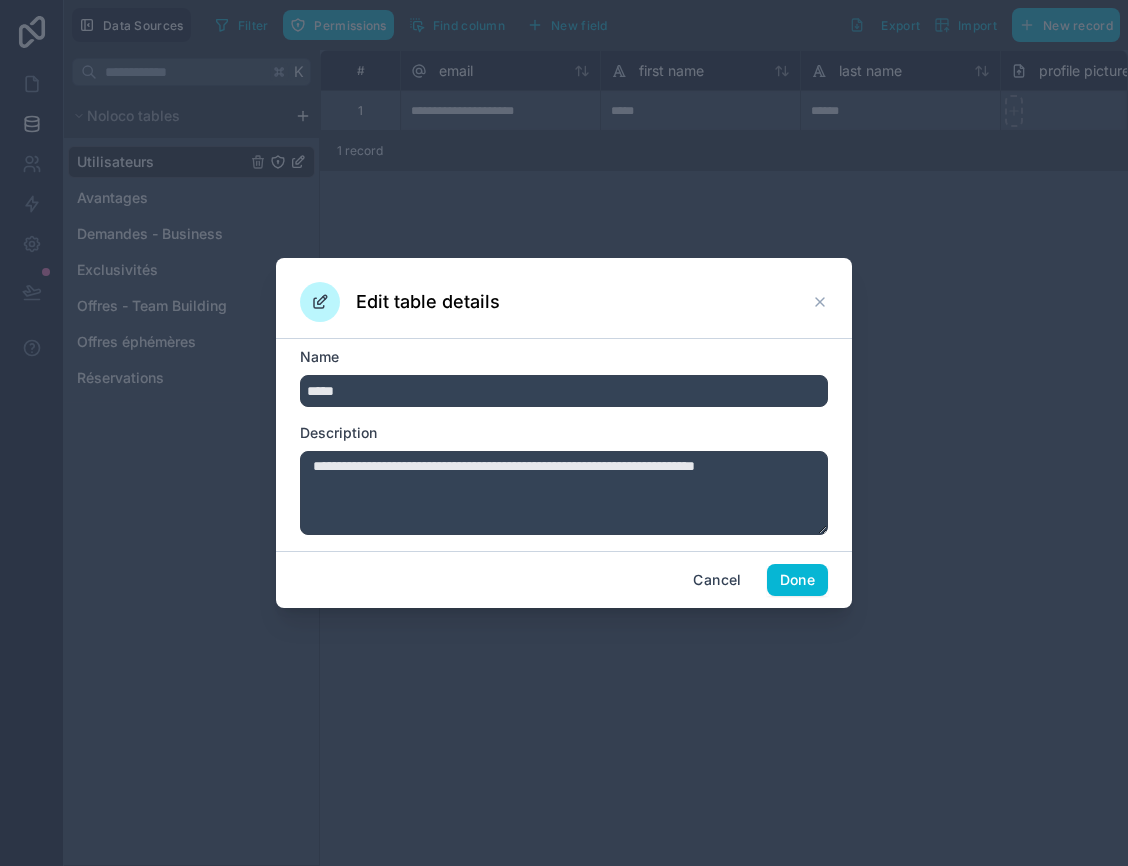 type on "*****" 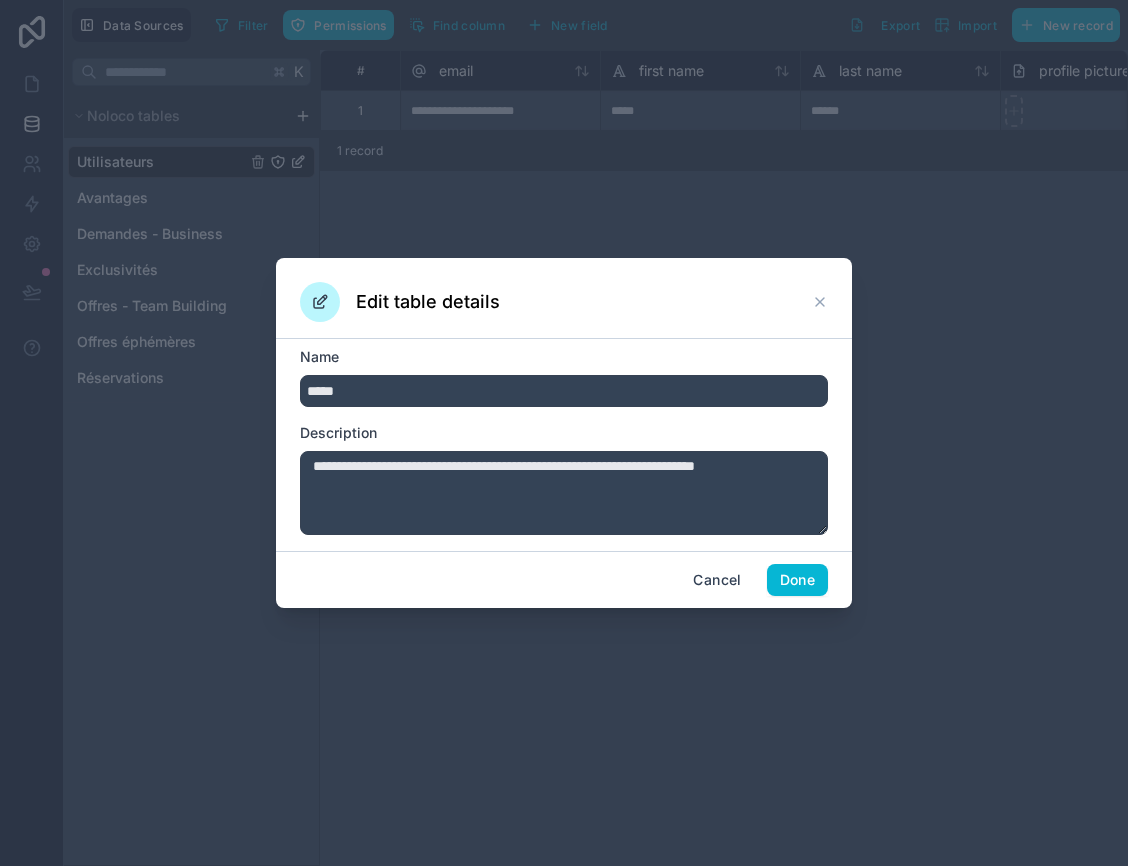 click on "**********" at bounding box center (564, 493) 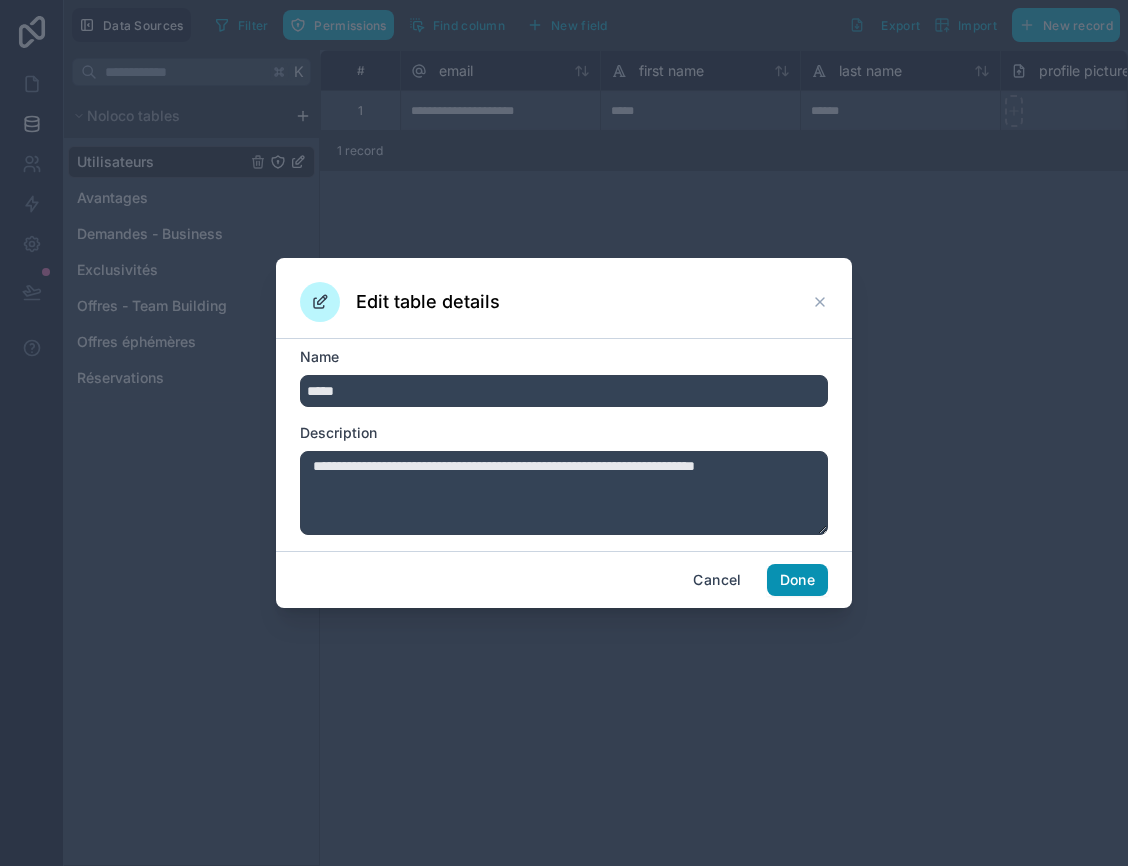 click on "Done" at bounding box center (797, 580) 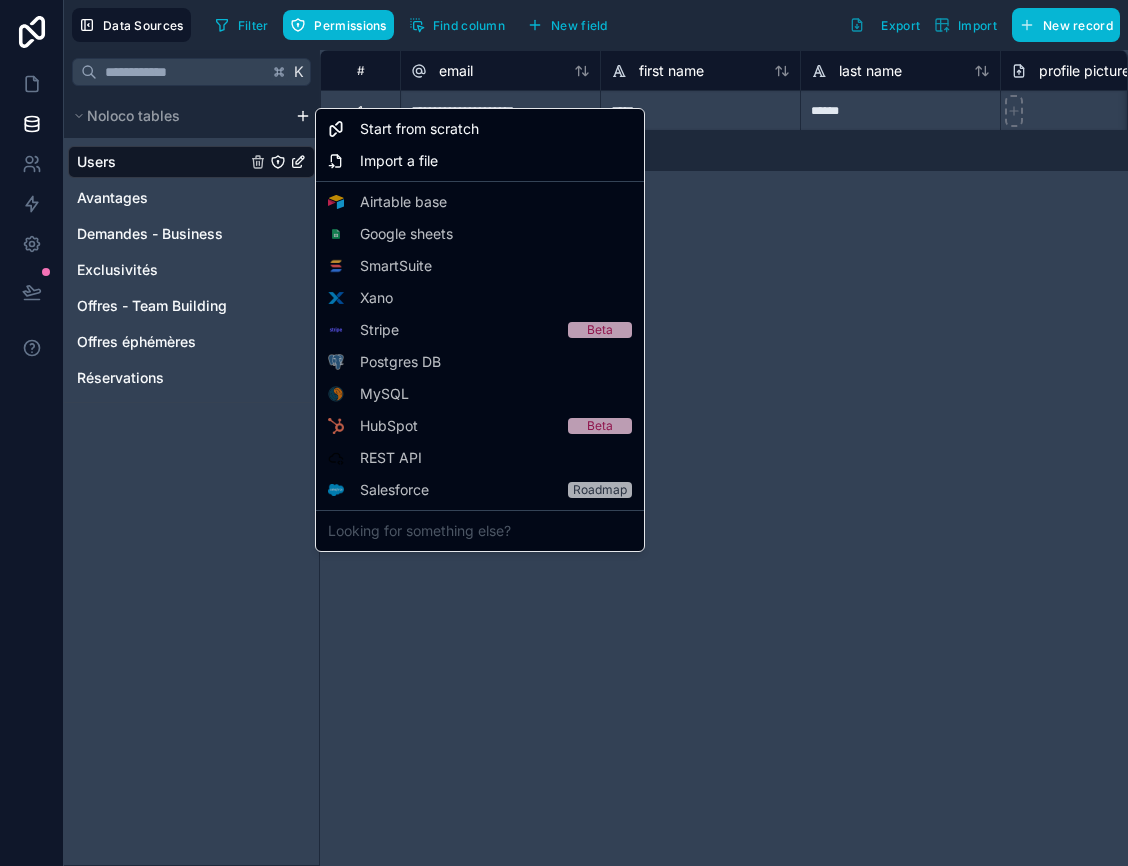 click on "**********" at bounding box center (564, 433) 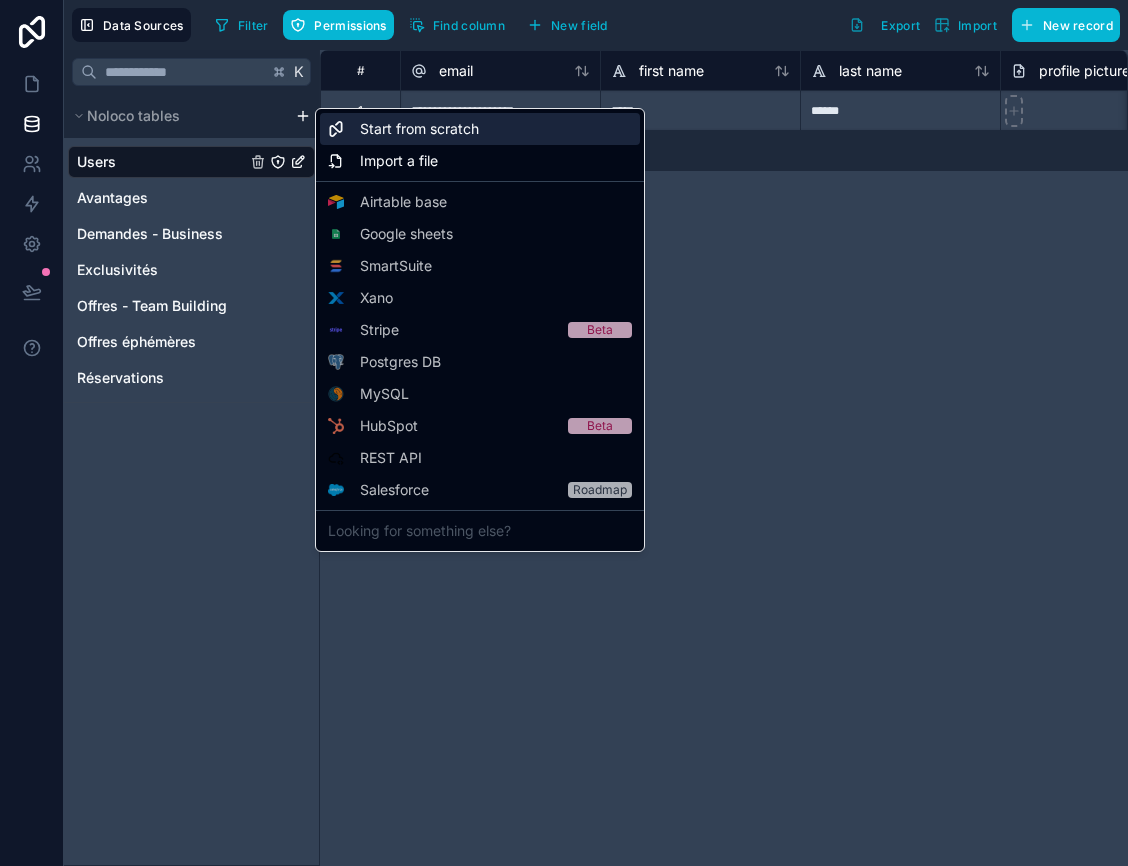 click on "Start from scratch" at bounding box center [419, 129] 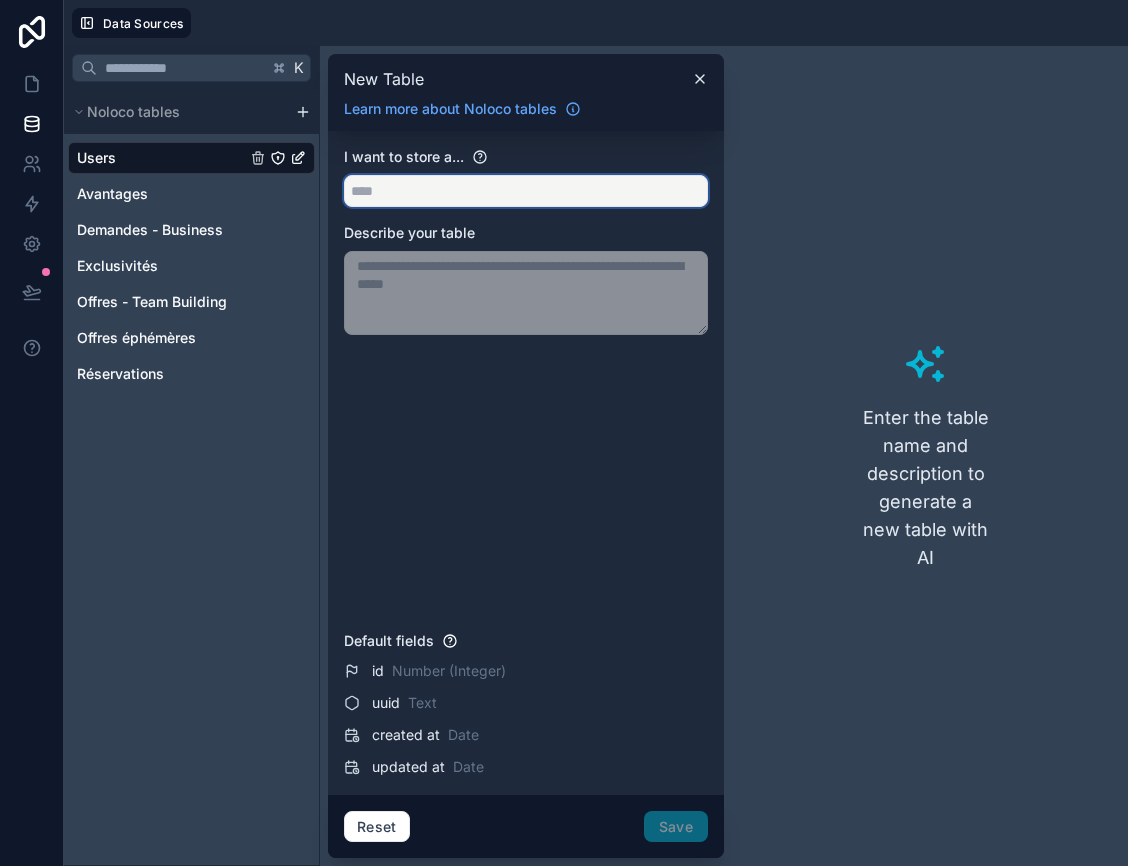 click at bounding box center [526, 191] 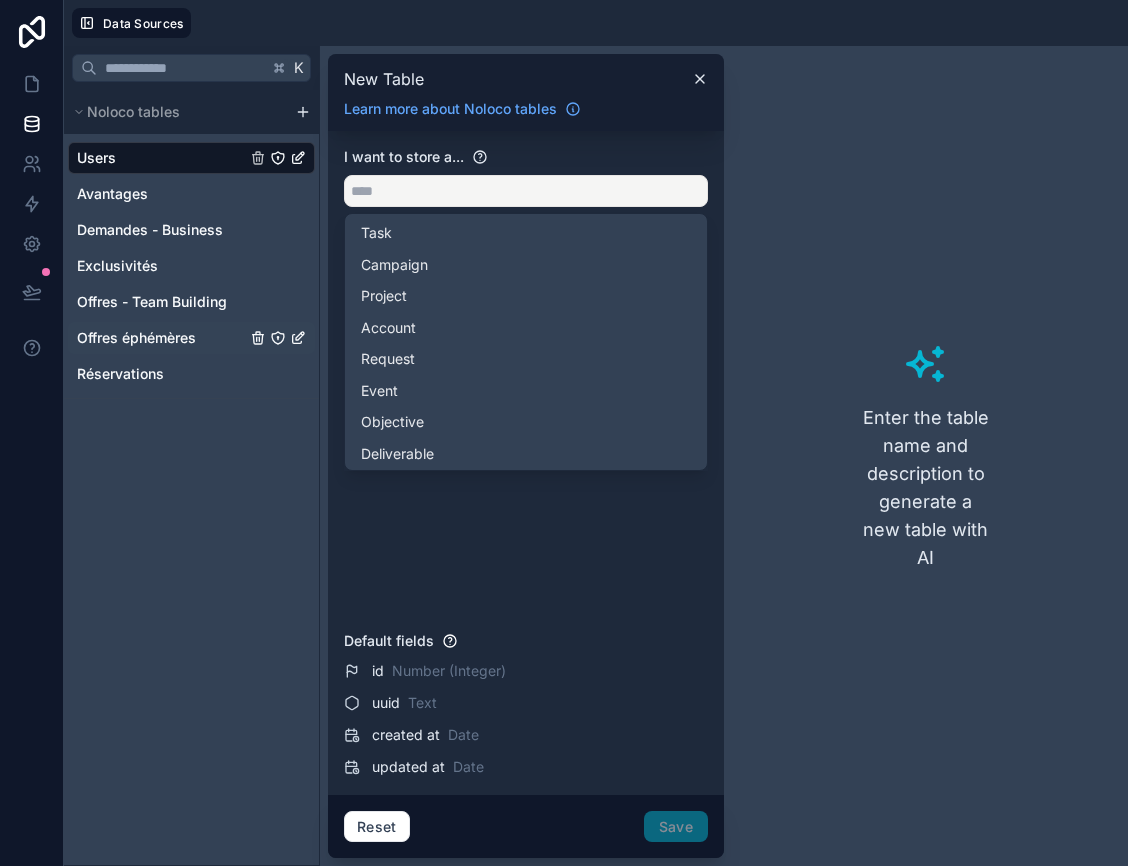 click on "Offres éphémères" at bounding box center (191, 338) 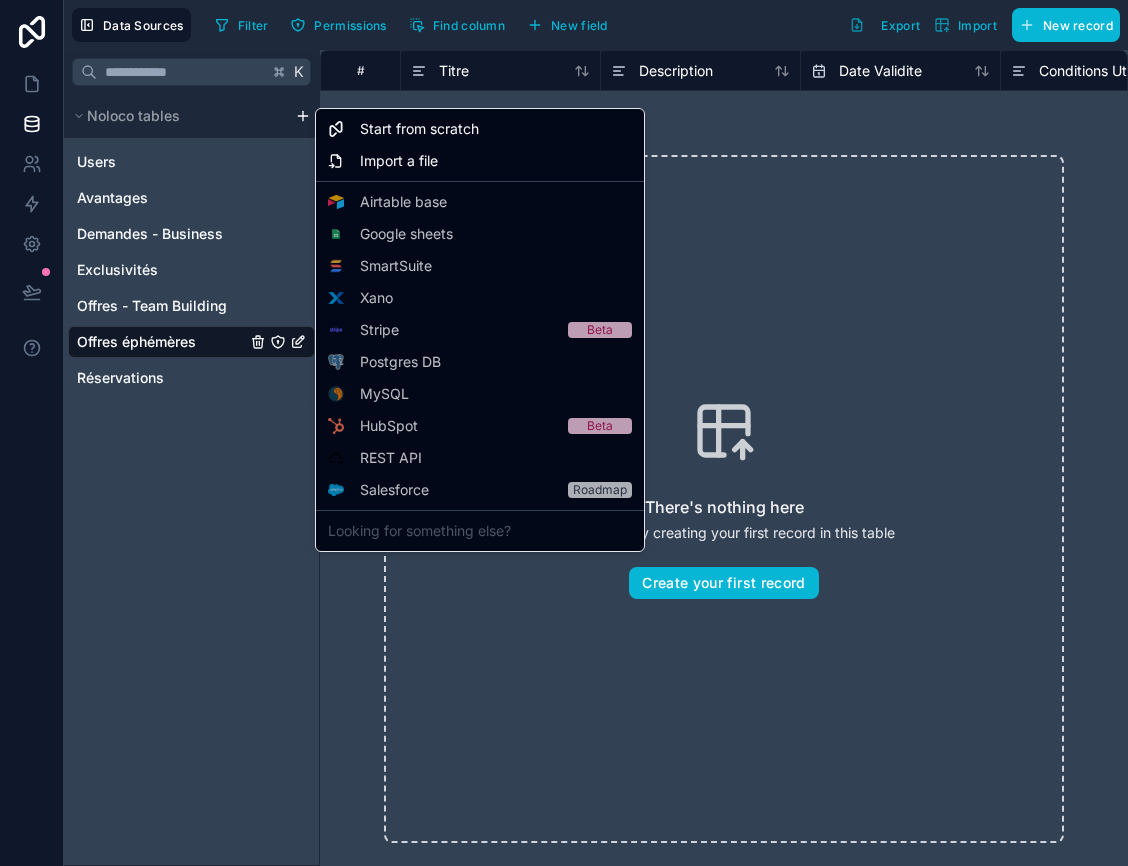 click on "Data Sources Filter Permissions Find column New field Export Import New record K Noloco tables Users Avantages Demandes - Business Exclusivités Offres - Team Building Offres éphémères Réservations # Titre Description Date Validite Conditions Utilisation Type Offre There's nothing here Get started by creating your first record in this table Create your first record Start from scratch Import a file Airtable base Google sheets SmartSuite Xano Starter Stripe Beta Pro Postgres DB MySQL HubSpot Beta Business REST API Salesforce Roadmap Enterprise Looking for something else?" at bounding box center (564, 433) 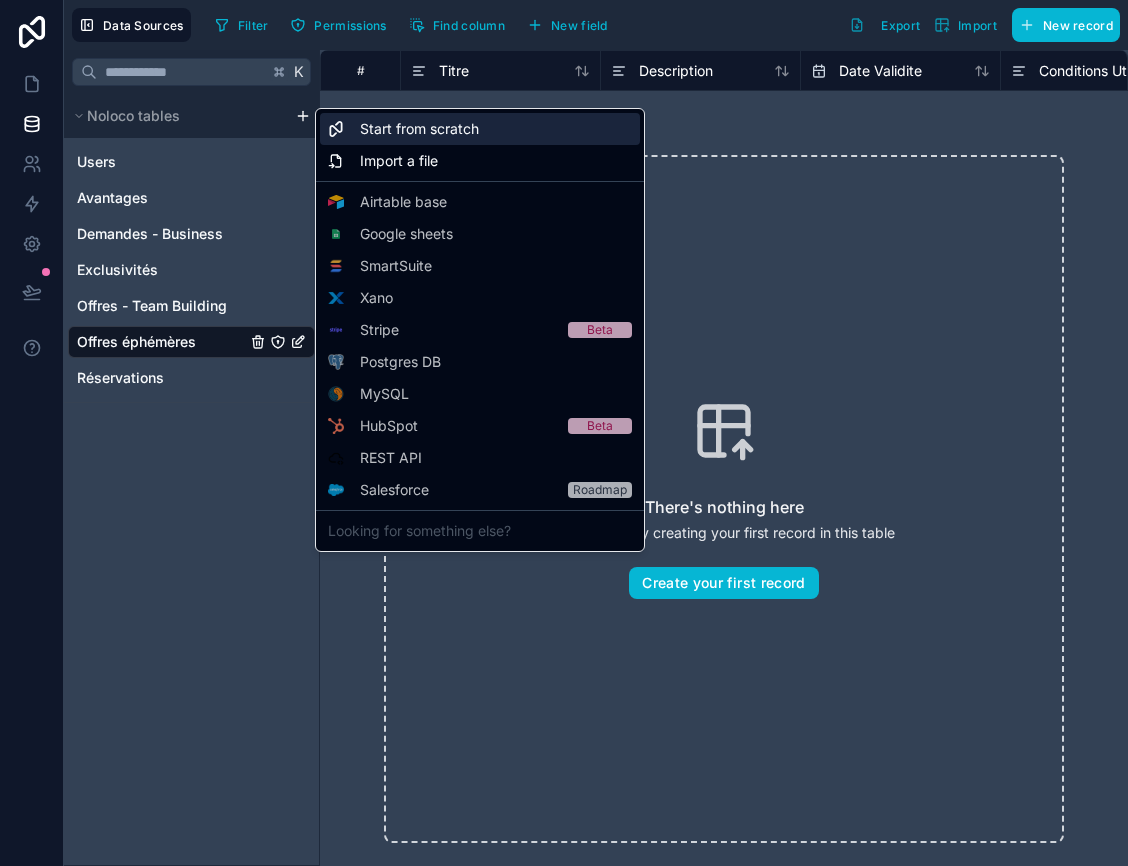 click on "Start from scratch" at bounding box center (419, 129) 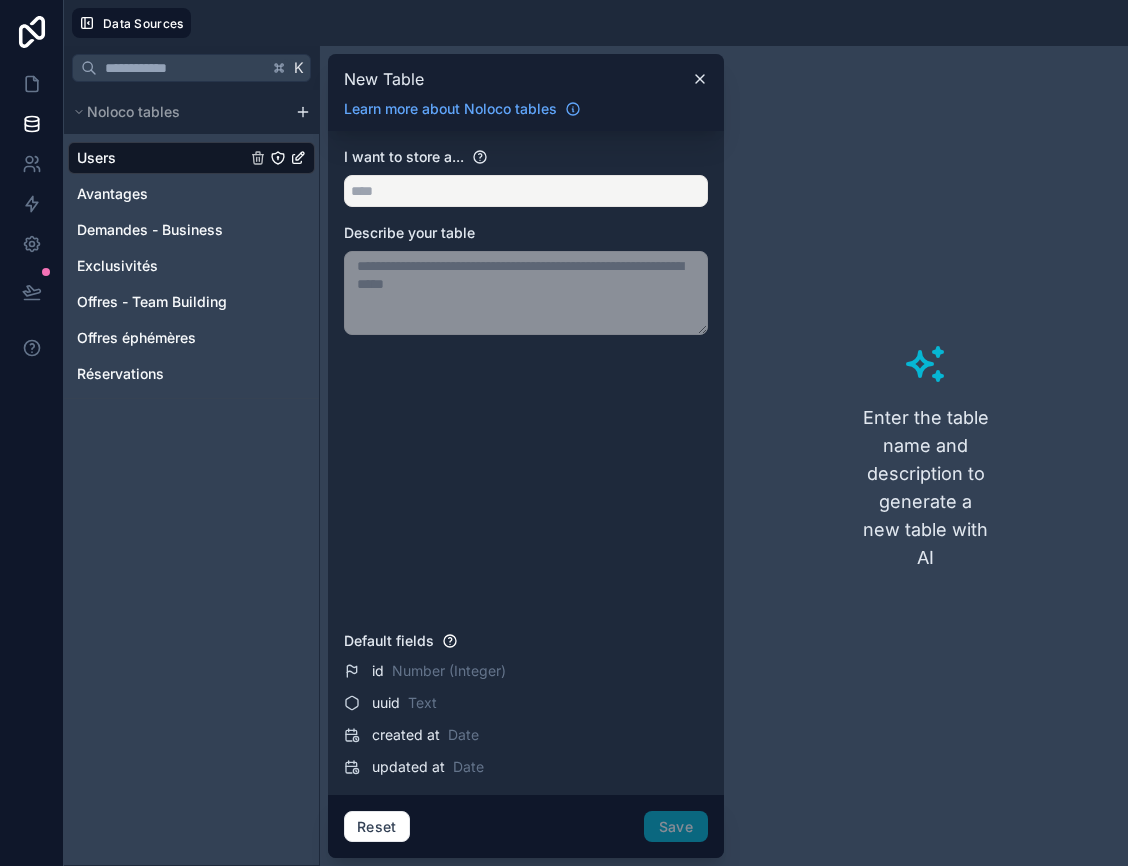 click at bounding box center [526, 293] 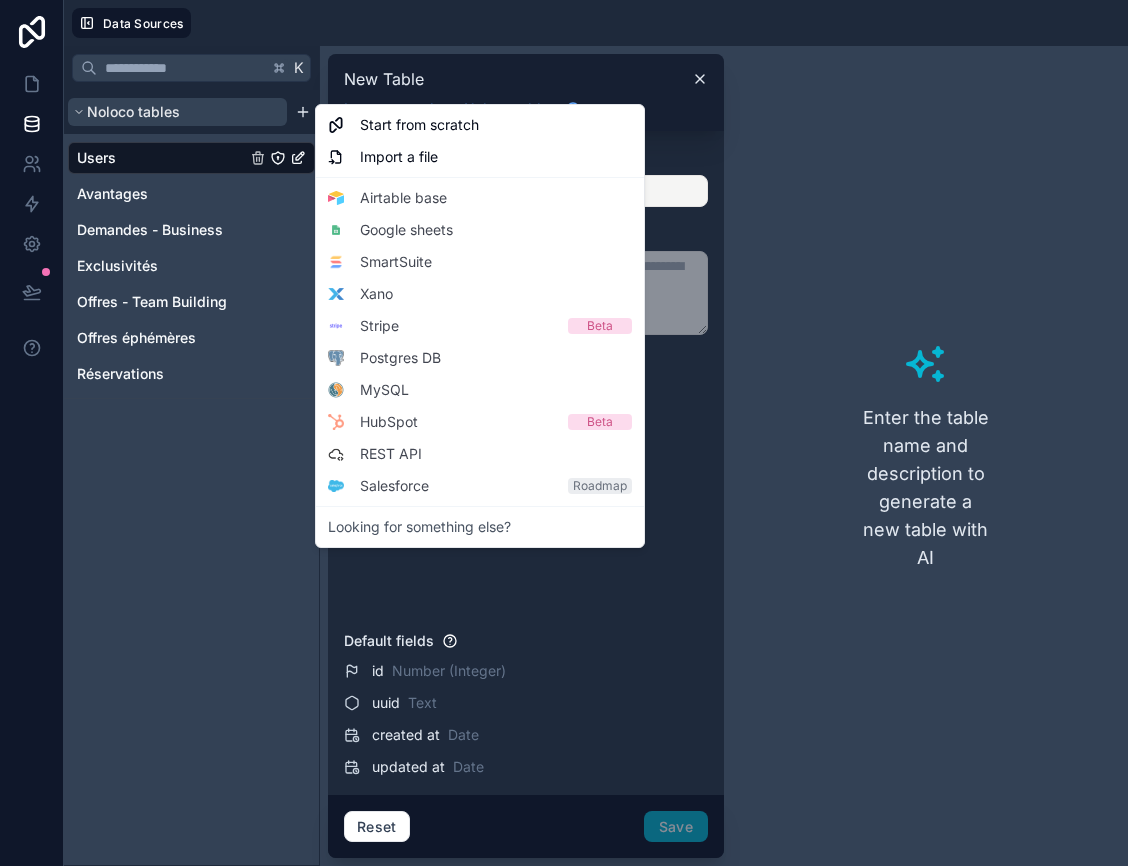 click on "Data Sources K Noloco tables Users Avantages Demandes - Business Exclusivités Offres - Team Building Offres éphémères Réservations New Table Learn more about Noloco tables I want to store a... Describe your table Default fields id Number (Integer) uuid Text created at Date updated at Date Reset Save Enter the table name and description to generate a new table with AI Start from scratch Import a file Airtable base Google sheets SmartSuite Xano Starter Stripe Beta Pro Postgres DB MySQL HubSpot Beta Business REST API Salesforce Roadmap Enterprise Looking for something else?" at bounding box center [564, 433] 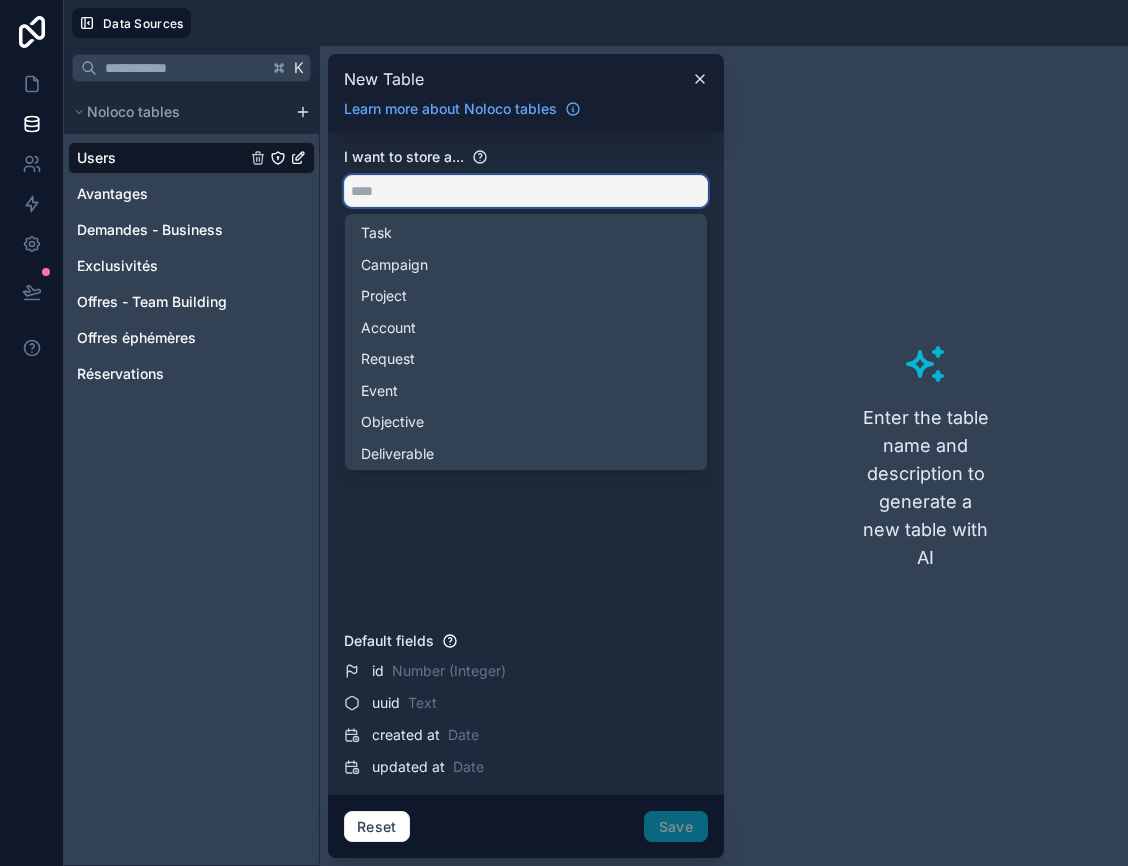 click at bounding box center [526, 191] 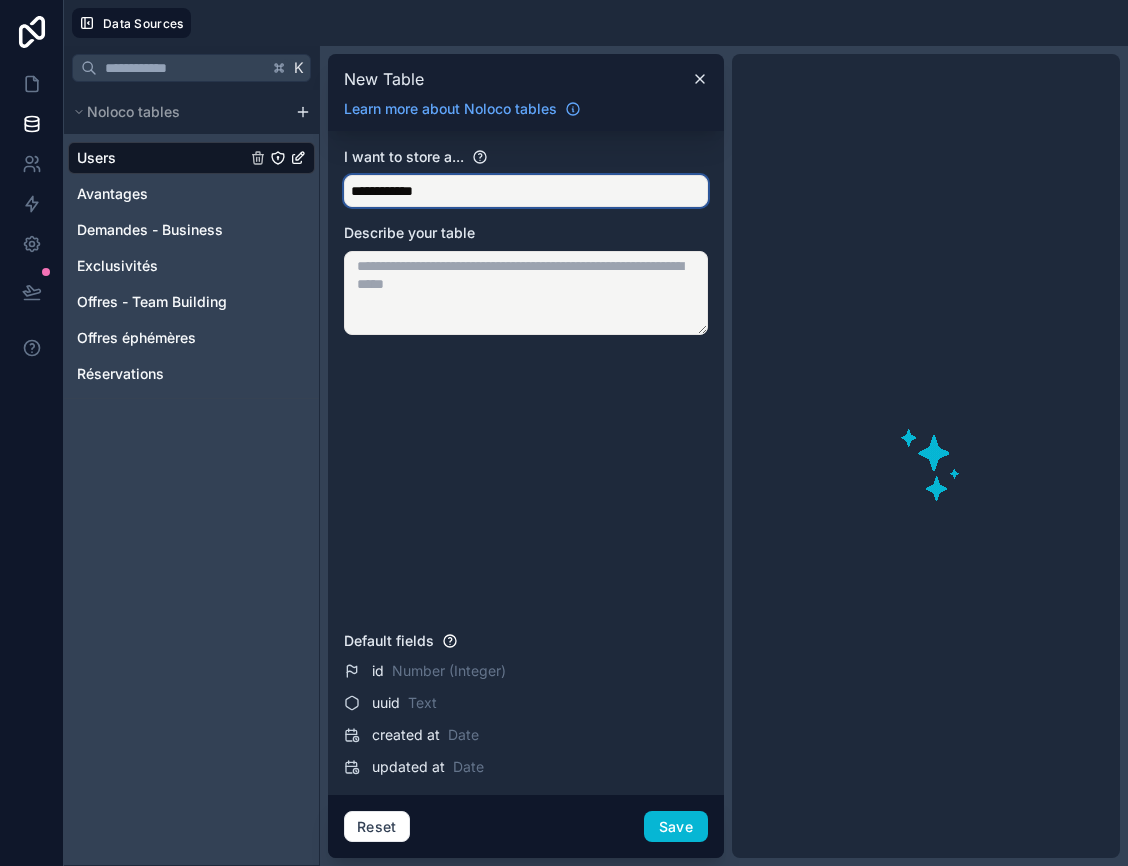 type on "**********" 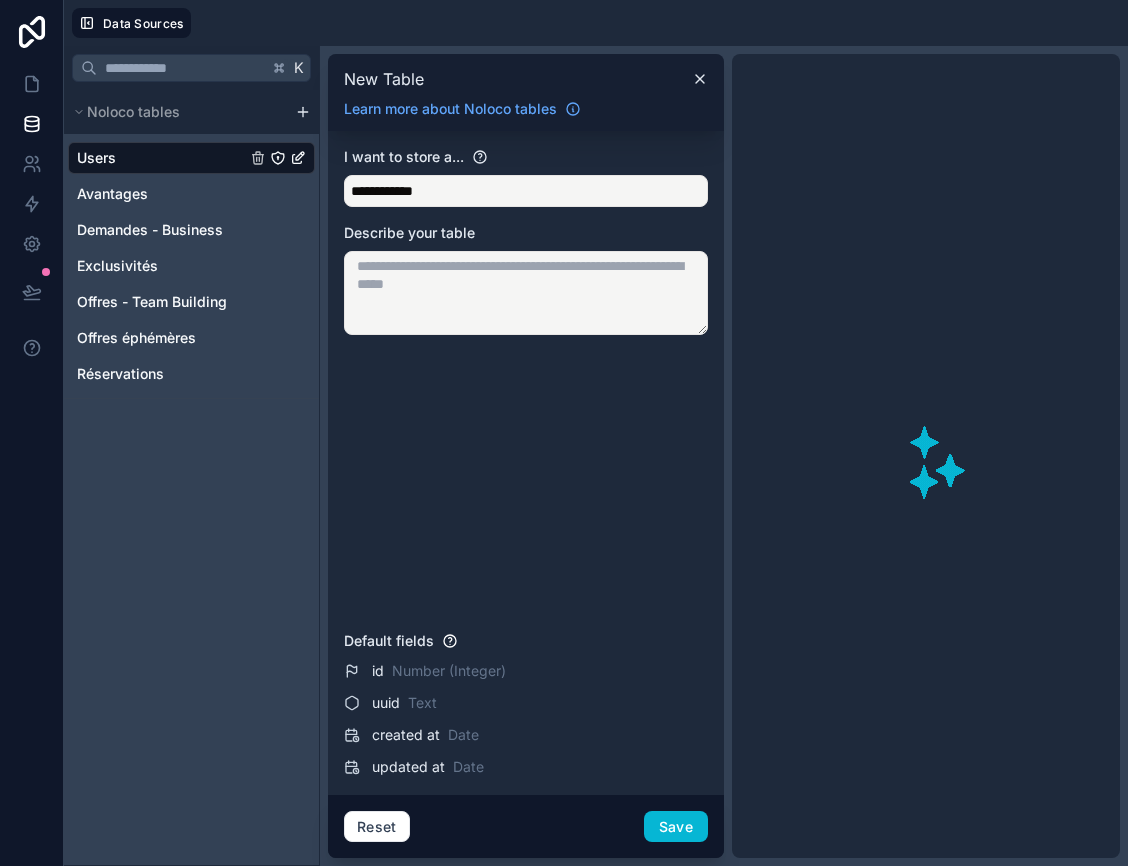 click at bounding box center (526, 293) 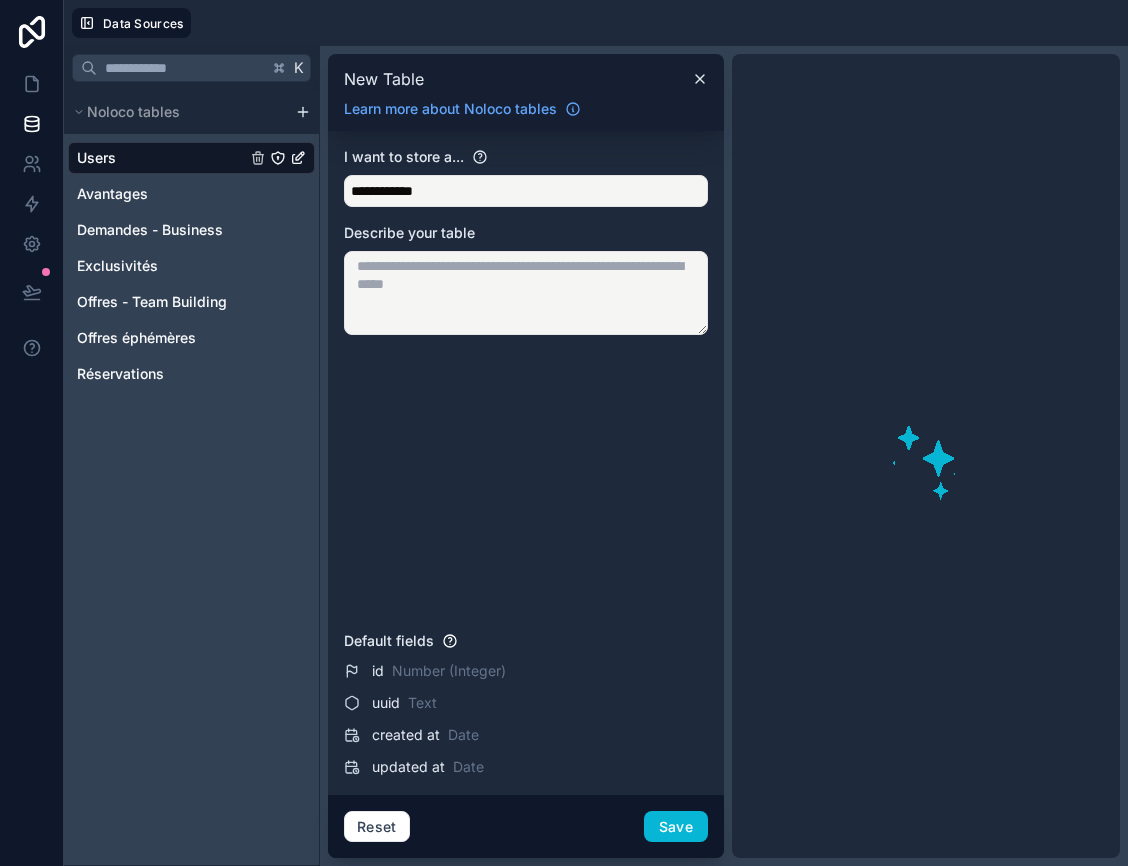 paste on "**********" 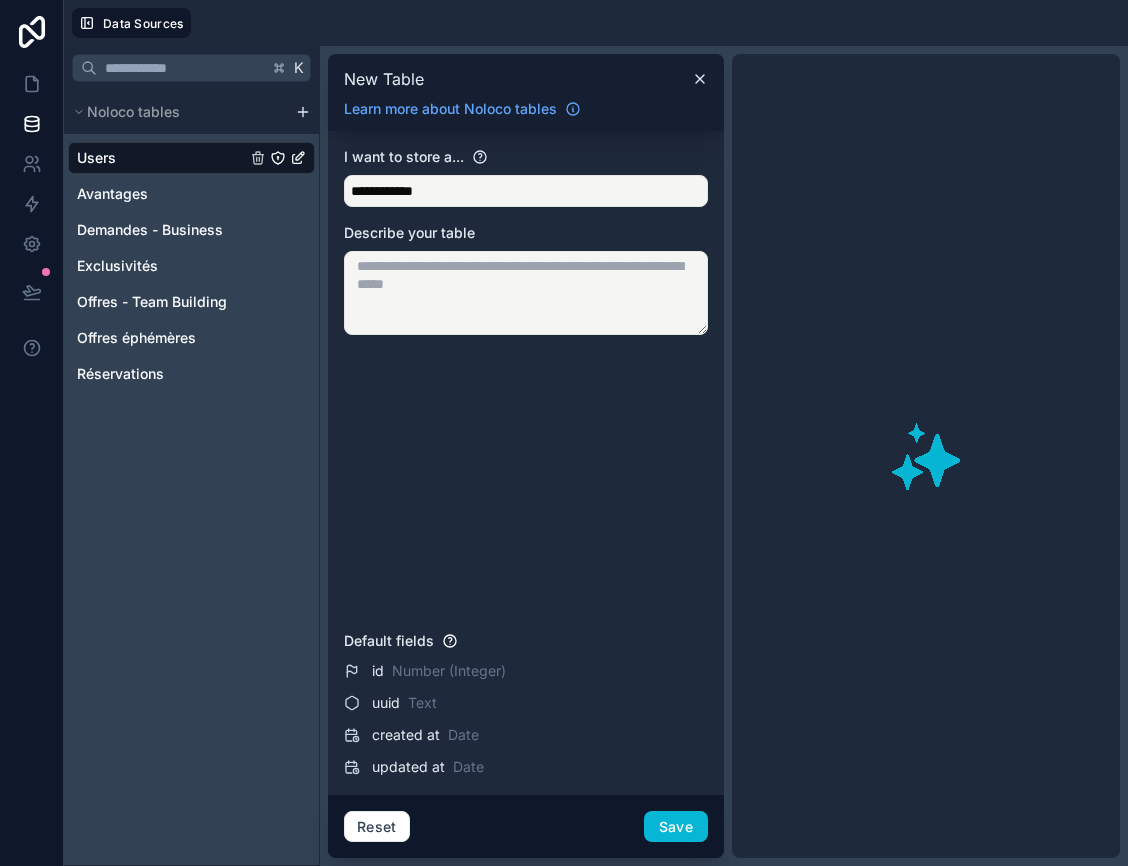 type on "**********" 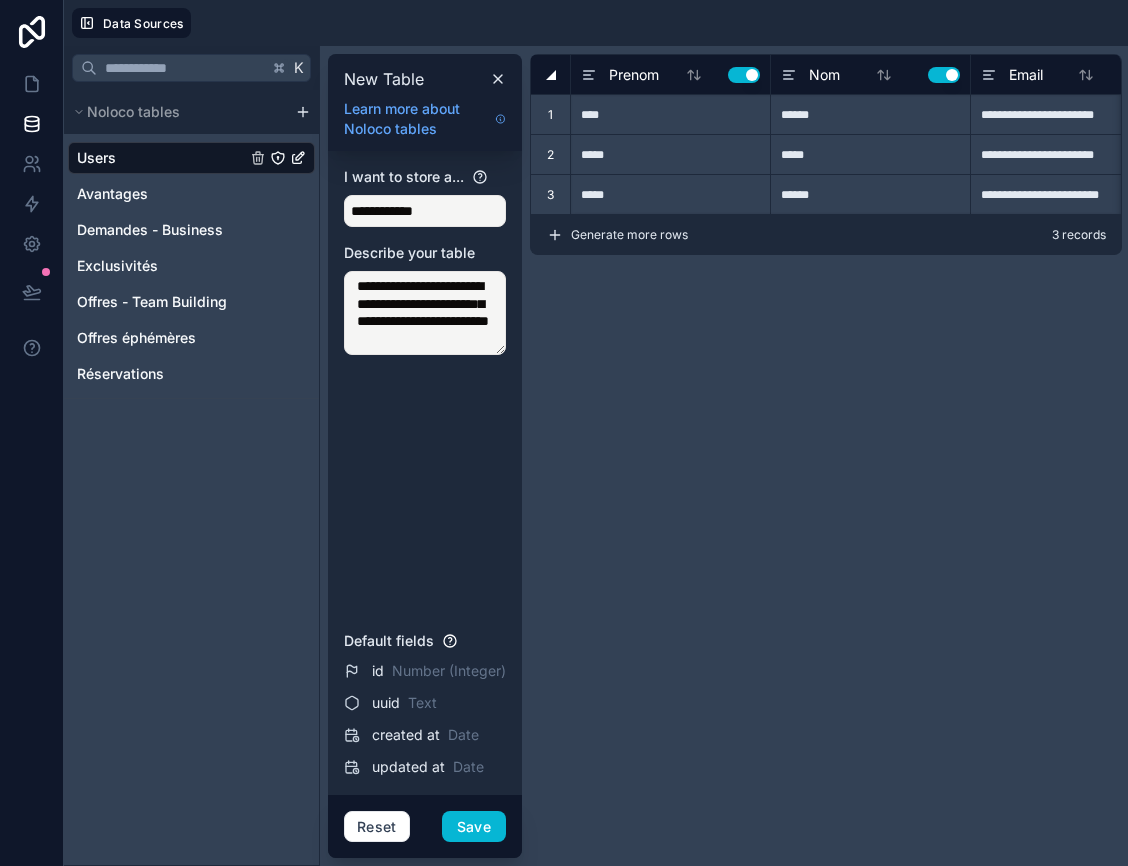 type on "**********" 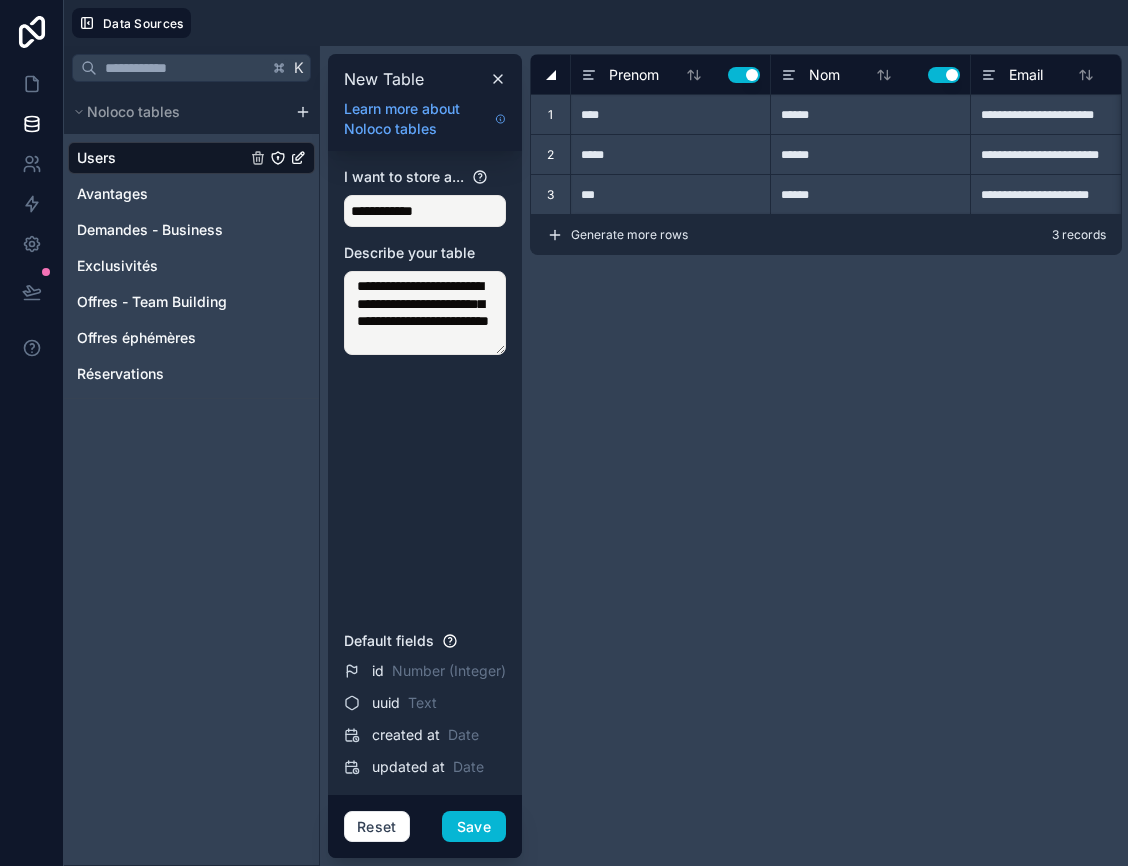 type on "**********" 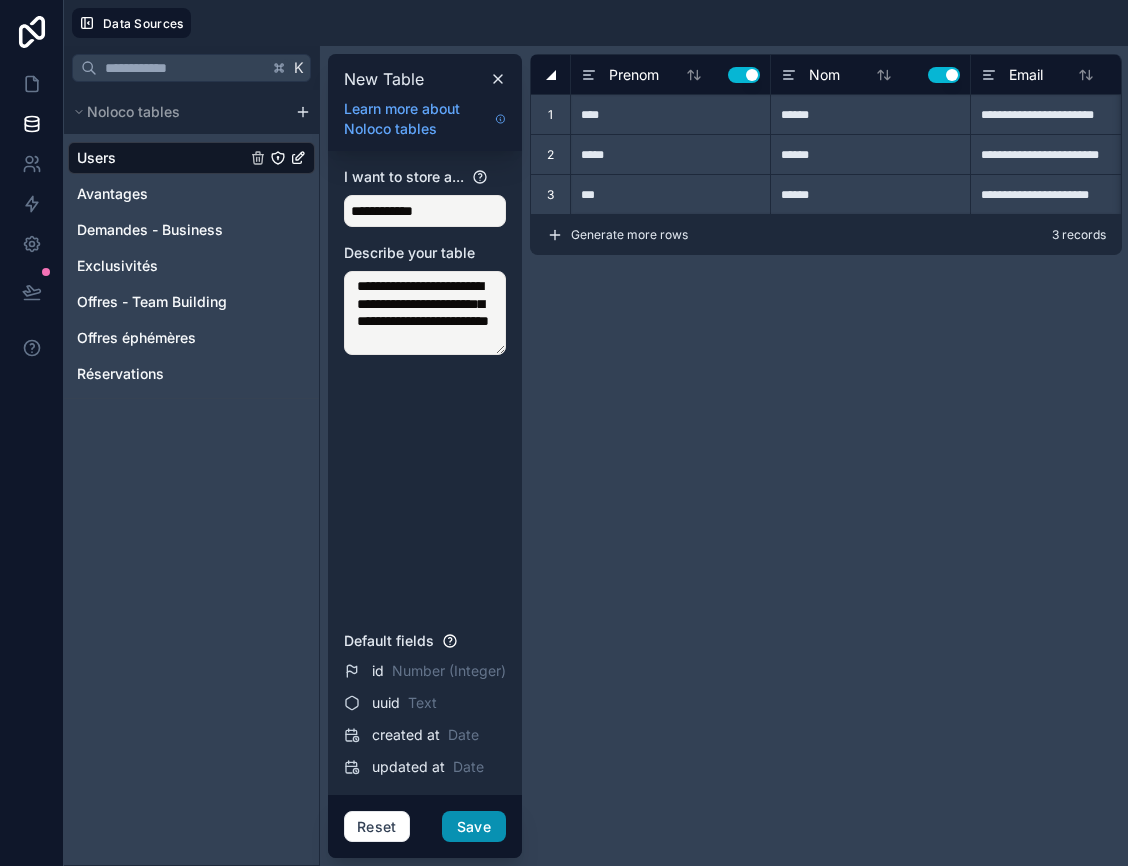 click on "Save" at bounding box center [474, 827] 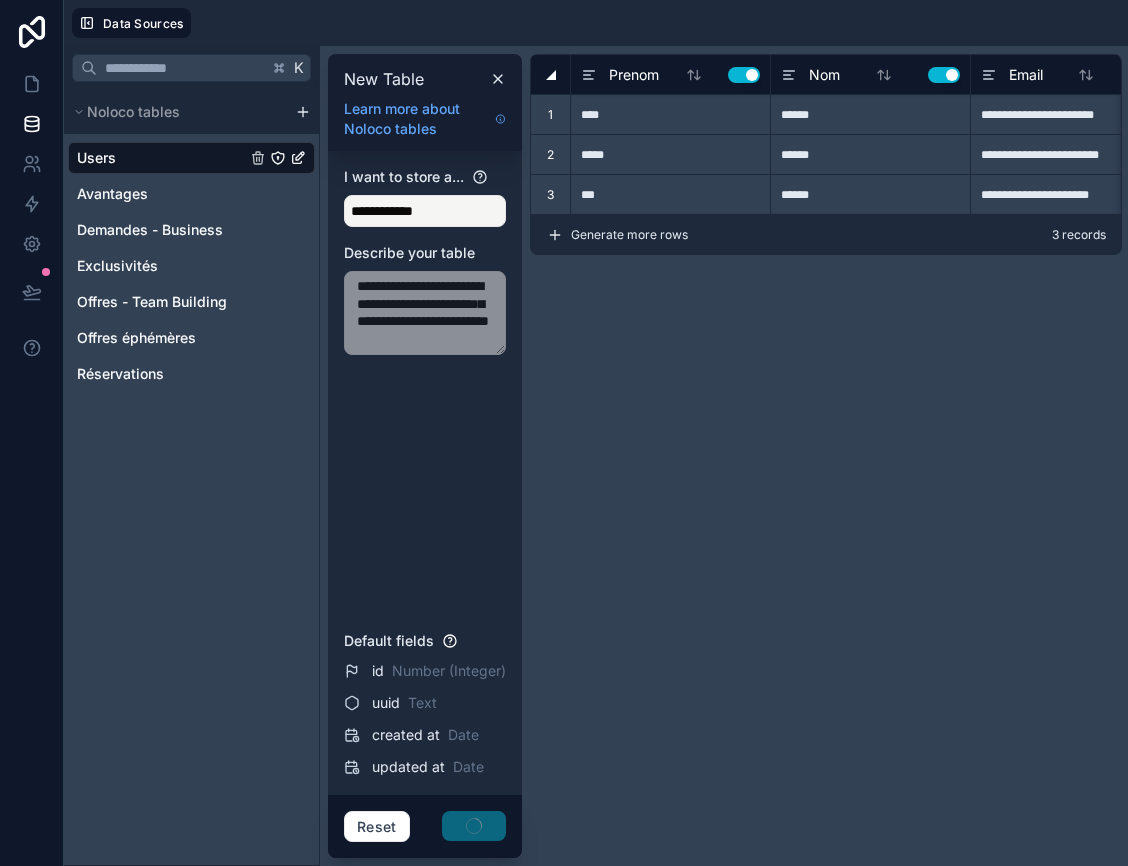 type 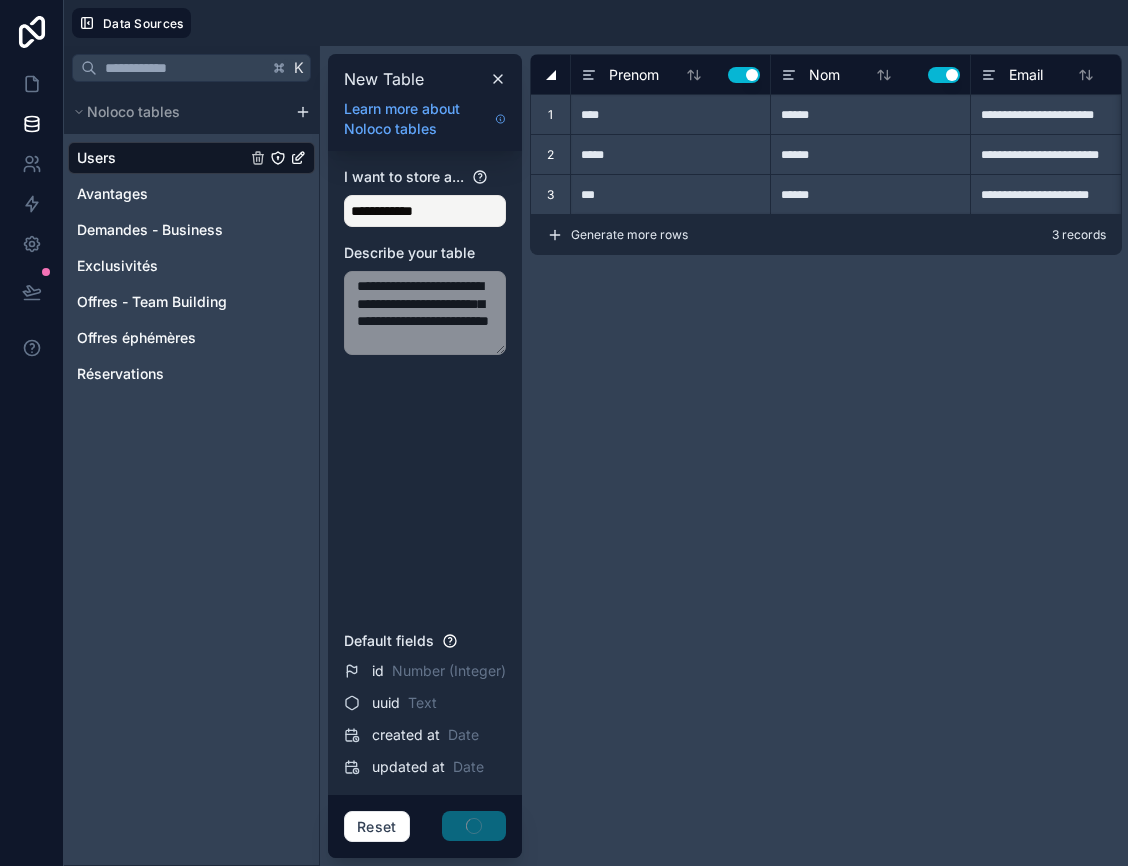 type on "**********" 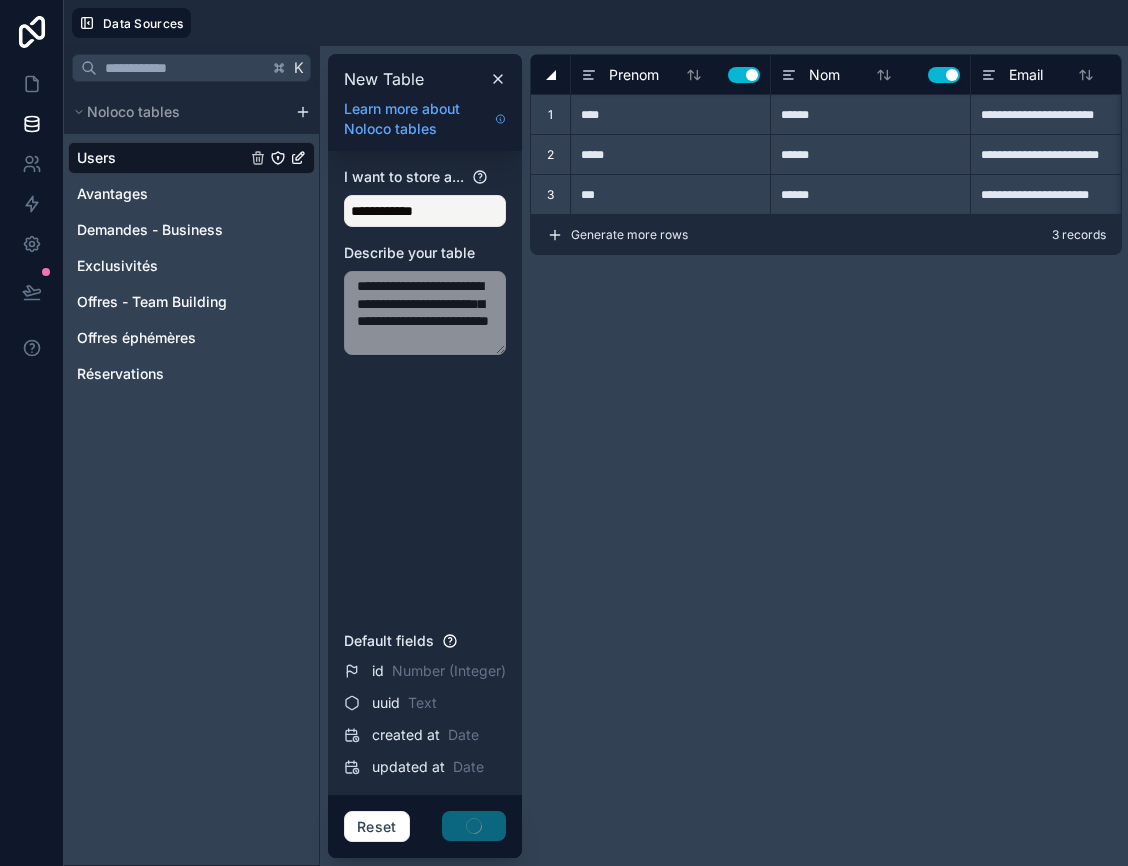 type 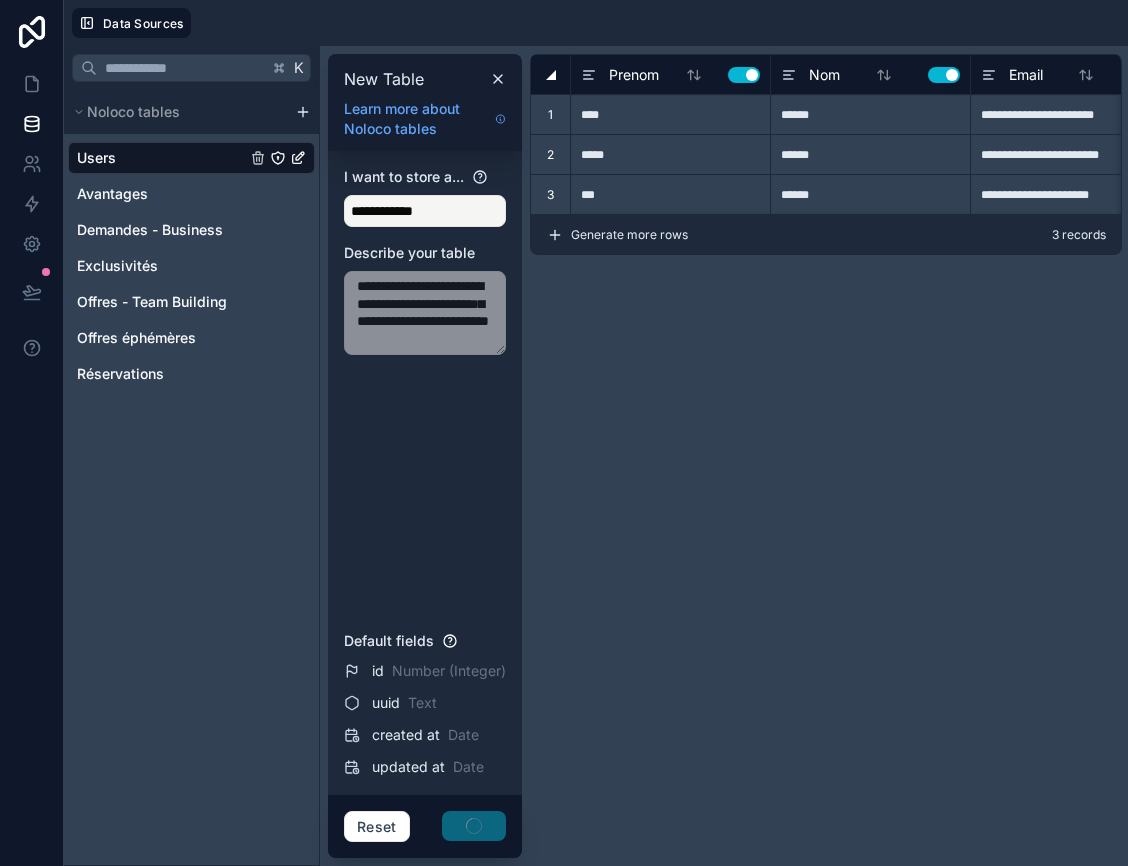 type 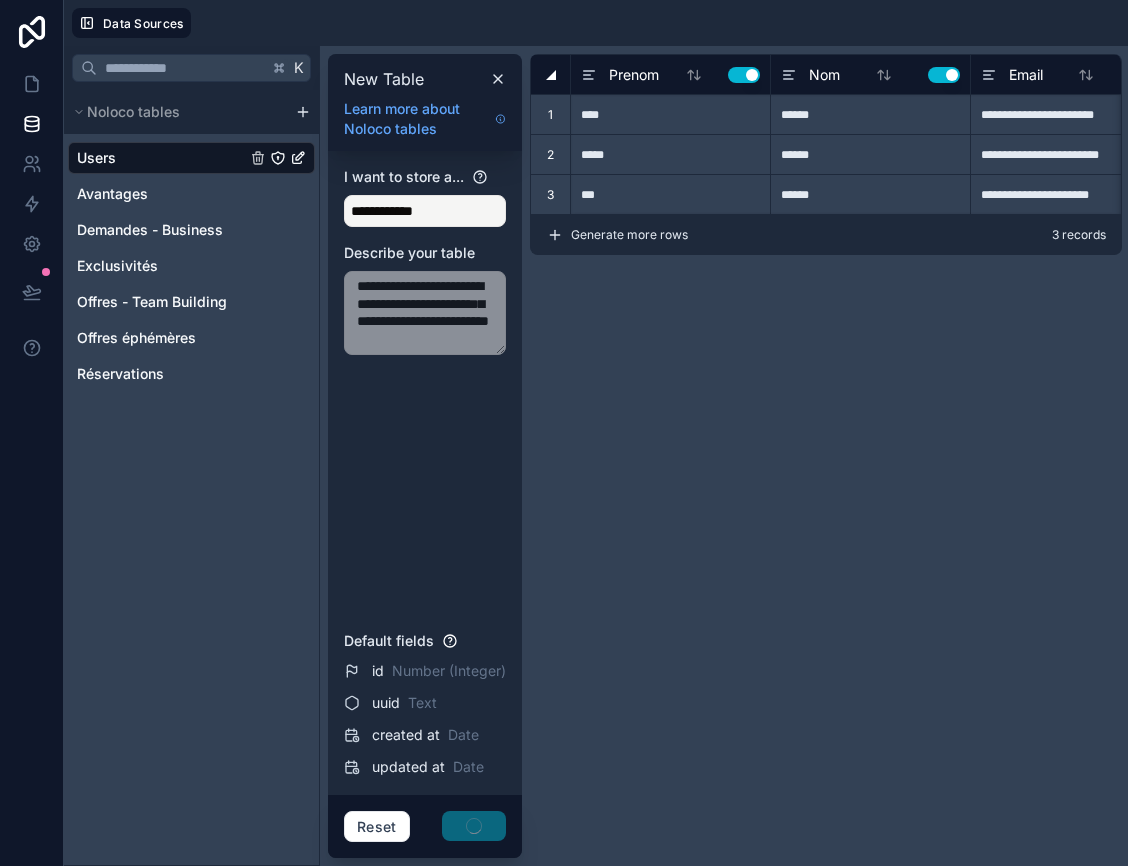 type on "**********" 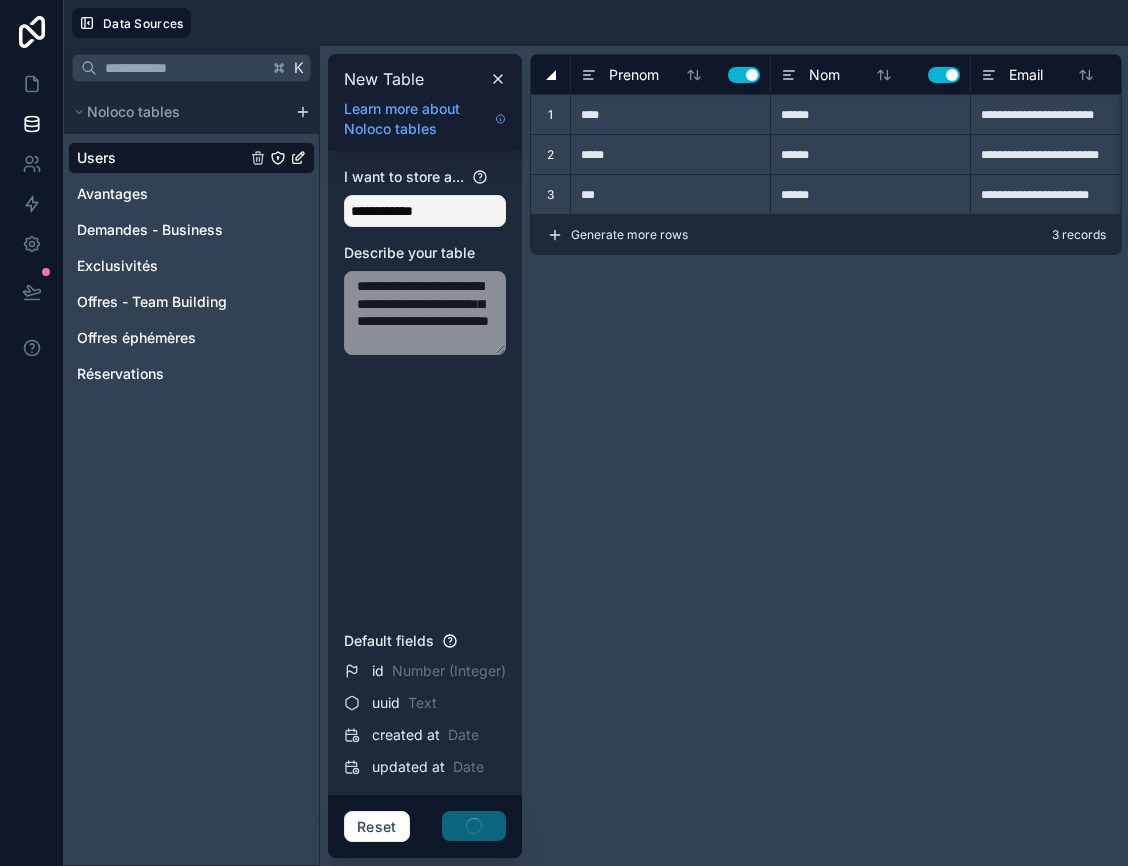 type on "**********" 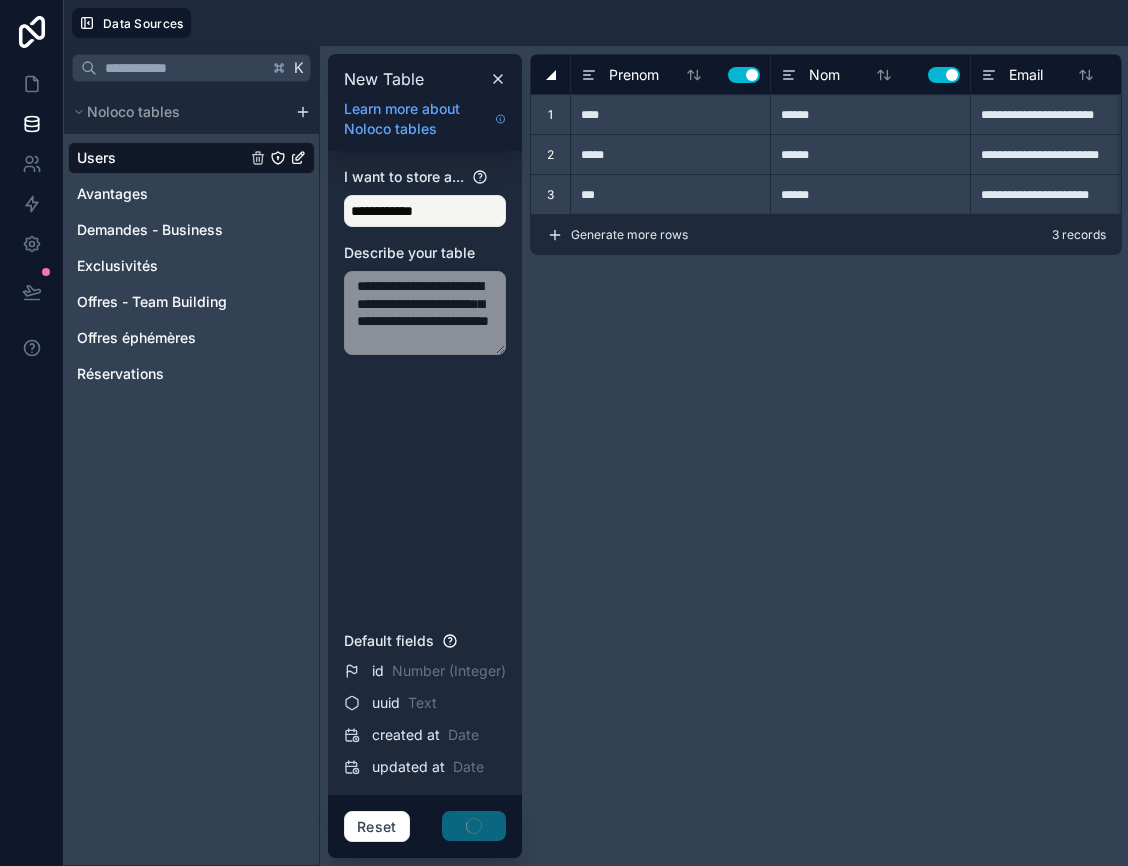 type 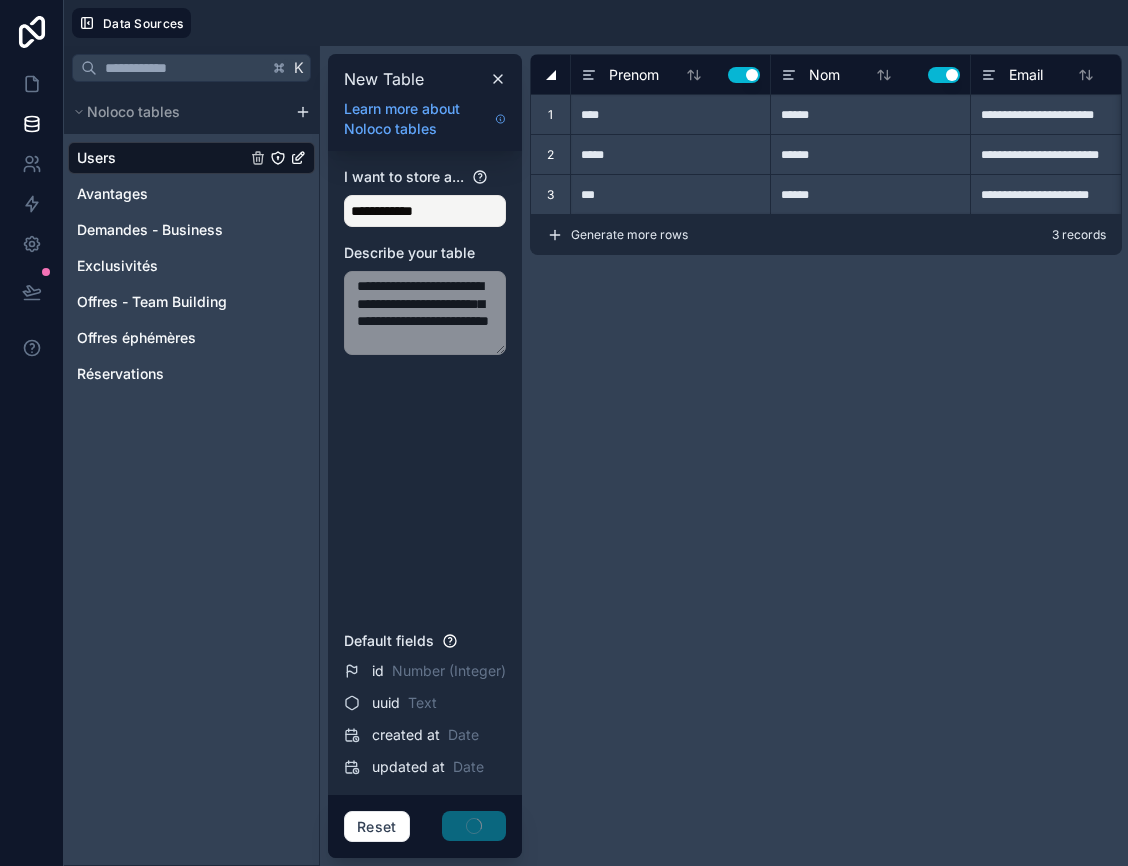 type 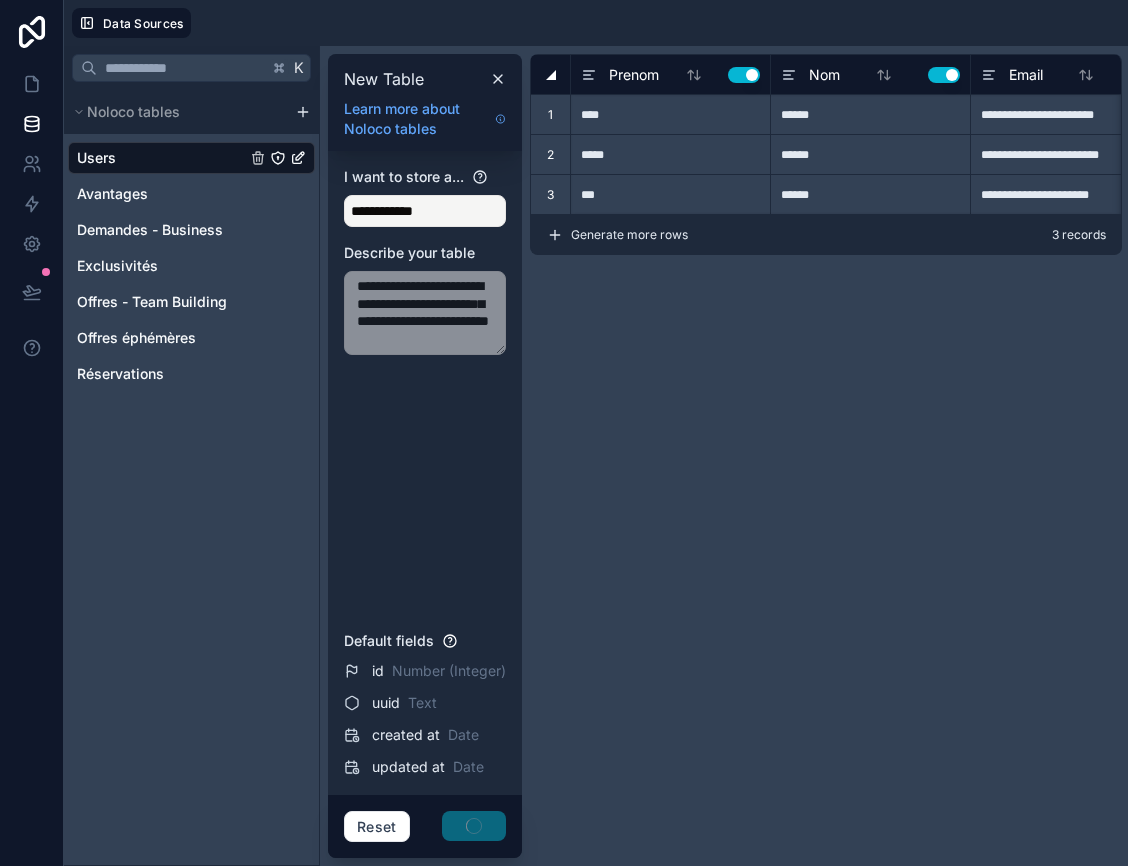 type on "**********" 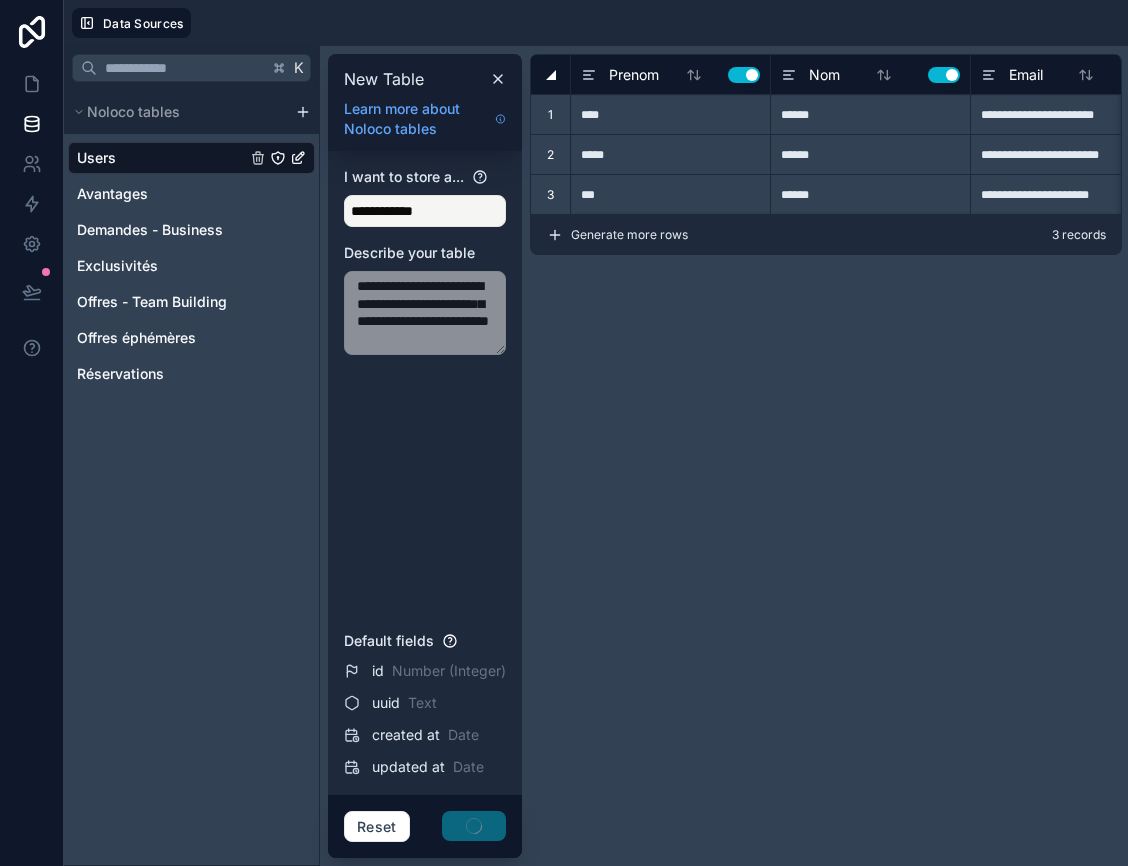 type on "**********" 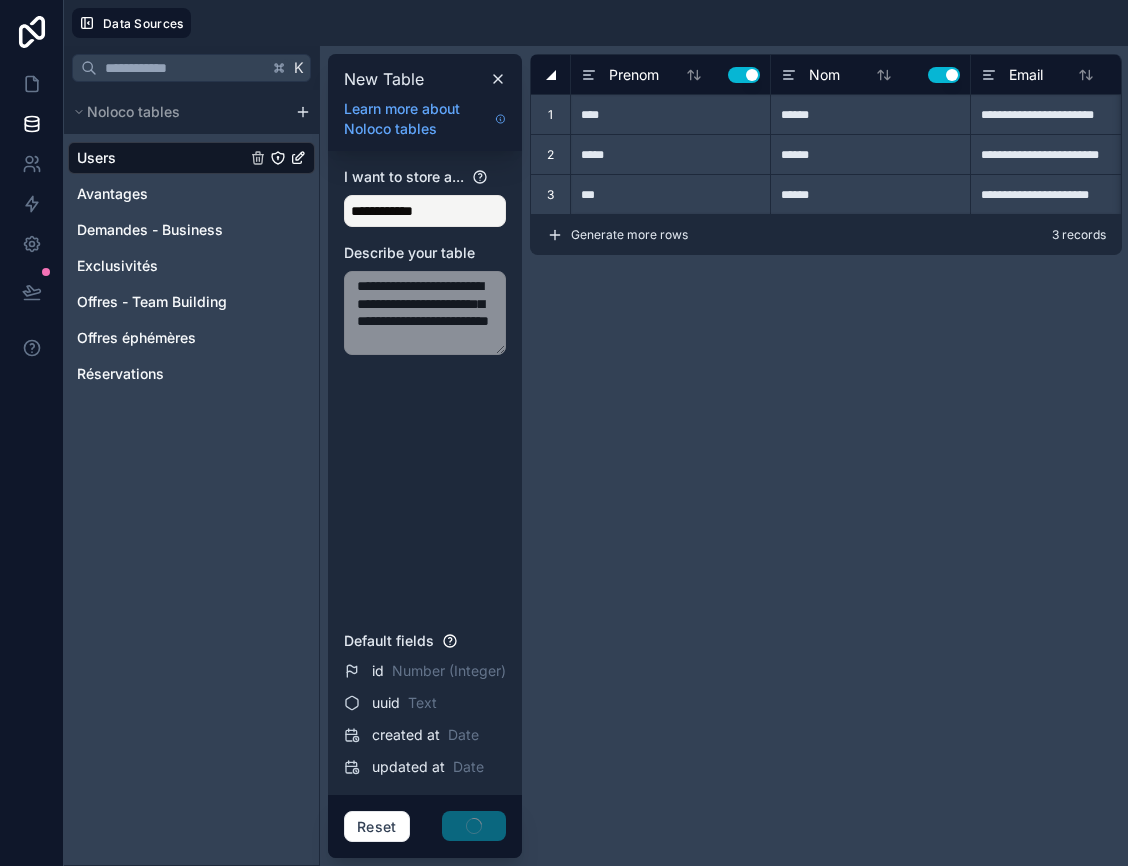 type 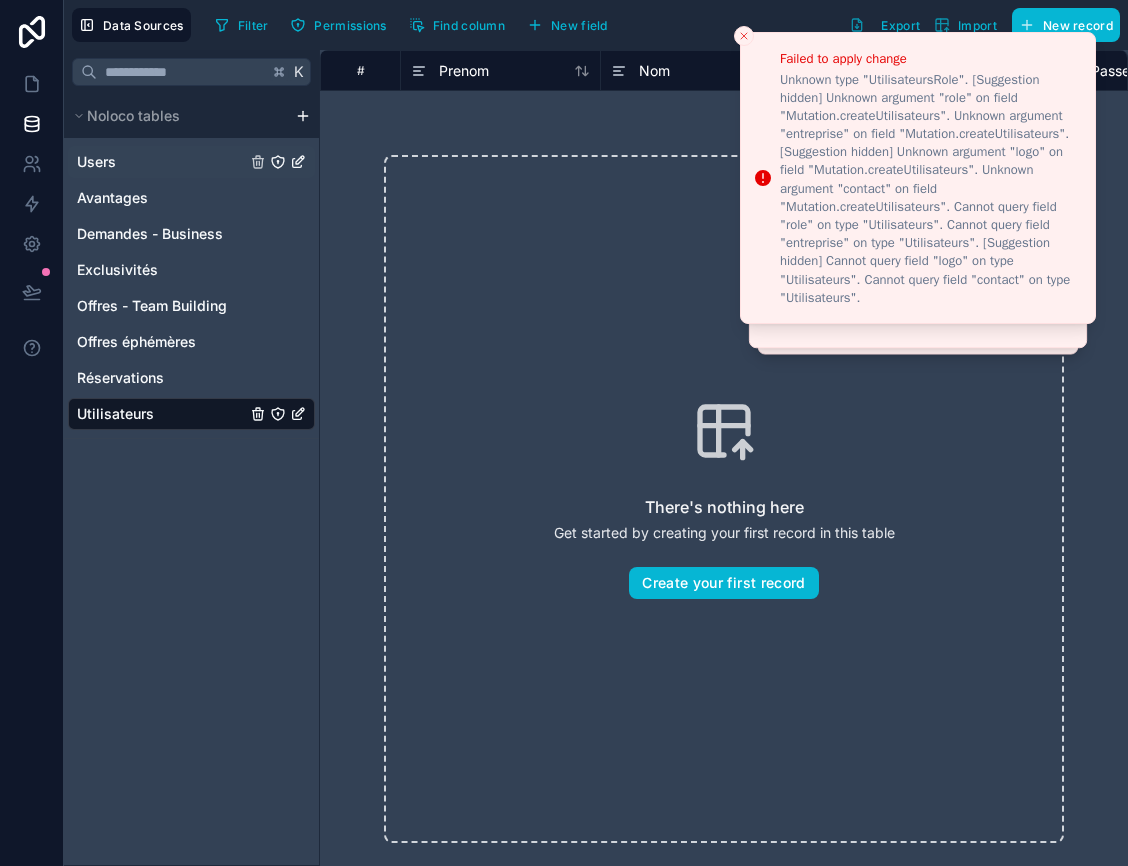 click on "Users" at bounding box center (96, 162) 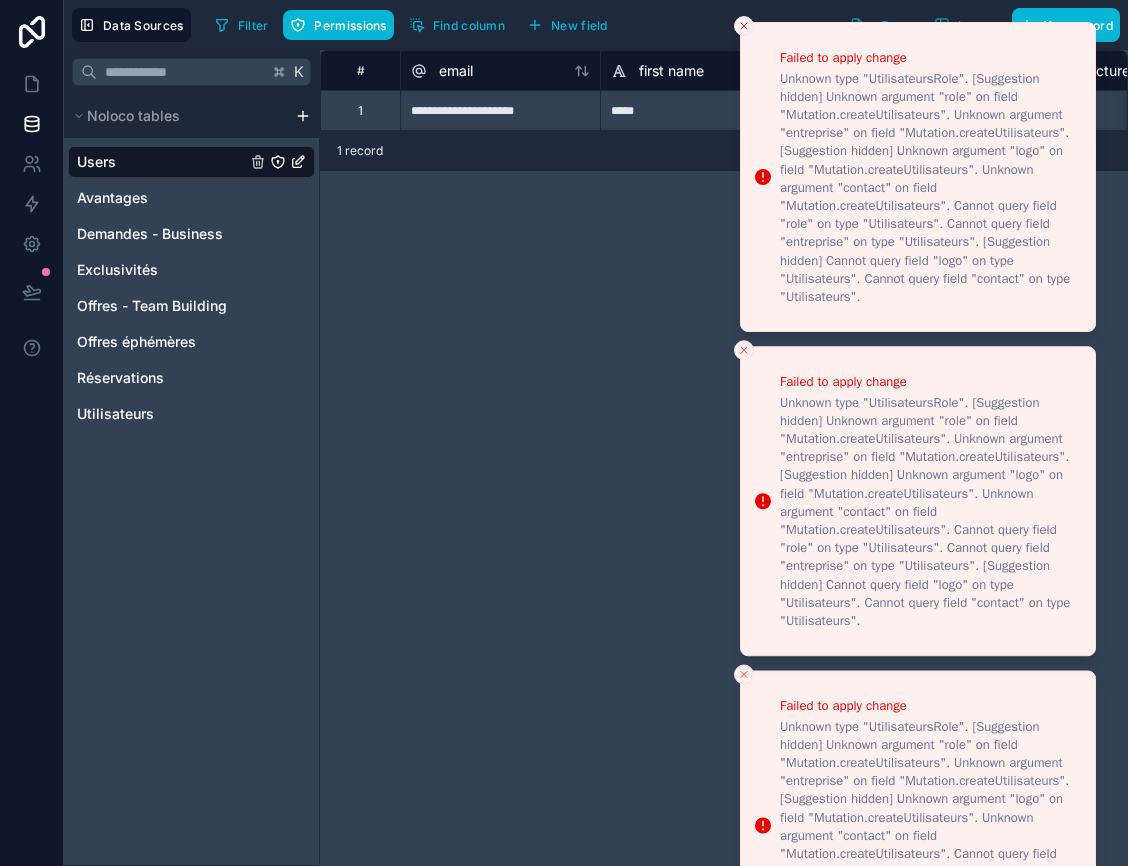 click 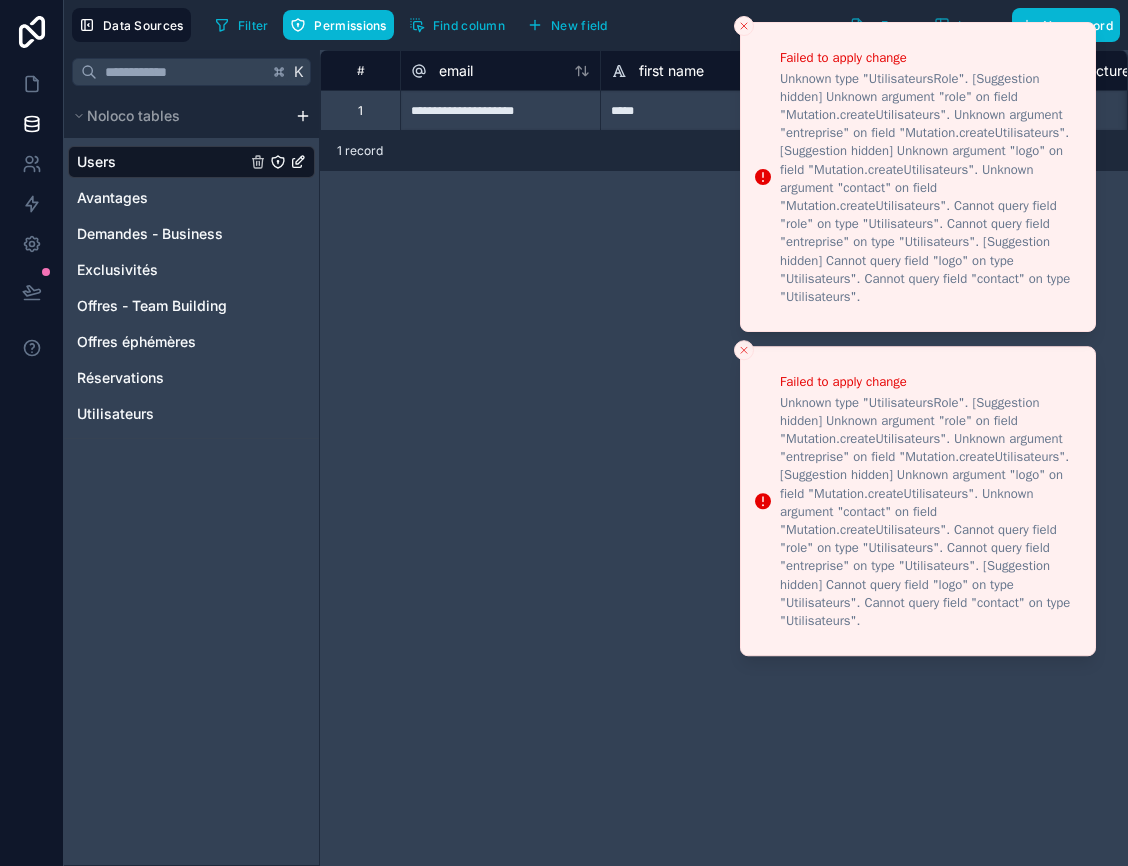 click 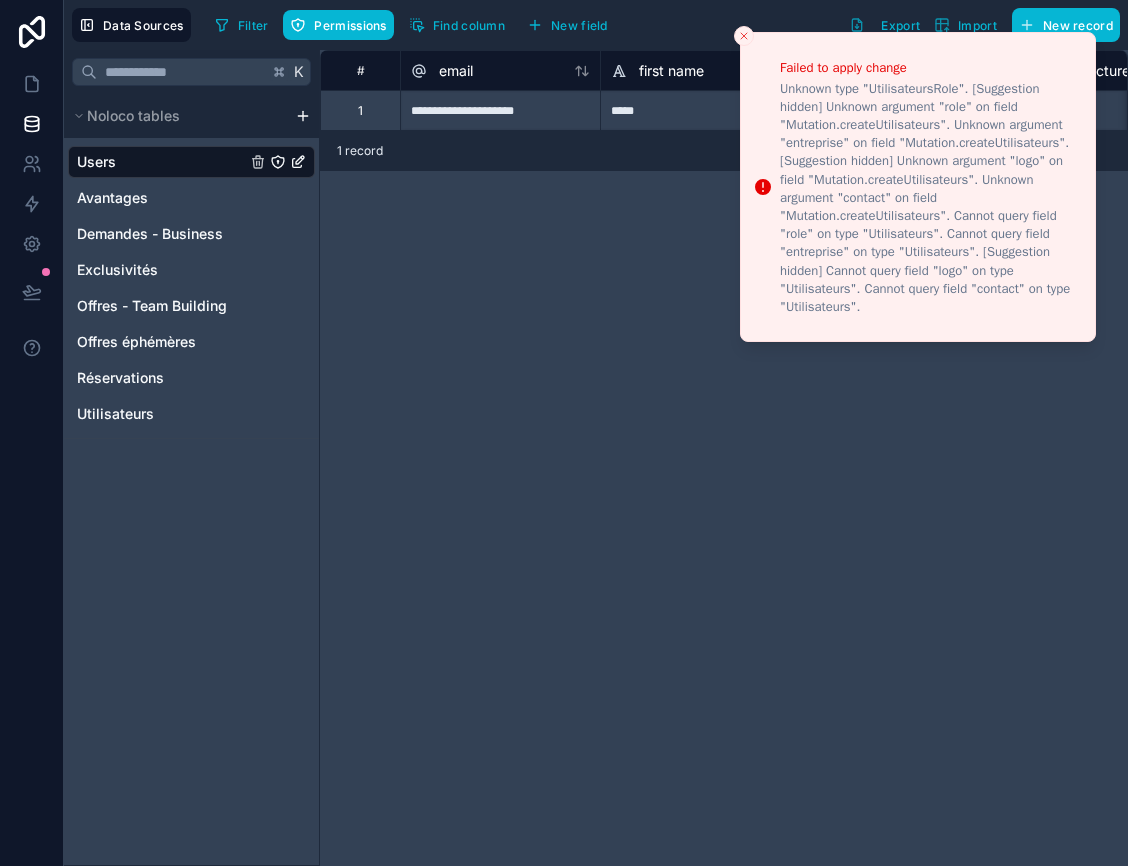 click 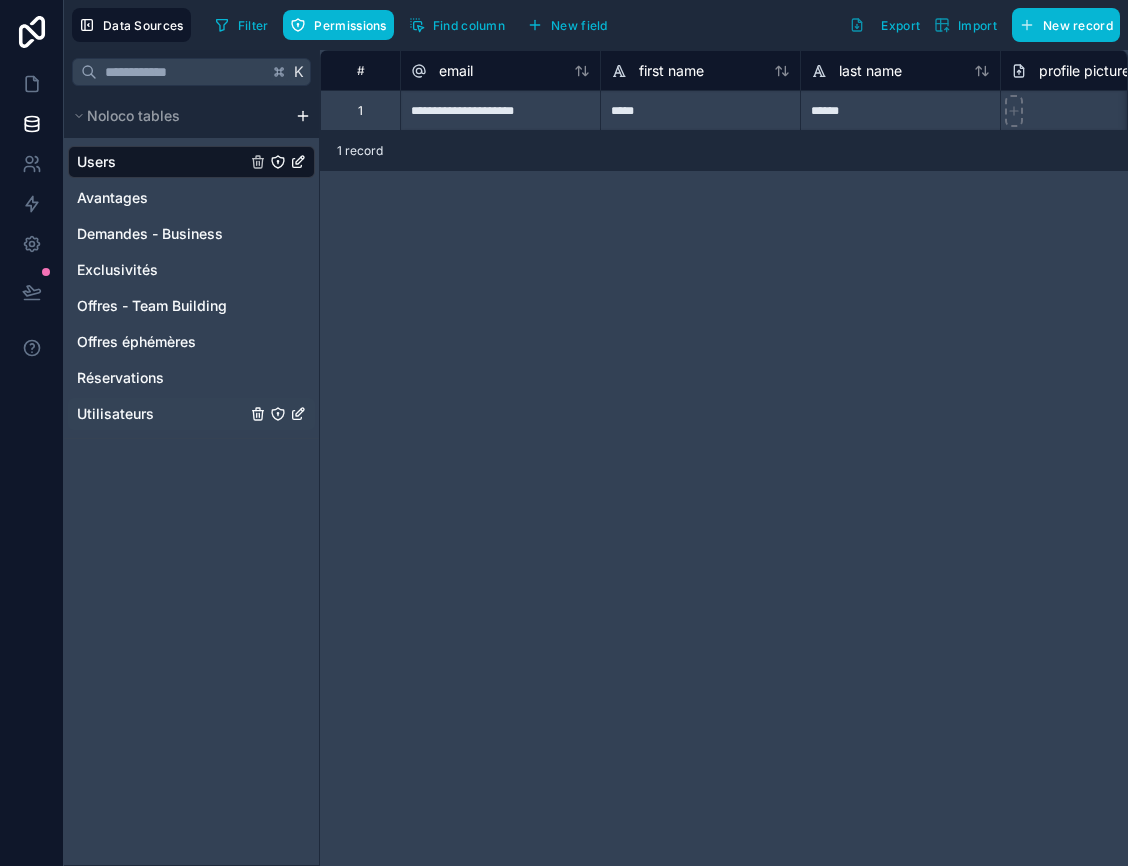 click on "Utilisateurs" at bounding box center (115, 414) 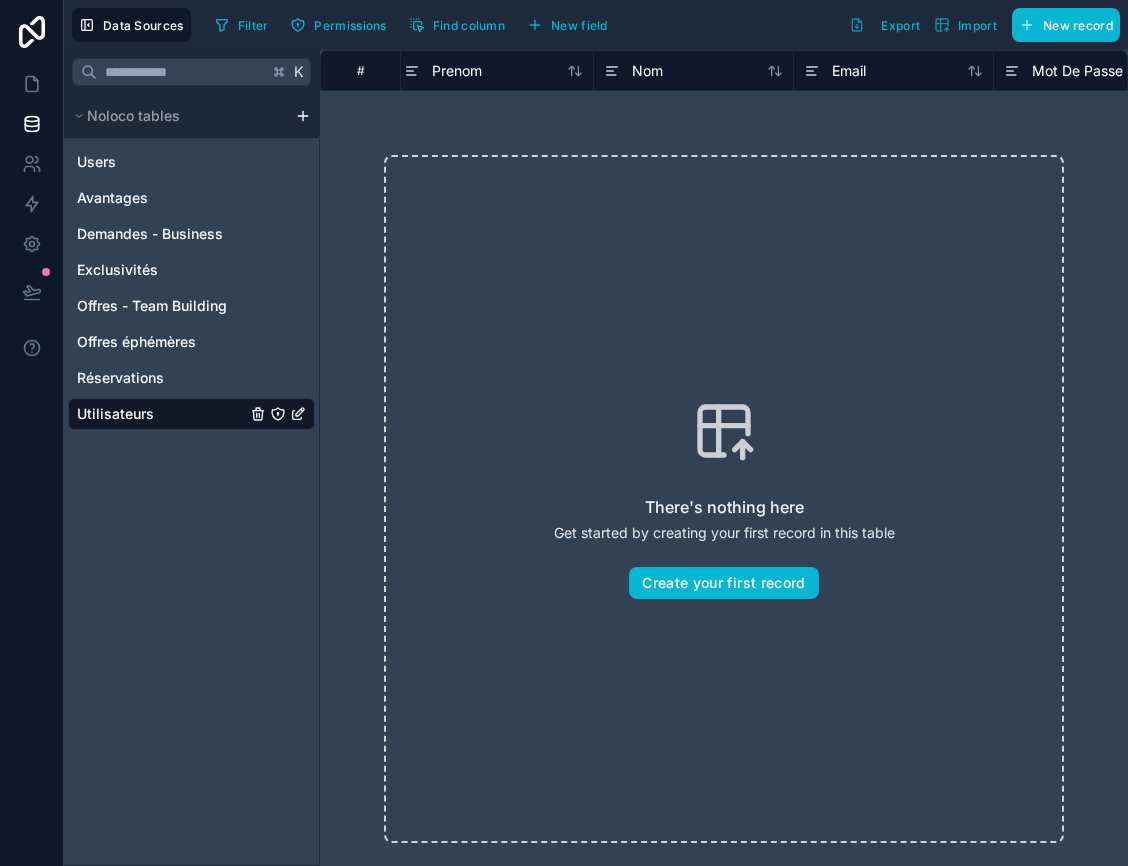 scroll, scrollTop: 0, scrollLeft: 0, axis: both 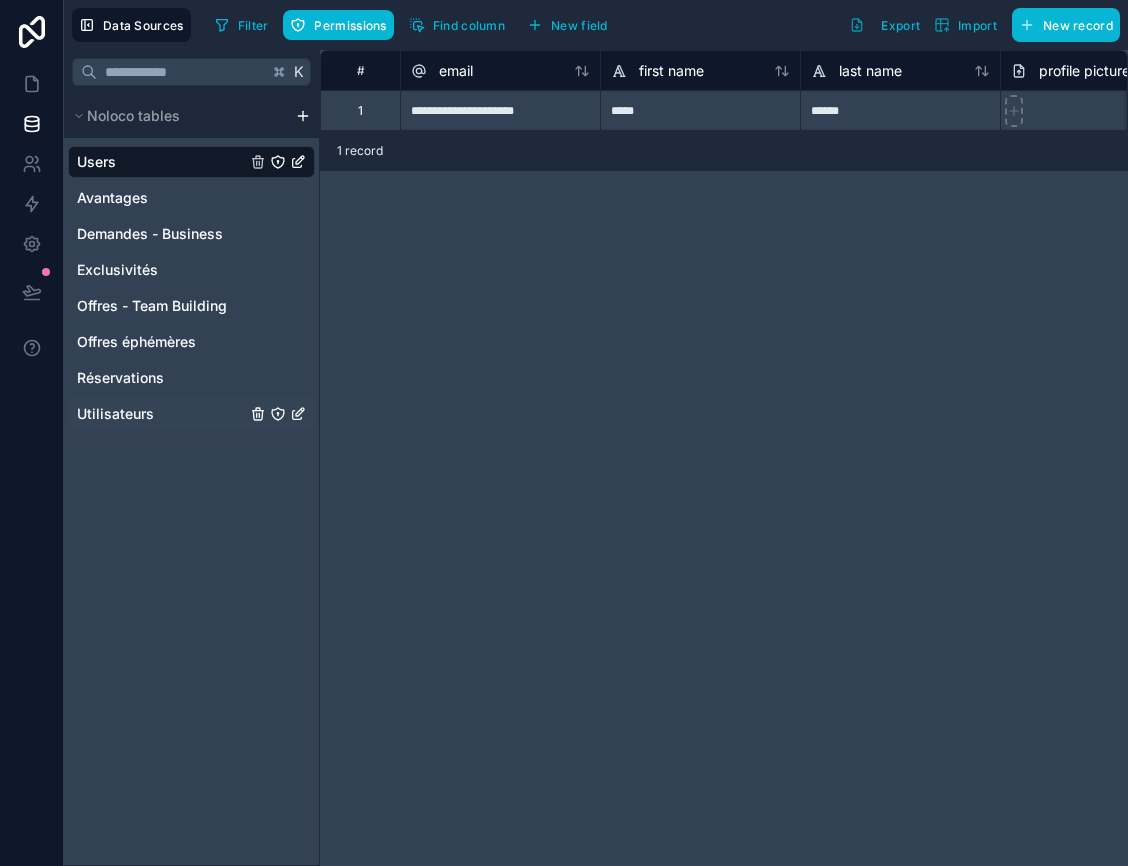 click on "Utilisateurs" at bounding box center [115, 414] 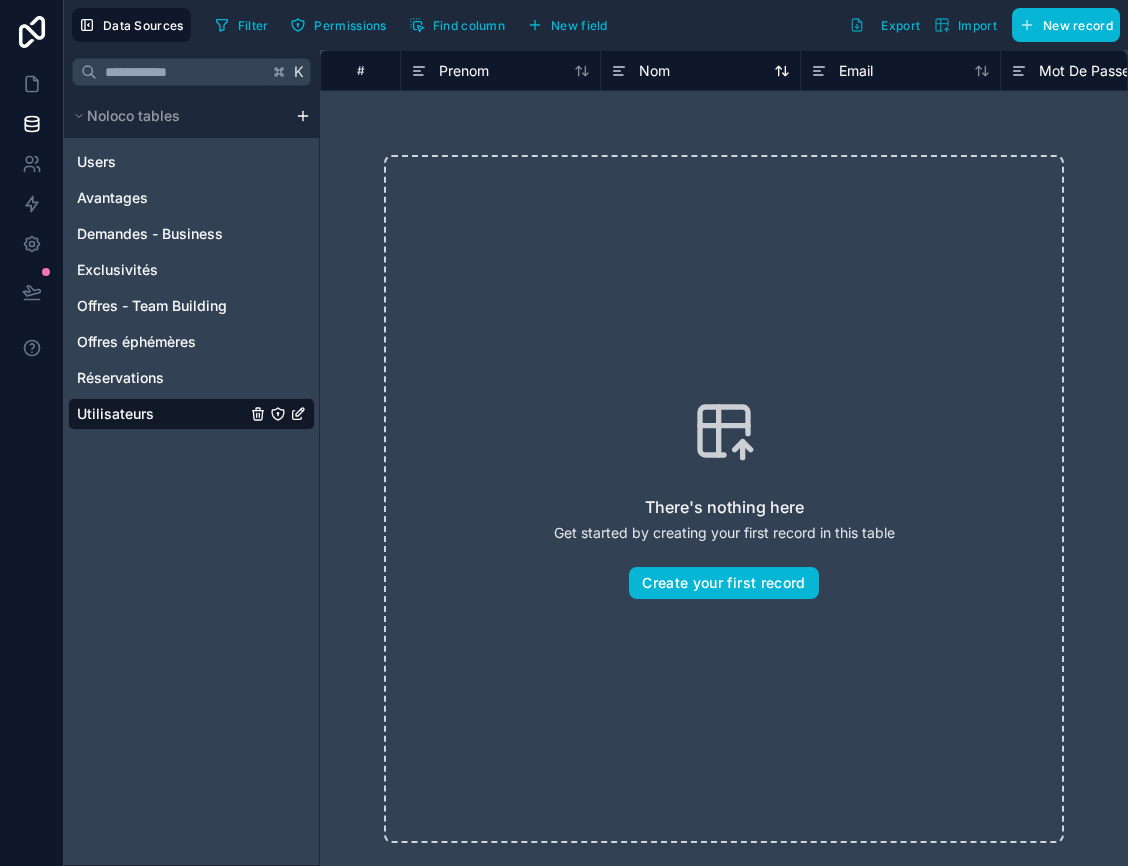 drag, startPoint x: 512, startPoint y: 70, endPoint x: 630, endPoint y: 65, distance: 118.10589 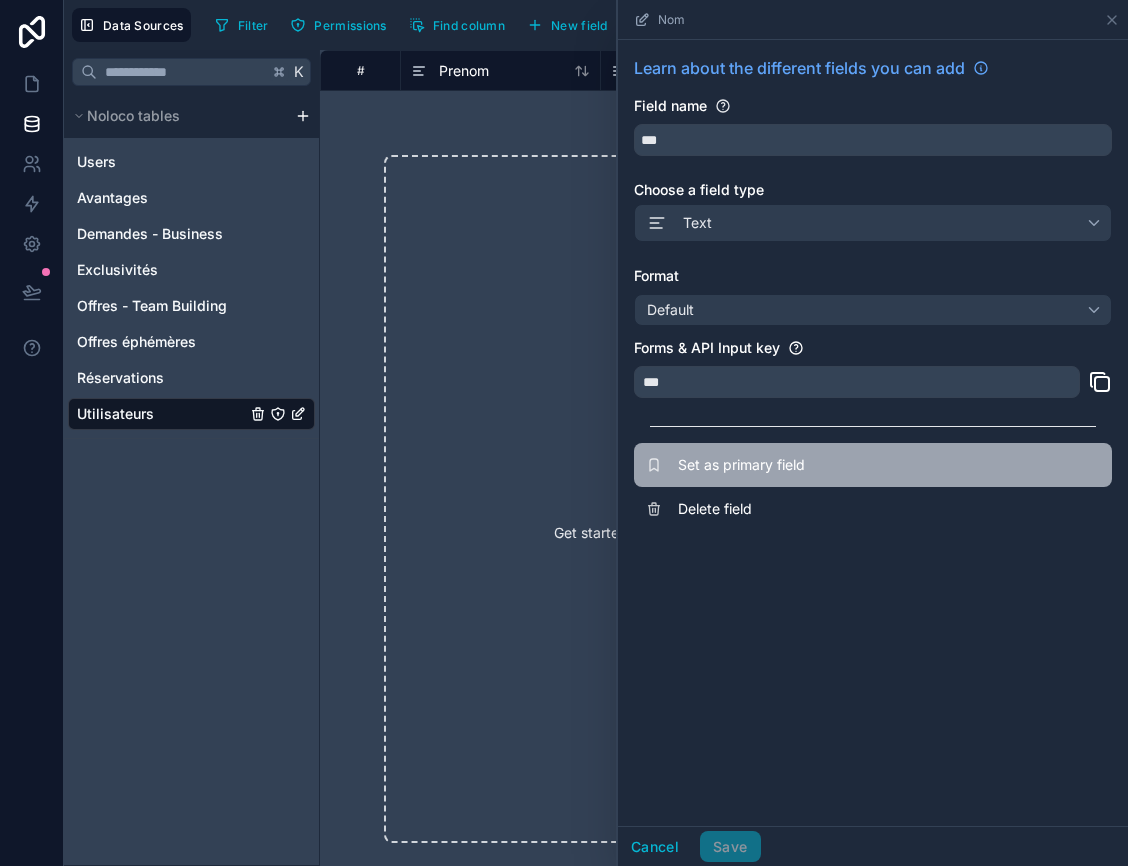 click on "Set as primary field" at bounding box center (873, 465) 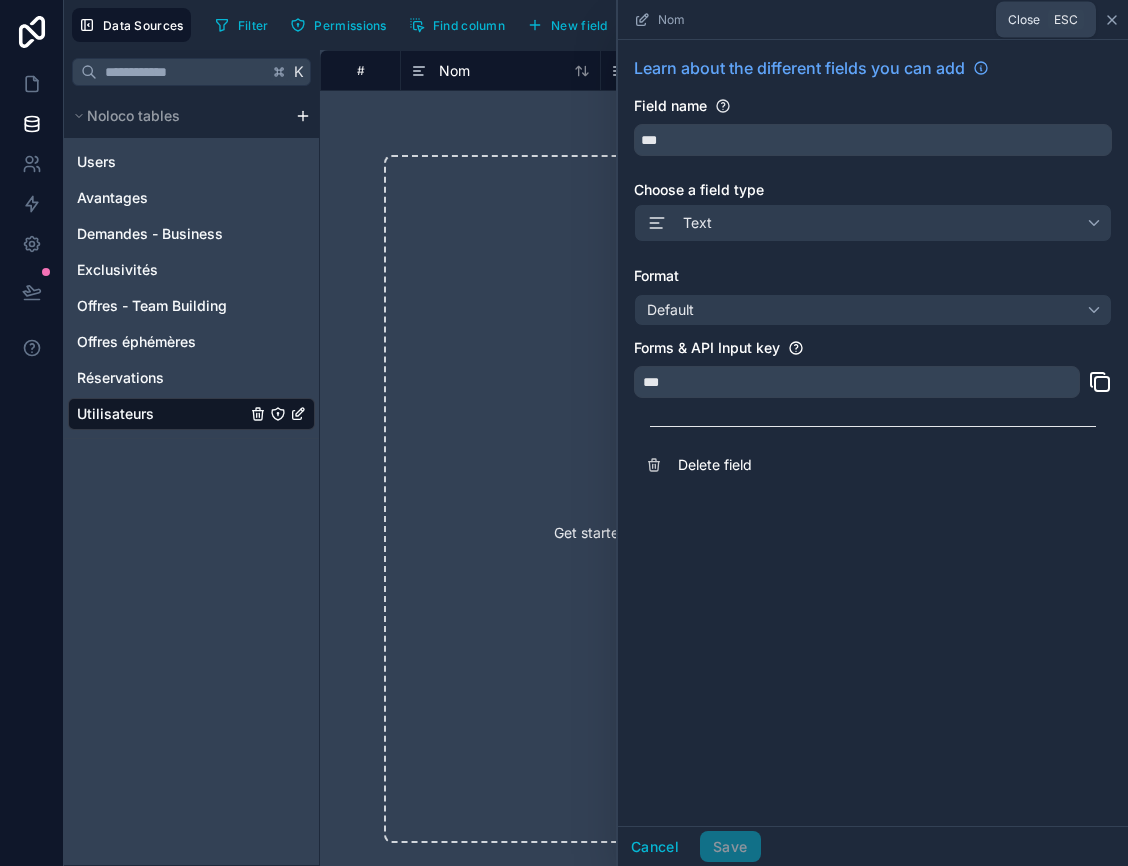 click 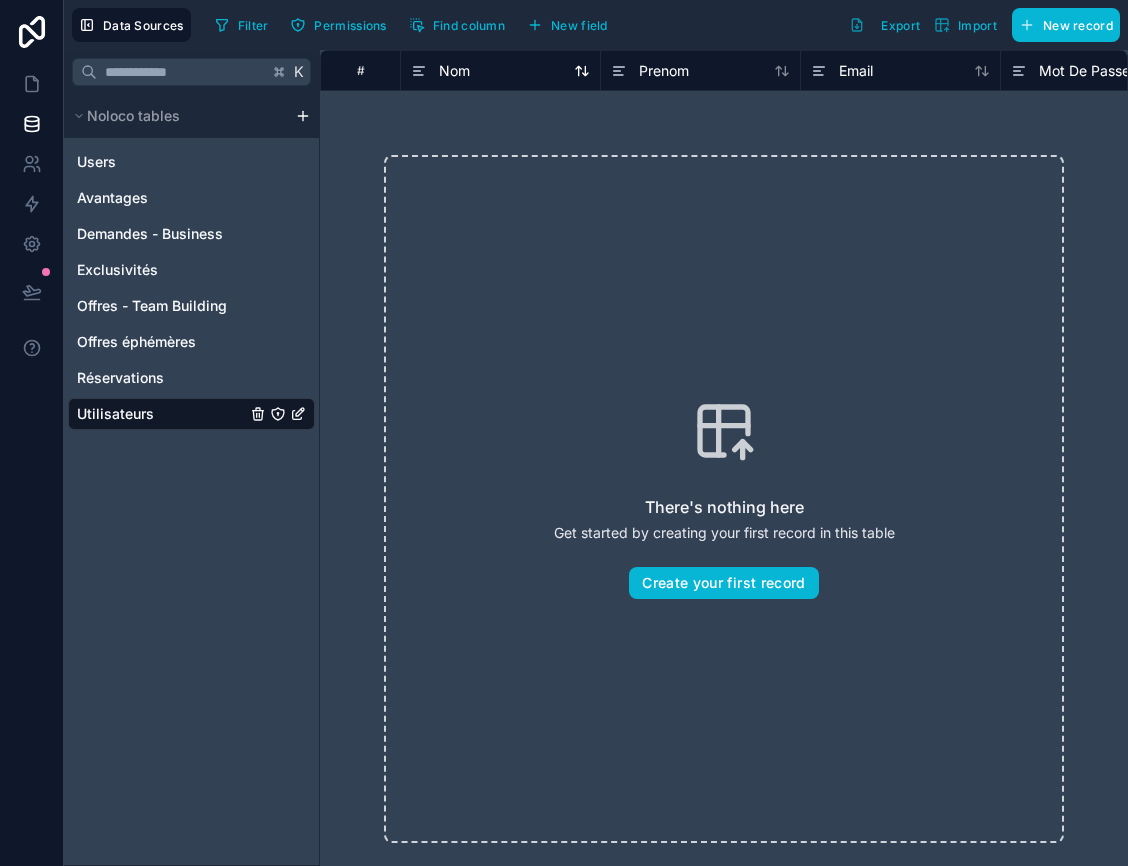 click on "Nom" at bounding box center [454, 71] 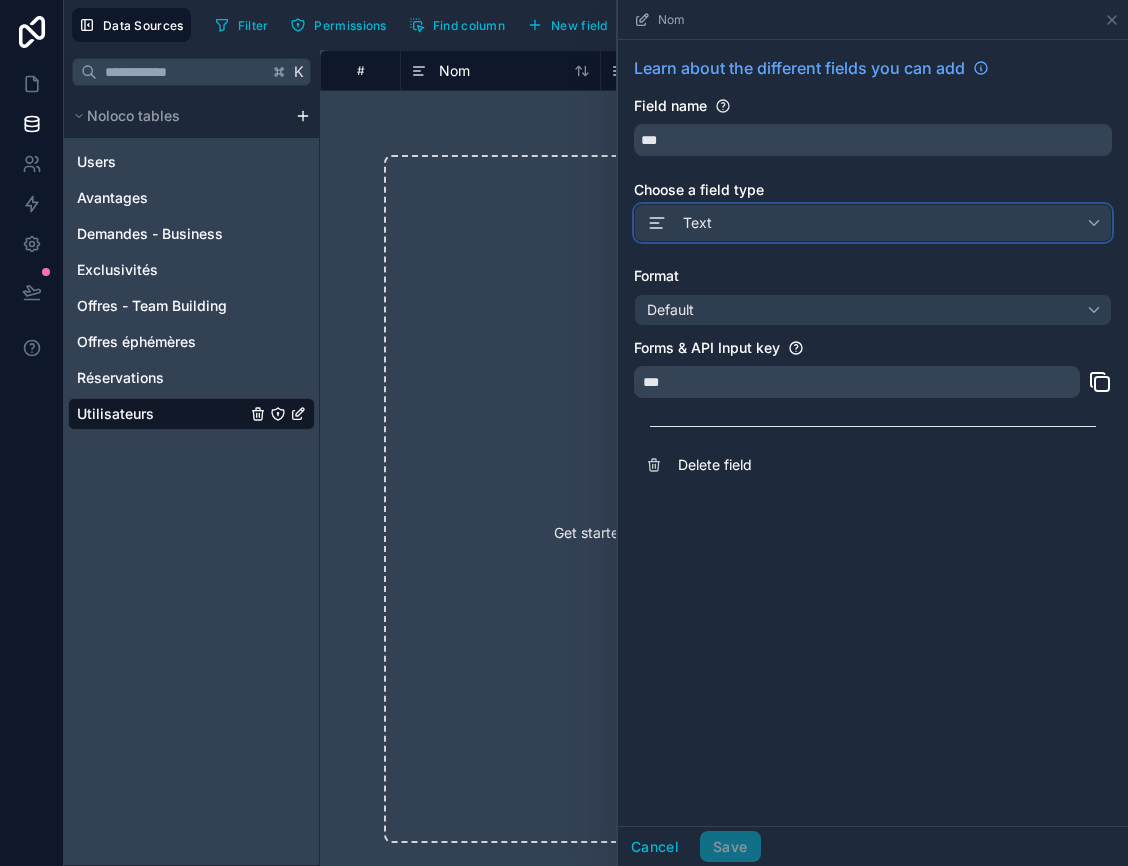 click on "Text" at bounding box center (697, 223) 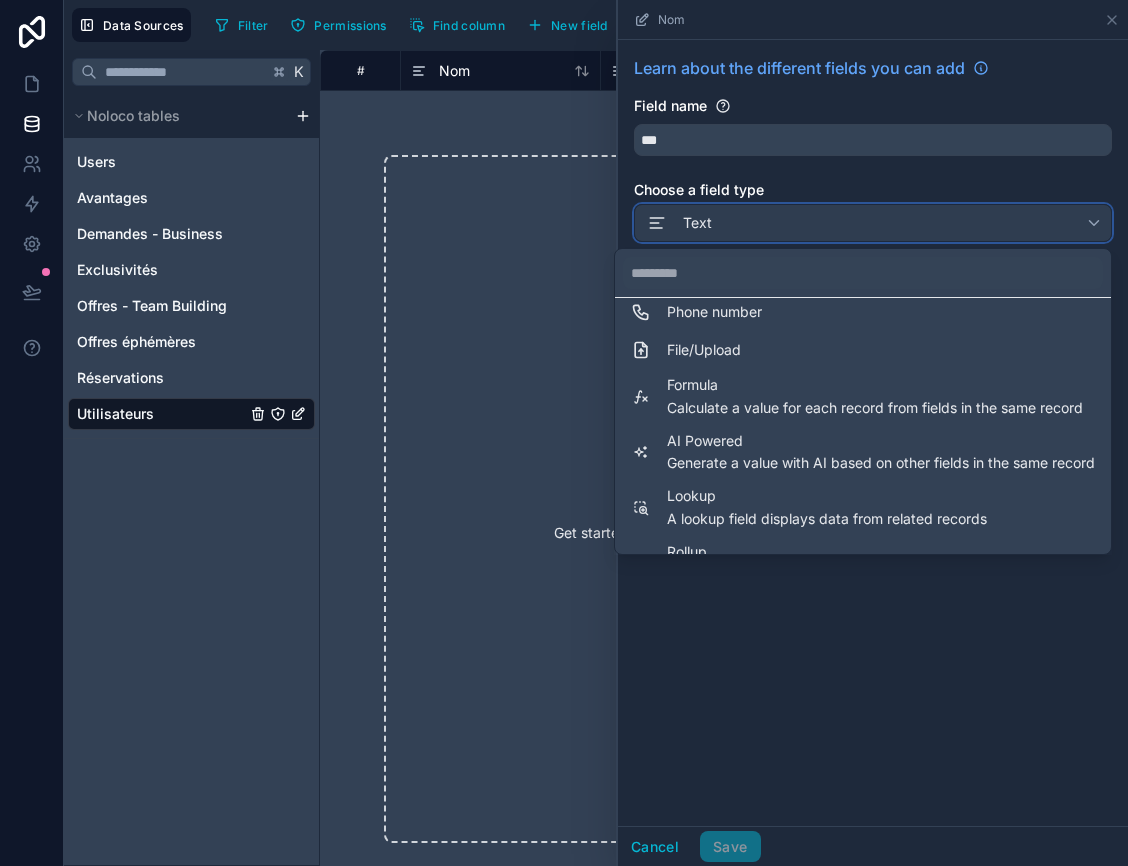 scroll, scrollTop: 548, scrollLeft: 0, axis: vertical 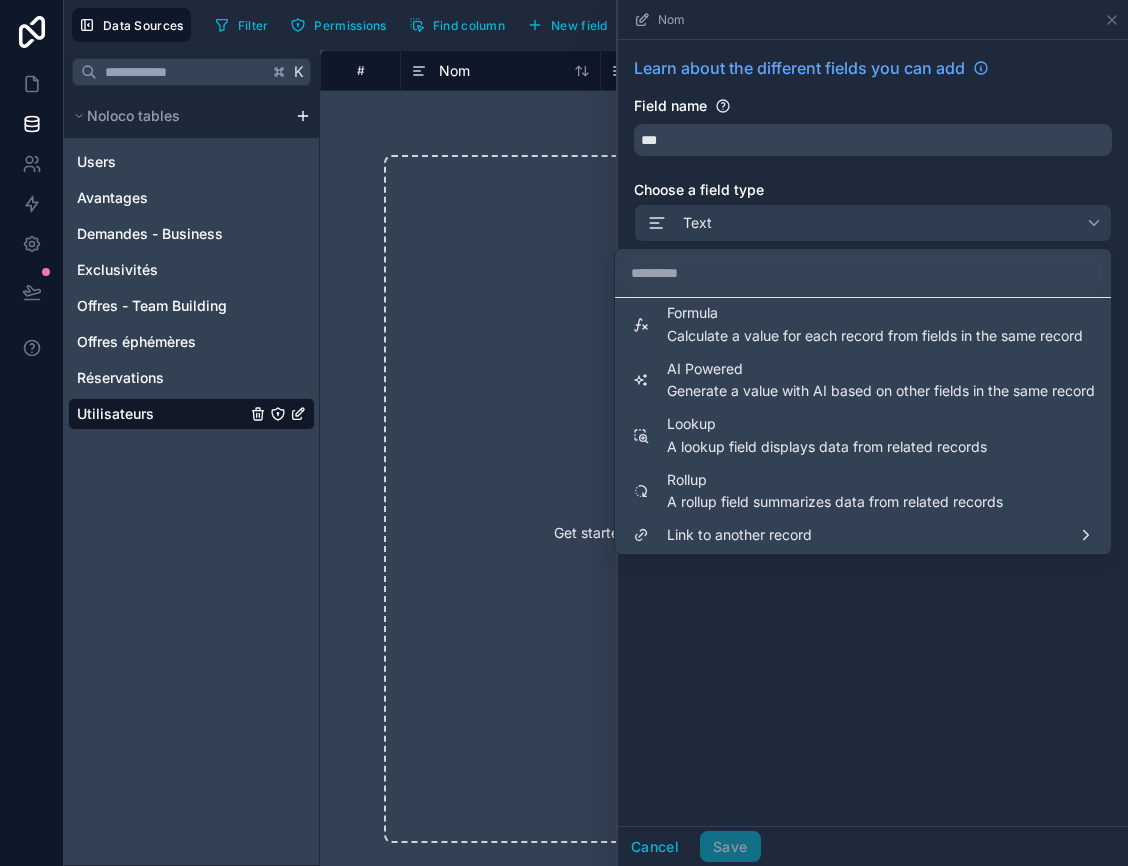click at bounding box center [873, 433] 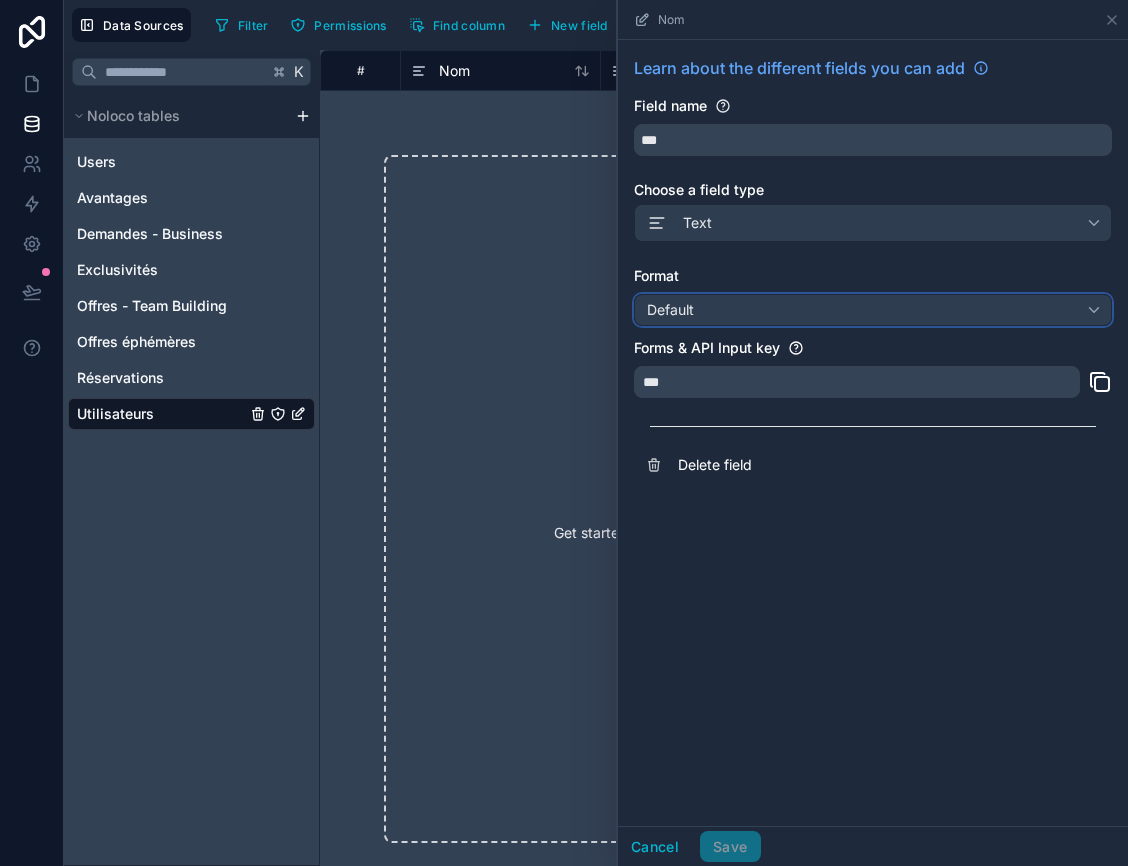 click on "Default" at bounding box center (873, 310) 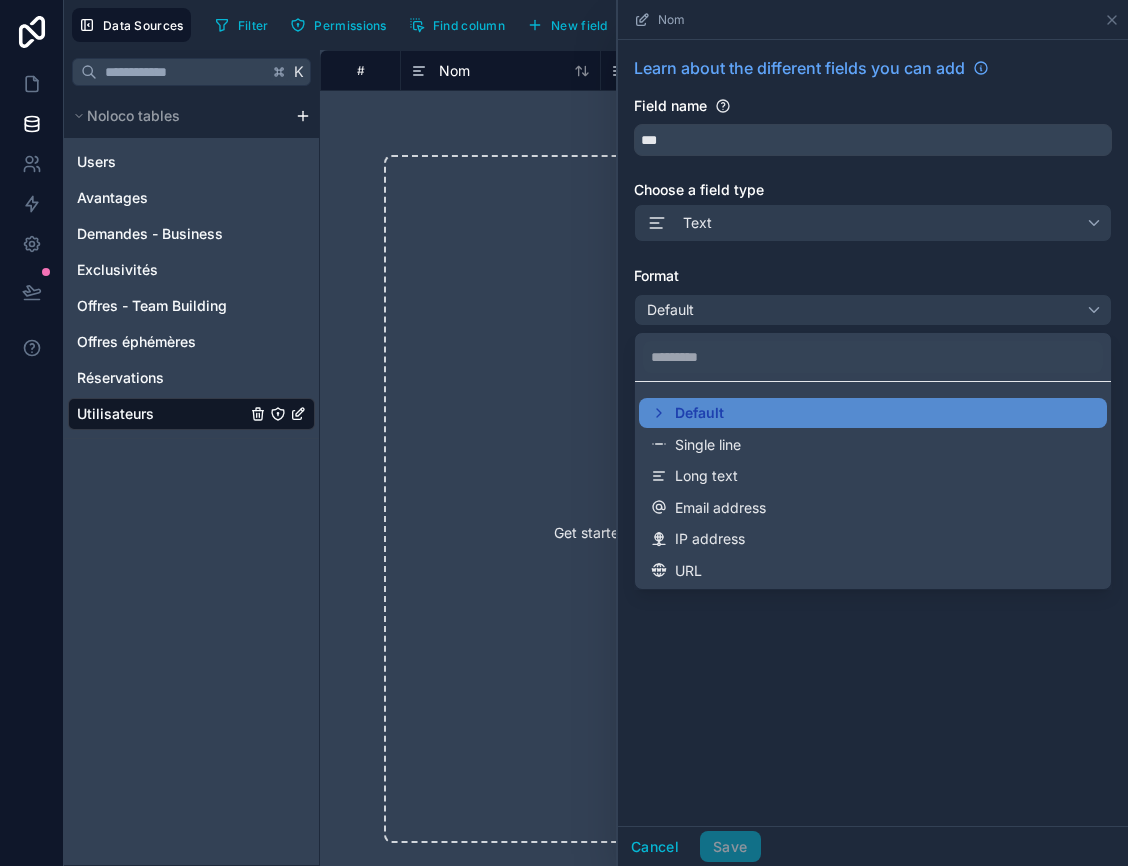 click at bounding box center (873, 433) 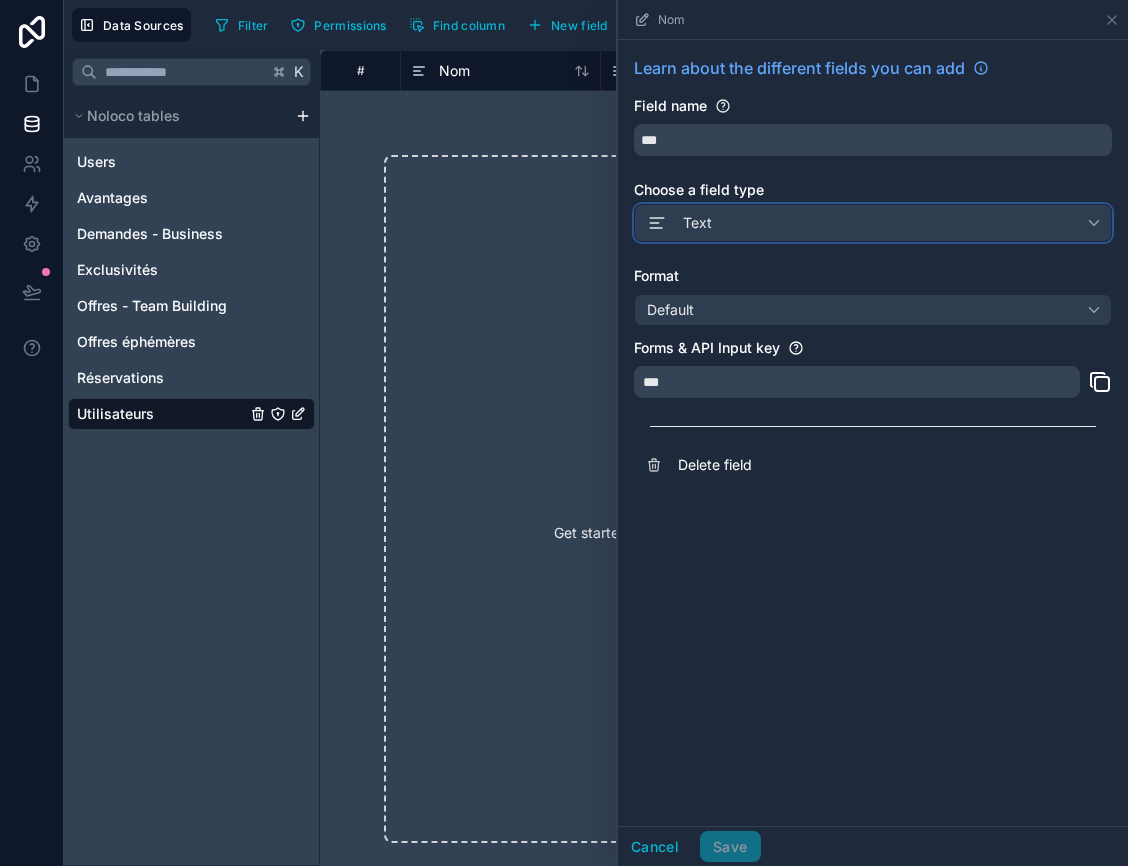 click on "Text" at bounding box center (873, 223) 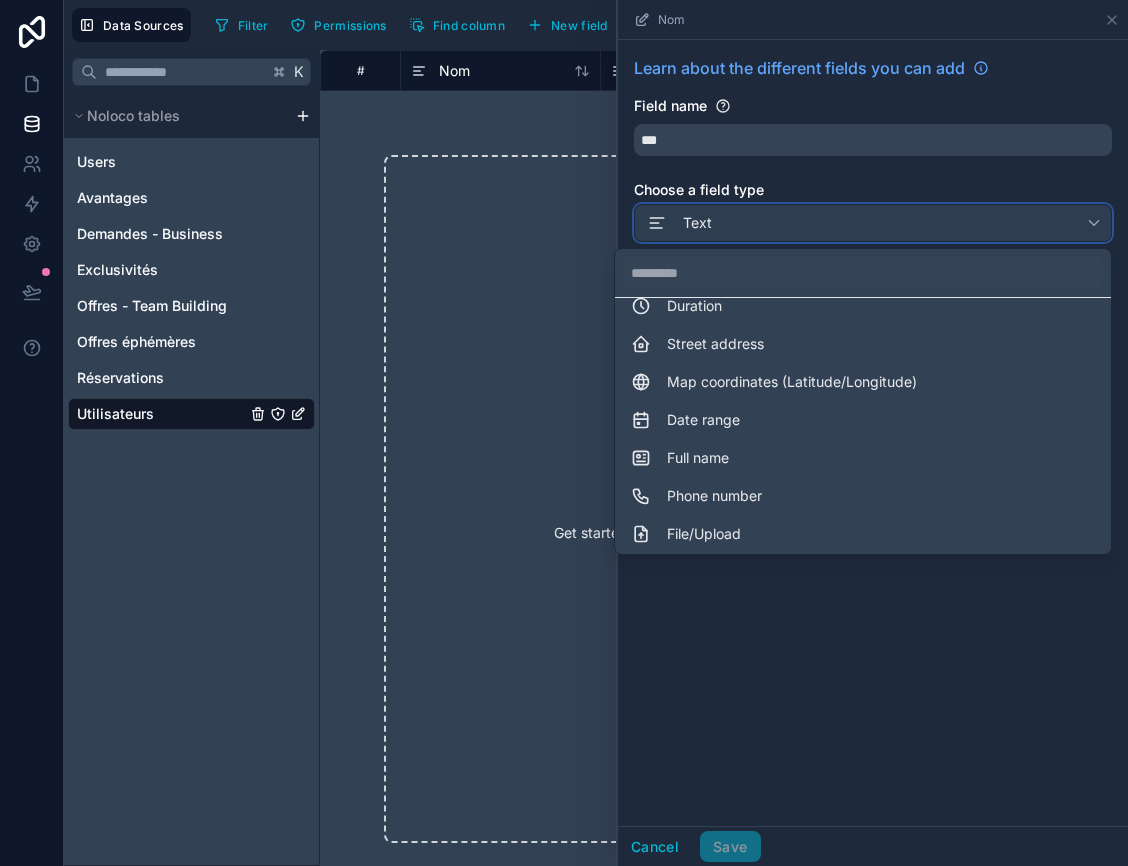 scroll, scrollTop: 297, scrollLeft: 0, axis: vertical 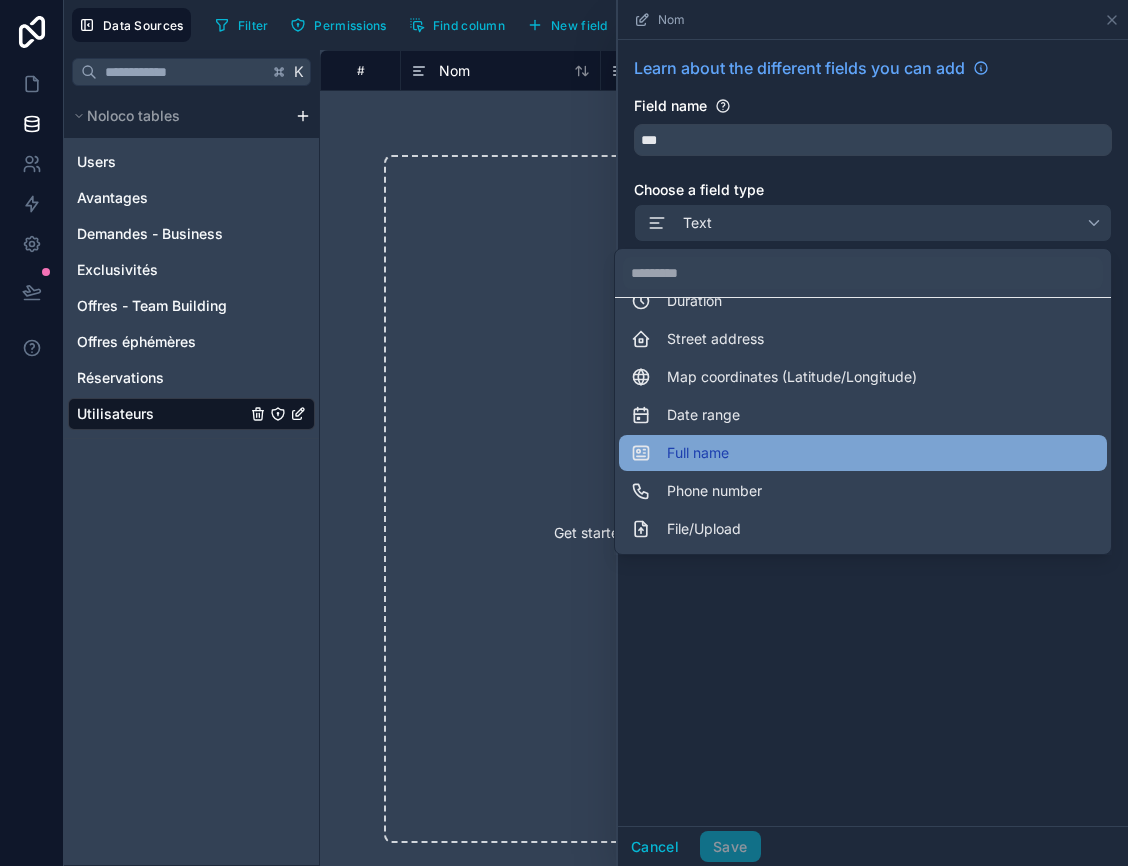 click on "Full name" at bounding box center [698, 453] 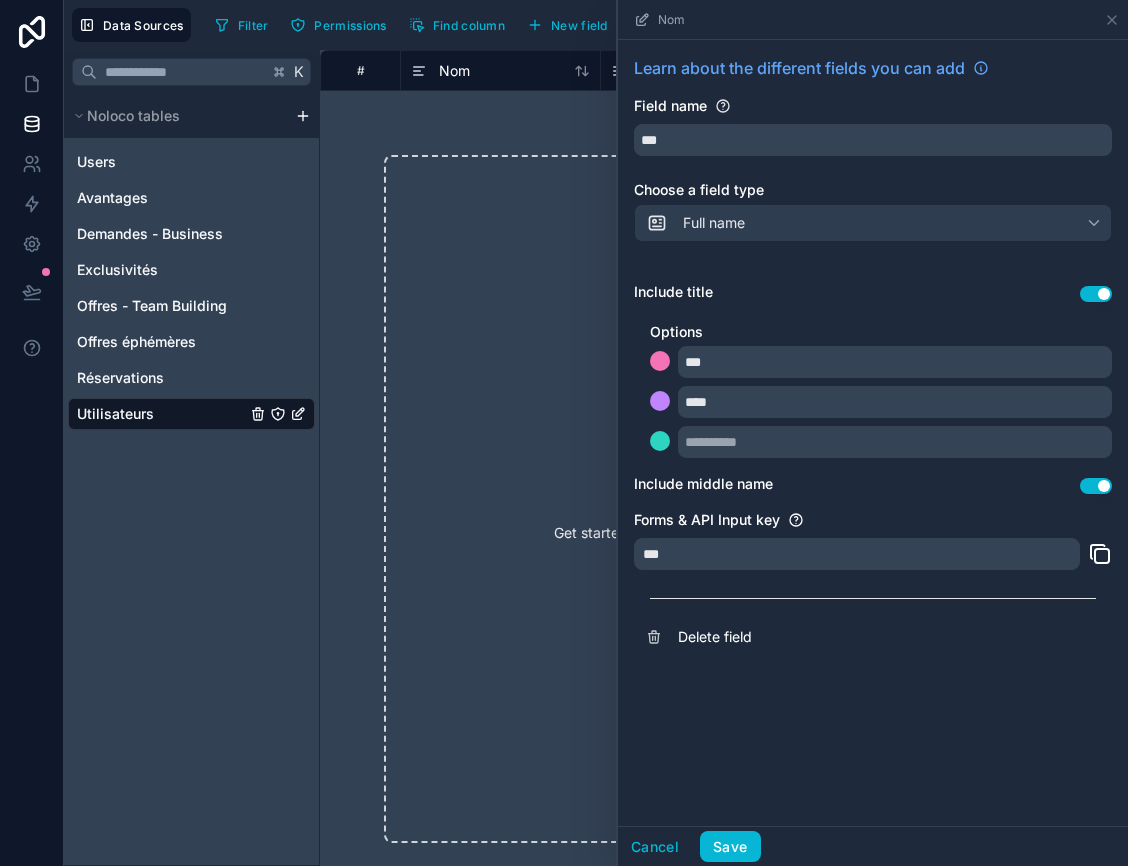 click on "Use setting" at bounding box center (1096, 294) 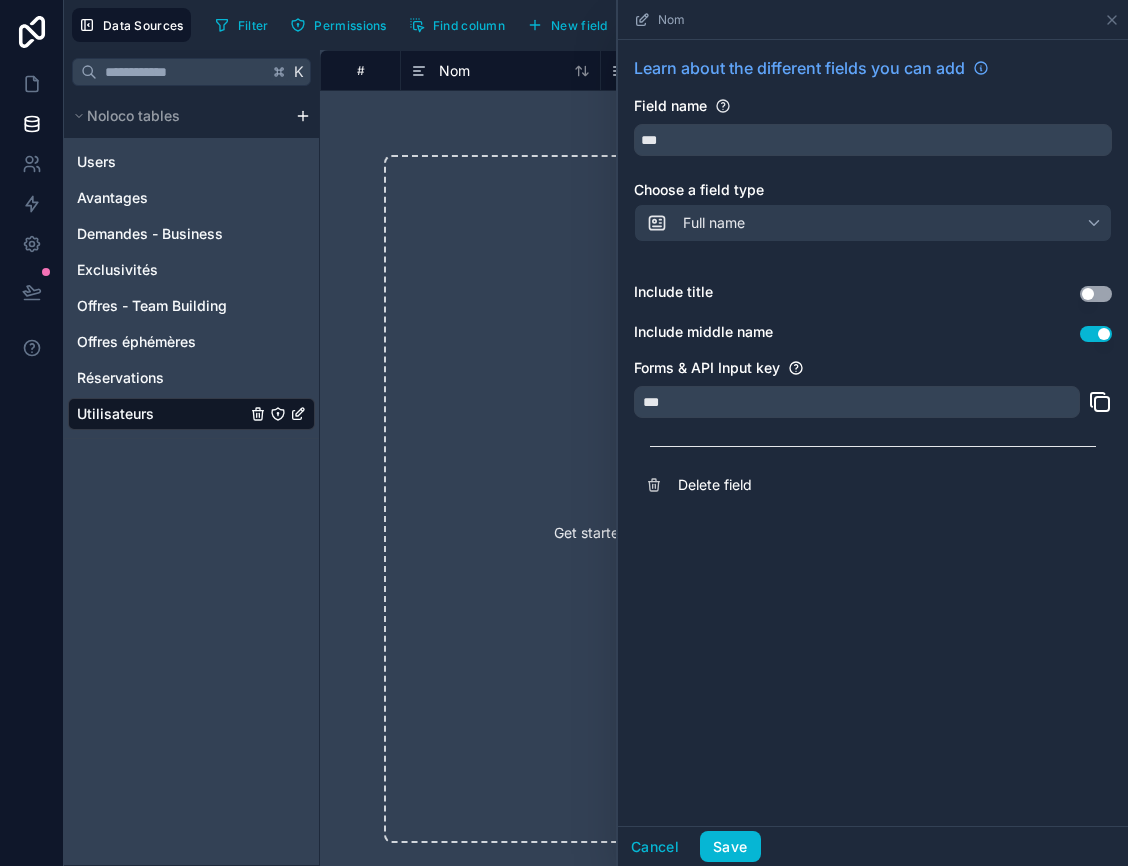 click on "Use setting" at bounding box center [1096, 334] 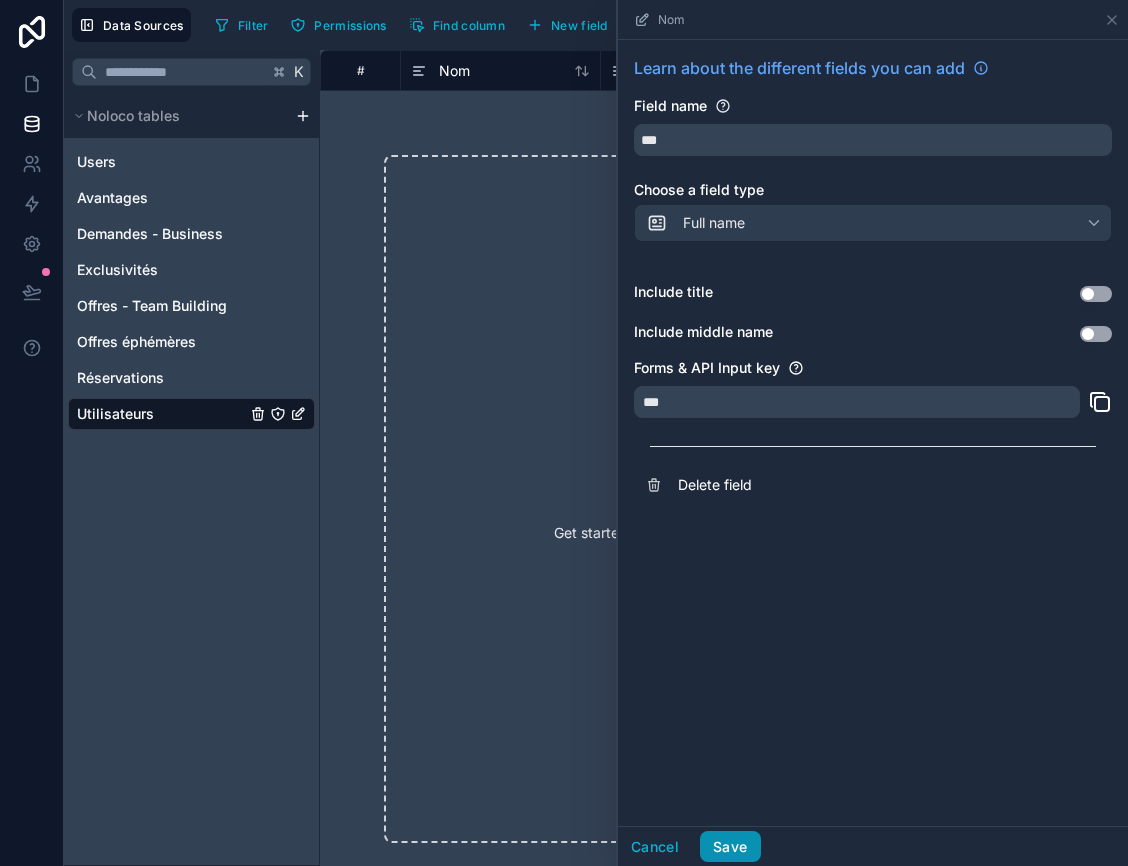 click on "Save" at bounding box center (730, 847) 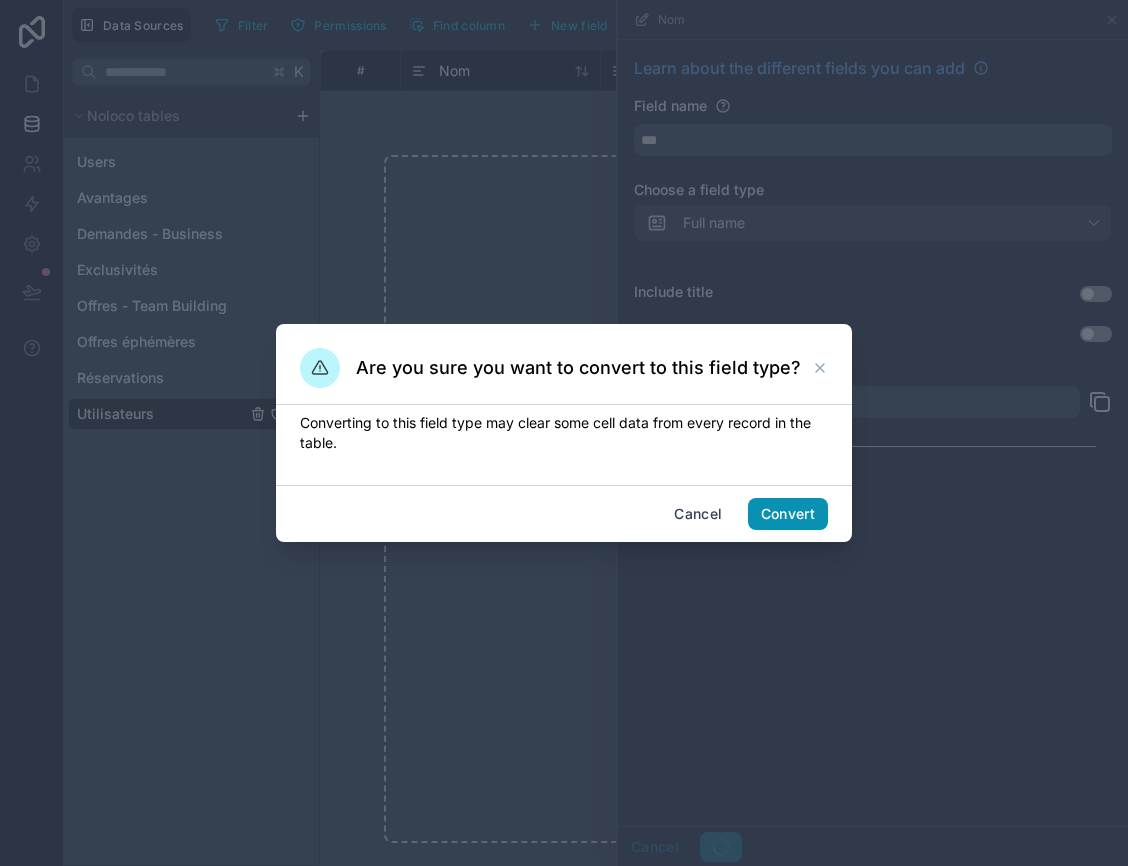 click on "Convert" at bounding box center [788, 514] 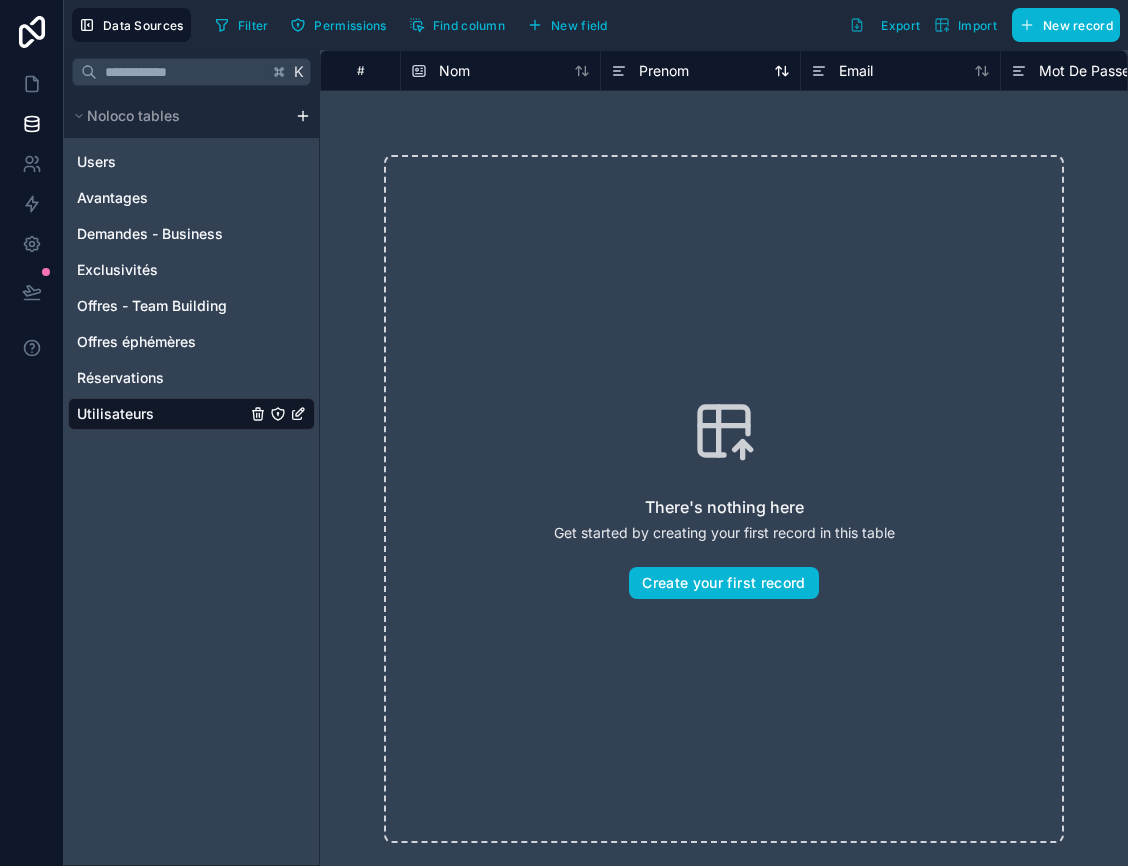 click on "Prenom" at bounding box center (700, 71) 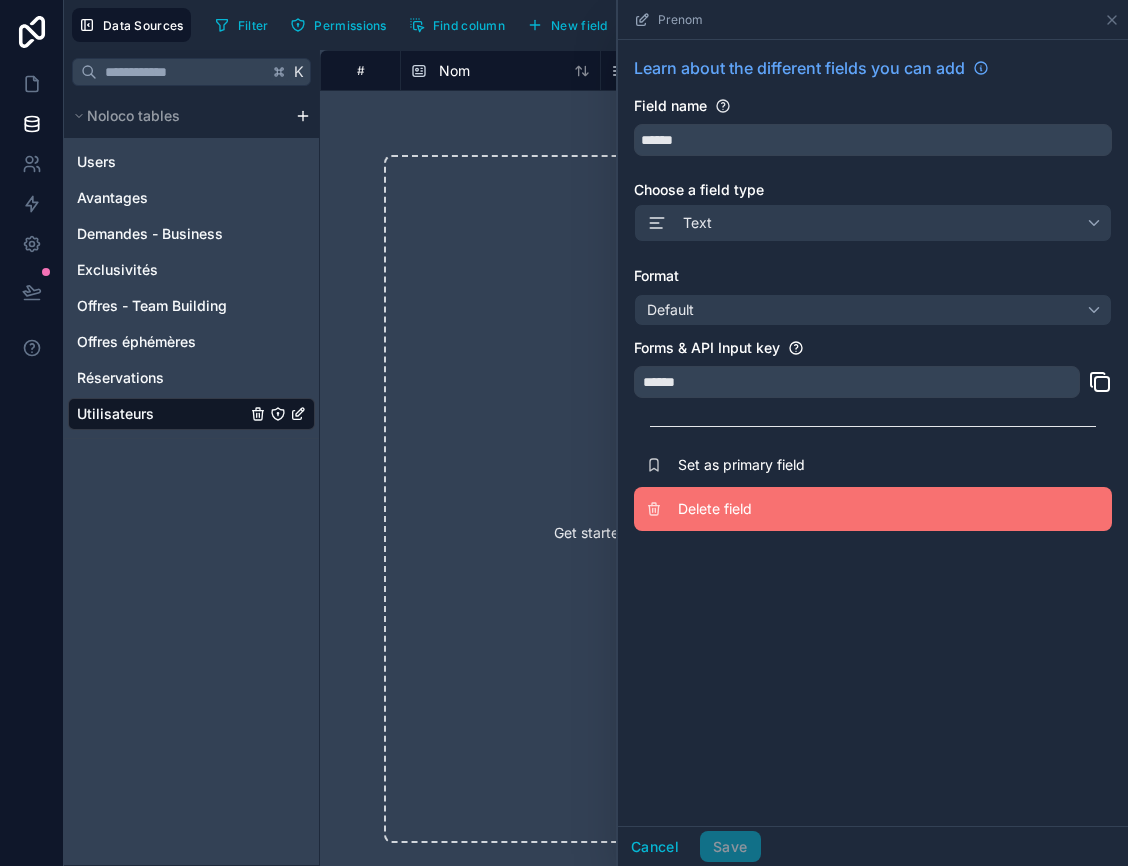 click on "Delete field" at bounding box center (822, 509) 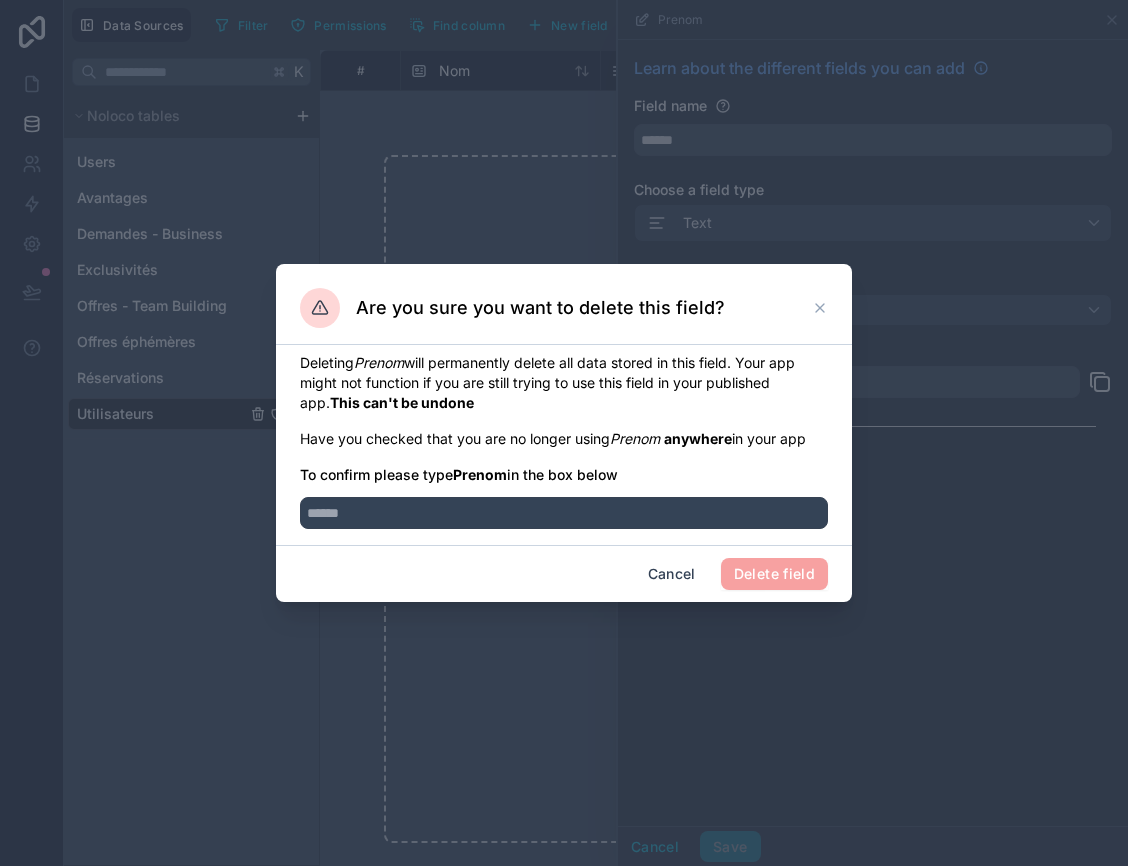 click on "Deleting Prenom will permanently delete all data stored in this field. Your app might not function if you are still trying to use this field in your published app. This can't be undone Have you checked that you are no longer using Prenom anywhere in your app To confirm please type Prenom in the box below" at bounding box center (564, 445) 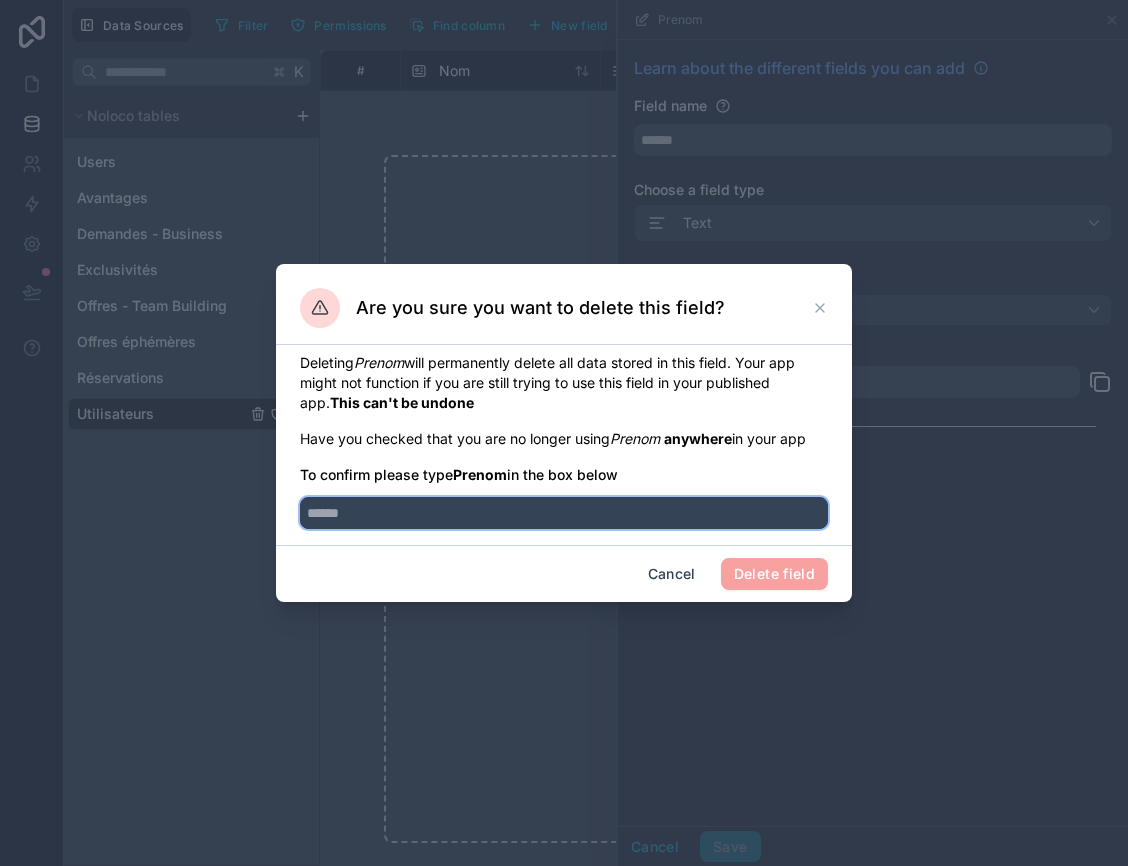 click at bounding box center [564, 513] 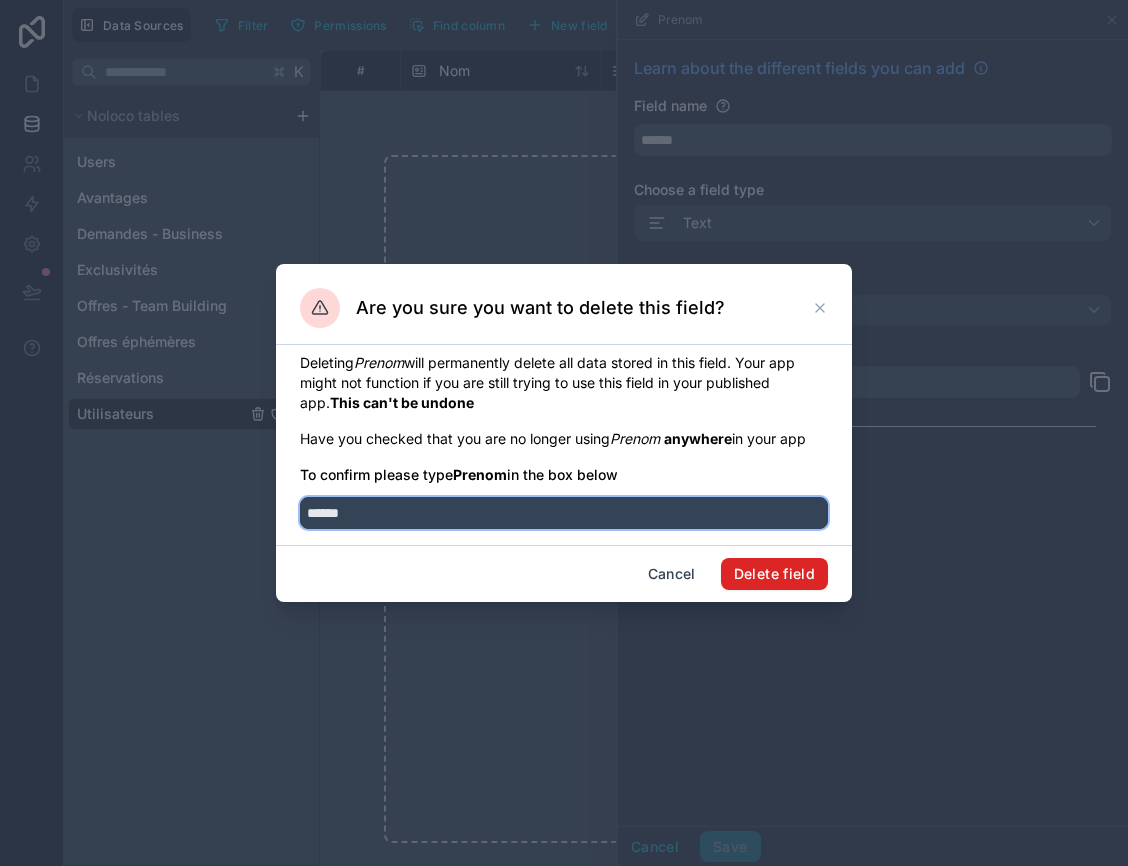 type on "******" 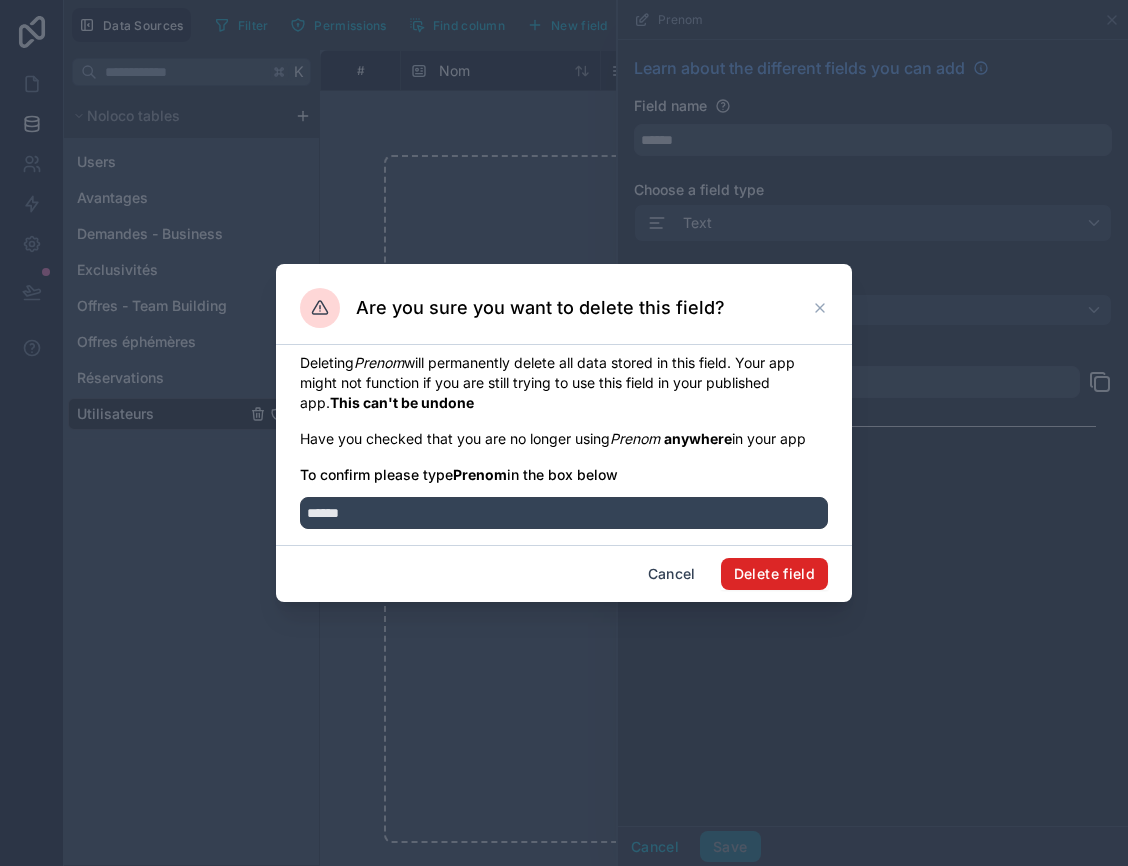 click on "Delete field" at bounding box center (774, 574) 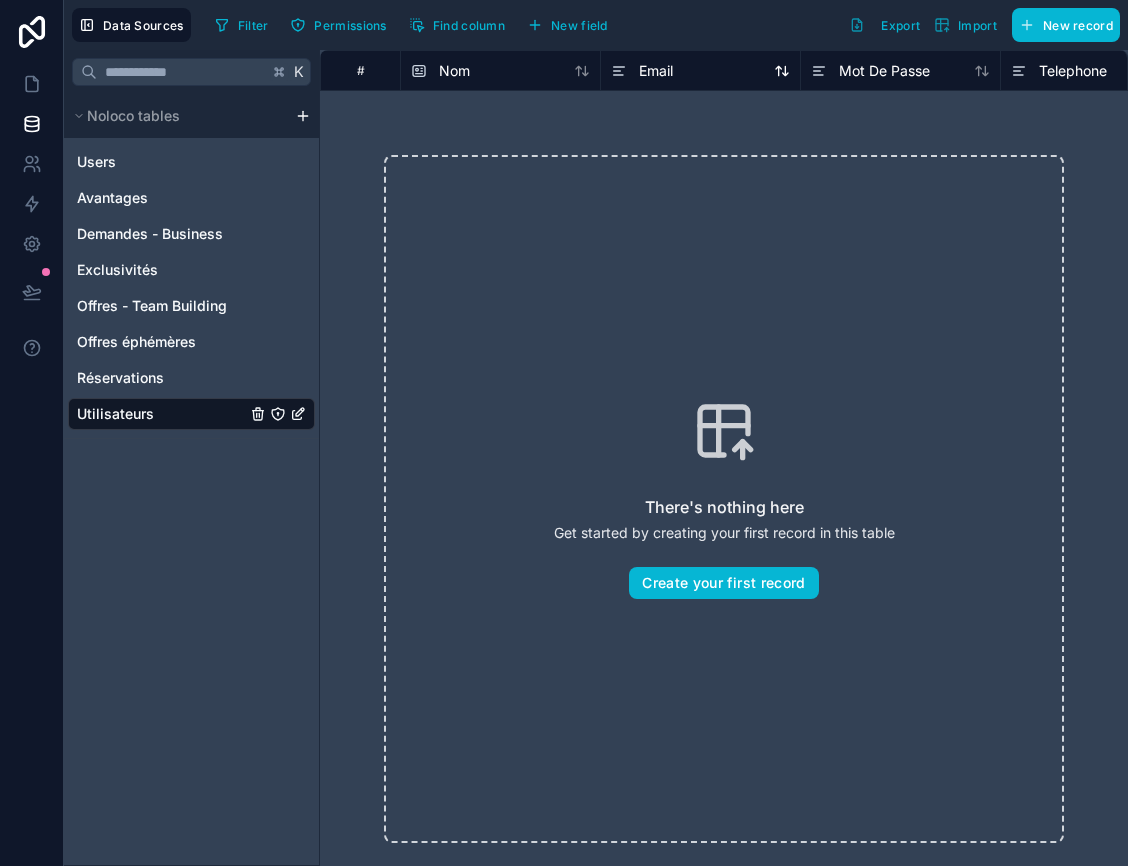 click on "Email" at bounding box center [656, 71] 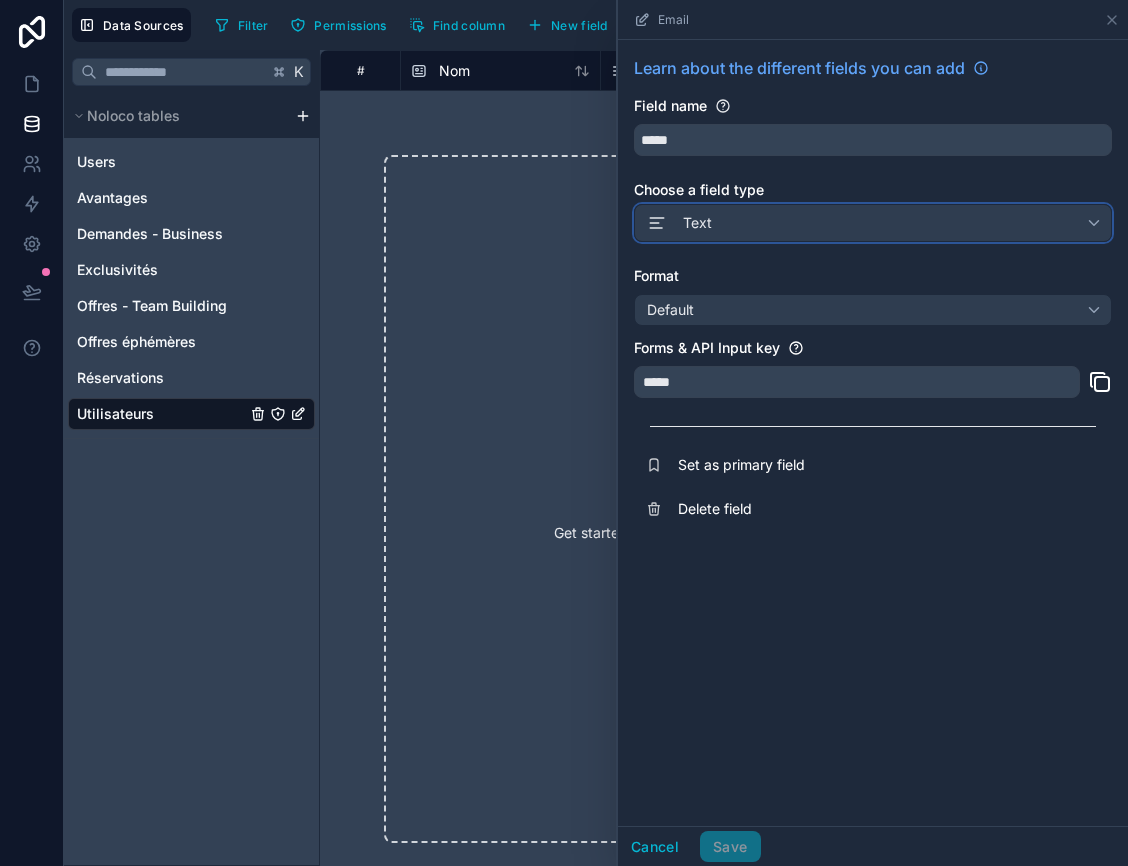 click on "Text" at bounding box center [873, 223] 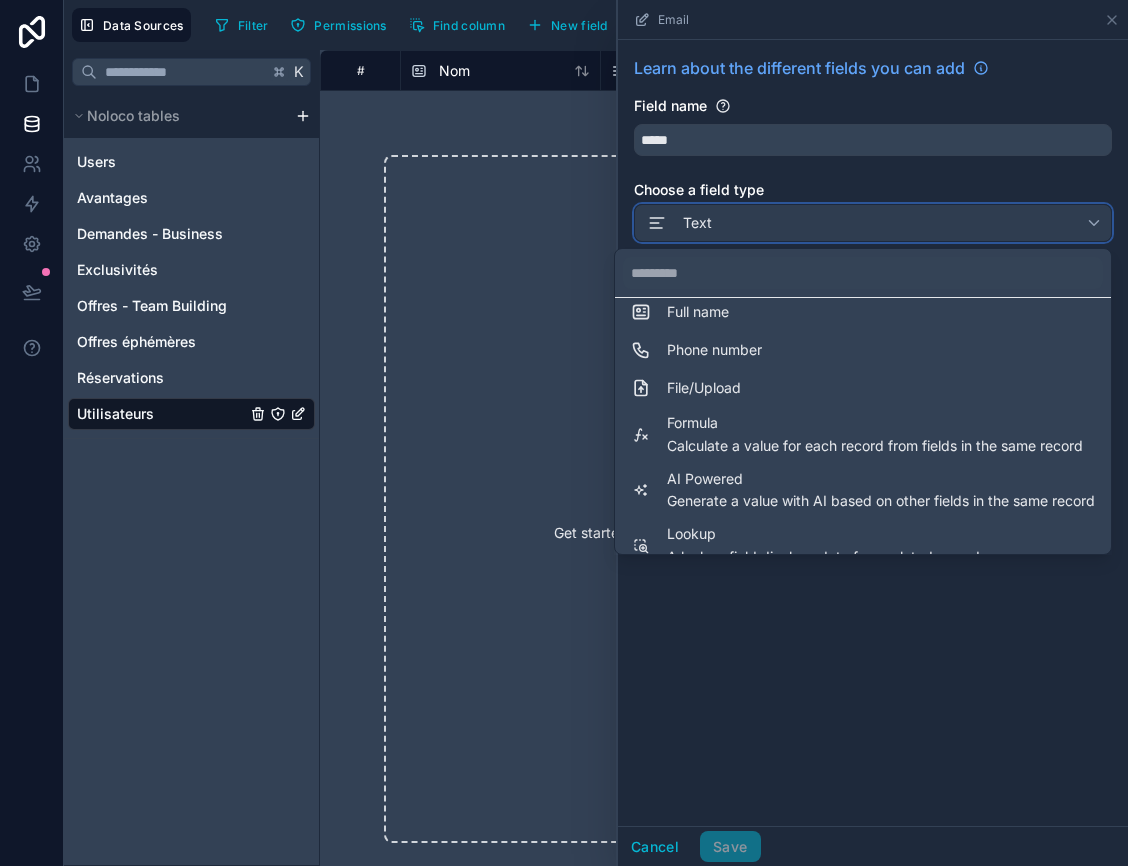 scroll, scrollTop: 0, scrollLeft: 0, axis: both 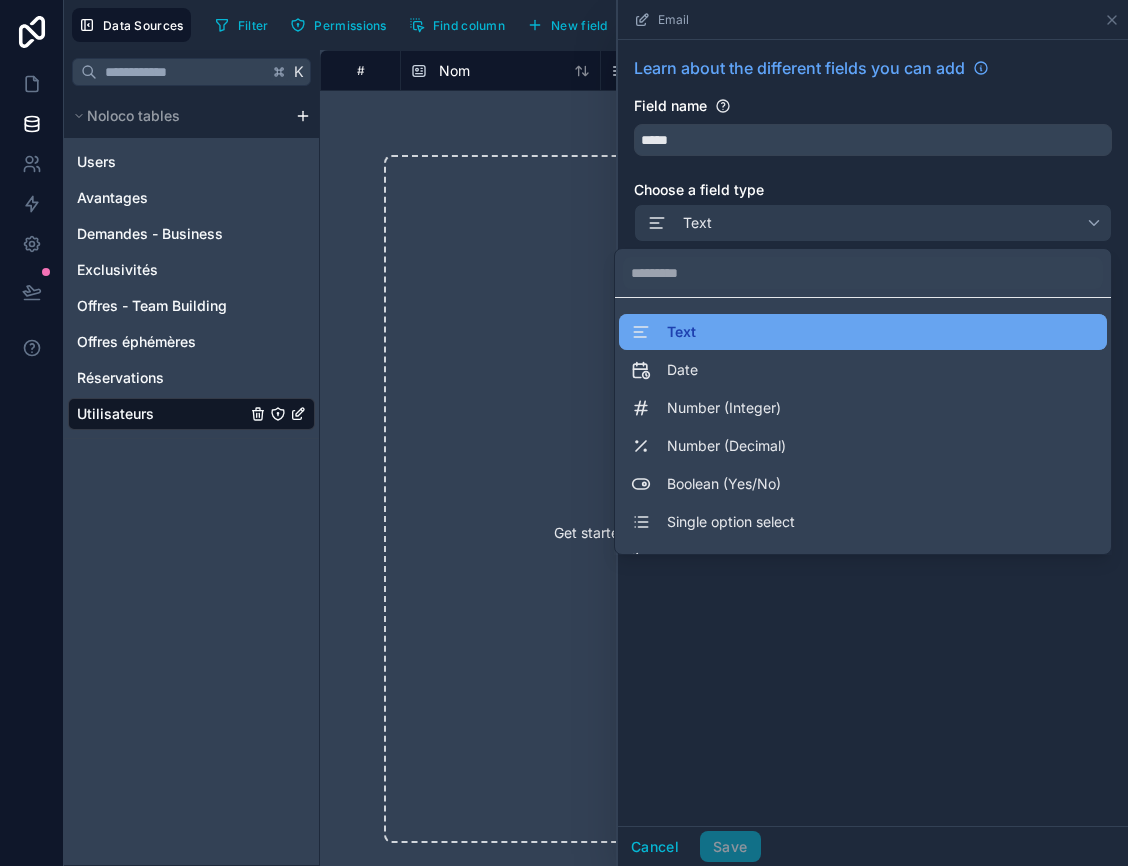 click on "Text" at bounding box center (863, 332) 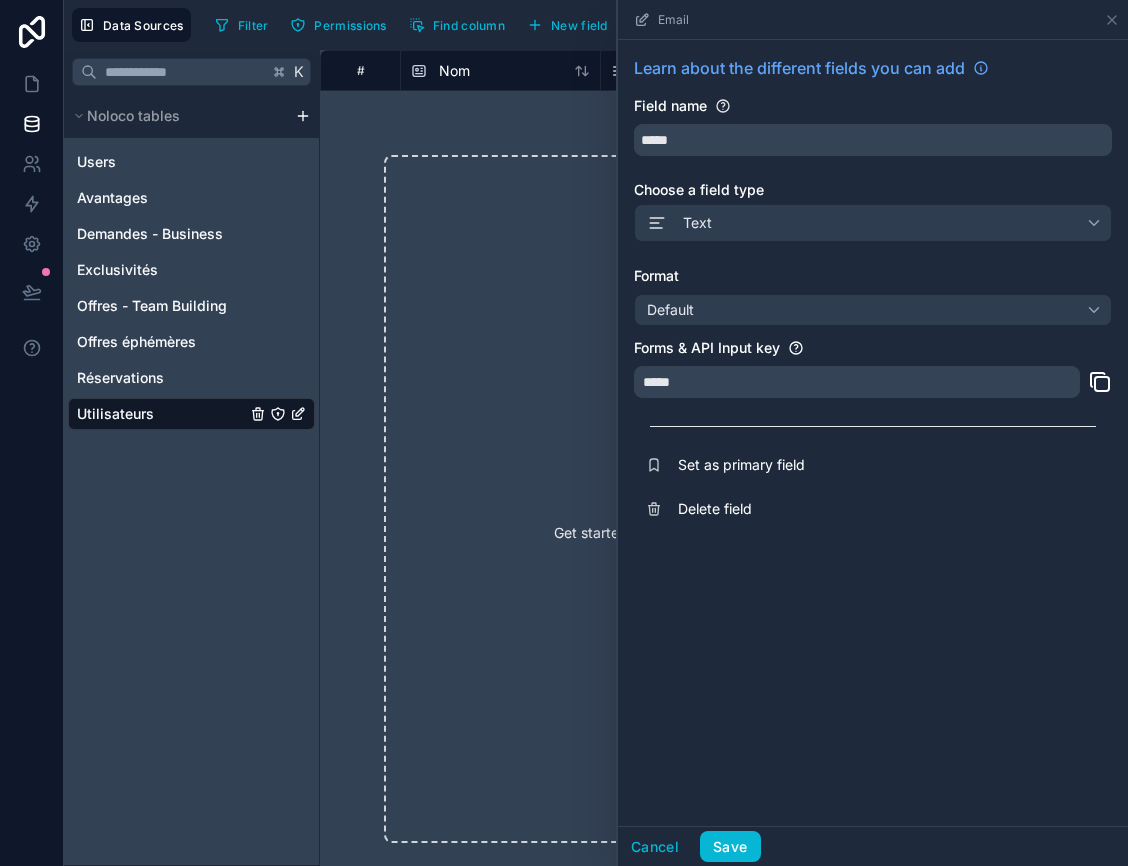 click on "Format Default" at bounding box center (873, 296) 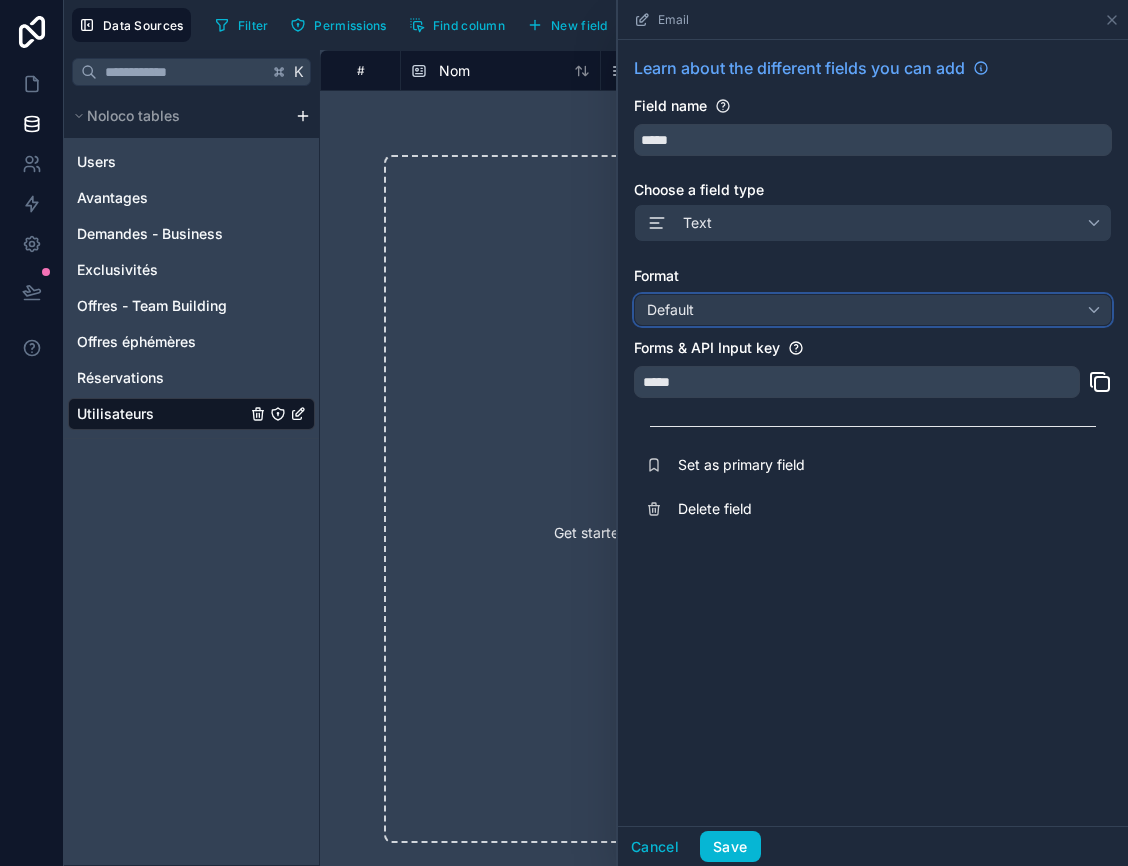 click on "Default" at bounding box center [873, 310] 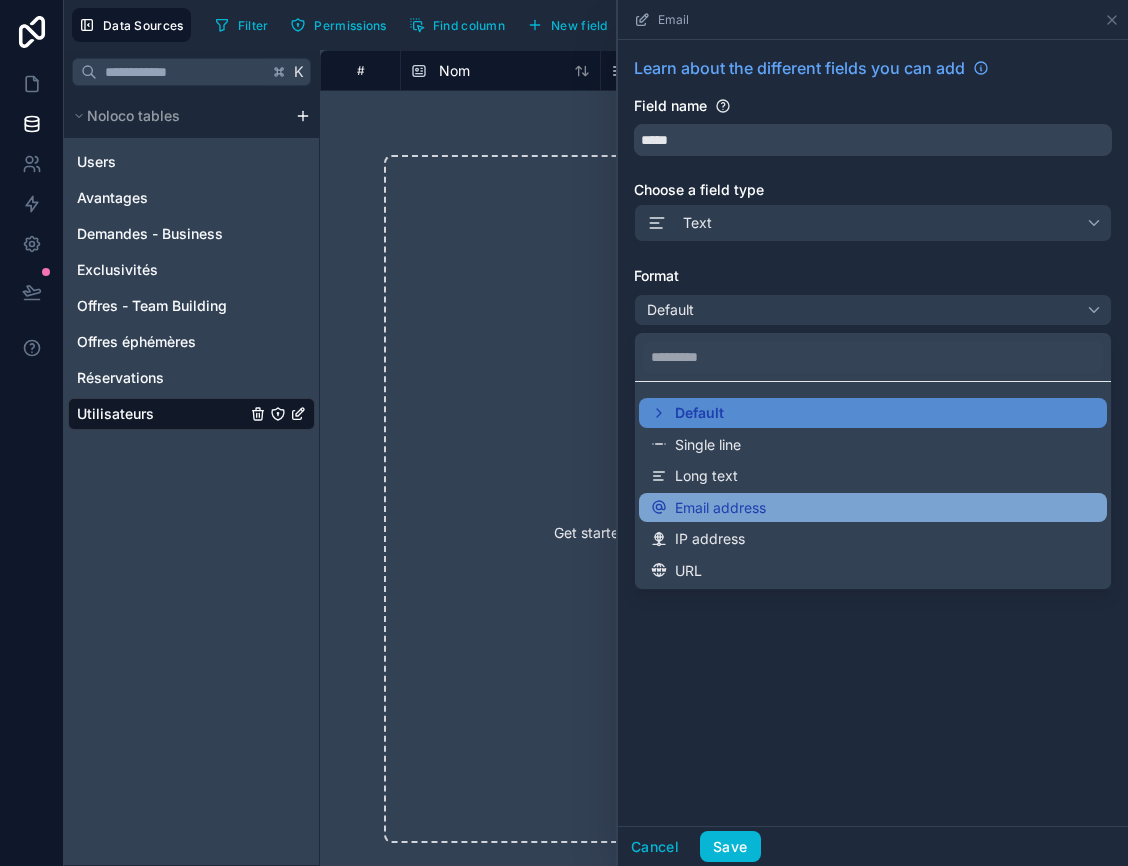 click on "Email address" at bounding box center (720, 508) 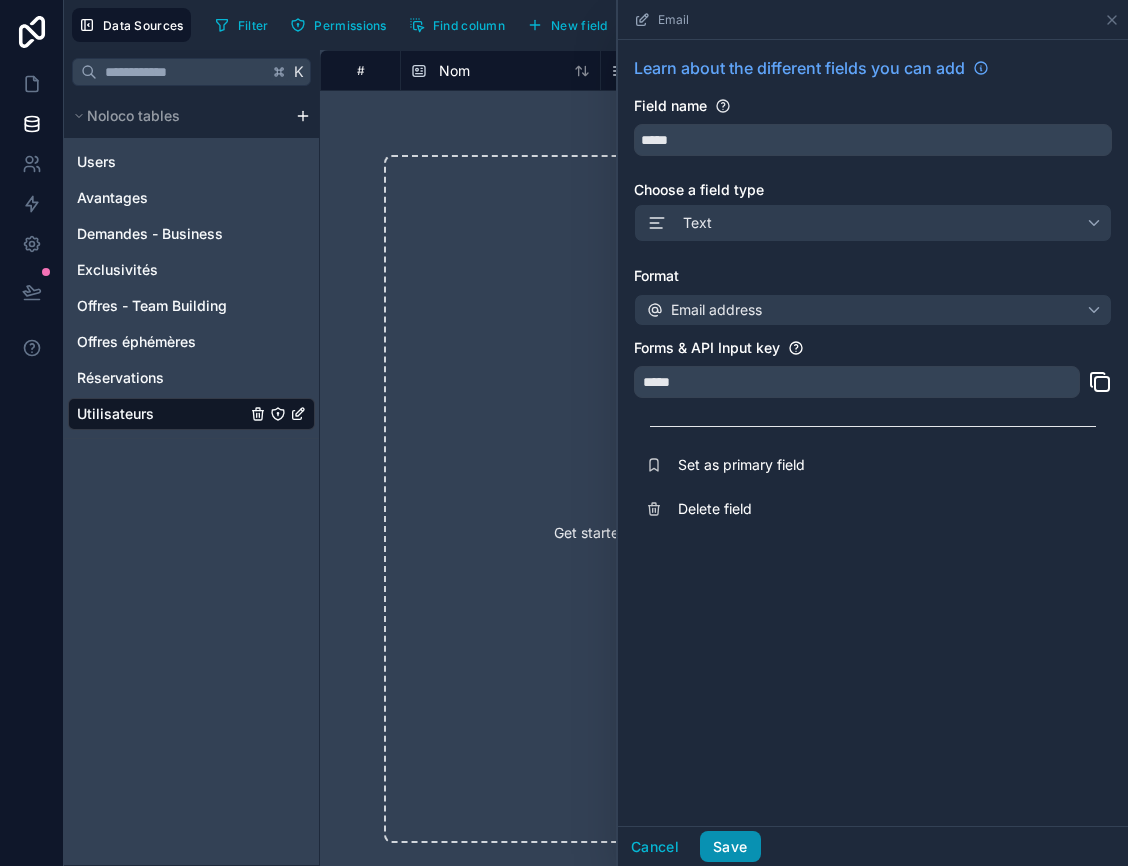 click on "Save" at bounding box center [730, 847] 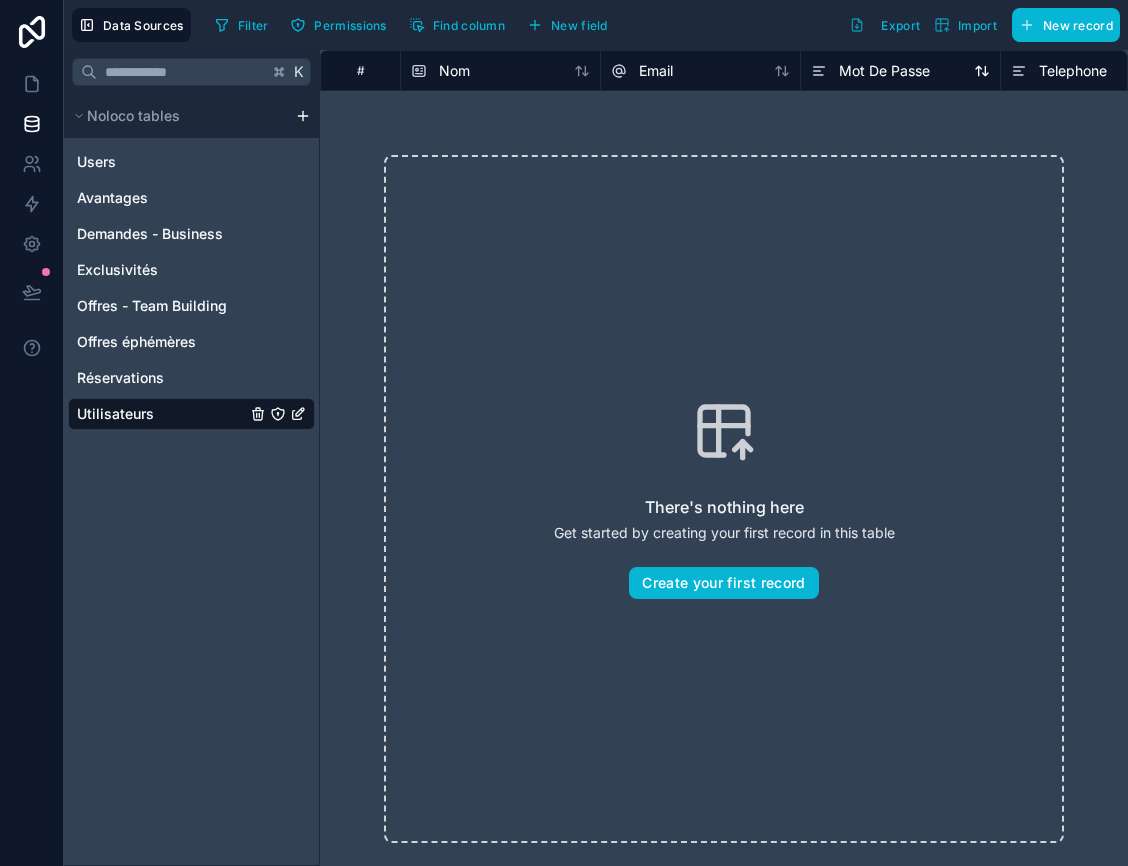 click on "Mot De Passe" at bounding box center (884, 71) 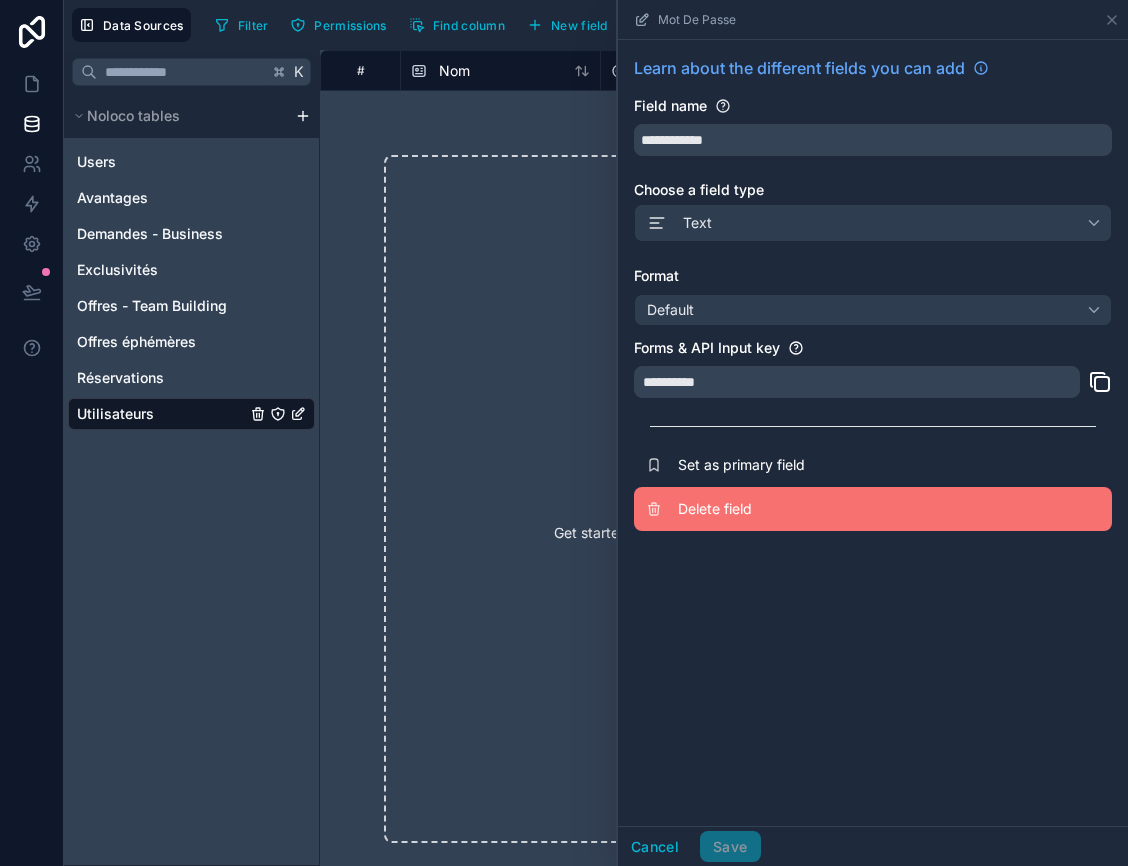 click on "Delete field" at bounding box center (822, 509) 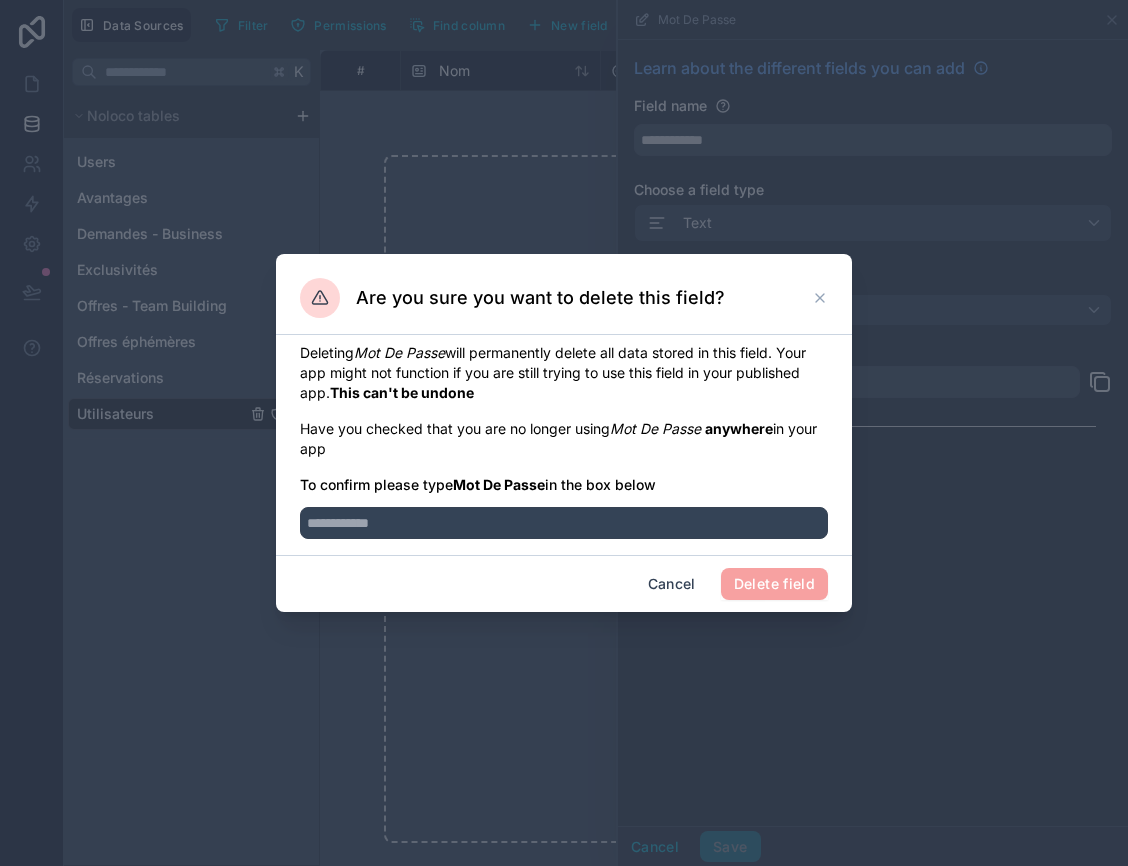 click on "Mot De Passe" at bounding box center [499, 484] 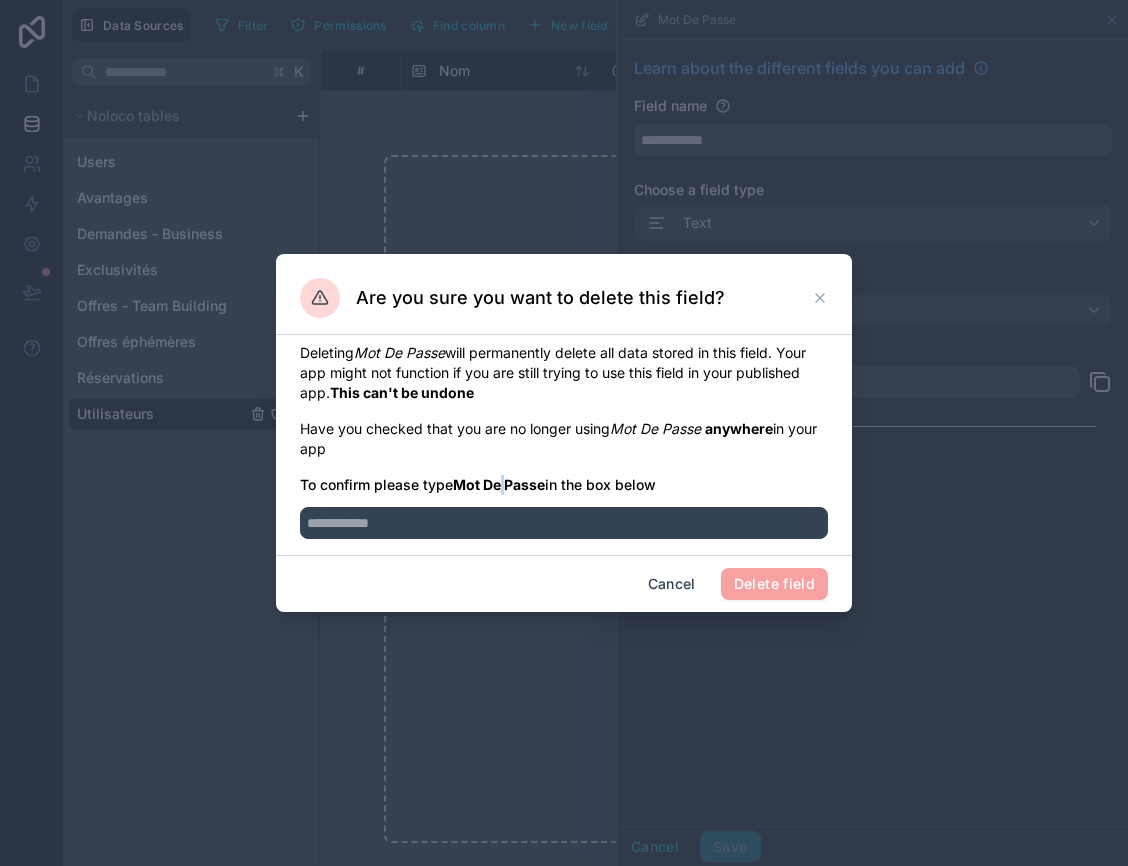 click on "Mot De Passe" at bounding box center [499, 484] 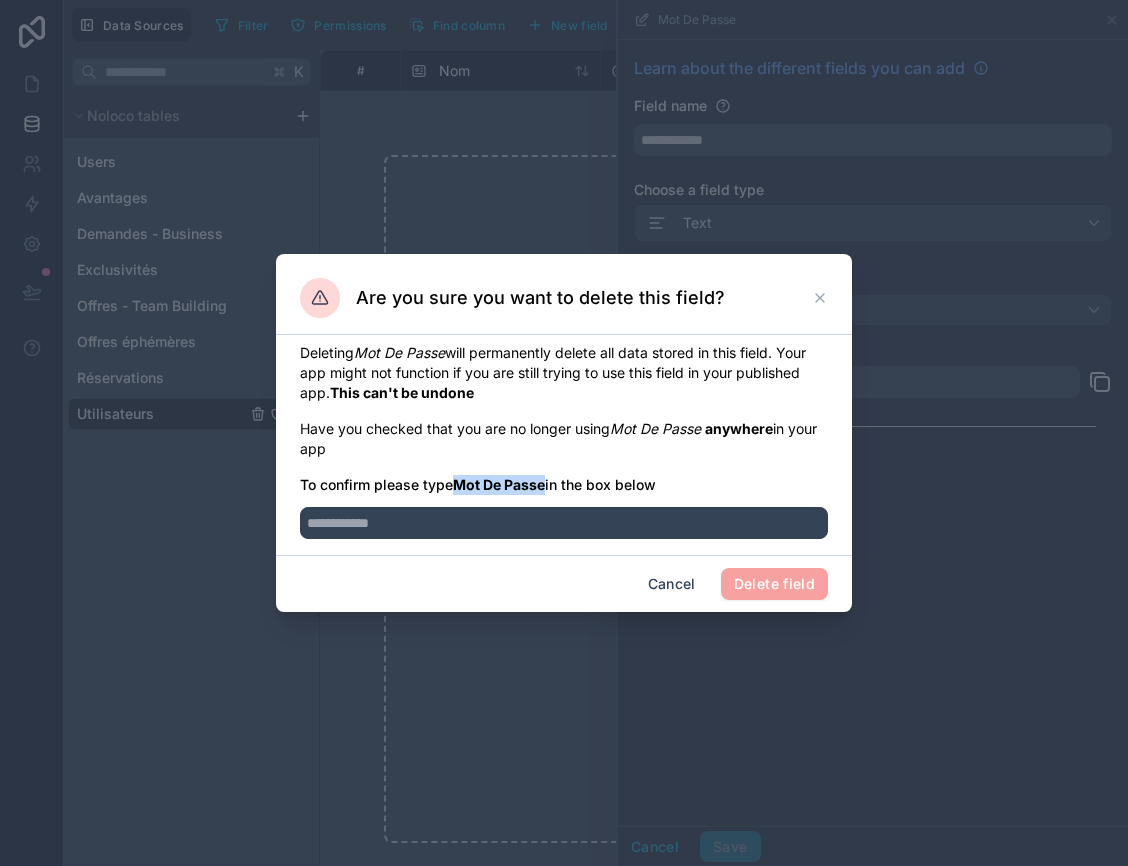 drag, startPoint x: 457, startPoint y: 487, endPoint x: 548, endPoint y: 491, distance: 91.08787 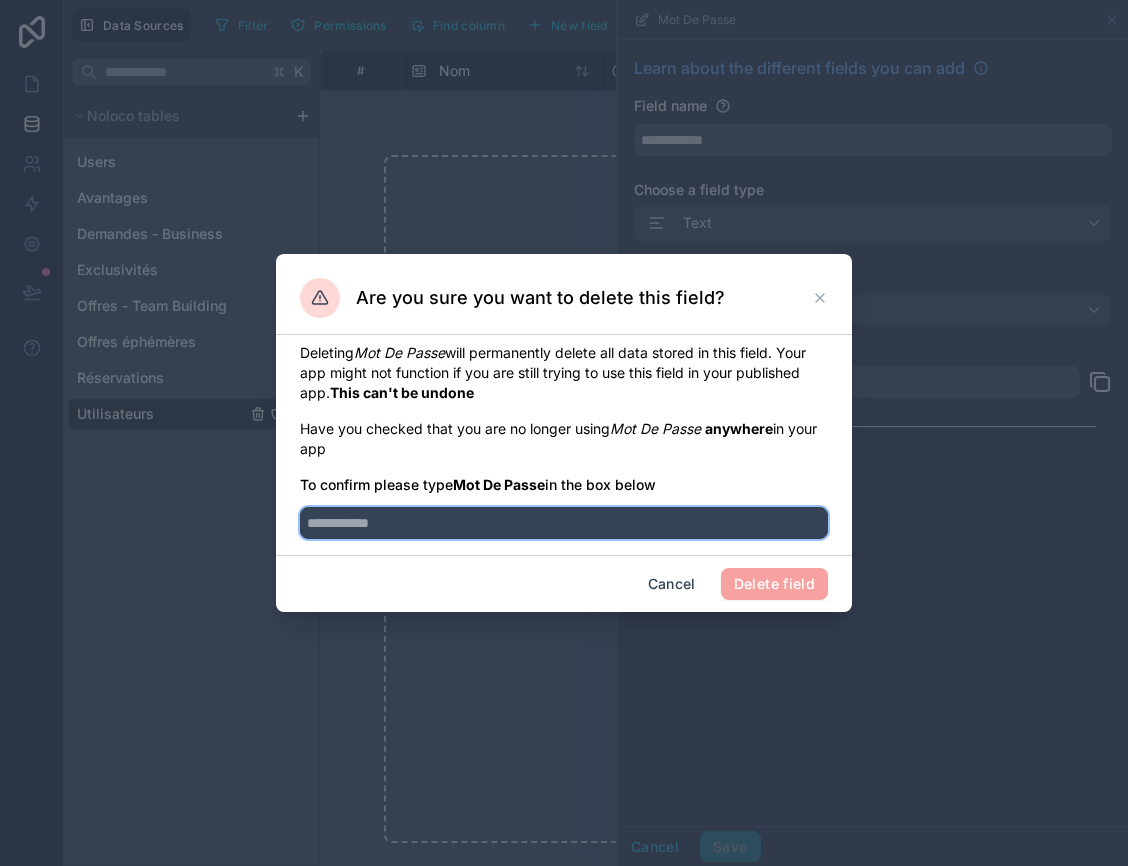 click at bounding box center (564, 523) 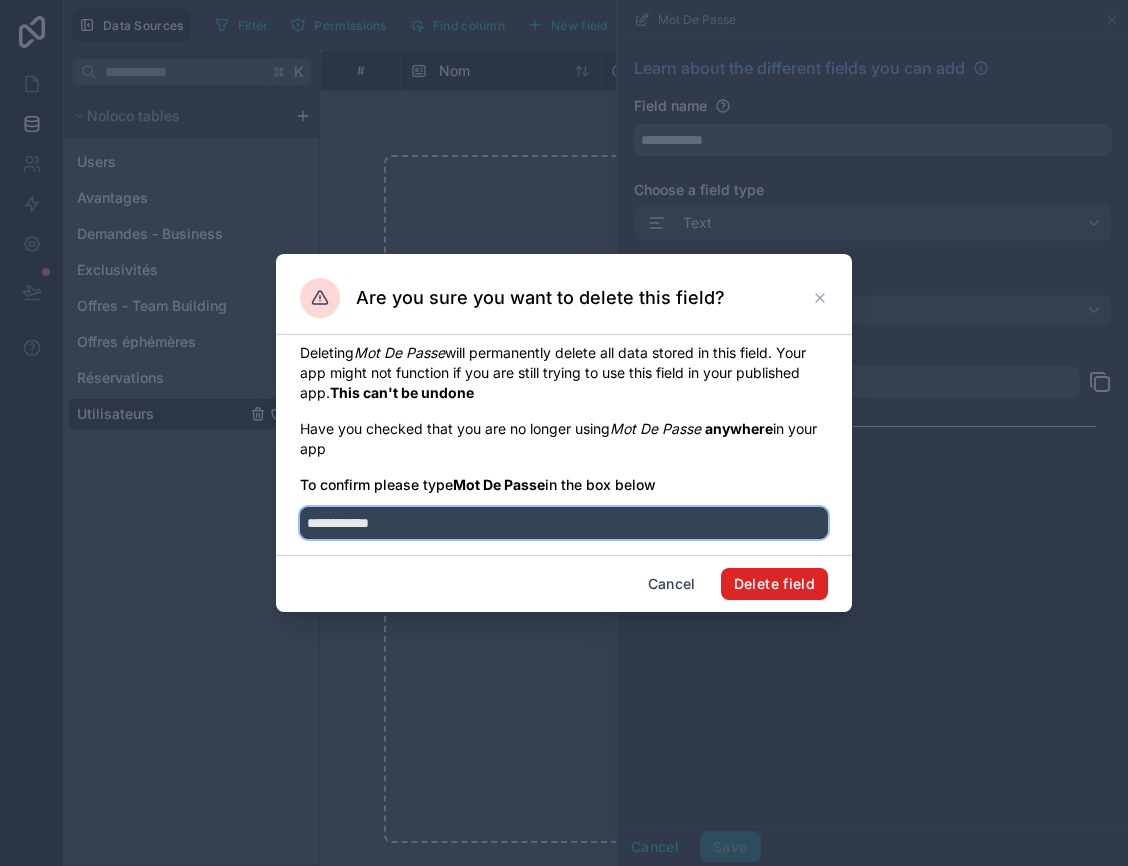type on "**********" 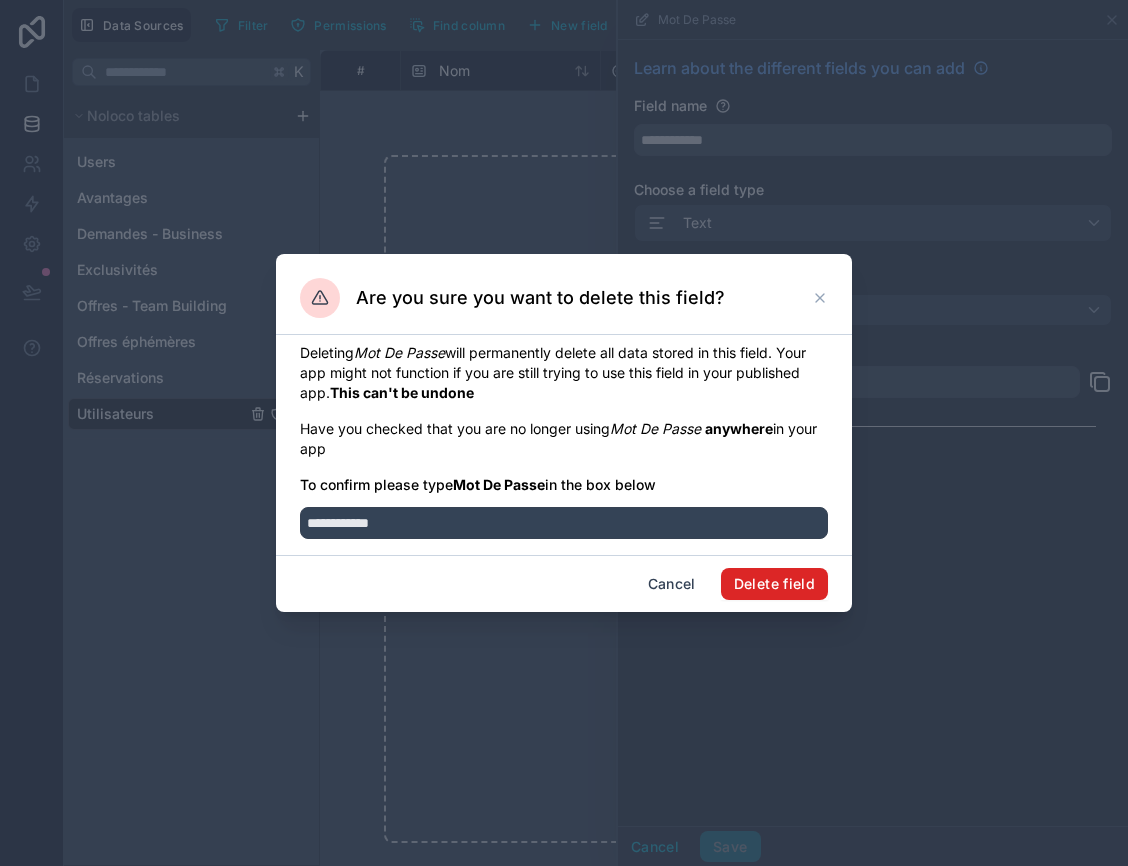 click on "Delete field" at bounding box center [774, 584] 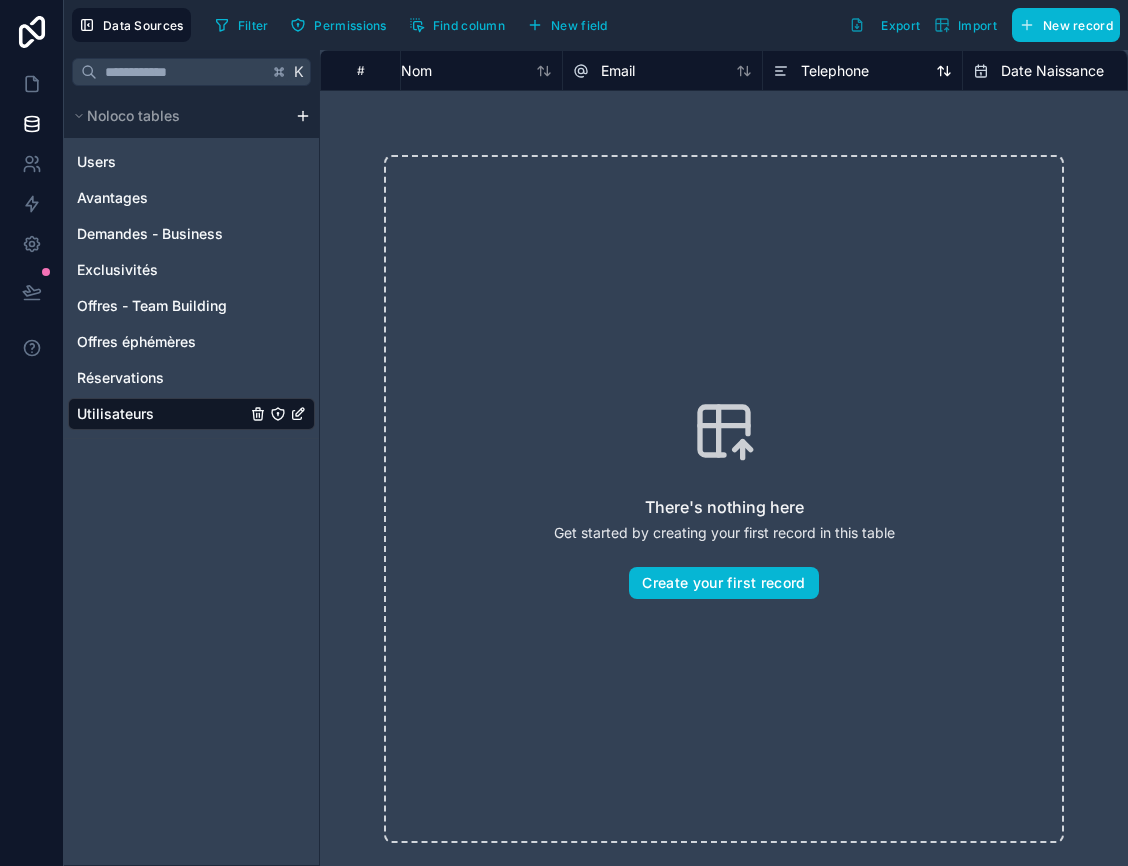scroll, scrollTop: 0, scrollLeft: 56, axis: horizontal 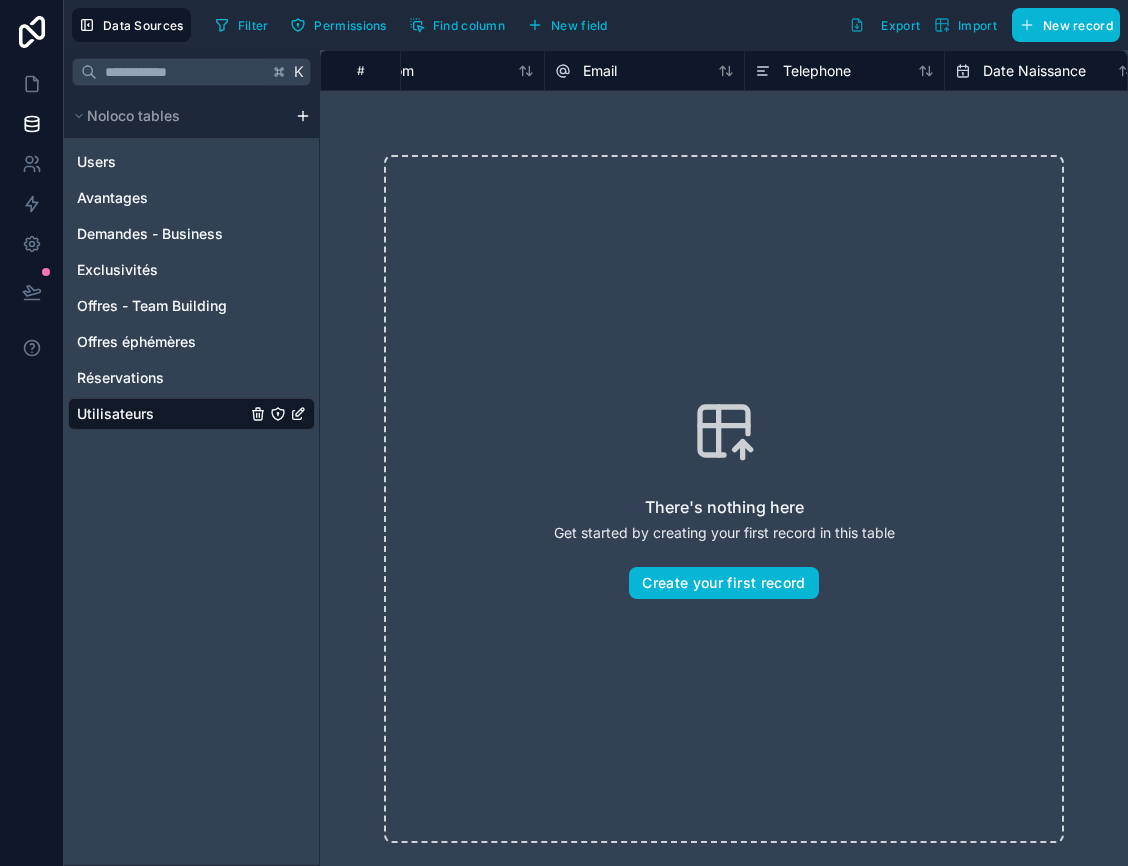 click on "Telephone" at bounding box center (844, 70) 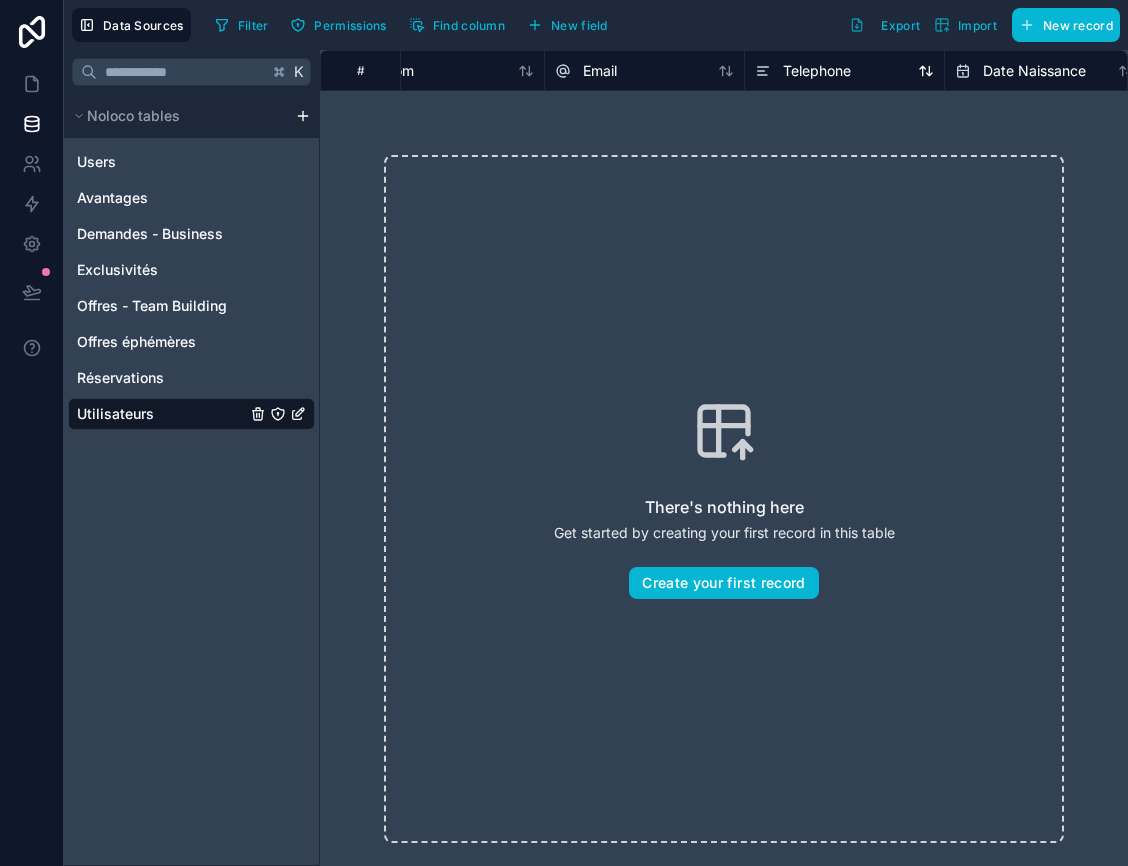 click on "Telephone" at bounding box center (817, 71) 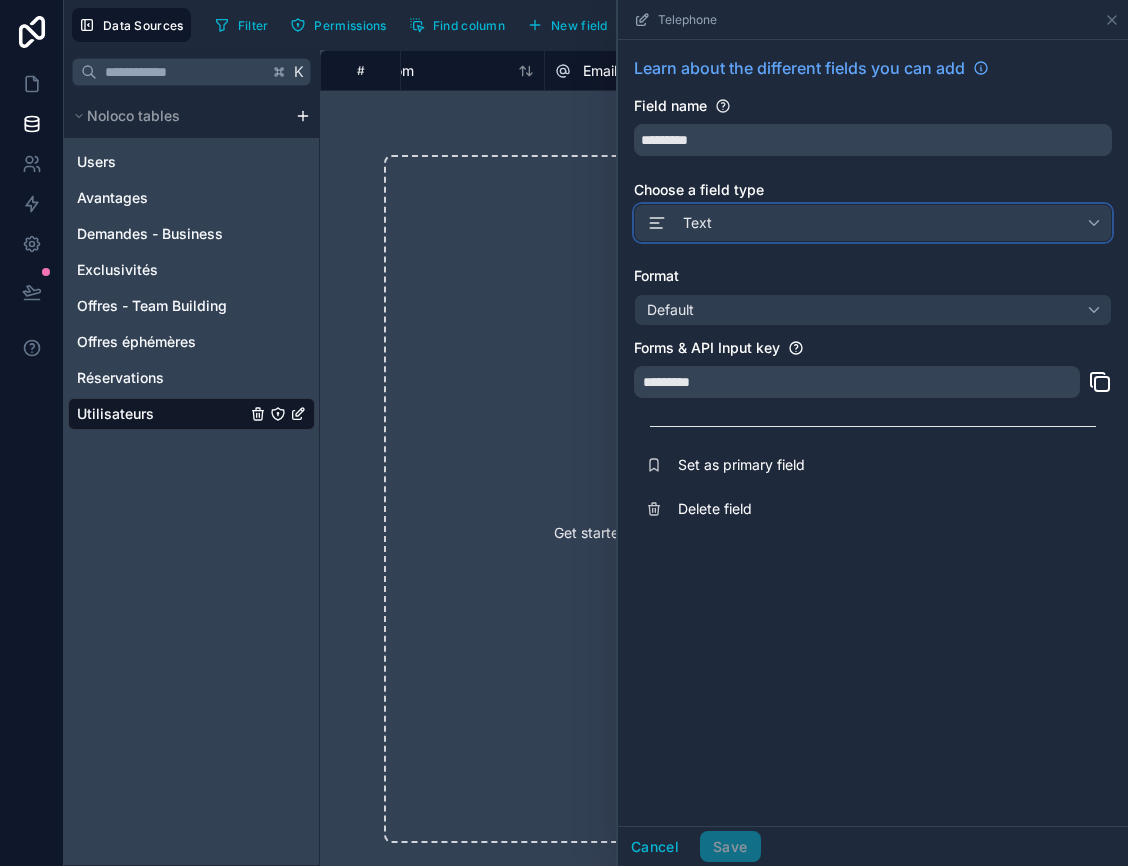 click on "Text" at bounding box center [873, 223] 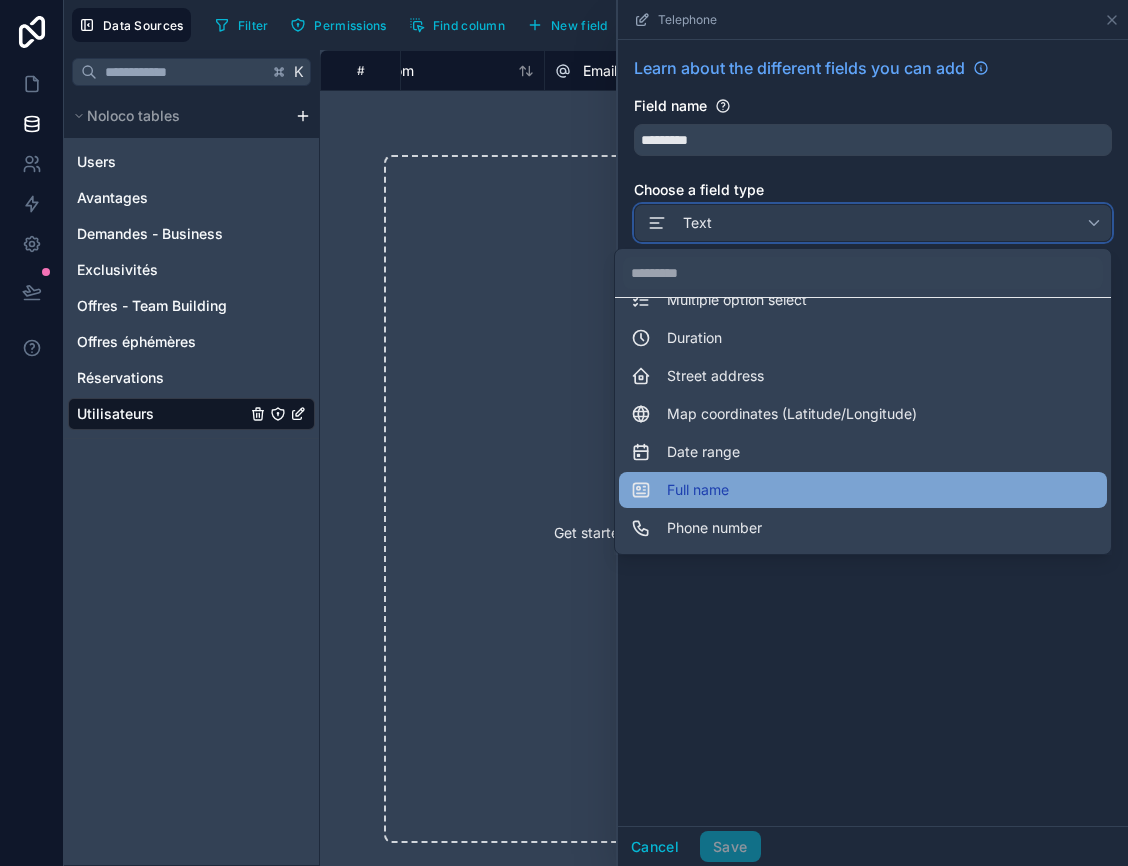 scroll, scrollTop: 261, scrollLeft: 0, axis: vertical 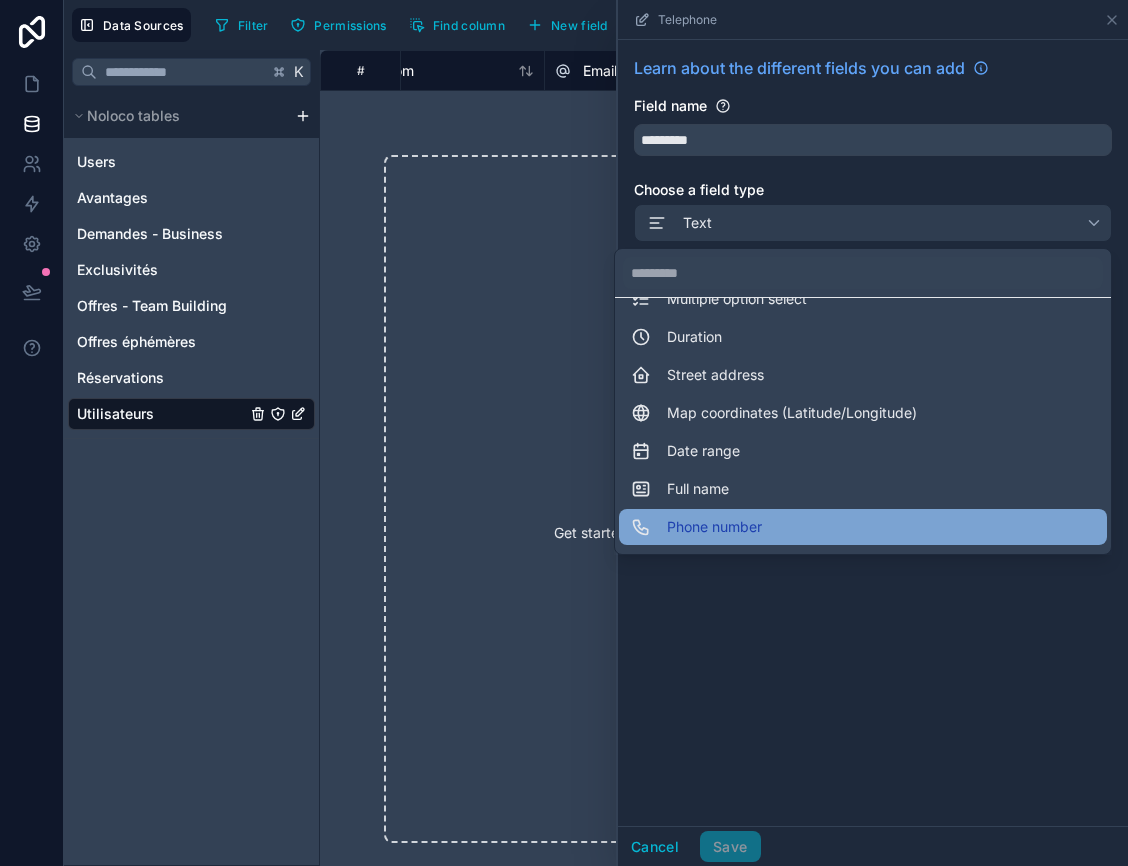 click on "Phone number" at bounding box center (714, 527) 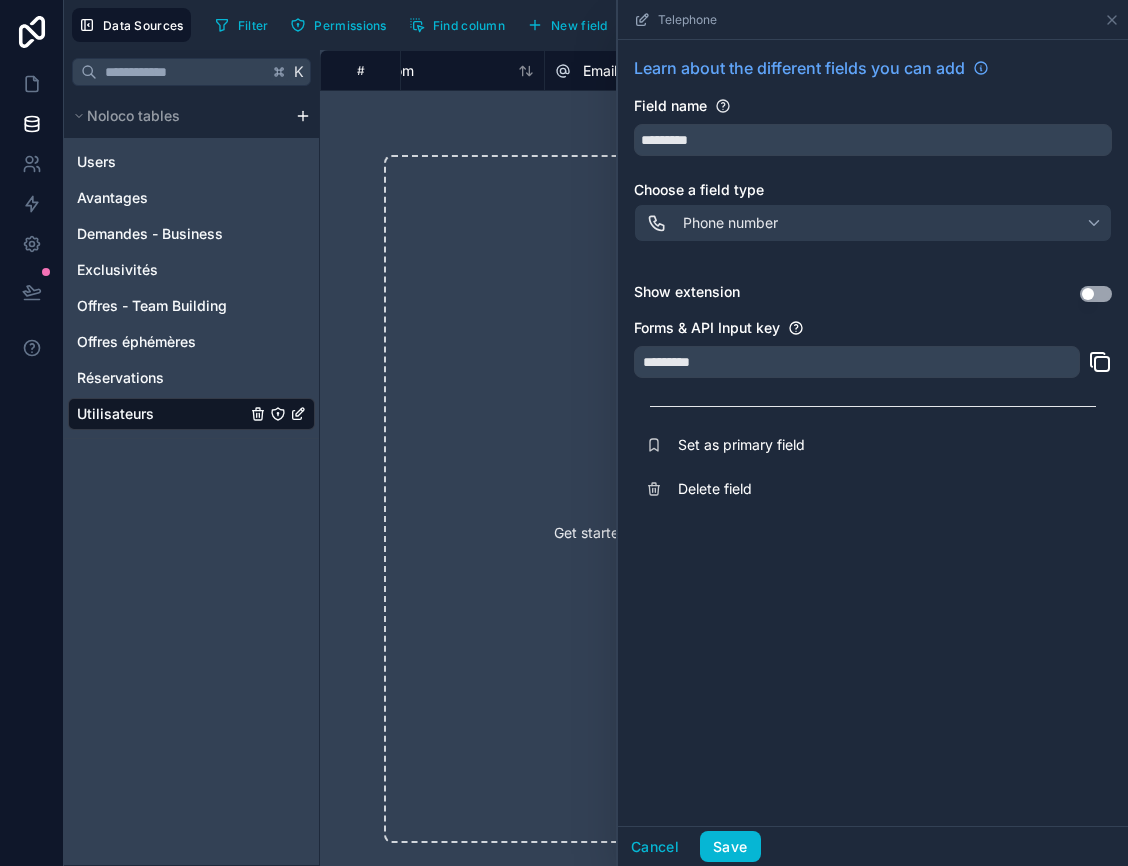 click on "Use setting" at bounding box center (1096, 294) 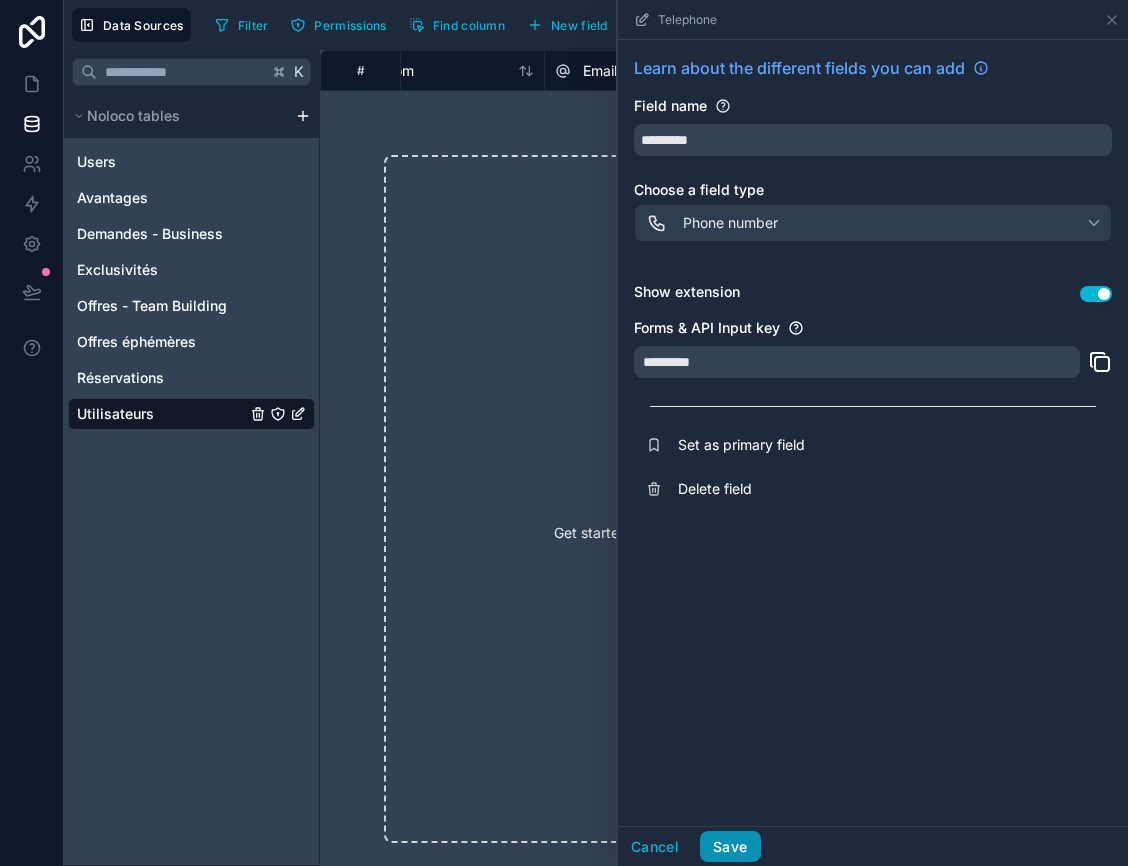 click on "Save" at bounding box center (730, 847) 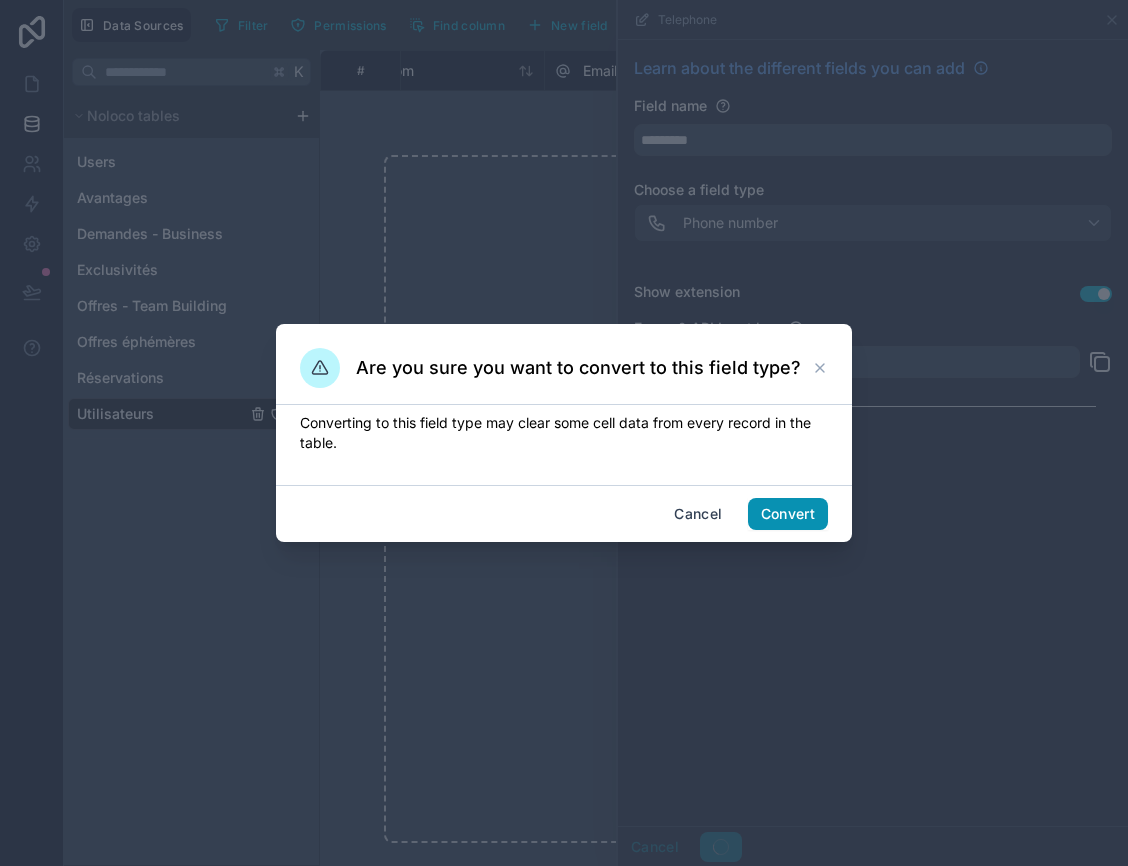 click on "Convert" at bounding box center [788, 514] 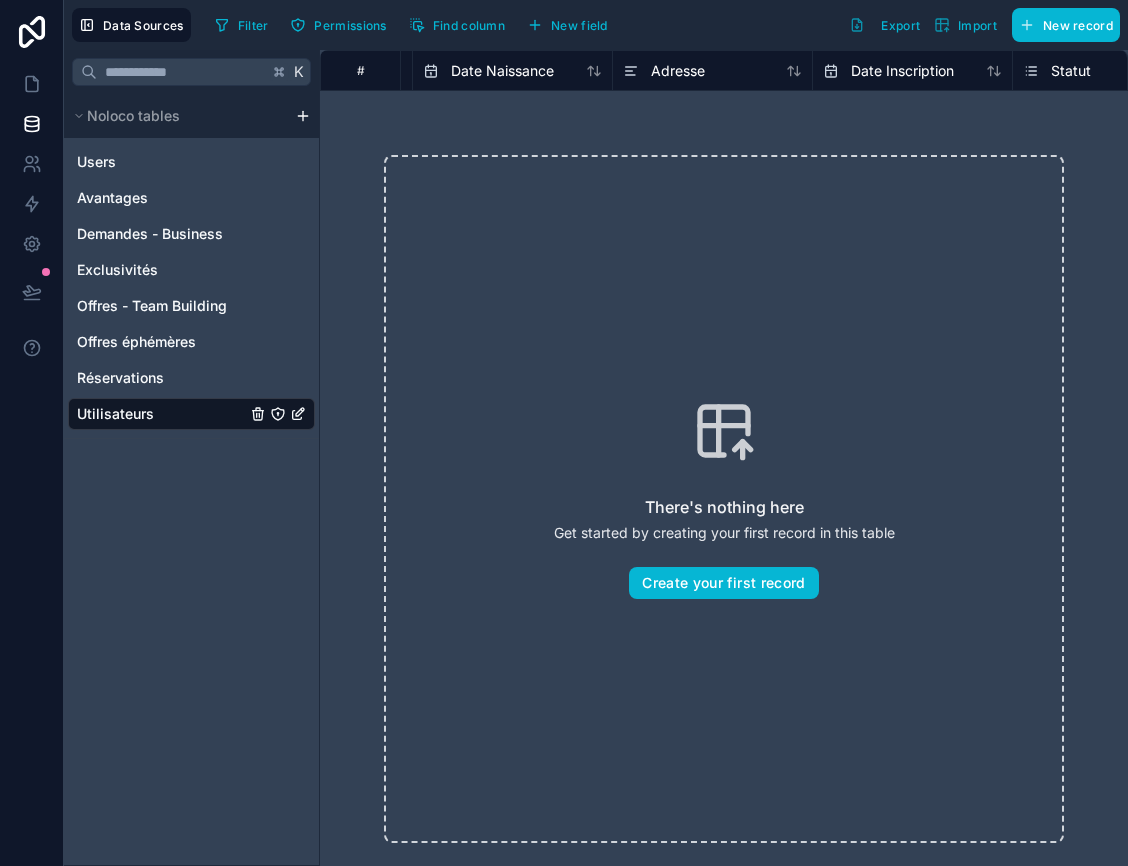 scroll, scrollTop: 0, scrollLeft: 582, axis: horizontal 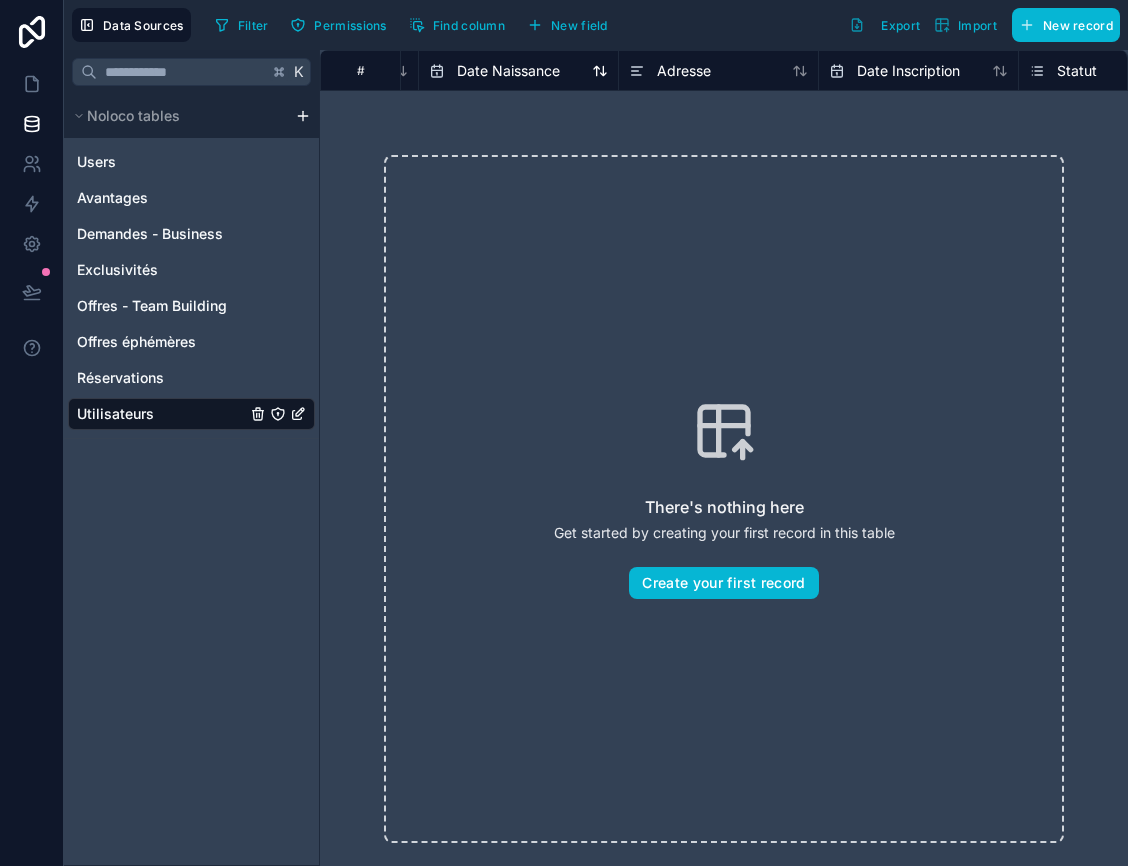 click on "Date Naissance" at bounding box center (508, 71) 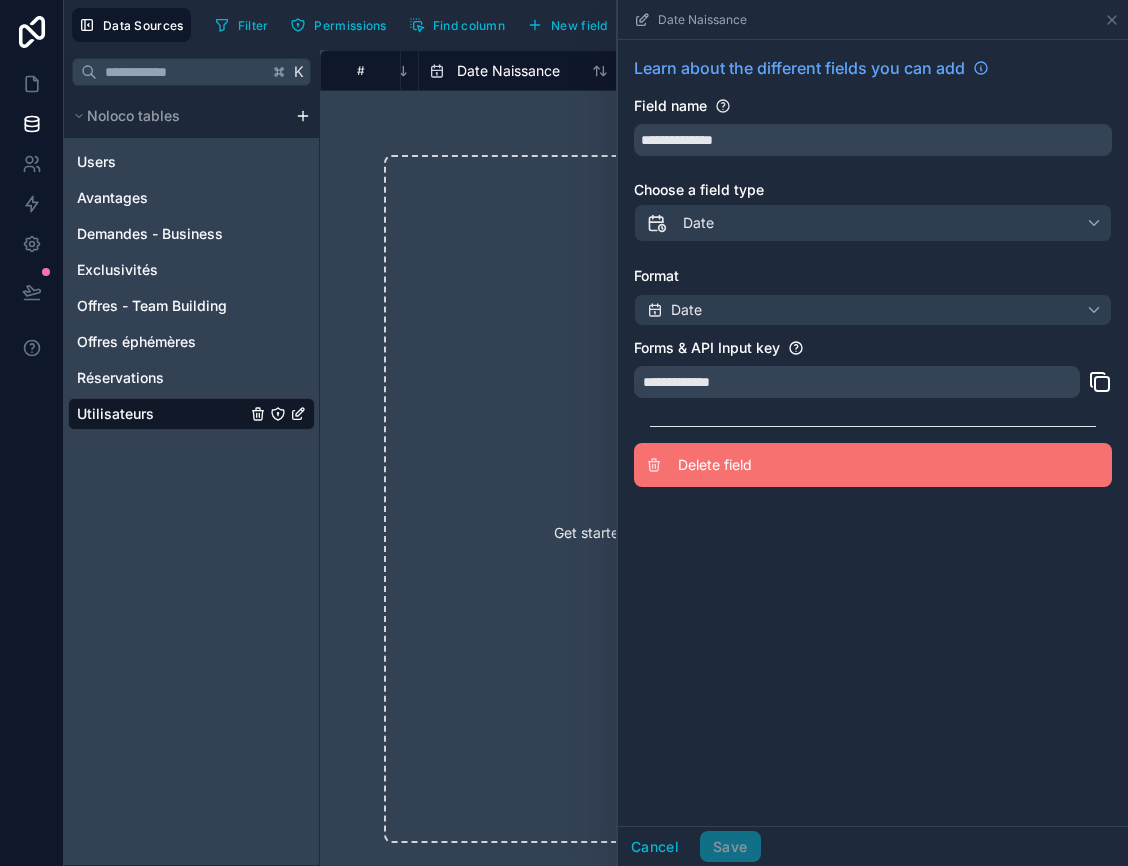 click on "Delete field" at bounding box center (822, 465) 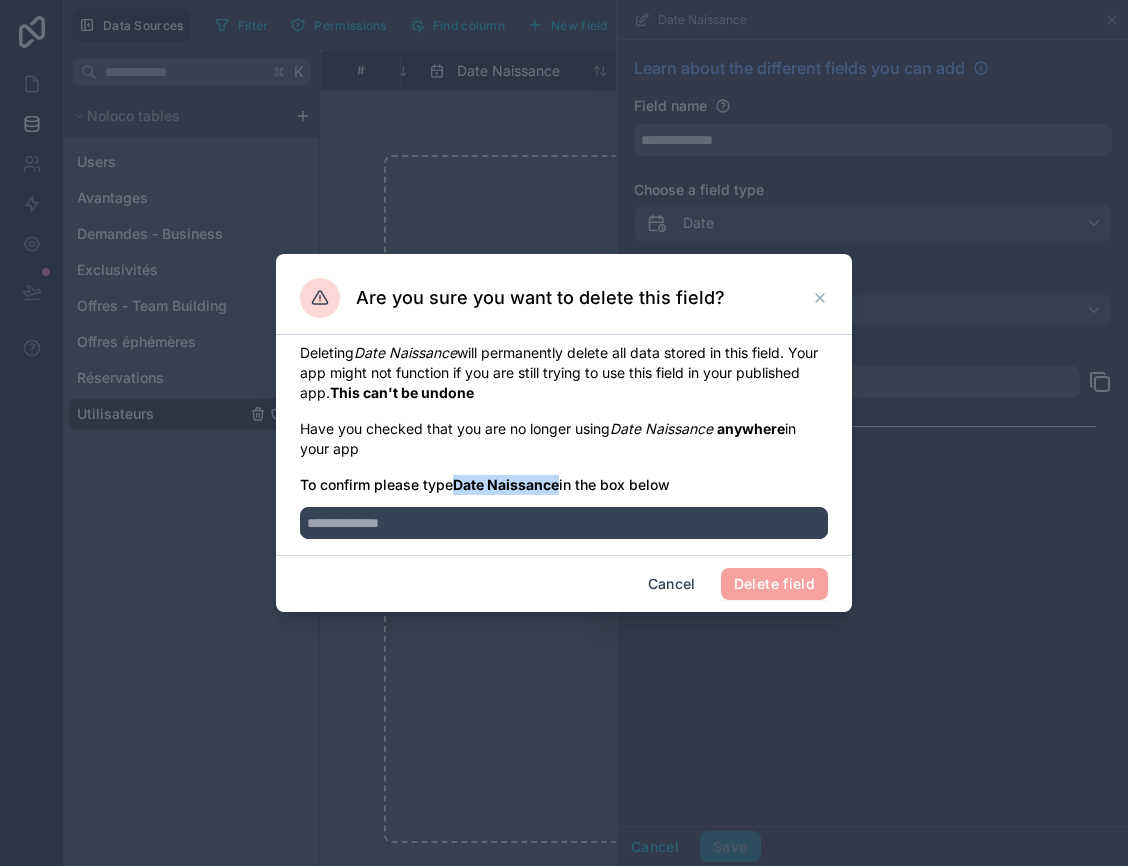 drag, startPoint x: 460, startPoint y: 486, endPoint x: 562, endPoint y: 489, distance: 102.044106 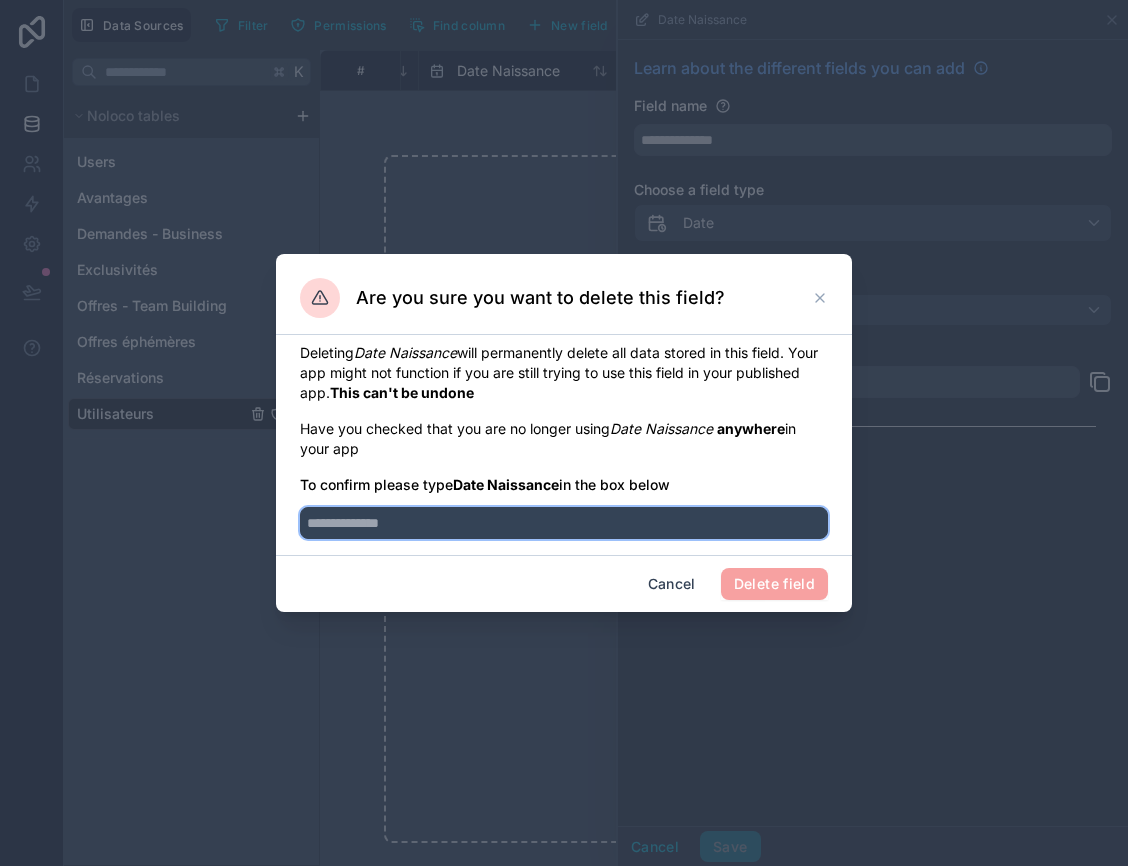 click at bounding box center [564, 523] 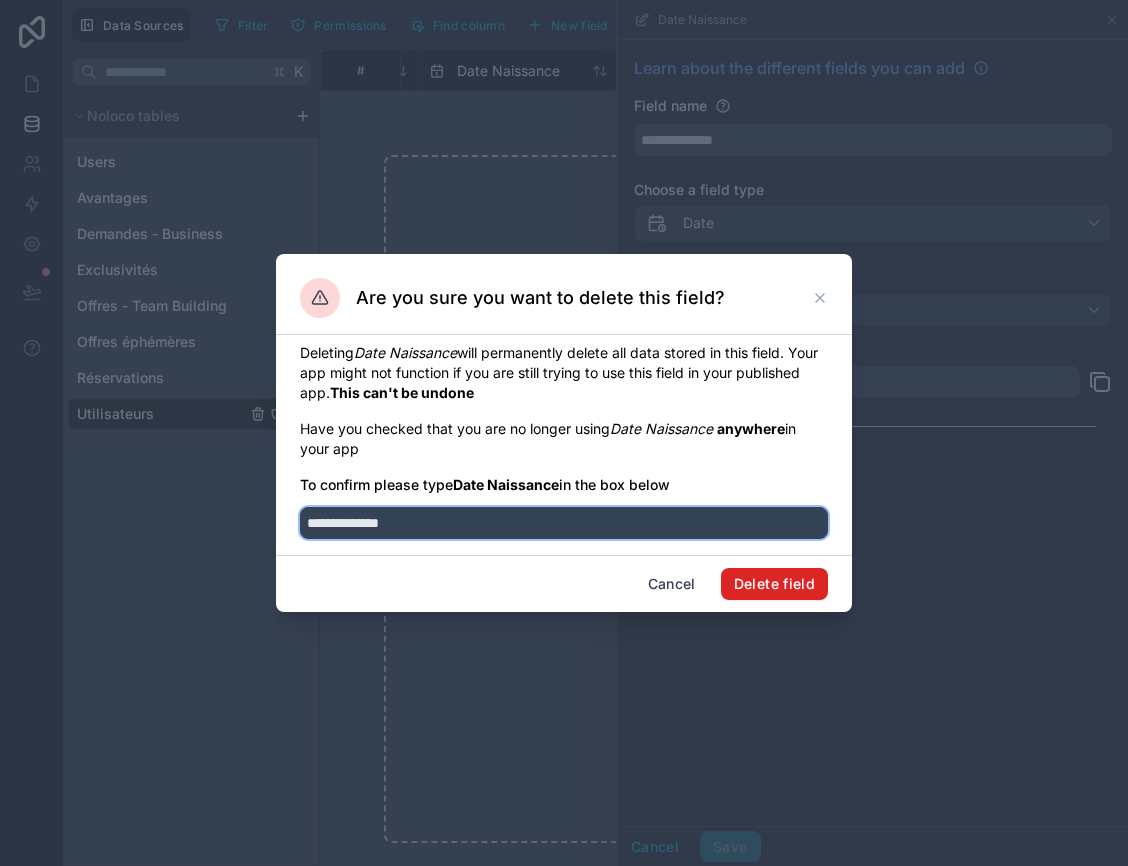 type on "**********" 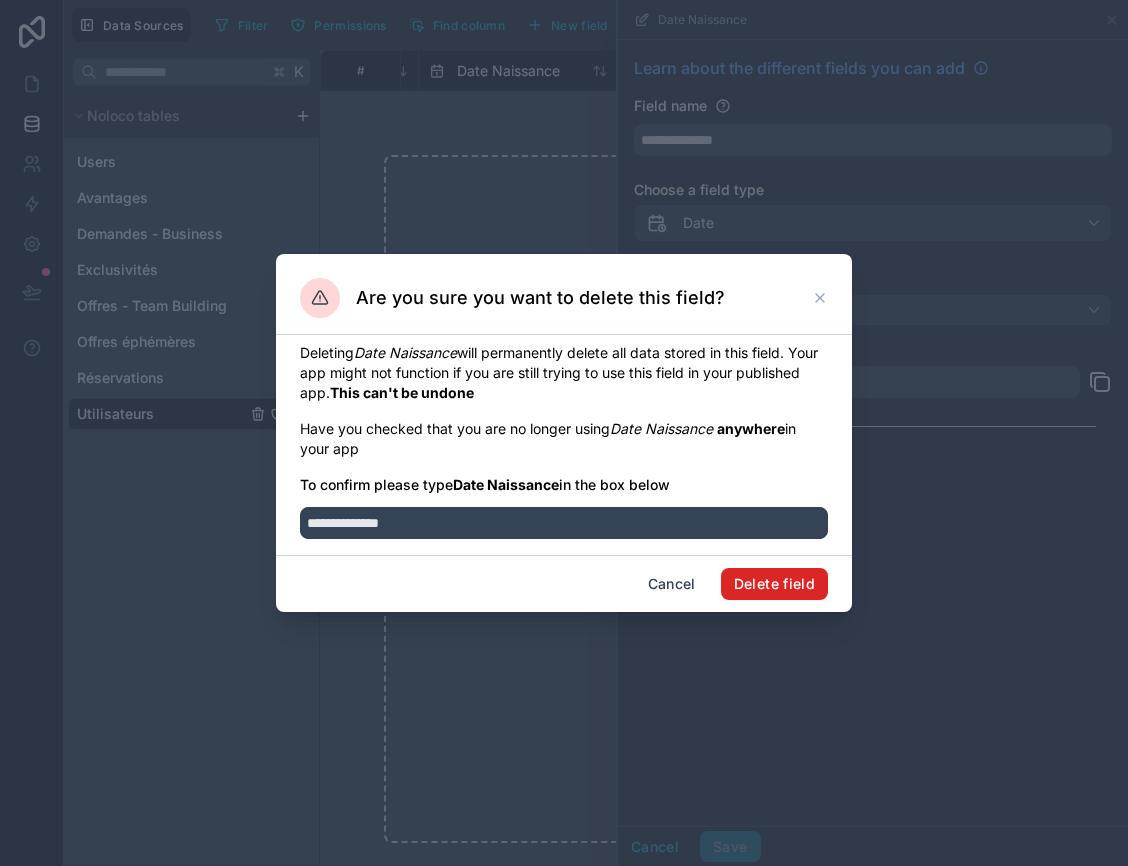 click on "Delete field" at bounding box center (774, 584) 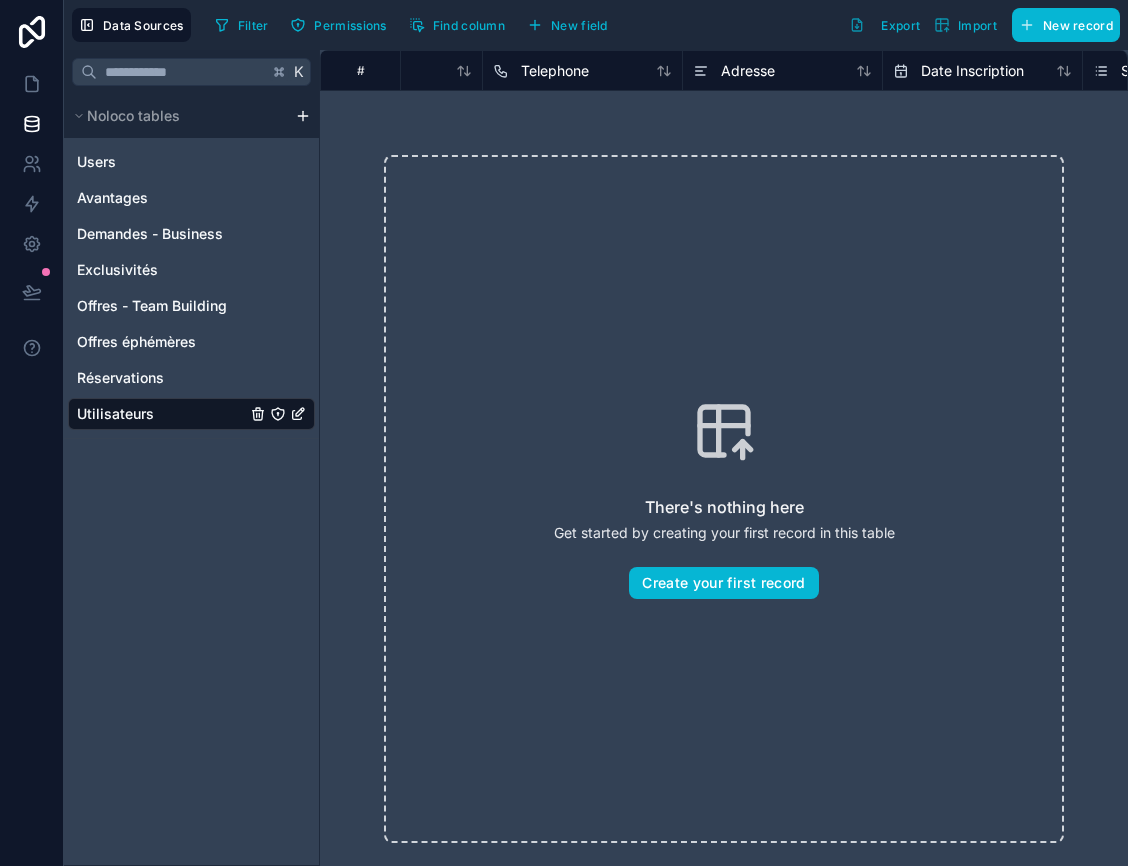 scroll, scrollTop: 0, scrollLeft: 356, axis: horizontal 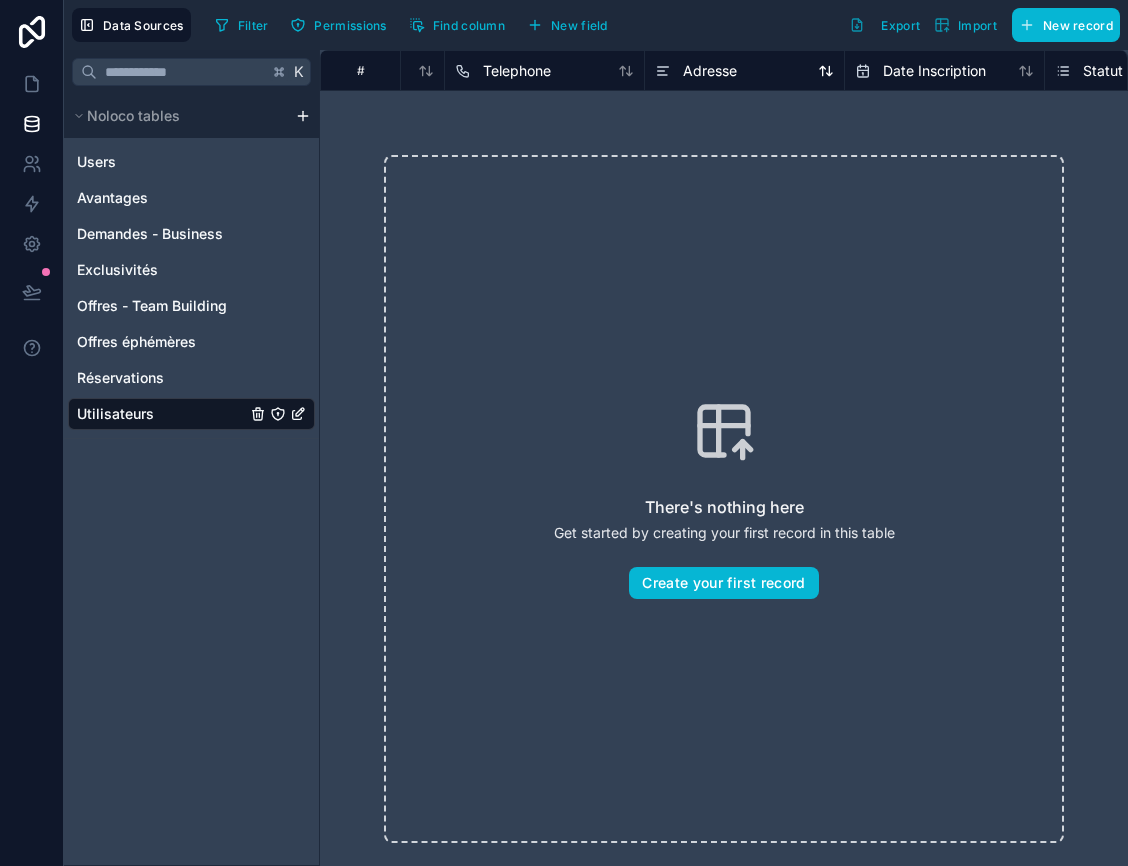 click on "Adresse" at bounding box center [710, 71] 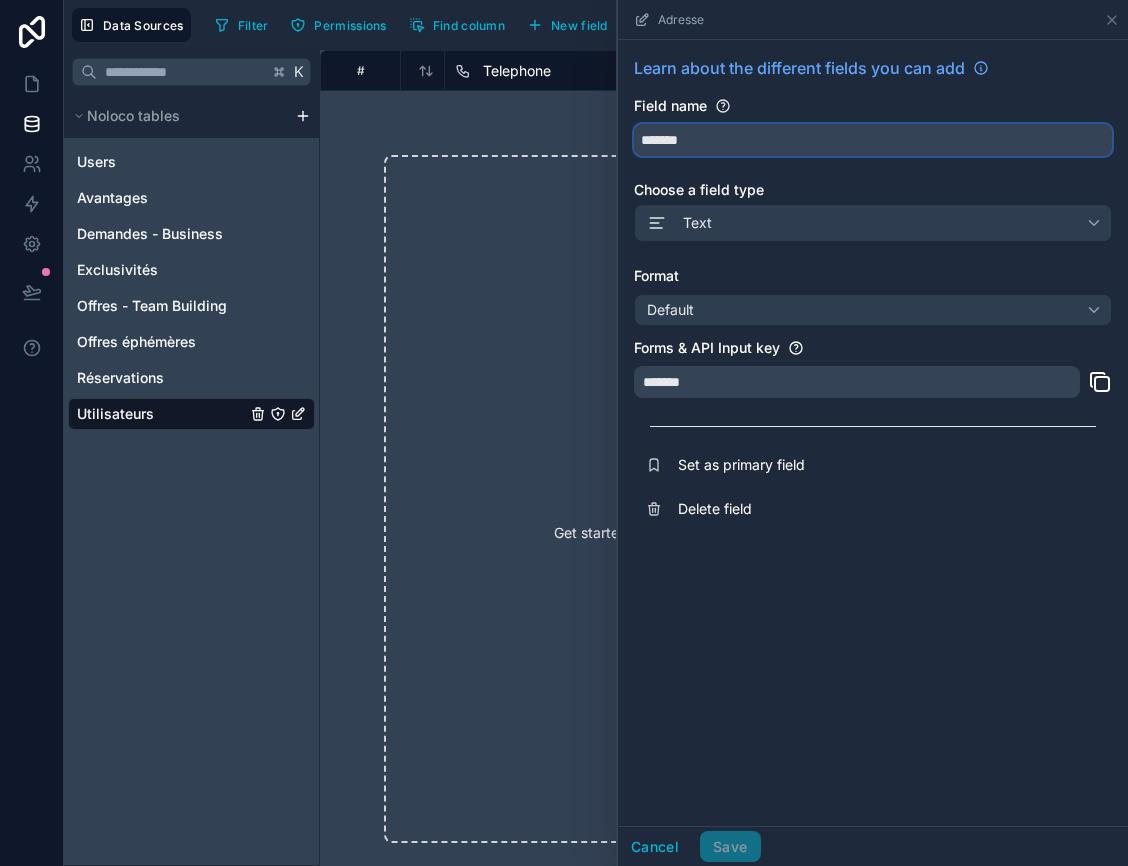 drag, startPoint x: 723, startPoint y: 130, endPoint x: 718, endPoint y: 145, distance: 15.811388 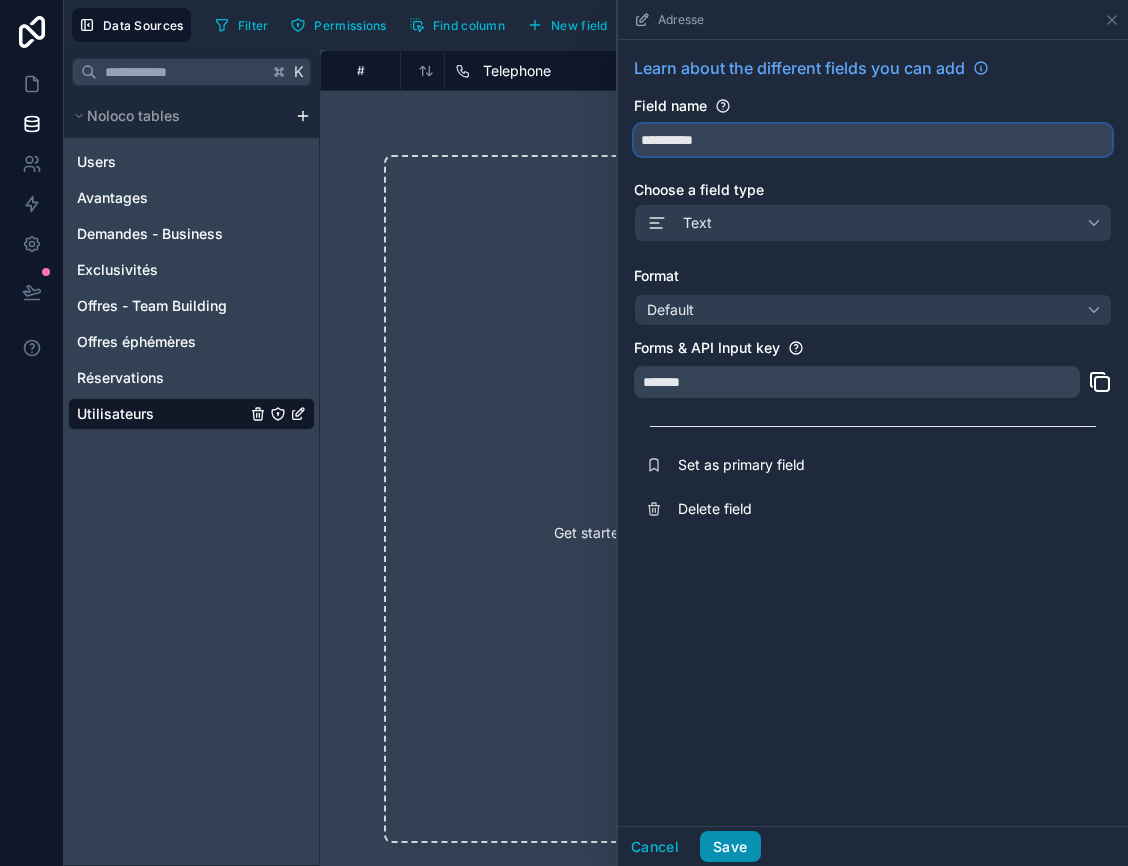 type on "**********" 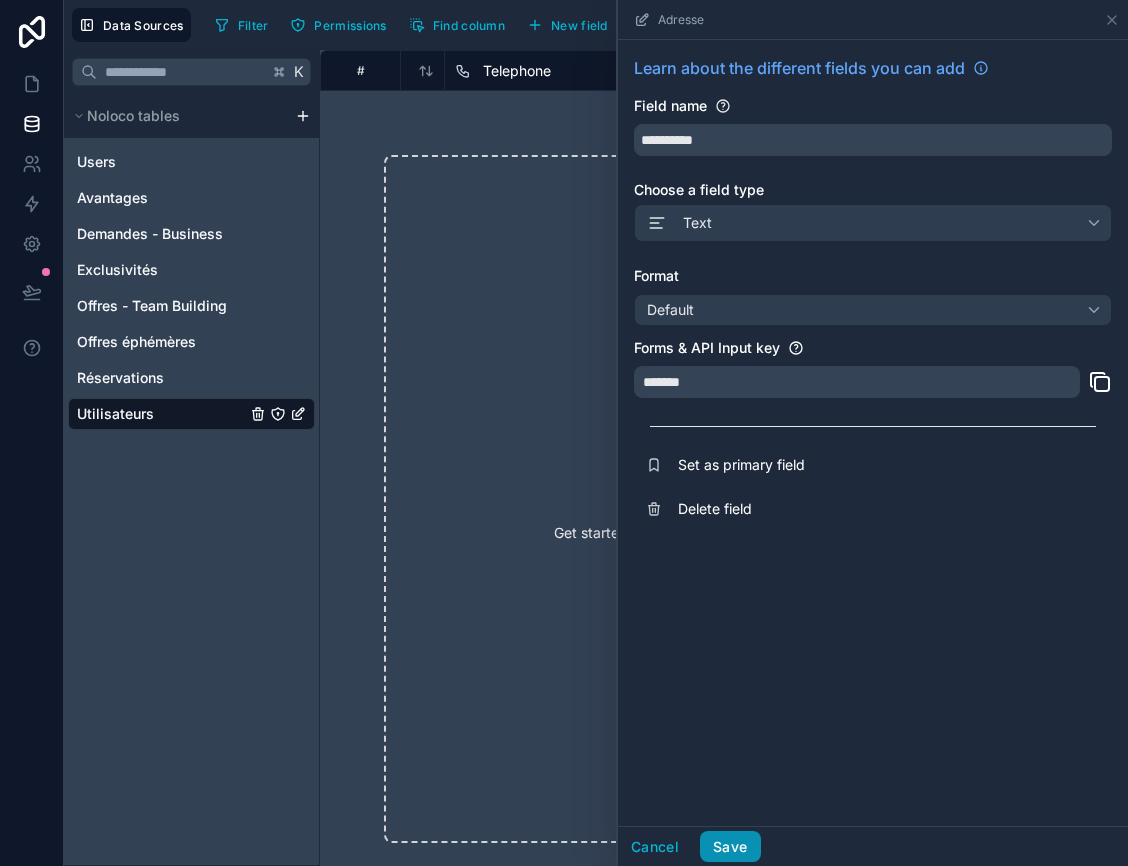 click on "Save" at bounding box center (730, 847) 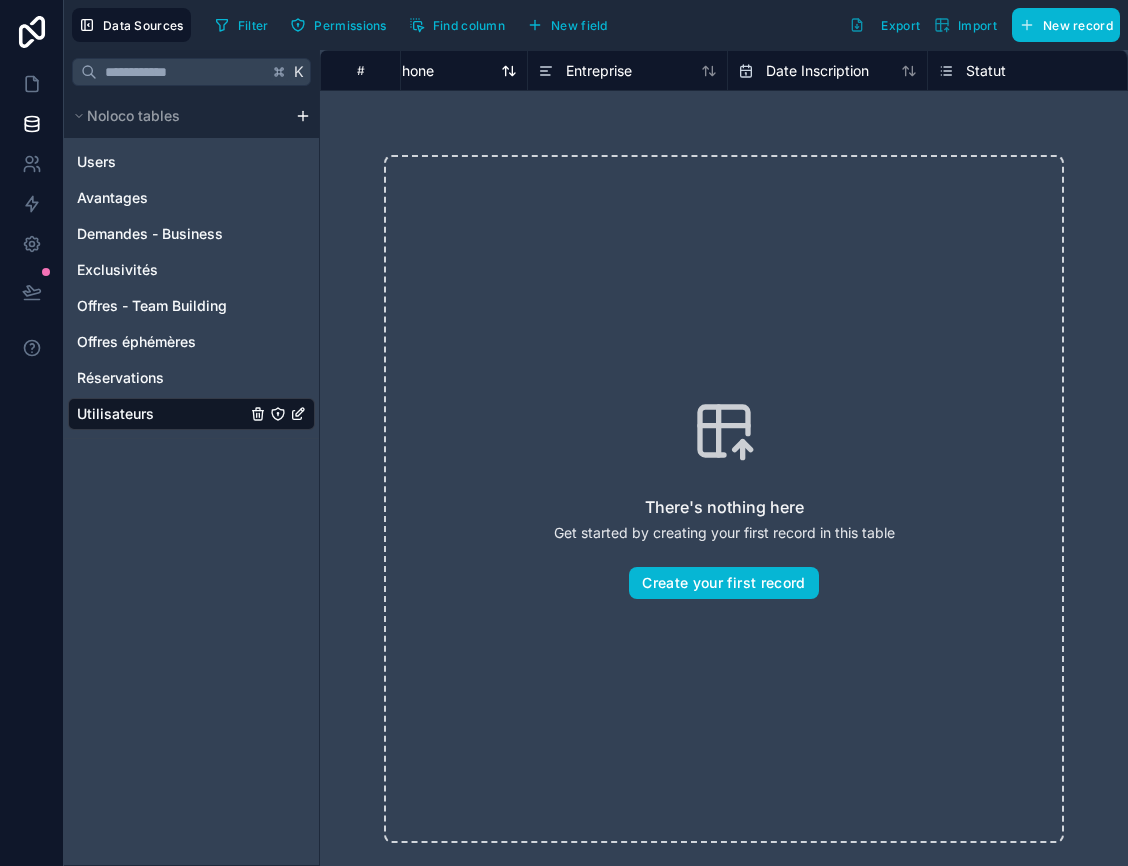 scroll, scrollTop: 0, scrollLeft: 477, axis: horizontal 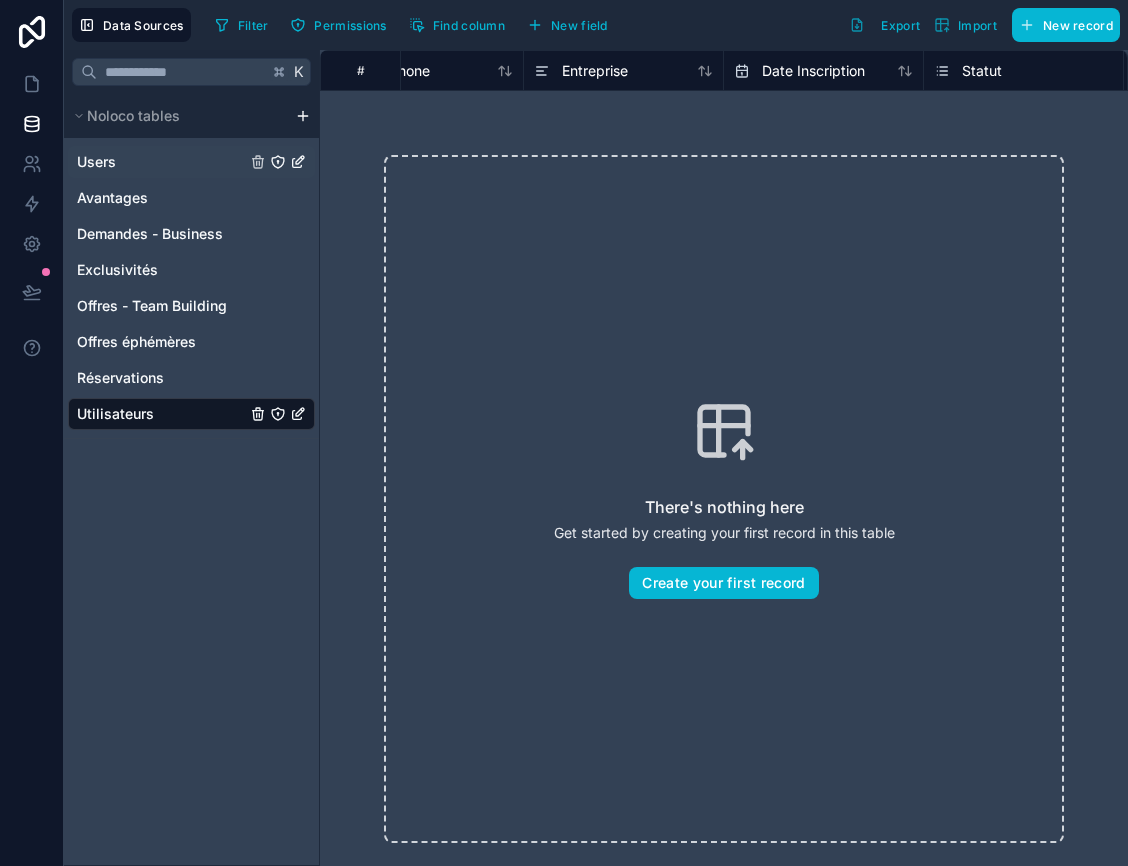 click on "Users" at bounding box center [96, 162] 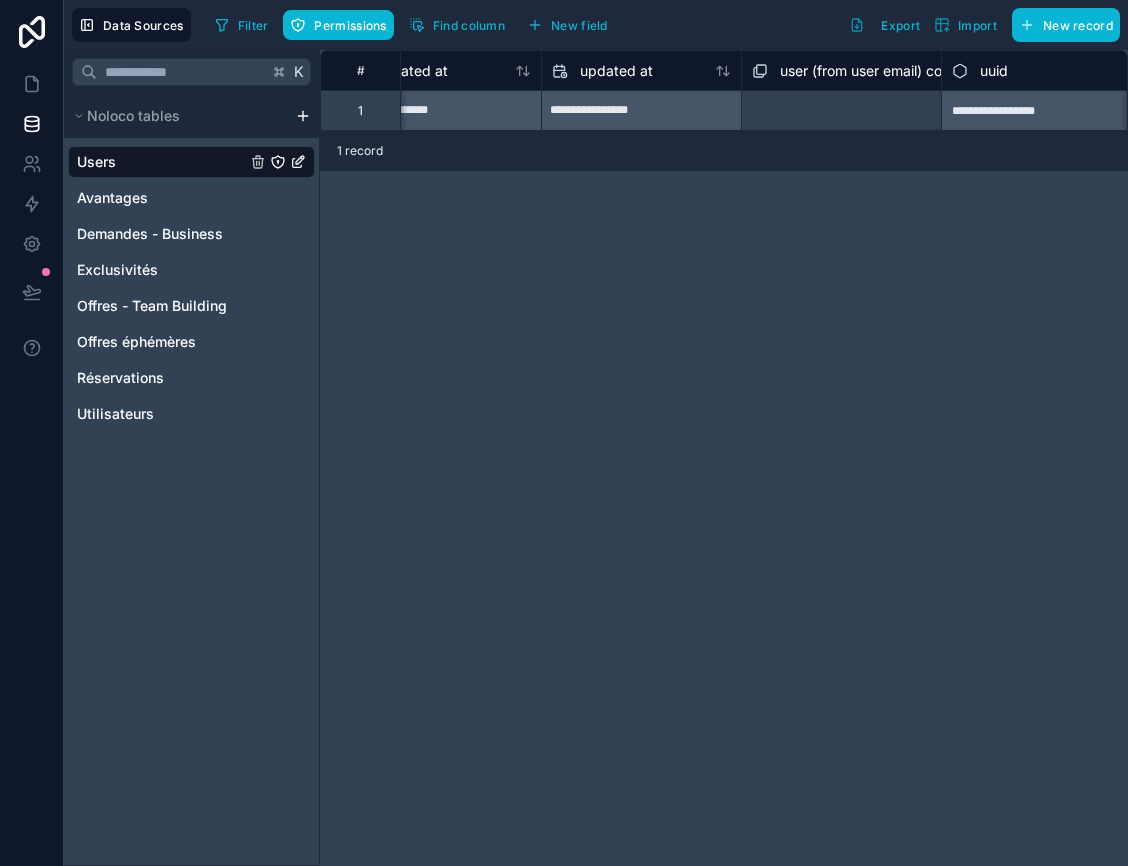 scroll, scrollTop: 0, scrollLeft: 2071, axis: horizontal 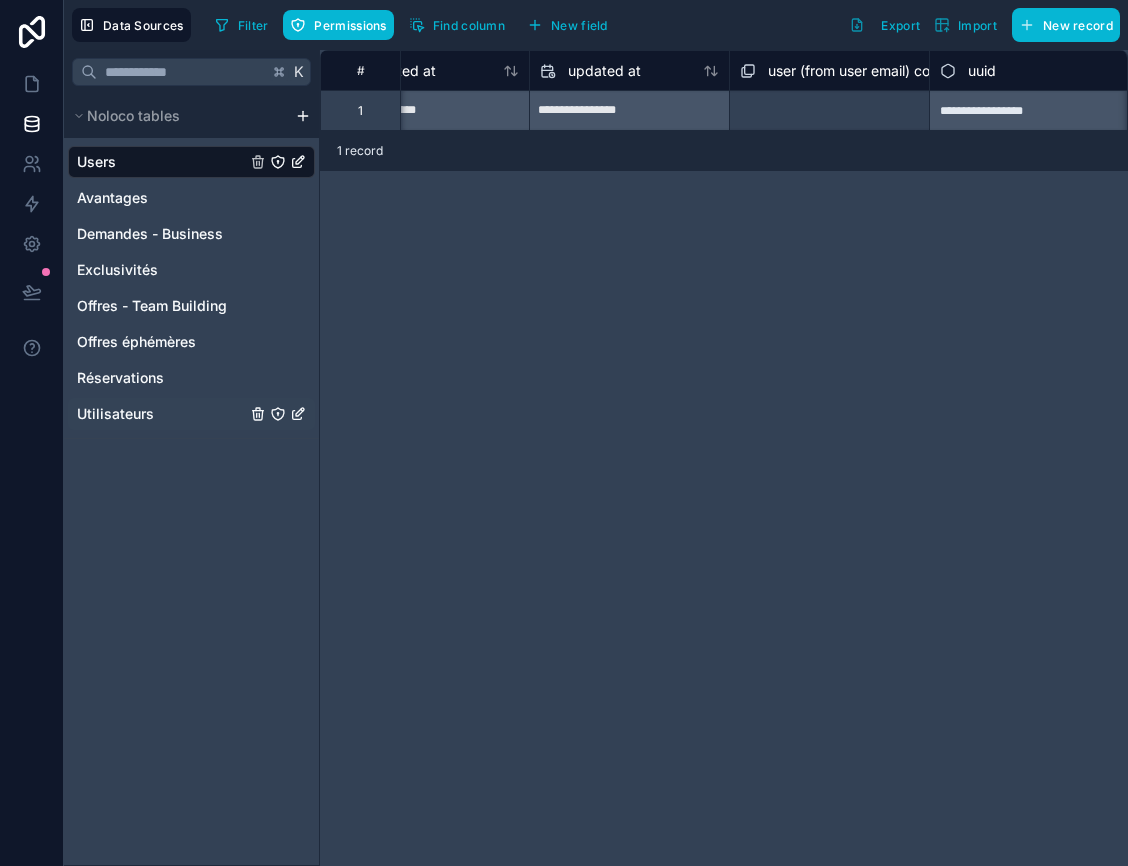 click on "Utilisateurs" at bounding box center [115, 414] 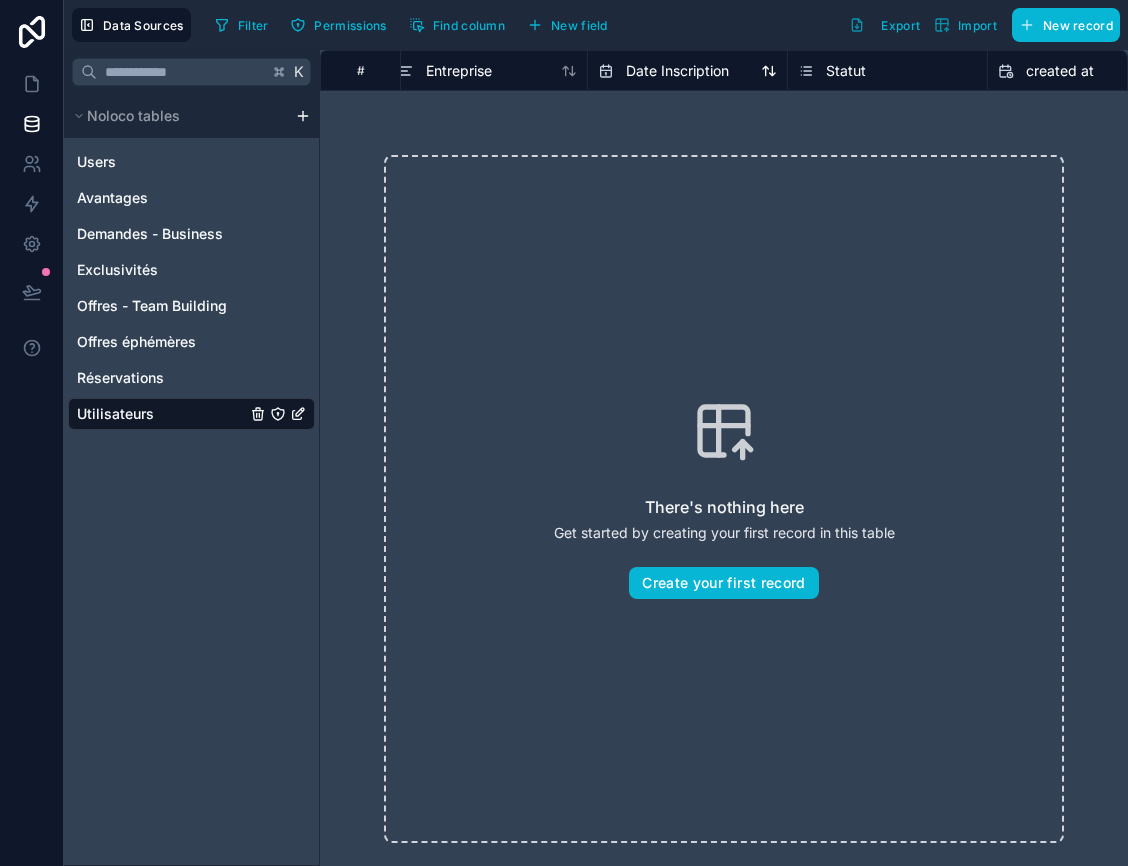 scroll, scrollTop: 0, scrollLeft: 604, axis: horizontal 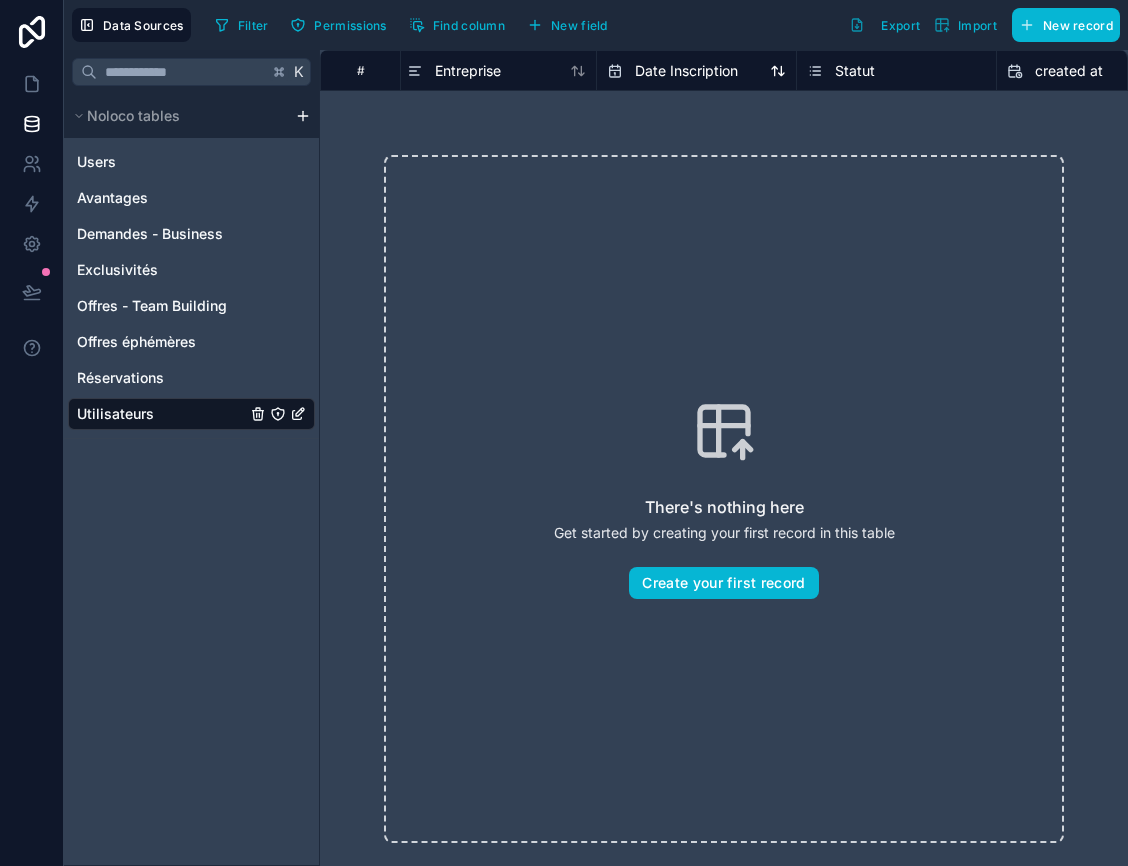 click on "Date Inscription" at bounding box center [686, 71] 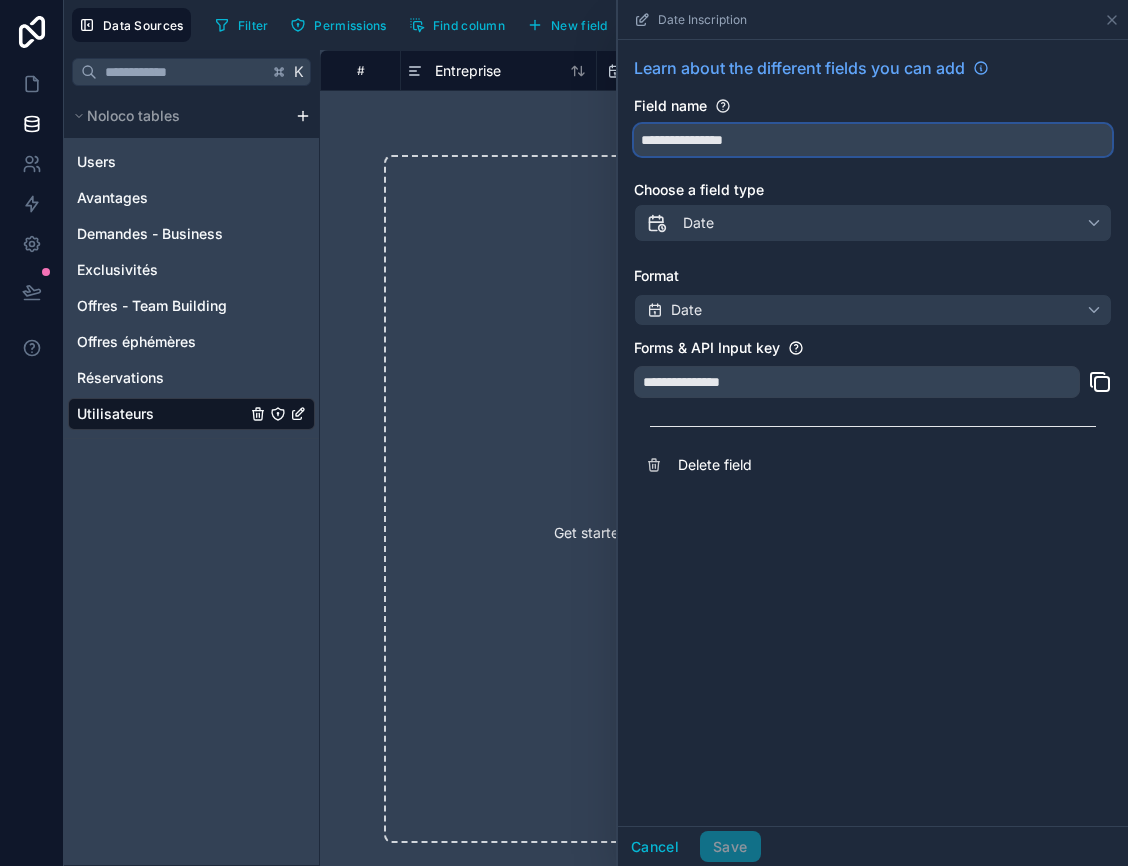 drag, startPoint x: 766, startPoint y: 134, endPoint x: 601, endPoint y: 142, distance: 165.19383 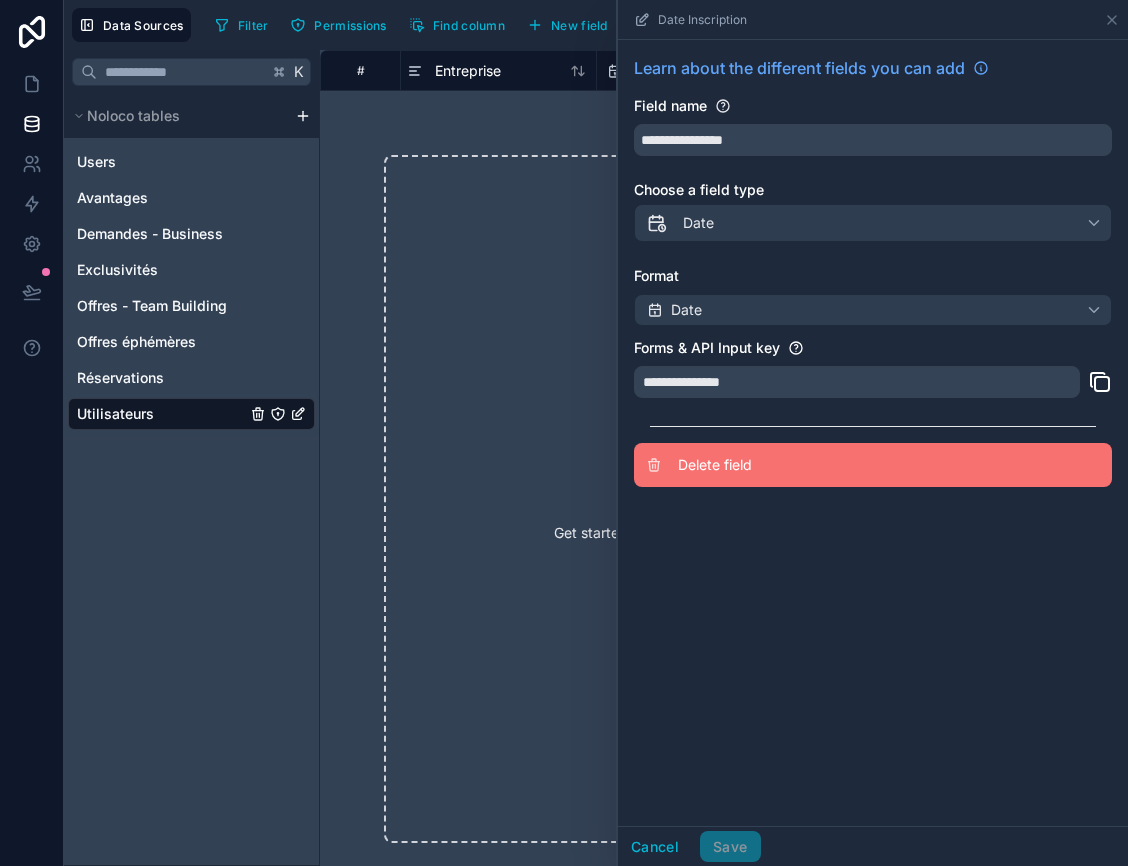 click on "Delete field" at bounding box center [822, 465] 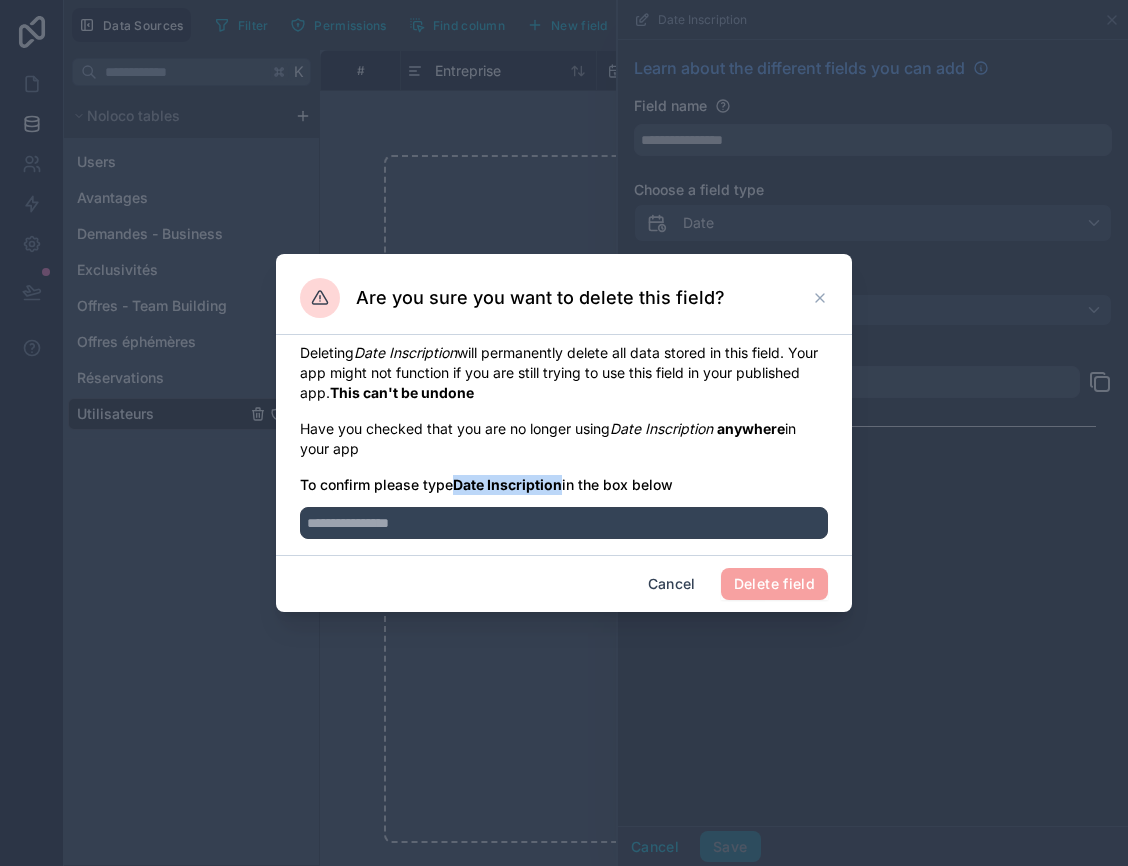 drag, startPoint x: 458, startPoint y: 484, endPoint x: 564, endPoint y: 485, distance: 106.004715 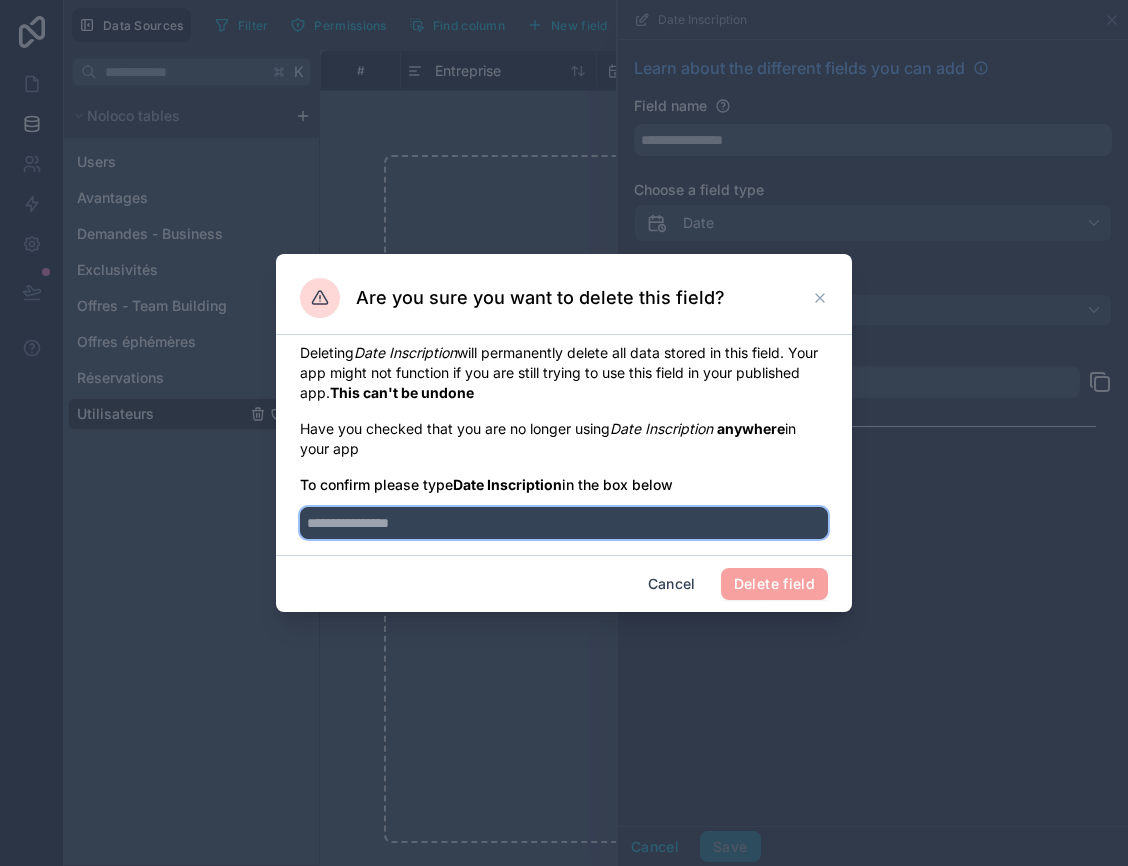 click at bounding box center (564, 523) 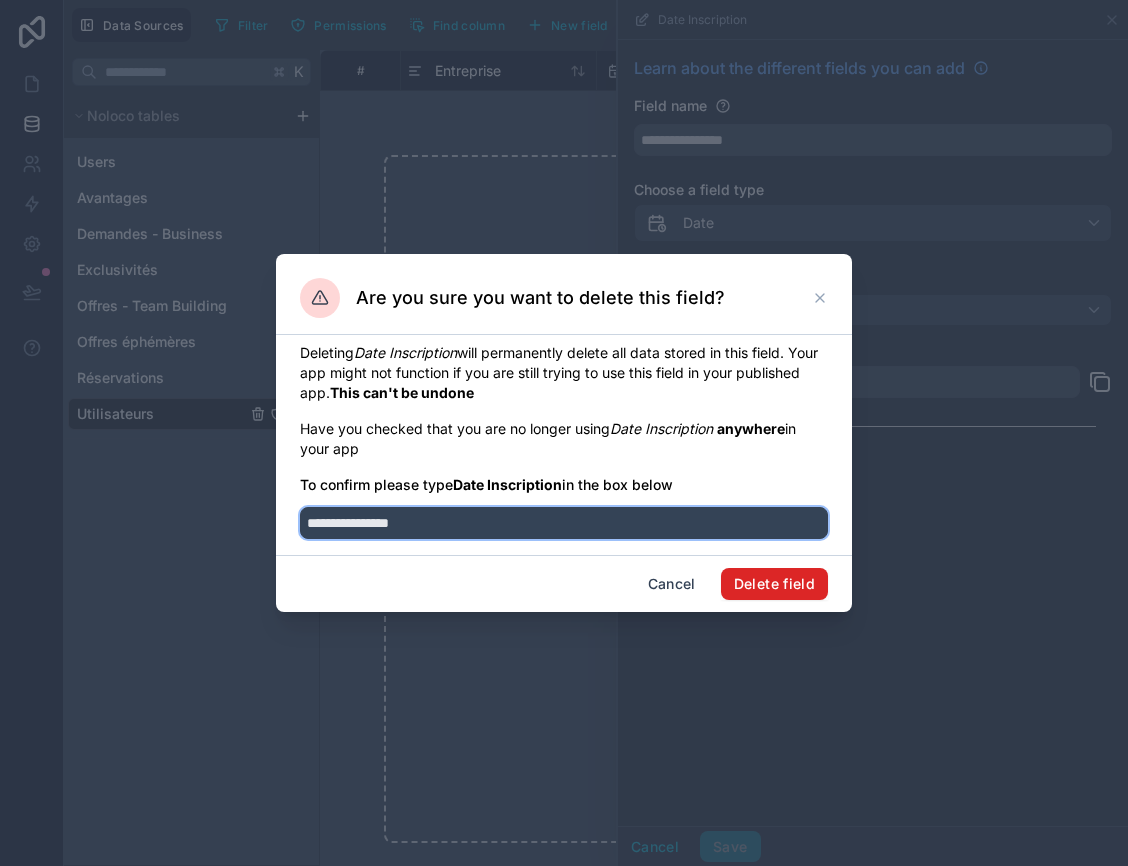 type on "**********" 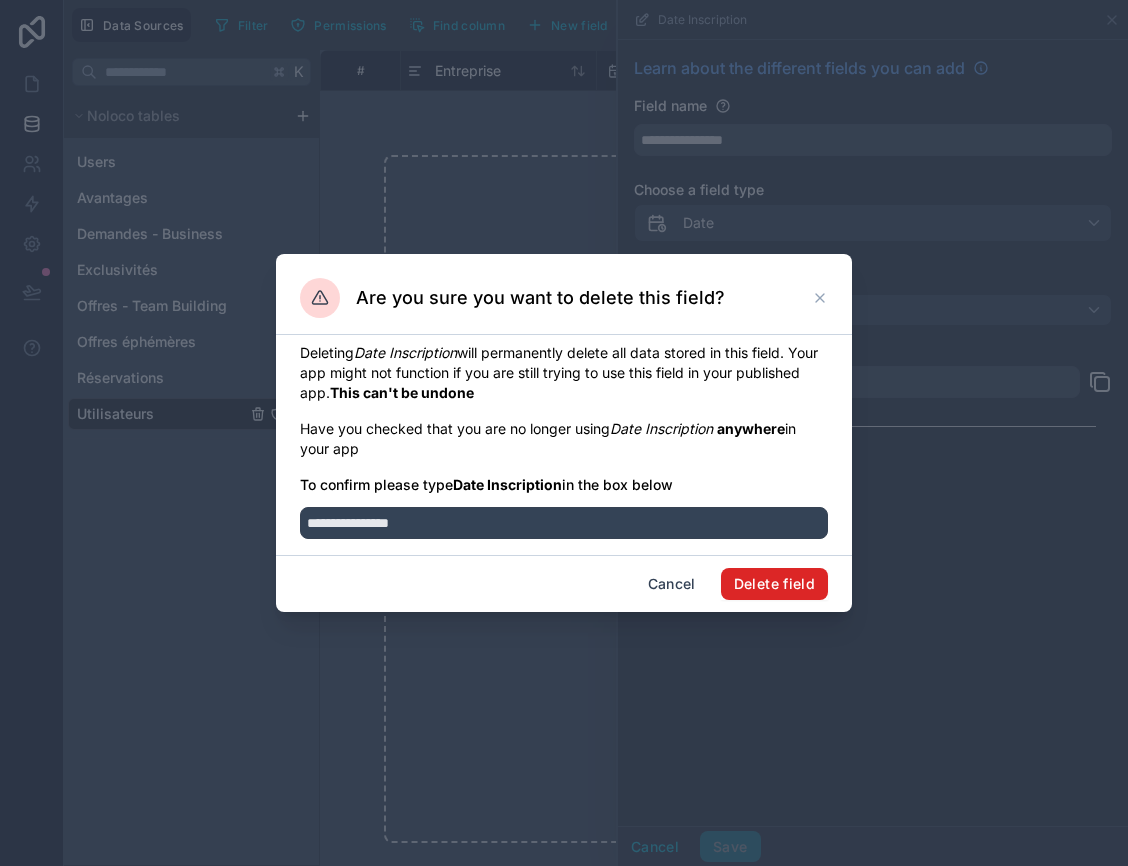 click on "Delete field" at bounding box center [774, 584] 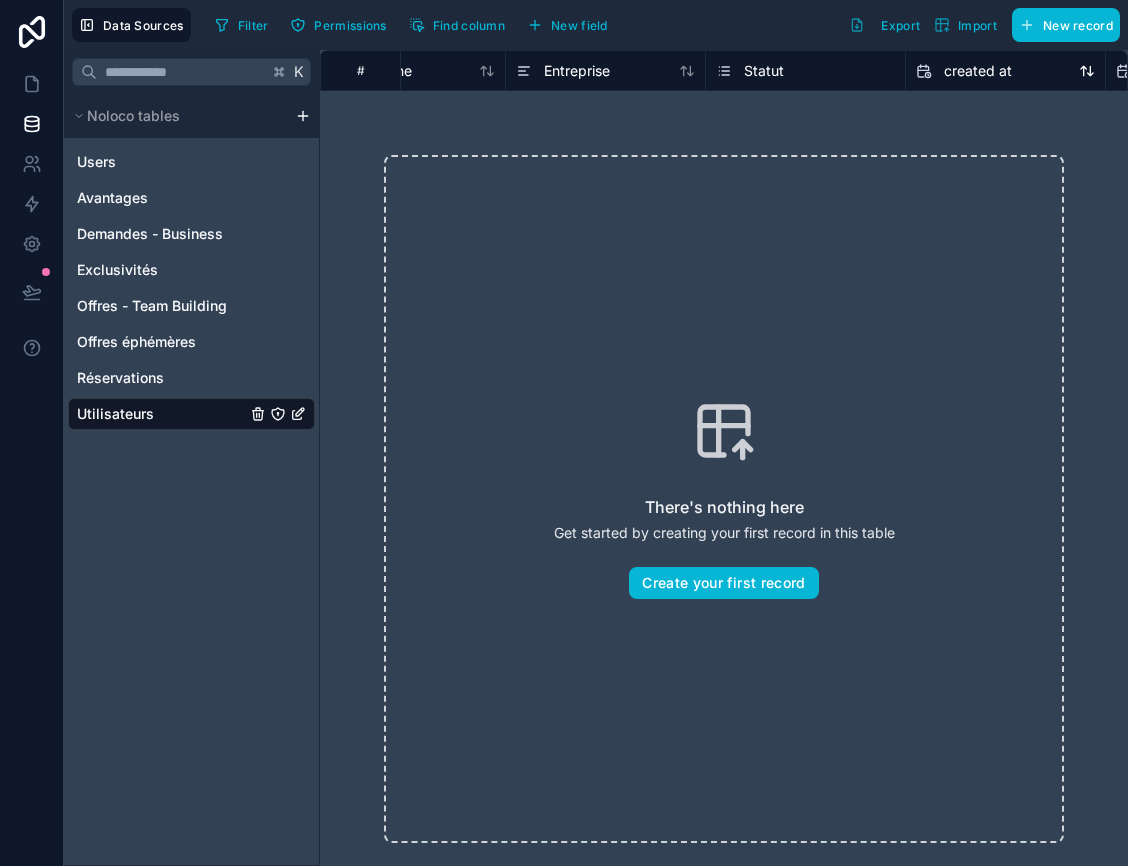 scroll, scrollTop: 0, scrollLeft: 487, axis: horizontal 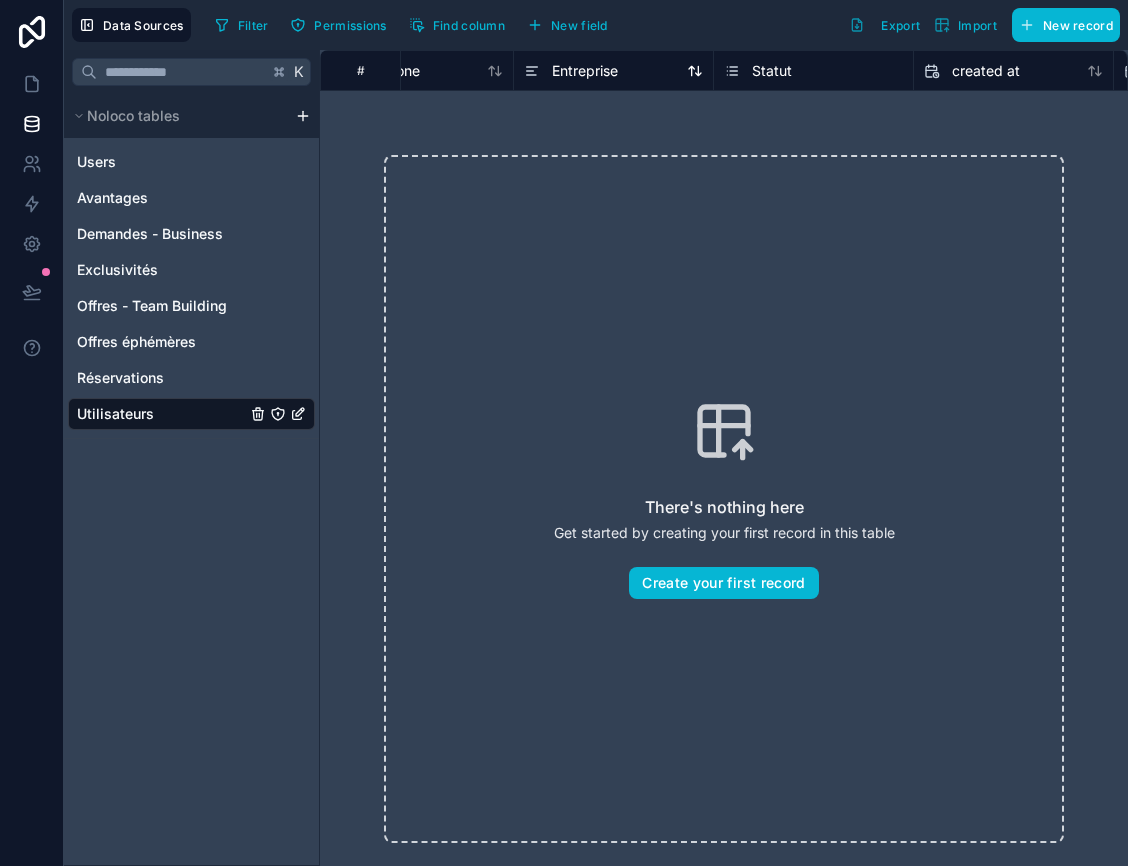 click on "Entreprise" at bounding box center (585, 71) 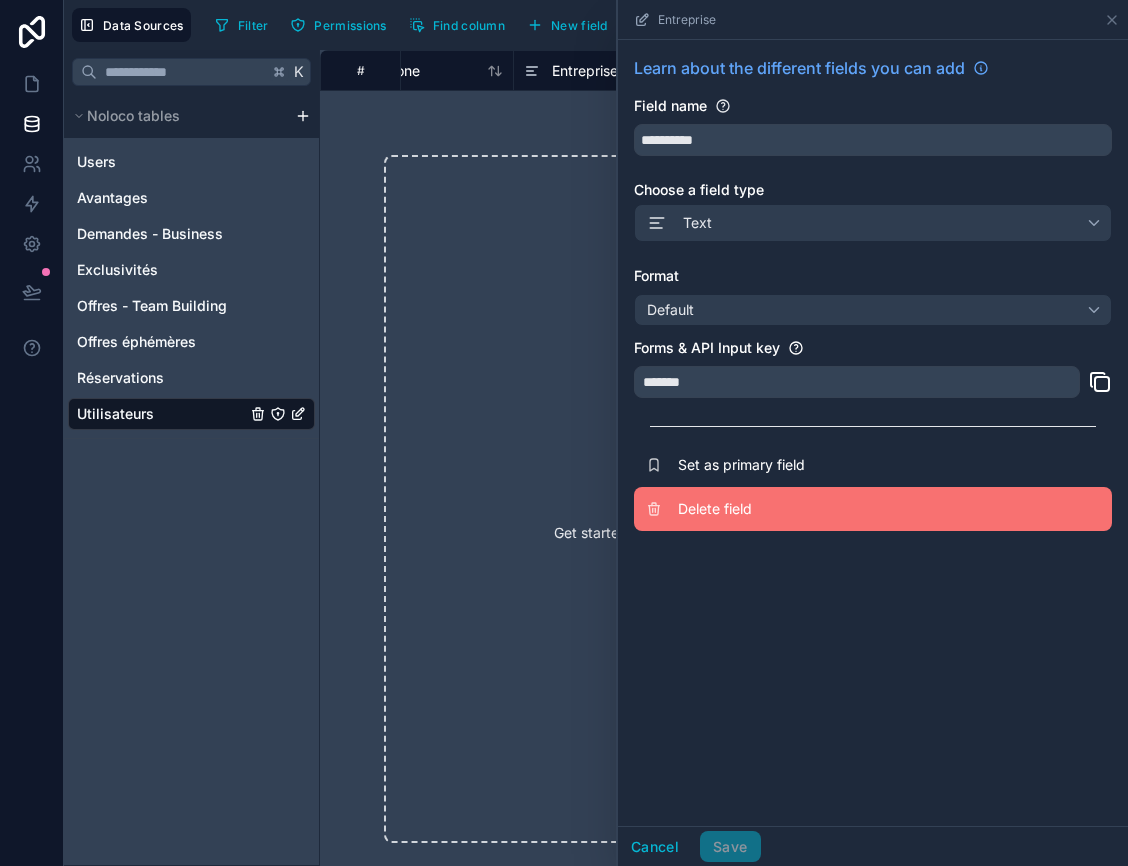 click on "Delete field" at bounding box center (822, 509) 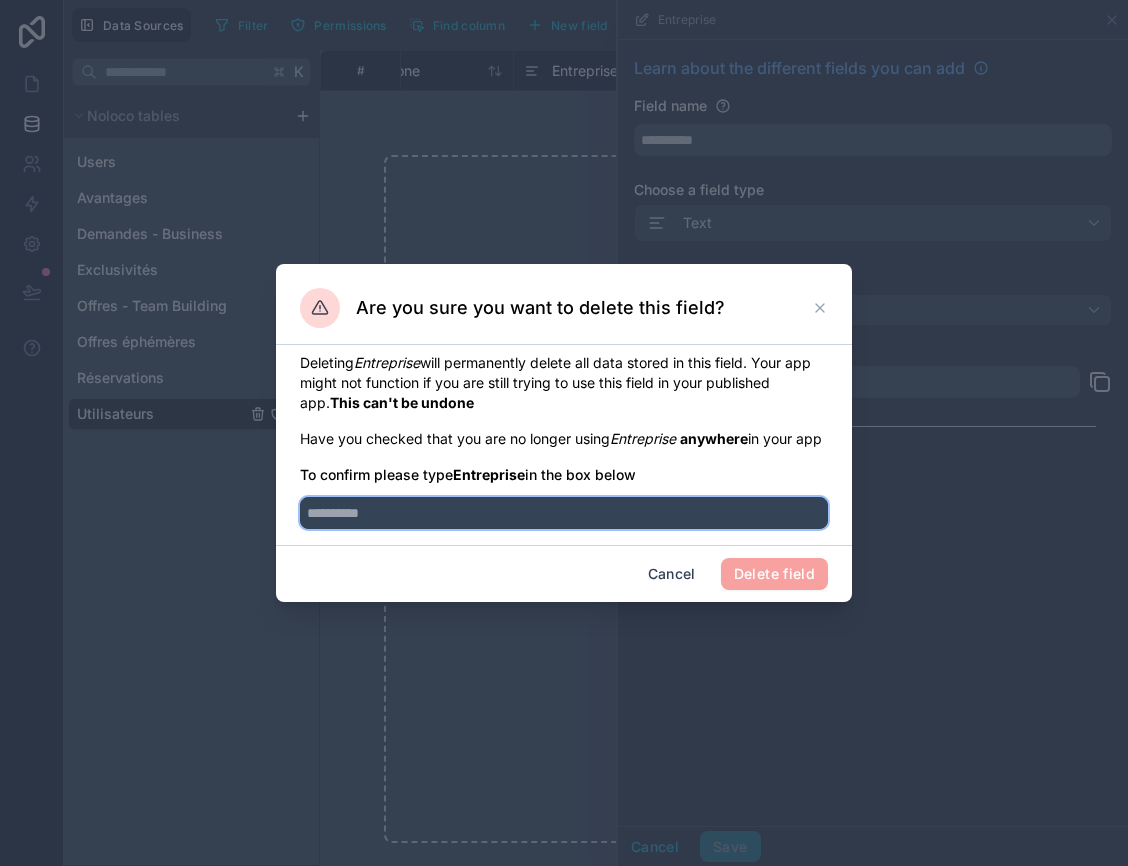 click at bounding box center (564, 513) 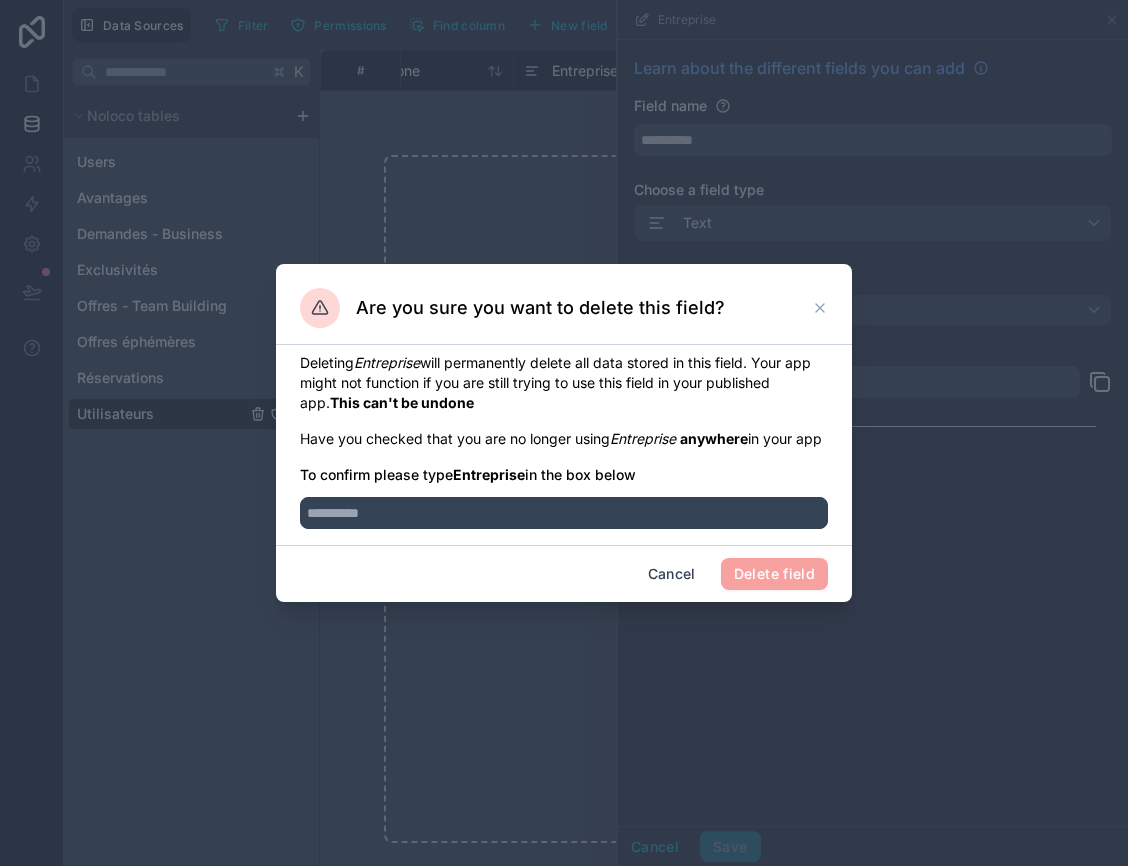 click on "Entreprise" at bounding box center (489, 474) 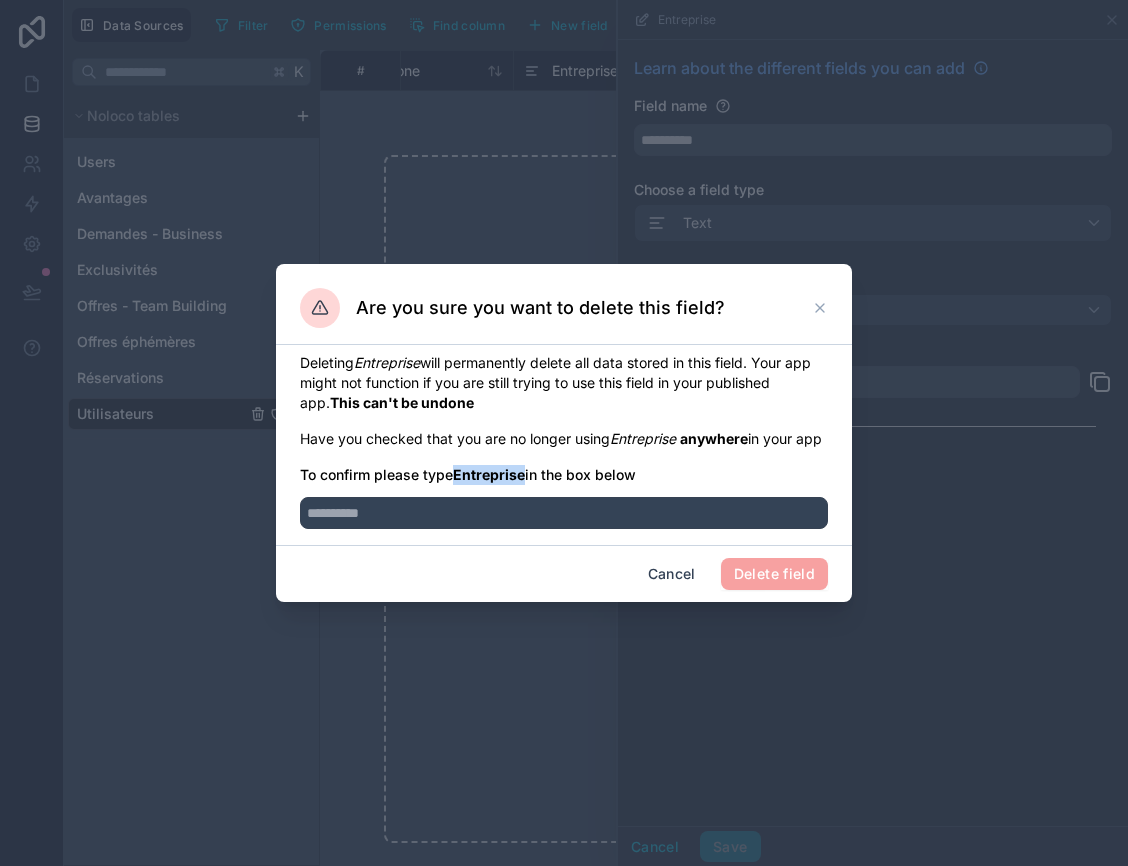 click on "Entreprise" at bounding box center (489, 474) 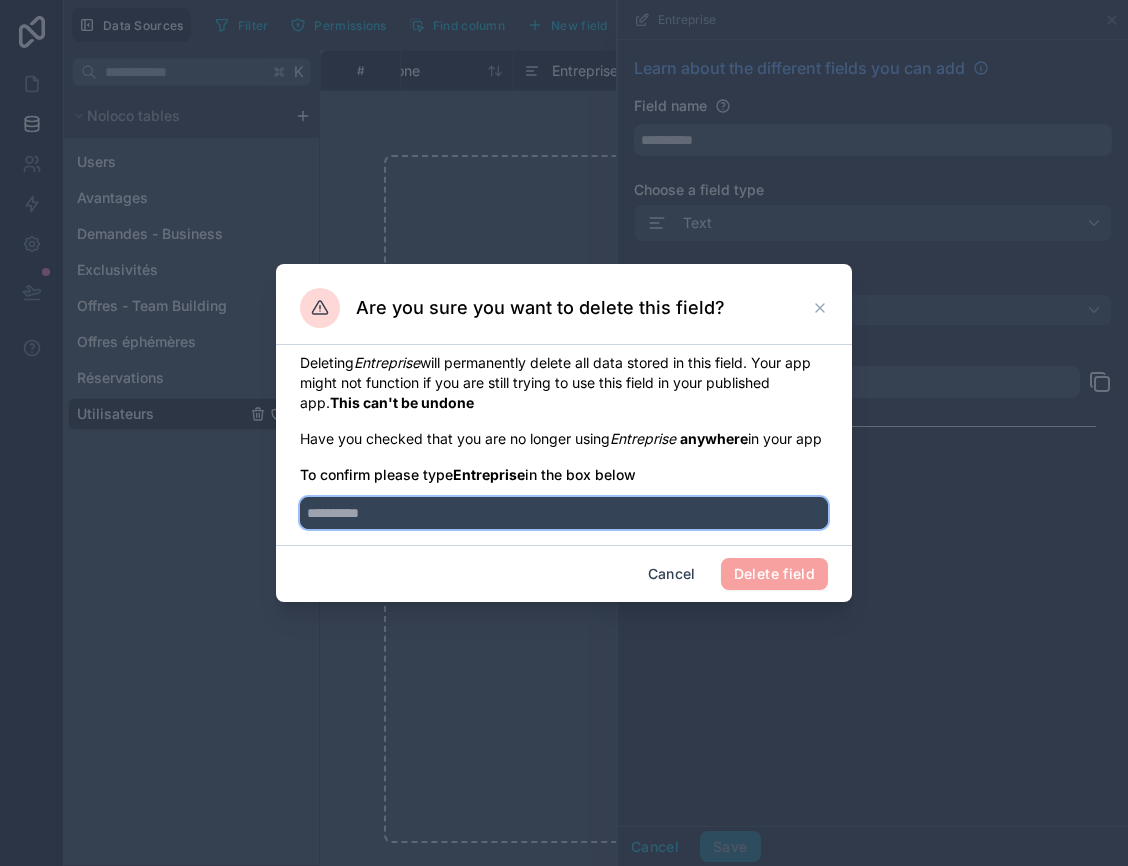 click at bounding box center [564, 513] 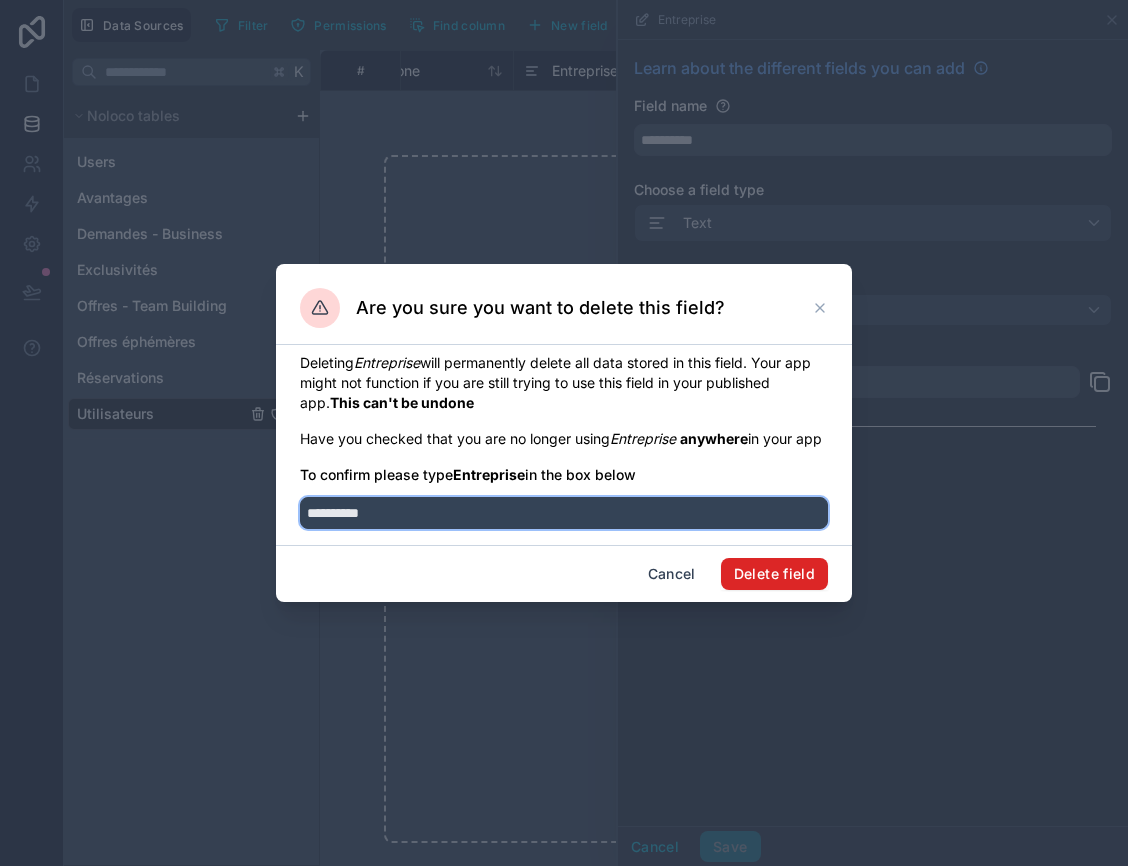 type on "**********" 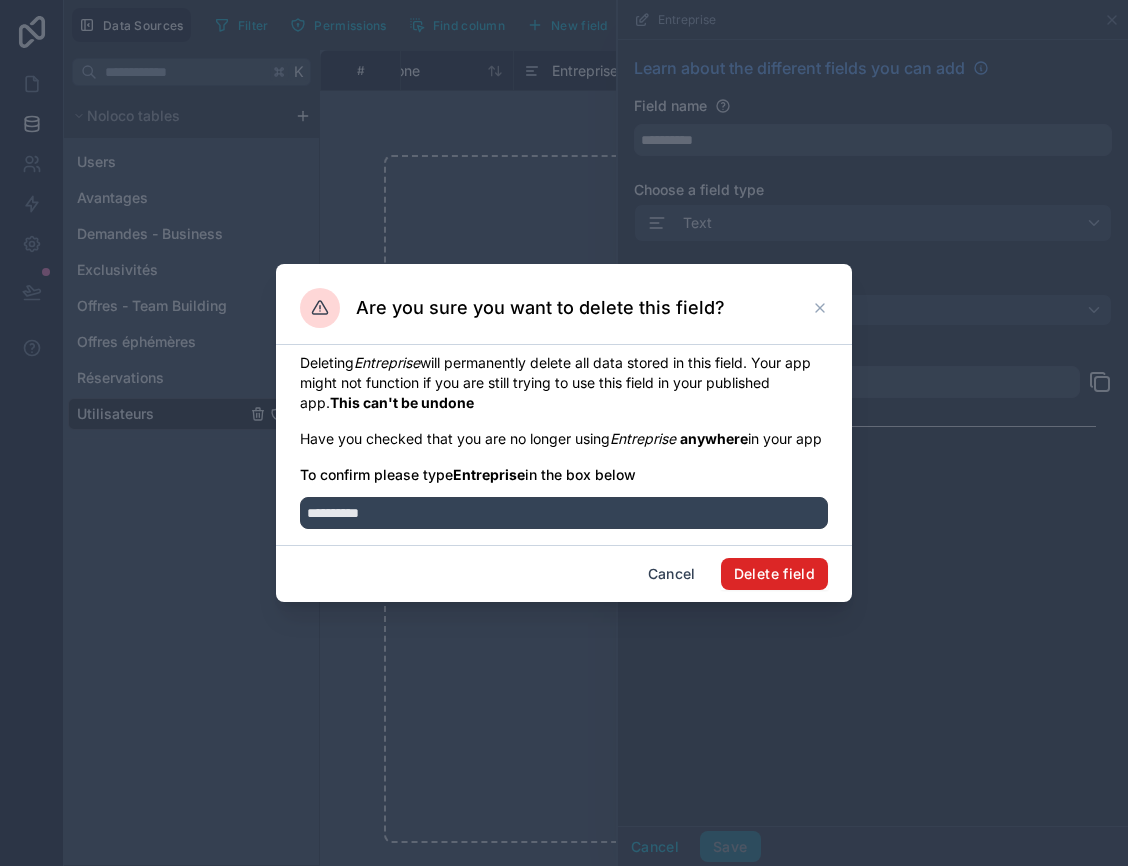 click on "Delete field" at bounding box center [774, 574] 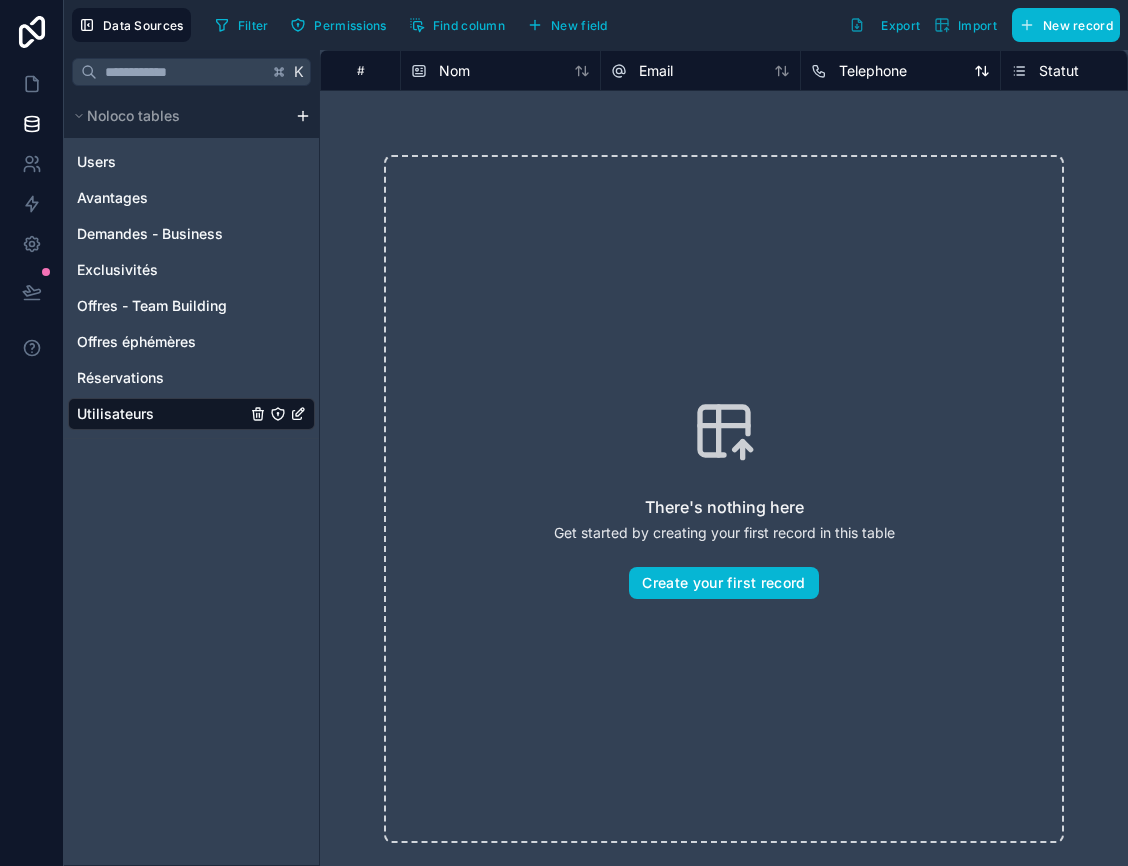 click on "Telephone" at bounding box center [873, 71] 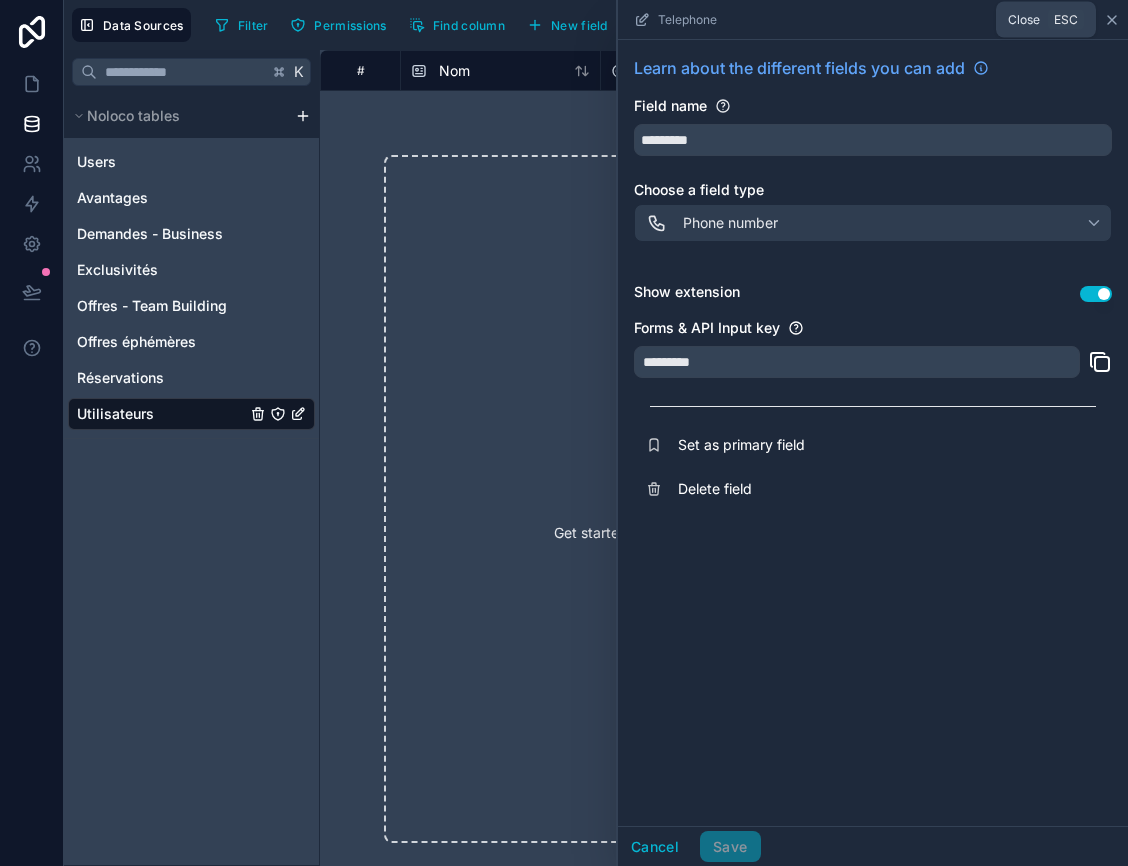 click 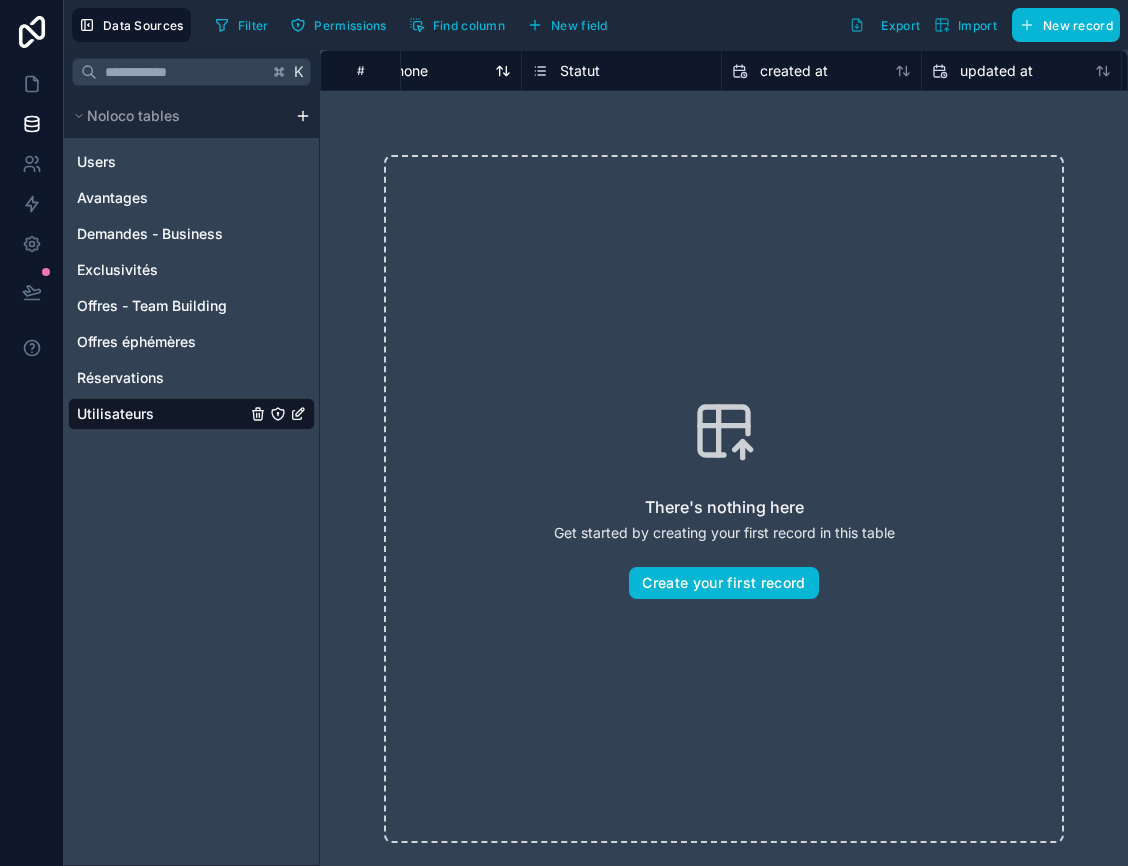 scroll, scrollTop: 0, scrollLeft: 520, axis: horizontal 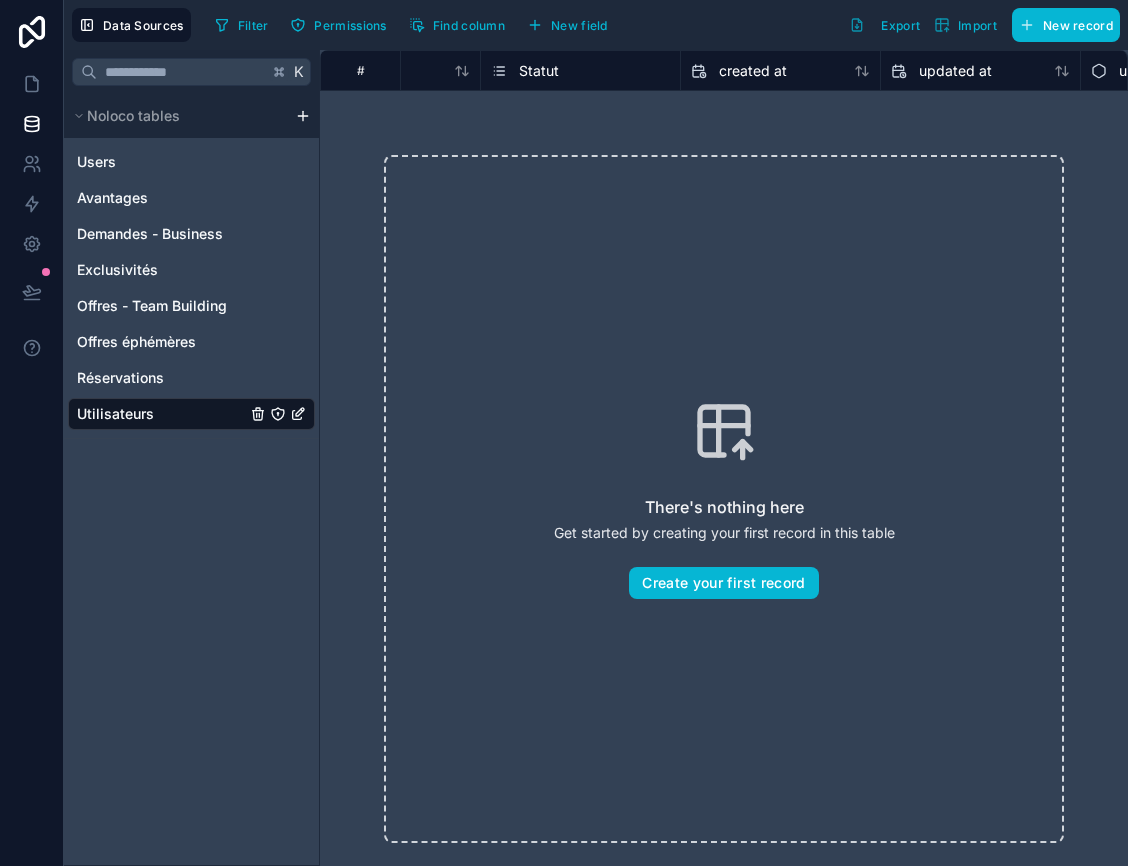 click on "Statut" at bounding box center [539, 71] 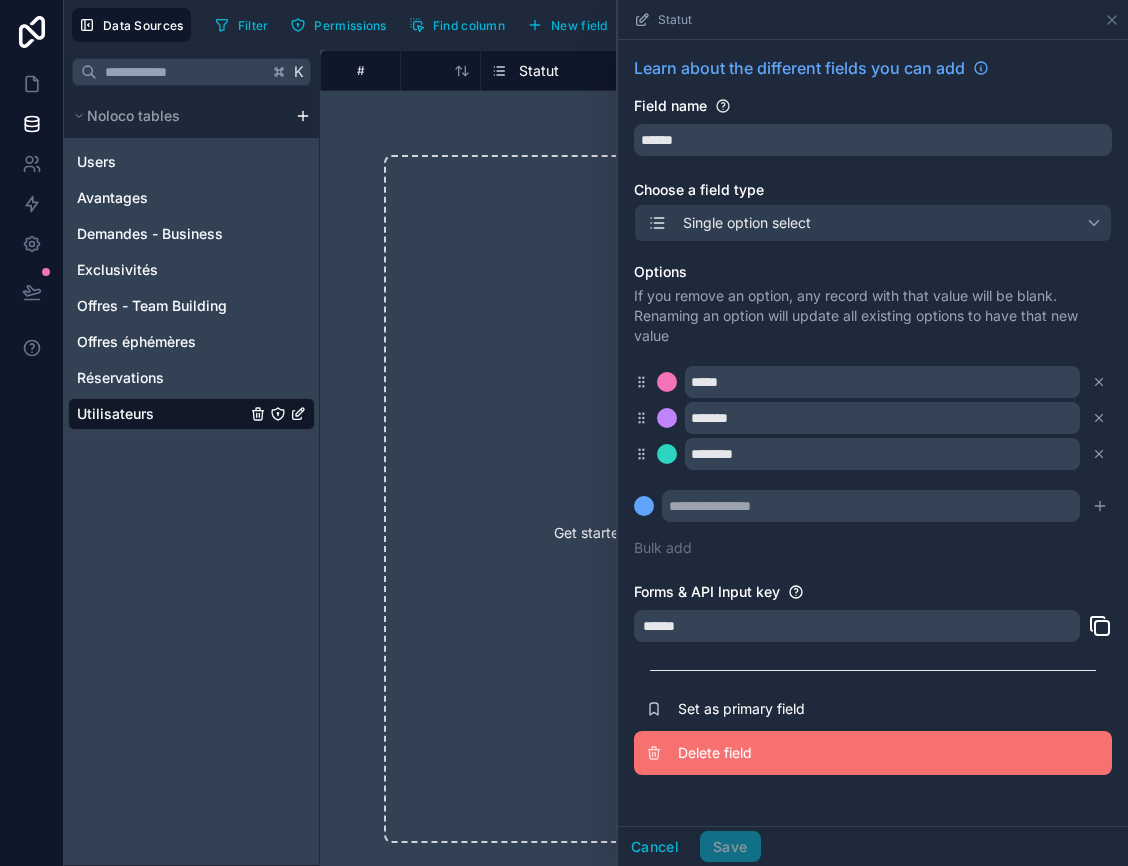 click on "Delete field" at bounding box center [822, 753] 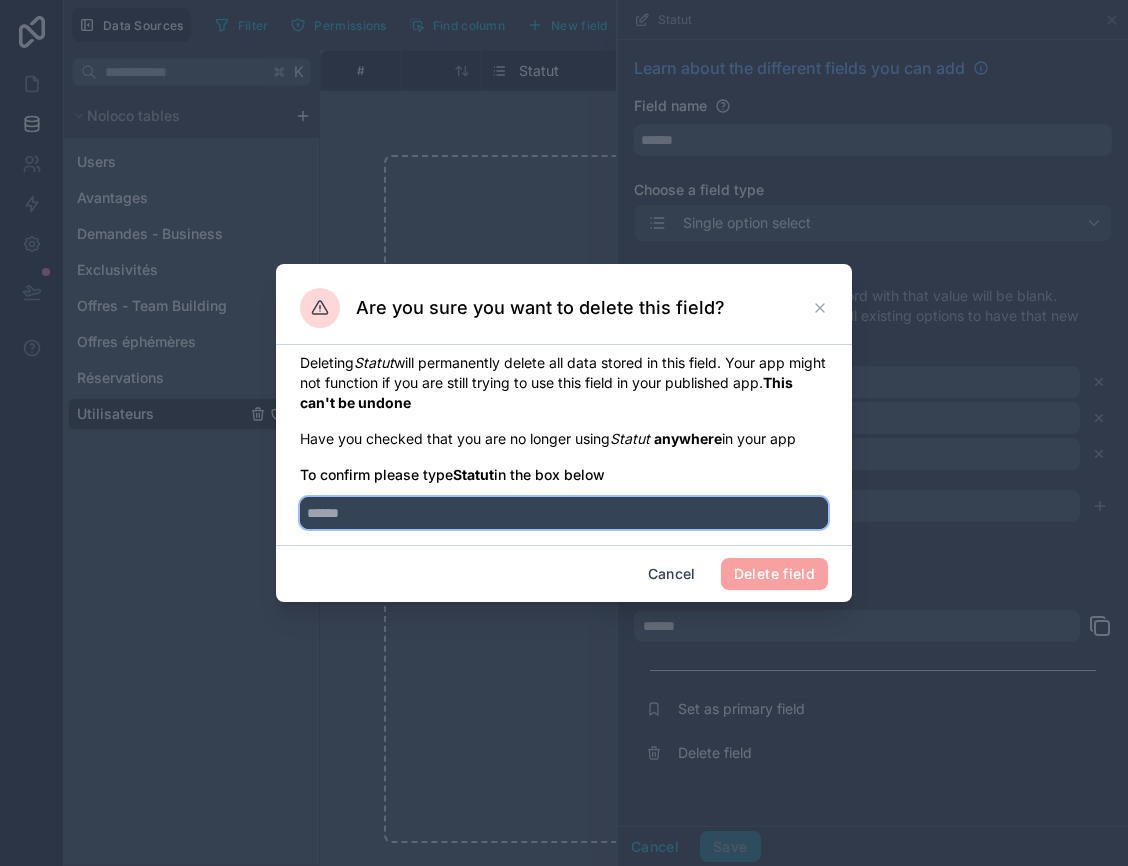 click at bounding box center [564, 513] 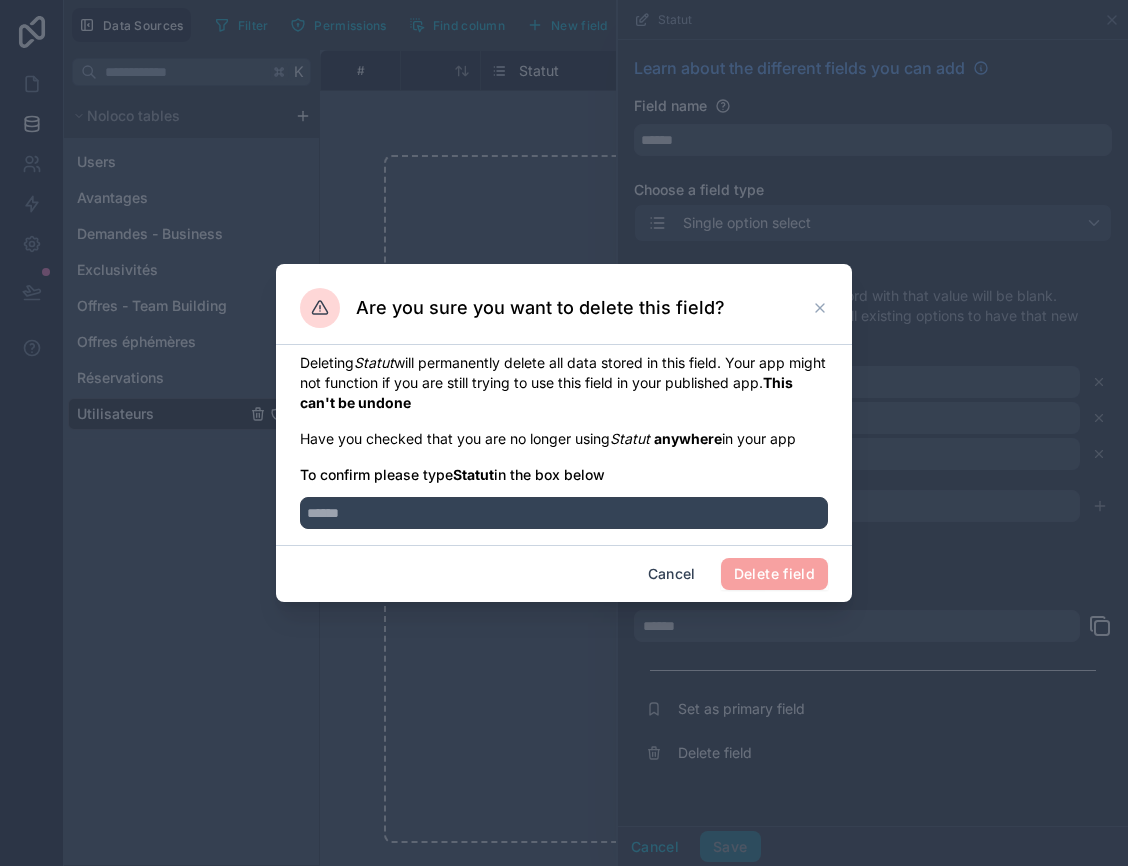 click on "To confirm please type  Statut  in the box below" at bounding box center (564, 475) 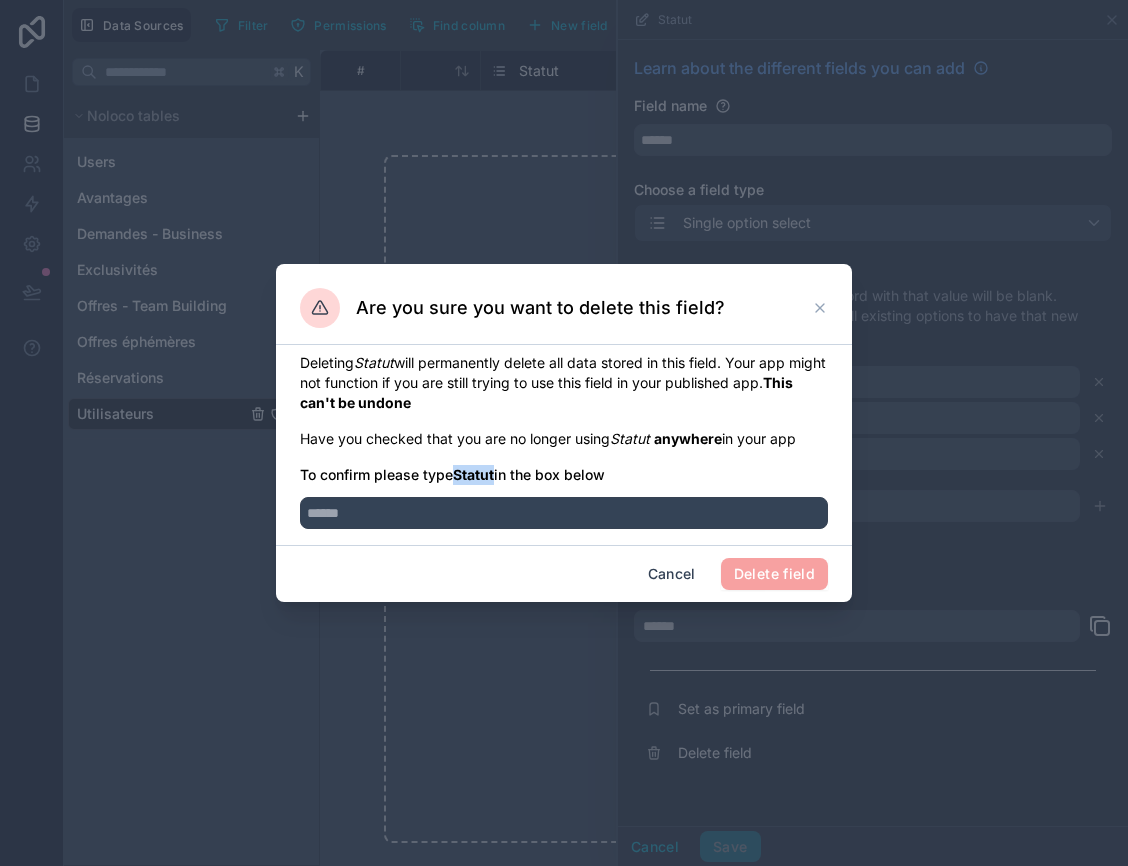 click on "To confirm please type  Statut  in the box below" at bounding box center (564, 475) 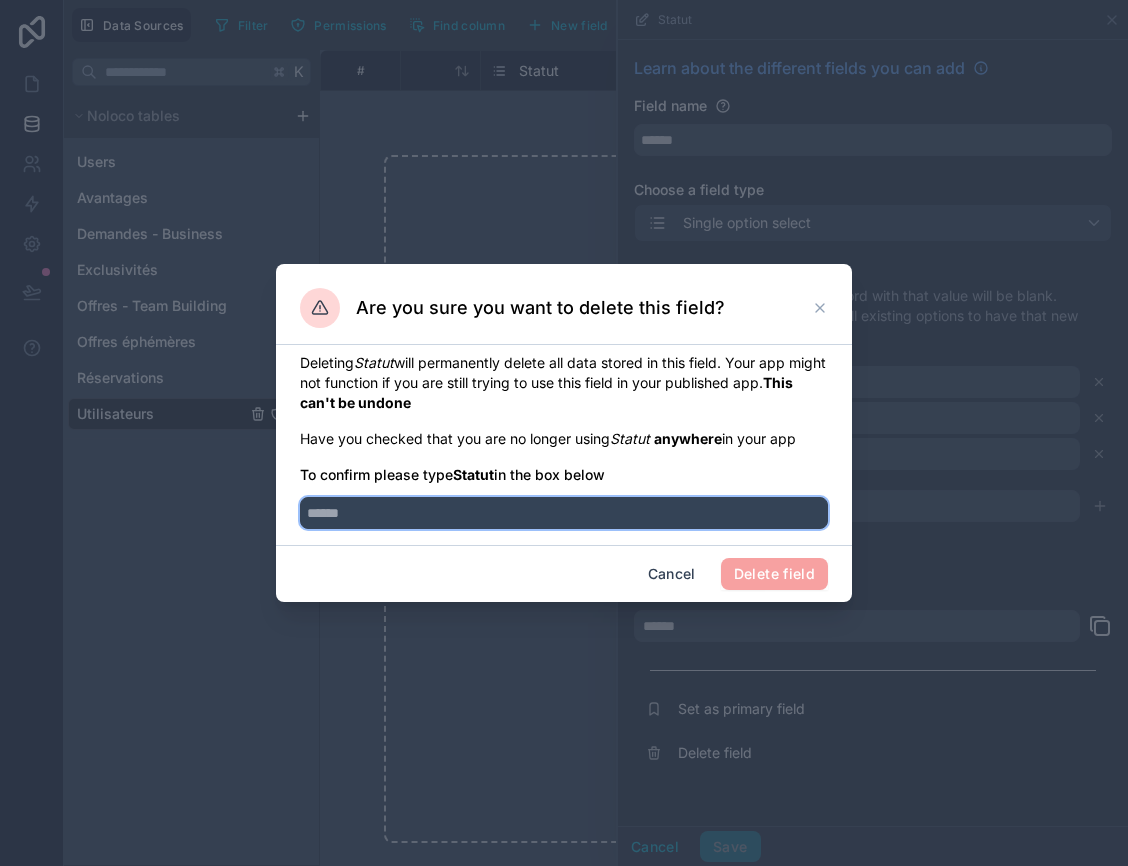 click at bounding box center [564, 513] 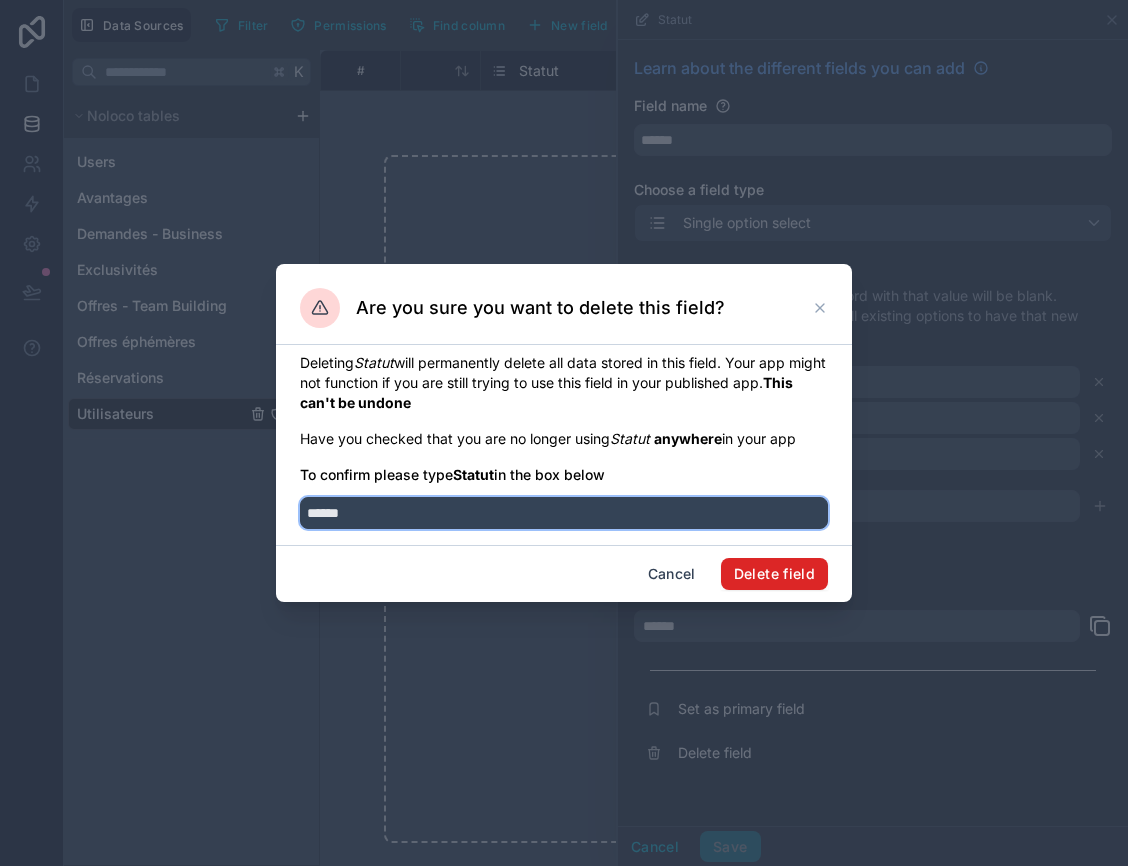 type on "******" 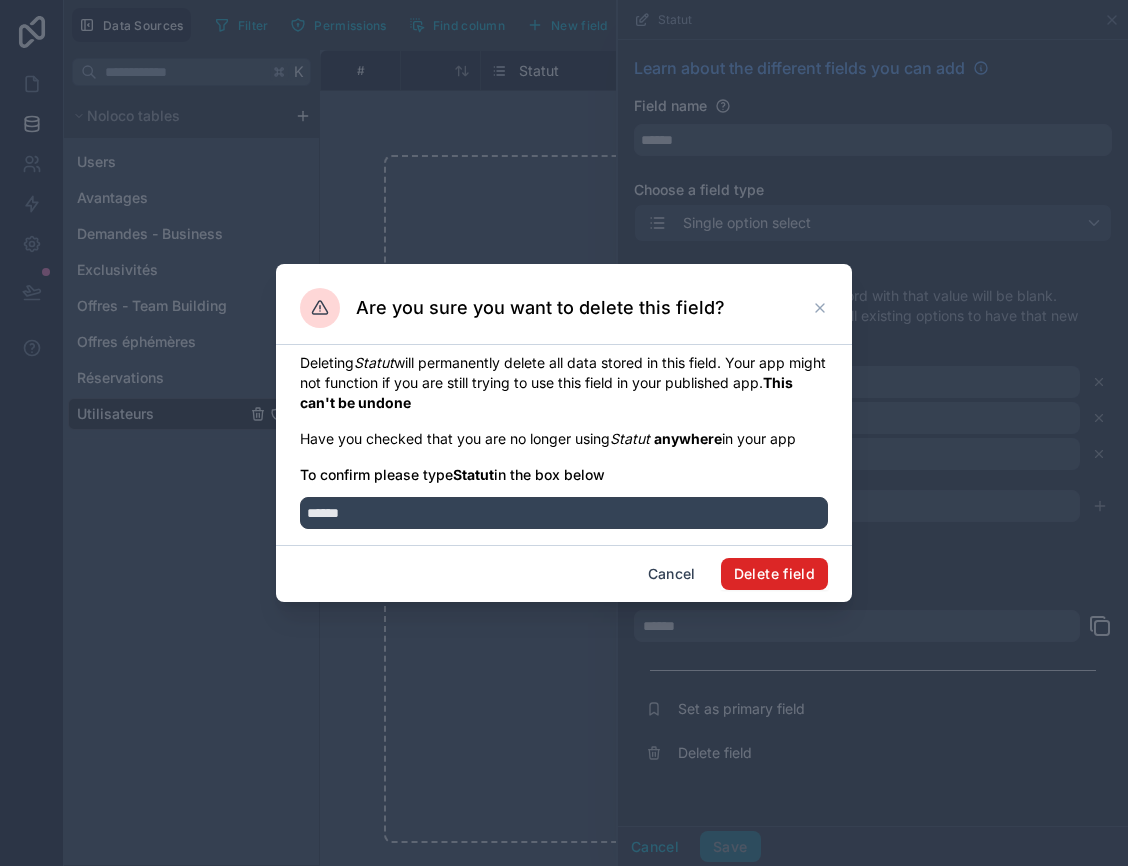click on "Delete field" at bounding box center [774, 574] 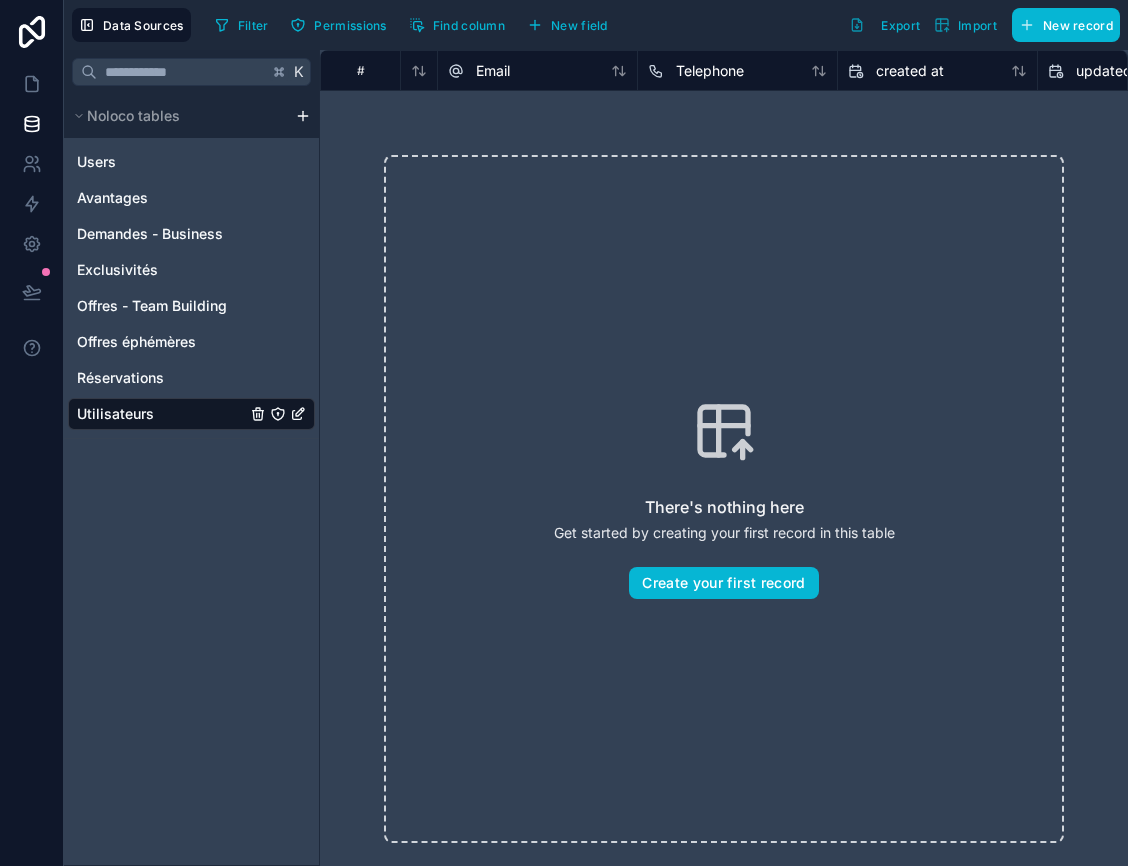 scroll, scrollTop: 0, scrollLeft: 0, axis: both 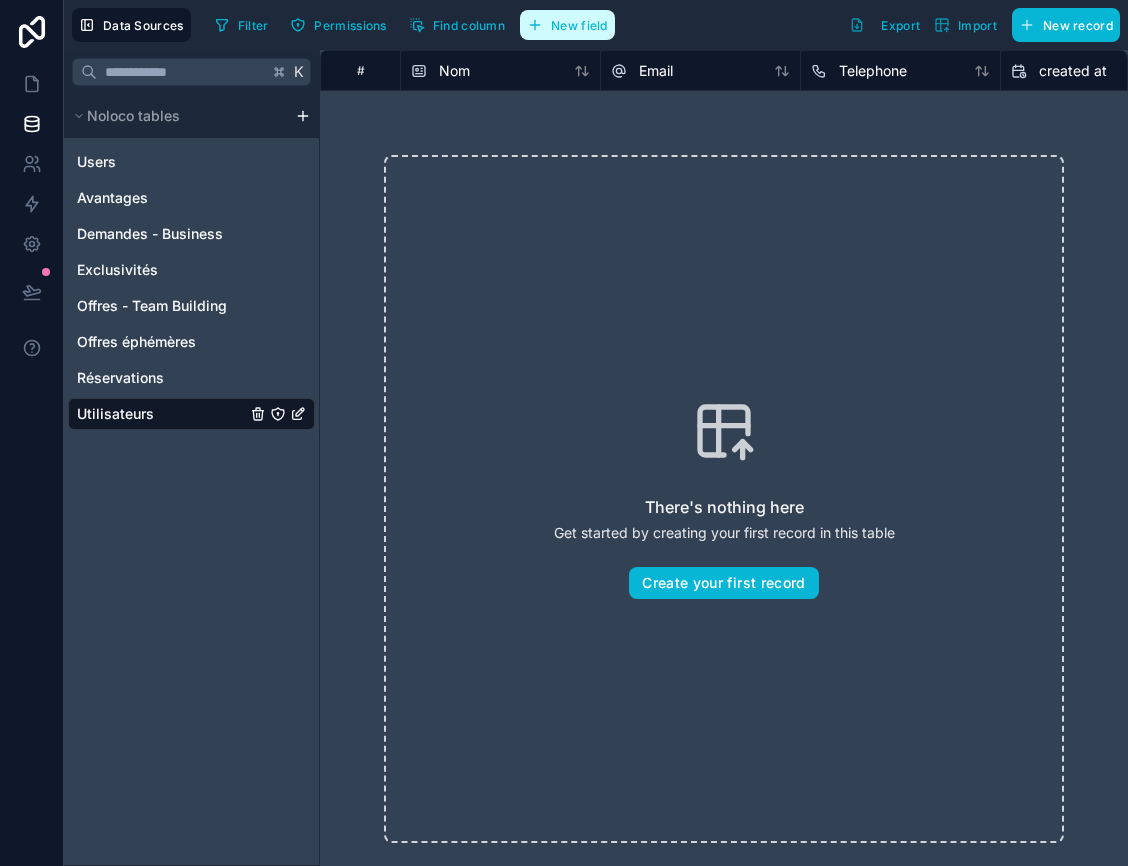 click on "New field" at bounding box center [579, 25] 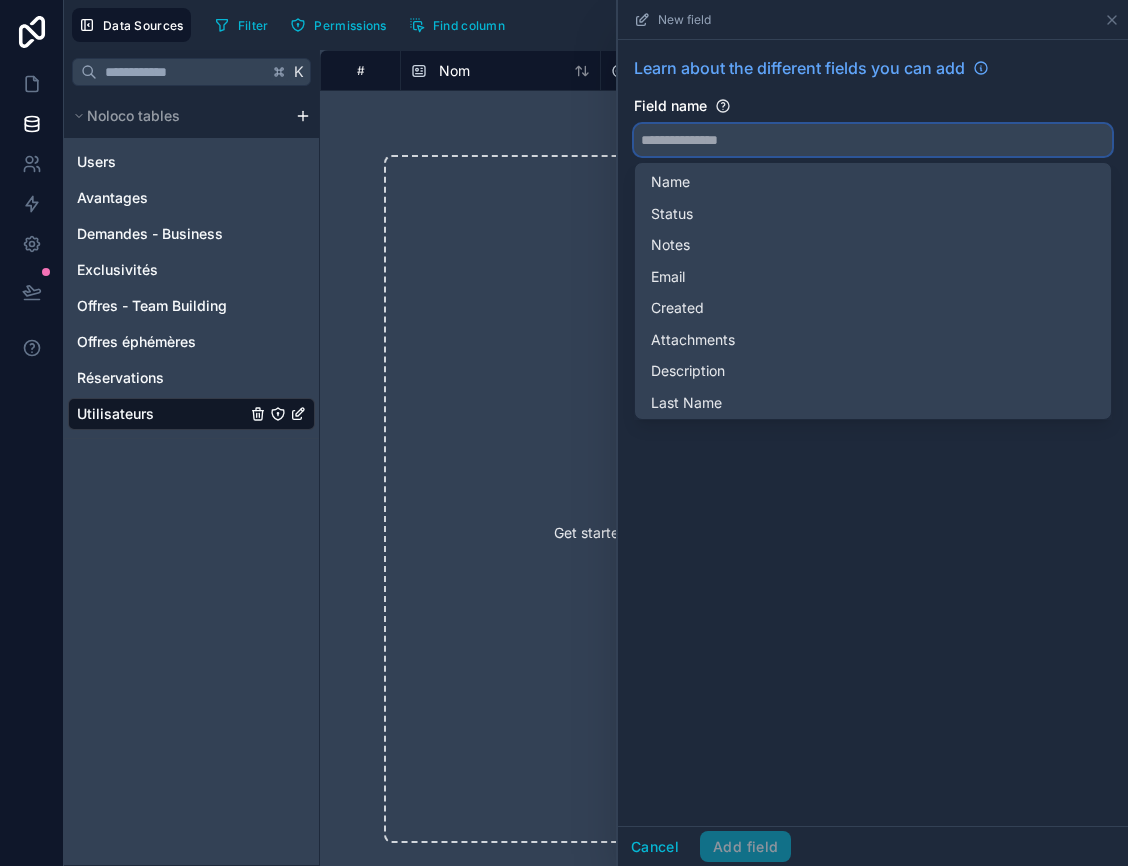 click at bounding box center (873, 140) 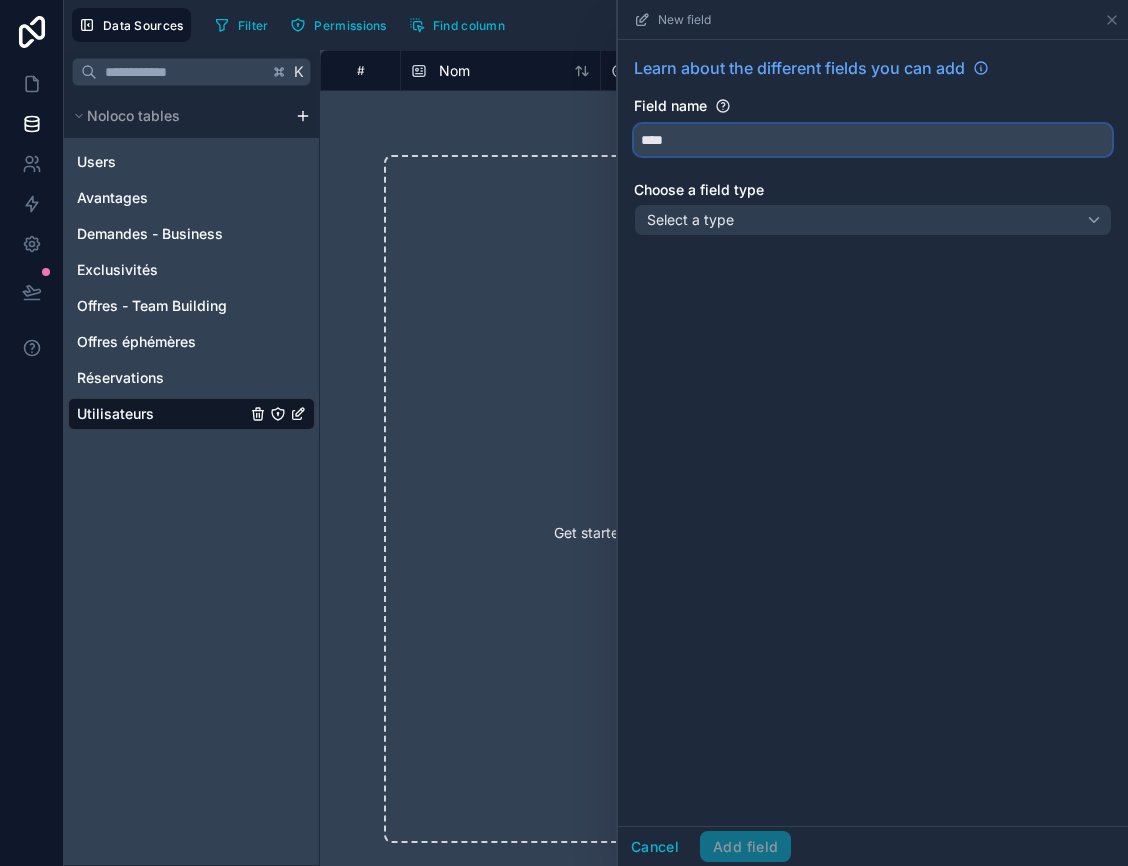 type on "****" 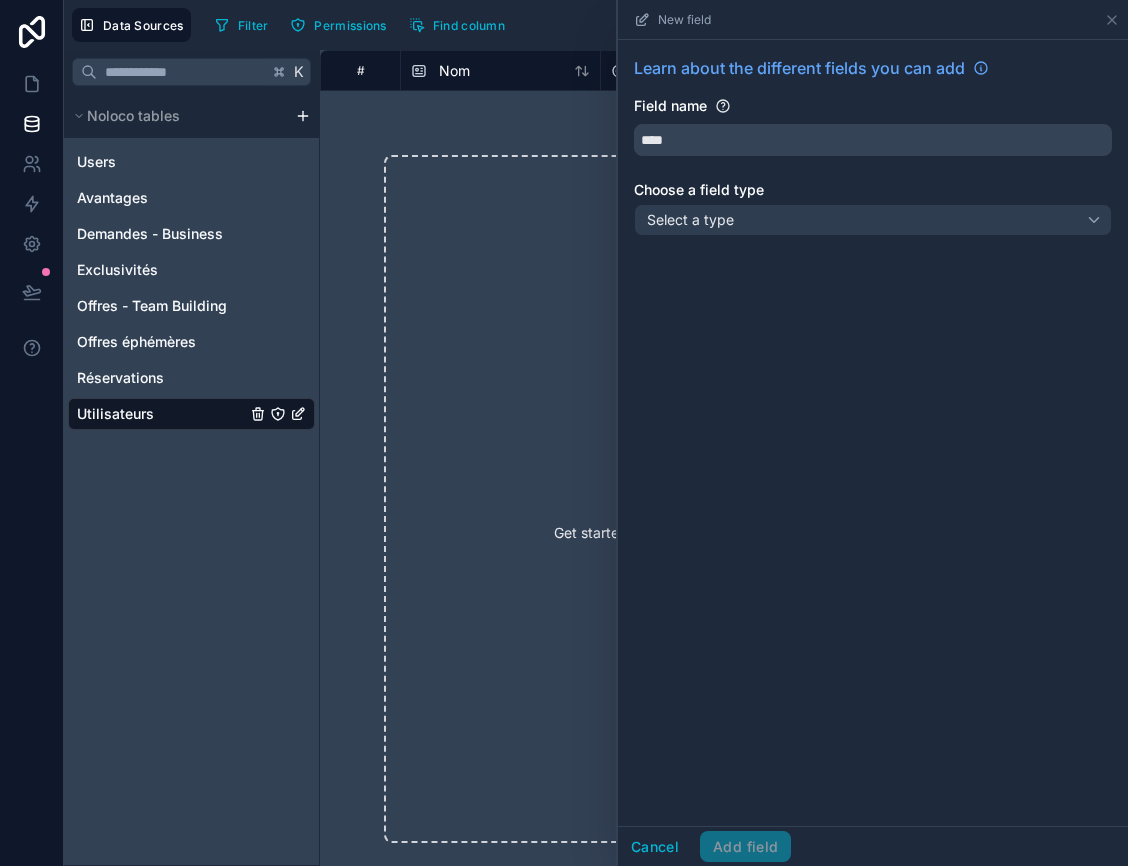 click on "Learn about the different fields you can add Field name **** Choose a field type Select a type" at bounding box center [873, 150] 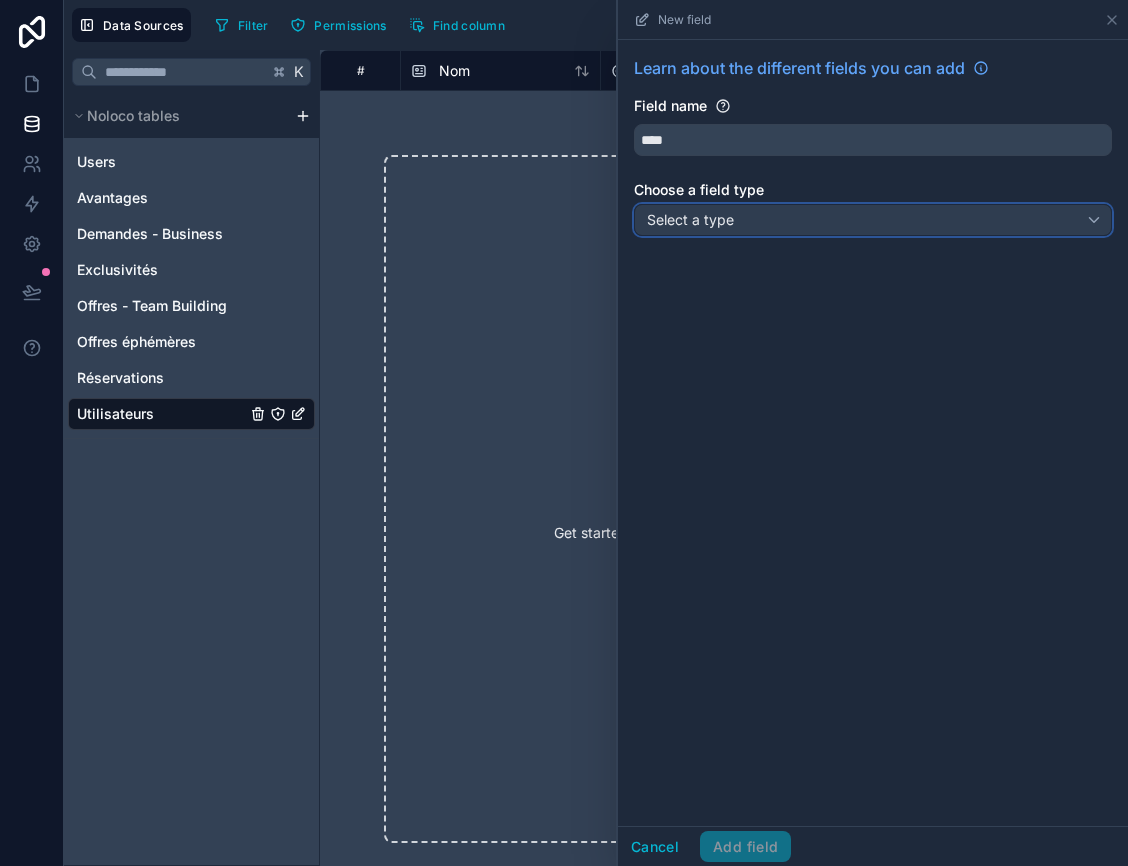 click on "Select a type" at bounding box center (873, 220) 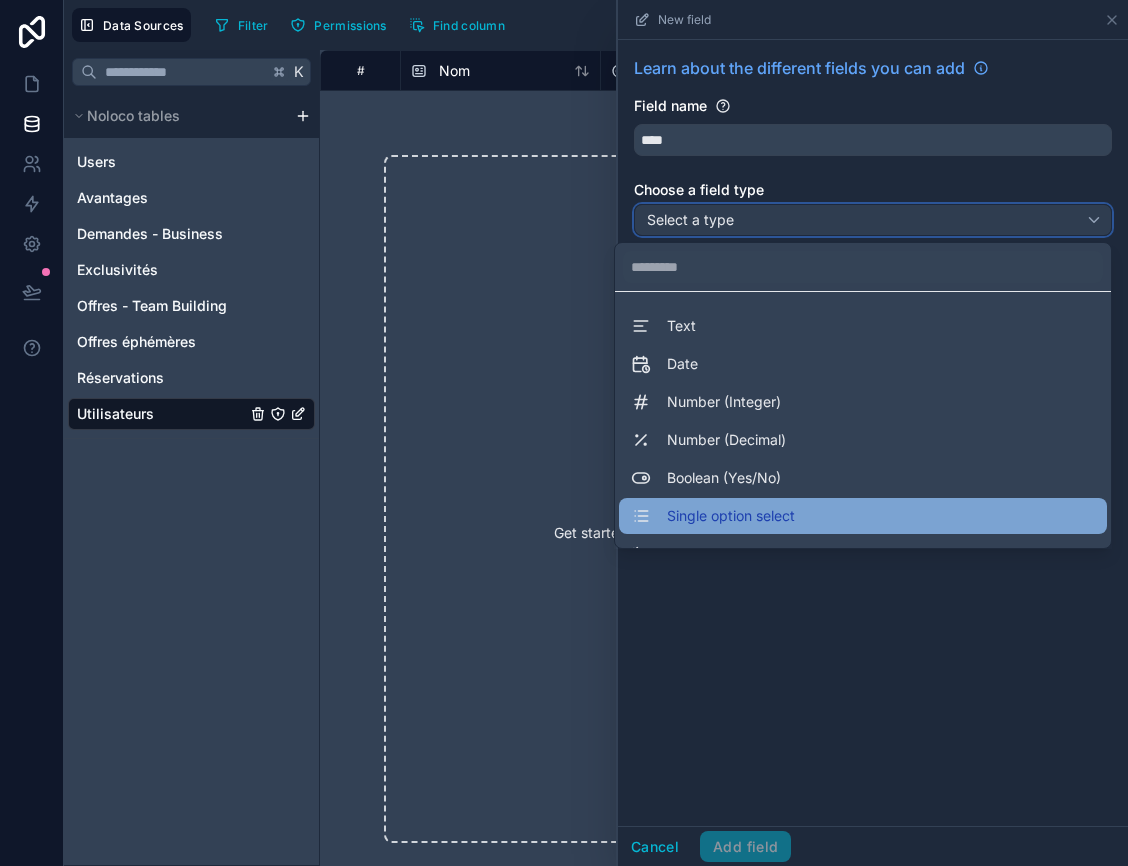 scroll, scrollTop: 5, scrollLeft: 0, axis: vertical 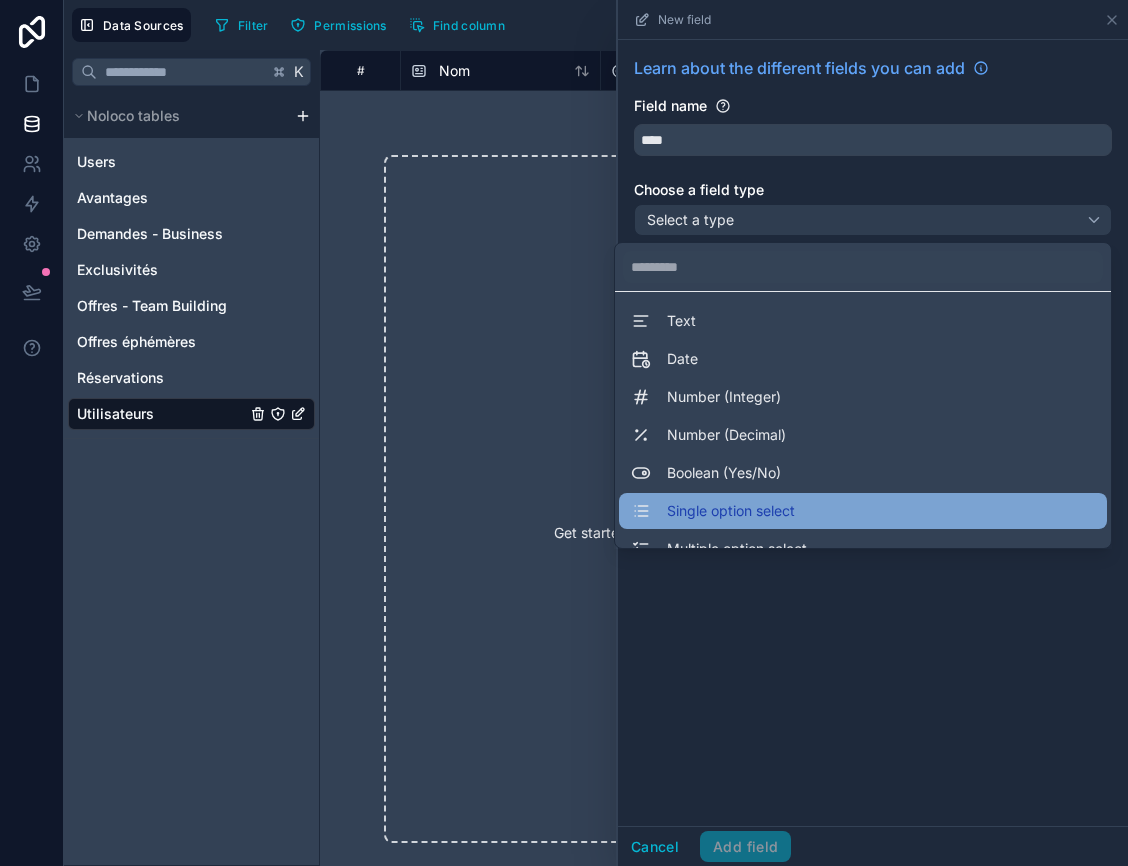 click on "Single option select" at bounding box center [713, 511] 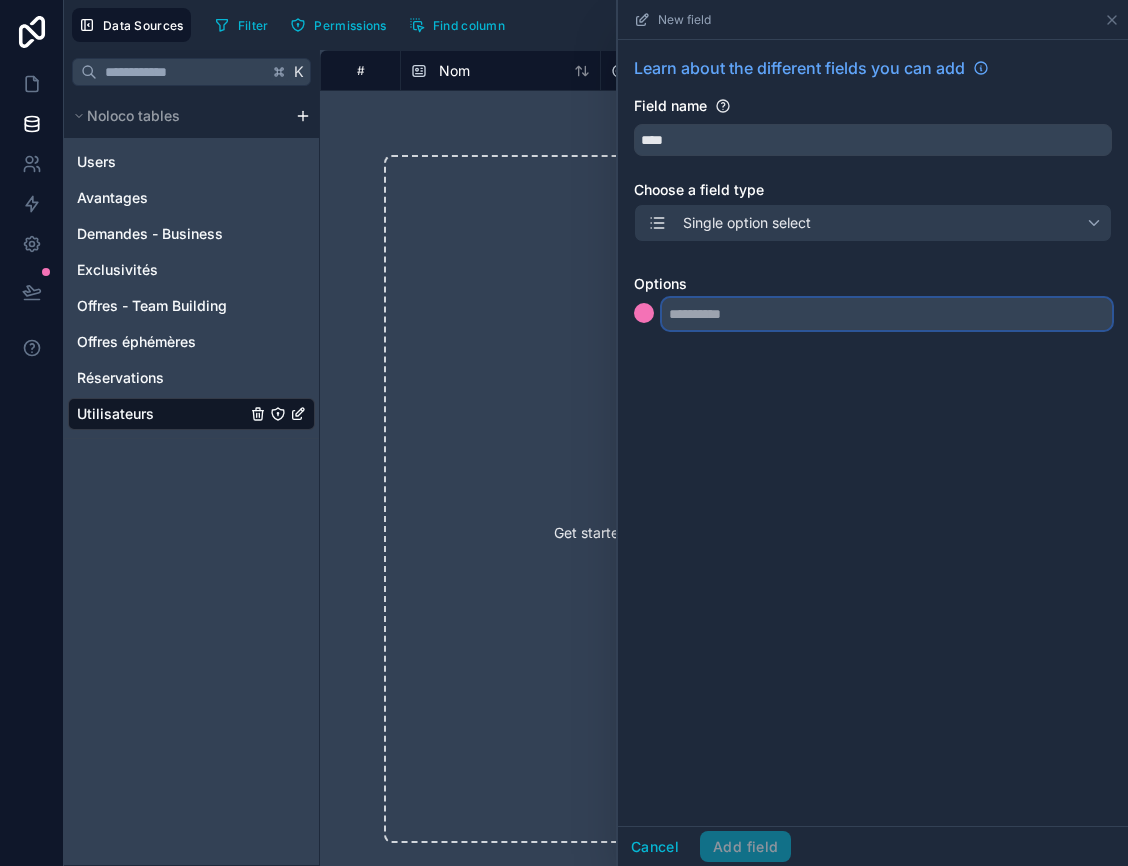 click at bounding box center [887, 314] 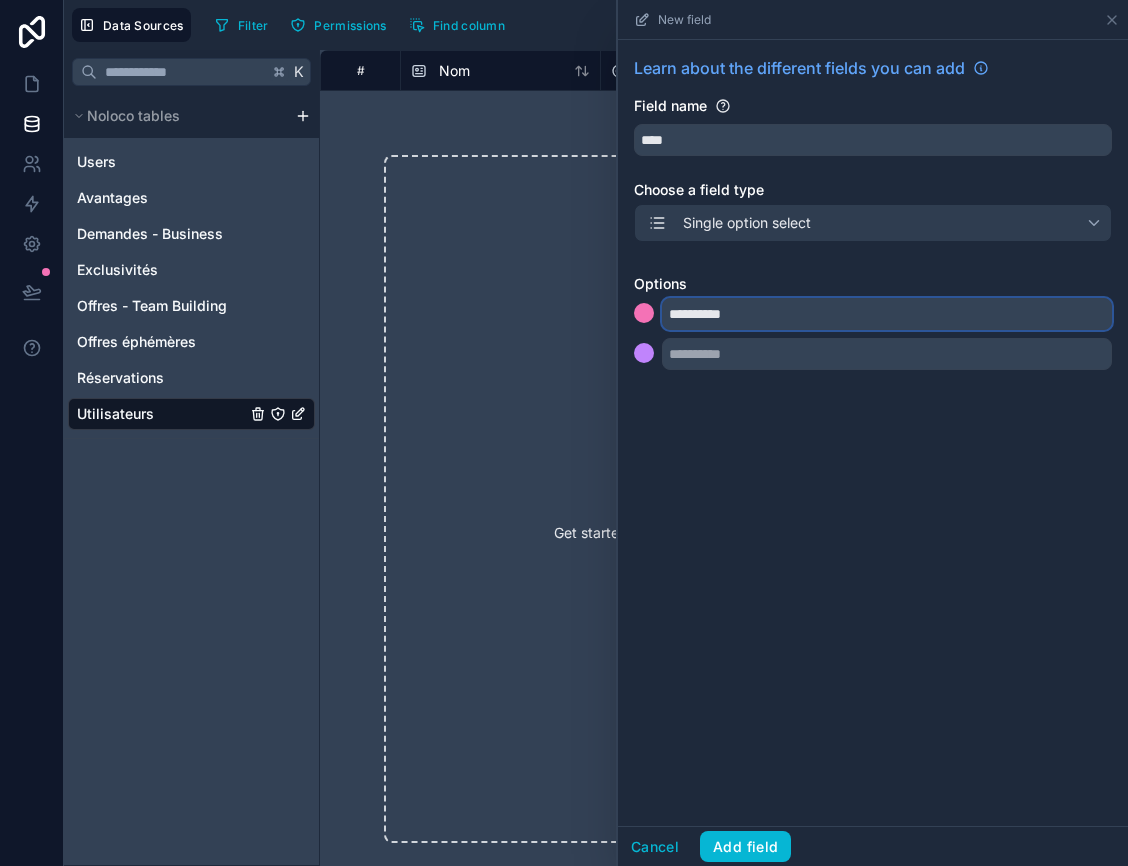 type on "**********" 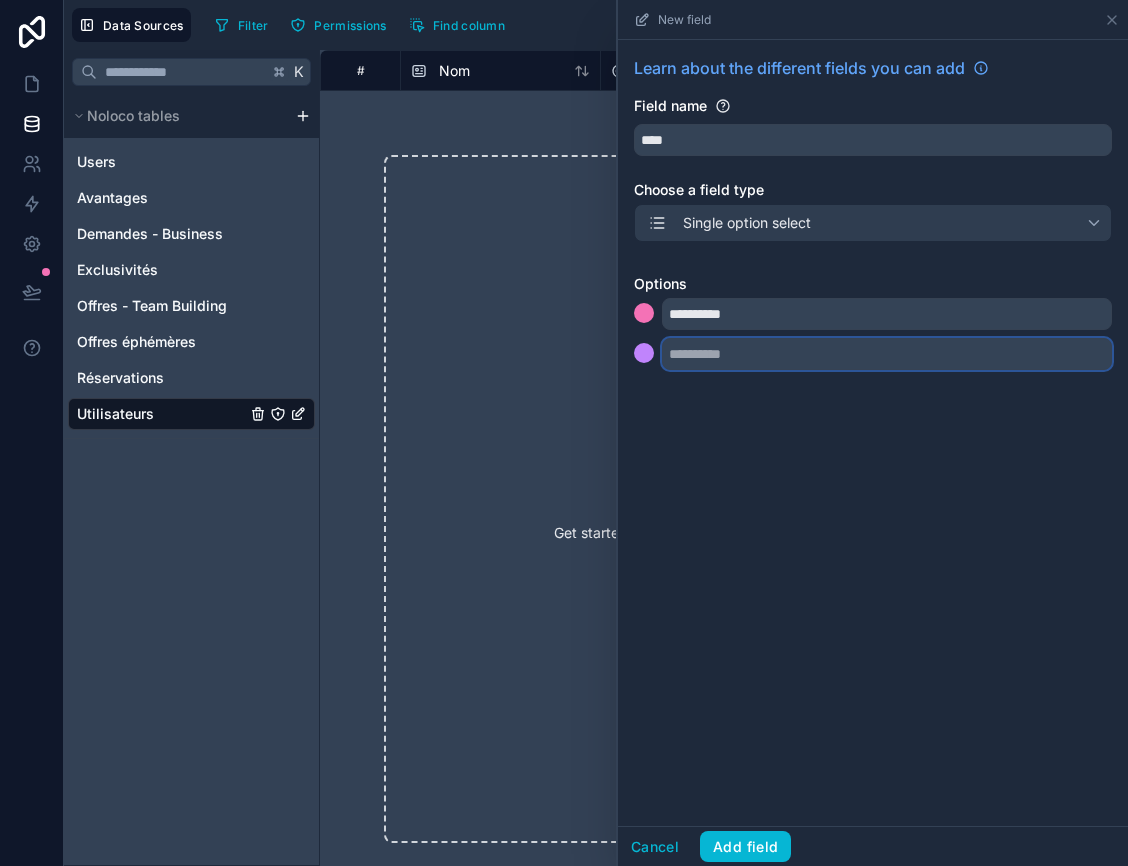 click at bounding box center [887, 354] 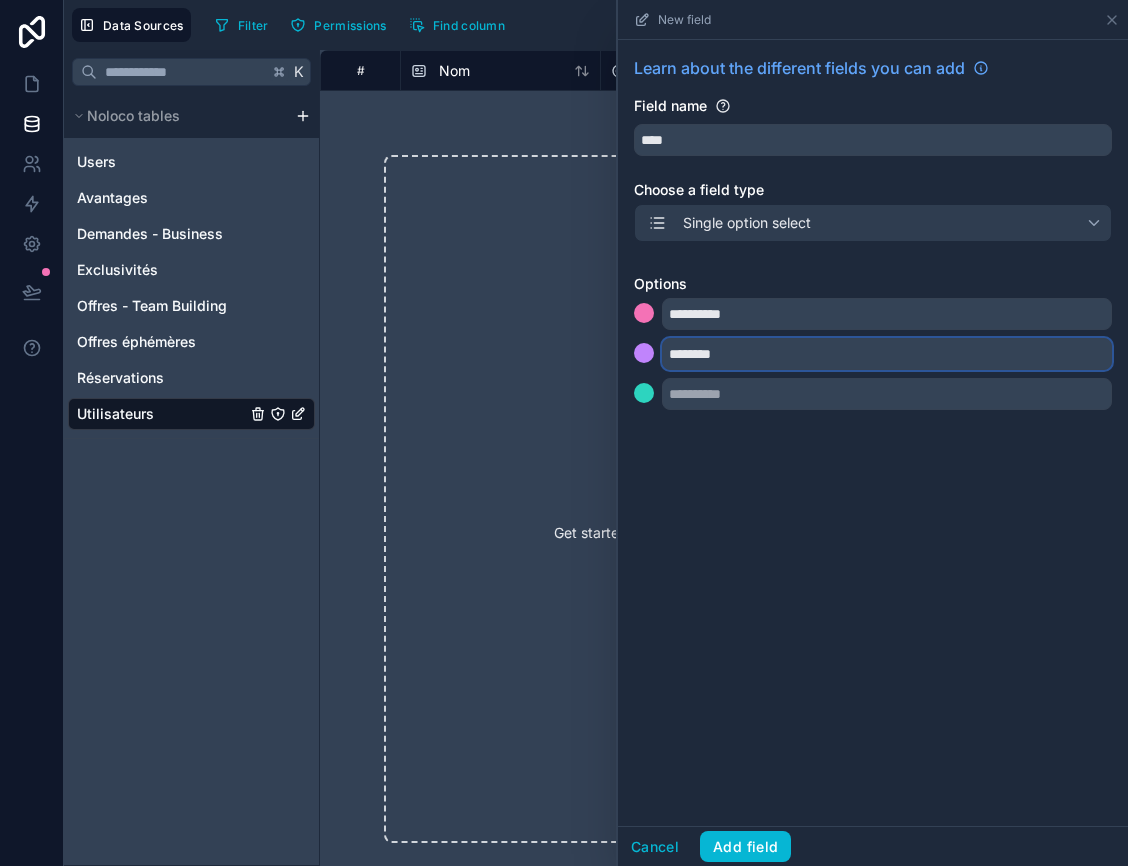 type on "********" 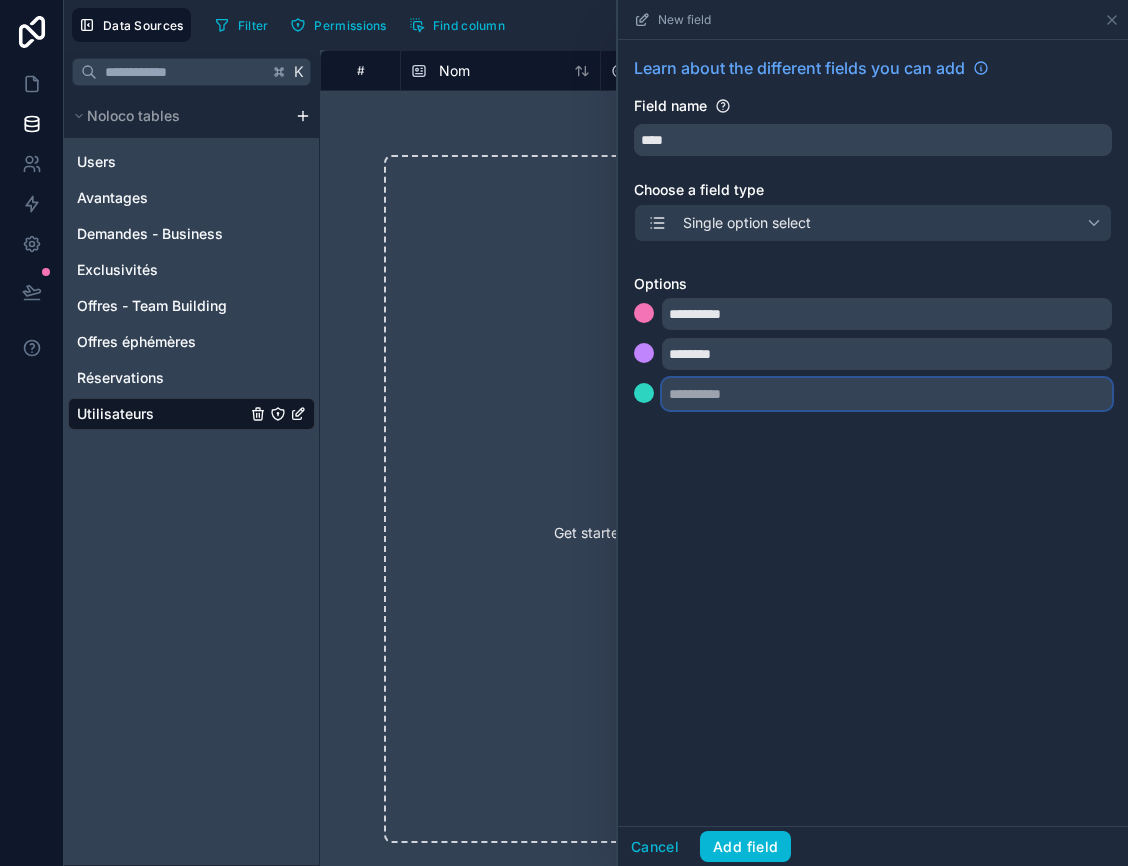 click at bounding box center [887, 394] 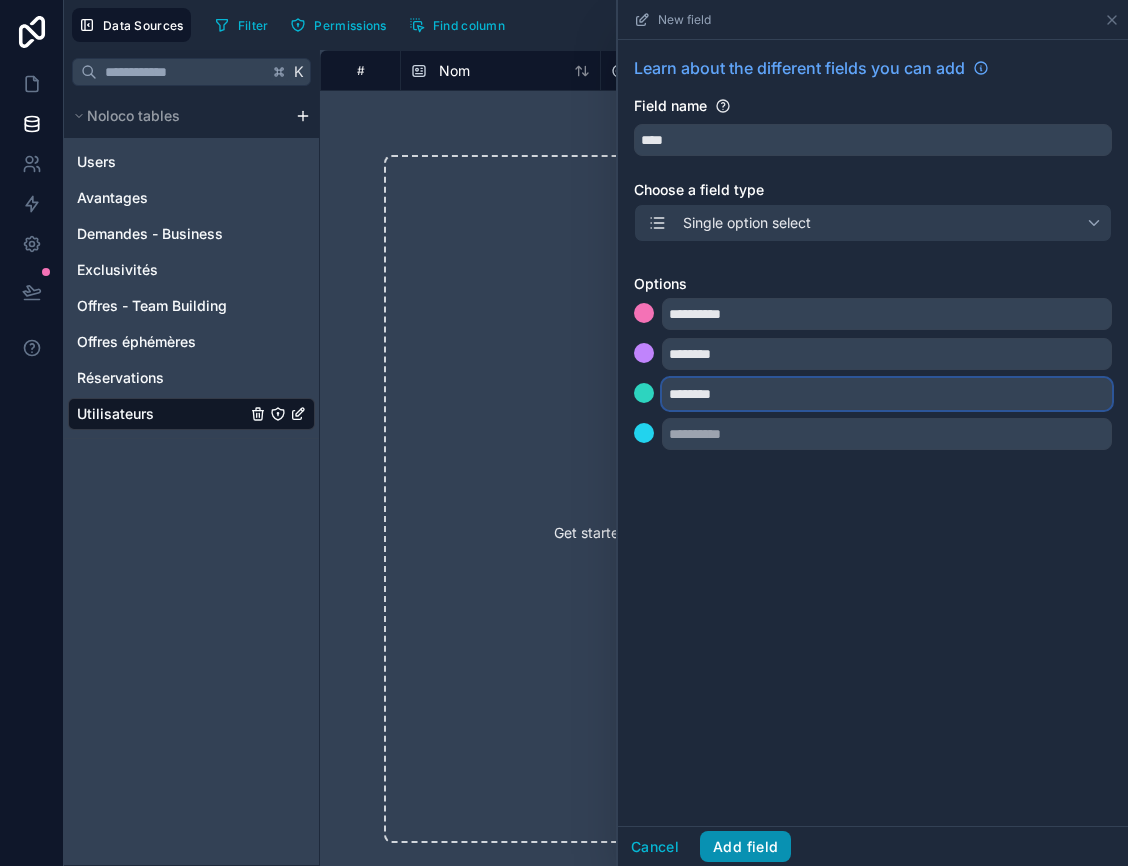 type on "********" 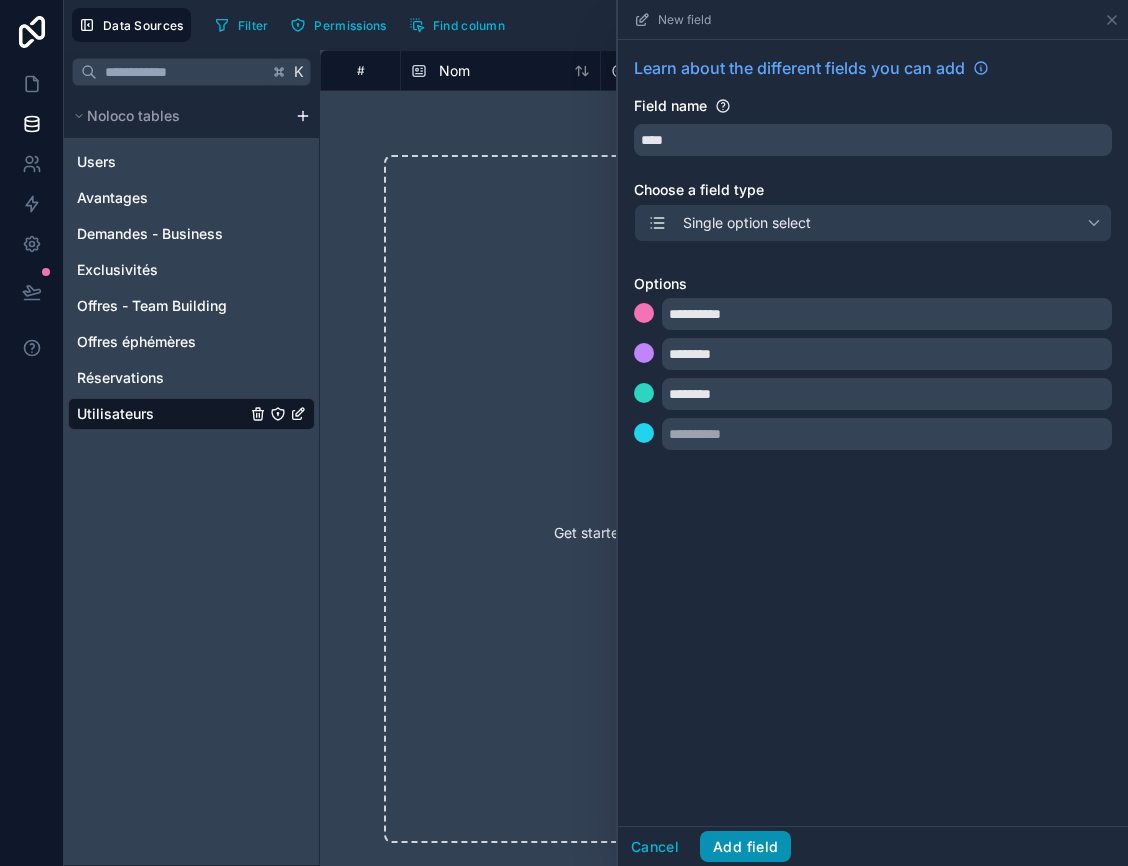 click on "Add field" at bounding box center (745, 847) 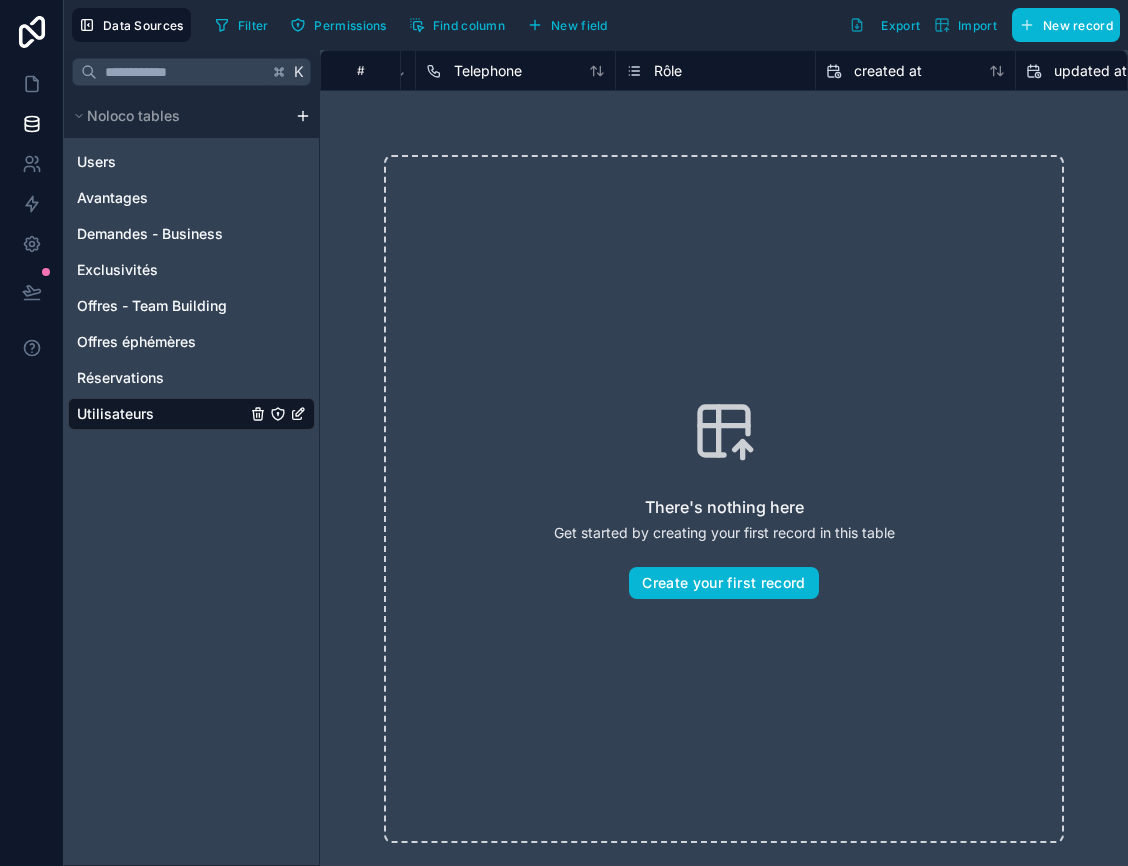 scroll, scrollTop: 0, scrollLeft: 394, axis: horizontal 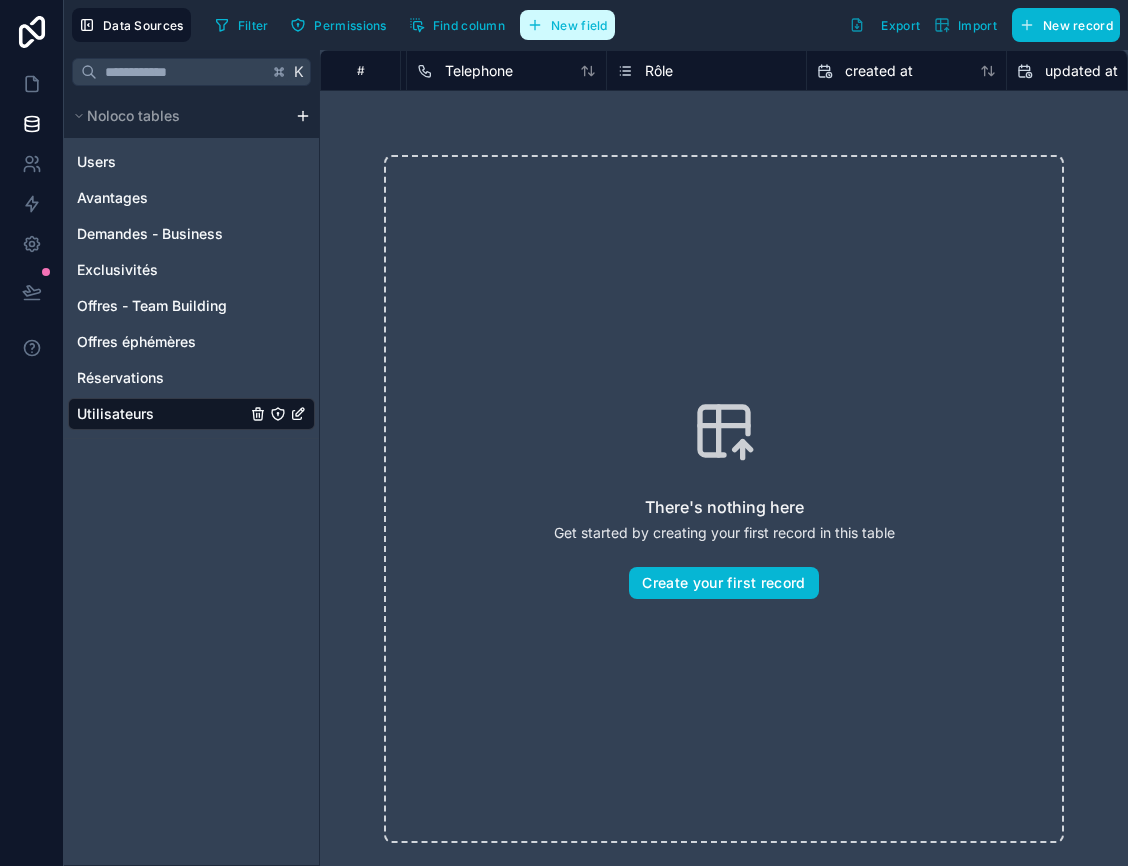 click on "New field" at bounding box center (579, 25) 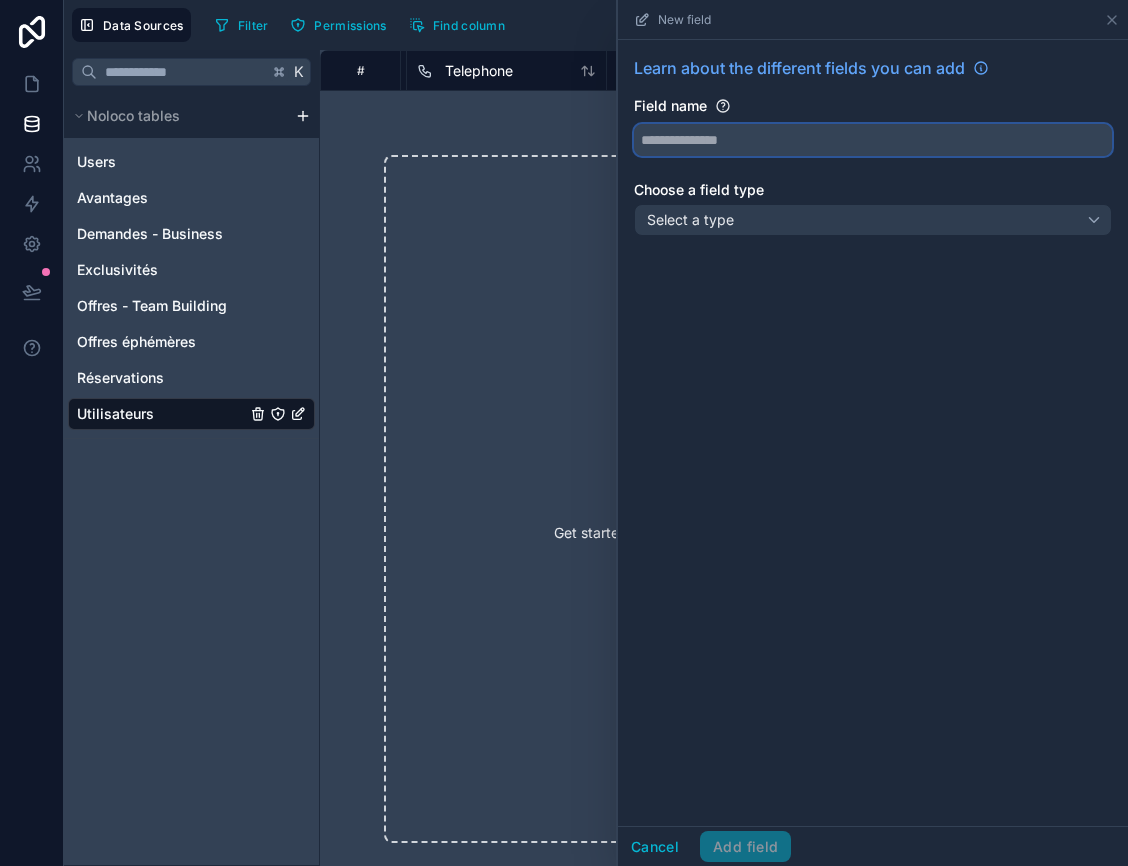 click at bounding box center [873, 140] 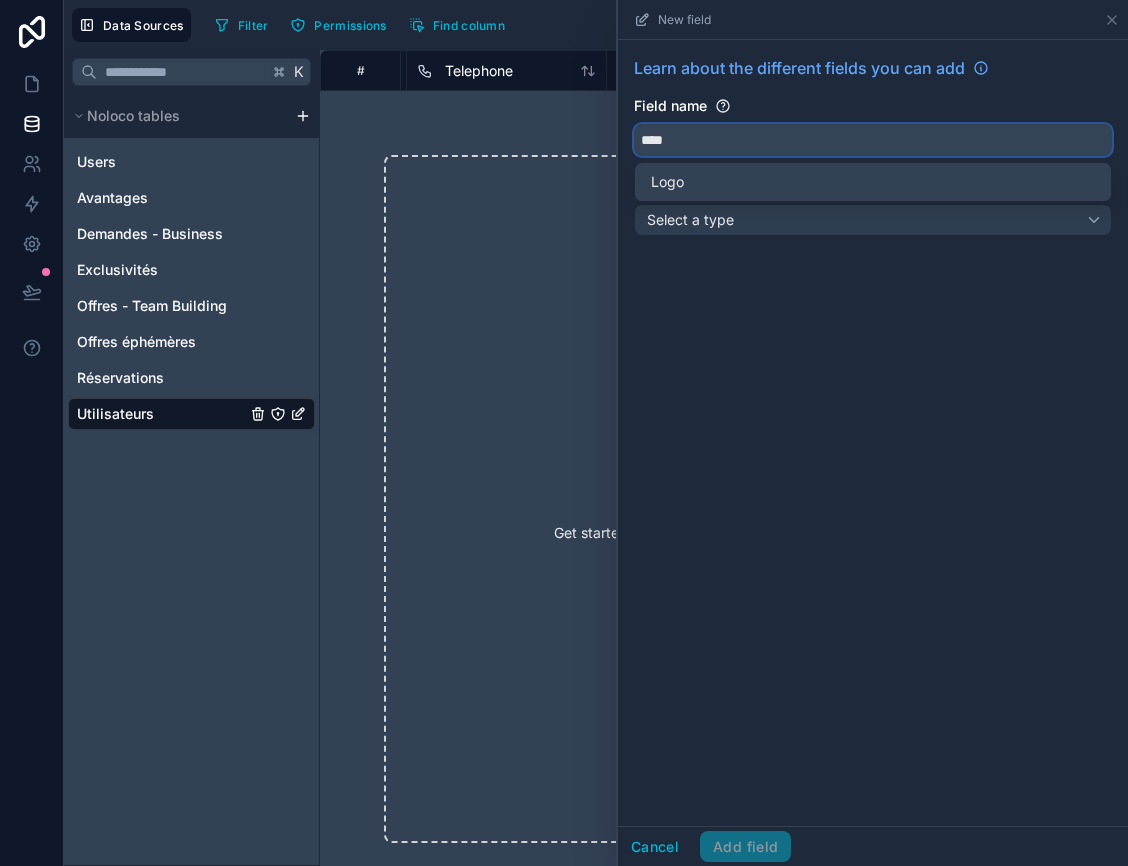 type on "****" 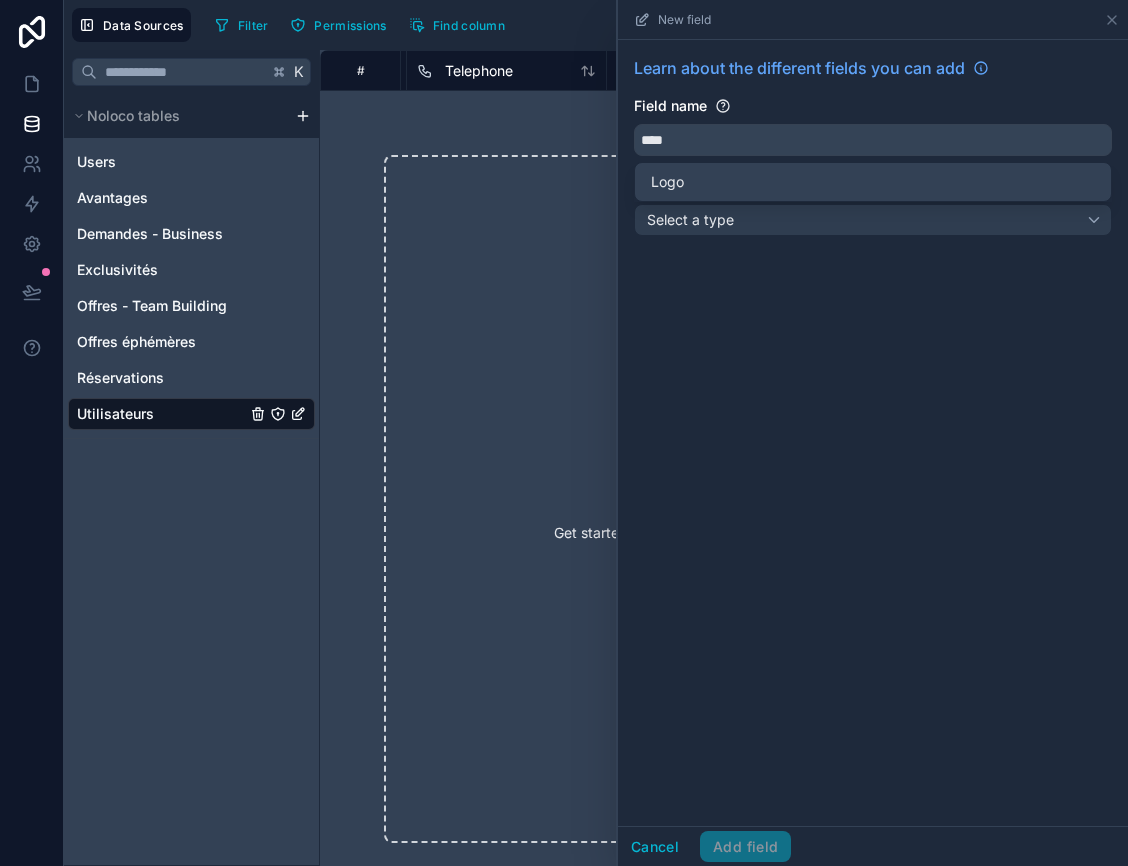 click on "Learn about the different fields you can add Field name **** Choose a field type Select a type" at bounding box center (873, 433) 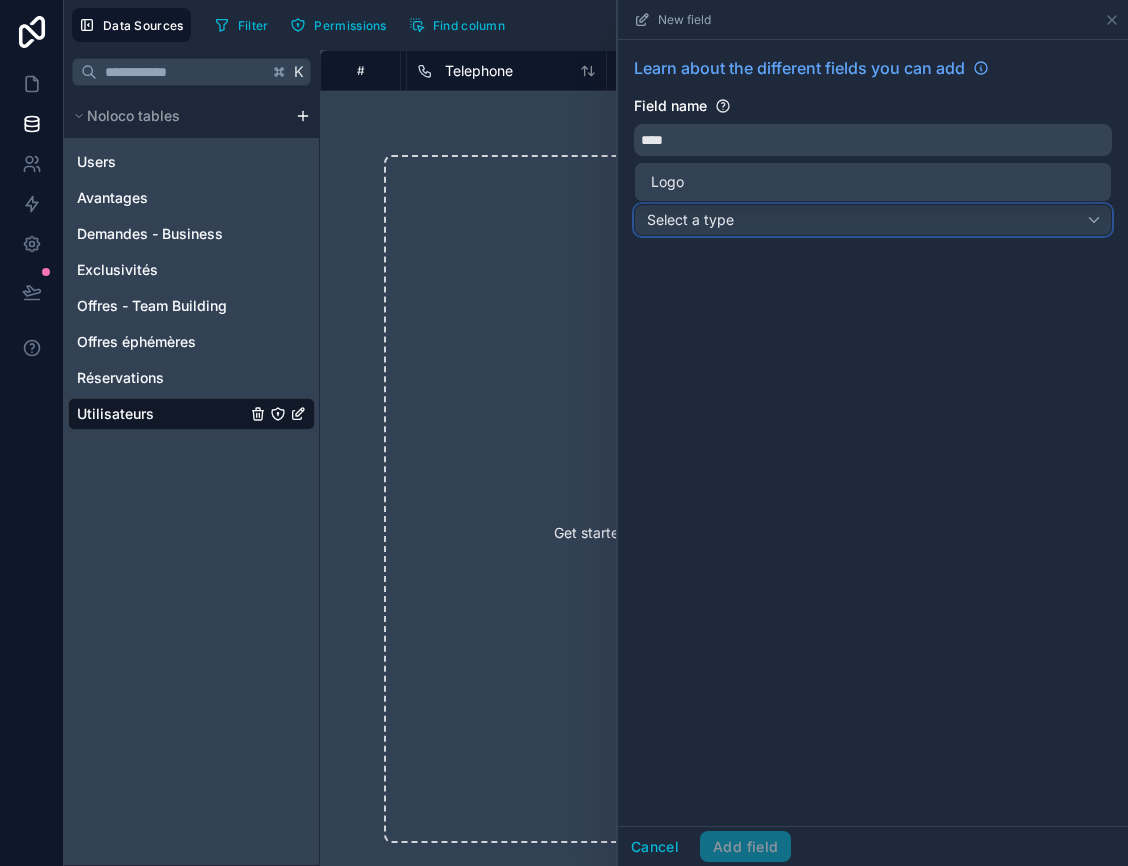 click on "Select a type" at bounding box center (873, 220) 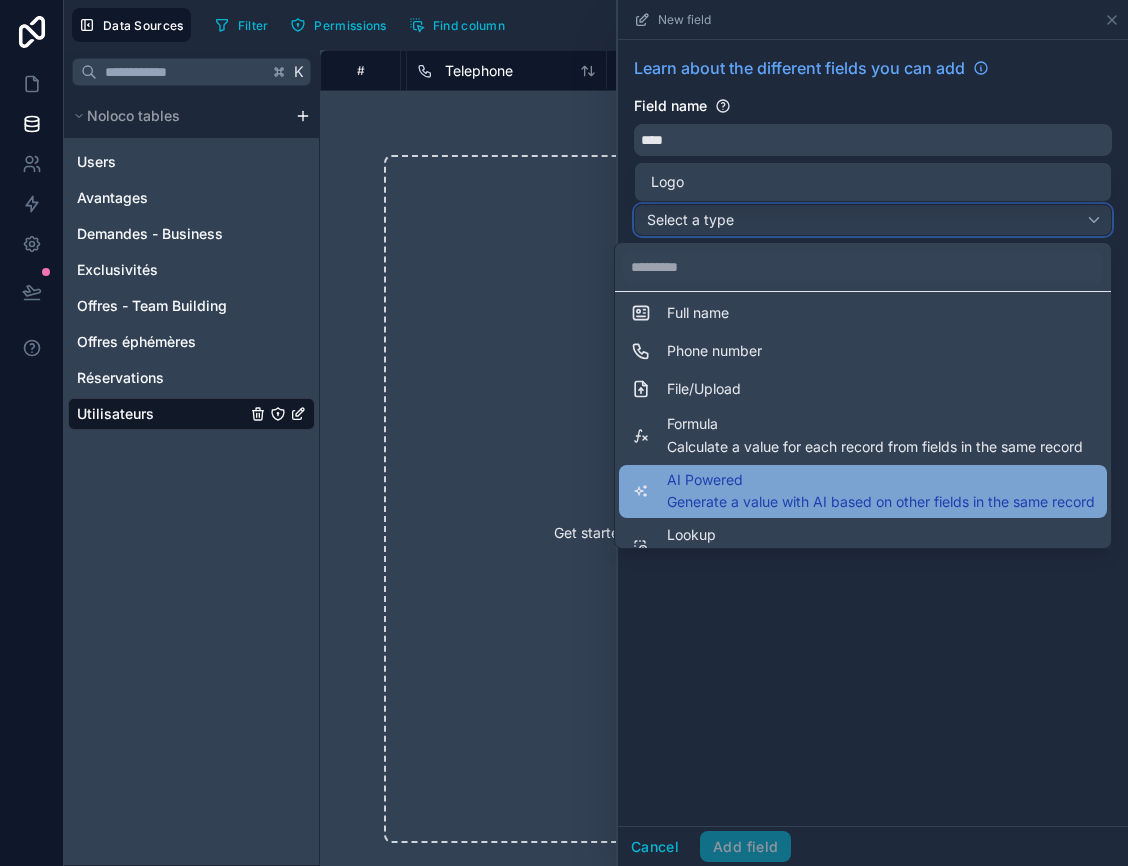 scroll, scrollTop: 432, scrollLeft: 0, axis: vertical 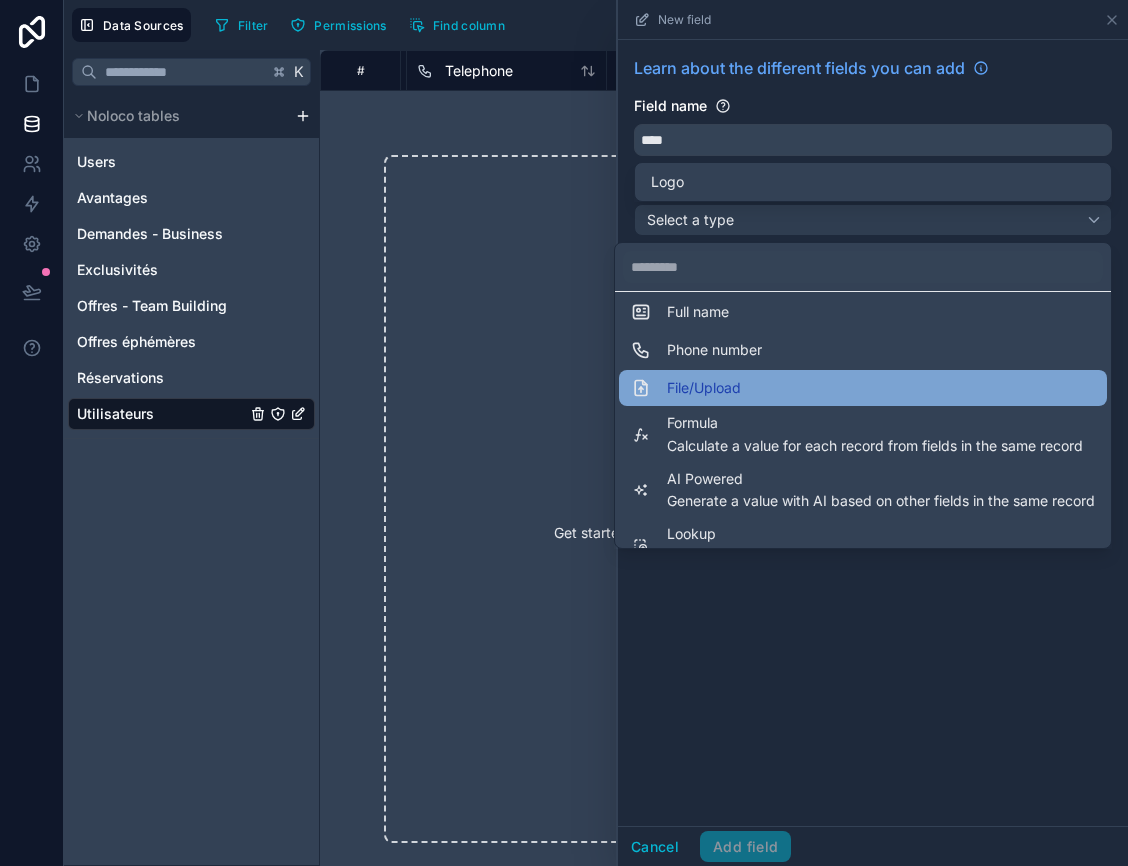 click on "File/Upload" at bounding box center (704, 388) 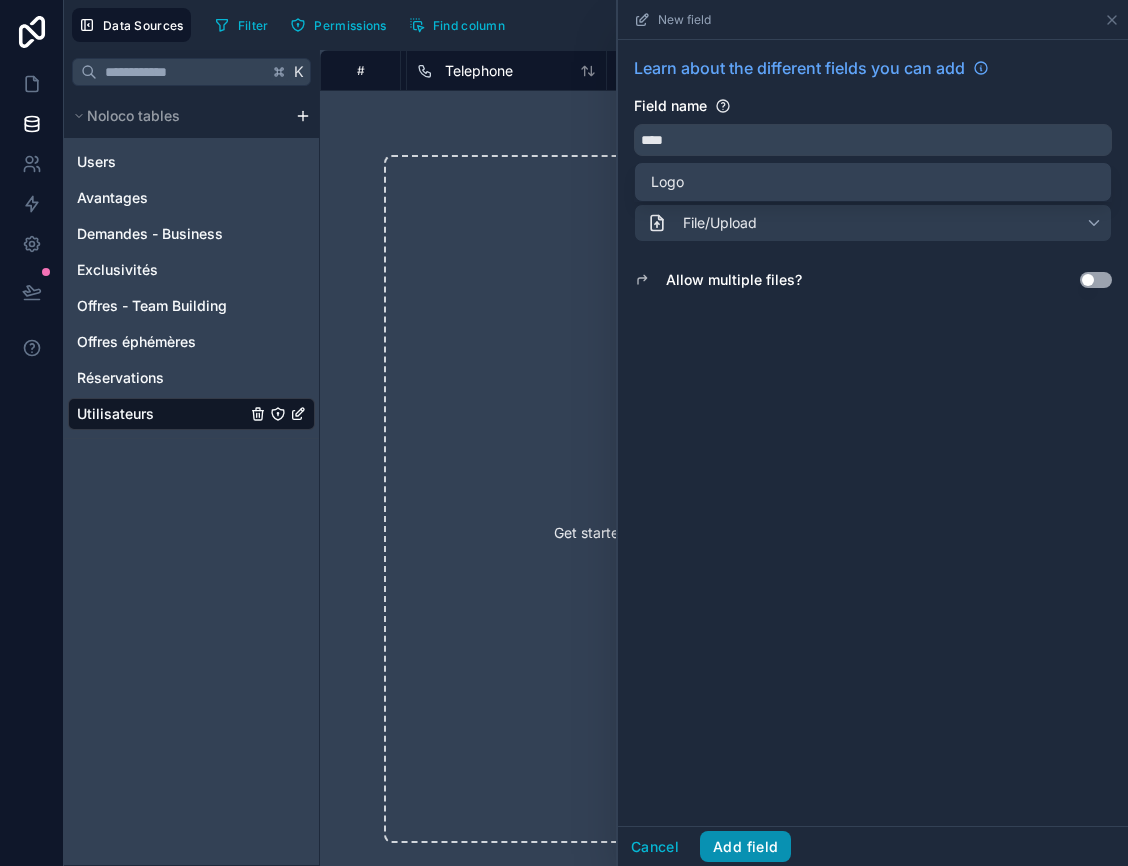 click on "Add field" at bounding box center [745, 847] 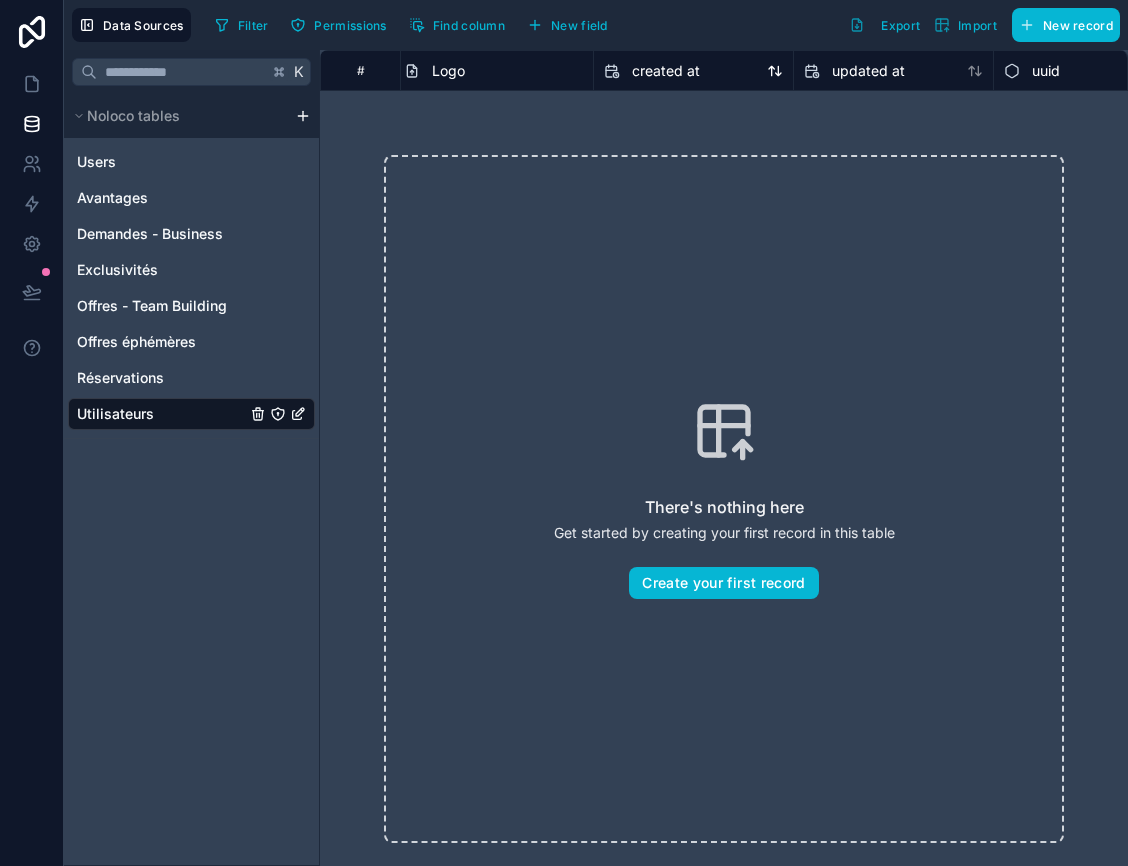 scroll, scrollTop: 0, scrollLeft: 761, axis: horizontal 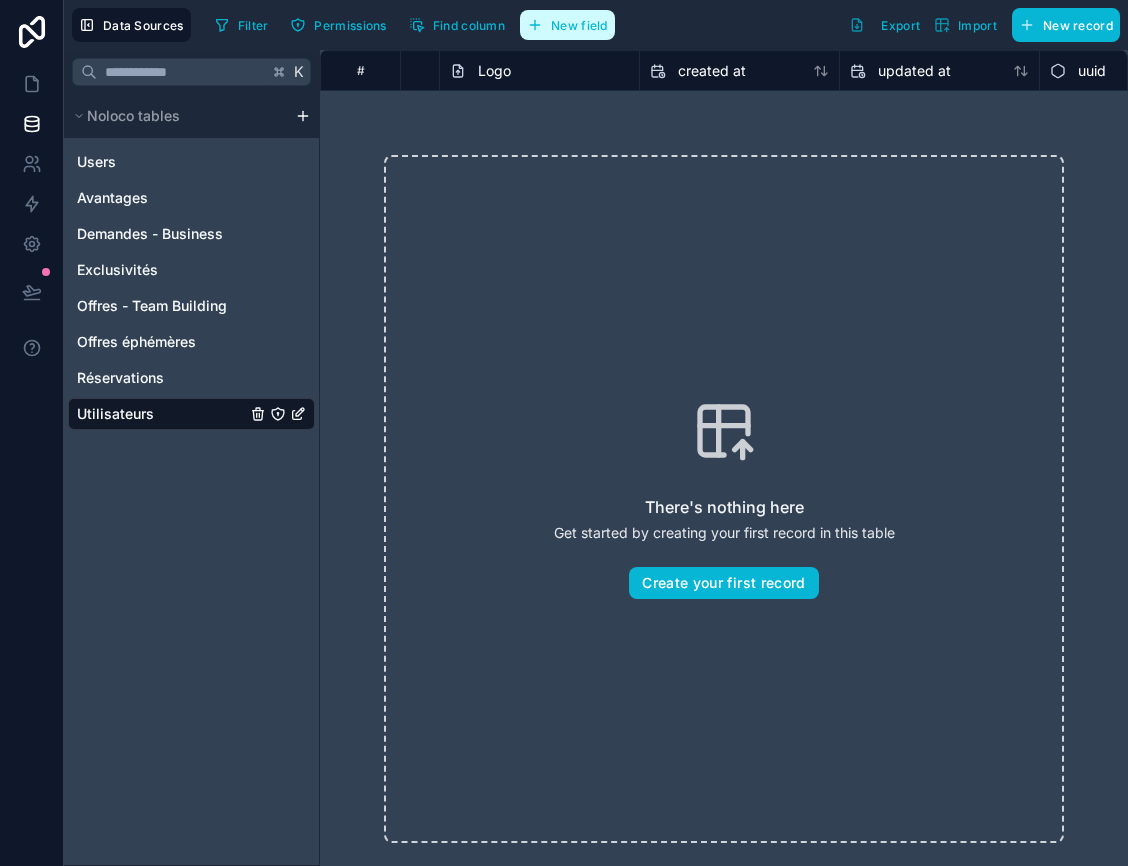click on "New field" at bounding box center [567, 25] 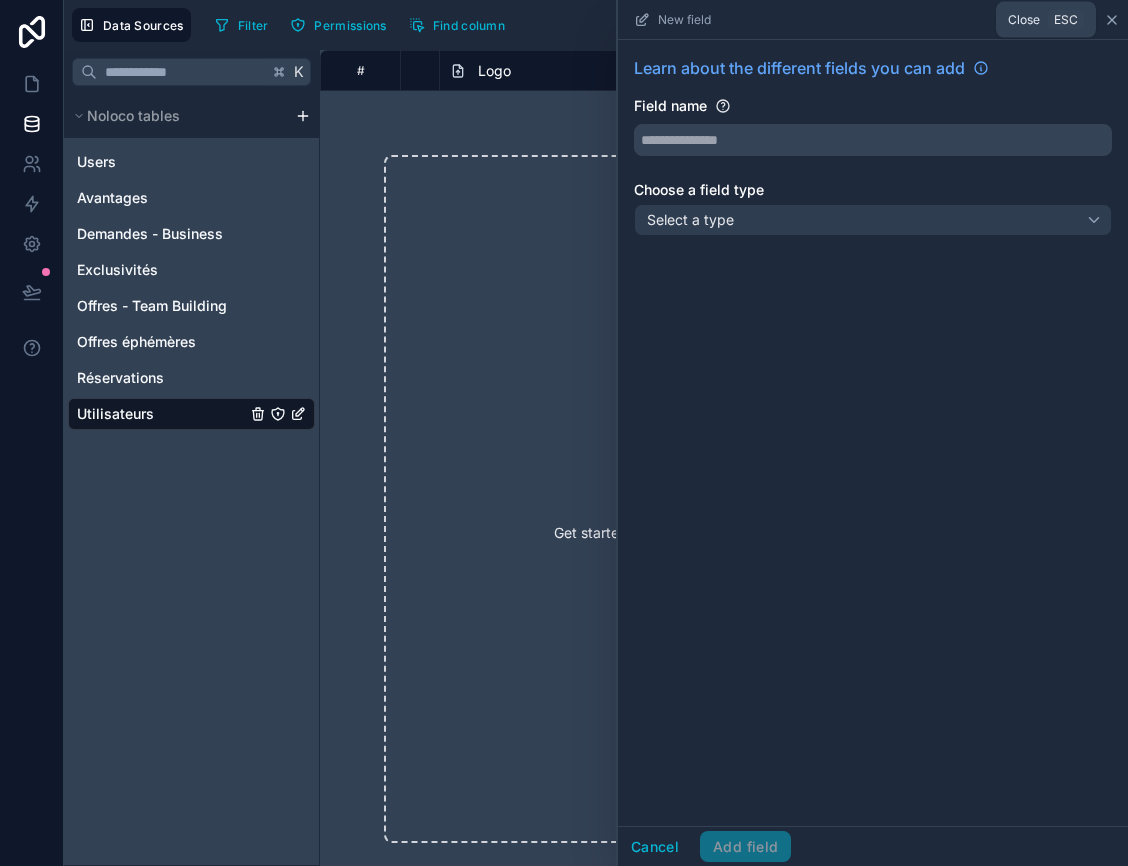 click 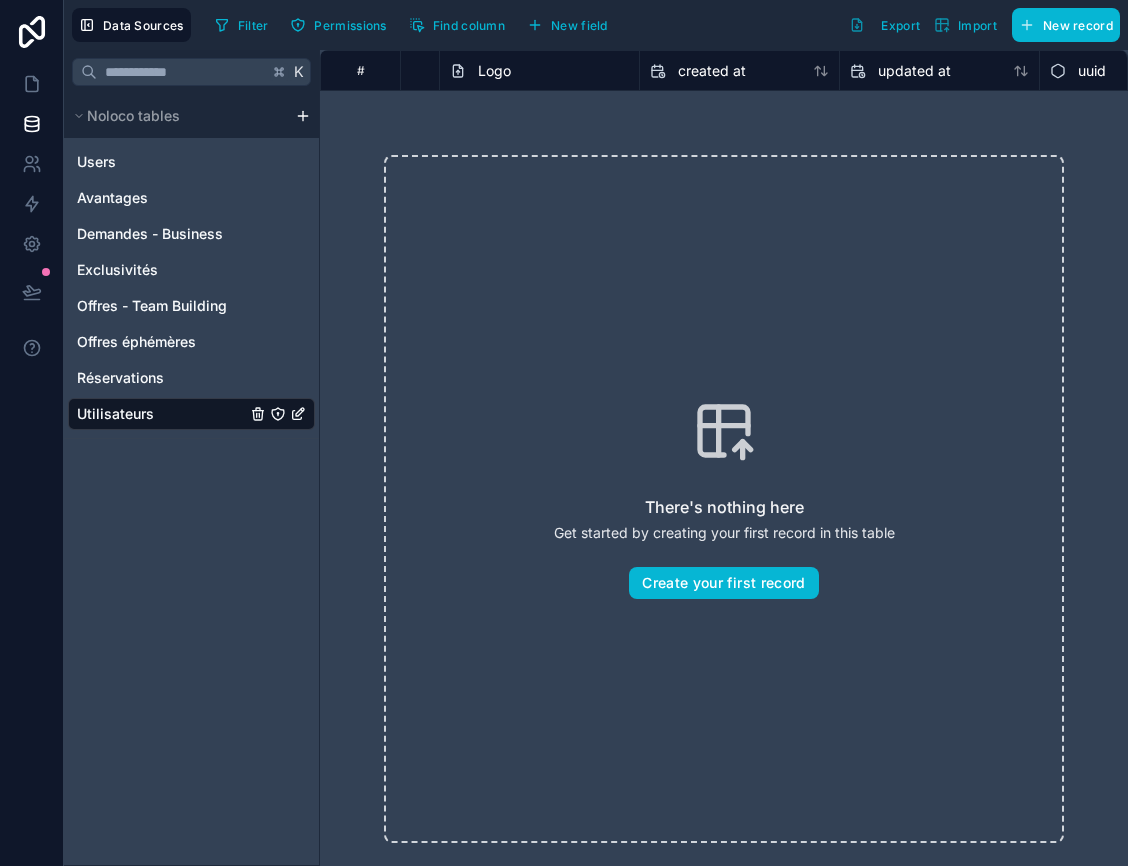 click on "Users Avantages Demandes - Business Exclusivités Offres - Team Building Offres éphémères Réservations Utilisateurs" at bounding box center [191, 284] 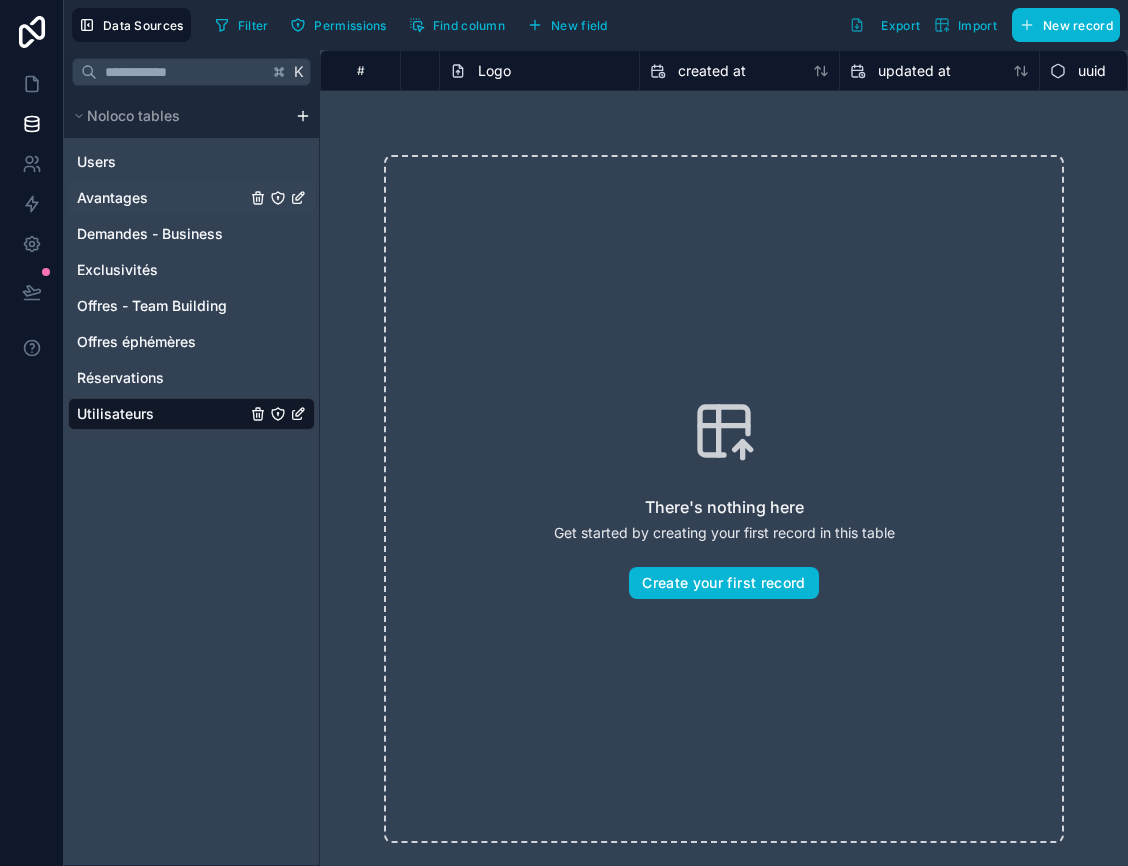 click on "Avantages" at bounding box center [112, 198] 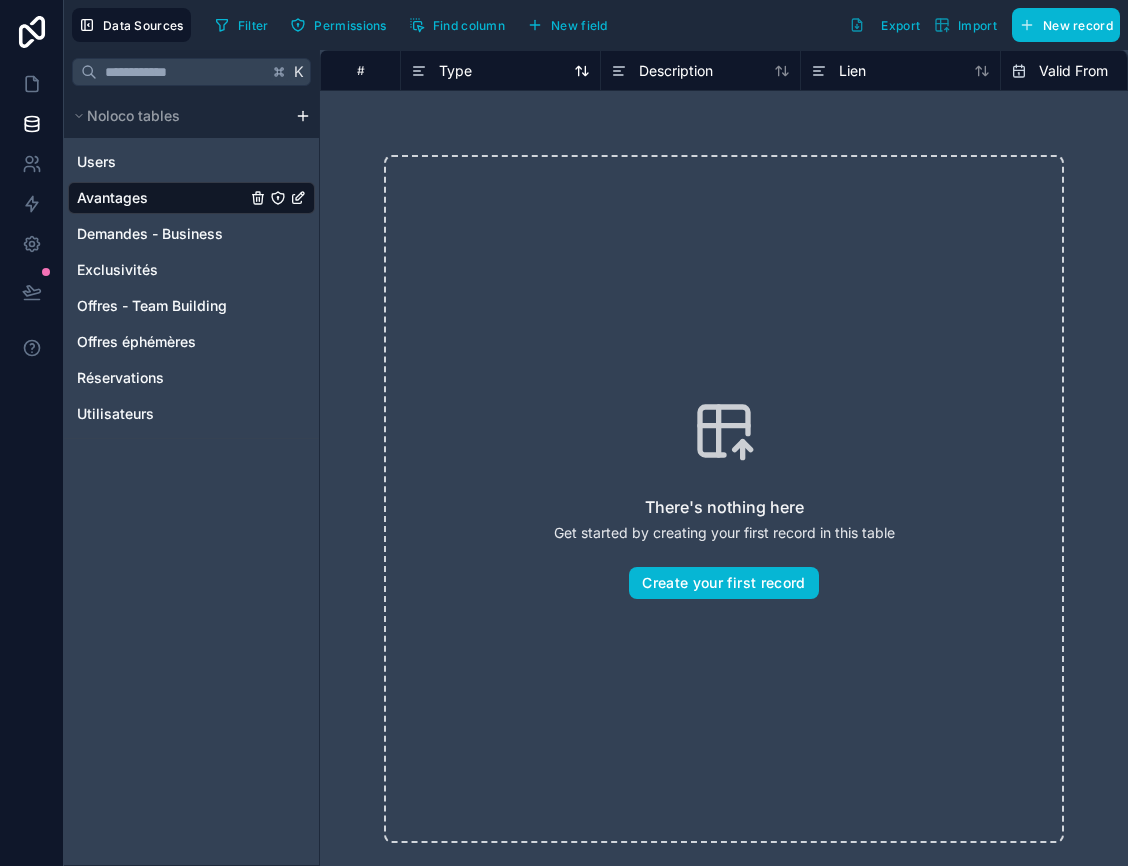 click on "Type" at bounding box center [455, 71] 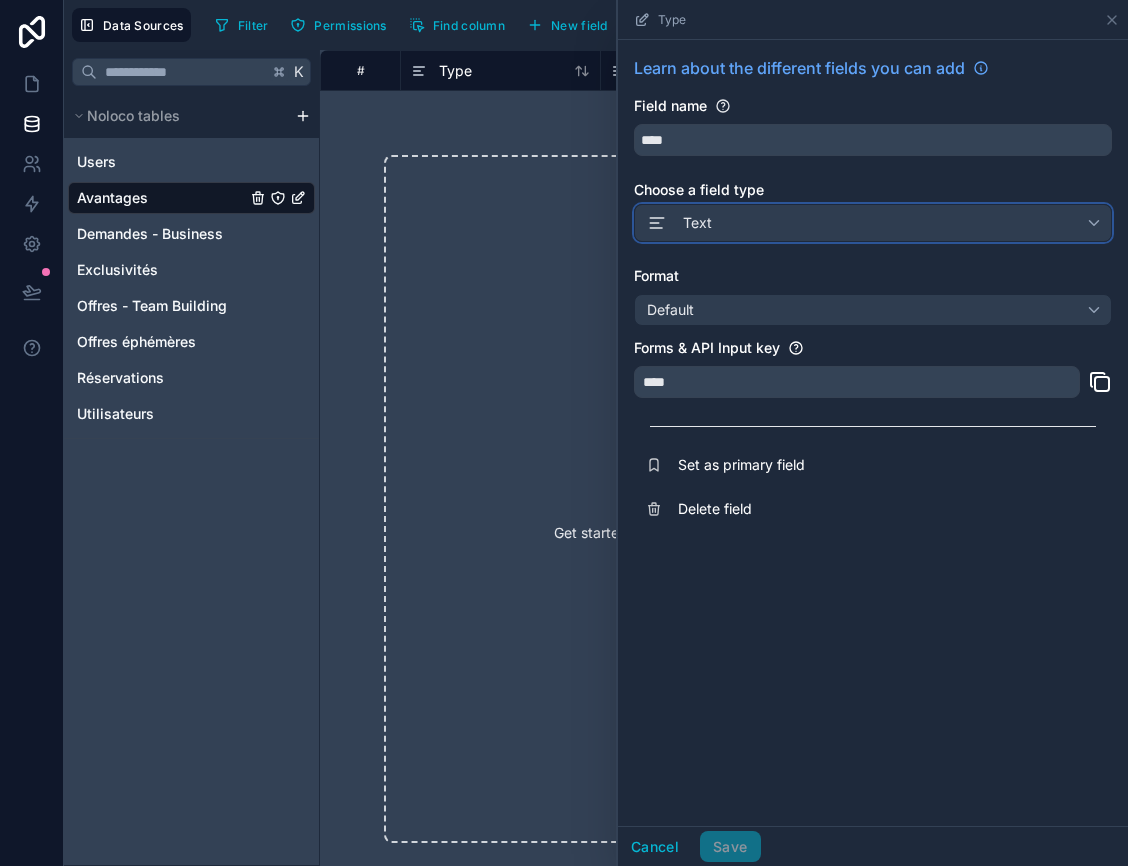 click on "Text" at bounding box center [873, 223] 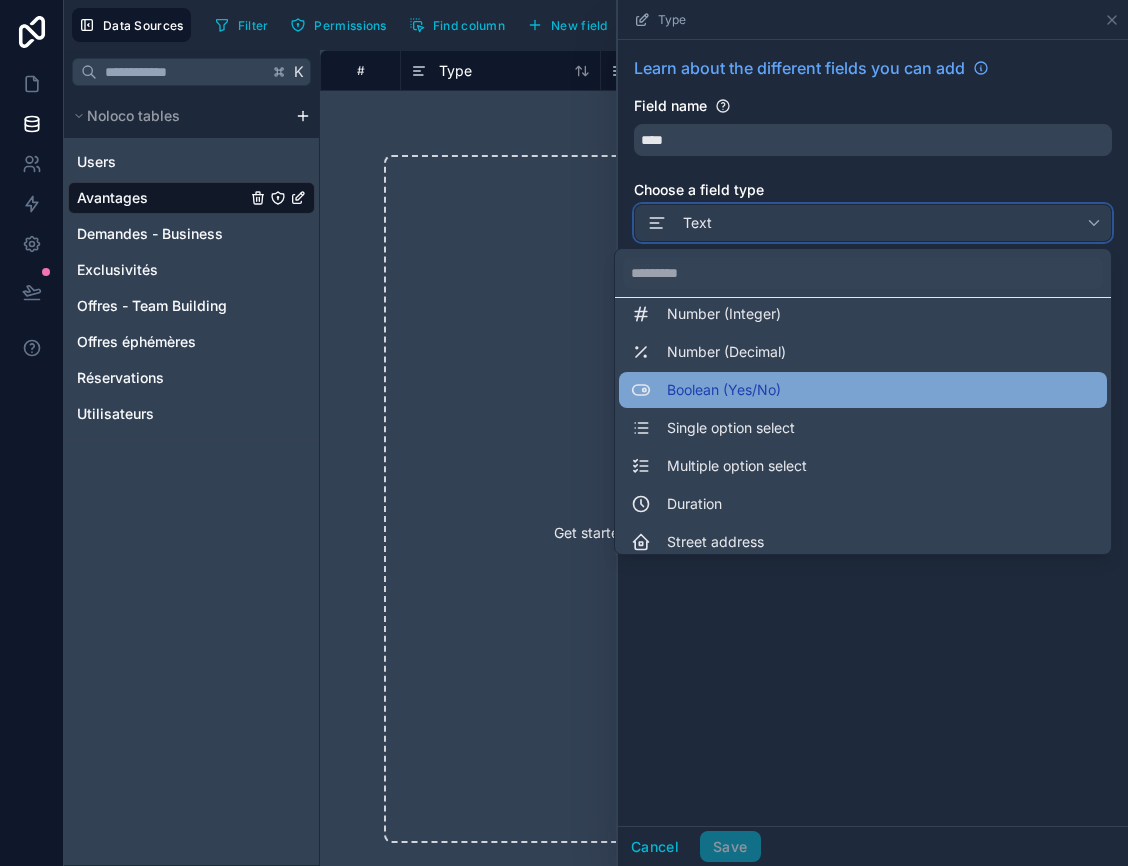 scroll, scrollTop: 106, scrollLeft: 0, axis: vertical 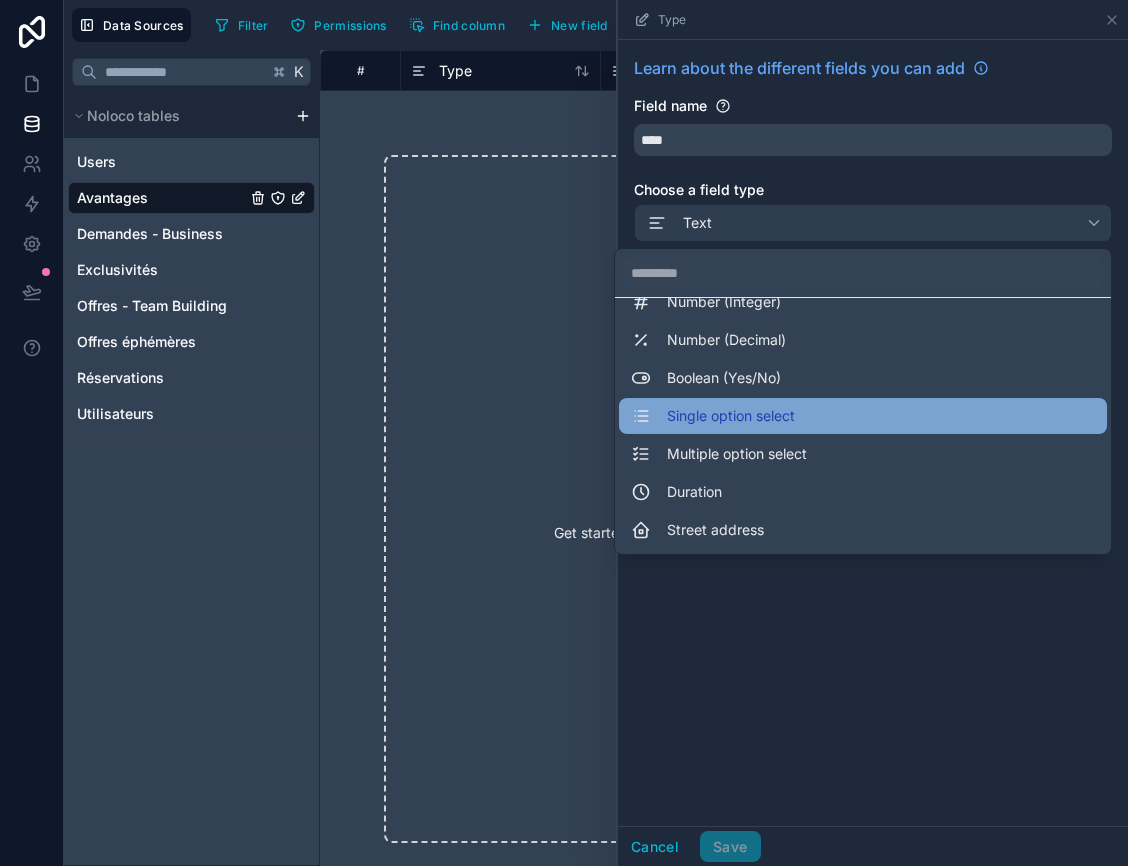 click on "Single option select" at bounding box center (731, 416) 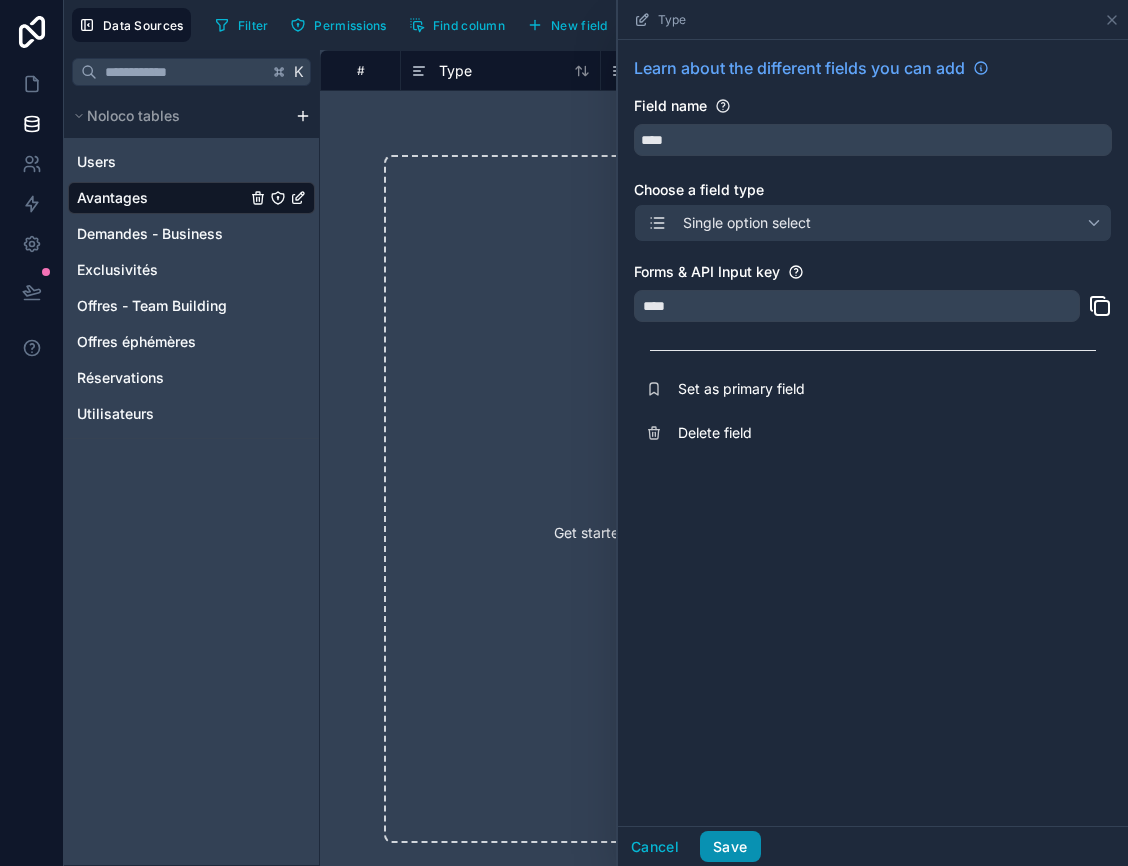 click on "Save" at bounding box center (730, 847) 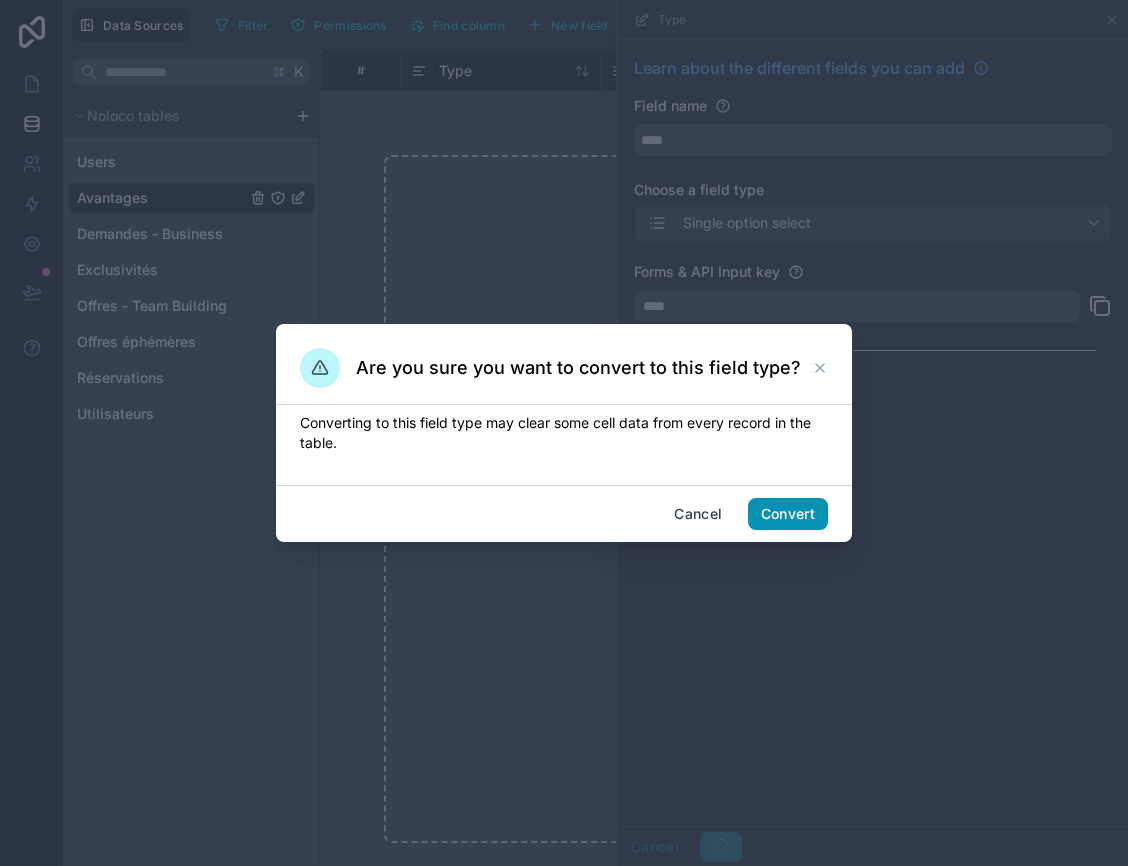 click on "Convert" at bounding box center [788, 514] 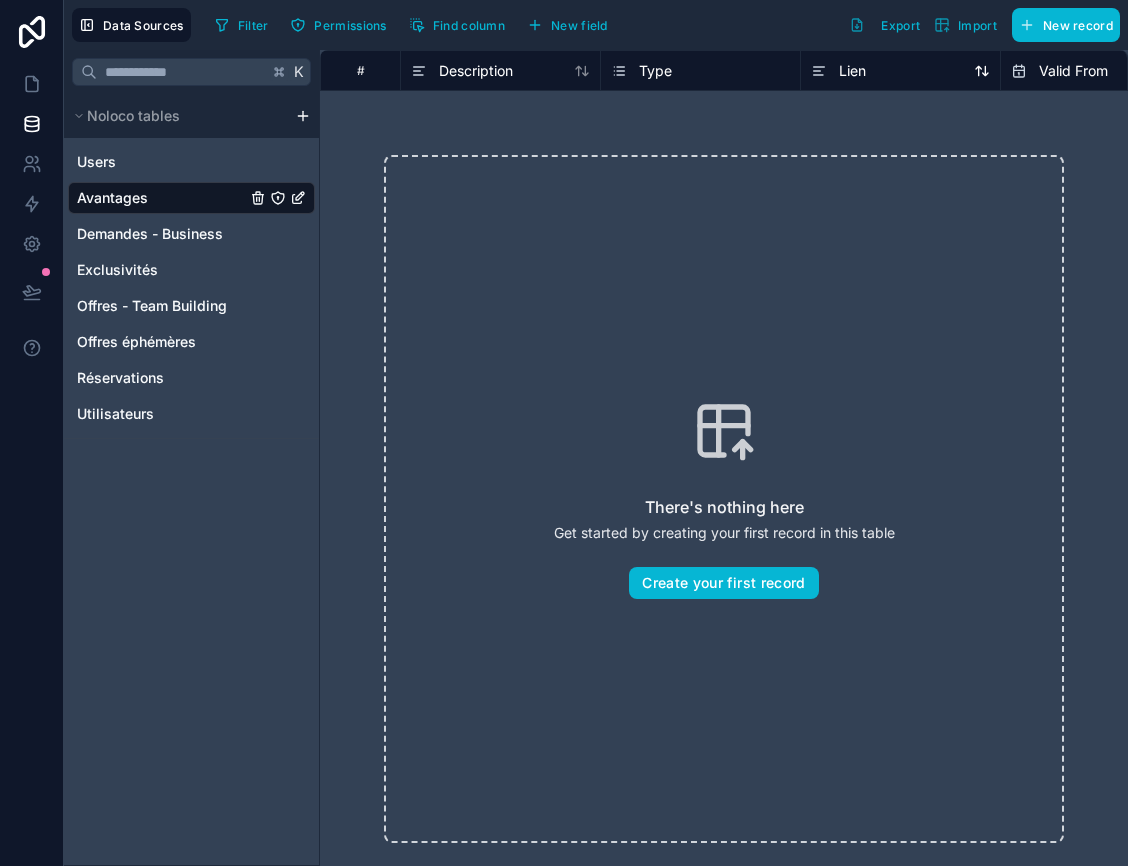 click on "Lien" at bounding box center (852, 71) 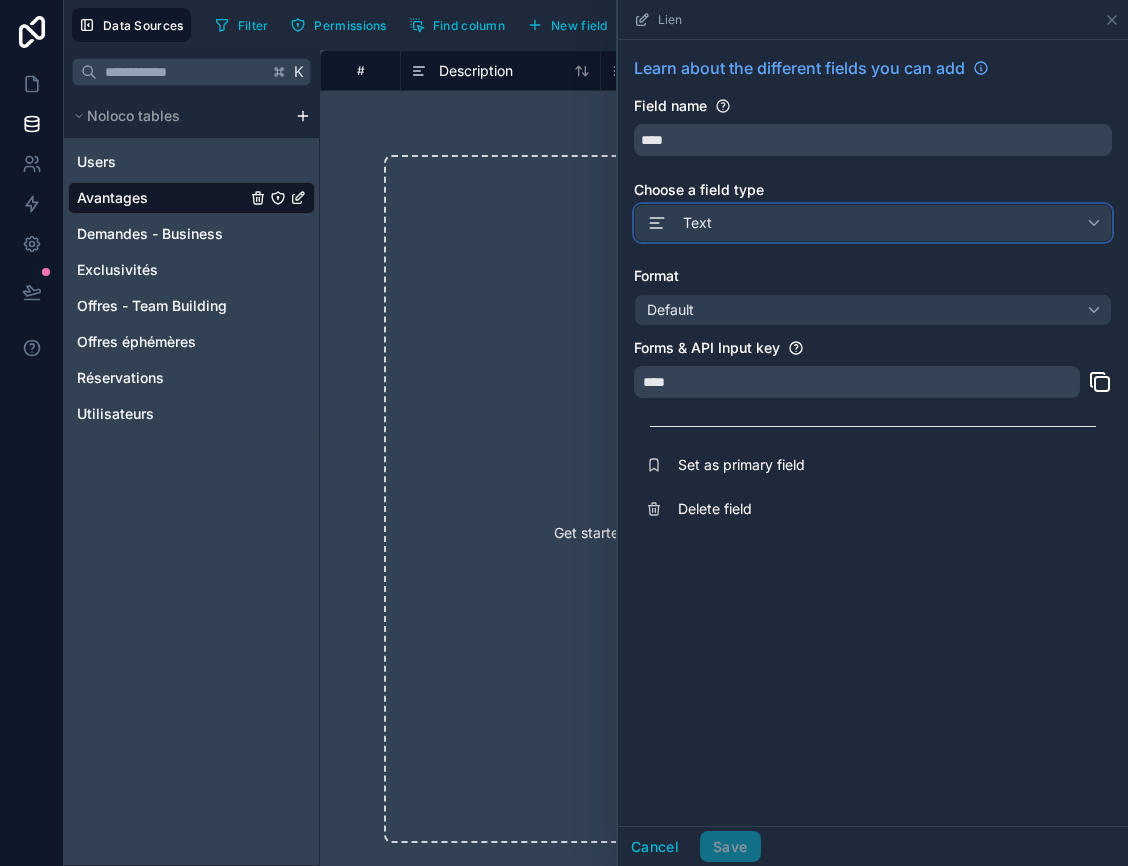 click on "Text" at bounding box center [873, 223] 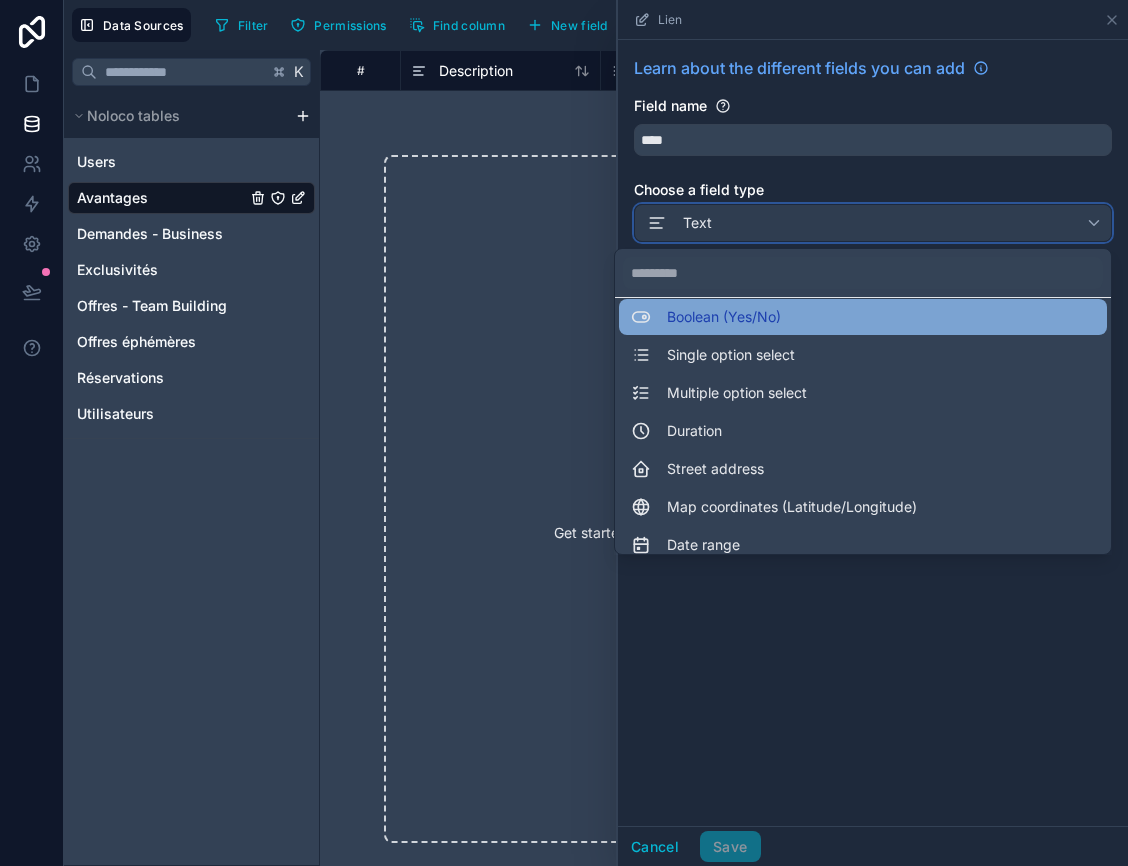 scroll, scrollTop: 303, scrollLeft: 0, axis: vertical 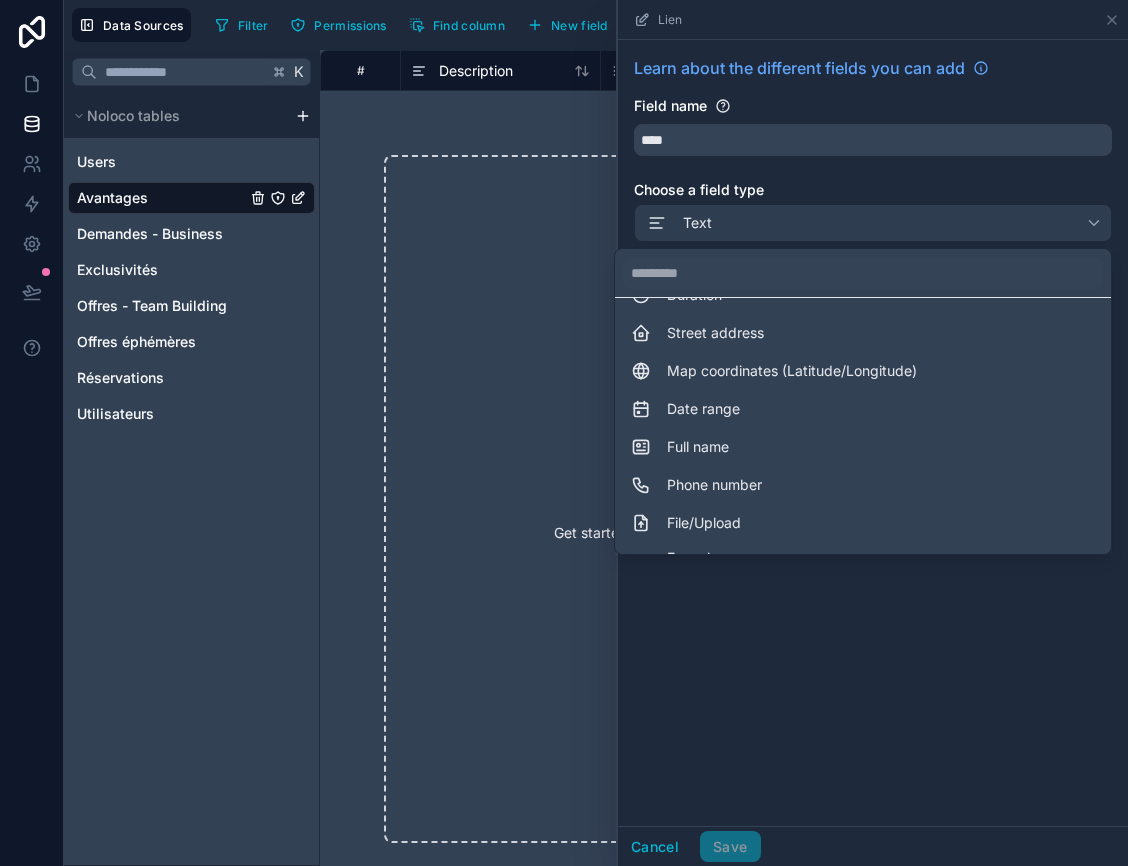click at bounding box center [873, 433] 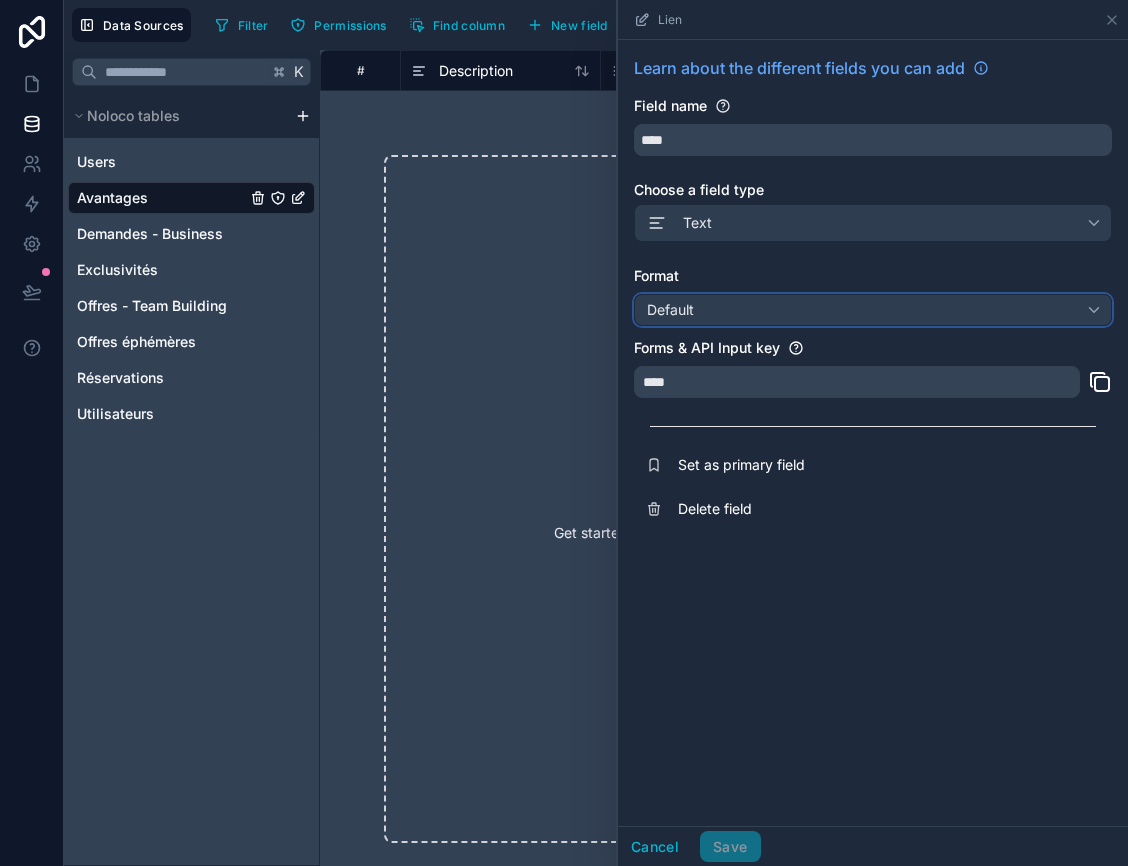 click on "Default" at bounding box center (873, 310) 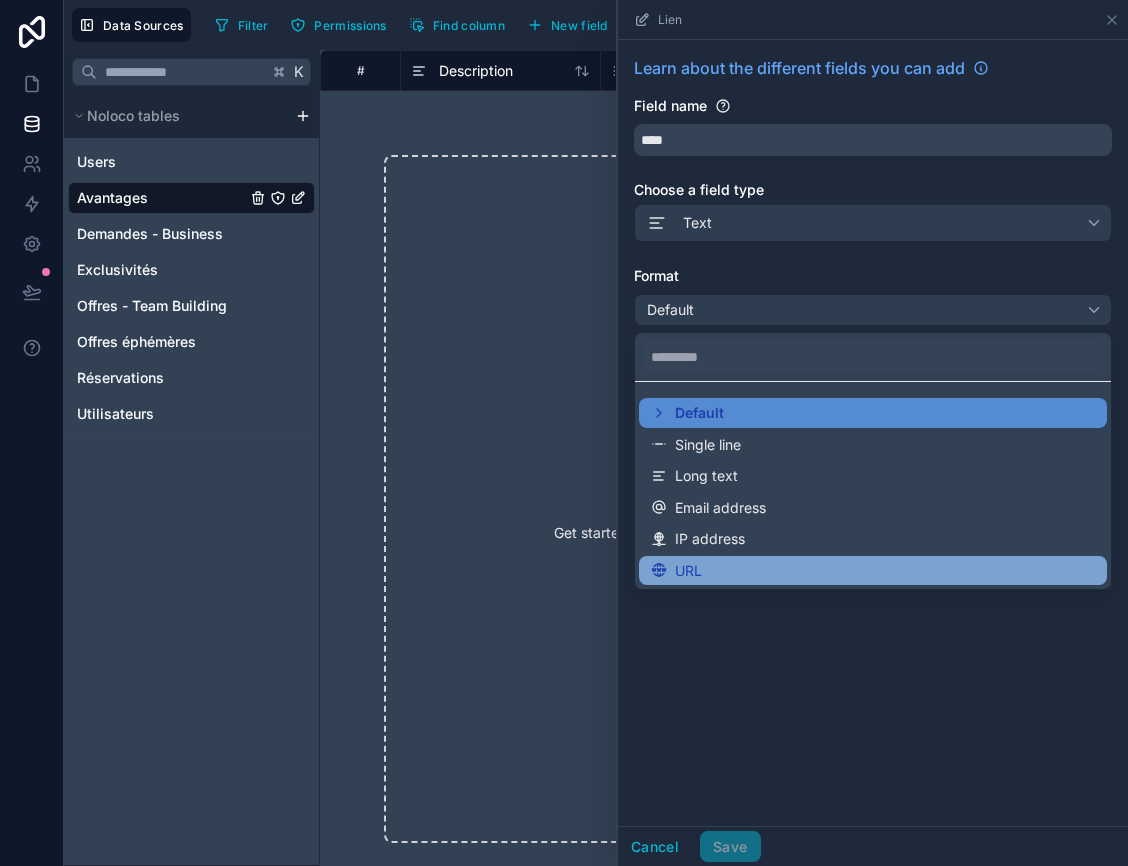 click on "URL" at bounding box center [688, 571] 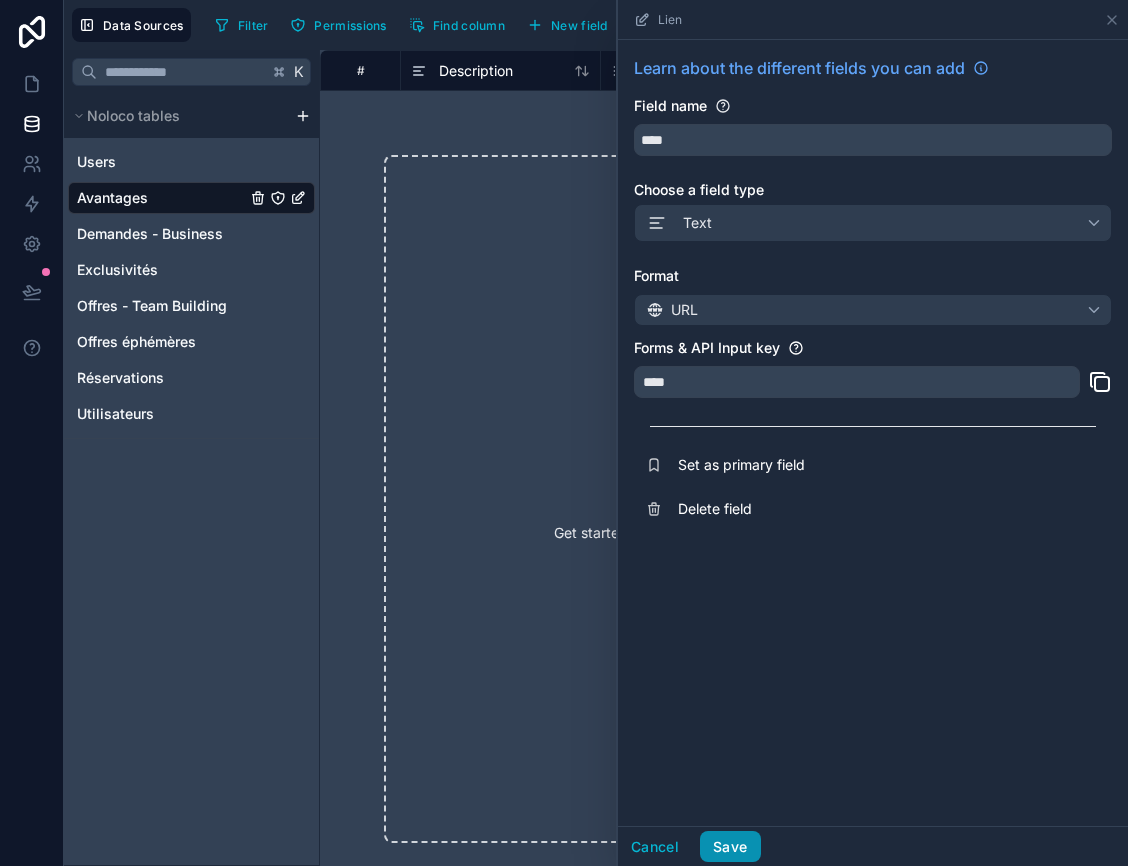 click on "Save" at bounding box center [730, 847] 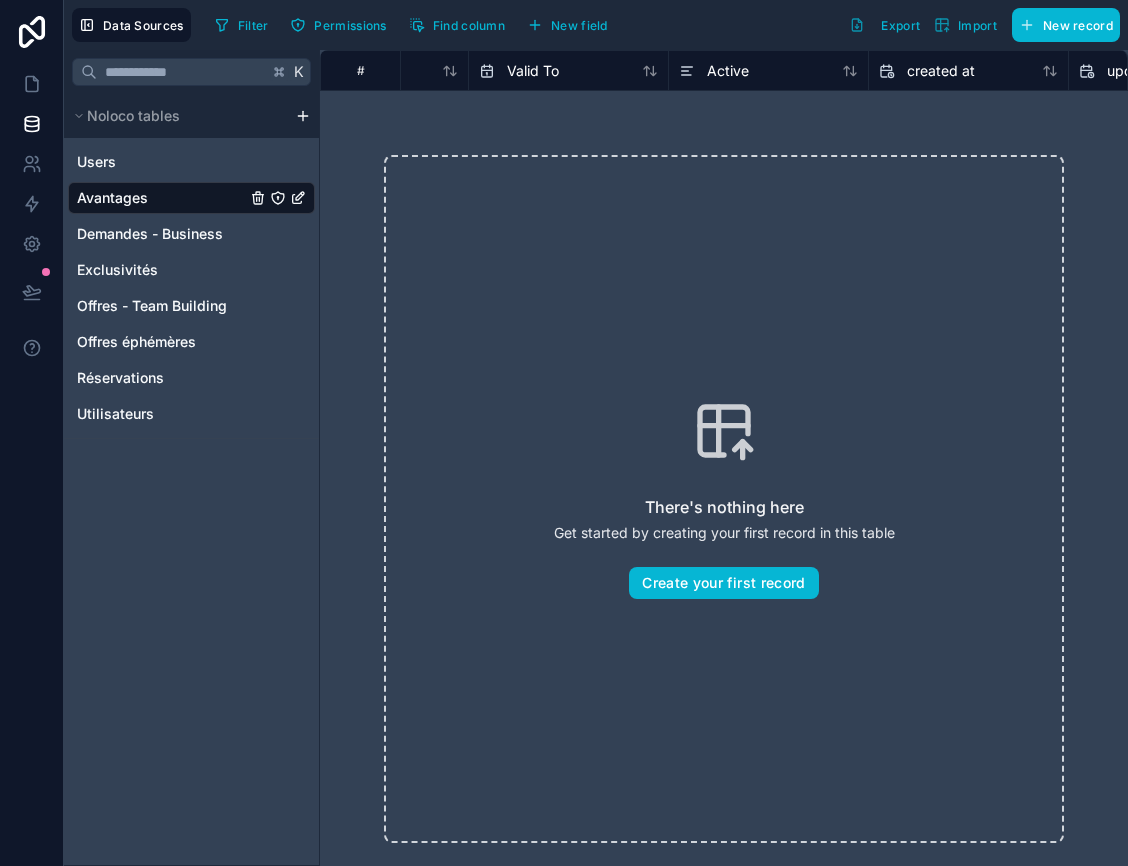 scroll, scrollTop: 0, scrollLeft: 733, axis: horizontal 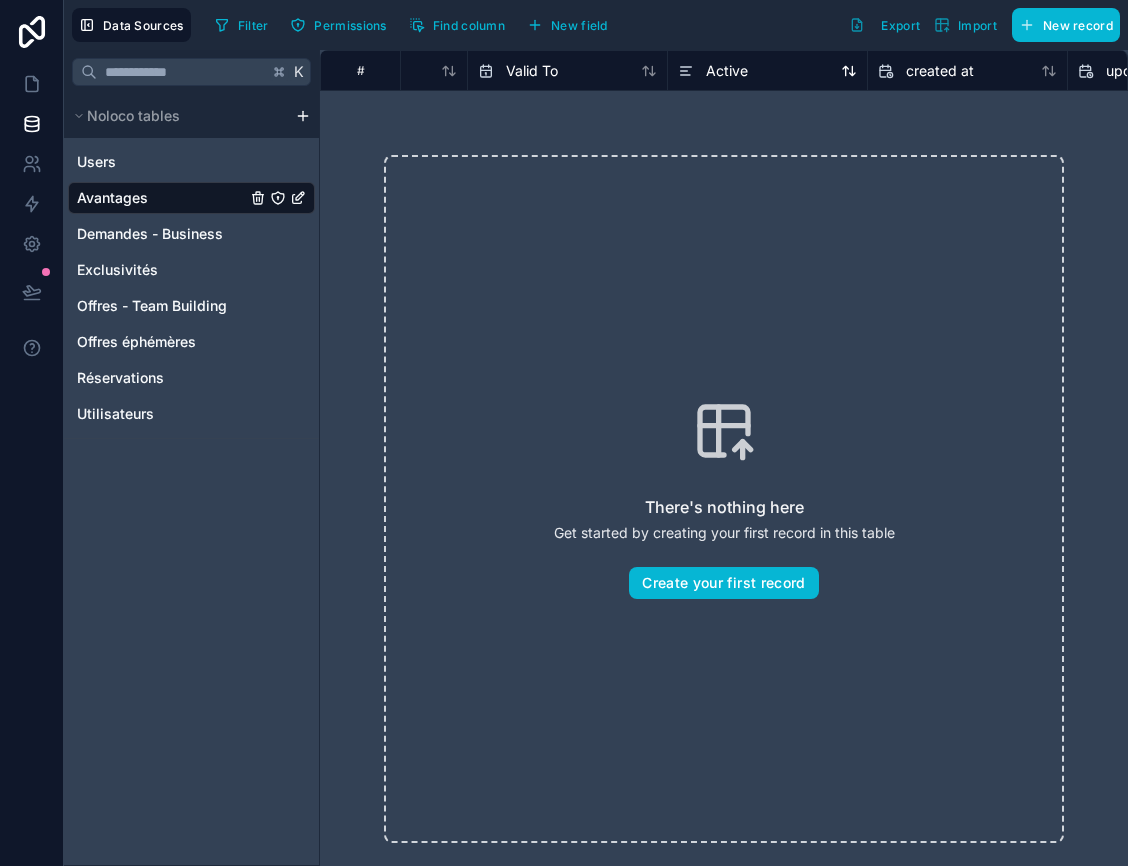 click on "Active" at bounding box center (727, 71) 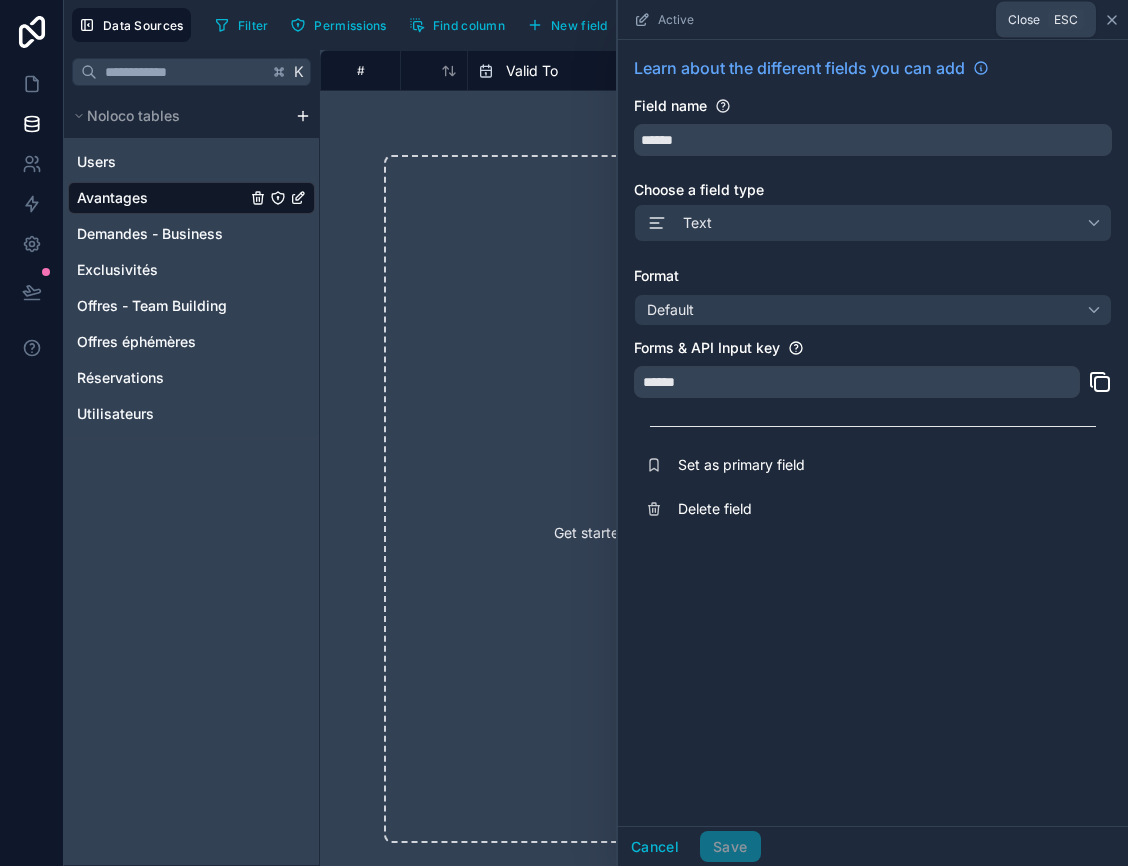 click 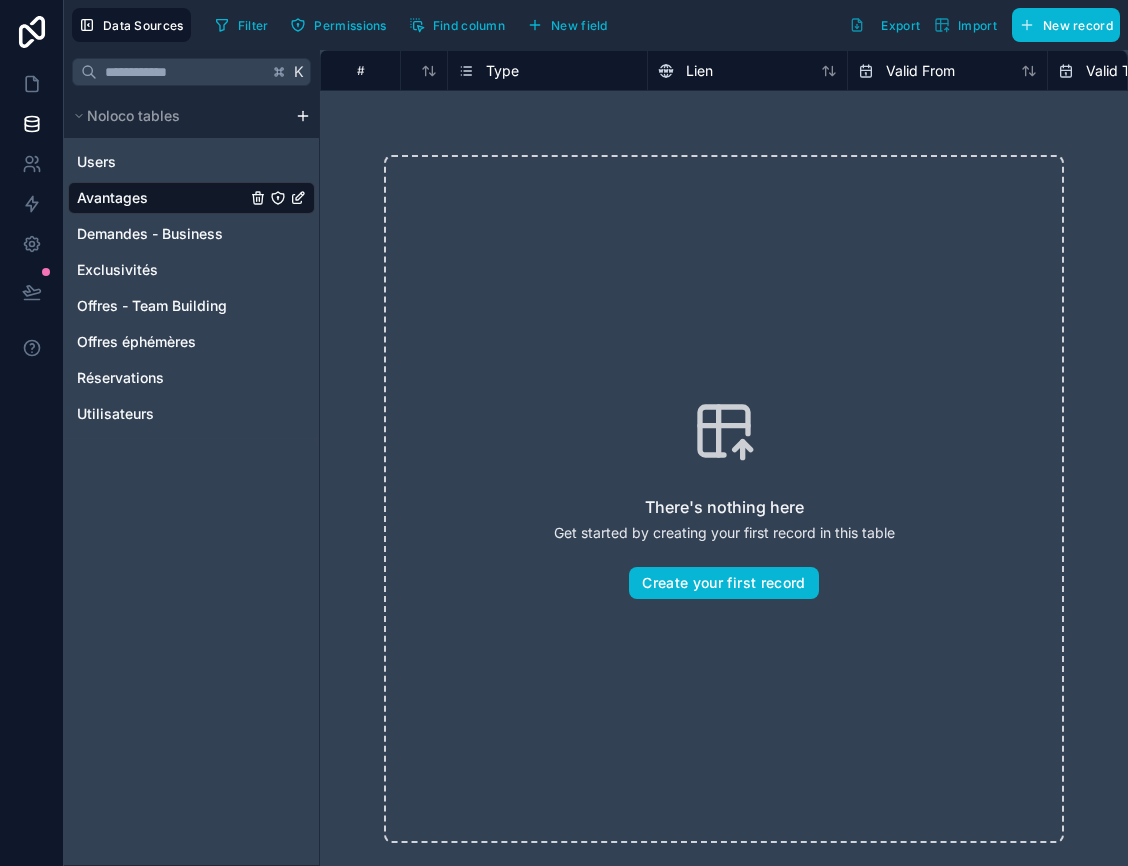 scroll, scrollTop: 0, scrollLeft: 0, axis: both 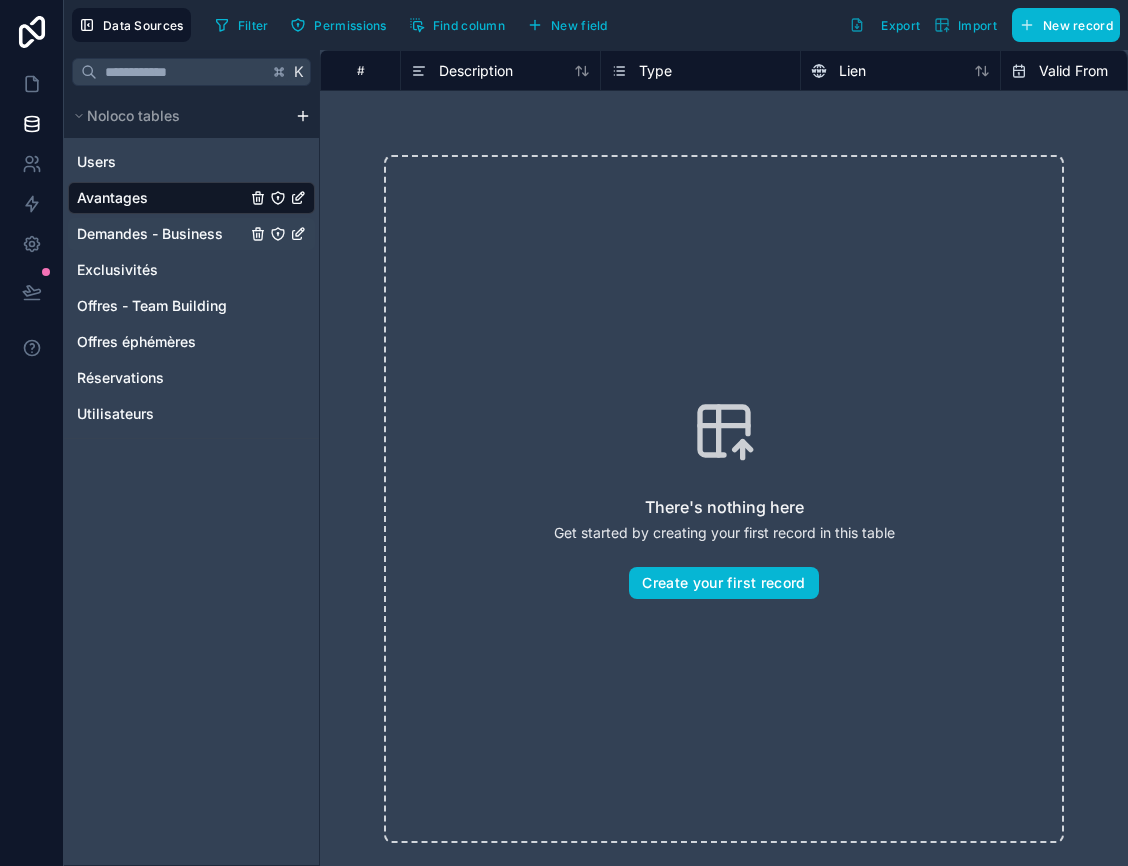 click on "Demandes - Business" at bounding box center (150, 234) 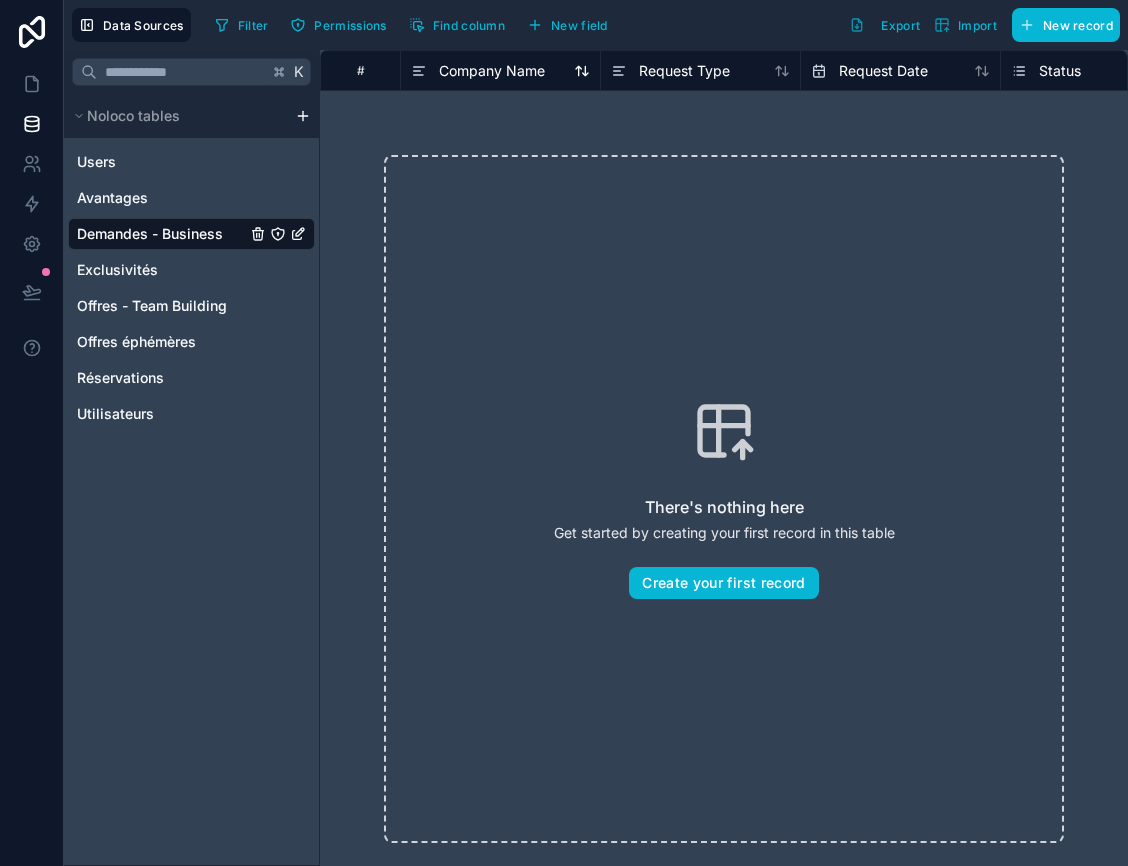 click on "Company Name" at bounding box center (492, 71) 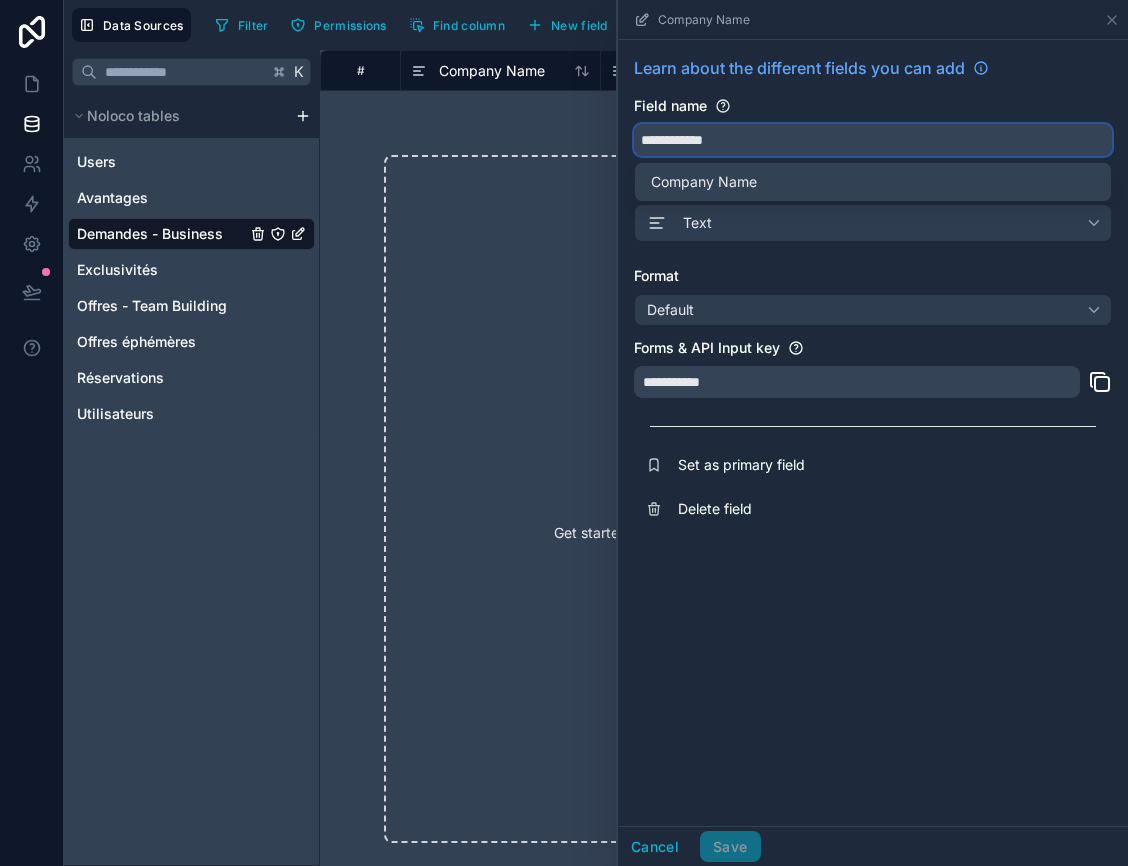 drag, startPoint x: 756, startPoint y: 134, endPoint x: 613, endPoint y: 133, distance: 143.0035 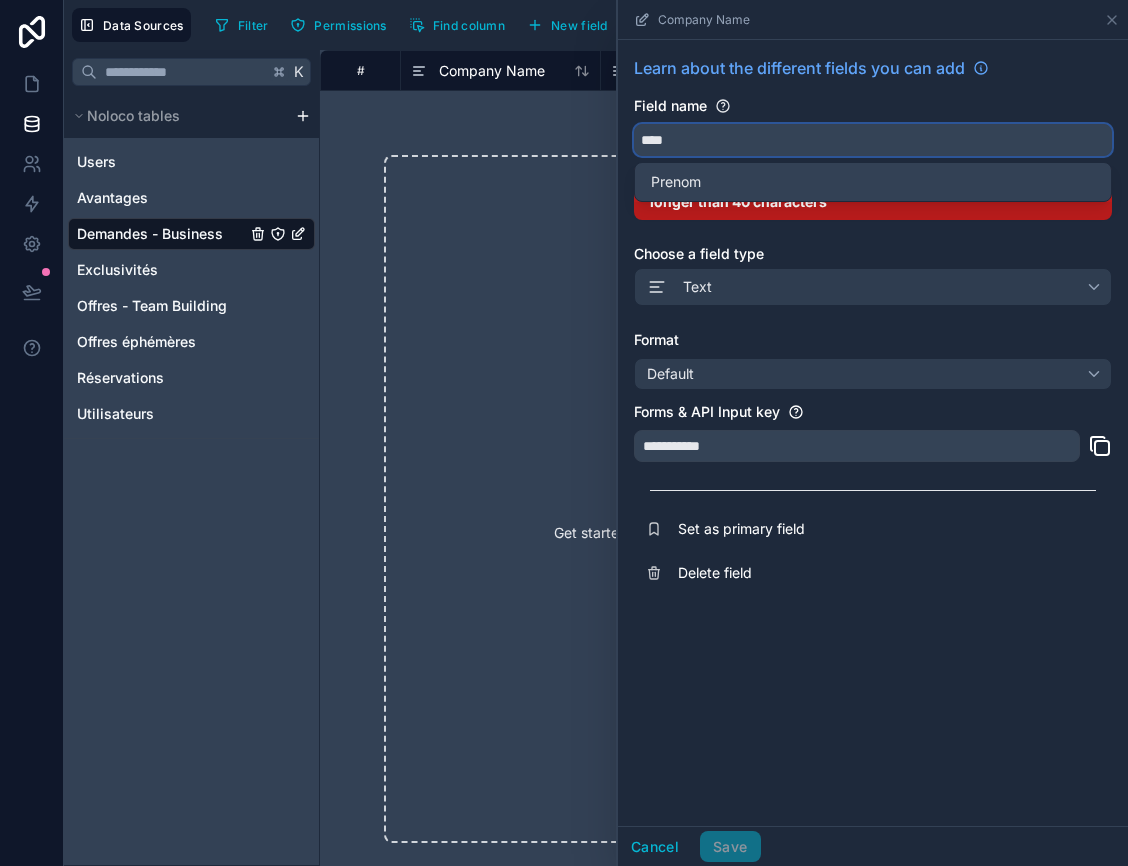 click on "***" at bounding box center [873, 140] 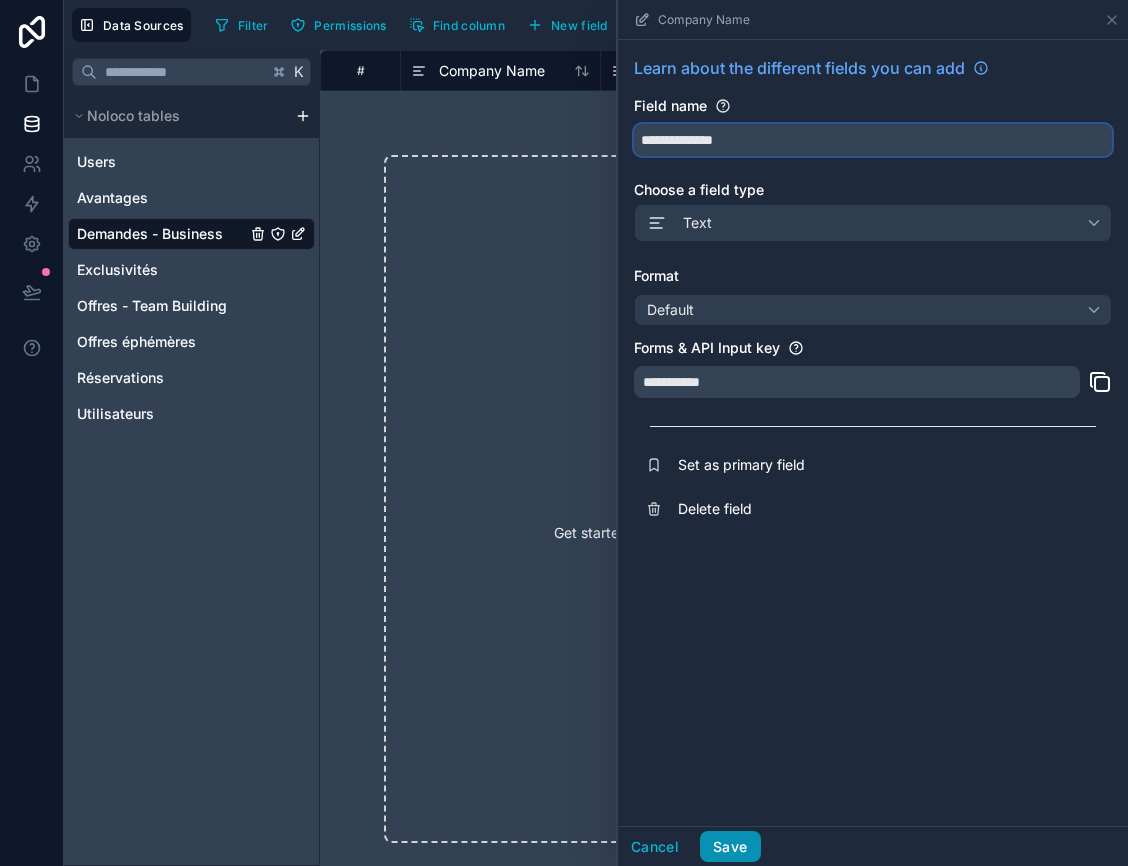 type on "**********" 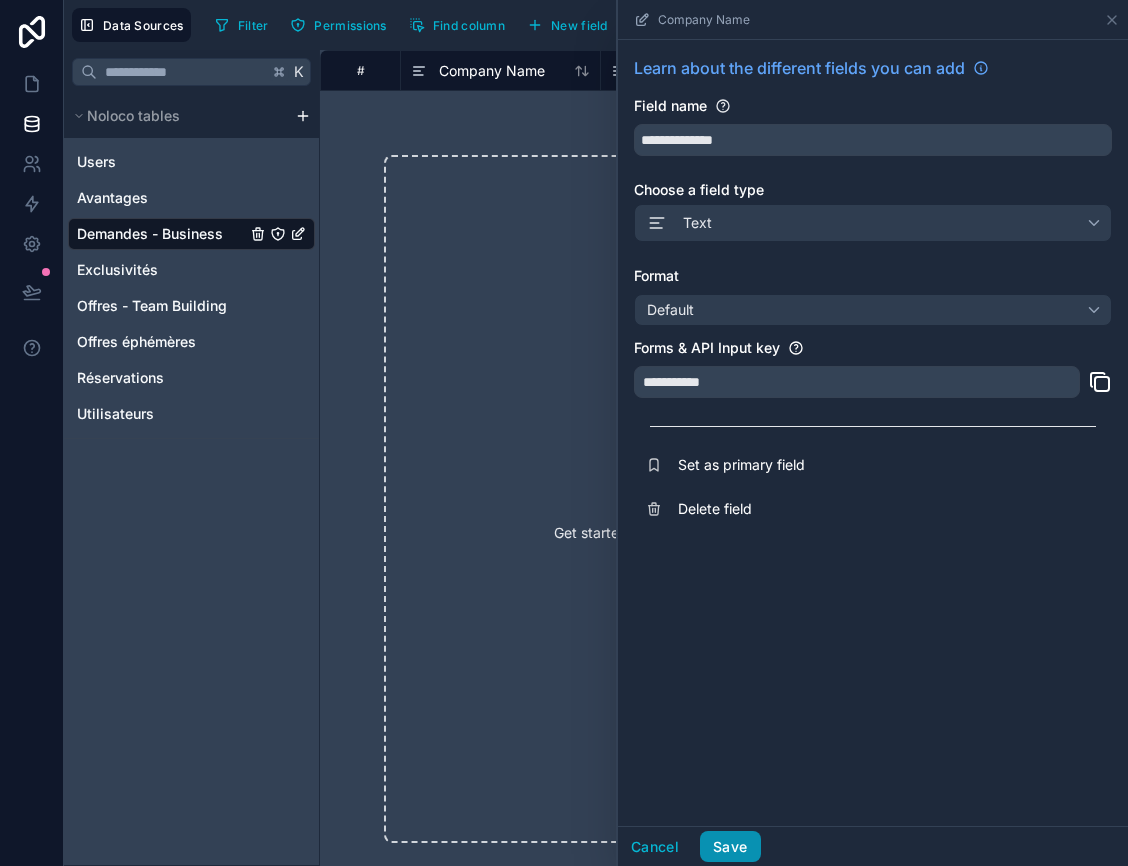 click on "Save" at bounding box center (730, 847) 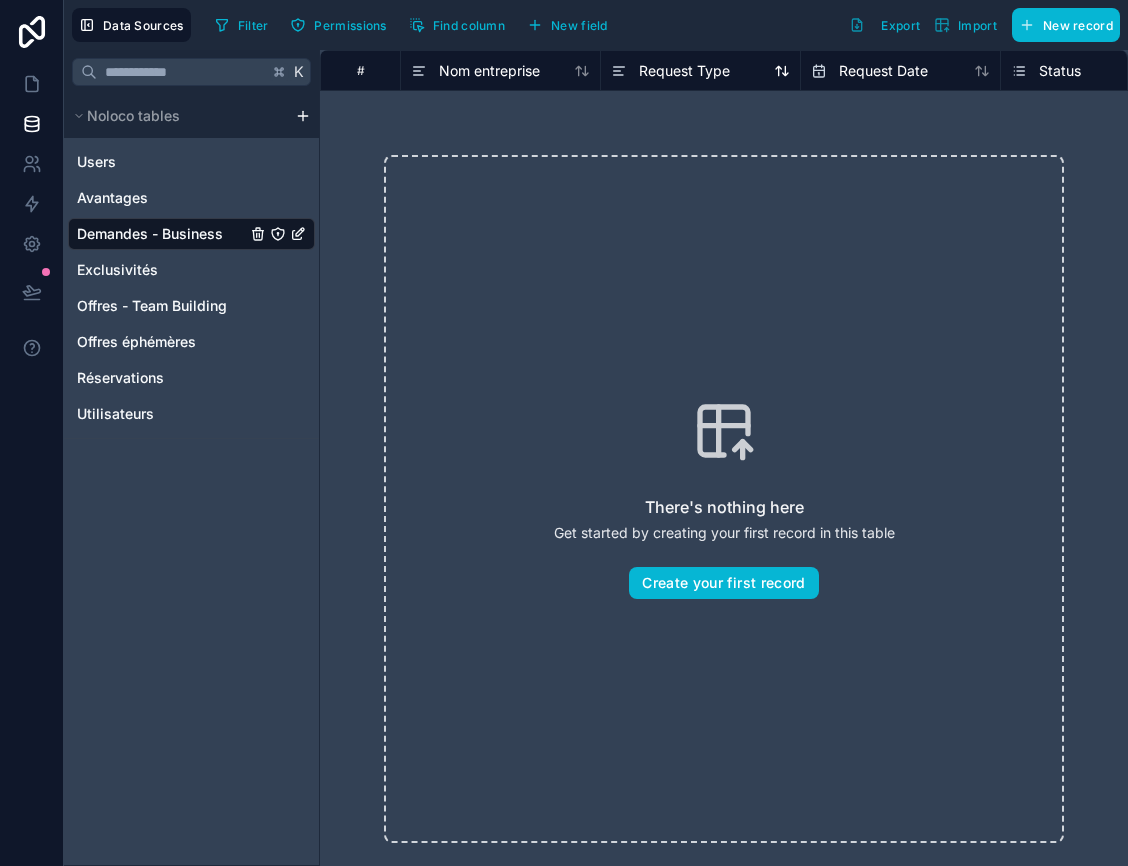 click on "Request Type" at bounding box center (684, 71) 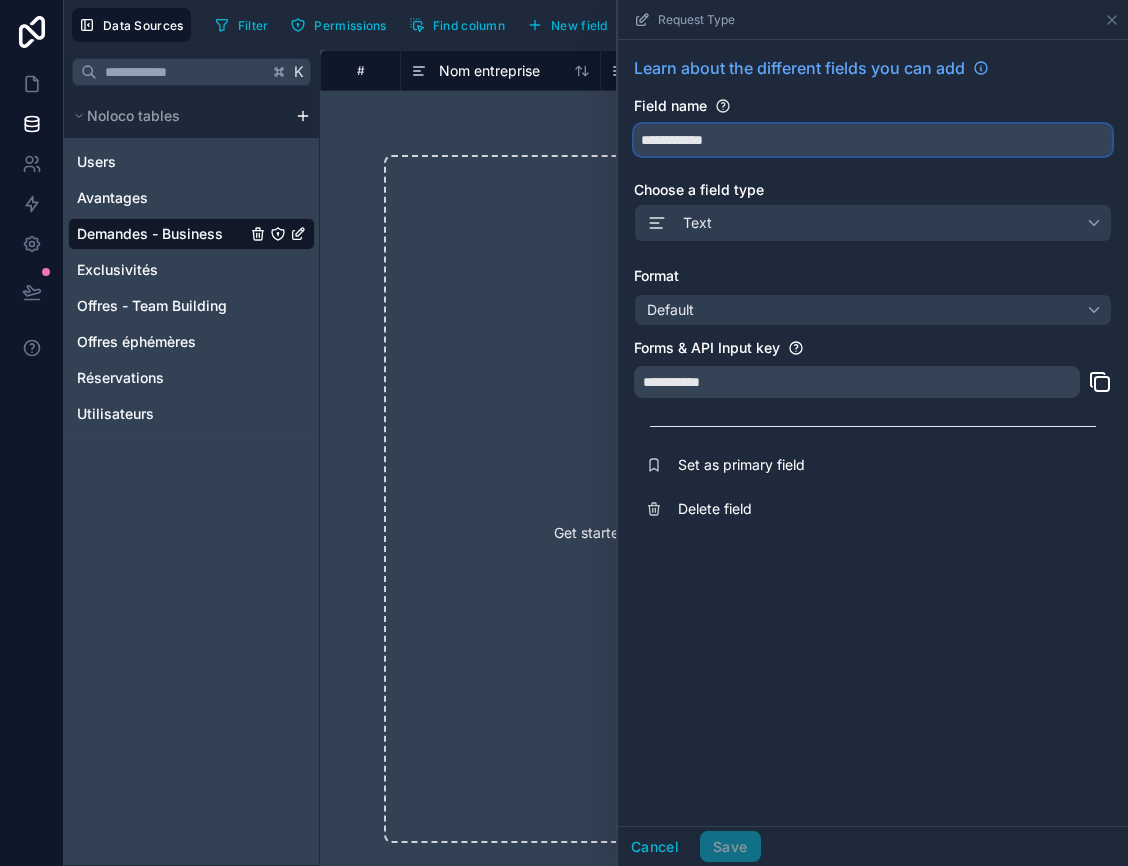 drag, startPoint x: 745, startPoint y: 146, endPoint x: 620, endPoint y: 133, distance: 125.67418 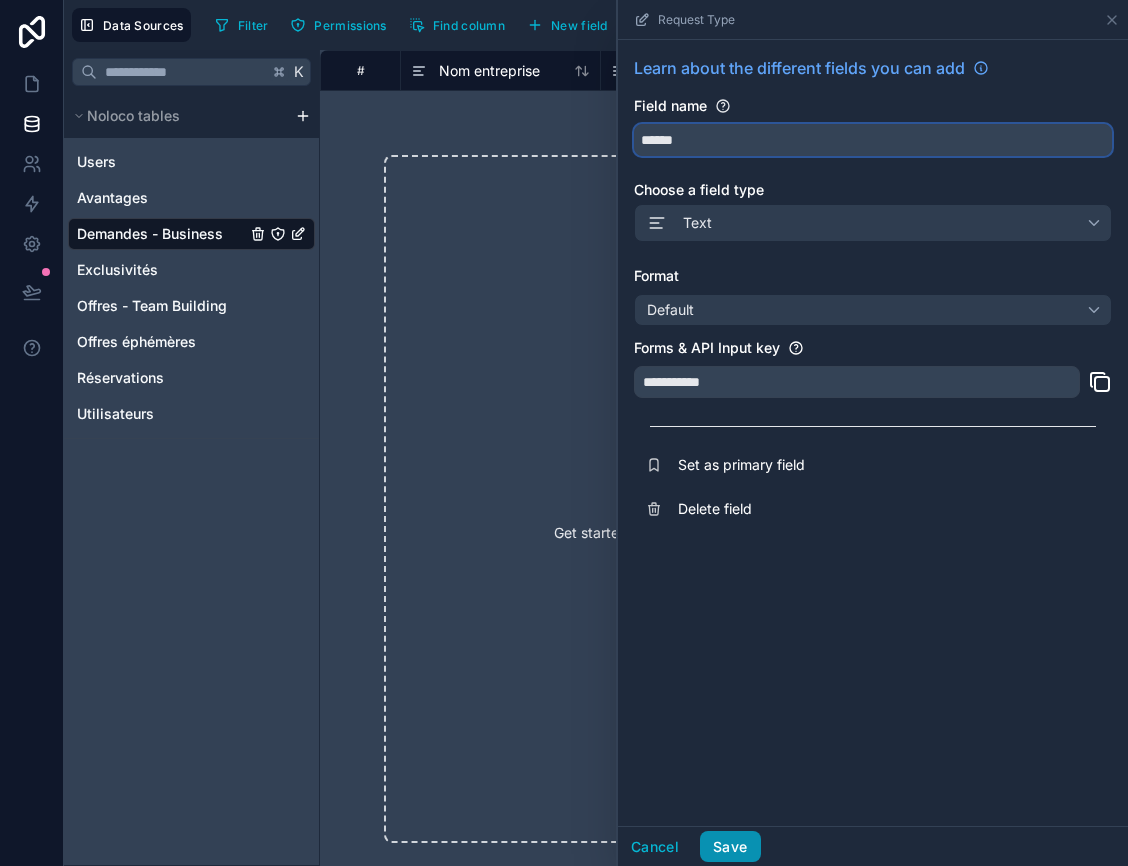 type on "******" 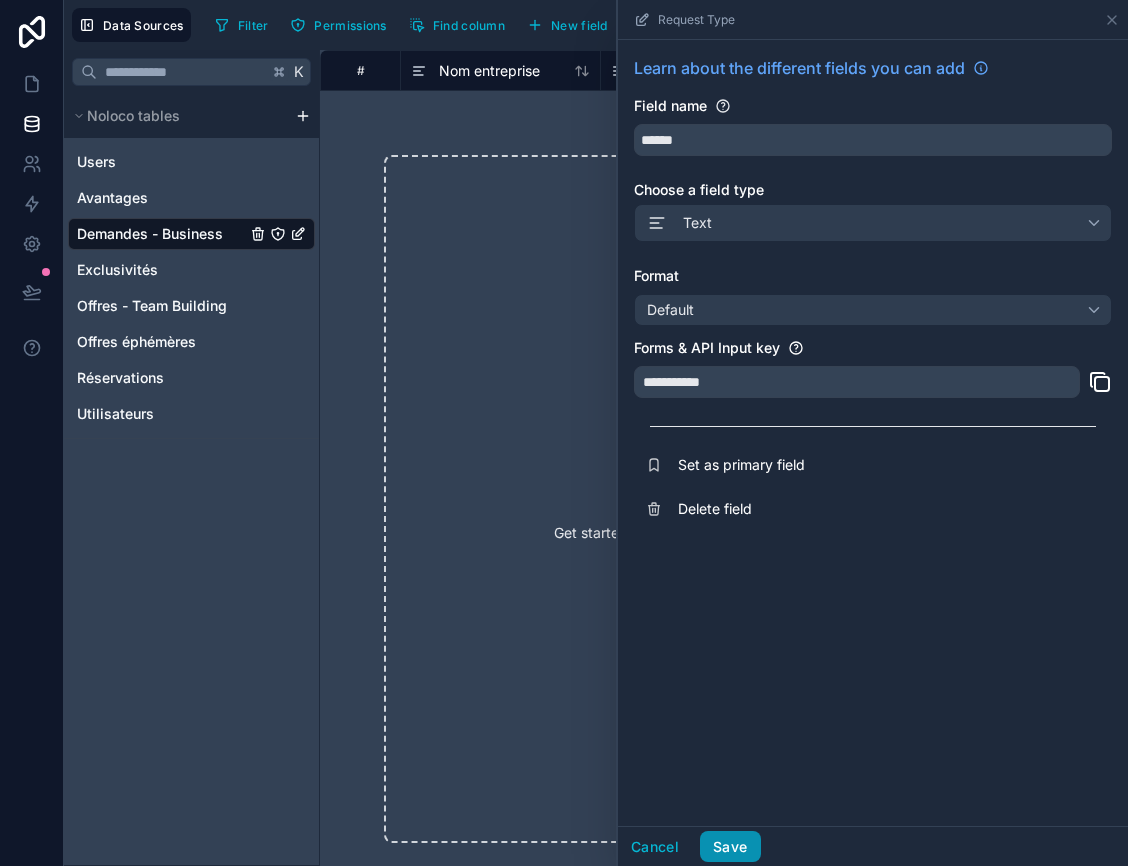 click on "Save" at bounding box center (730, 847) 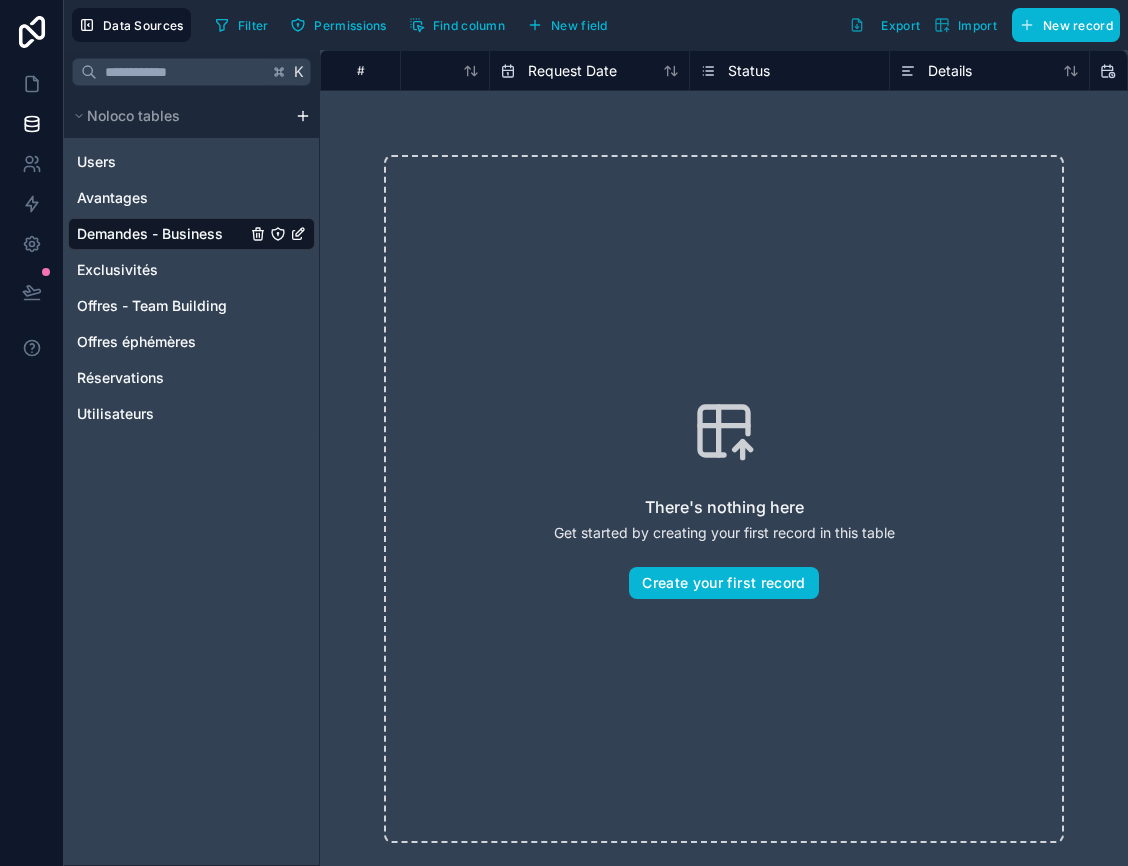 scroll, scrollTop: 0, scrollLeft: 357, axis: horizontal 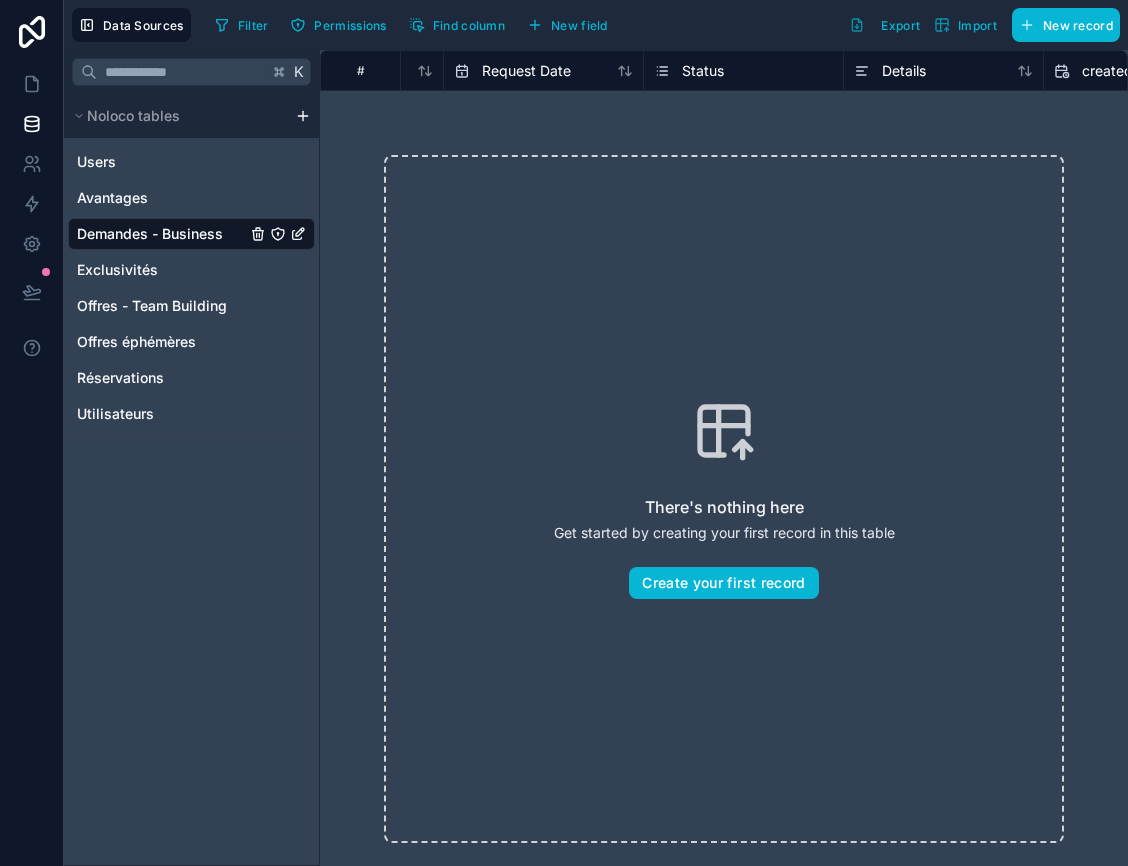 click on "Status" at bounding box center (703, 71) 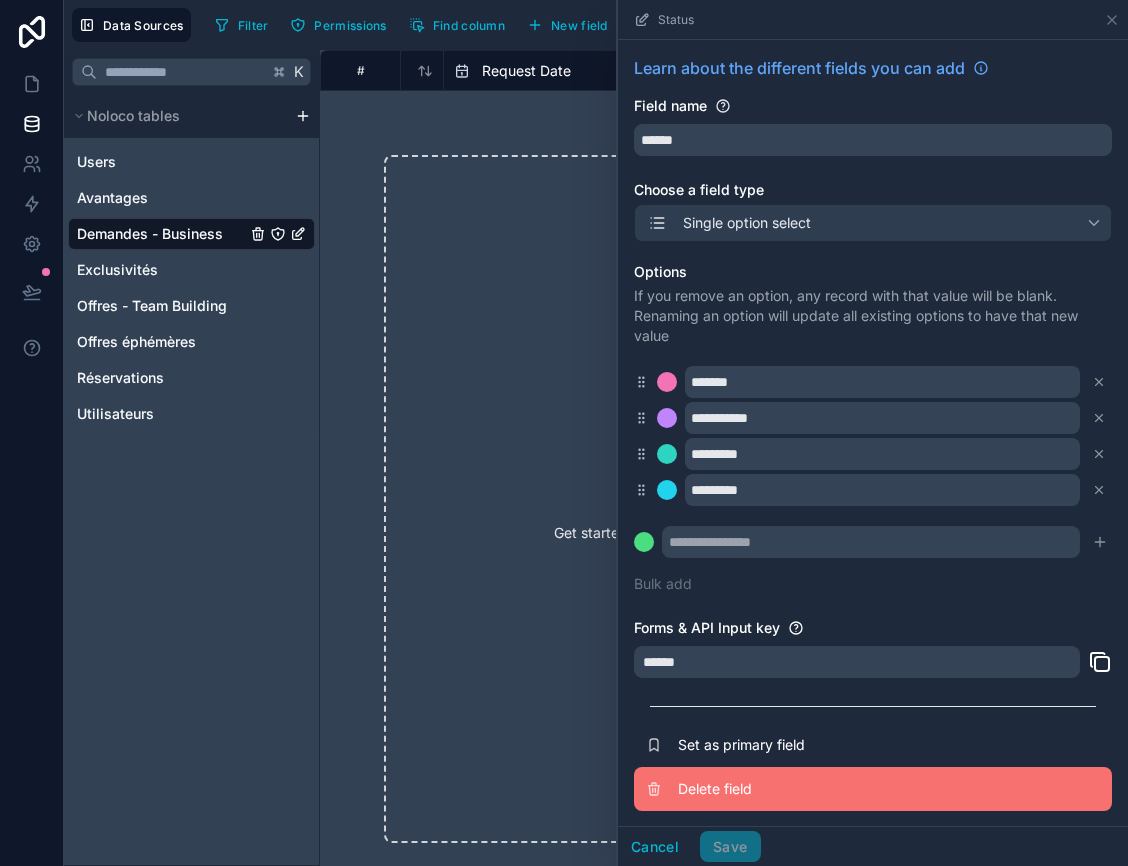 click on "Delete field" at bounding box center [822, 789] 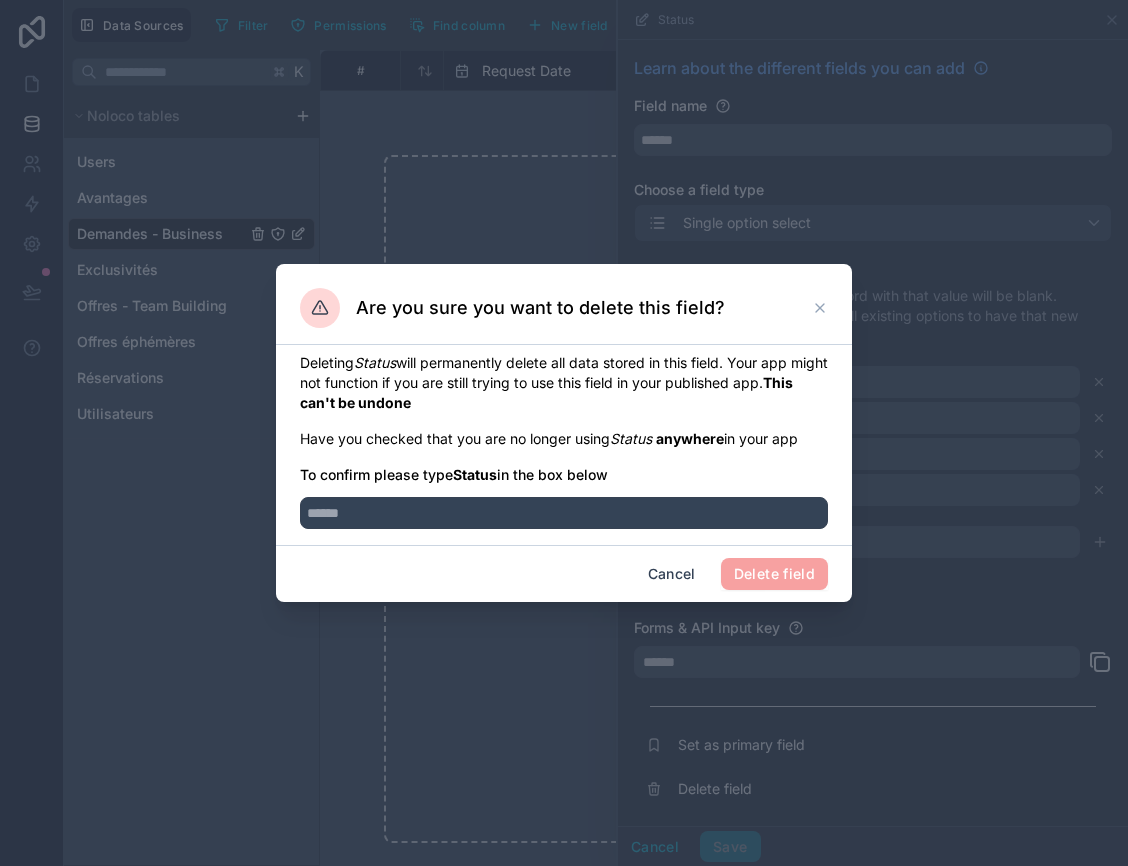 click at bounding box center [564, 507] 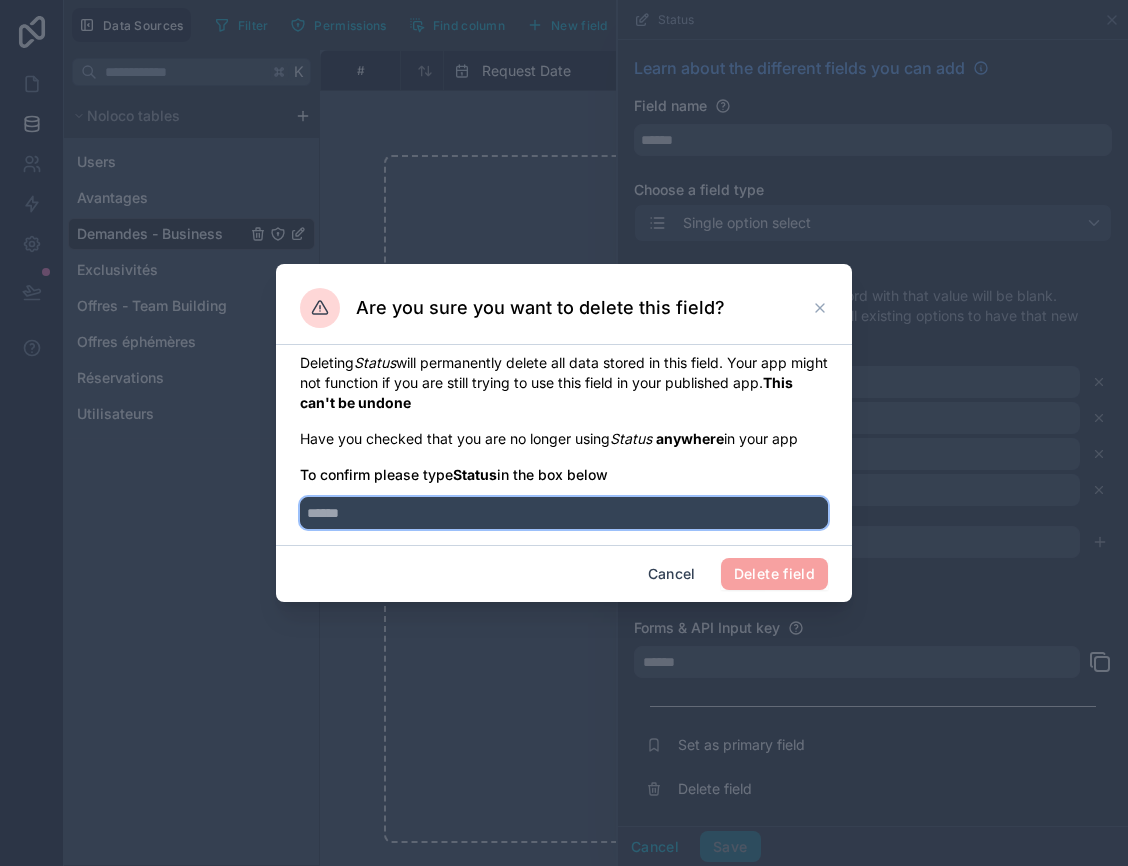 click at bounding box center (564, 513) 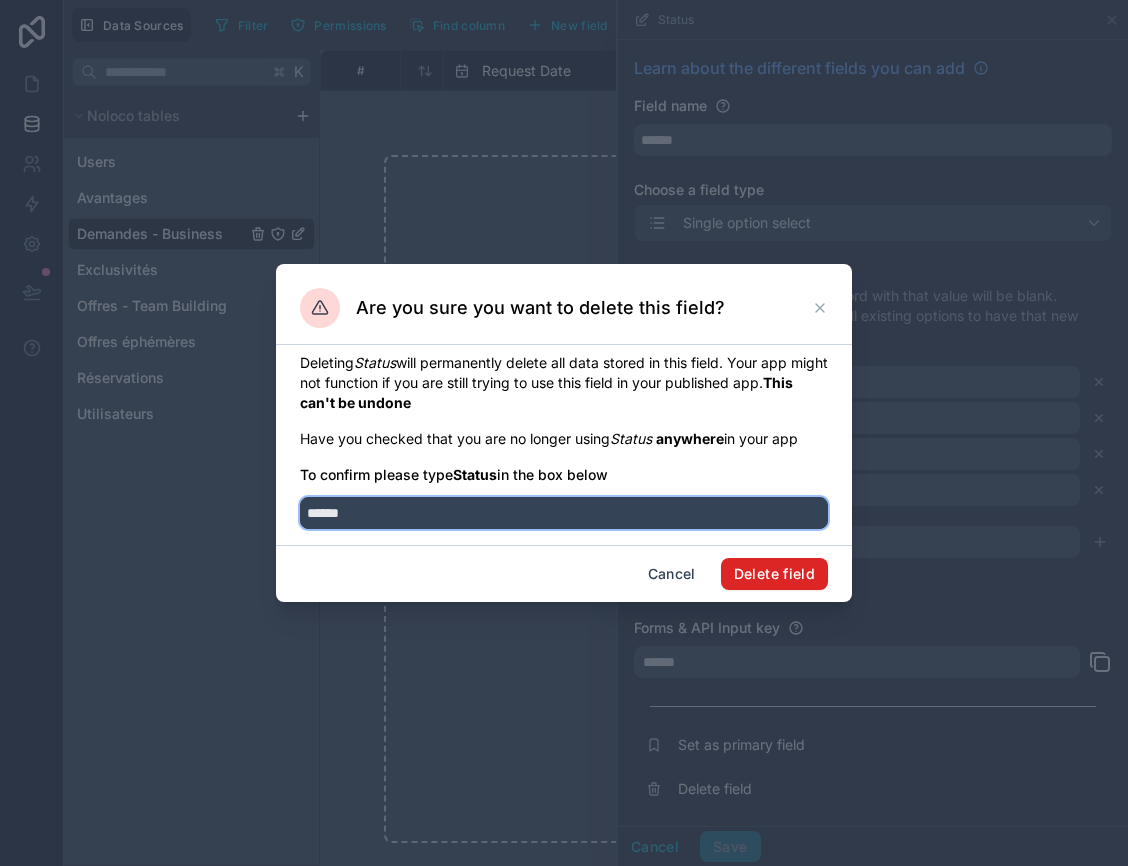 type on "******" 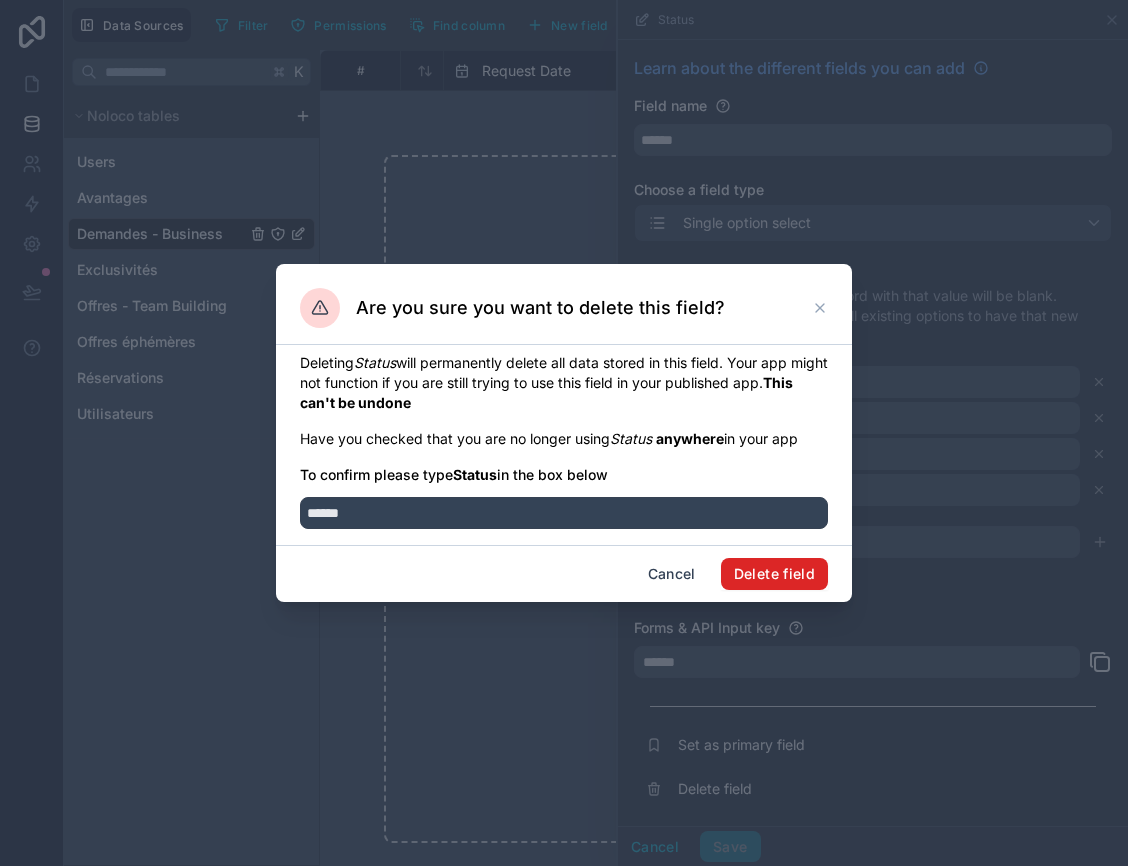 click on "Delete field" at bounding box center [774, 574] 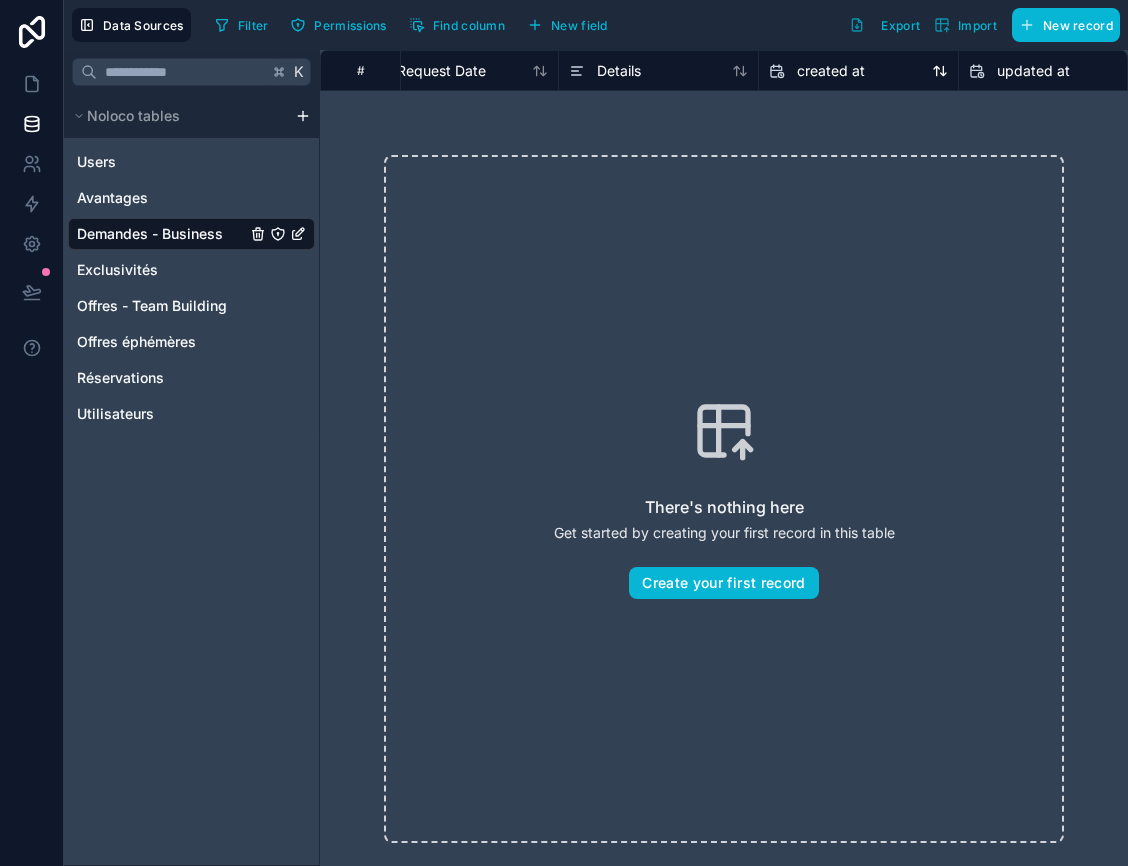 scroll, scrollTop: 0, scrollLeft: 404, axis: horizontal 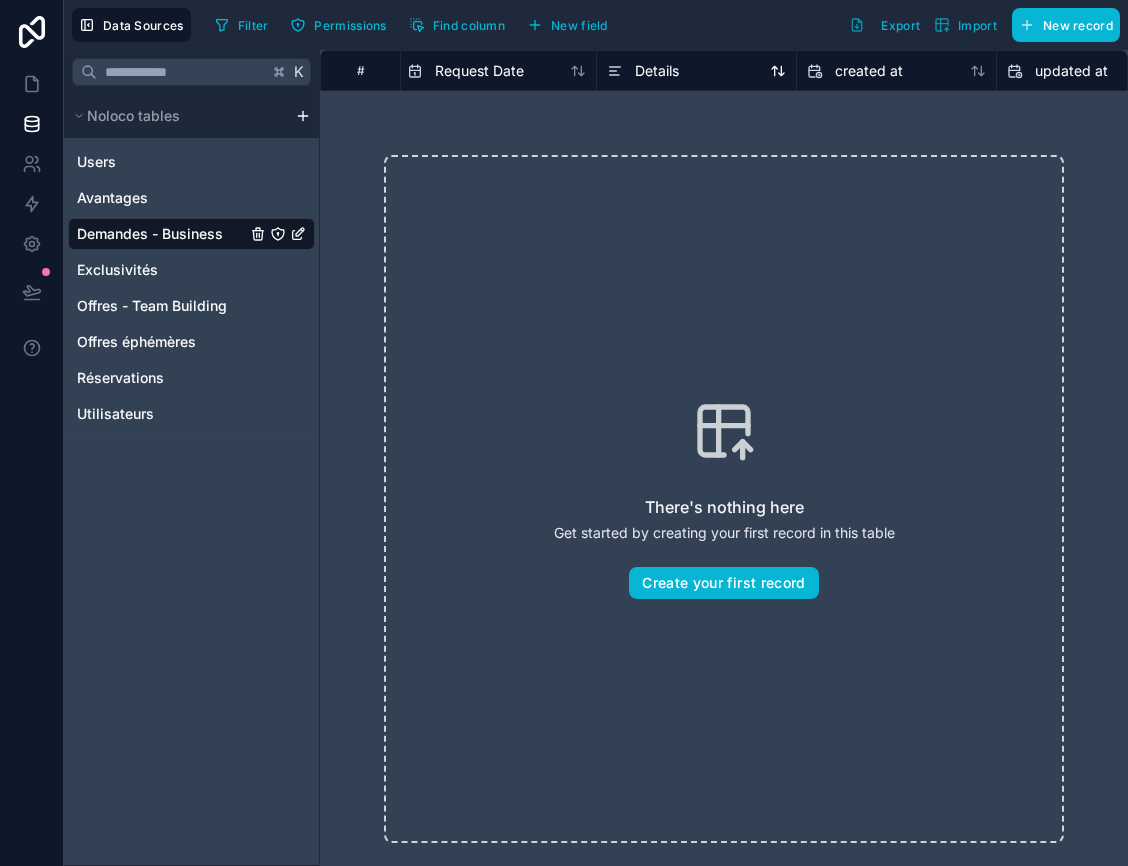 click on "Details" at bounding box center (657, 71) 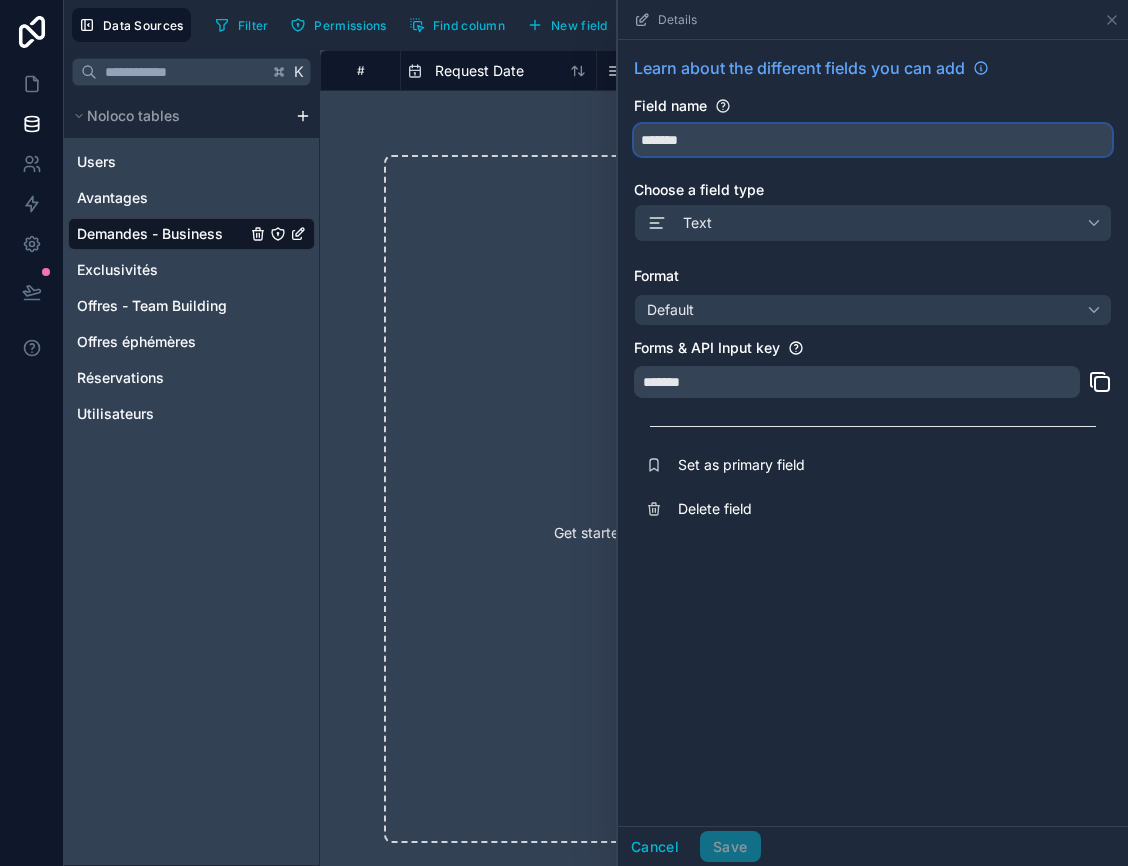 click on "*******" at bounding box center (873, 140) 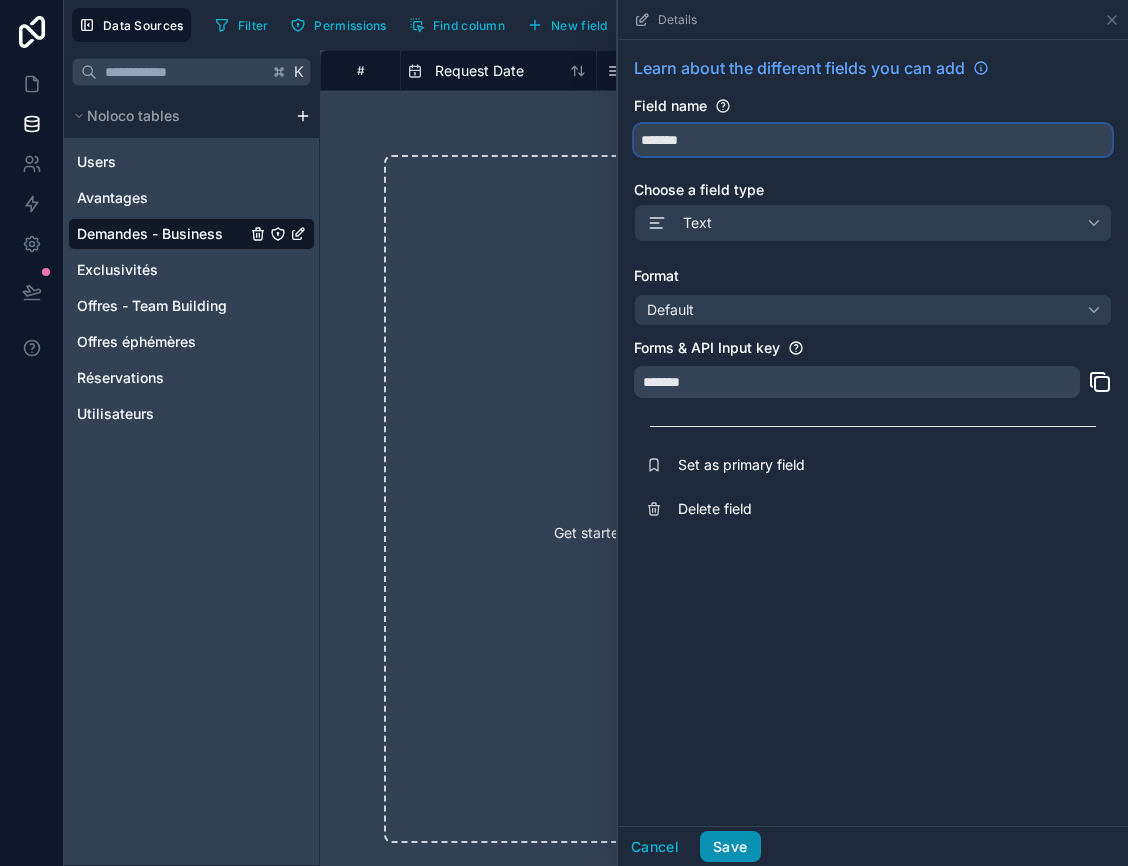 type on "*******" 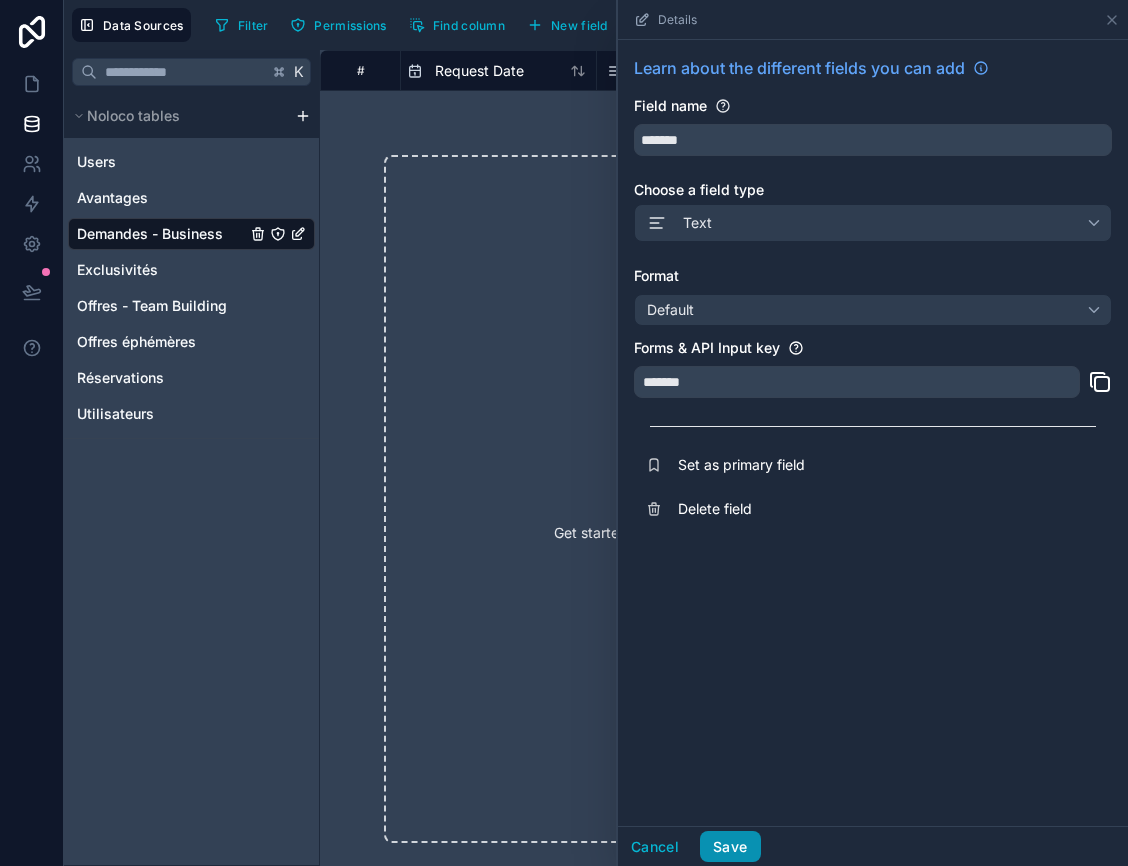 click on "Save" at bounding box center [730, 847] 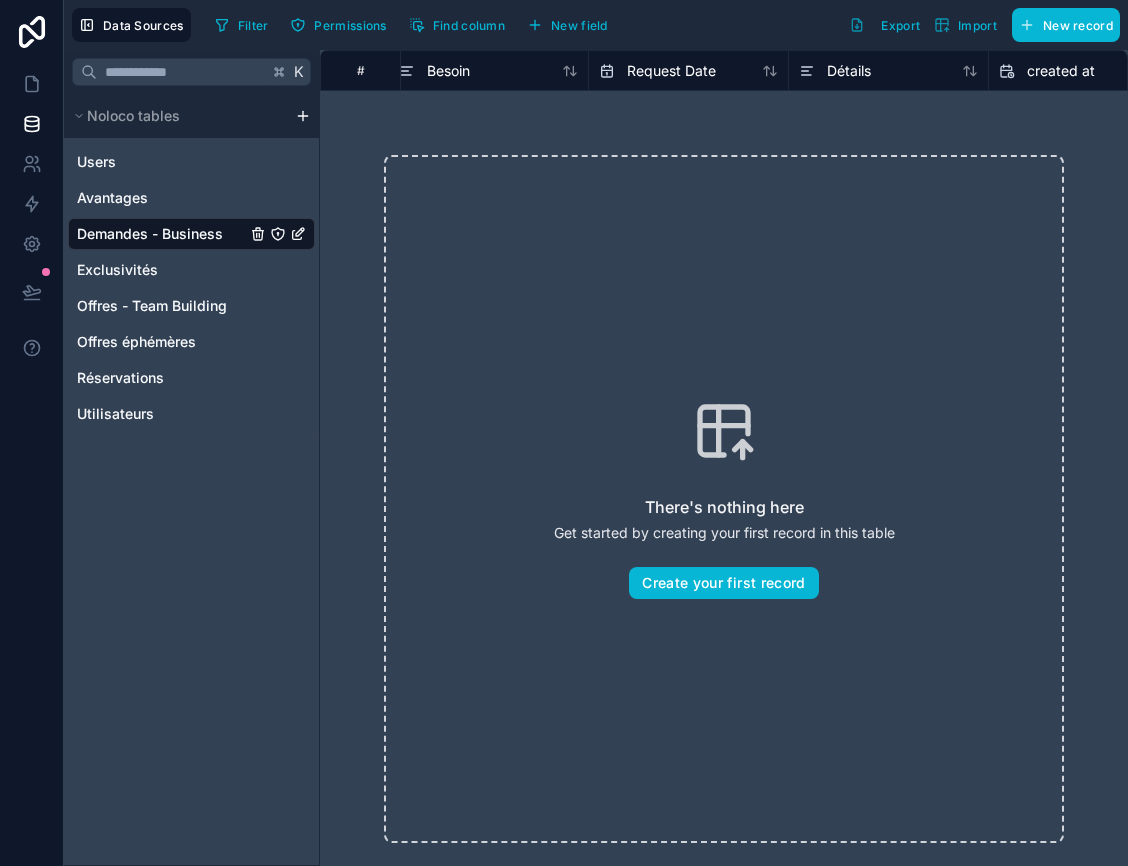 scroll, scrollTop: 0, scrollLeft: 0, axis: both 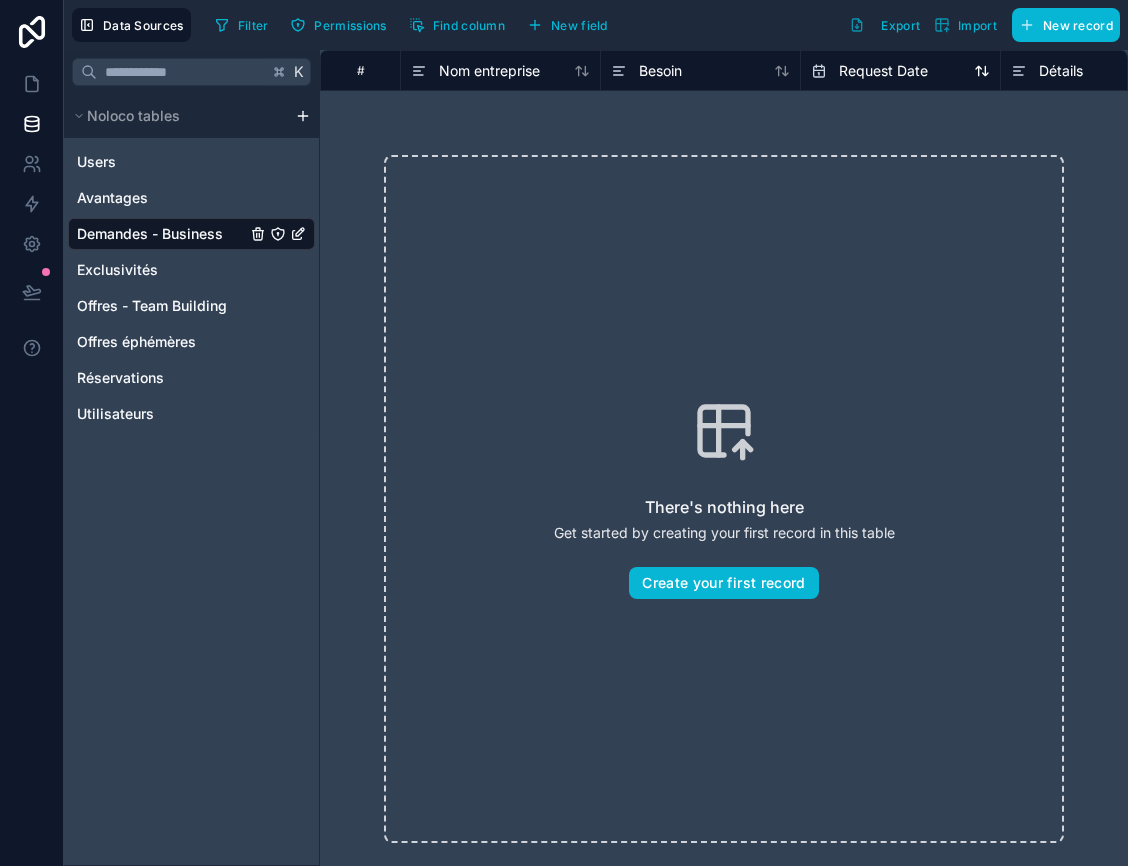 click on "Request Date" at bounding box center (869, 71) 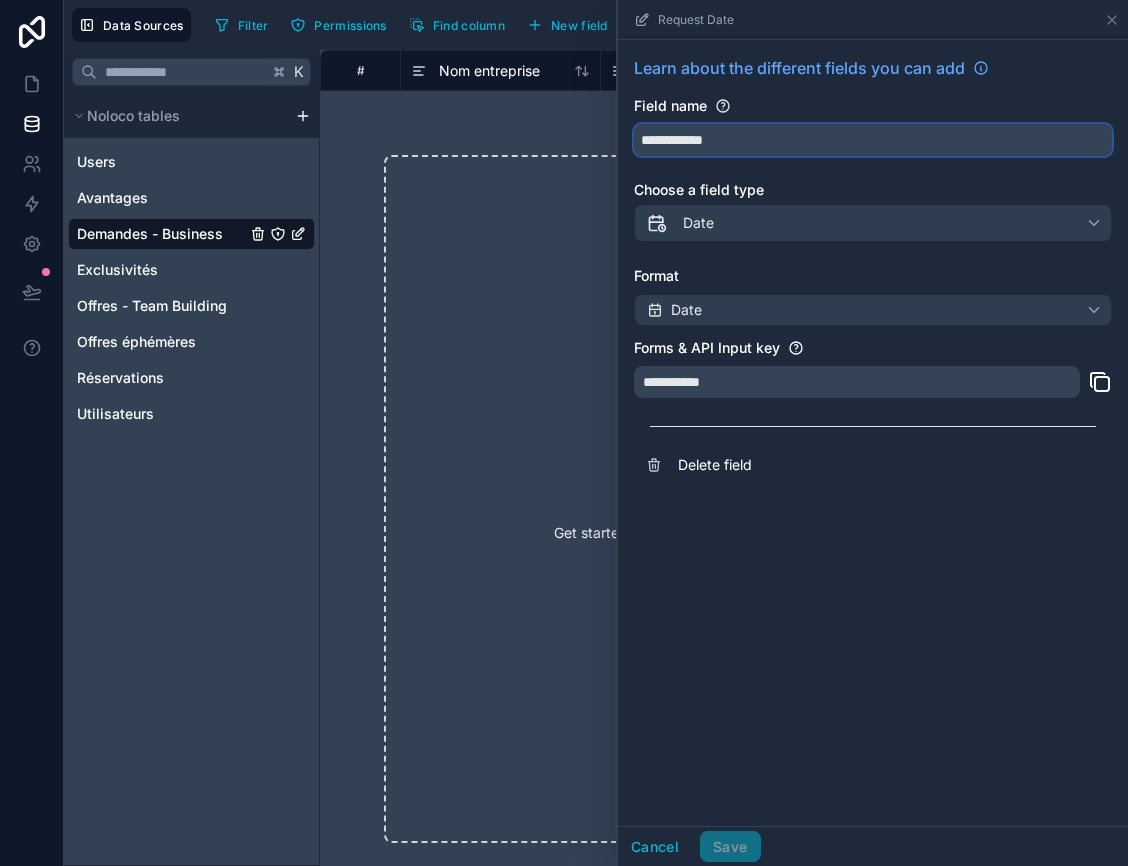 drag, startPoint x: 746, startPoint y: 144, endPoint x: 560, endPoint y: 134, distance: 186.26862 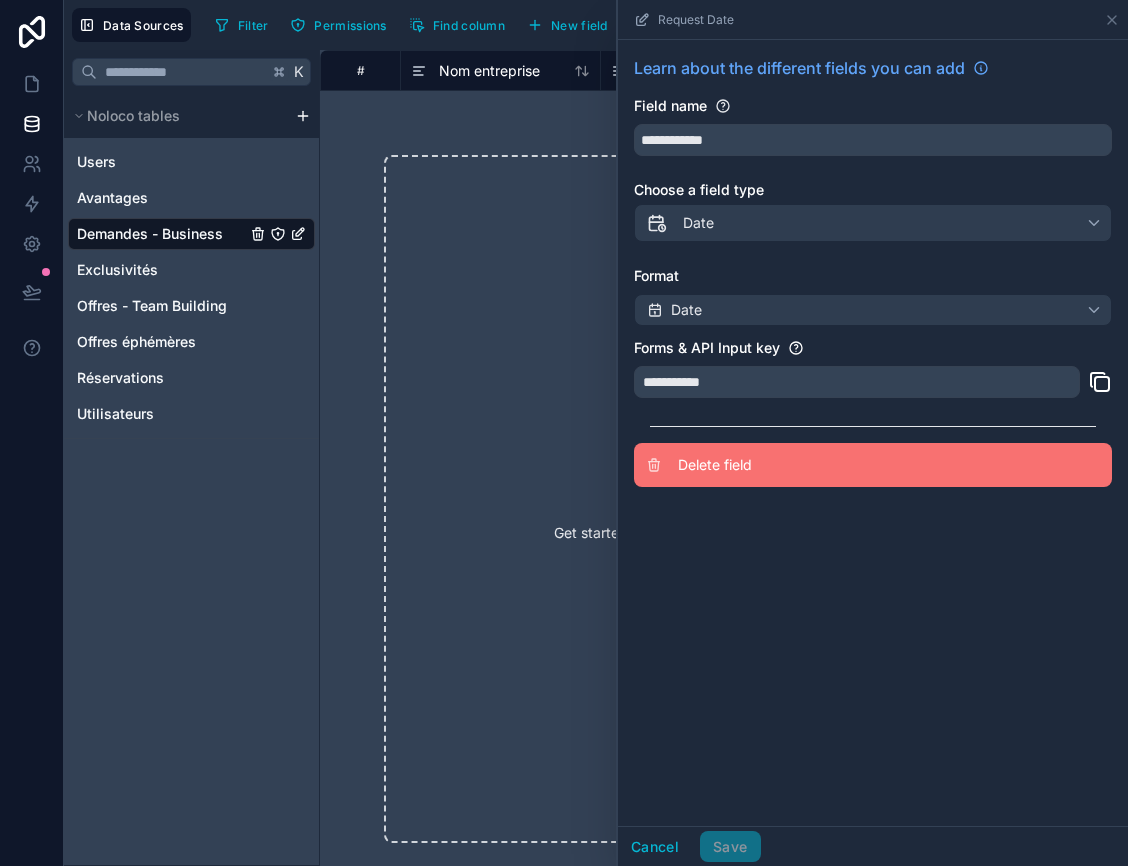 click on "Delete field" at bounding box center [822, 465] 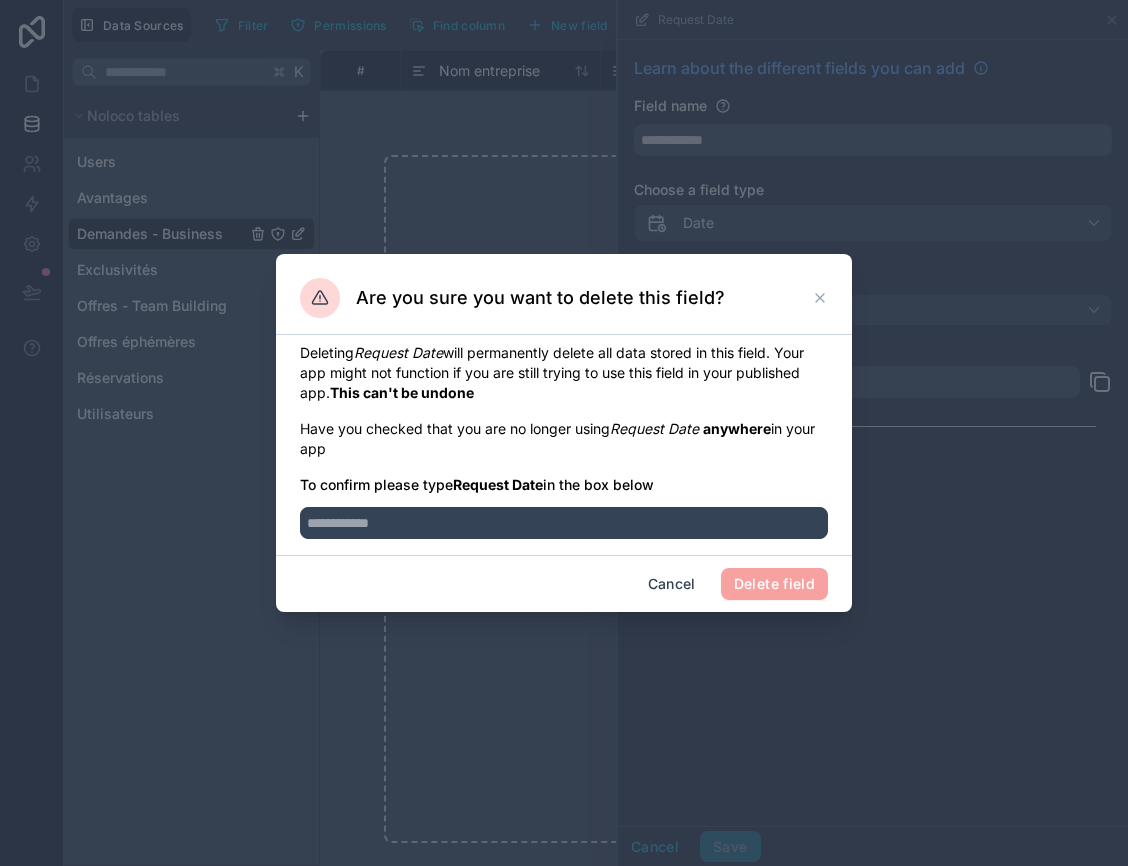 click on "Deleting Request Date will permanently delete all data stored in this field. Your app might not function if you are still trying to use this field in your published app. This can't be undone Have you checked that you are no longer using Request Date anywhere in your app To confirm please type Request Date in the box below" at bounding box center (564, 445) 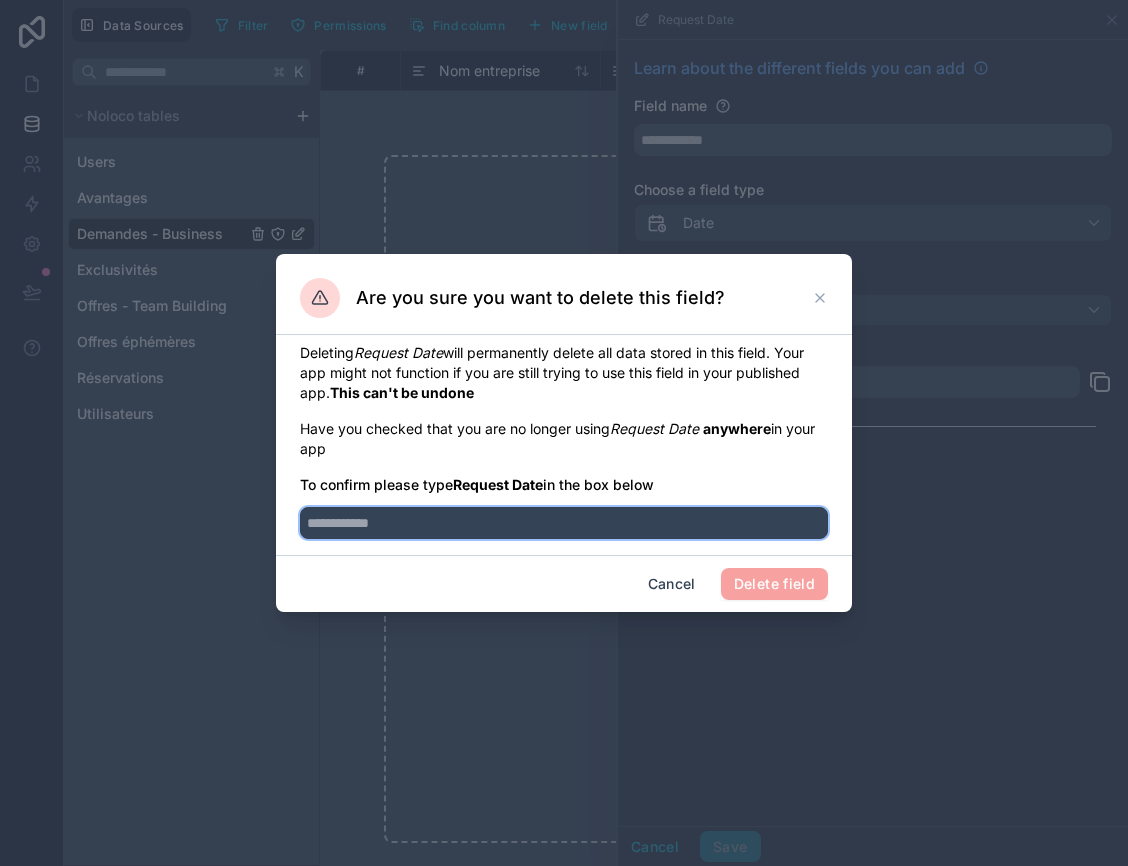 click at bounding box center [564, 523] 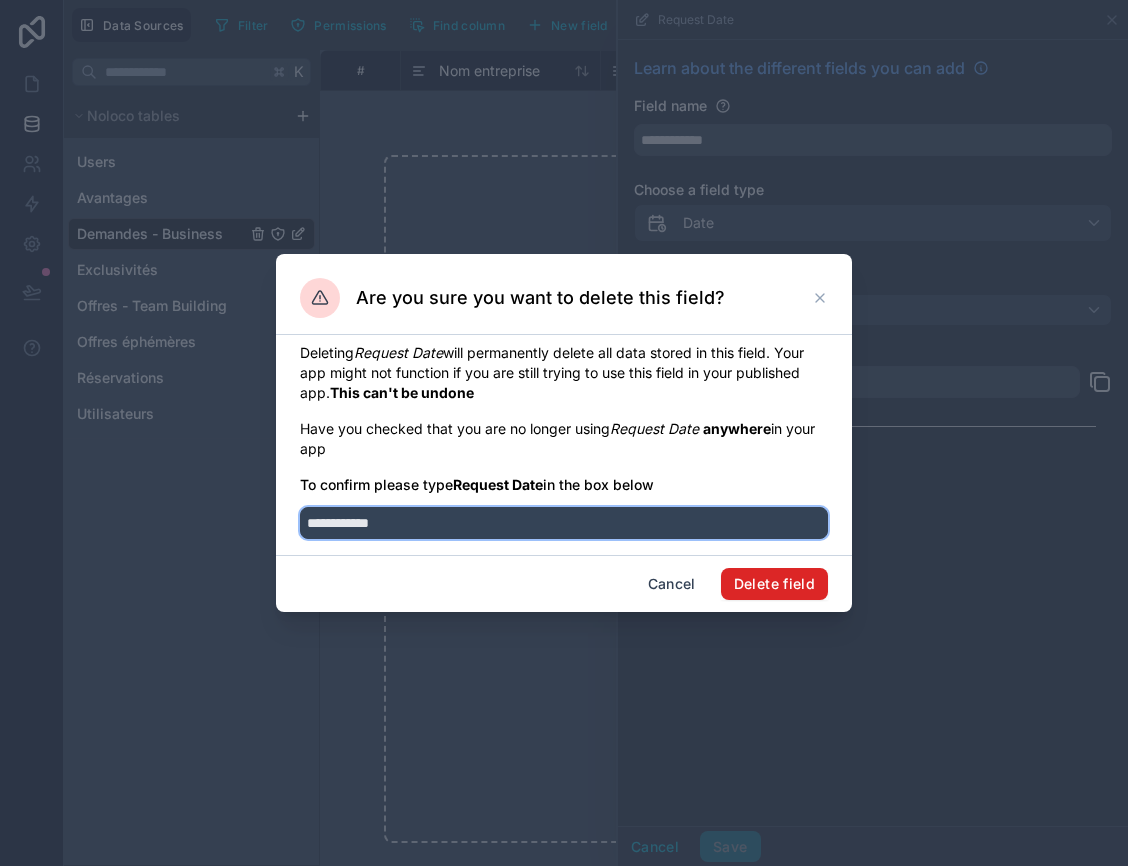 type on "**********" 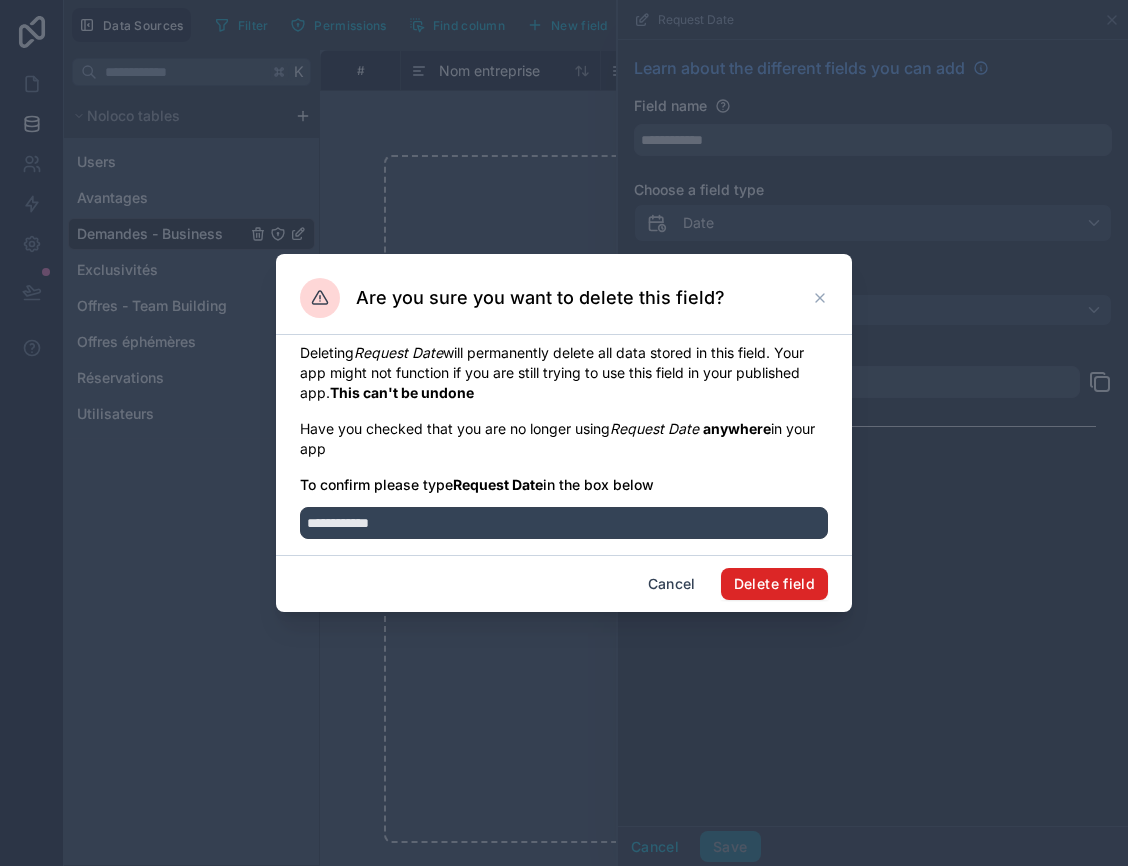 click on "Cancel Delete field" at bounding box center [564, 583] 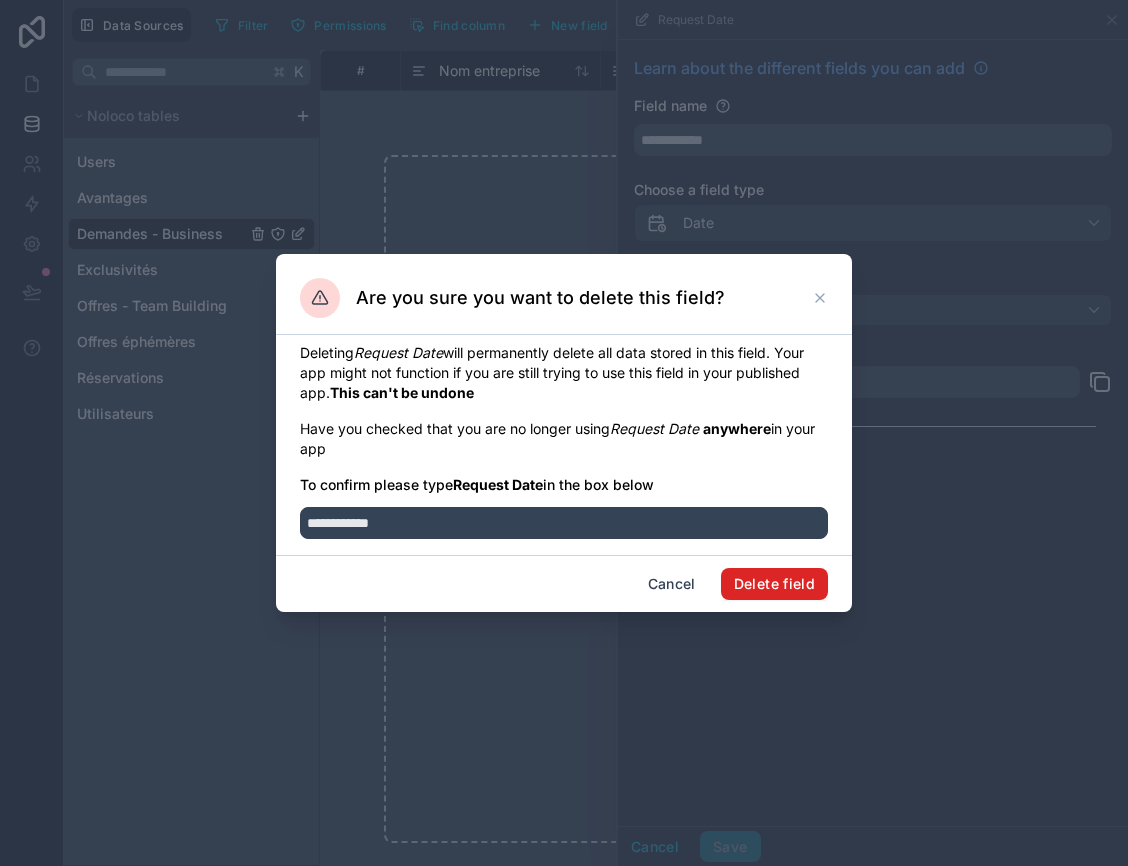 click on "Delete field" at bounding box center (774, 584) 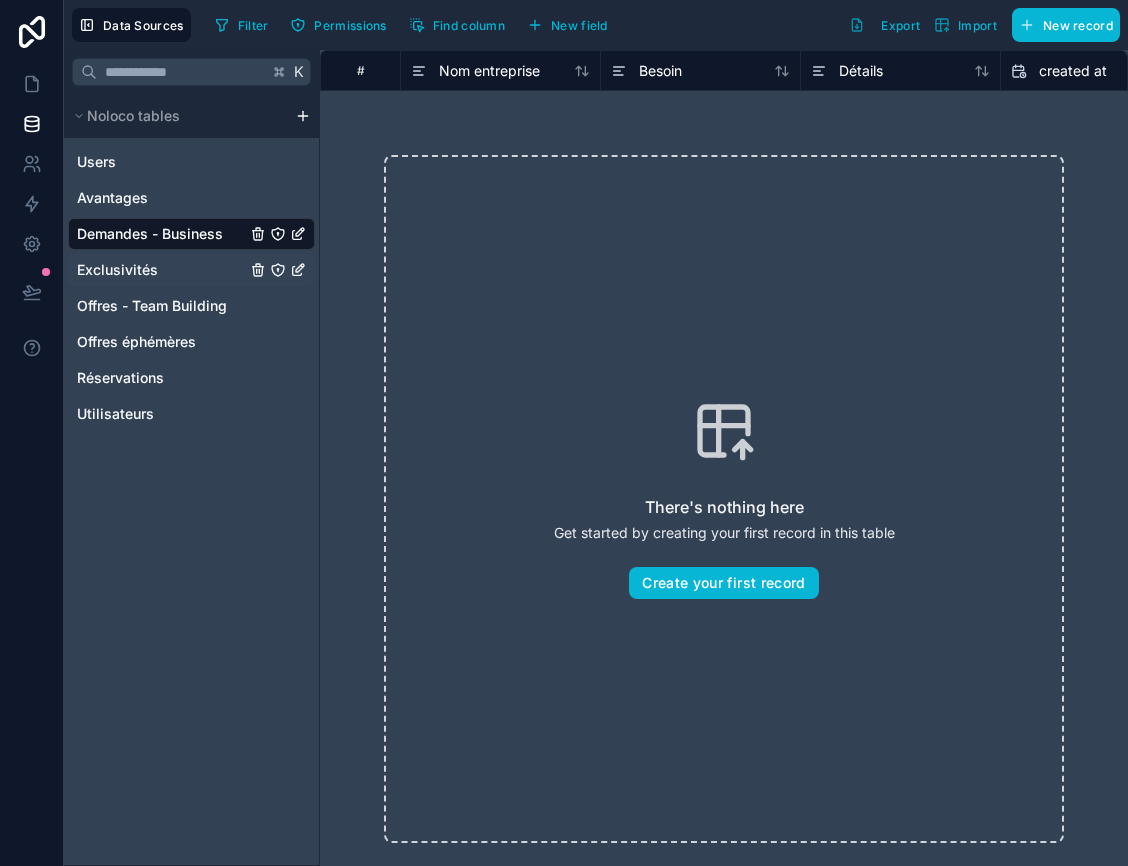 click on "Exclusivités" at bounding box center (117, 270) 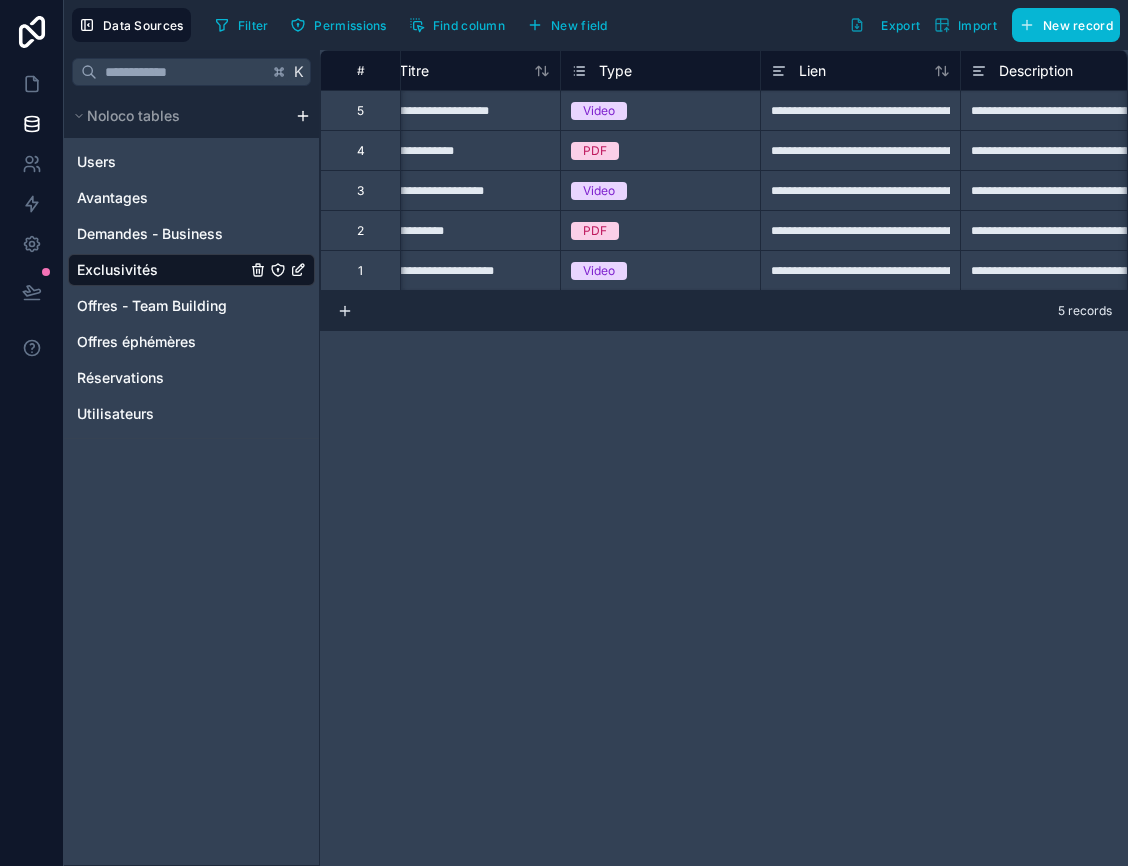 scroll, scrollTop: 0, scrollLeft: 0, axis: both 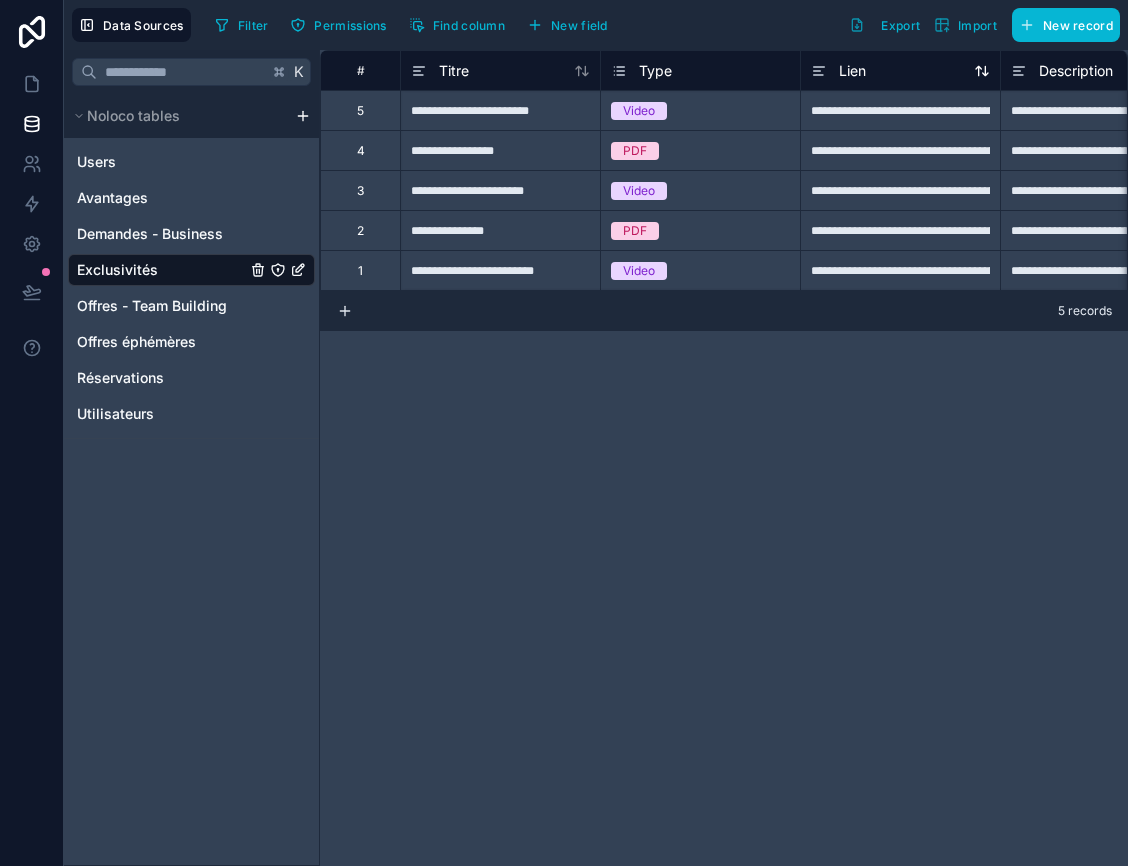 click on "Lien" at bounding box center (852, 71) 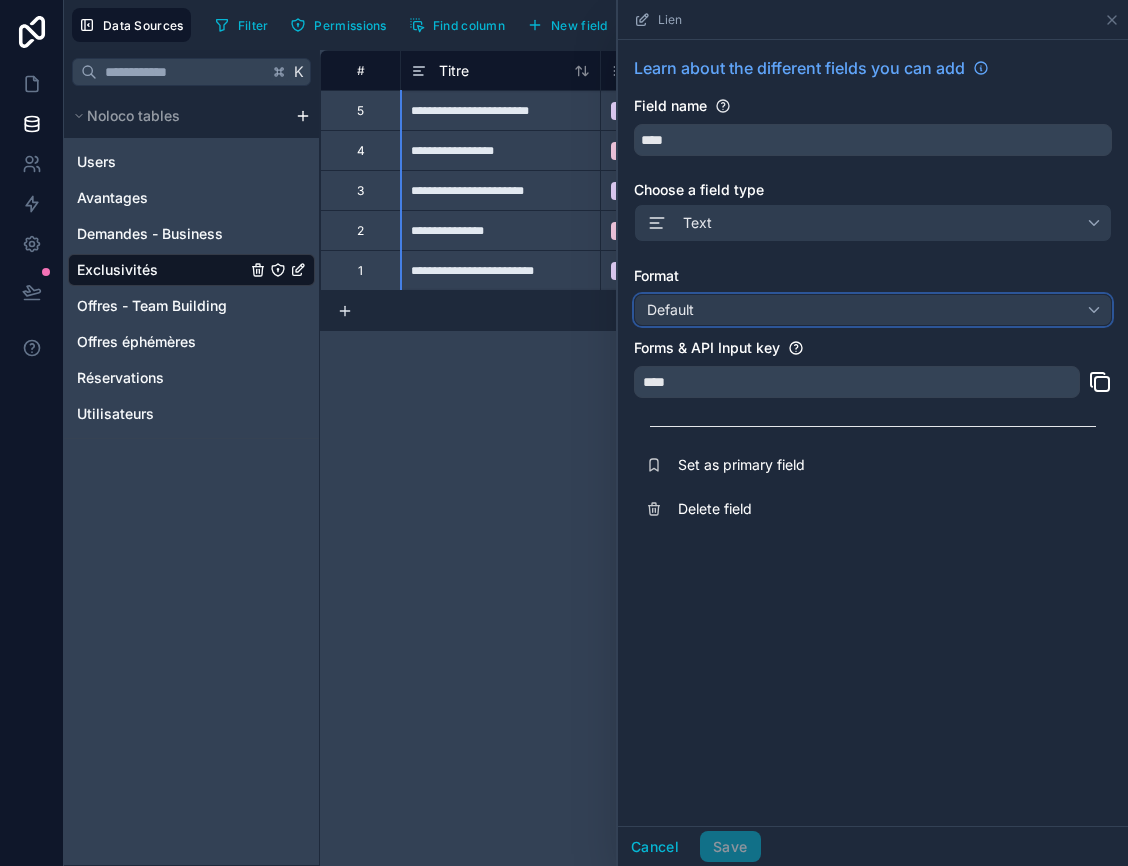 click on "Default" at bounding box center [873, 310] 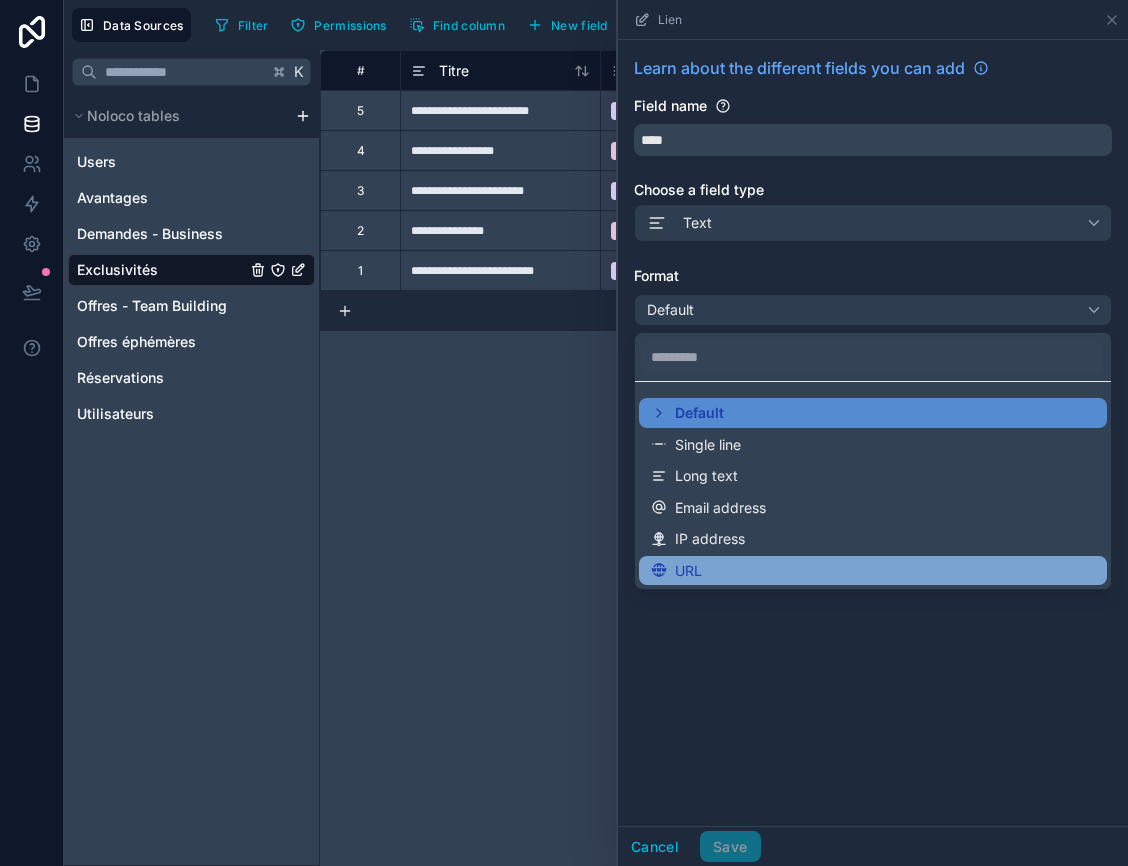 click on "URL" at bounding box center [873, 571] 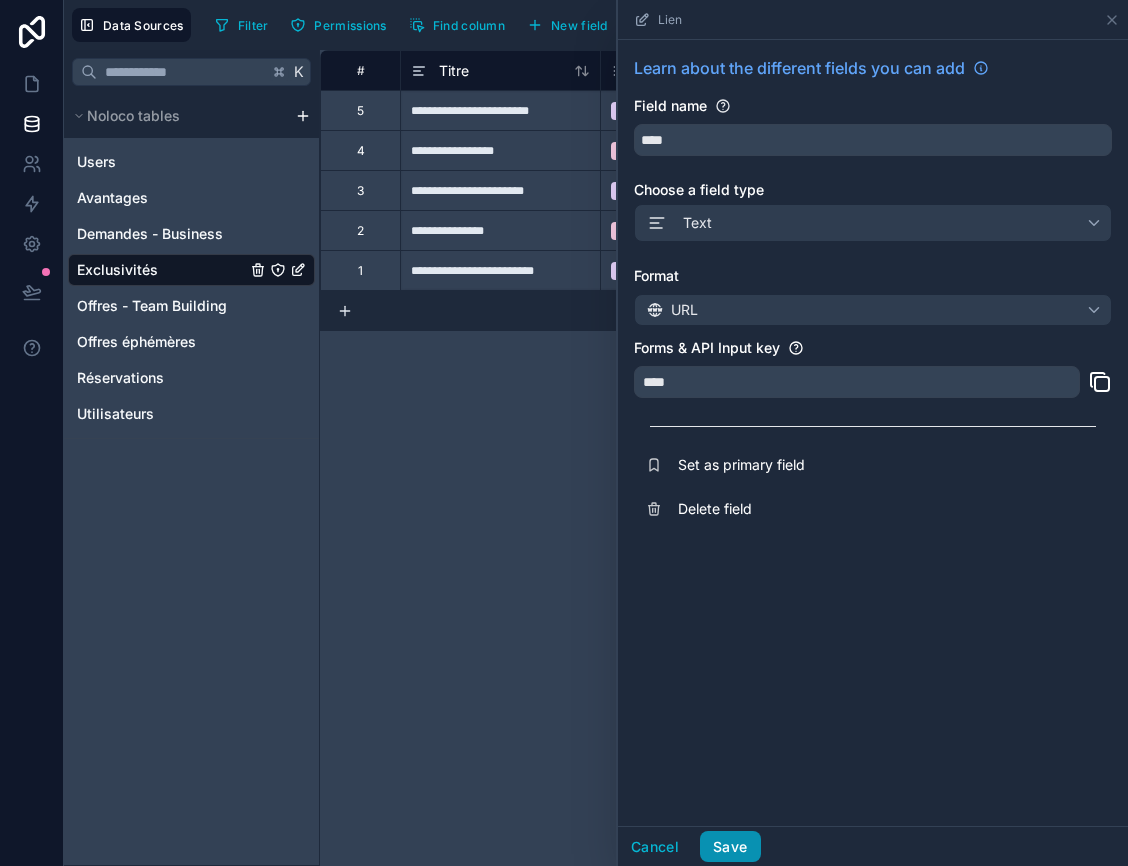 click on "Save" at bounding box center [730, 847] 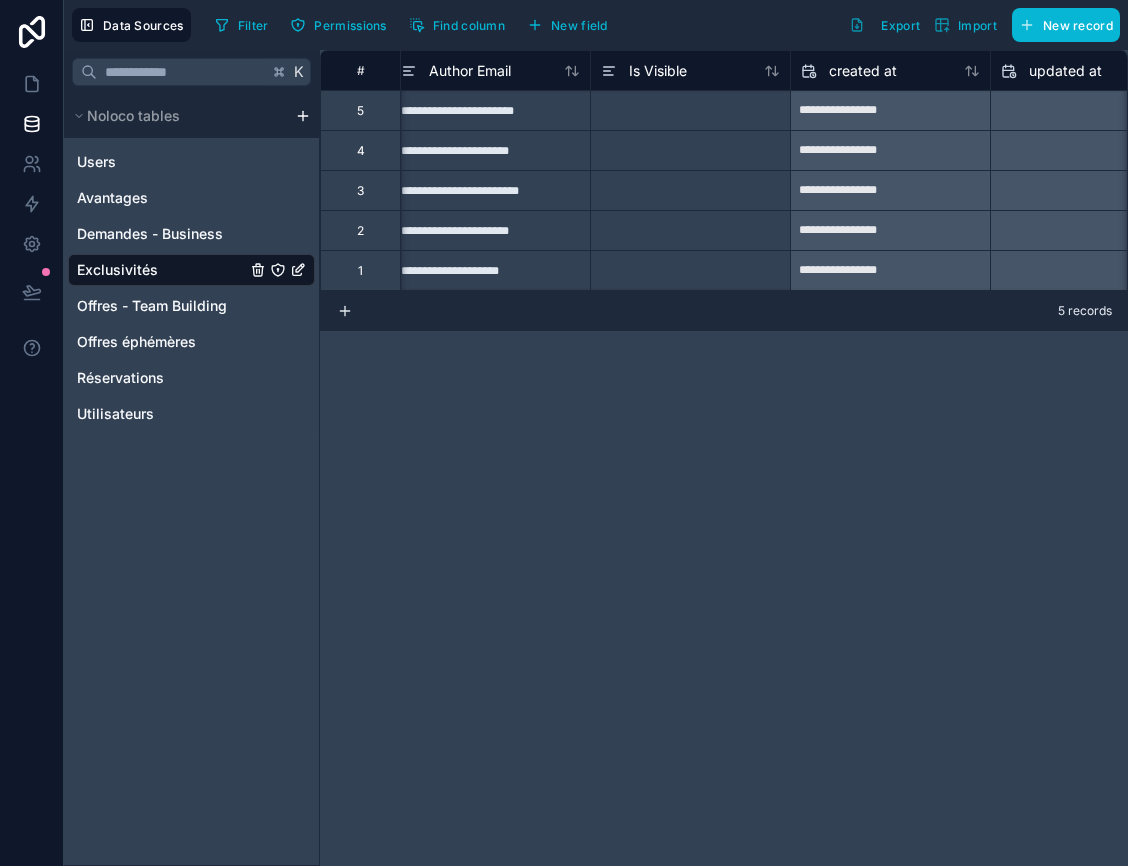 scroll, scrollTop: 0, scrollLeft: 815, axis: horizontal 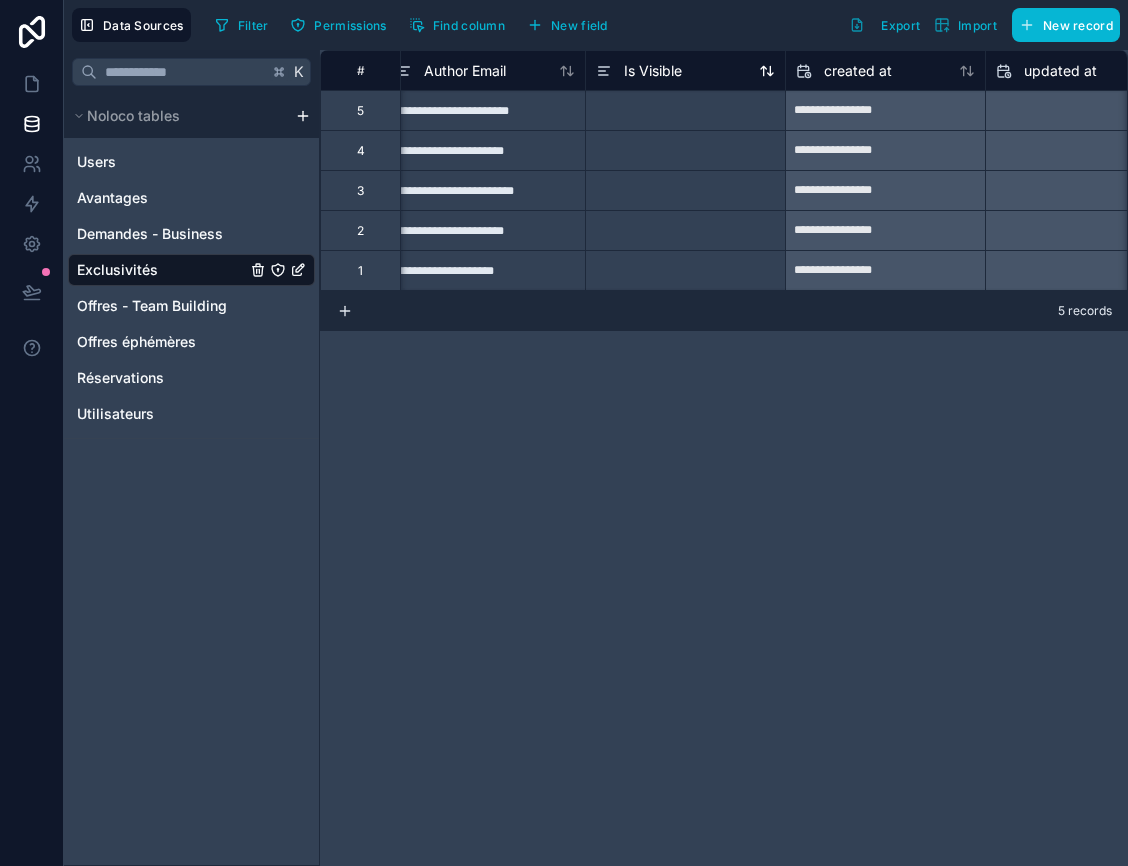 click on "Is Visible" at bounding box center [653, 71] 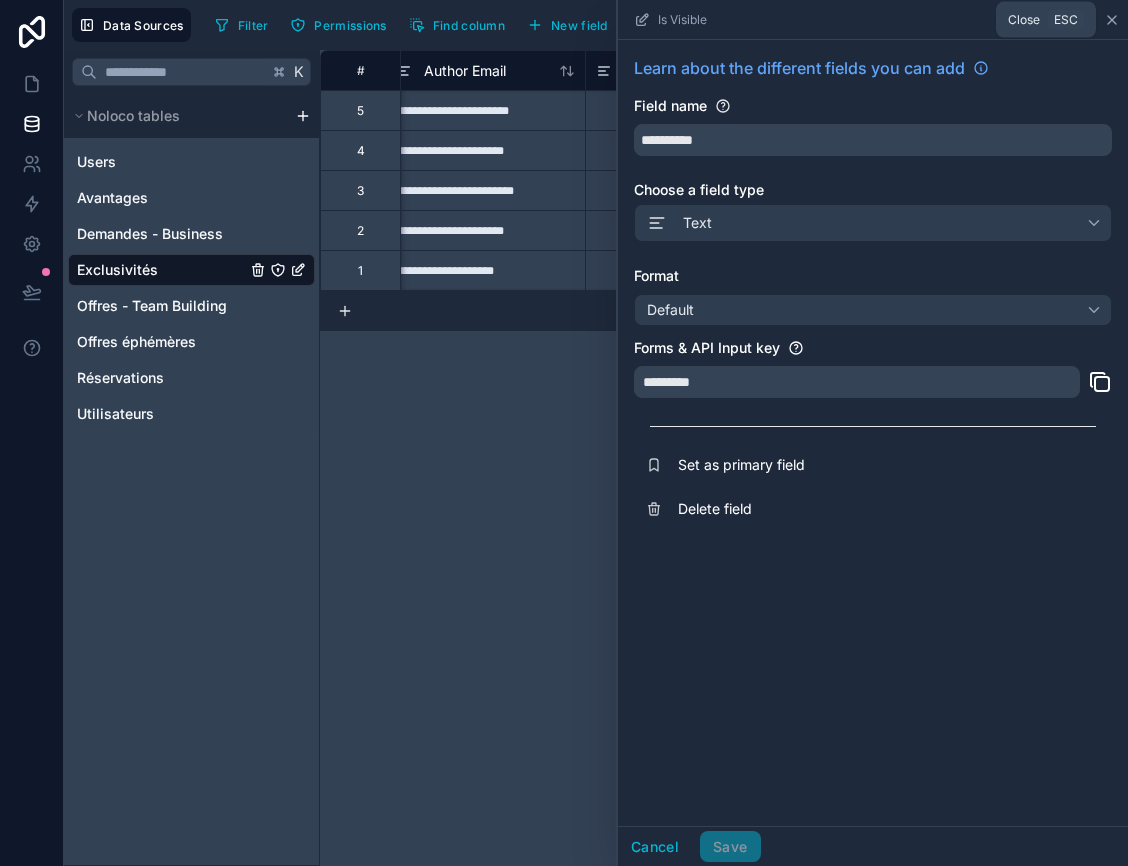 click 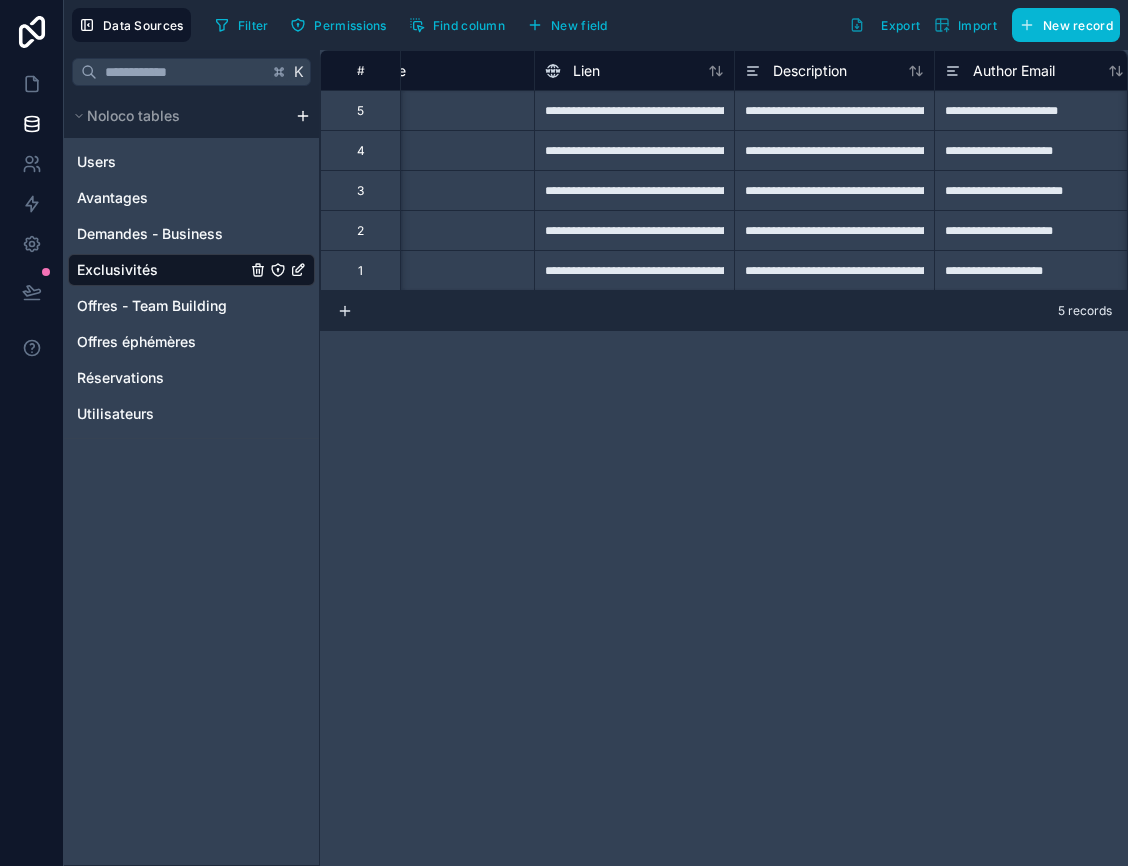 scroll, scrollTop: 0, scrollLeft: 461, axis: horizontal 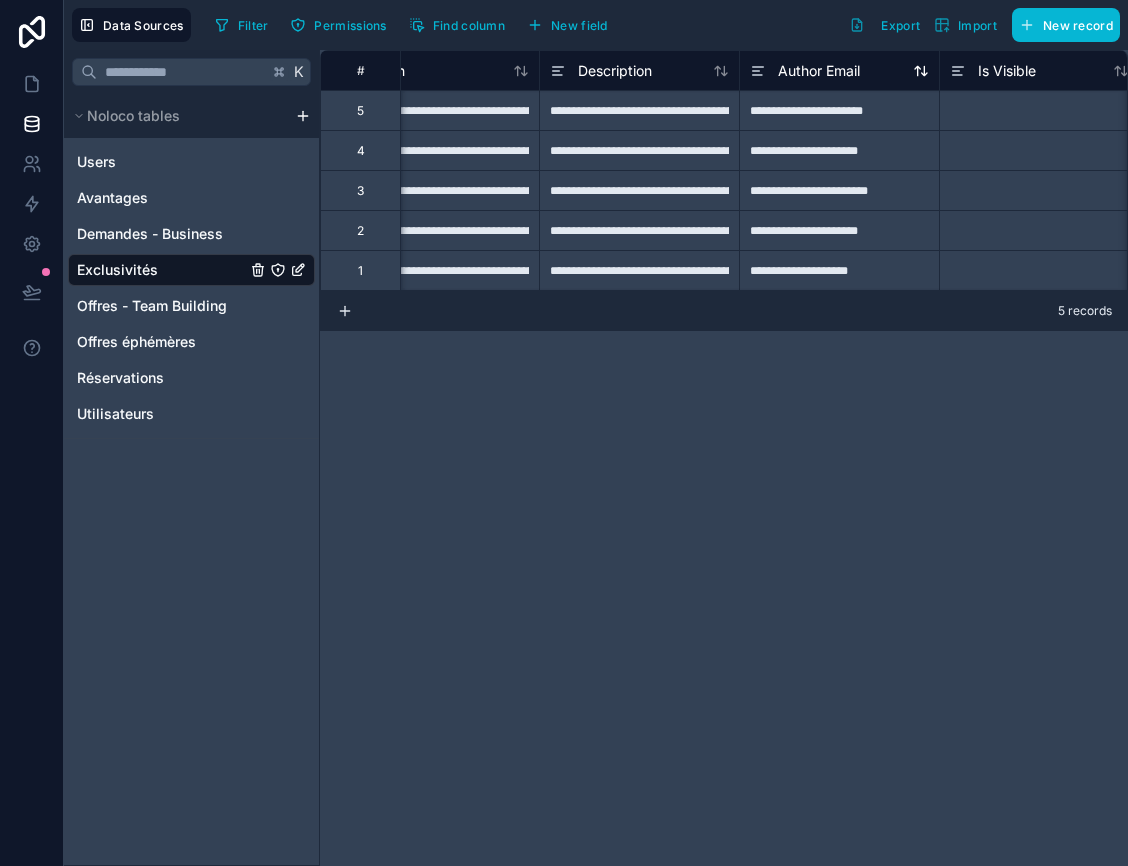 click on "Author Email" at bounding box center (819, 71) 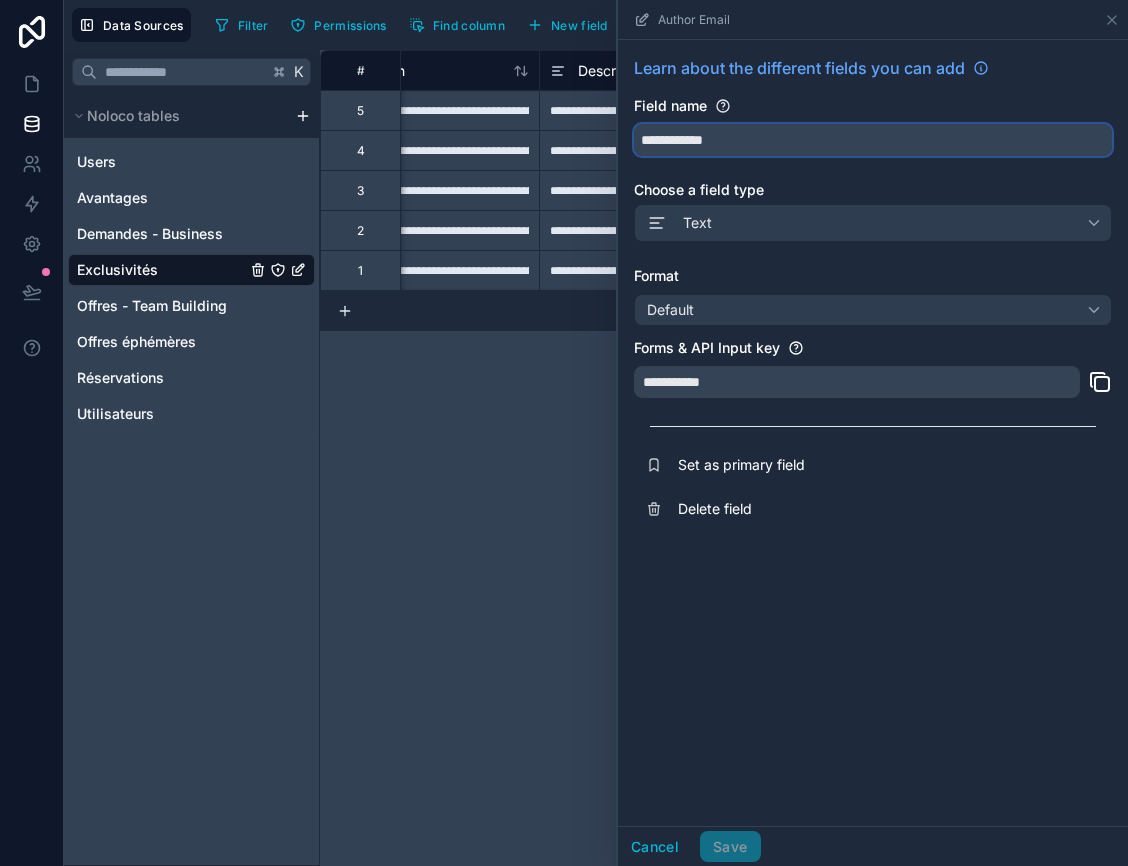 drag, startPoint x: 732, startPoint y: 138, endPoint x: 574, endPoint y: 136, distance: 158.01266 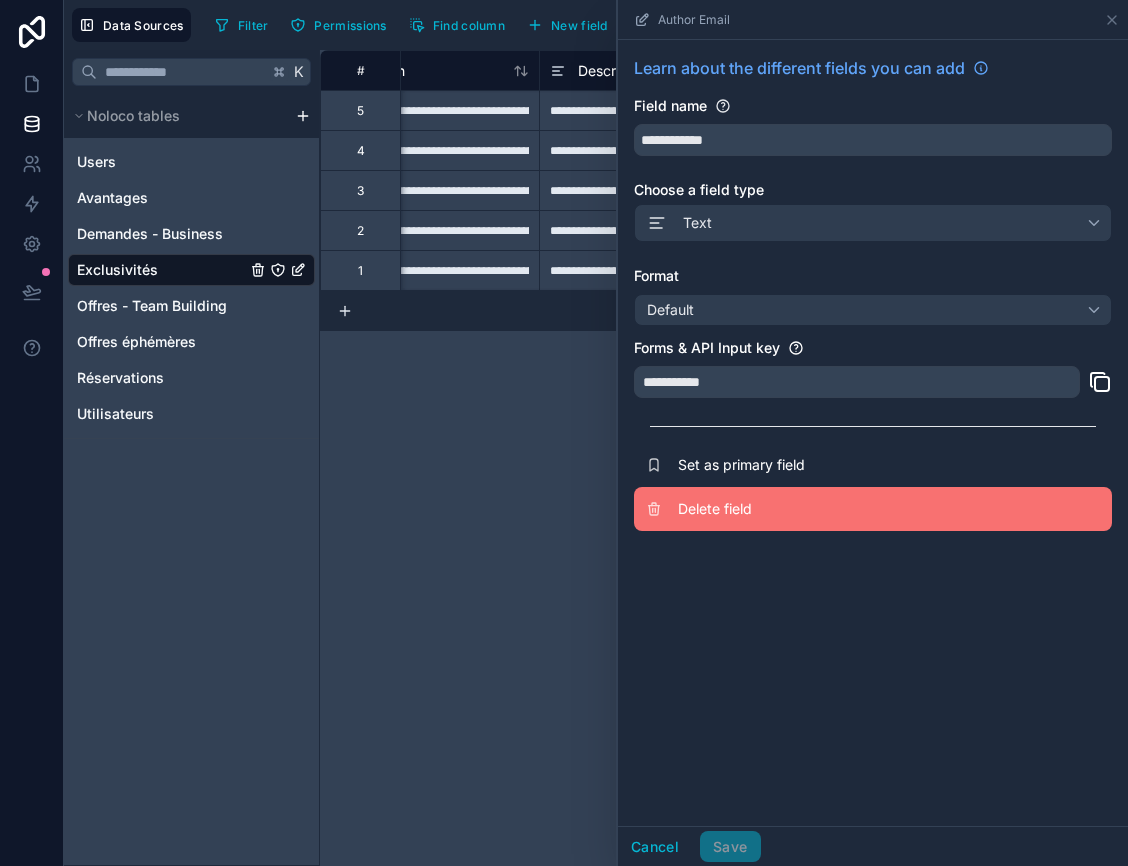 click on "Delete field" at bounding box center (873, 509) 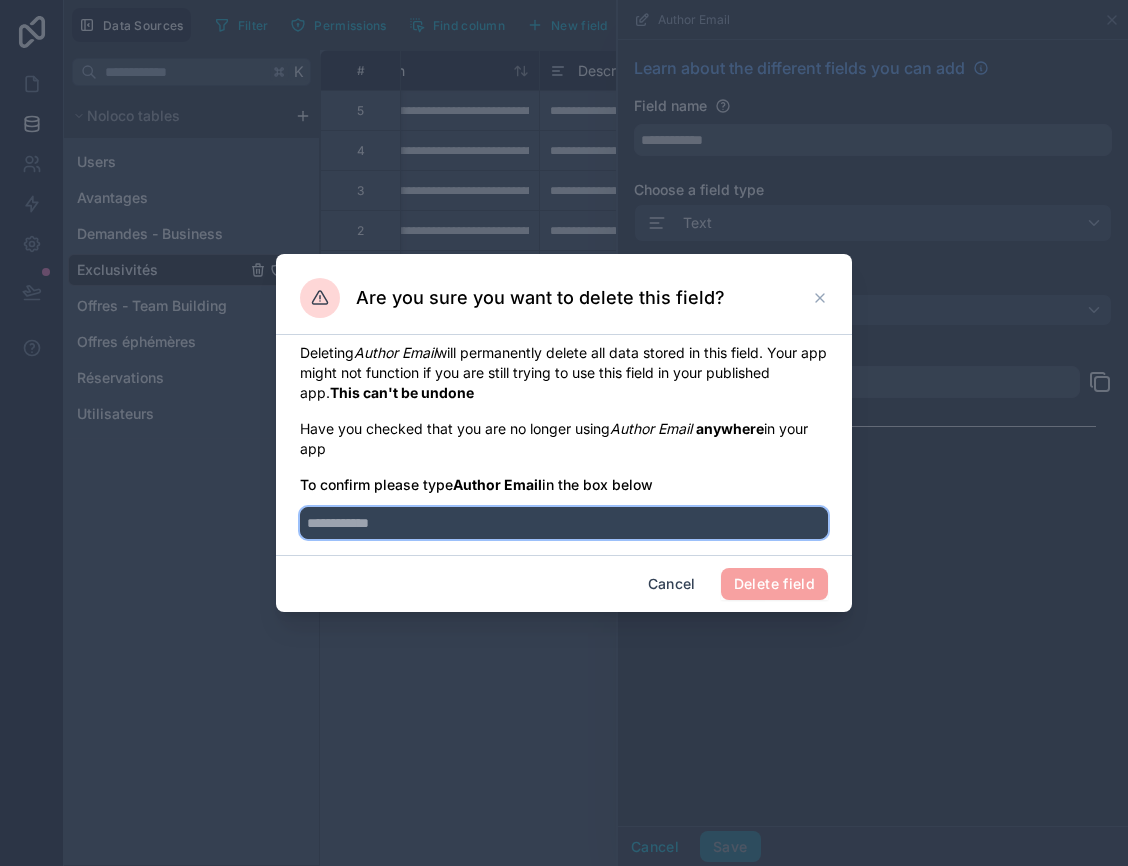 click at bounding box center [564, 523] 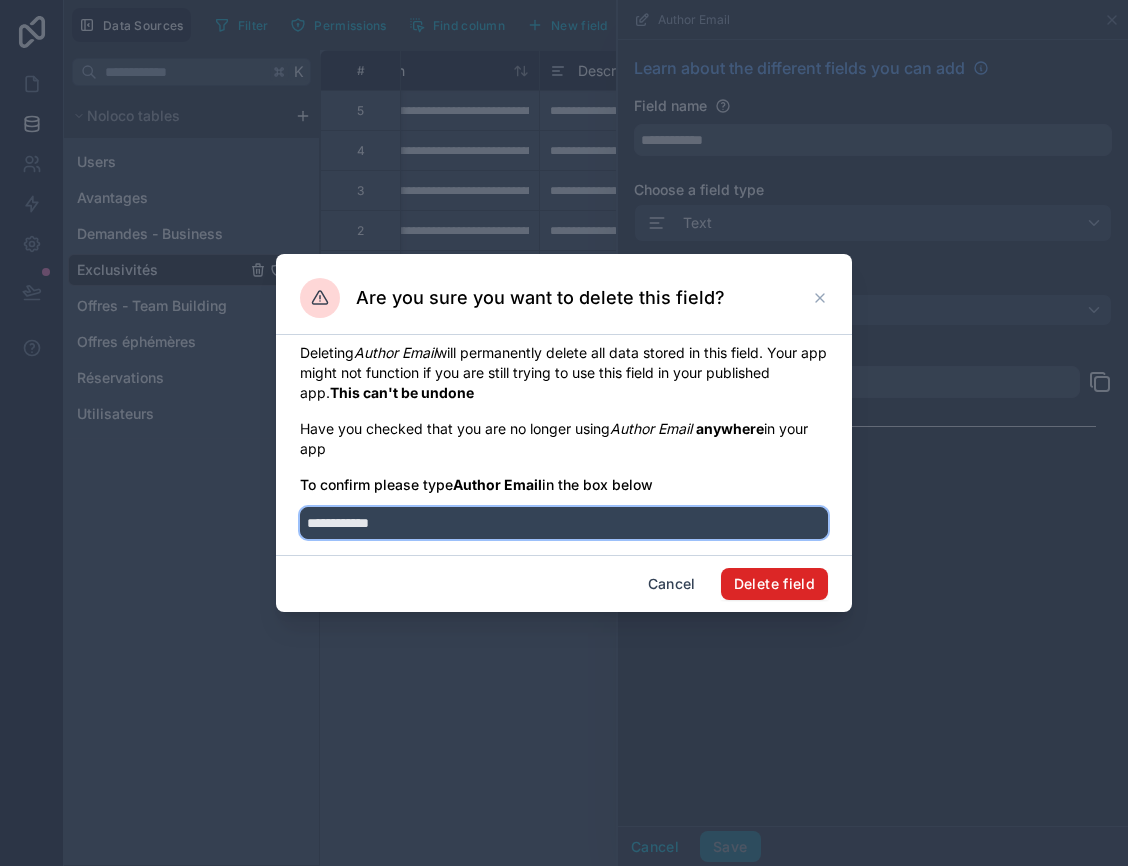 type on "**********" 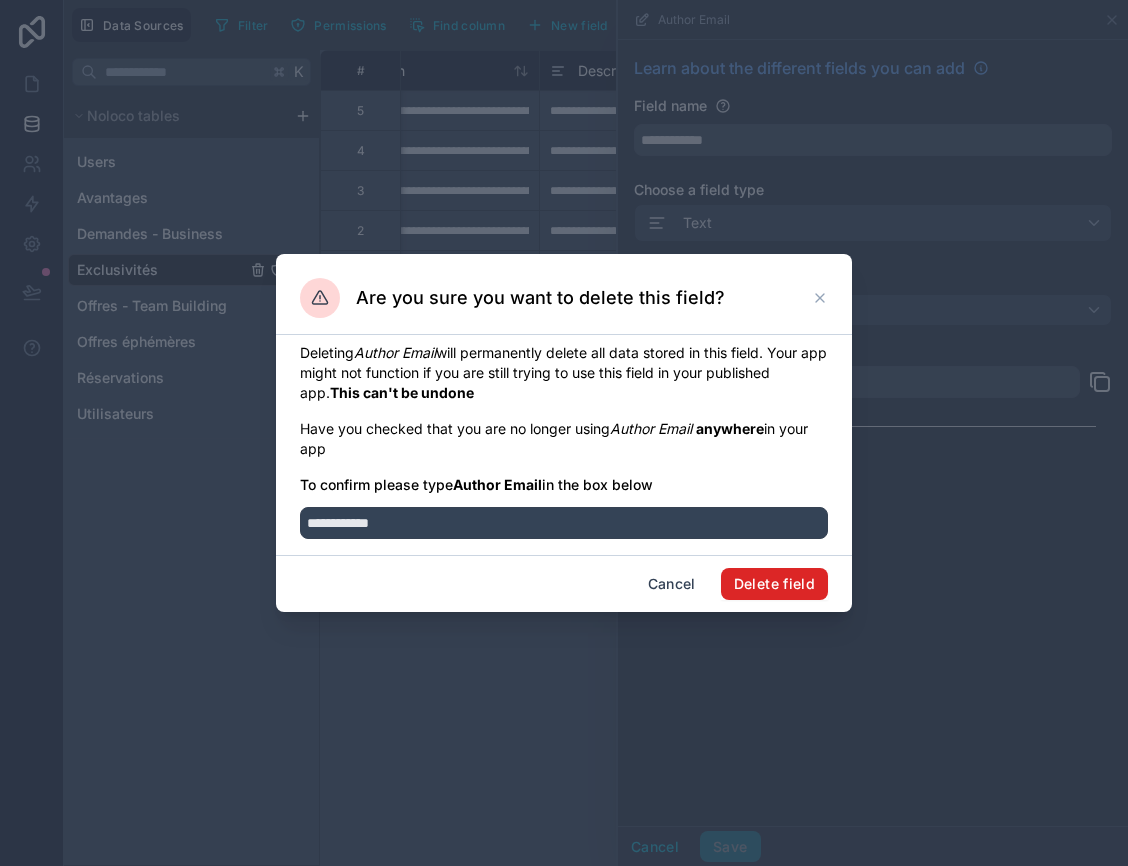 click on "Delete field" at bounding box center [774, 584] 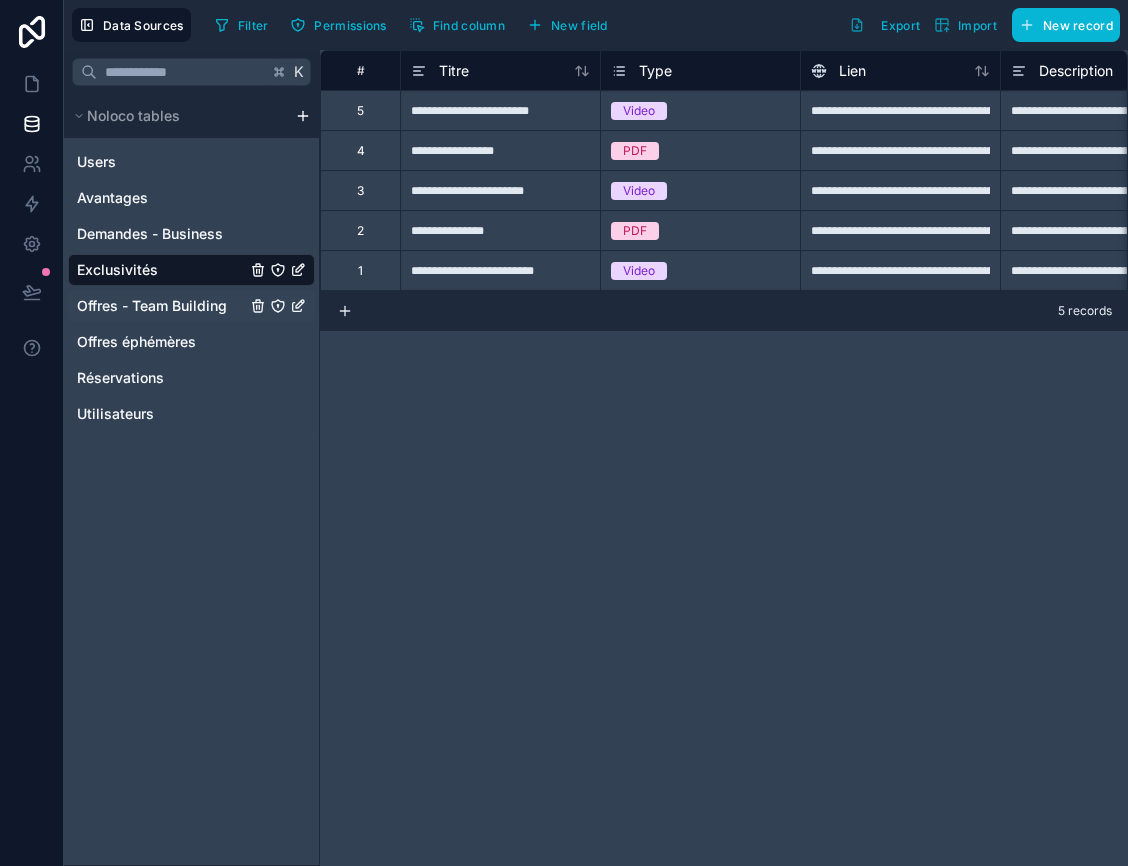 click on "Offres - Team Building" at bounding box center [191, 306] 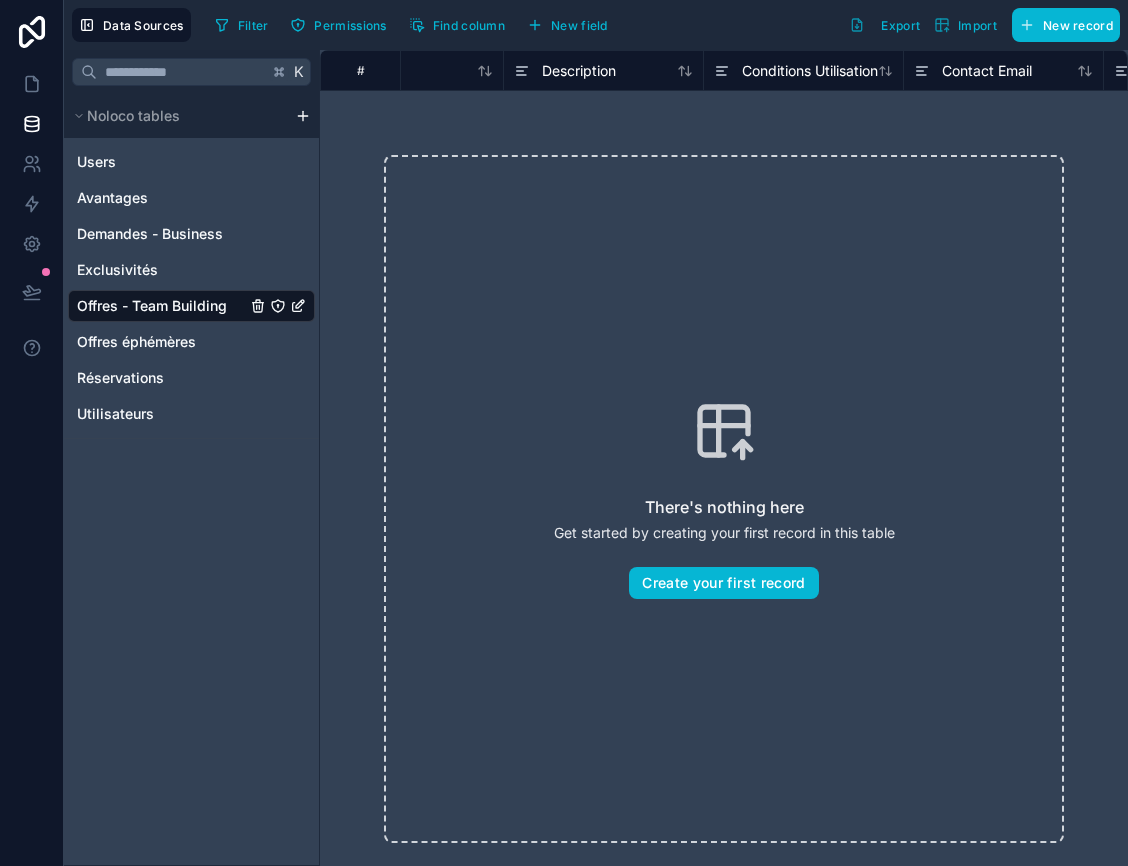 scroll, scrollTop: 0, scrollLeft: 102, axis: horizontal 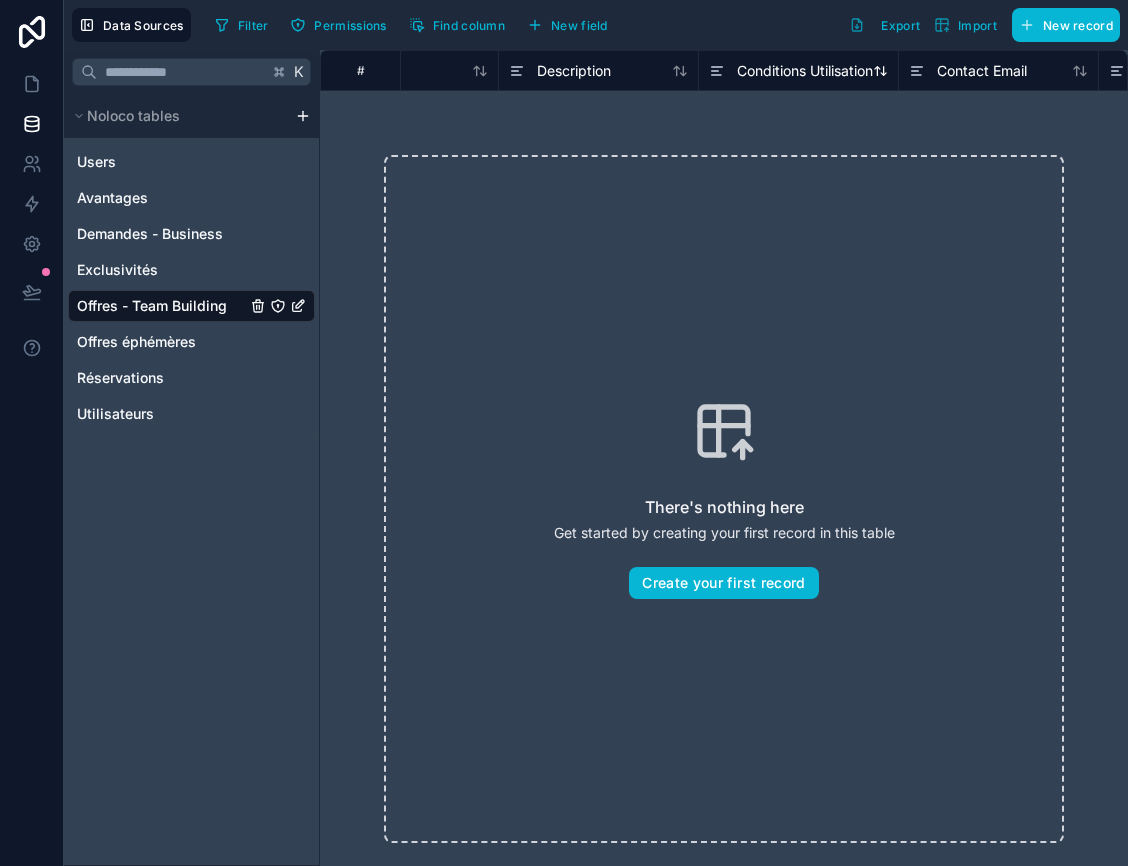 click on "Conditions Utilisation" at bounding box center [805, 71] 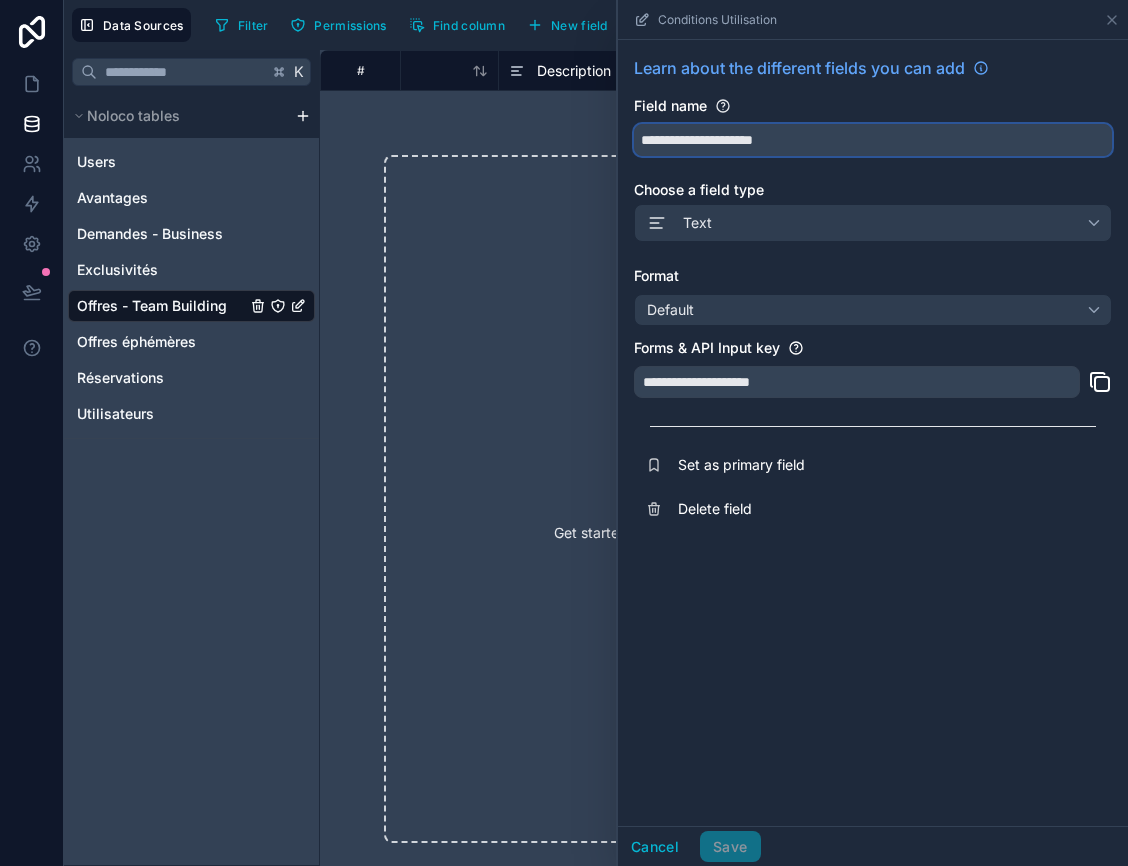 click on "**********" at bounding box center [873, 140] 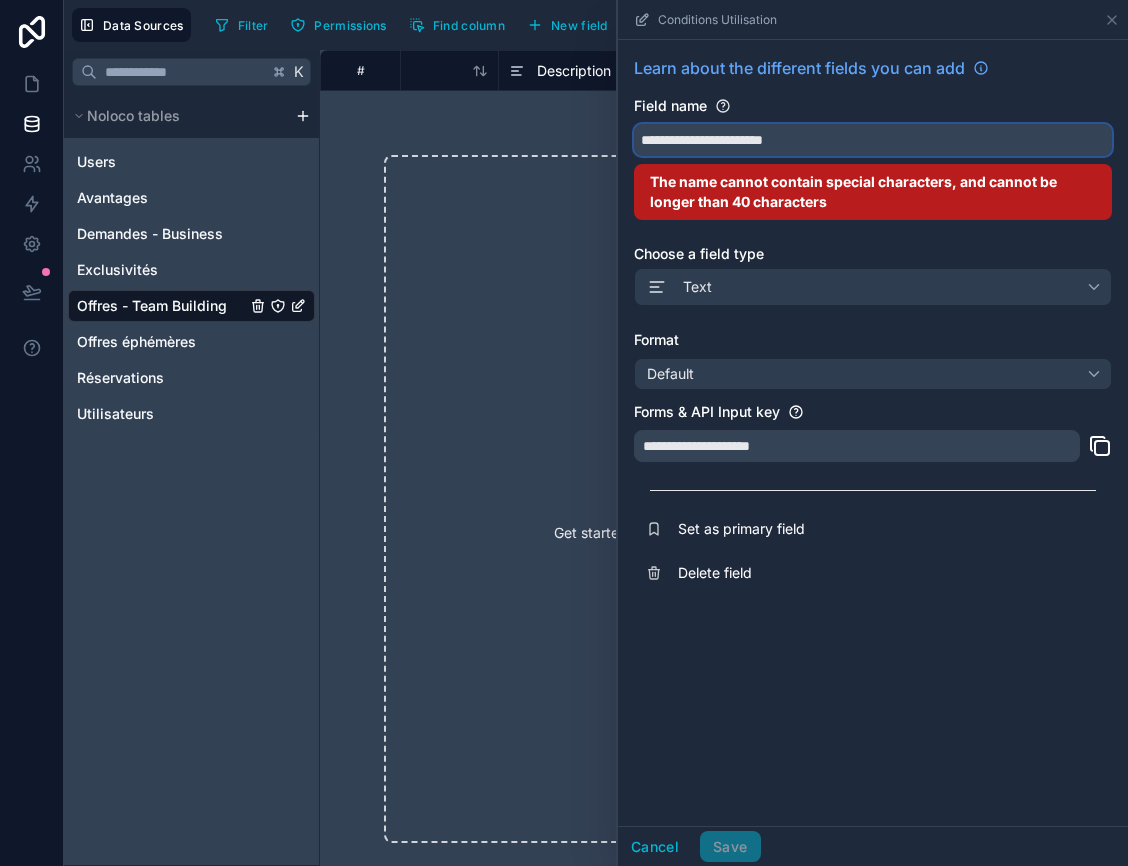 click on "**********" at bounding box center (873, 140) 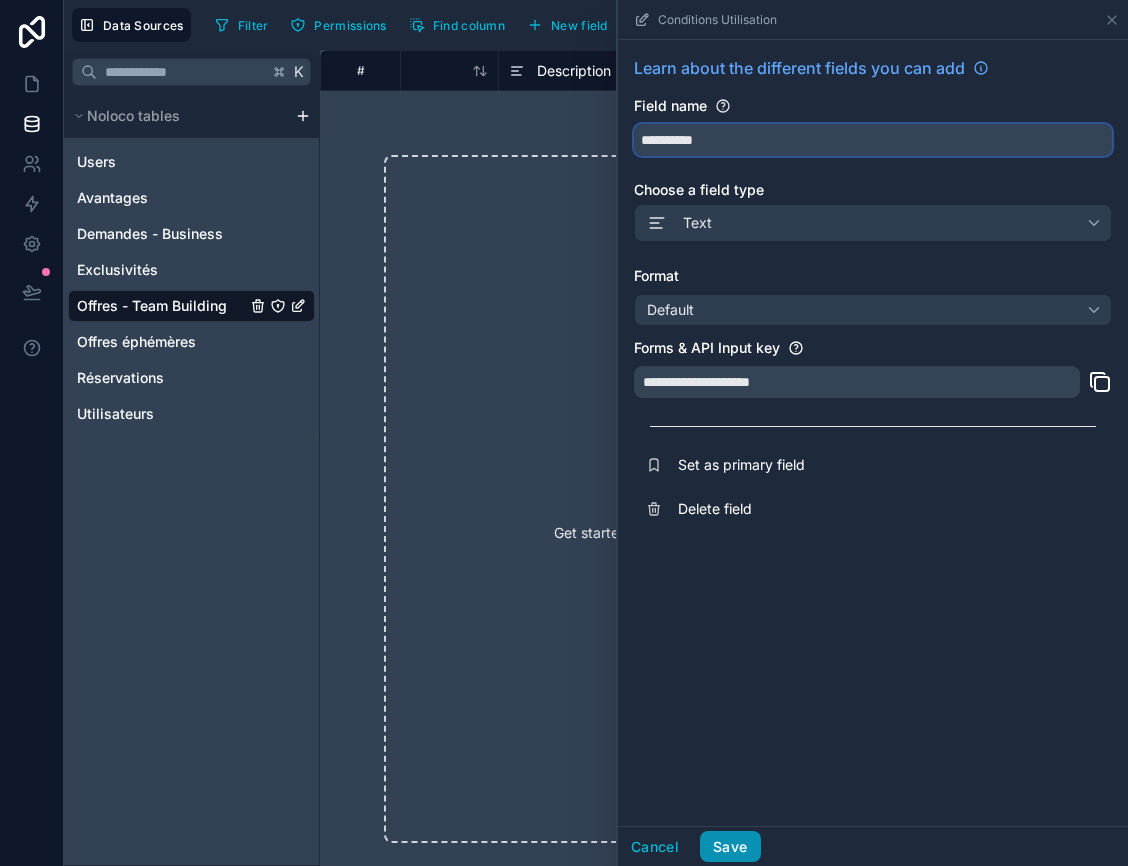 type on "**********" 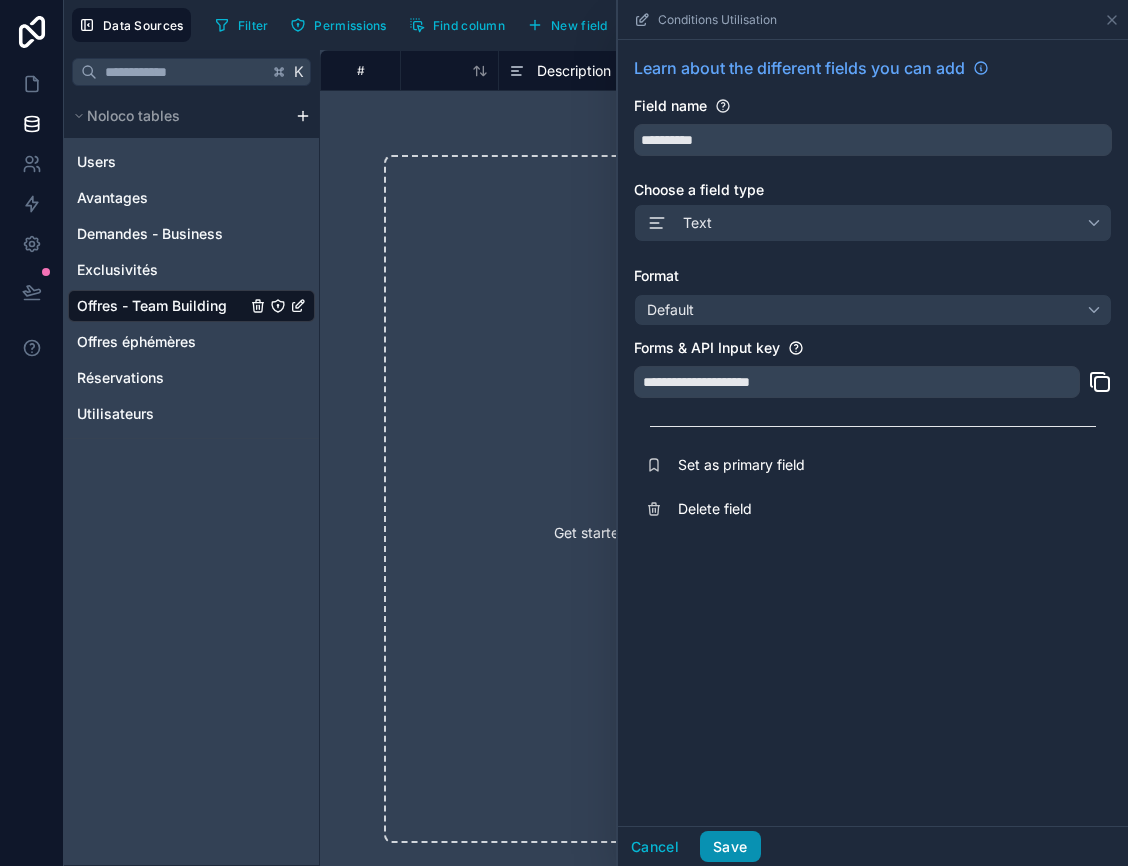 click on "Save" at bounding box center [730, 847] 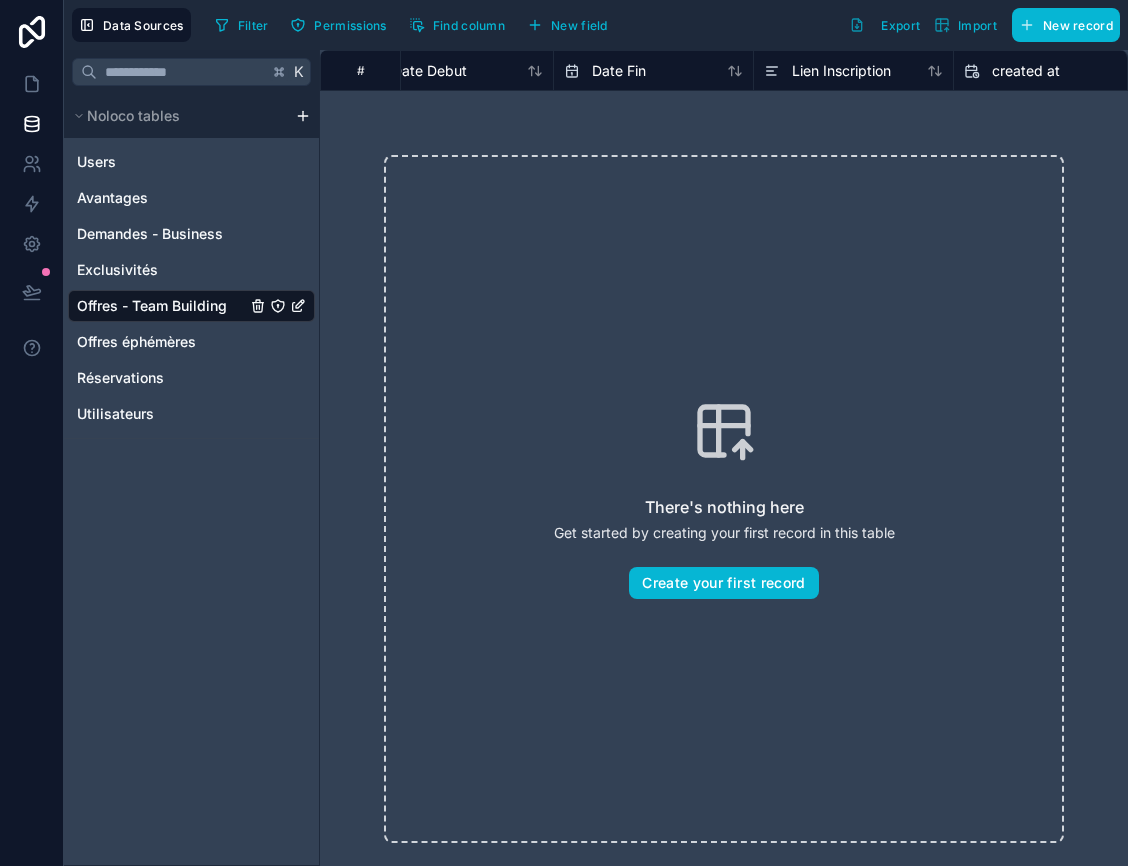 scroll, scrollTop: 0, scrollLeft: 1038, axis: horizontal 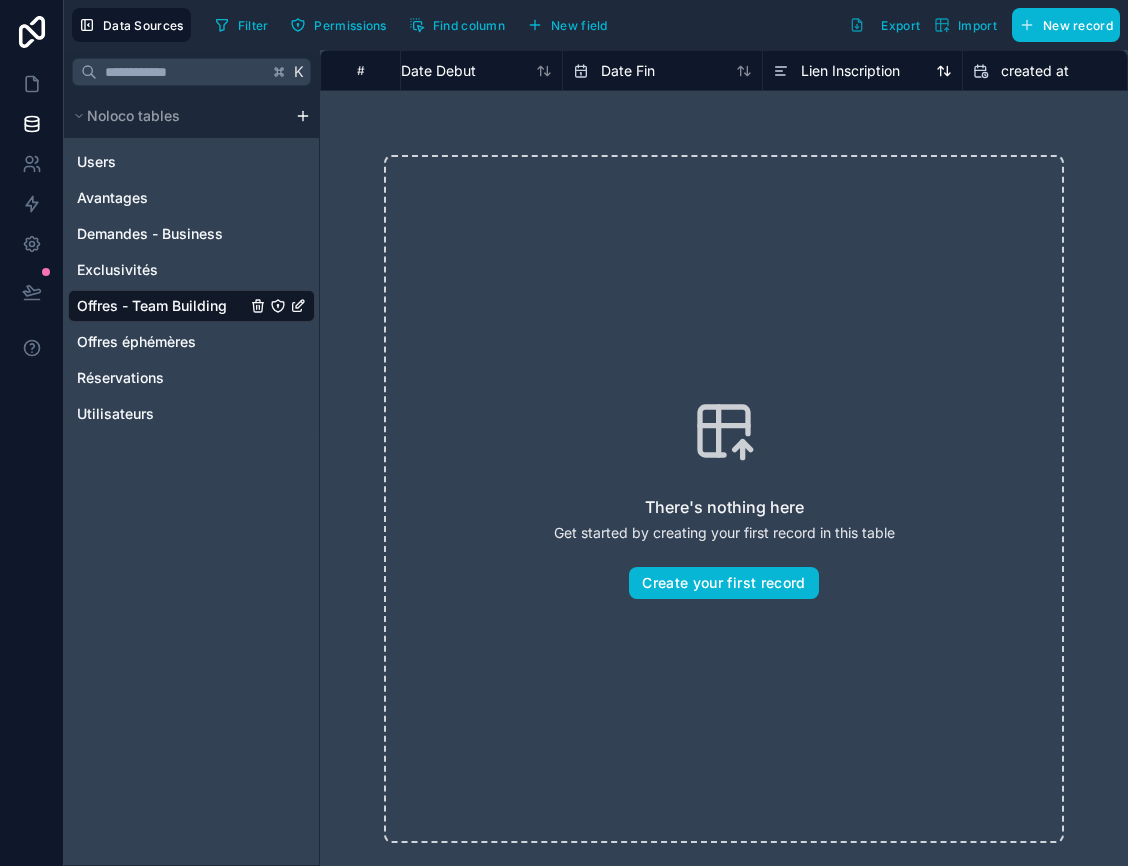 click on "Lien Inscription" at bounding box center (850, 71) 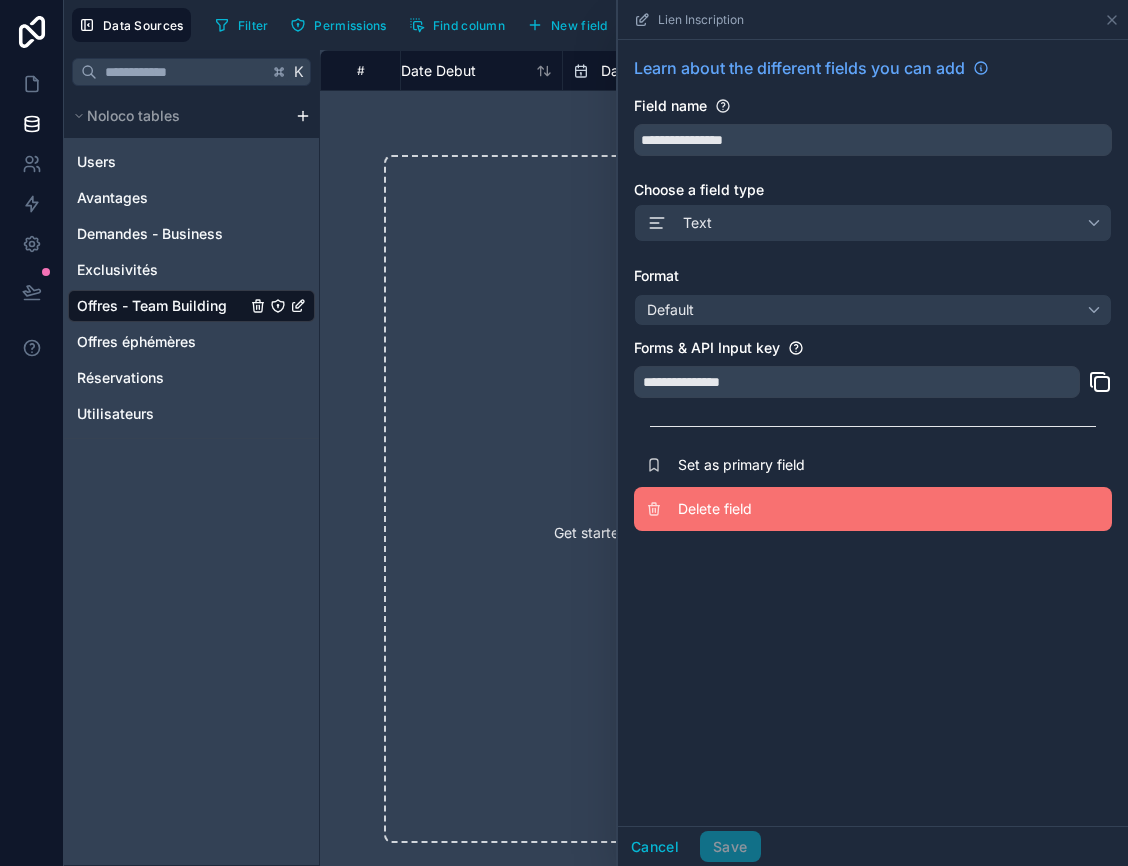 click on "Delete field" at bounding box center (822, 509) 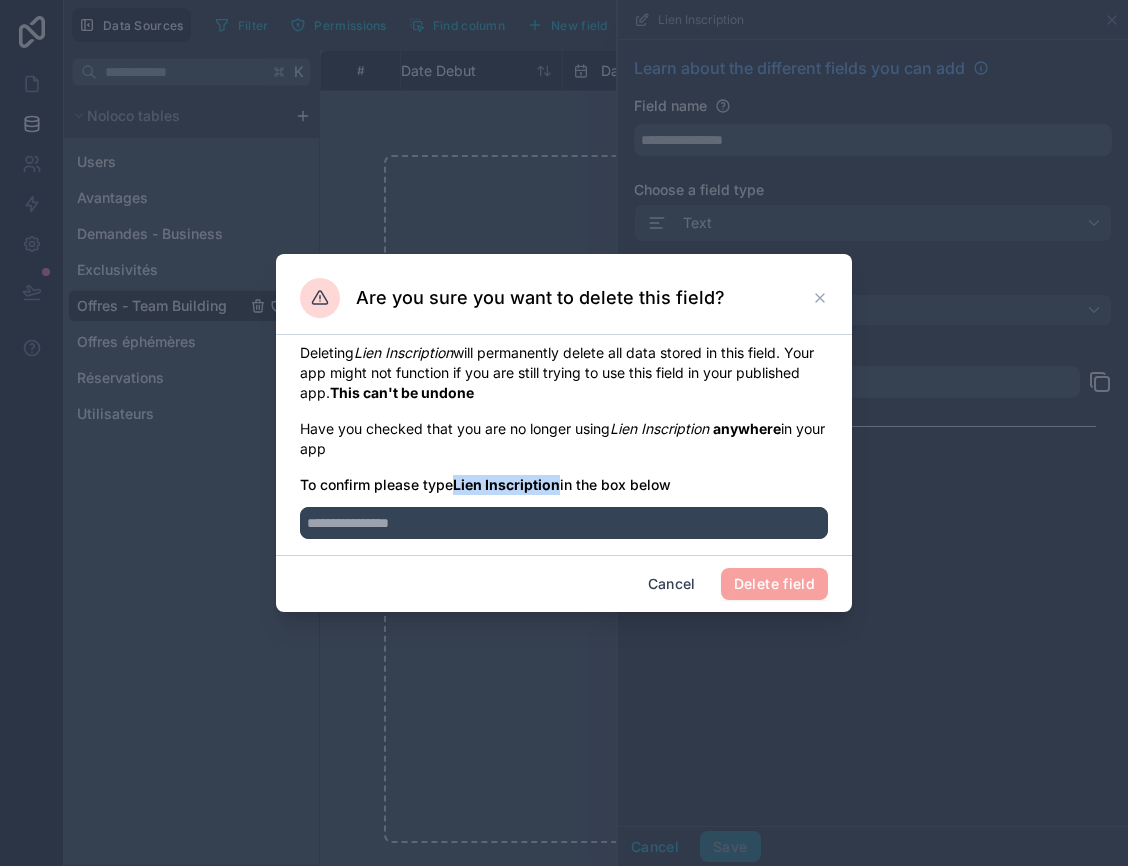 drag, startPoint x: 458, startPoint y: 485, endPoint x: 558, endPoint y: 486, distance: 100.005 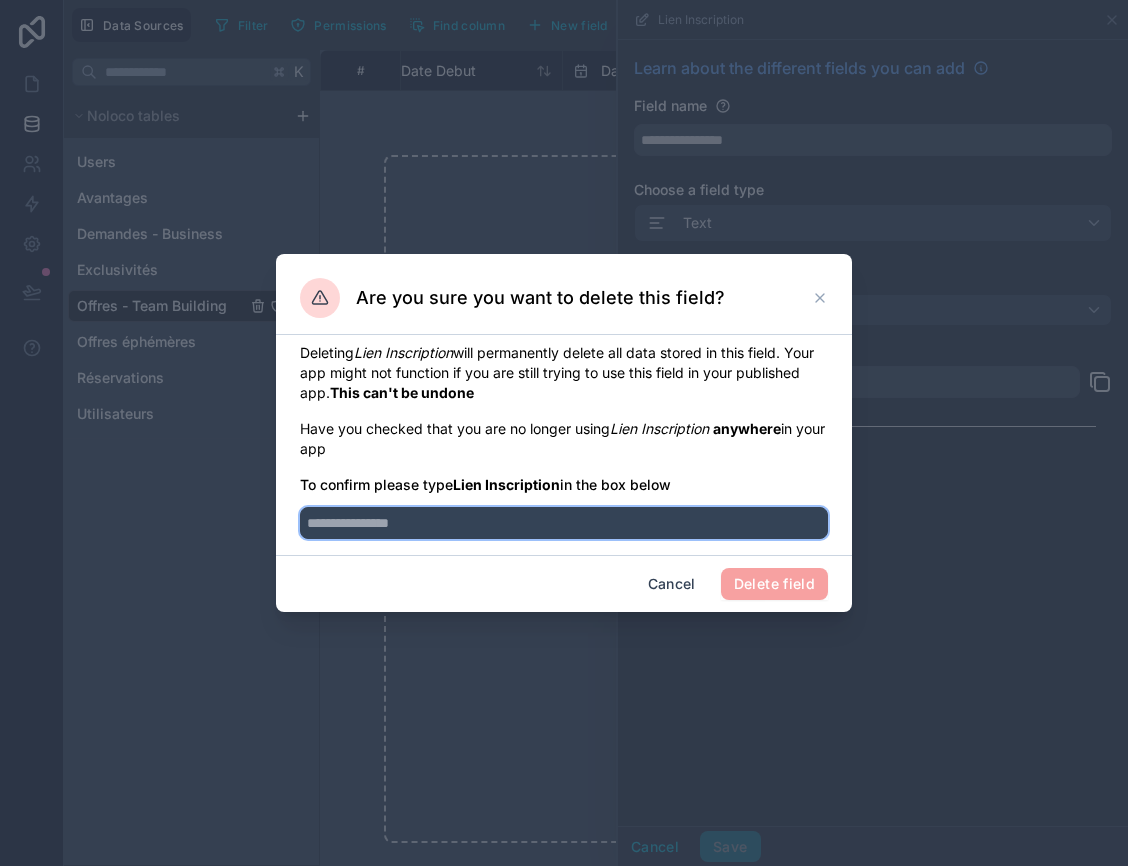 click at bounding box center (564, 523) 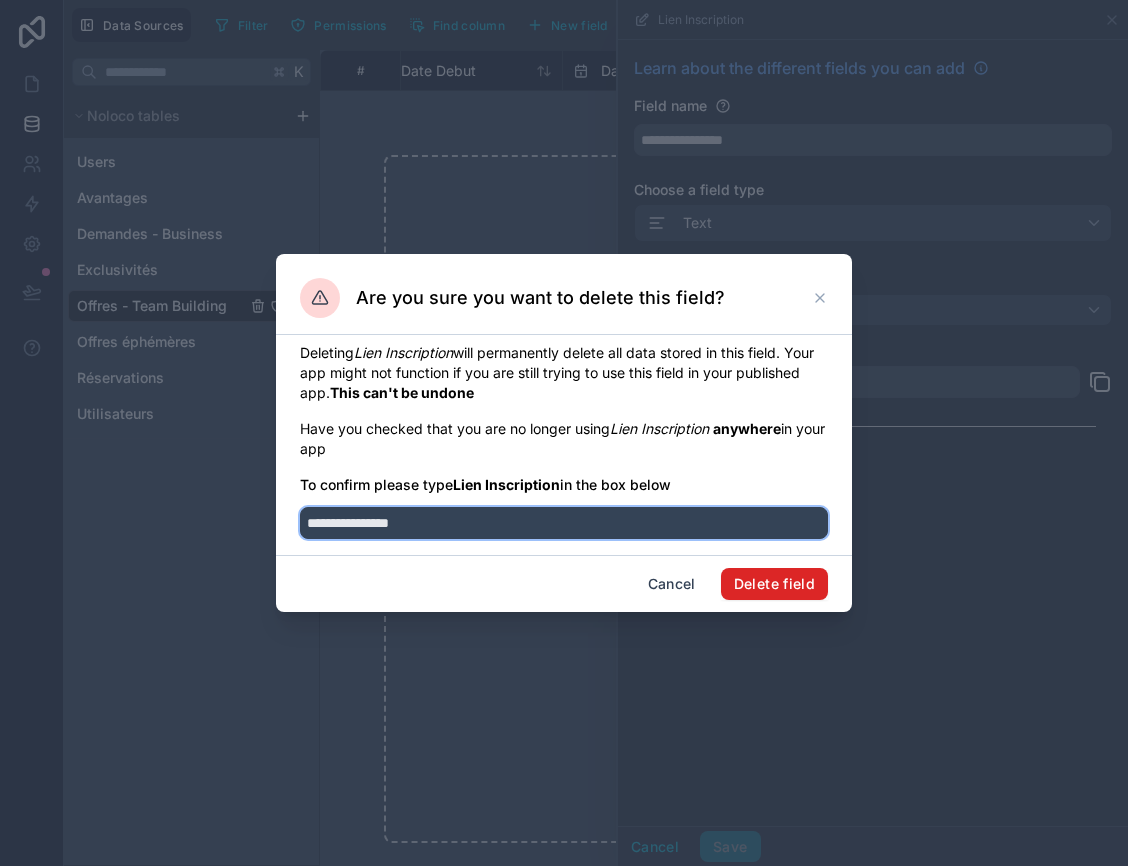 type on "**********" 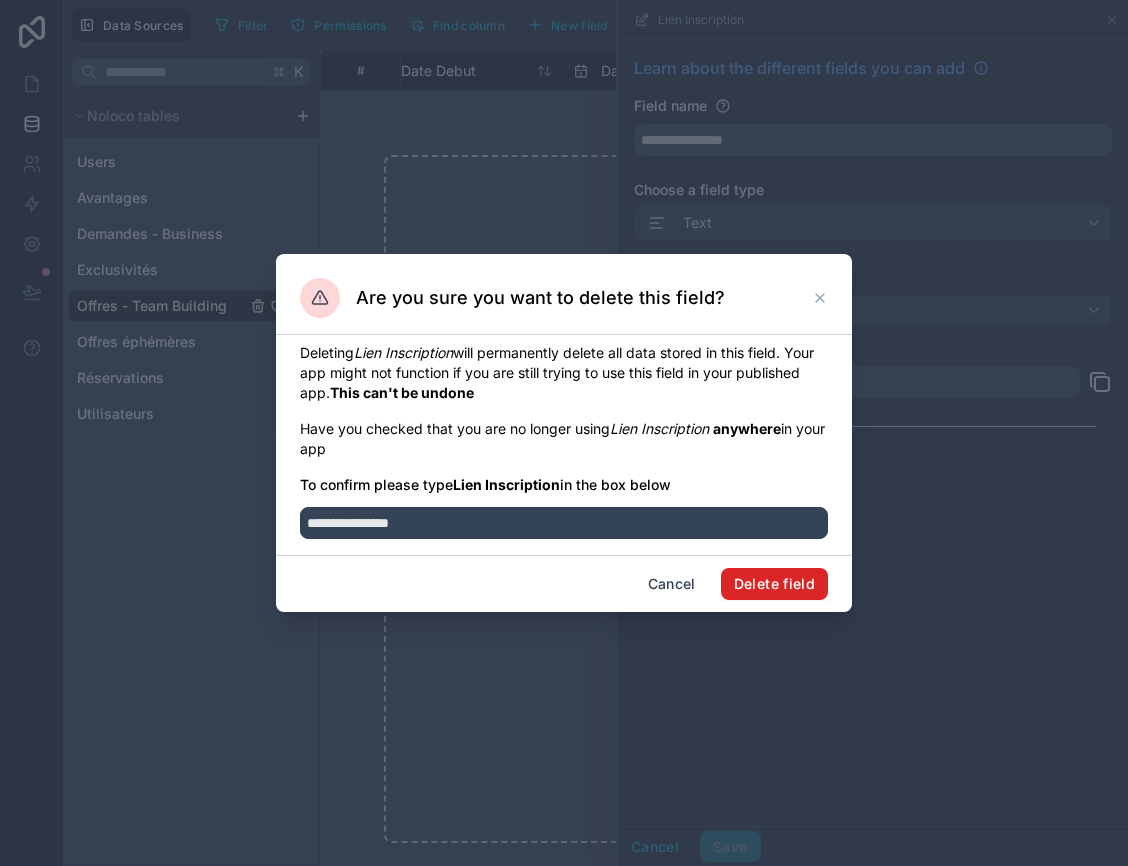 click on "Delete field" at bounding box center (774, 584) 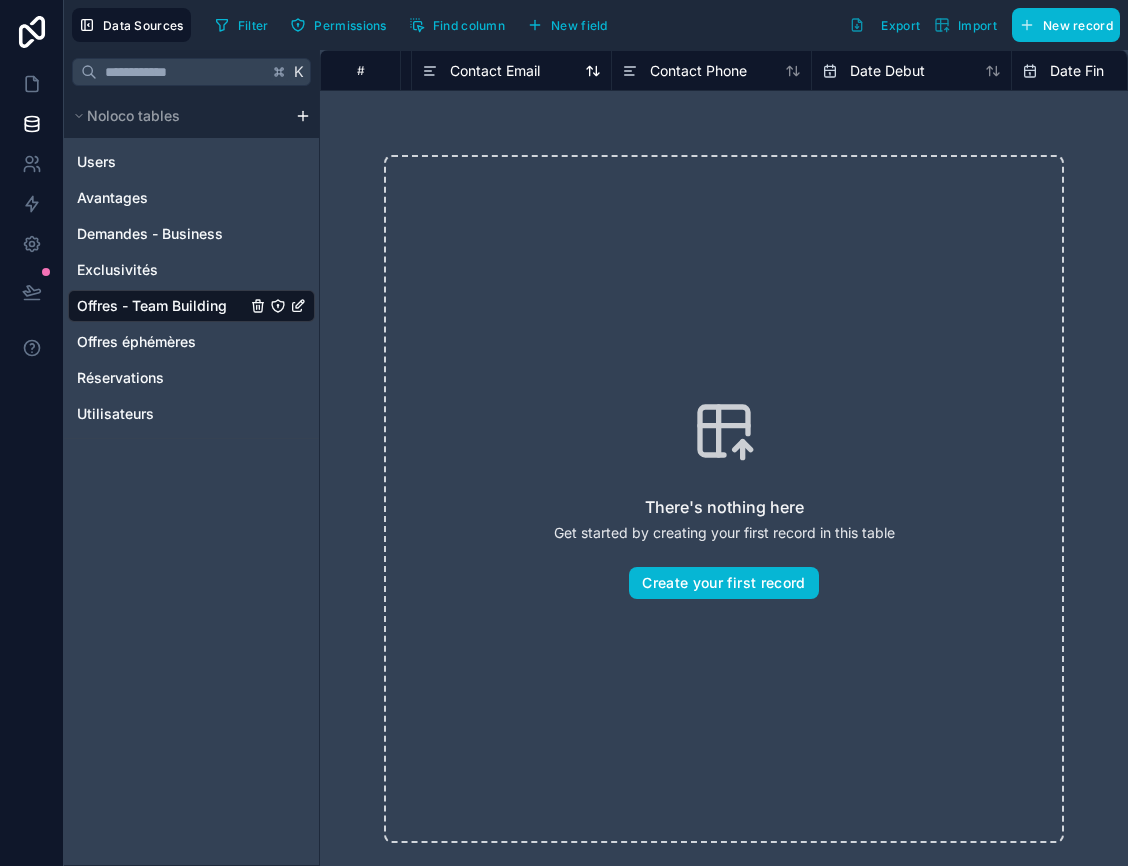 scroll, scrollTop: 0, scrollLeft: 590, axis: horizontal 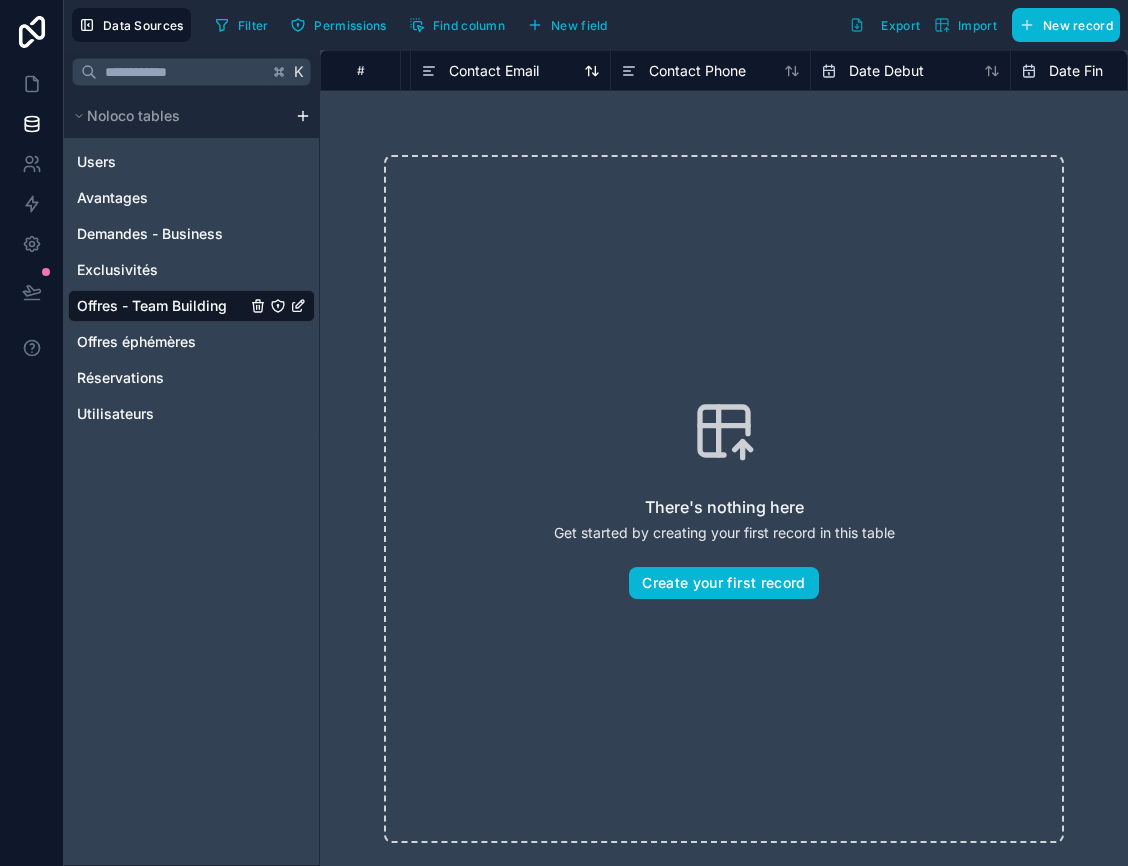 click on "Contact Email" at bounding box center [494, 71] 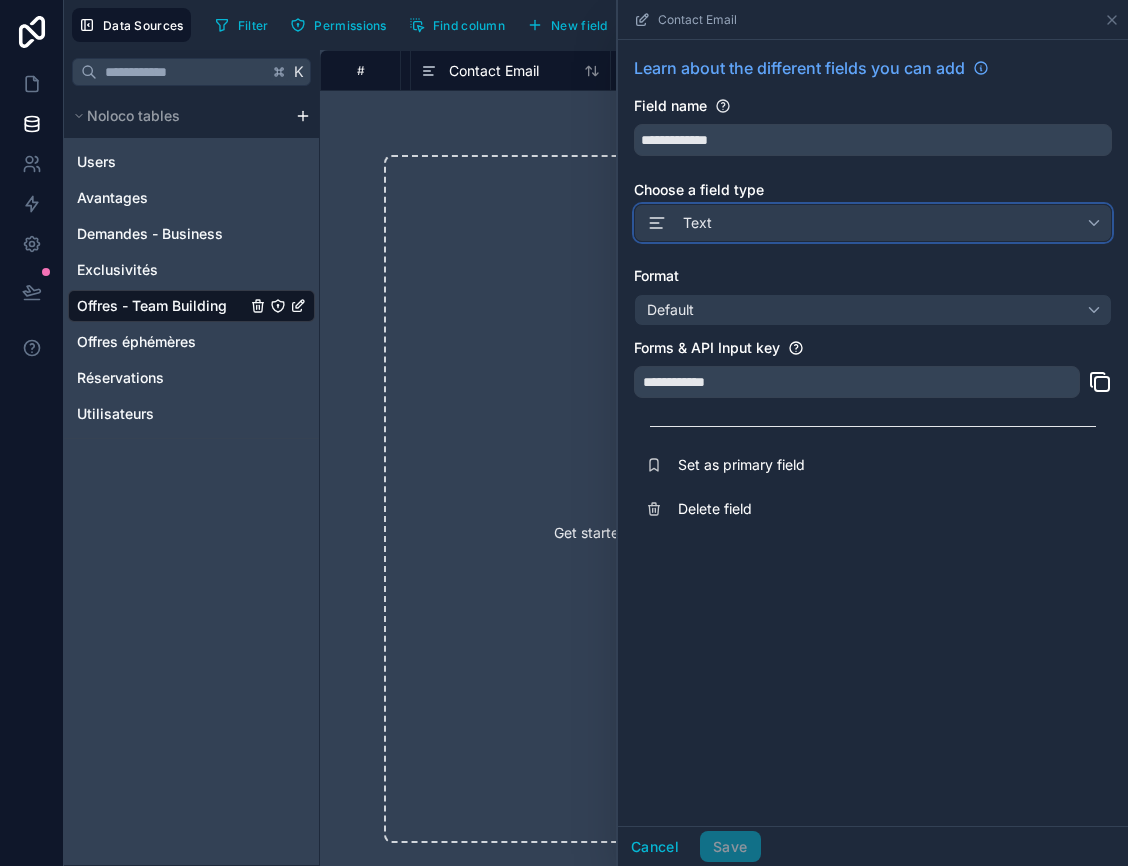 click on "Text" at bounding box center (873, 223) 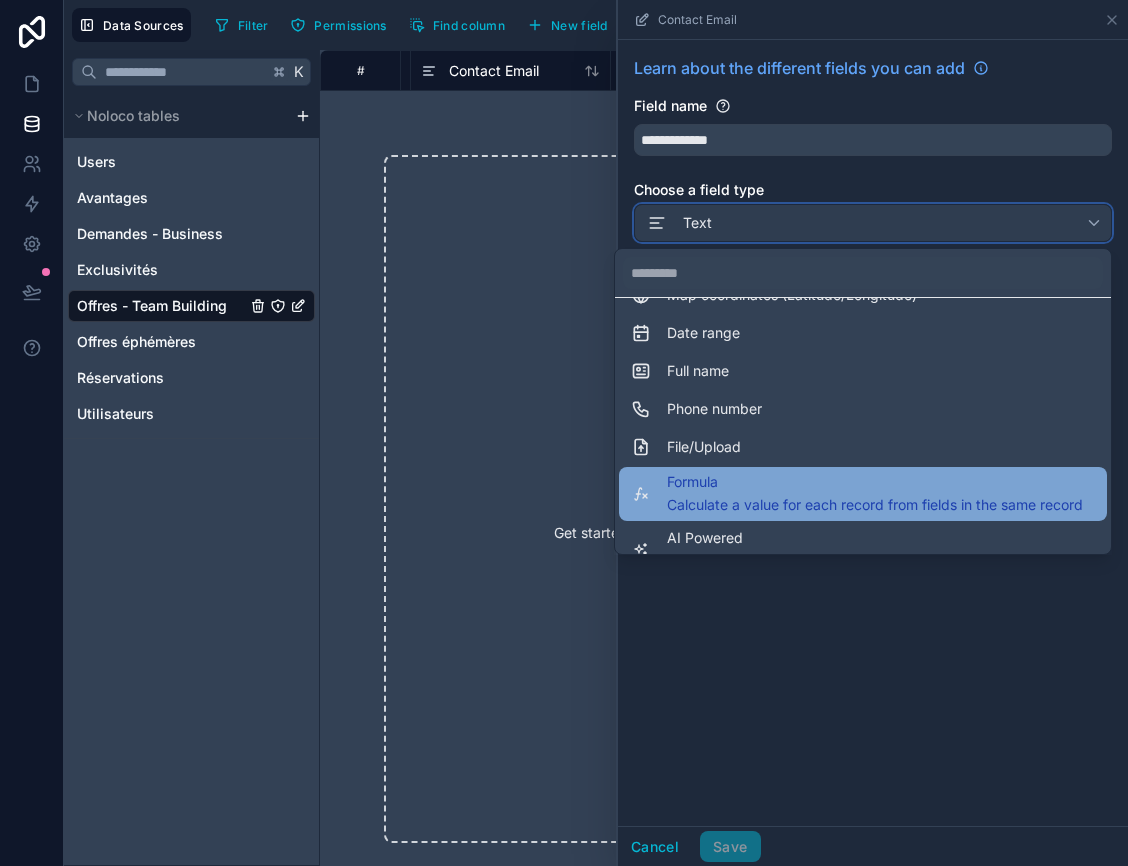 scroll, scrollTop: 391, scrollLeft: 0, axis: vertical 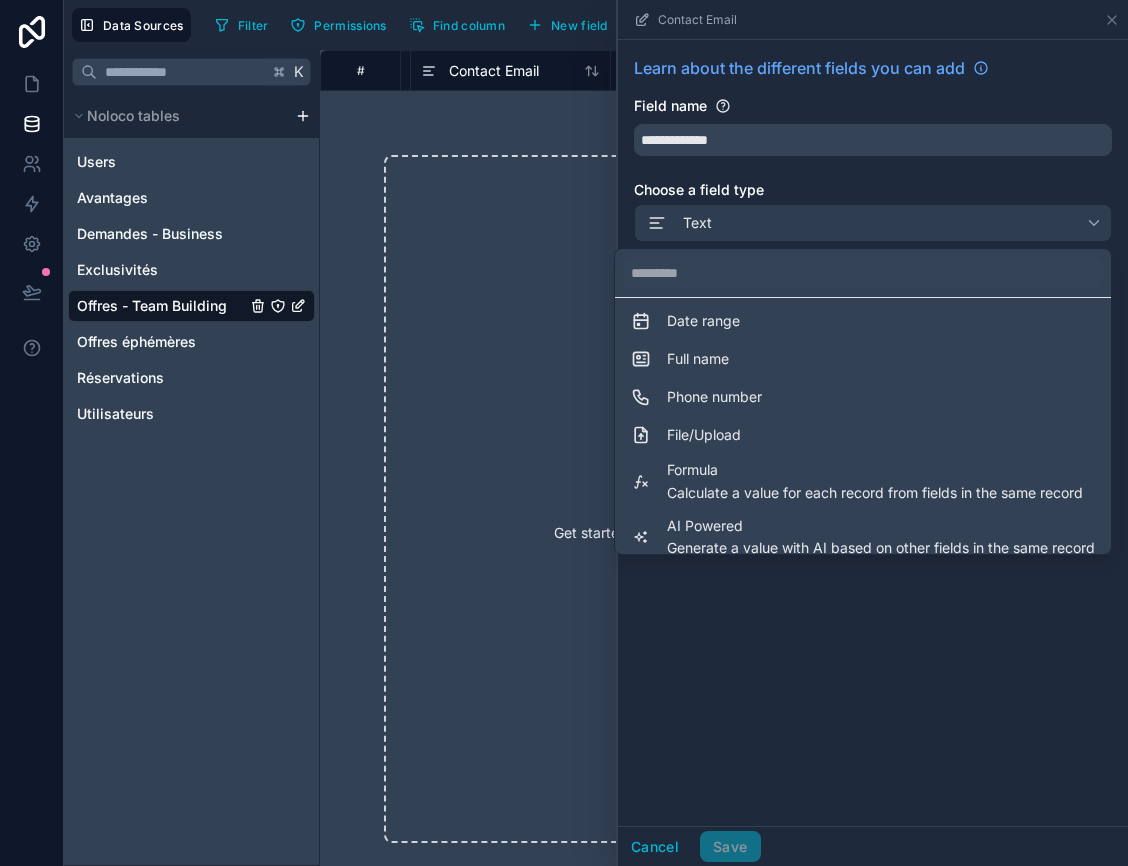drag, startPoint x: 673, startPoint y: 735, endPoint x: 684, endPoint y: 584, distance: 151.40013 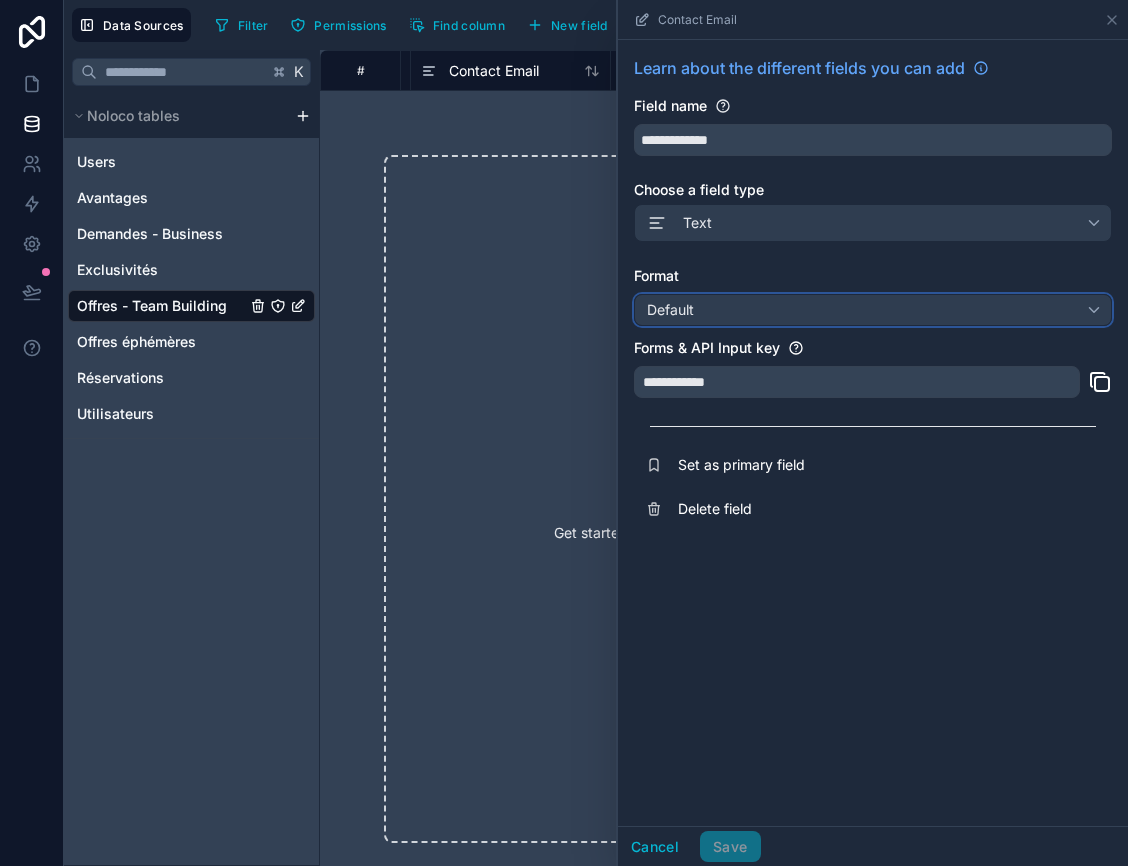 click on "Default" at bounding box center [873, 310] 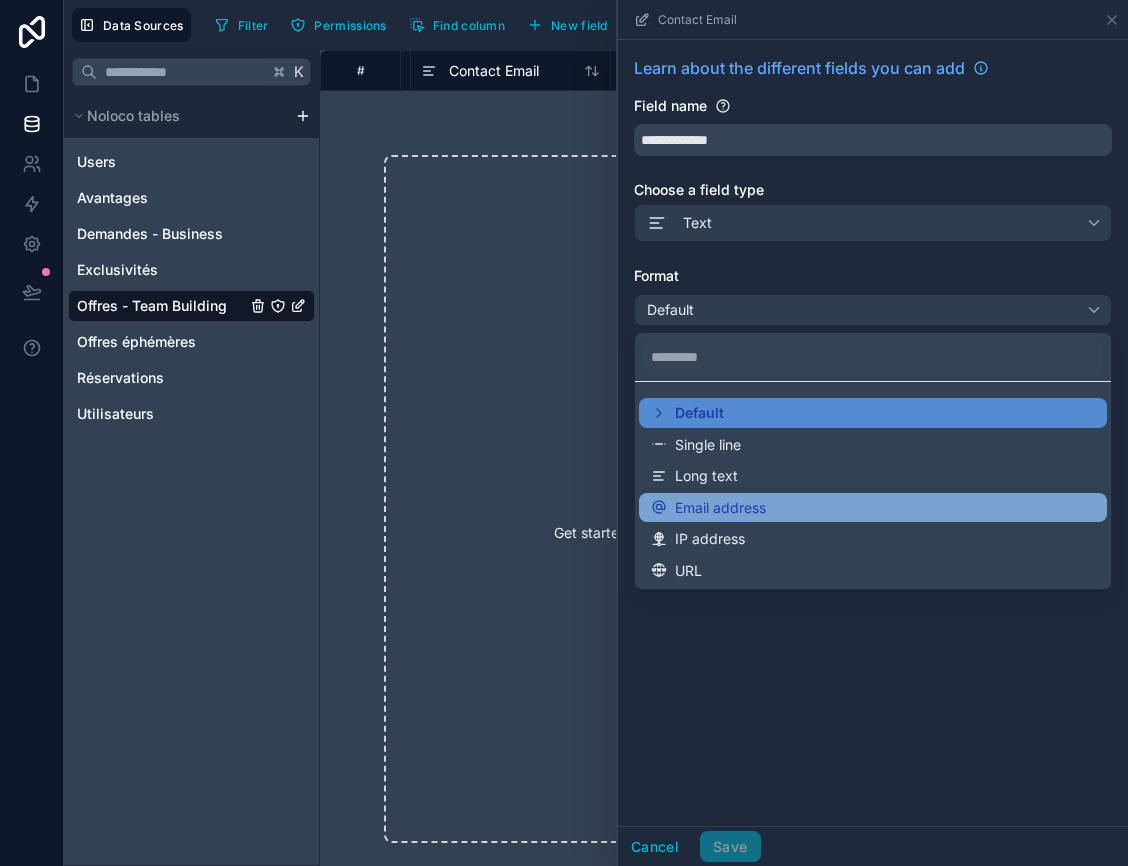 click on "Email address" at bounding box center (720, 508) 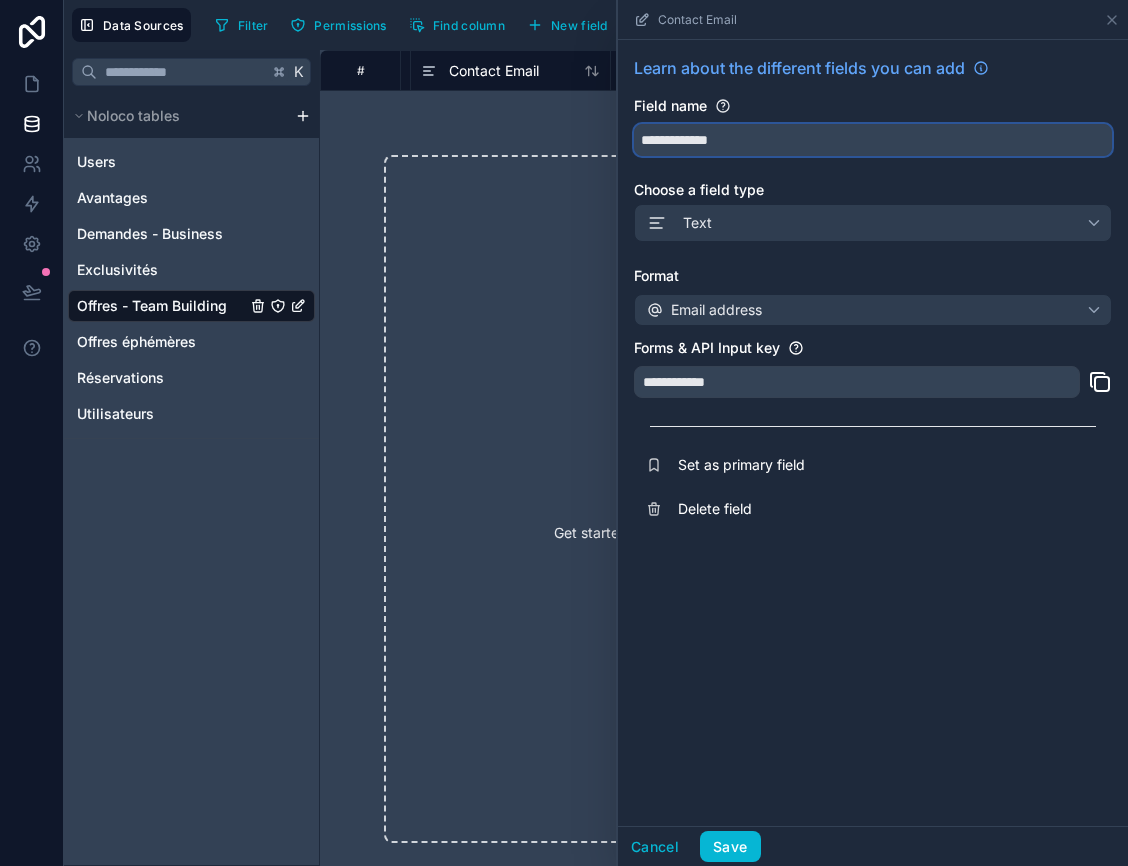 click on "**********" at bounding box center (873, 140) 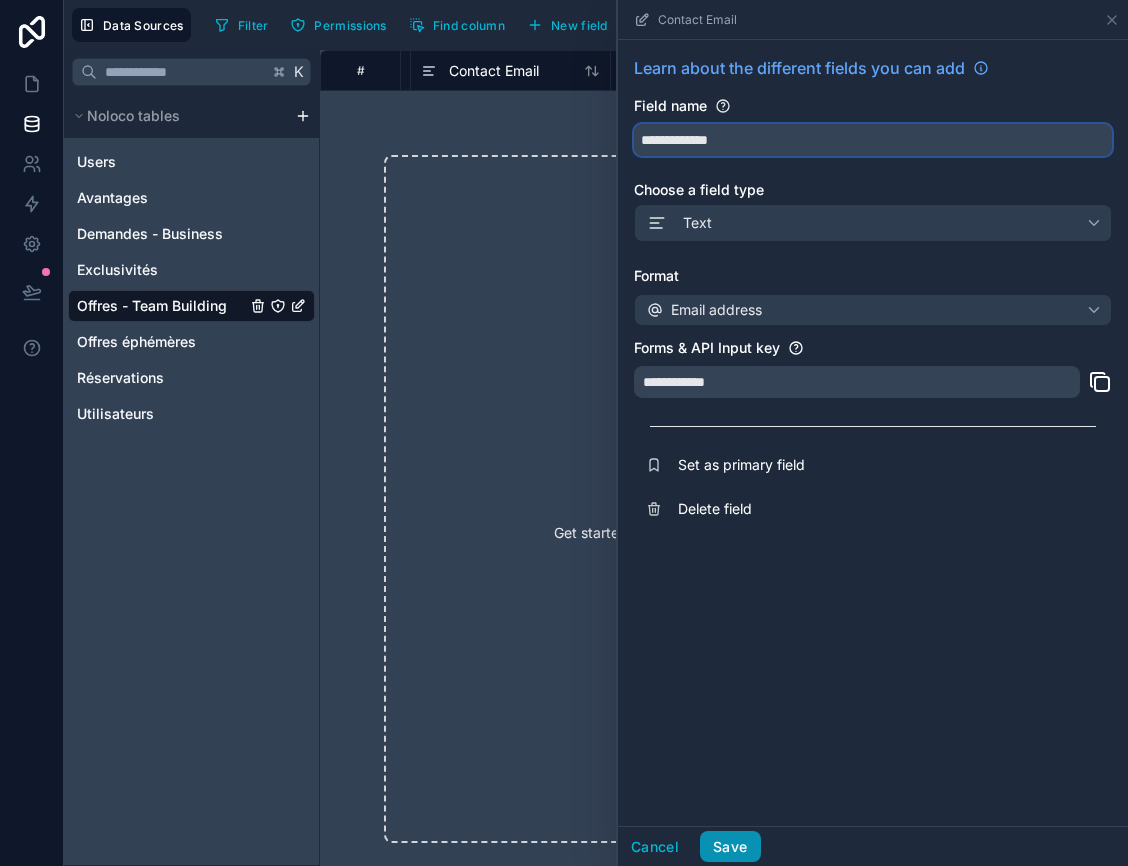 type on "**********" 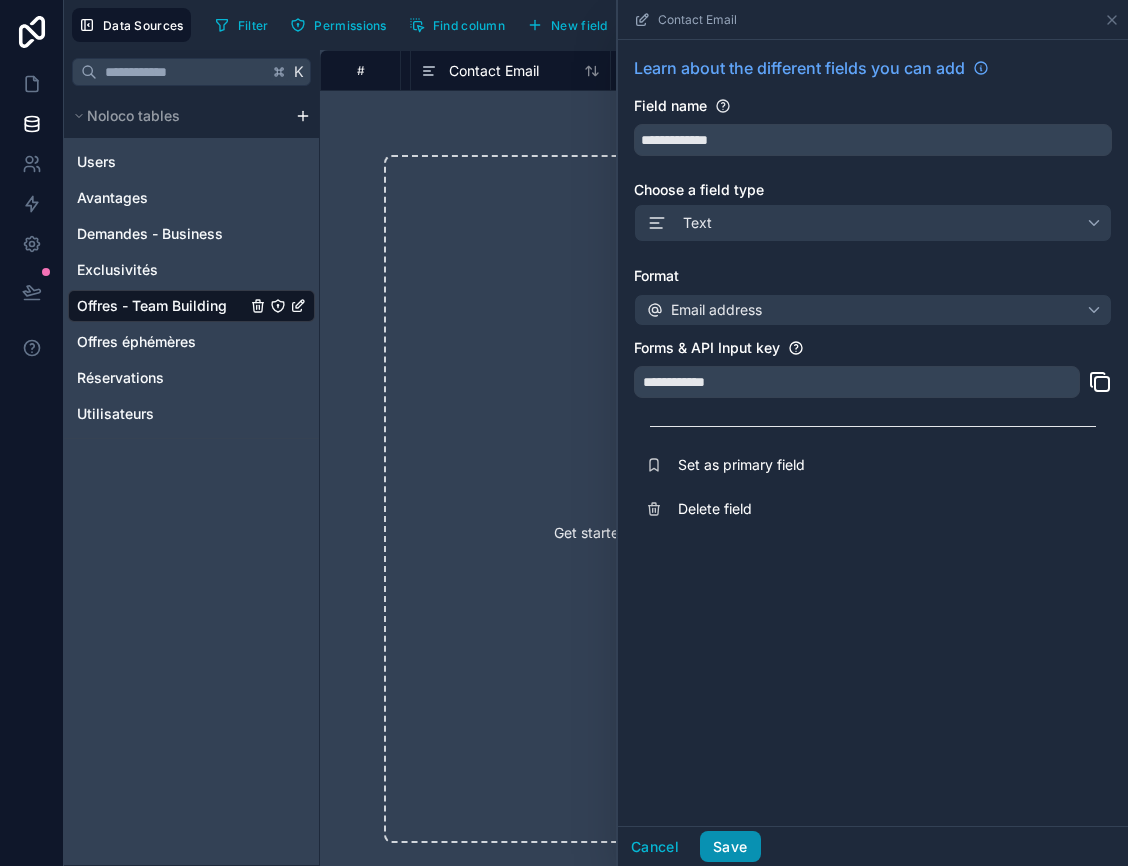 click on "Save" at bounding box center [730, 847] 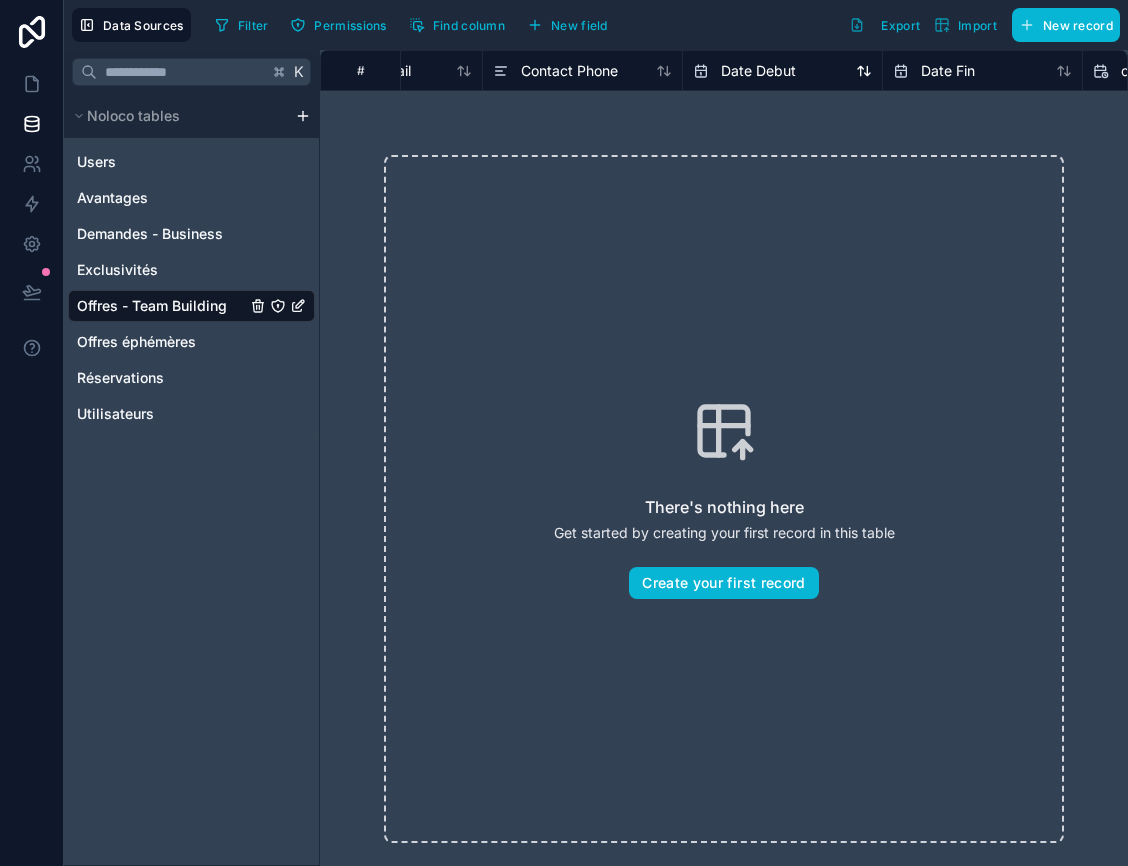 scroll, scrollTop: 0, scrollLeft: 699, axis: horizontal 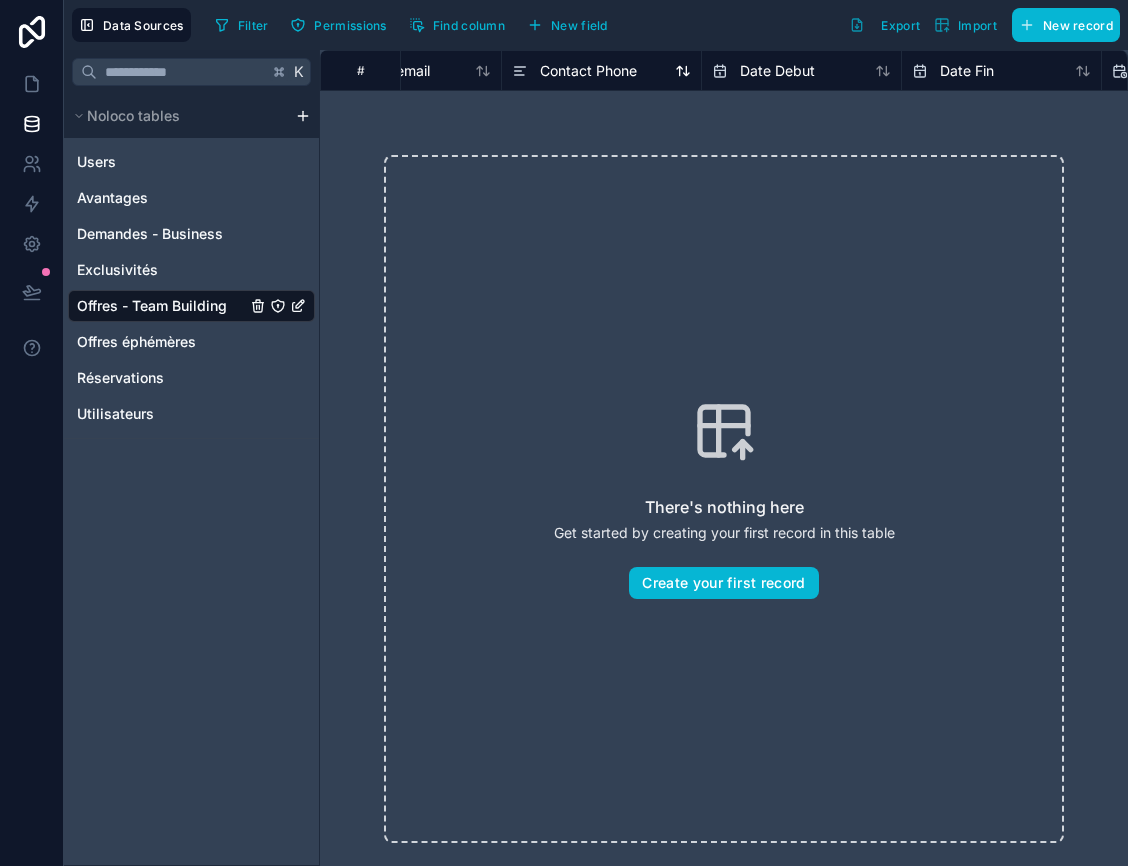 click on "Contact Phone" at bounding box center [588, 71] 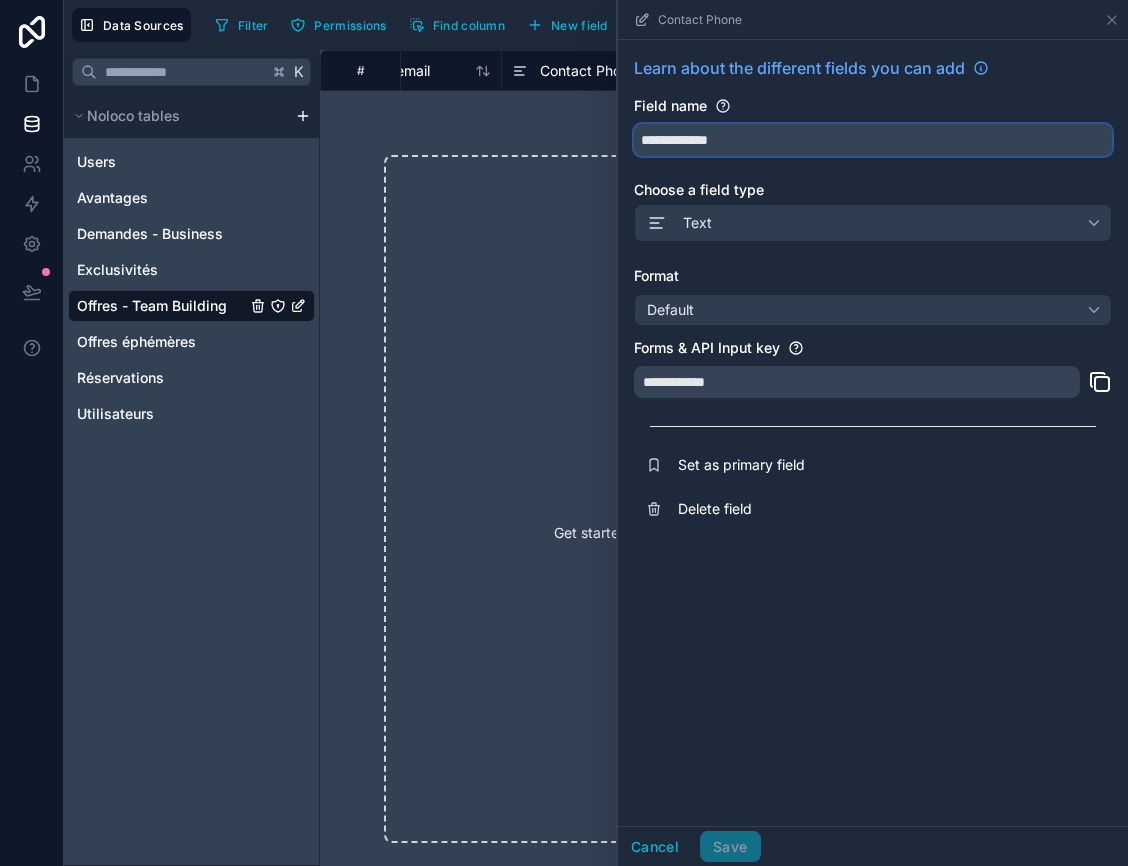 click on "**********" at bounding box center (873, 140) 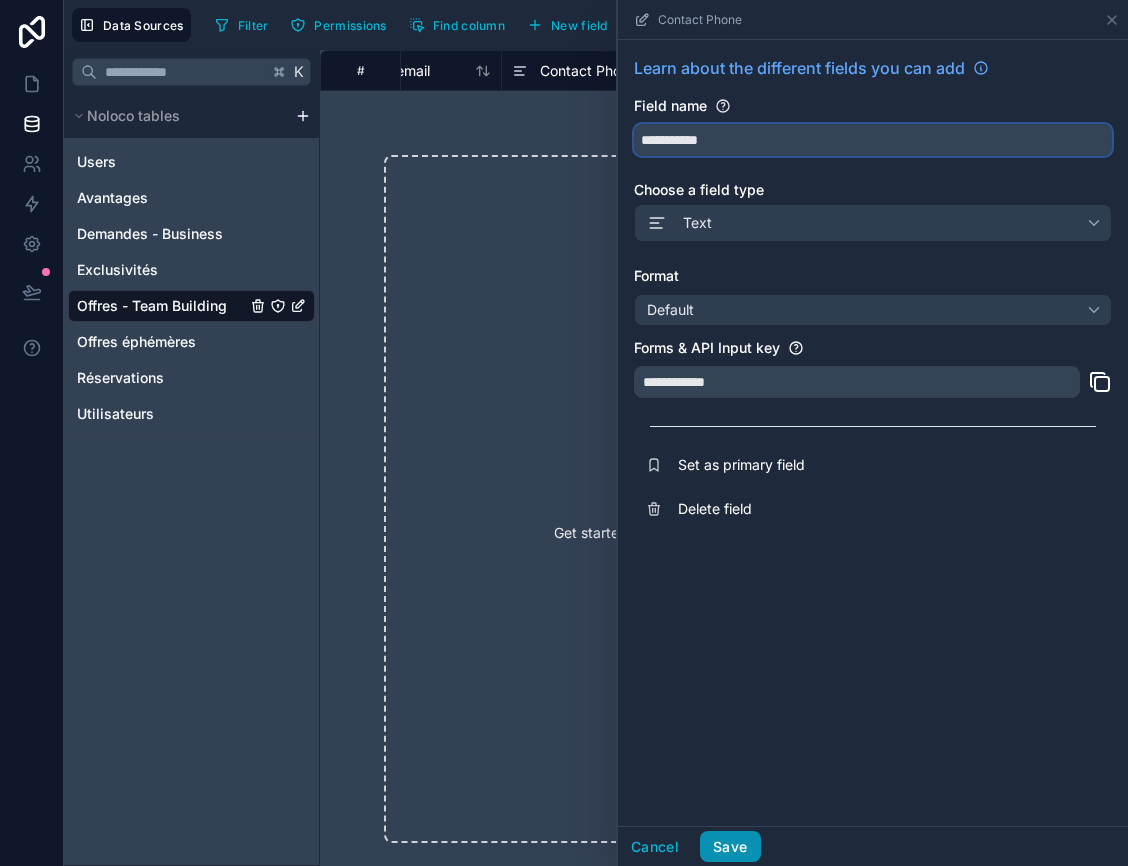 type on "**********" 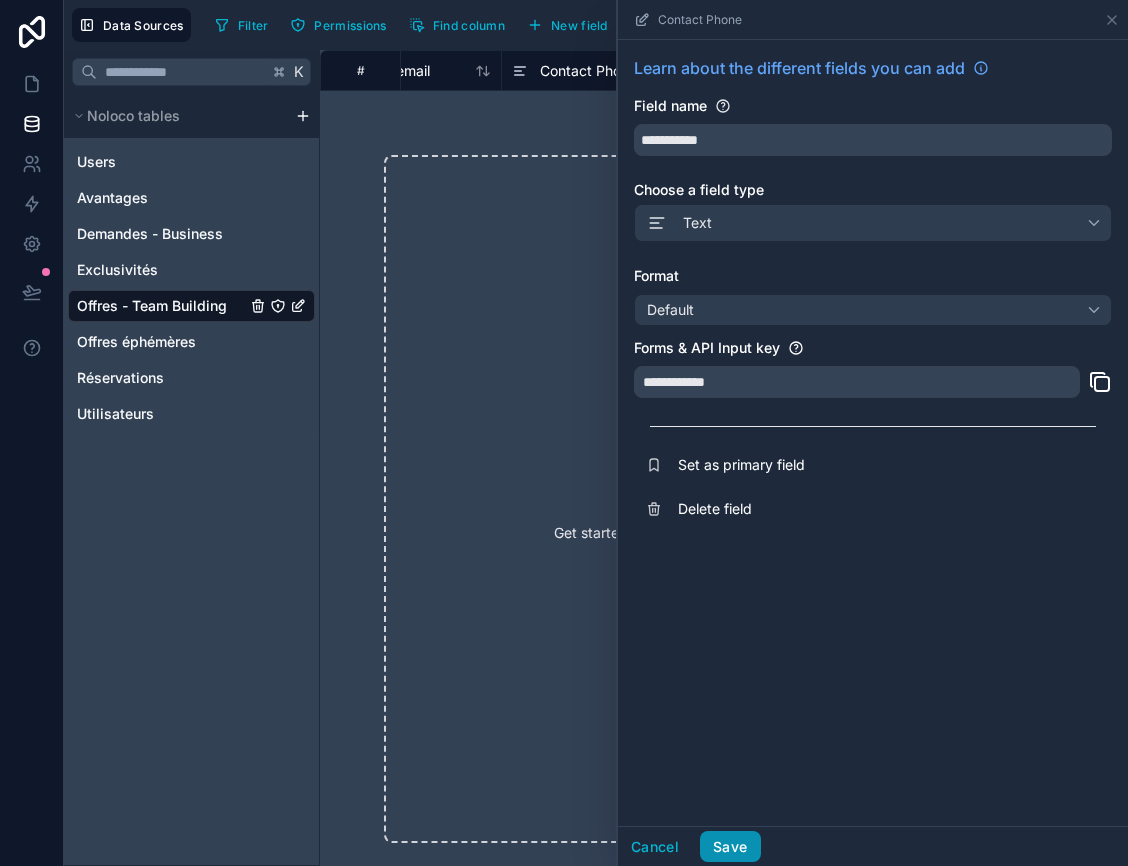 click on "Save" at bounding box center (730, 847) 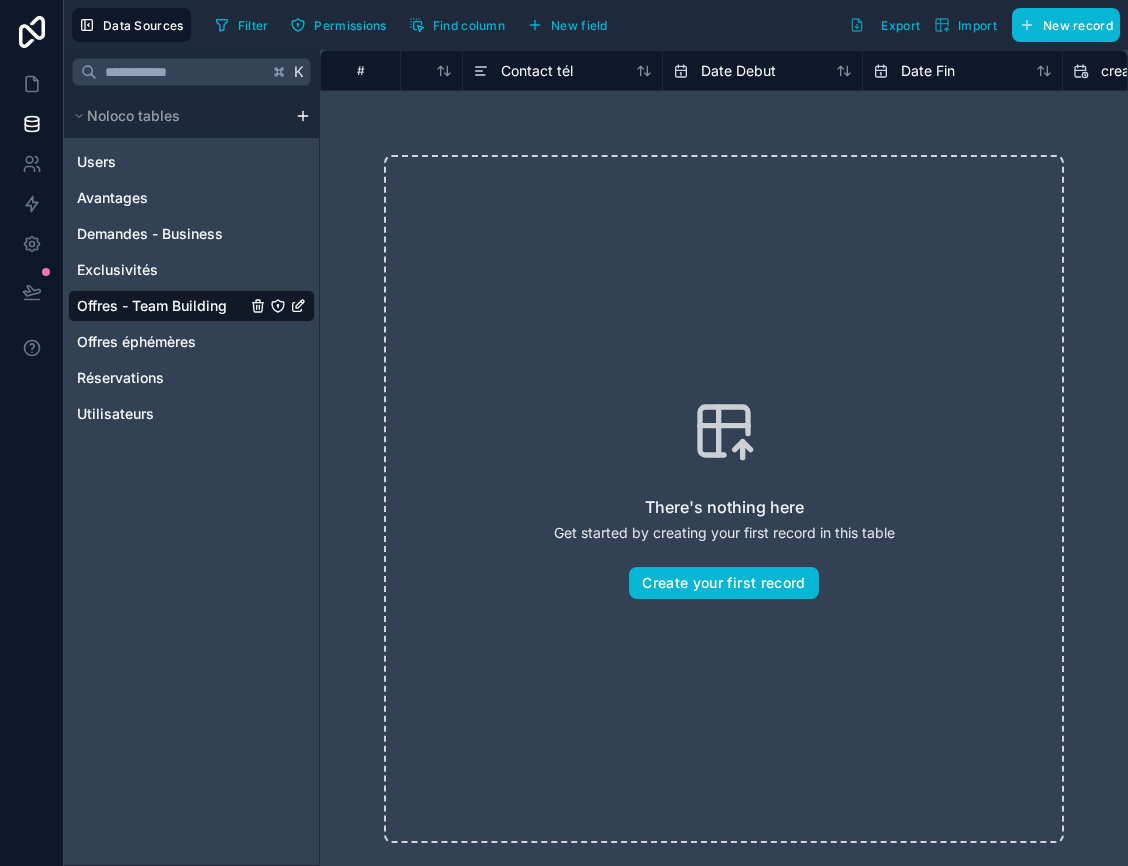 scroll, scrollTop: 0, scrollLeft: 757, axis: horizontal 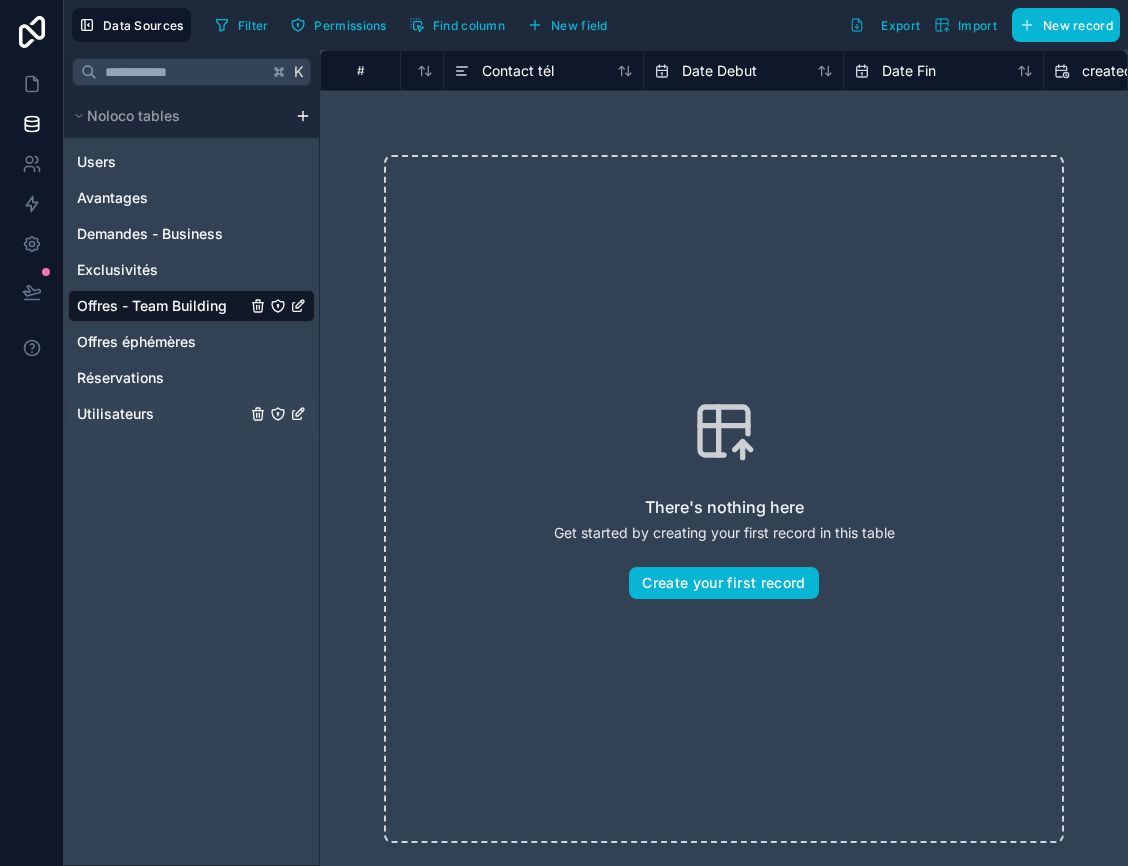 click on "Utilisateurs" at bounding box center (115, 414) 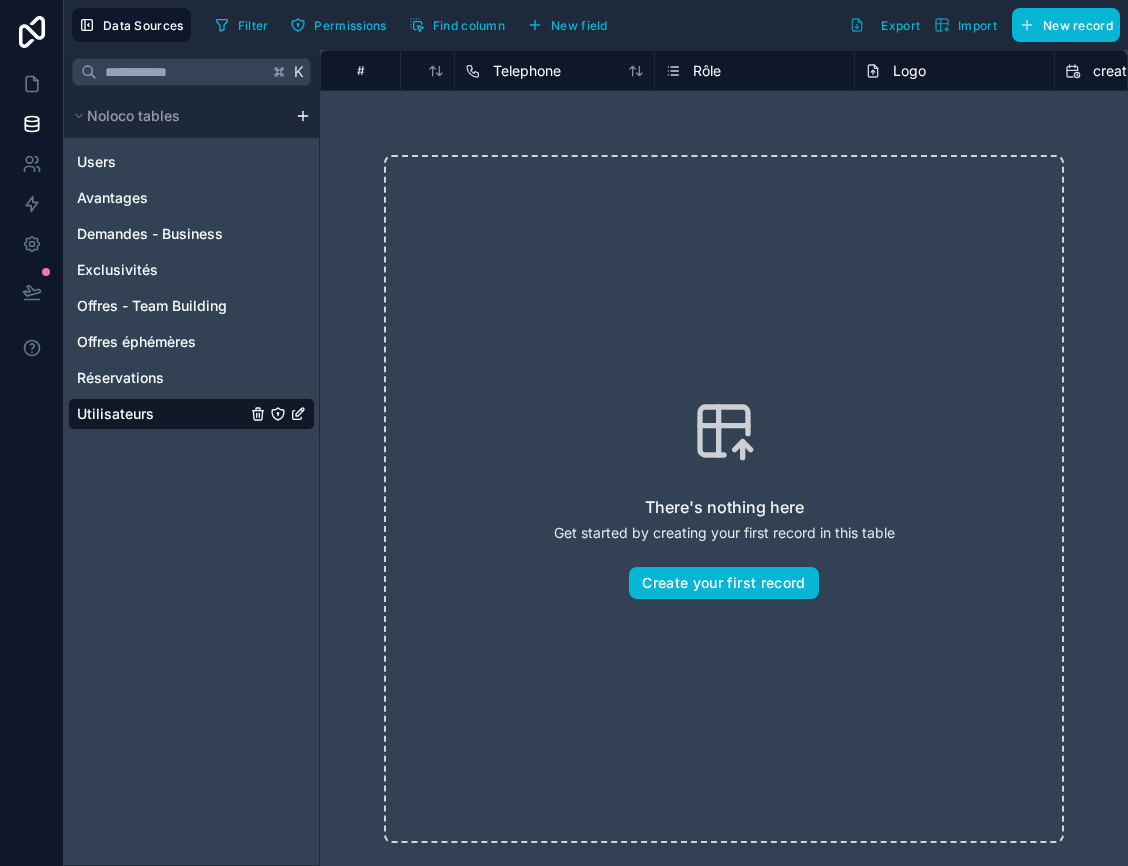 scroll, scrollTop: 0, scrollLeft: 369, axis: horizontal 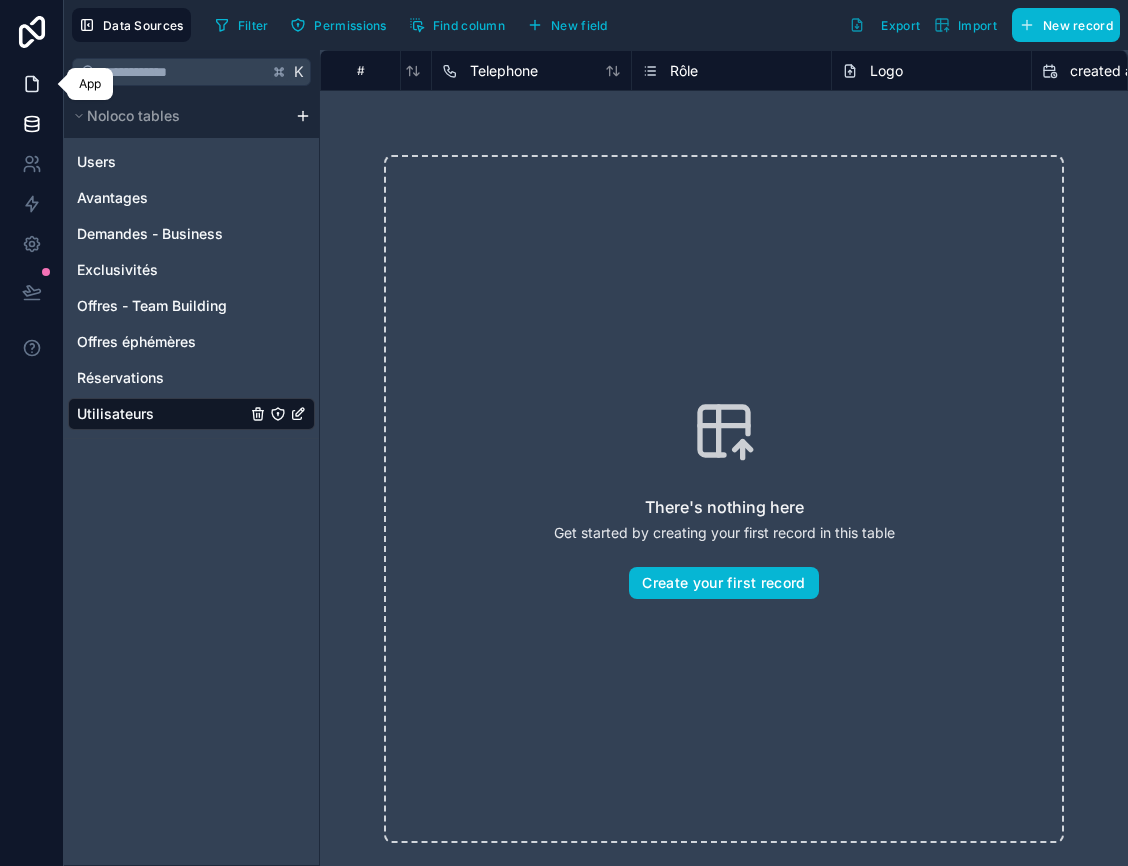 click 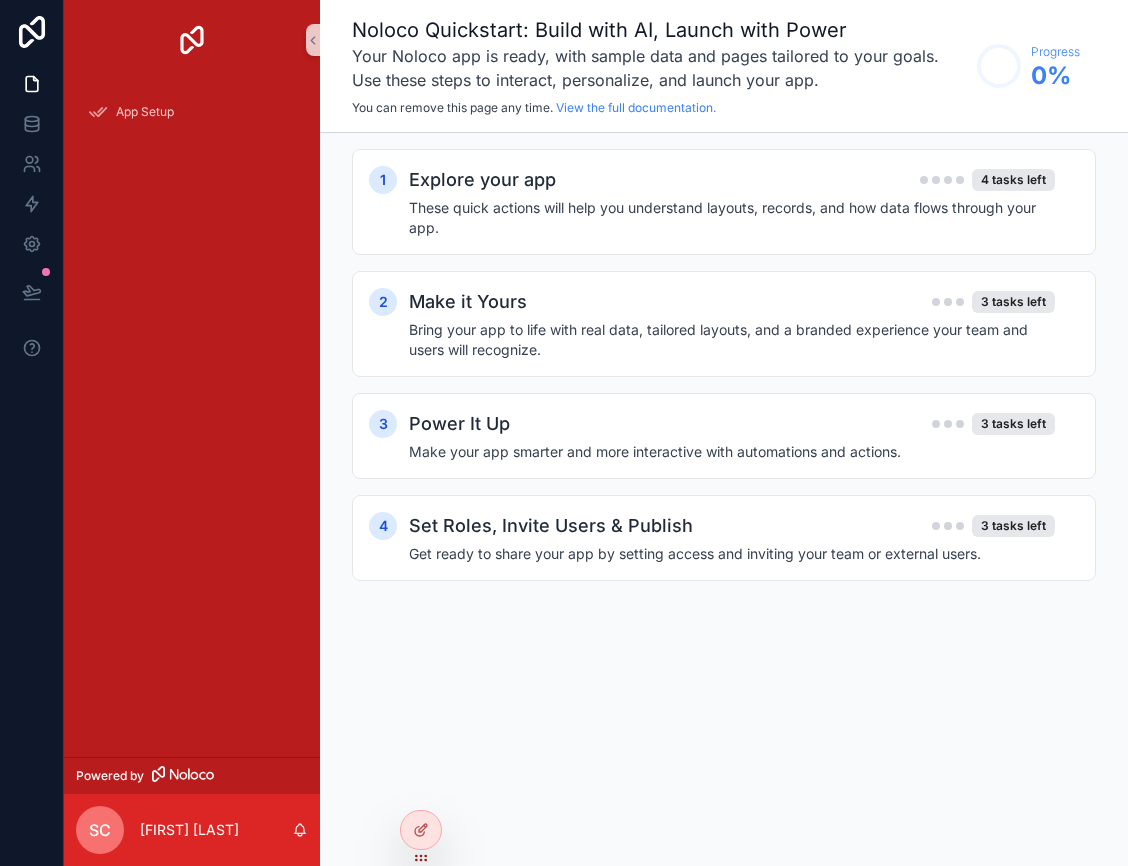 click at bounding box center (192, 40) 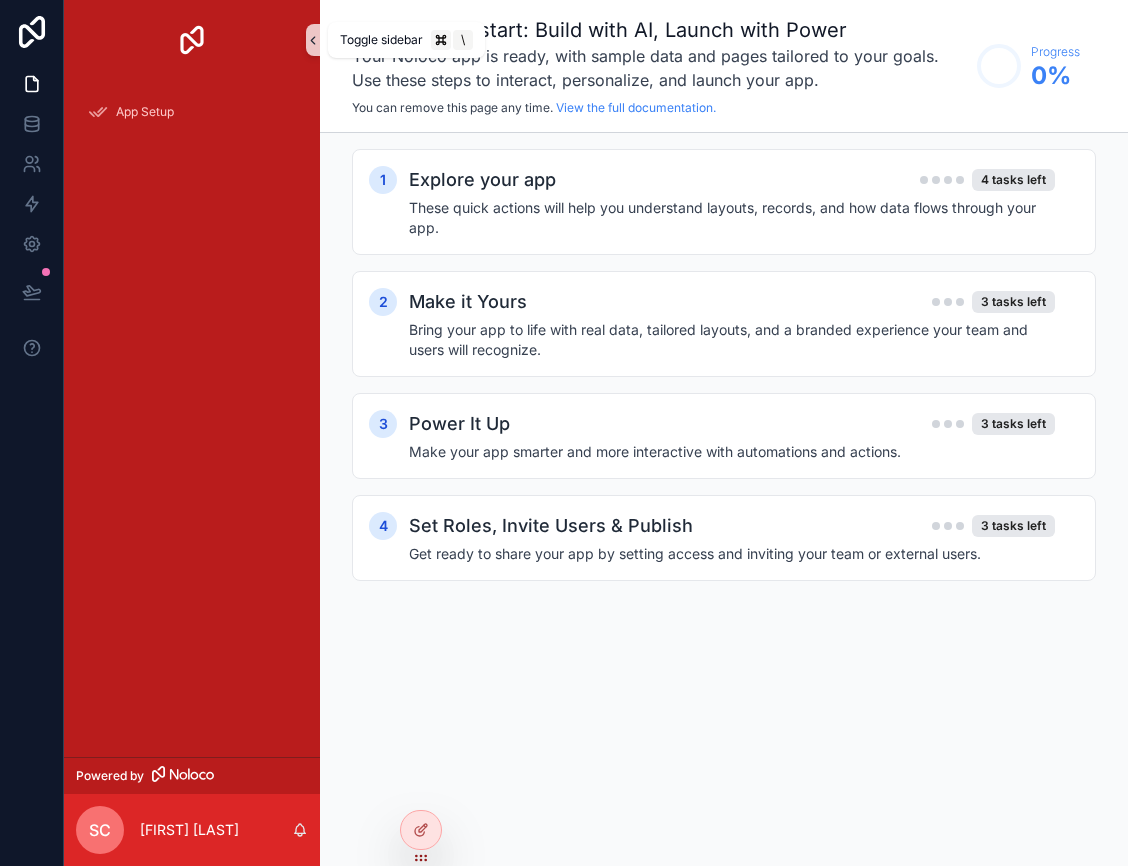 click at bounding box center (313, 40) 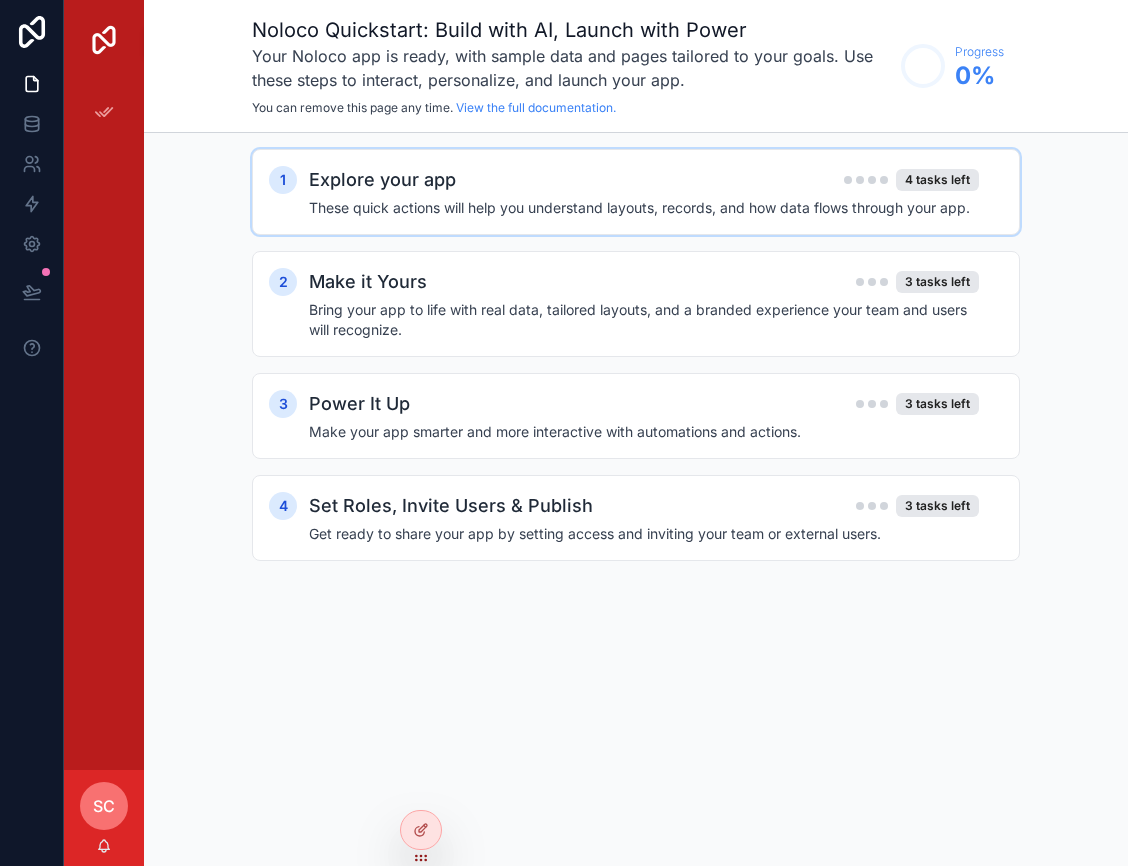 click on "Explore your app" at bounding box center (382, 180) 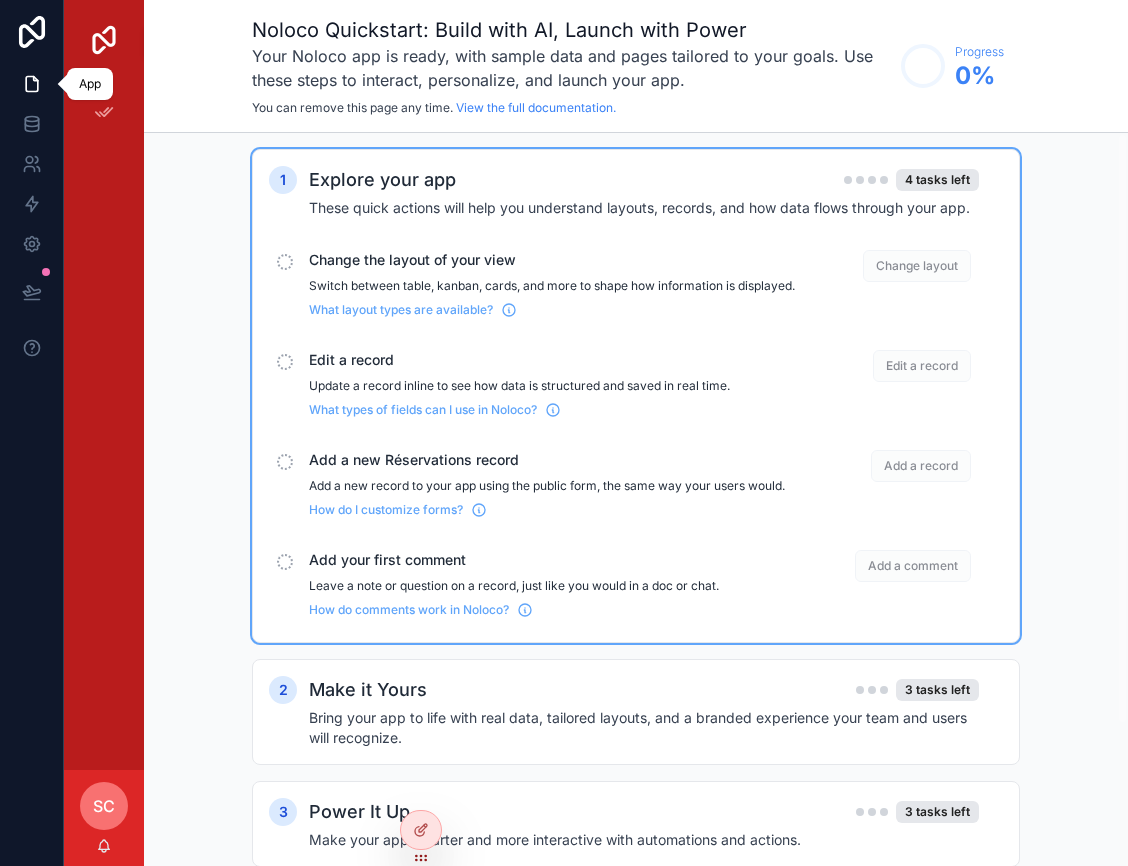 click 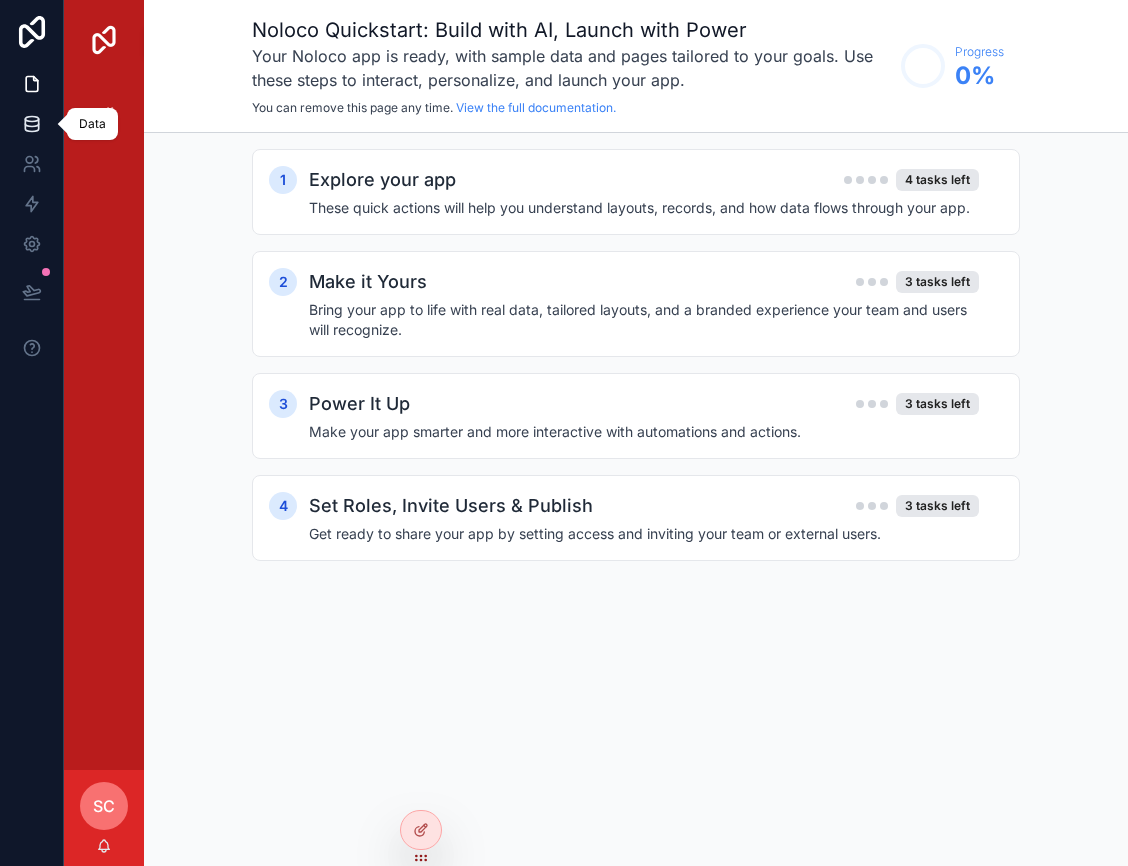 click 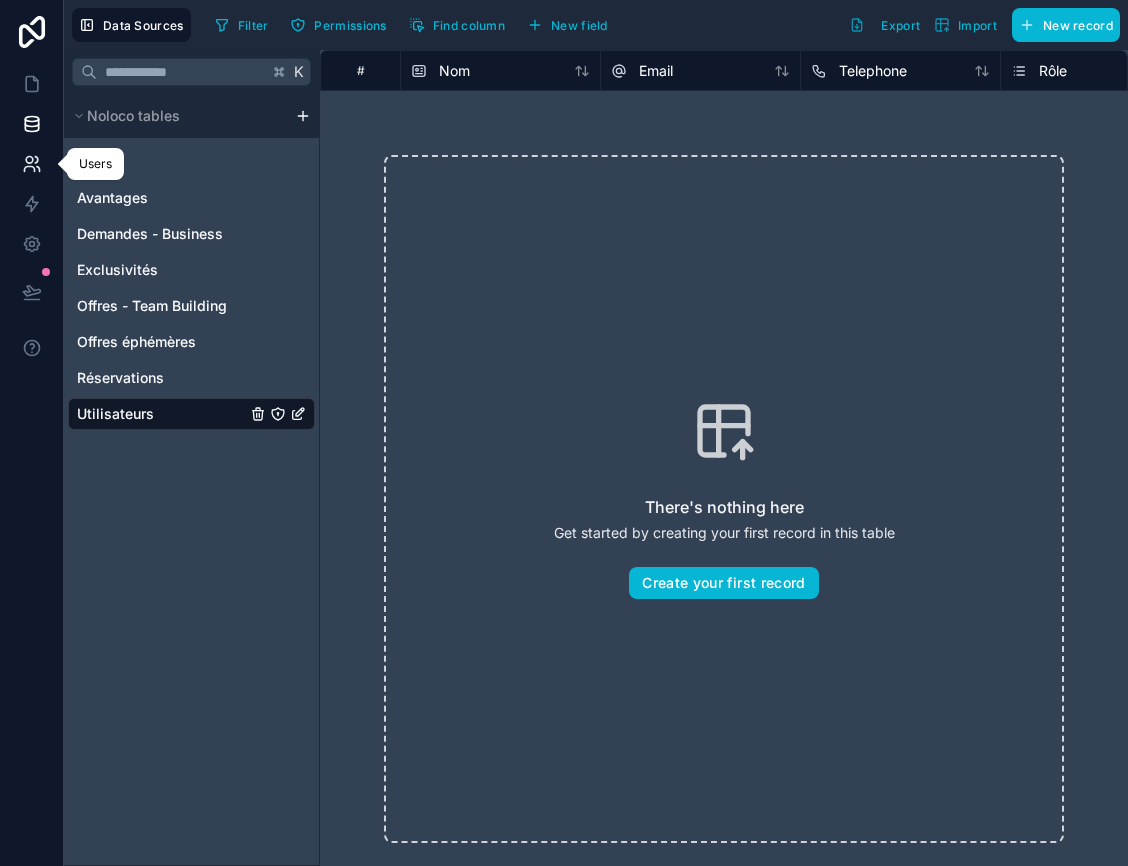 click at bounding box center [31, 164] 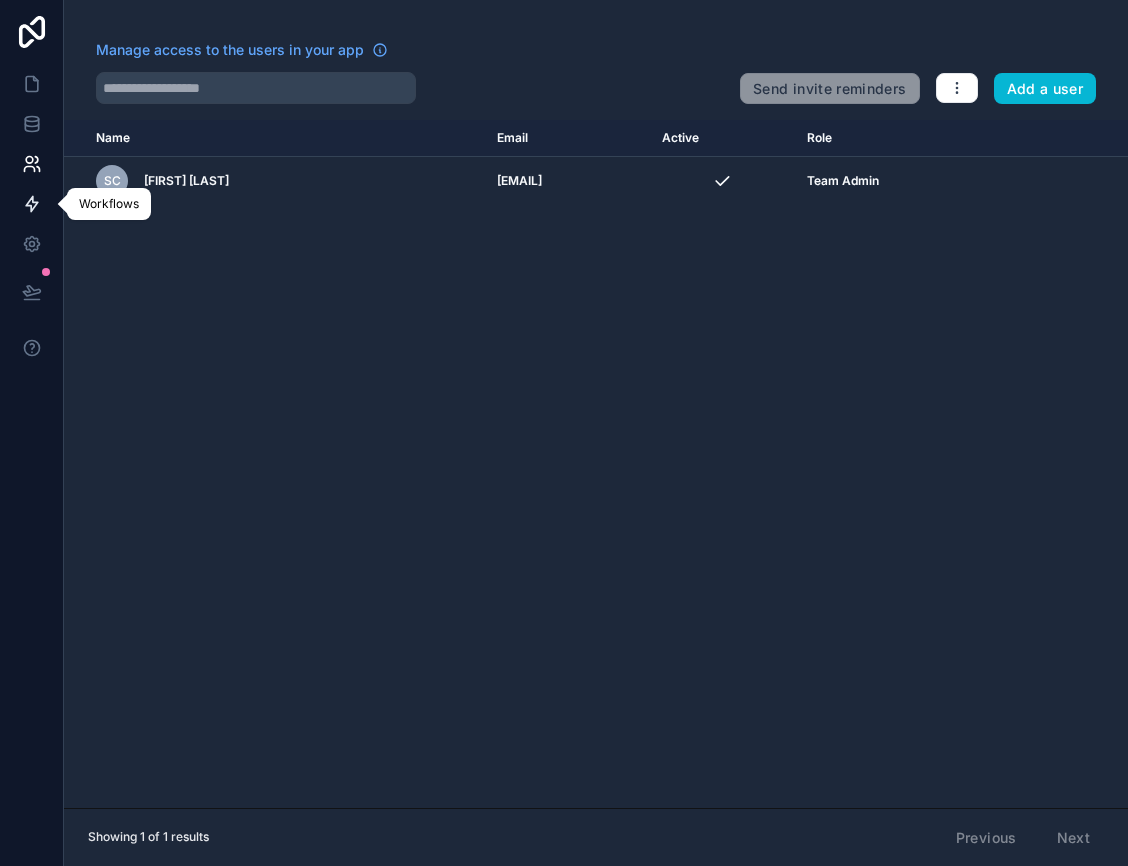 click 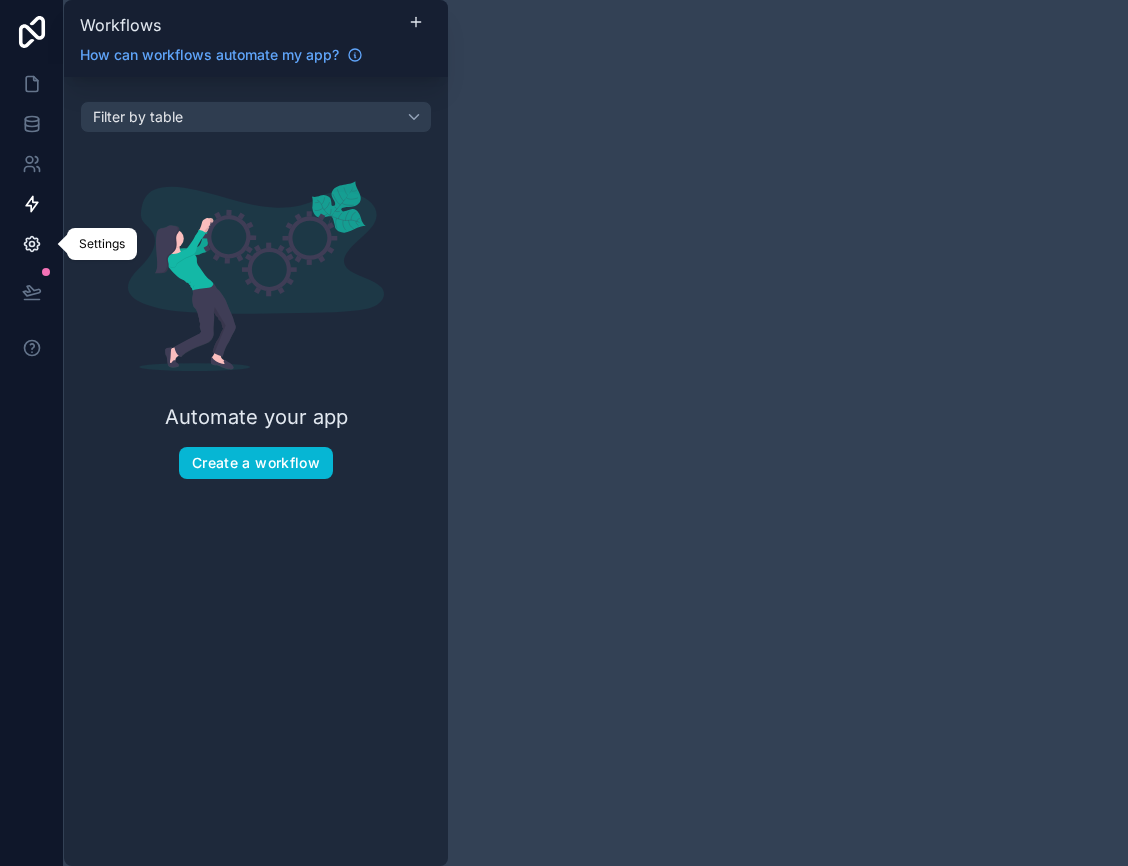 click 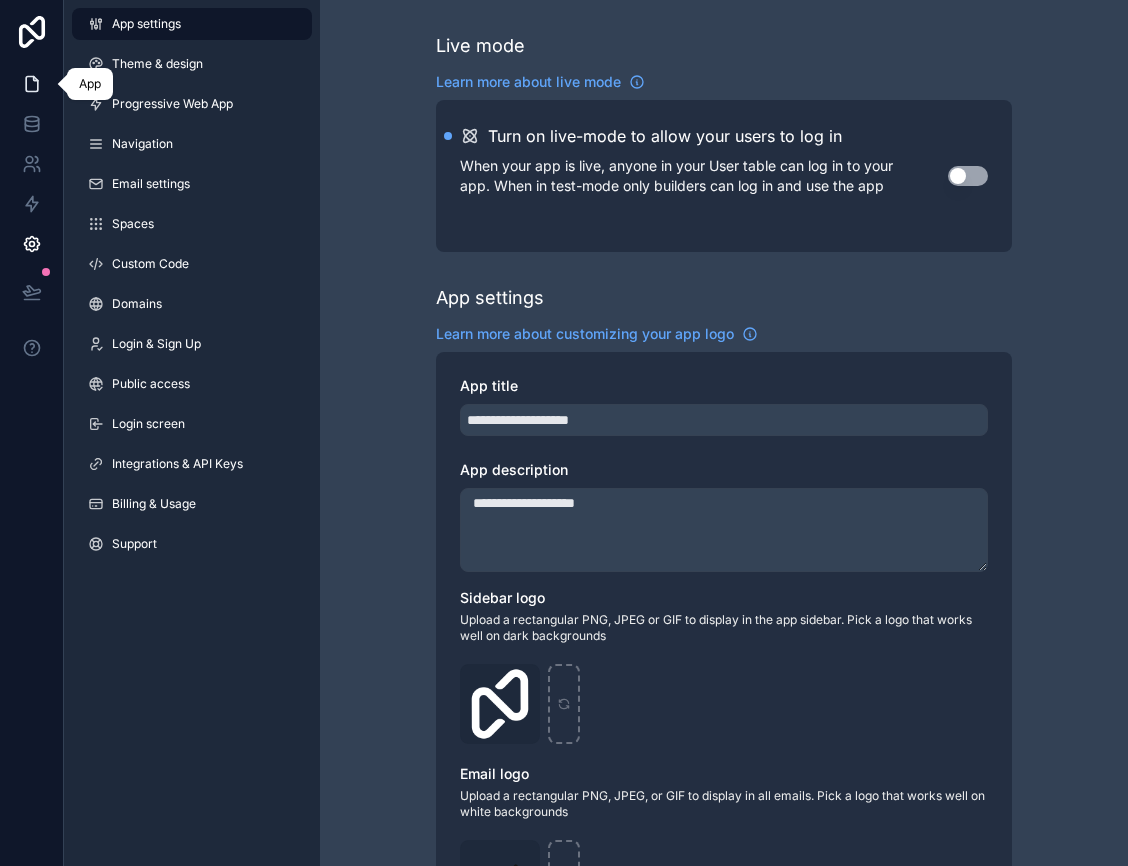 click 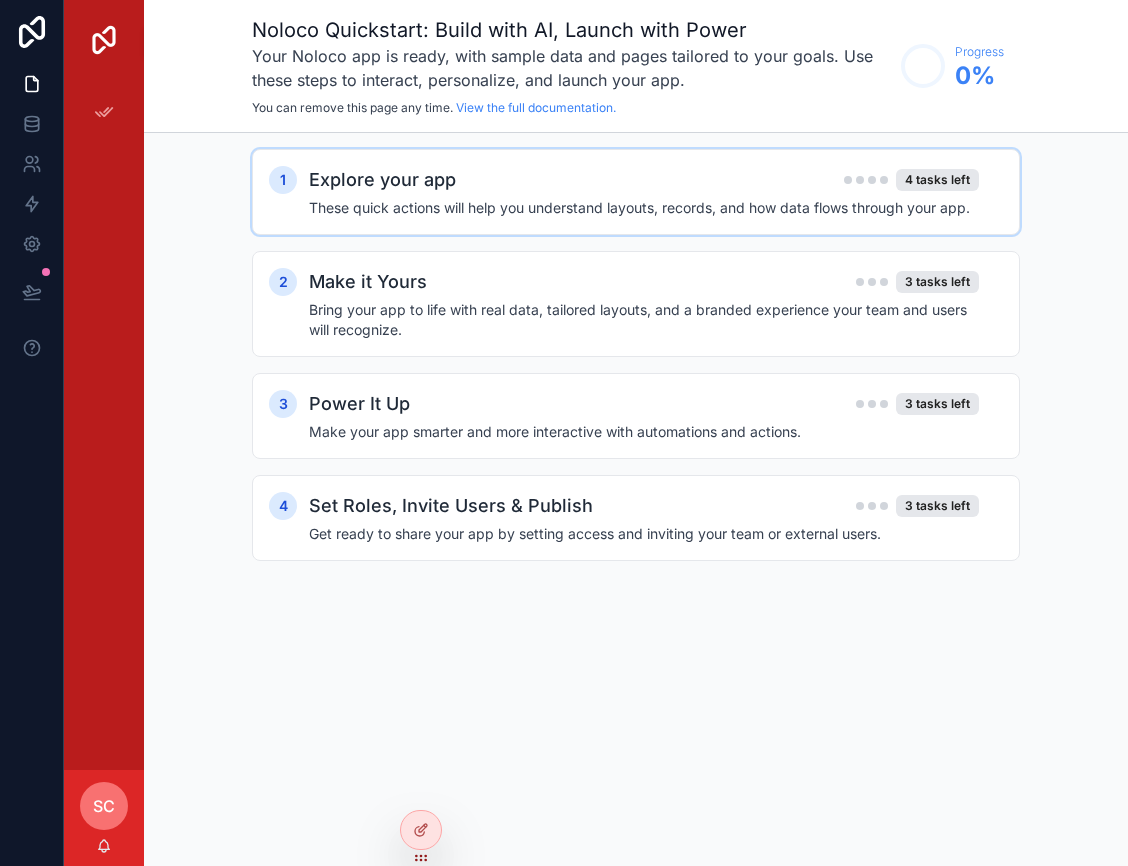 click on "1 Explore your app 4 tasks left These quick actions will help you understand layouts, records, and how data flows through your app." at bounding box center (636, 192) 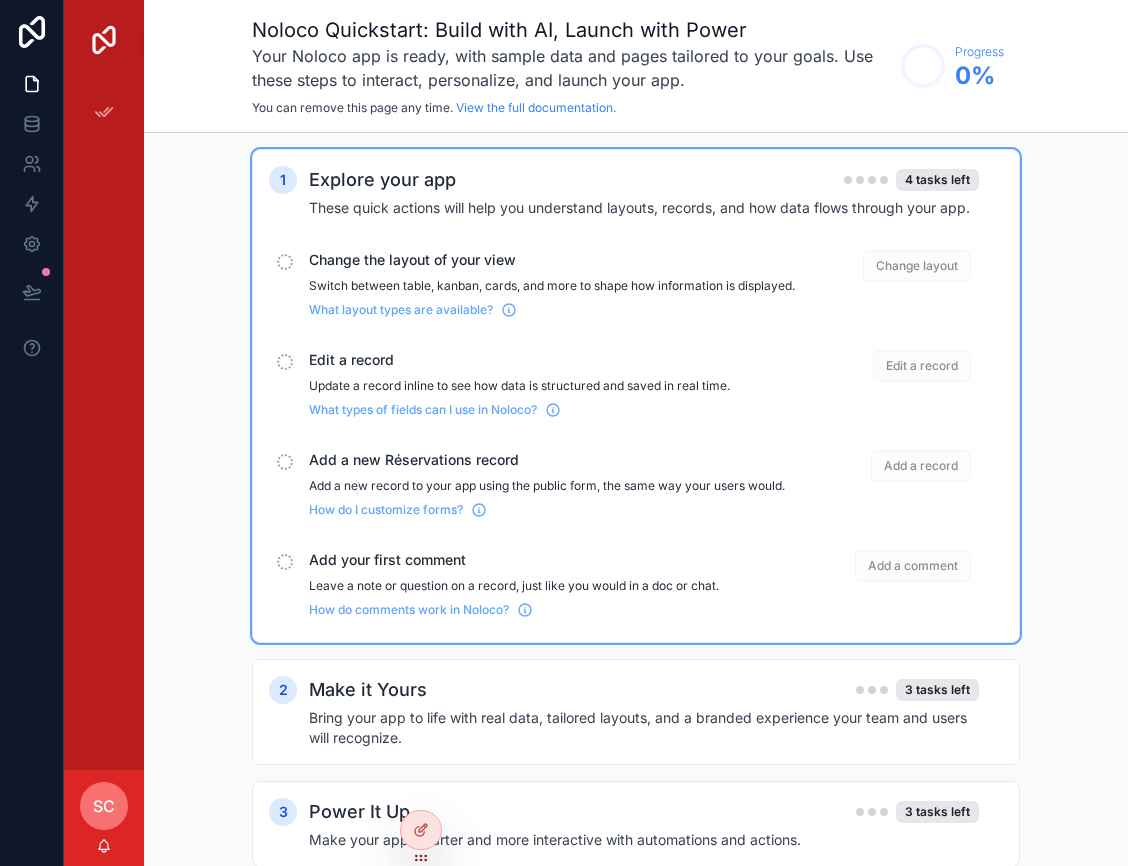 click on "Switch between table, kanban, cards, and more to shape how information is displayed." at bounding box center [552, 286] 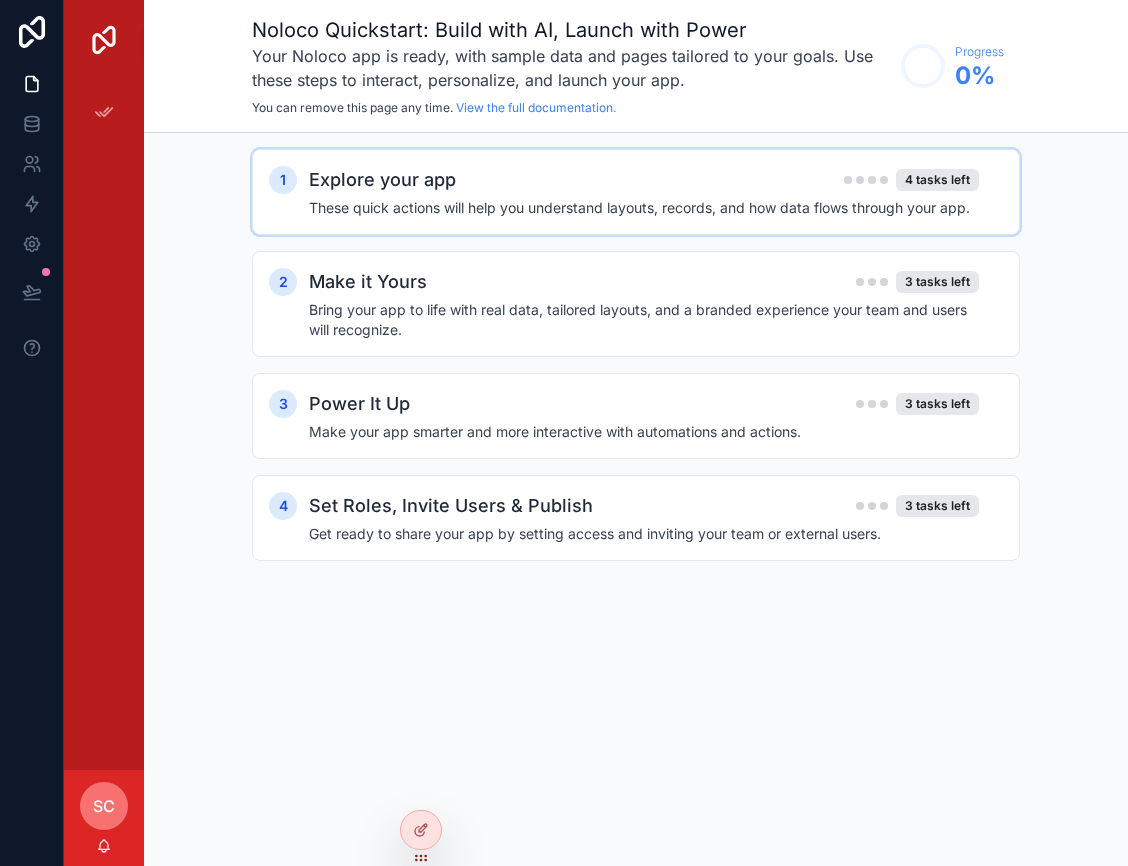 click on "1 Explore your app 4 tasks left These quick actions will help you understand layouts, records, and how data flows through your app." at bounding box center [636, 192] 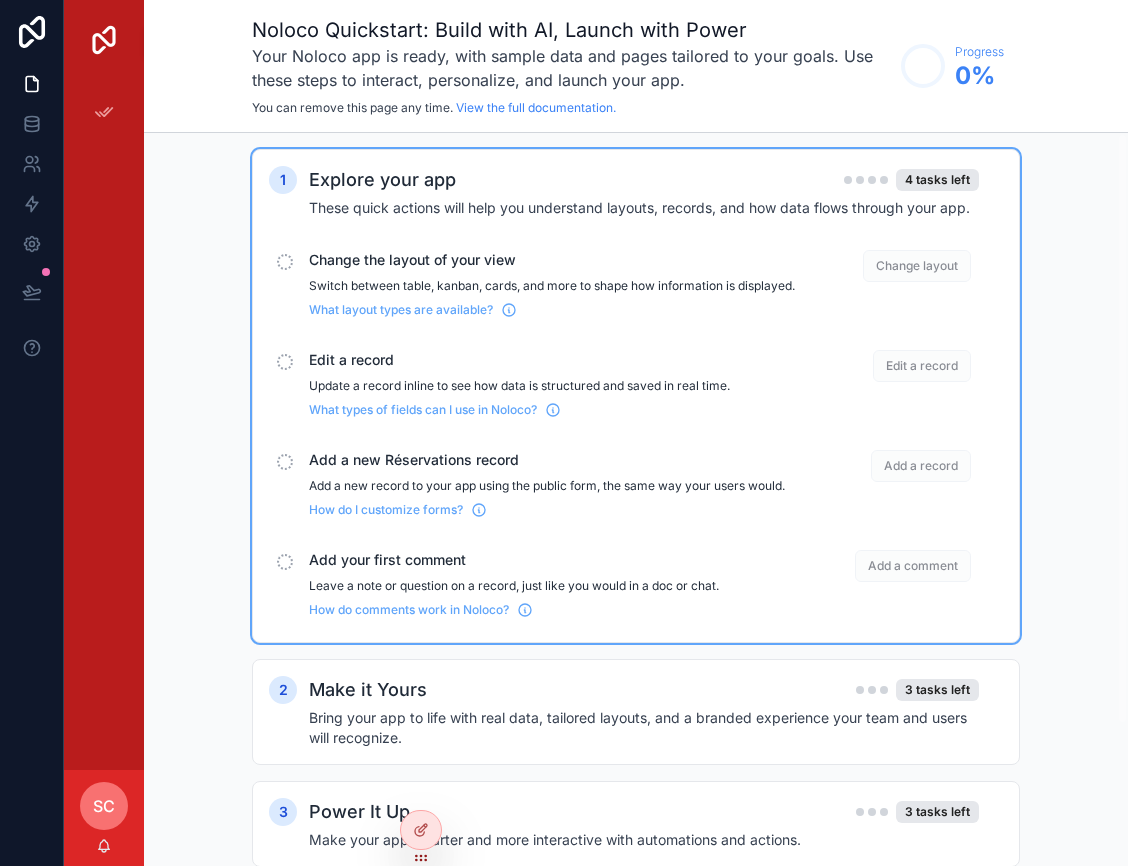 click on "Change layout" at bounding box center [917, 266] 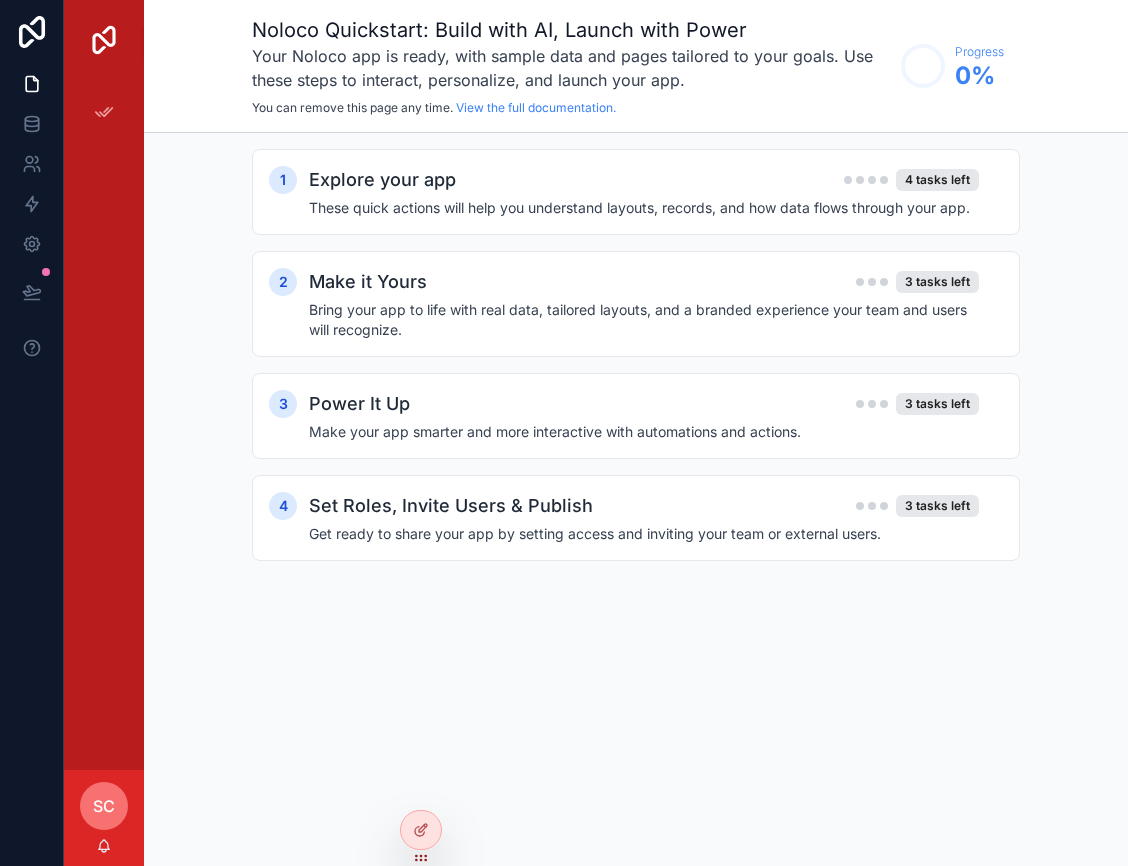 click on "Explore your app 4 tasks left" at bounding box center (644, 180) 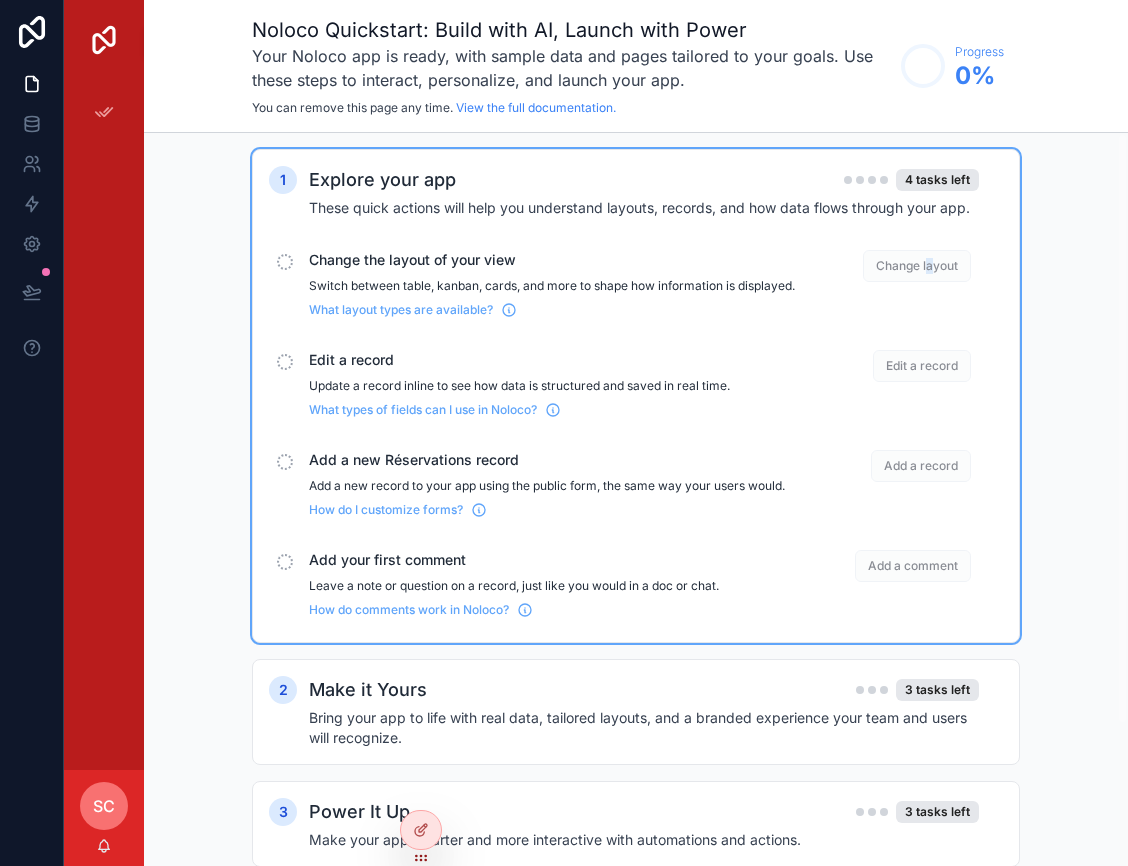 click on "Change layout" at bounding box center (917, 266) 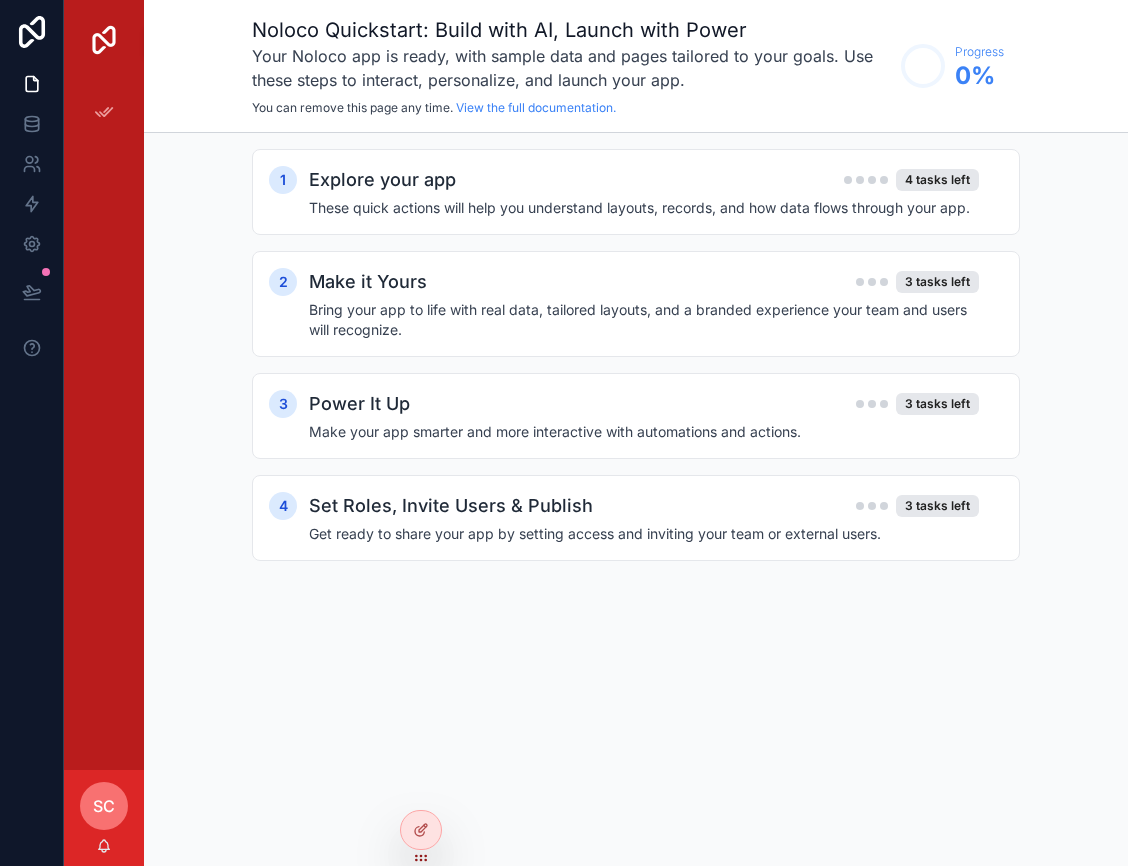 click on "These quick actions will help you understand layouts, records, and how data flows through your app." at bounding box center (644, 208) 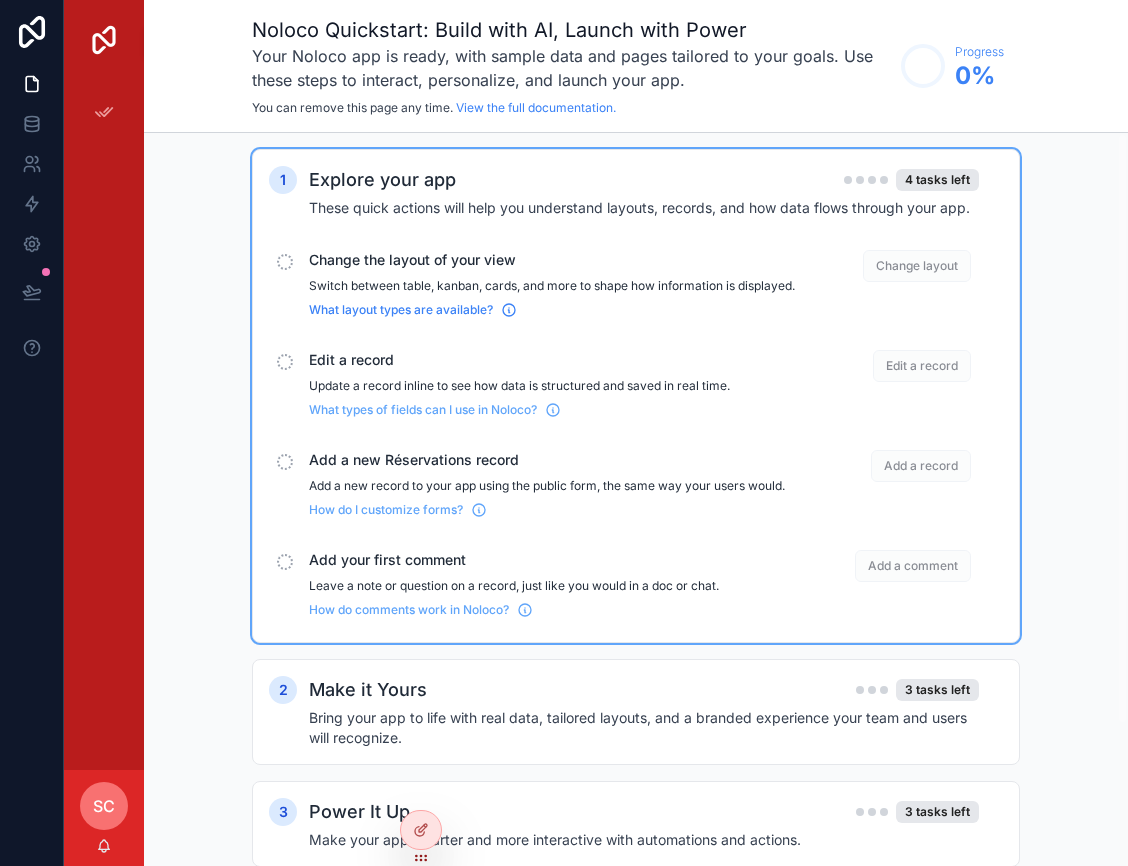 click on "What layout types are available?" at bounding box center [401, 310] 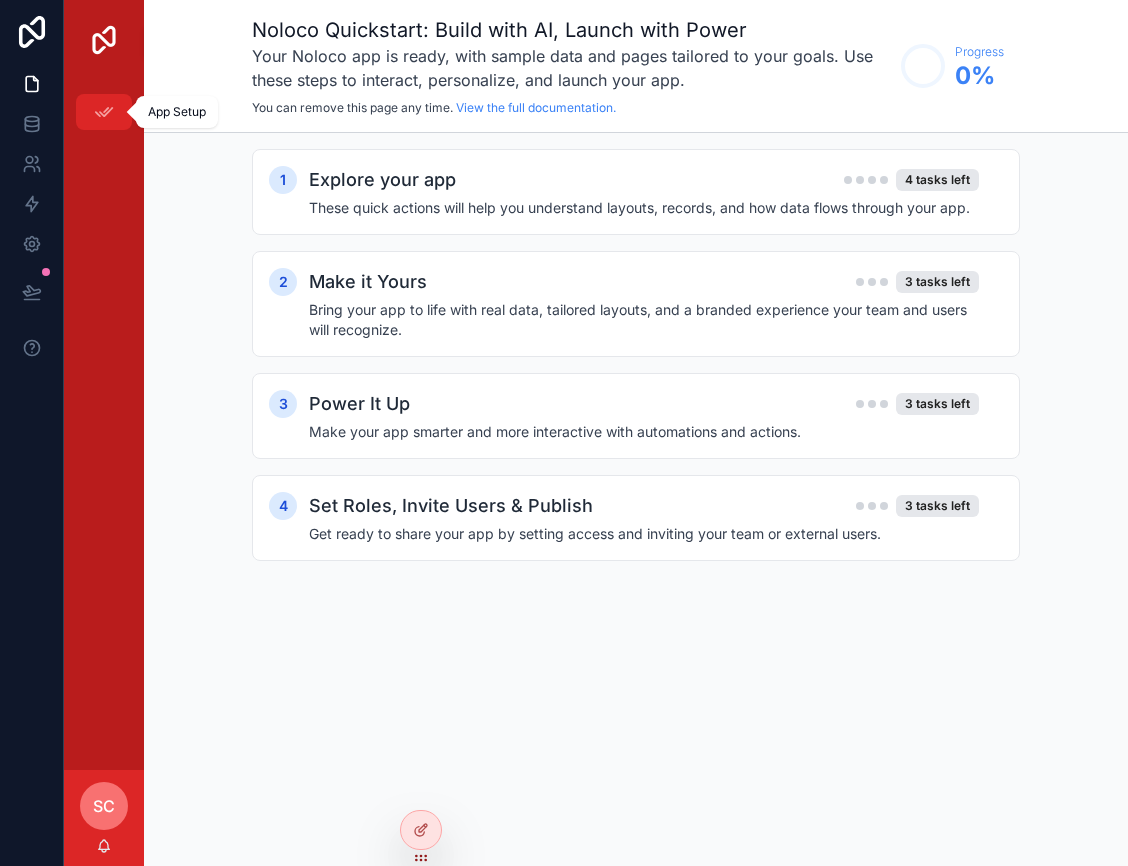 click at bounding box center [104, 112] 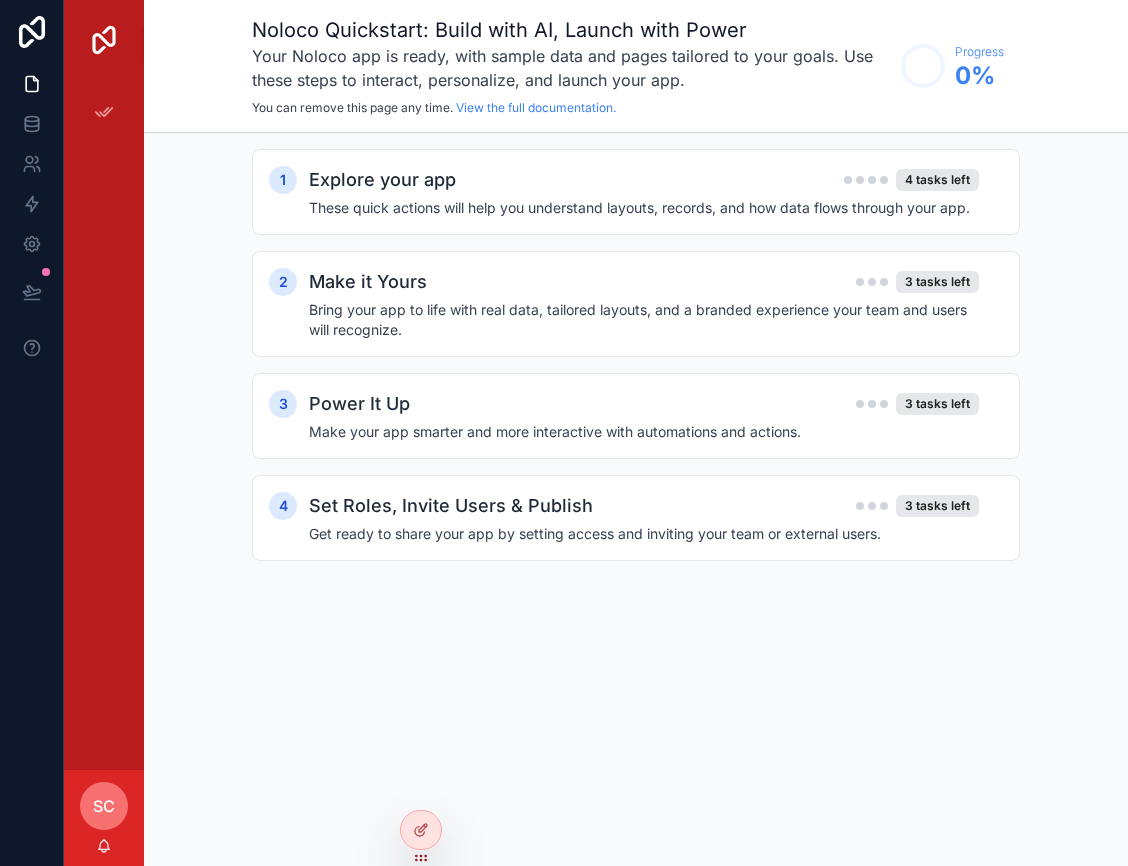 click at bounding box center (104, 40) 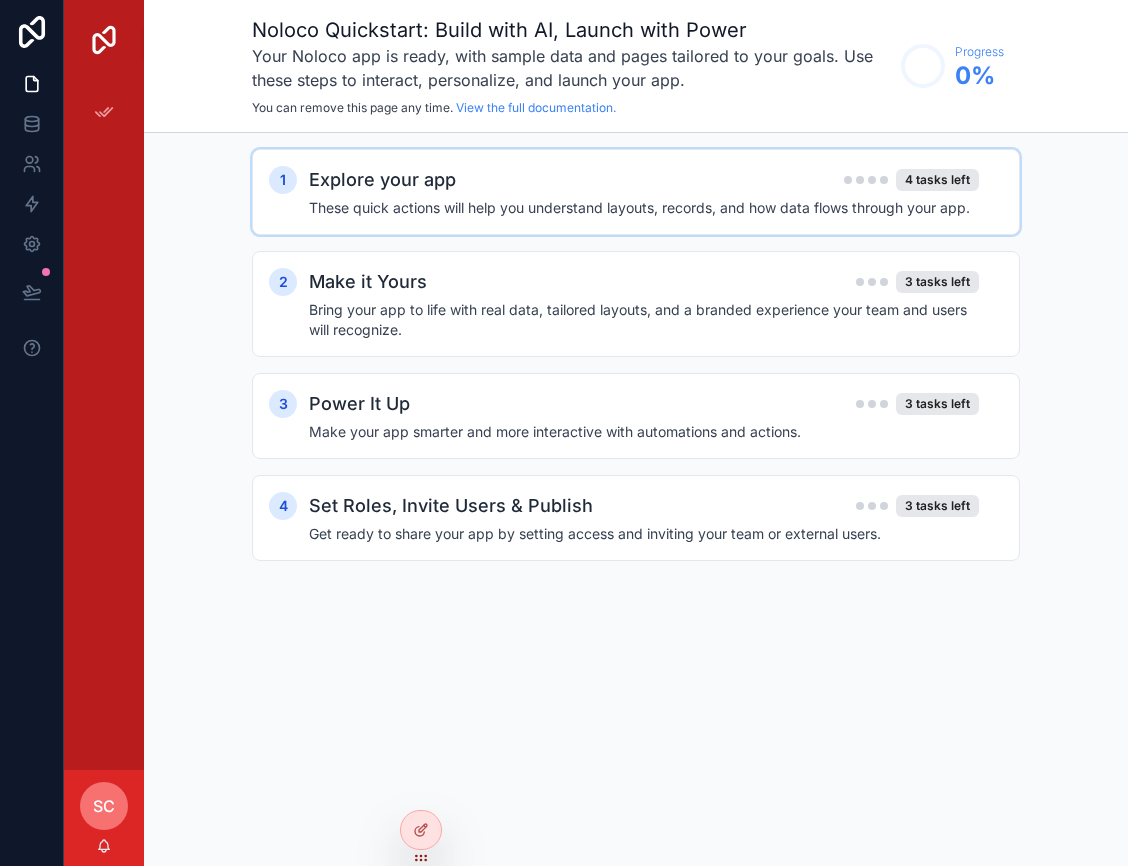 click on "Explore your app 4 tasks left These quick actions will help you understand layouts, records, and how data flows through your app." at bounding box center (656, 192) 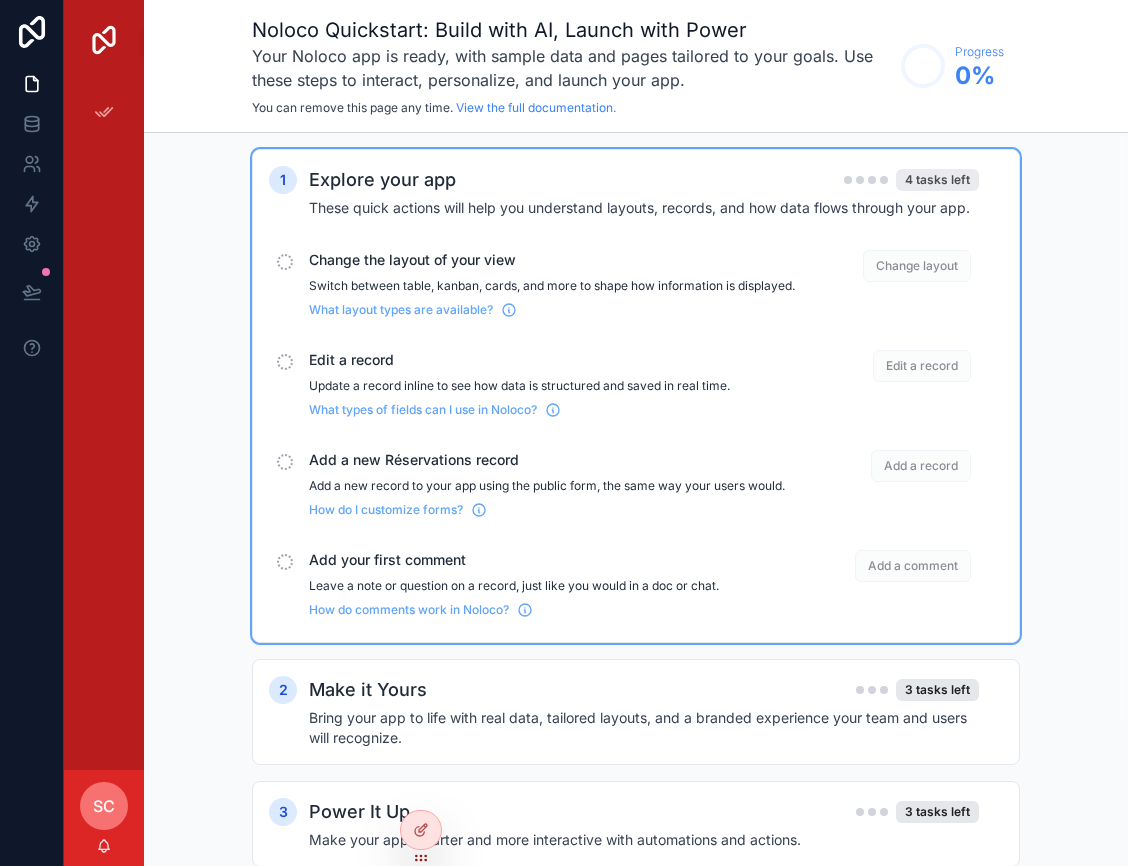 click on "4 tasks left" at bounding box center (937, 180) 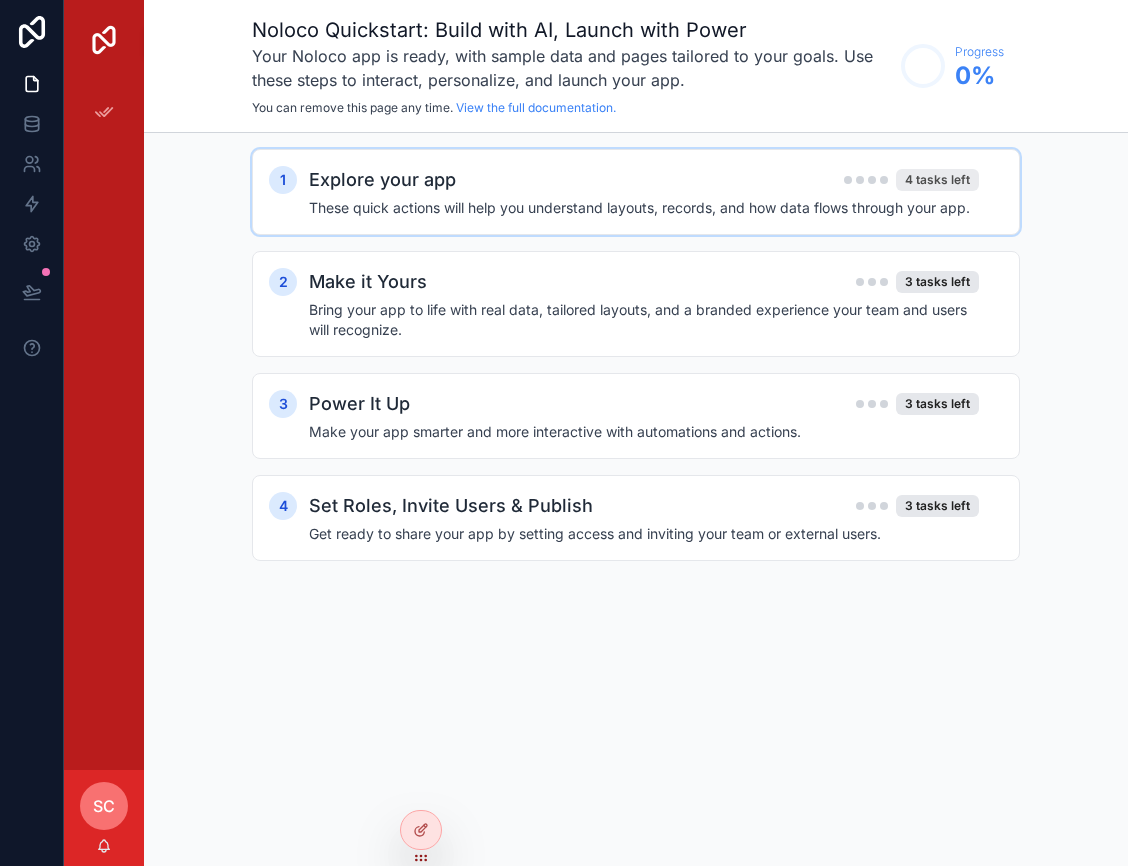 click on "4 tasks left" at bounding box center [937, 180] 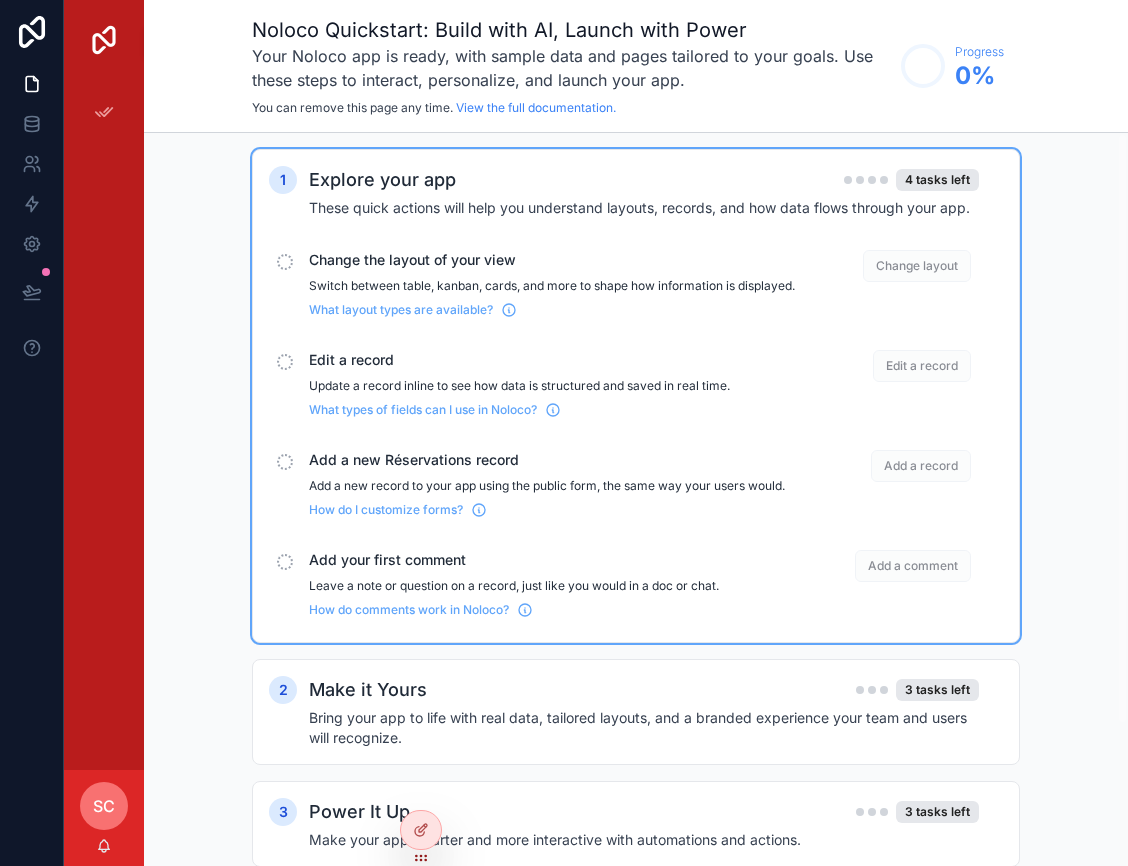 click 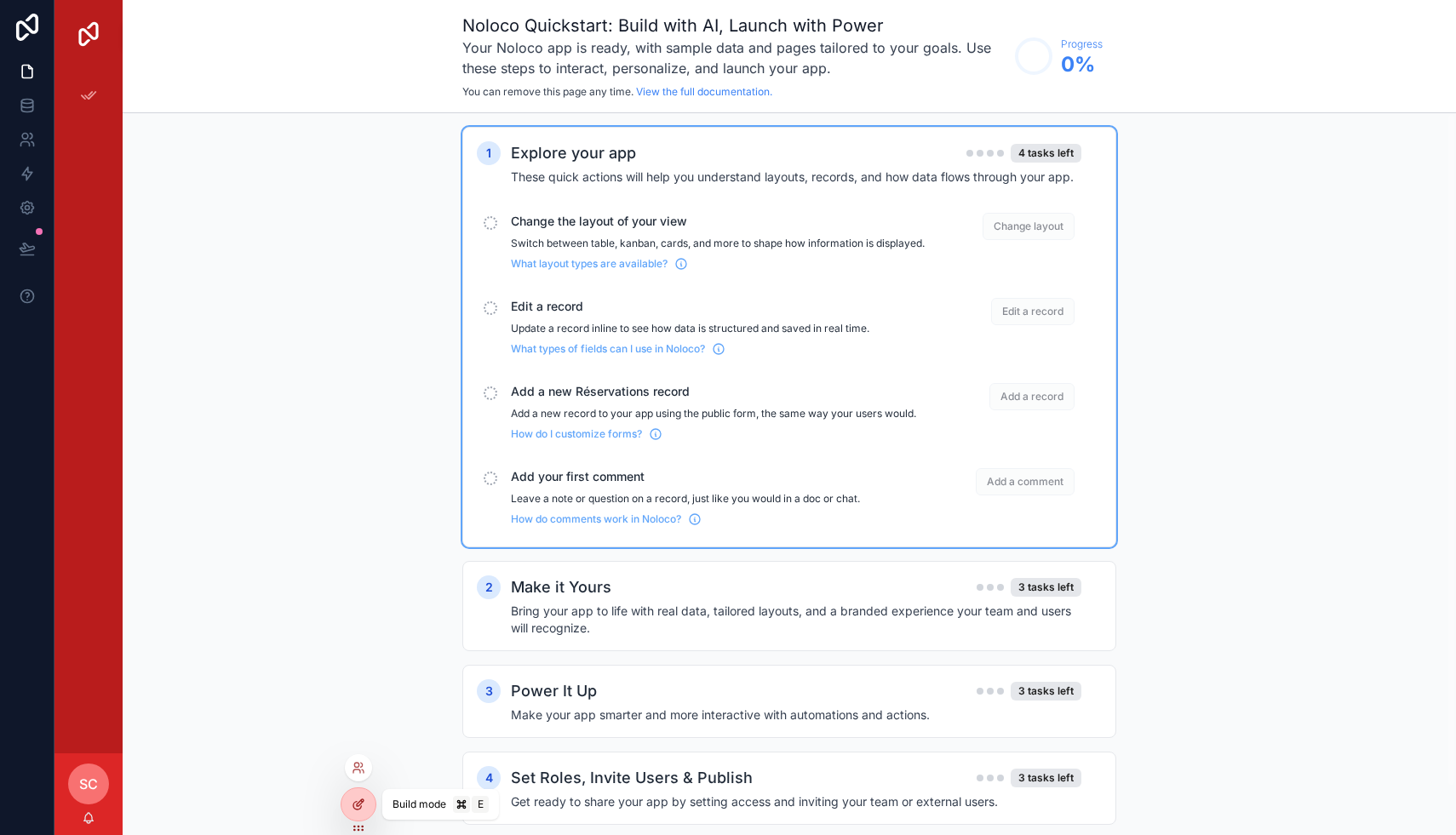 click 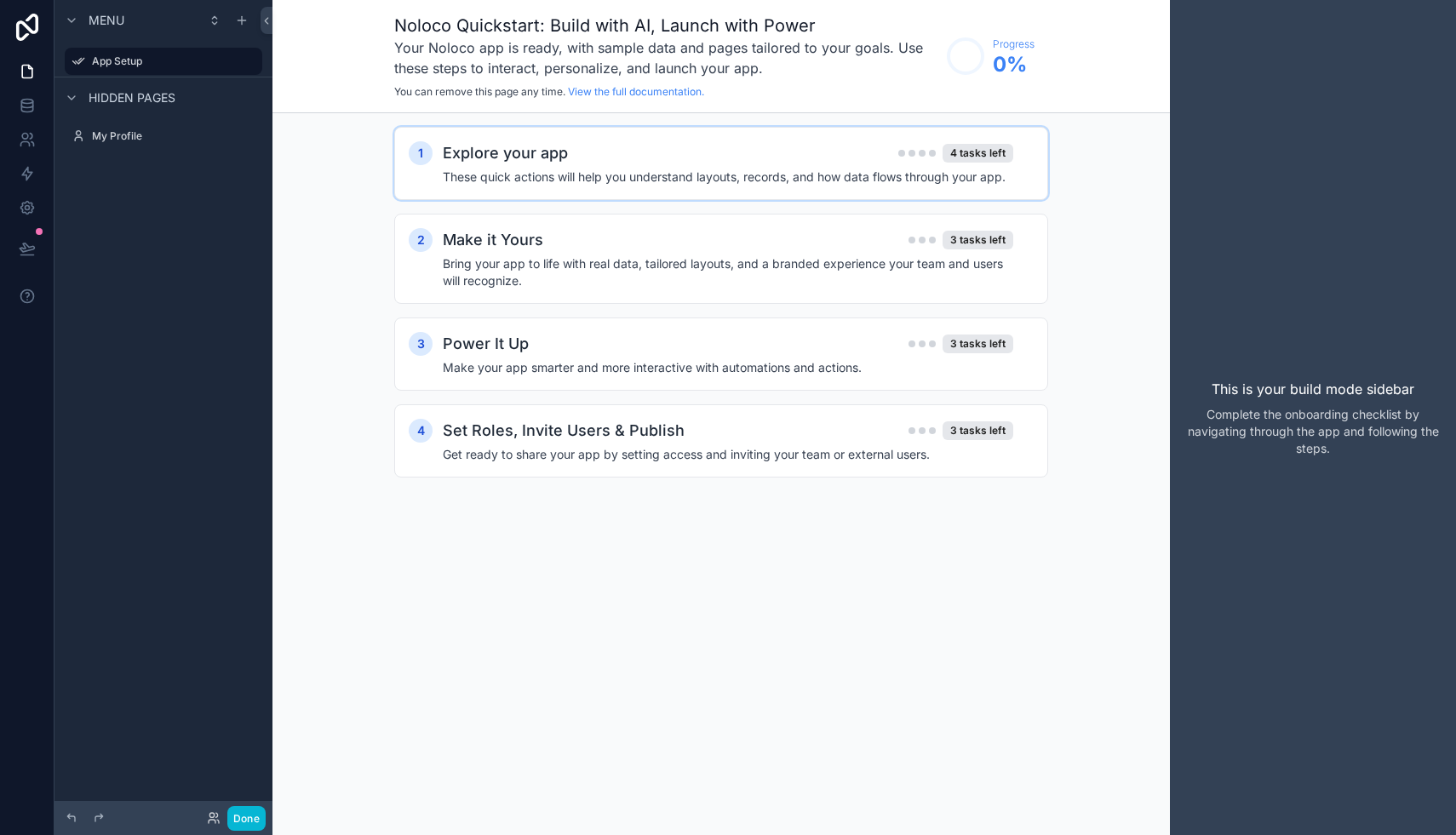 click on "Explore your app 4 tasks left" at bounding box center (728, 153) 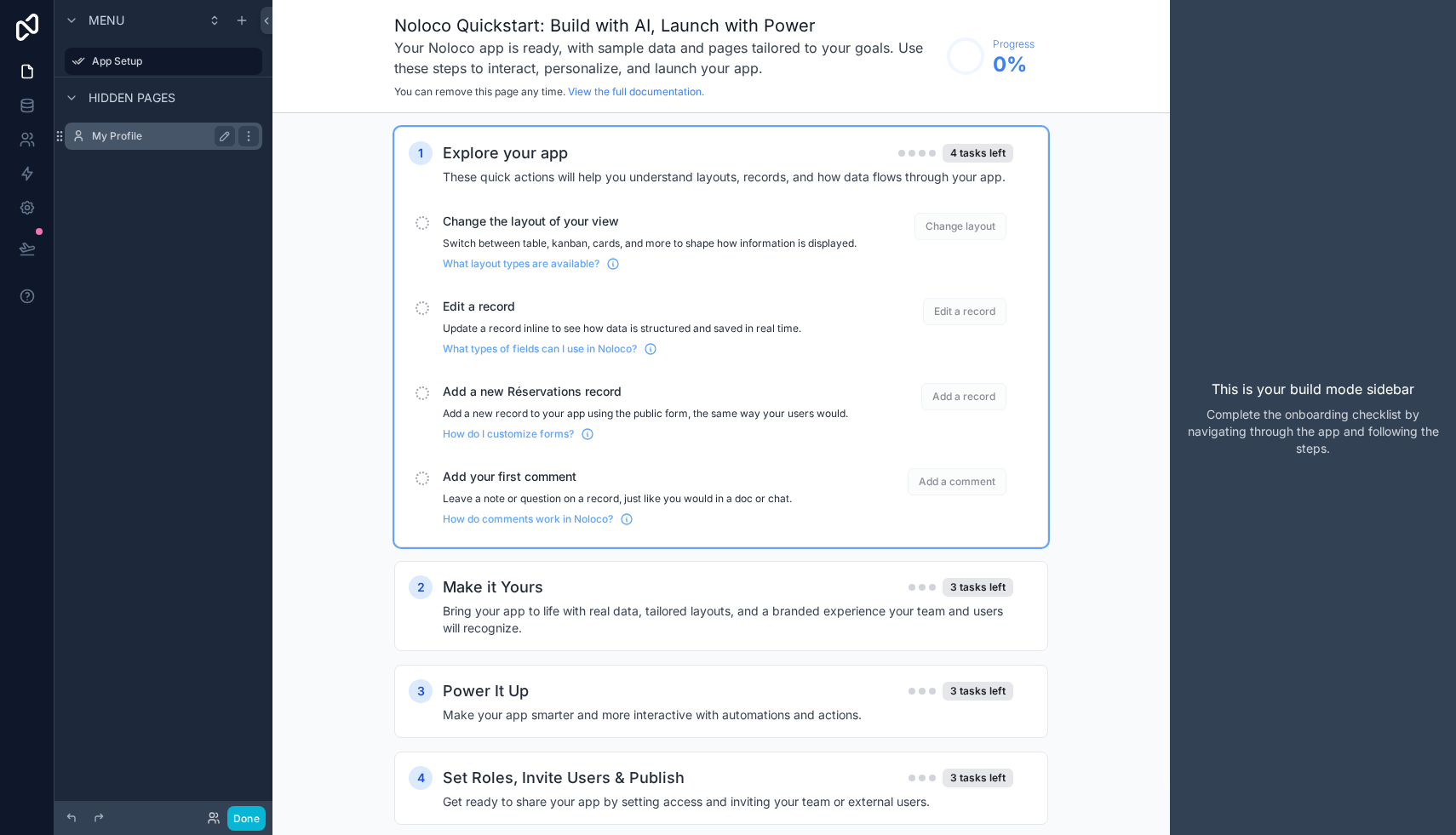 click on "My Profile" at bounding box center (160, 136) 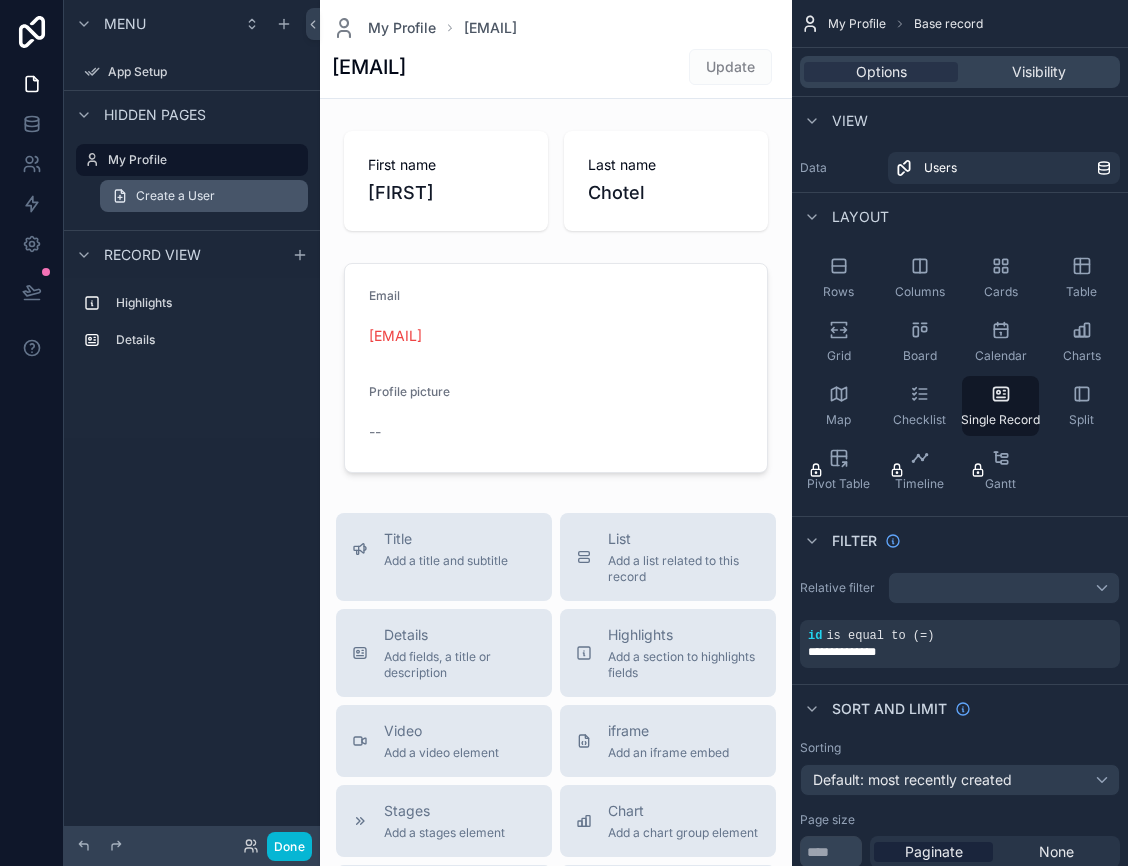click on "Create a User" at bounding box center (175, 196) 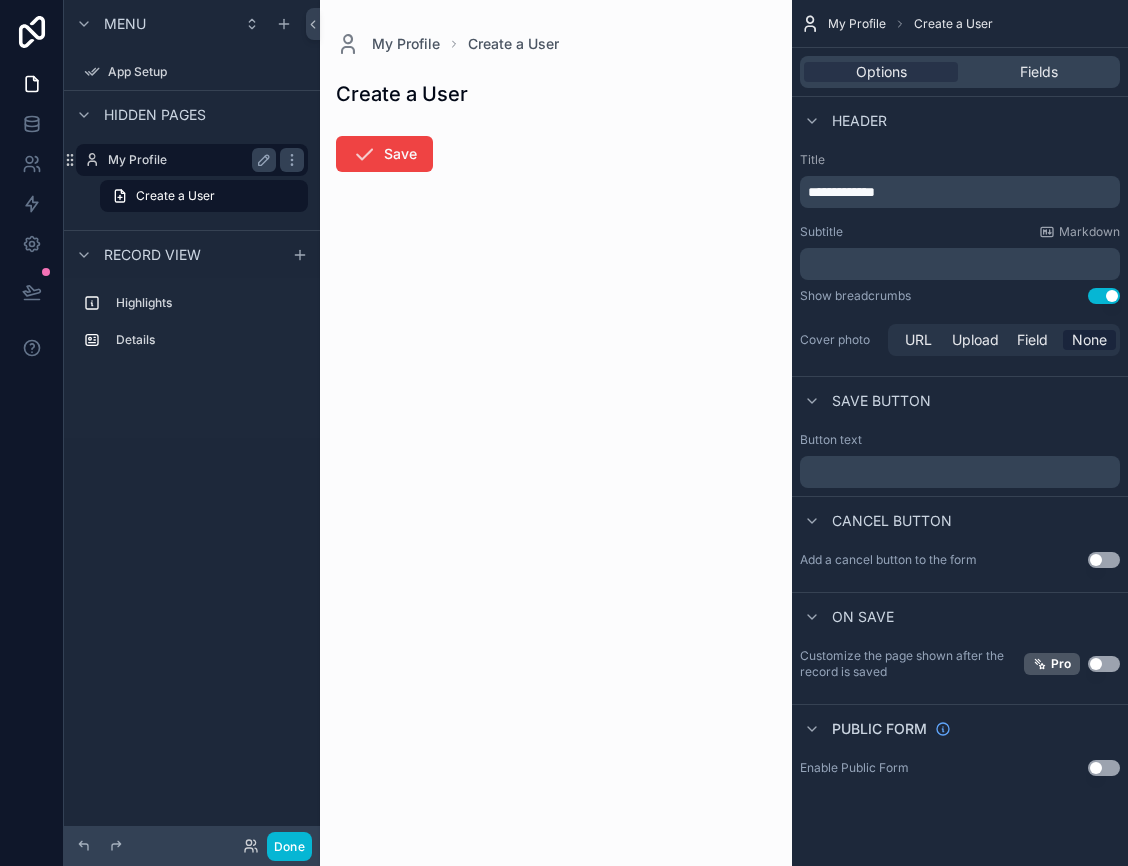 click on "My Profile" at bounding box center [188, 160] 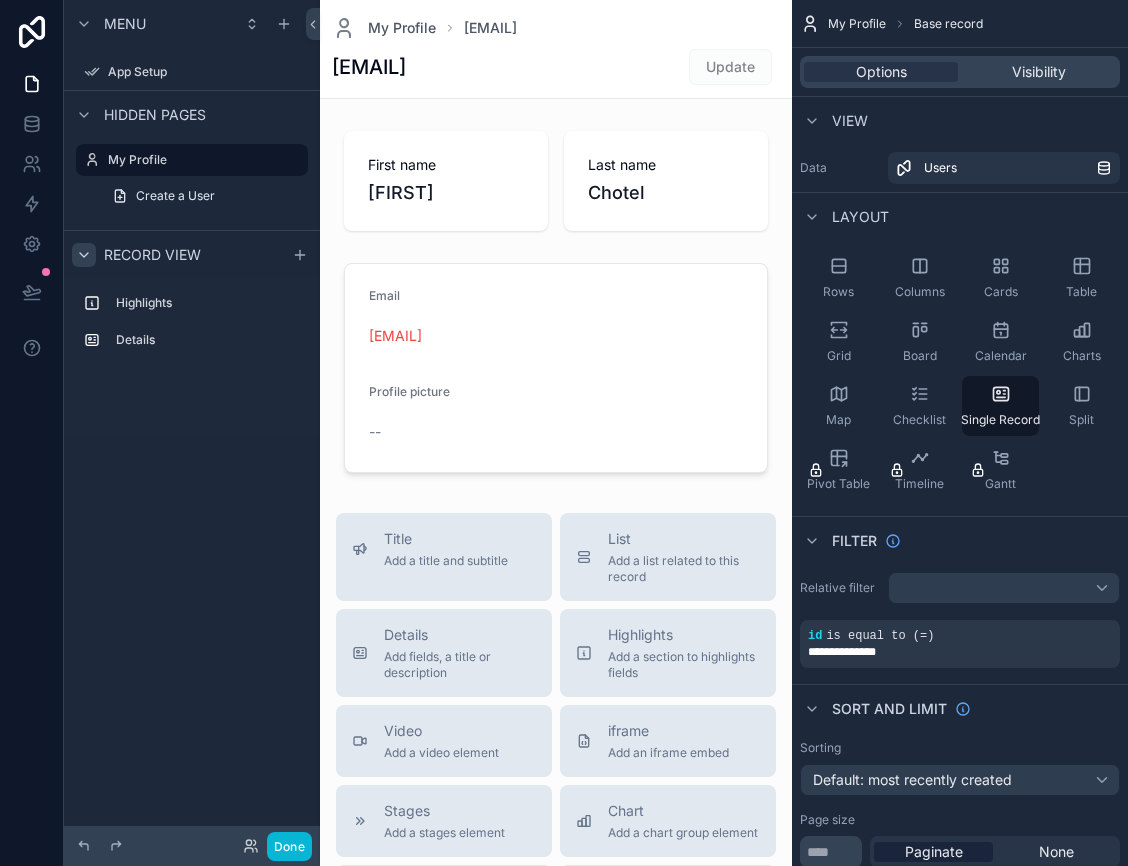 click 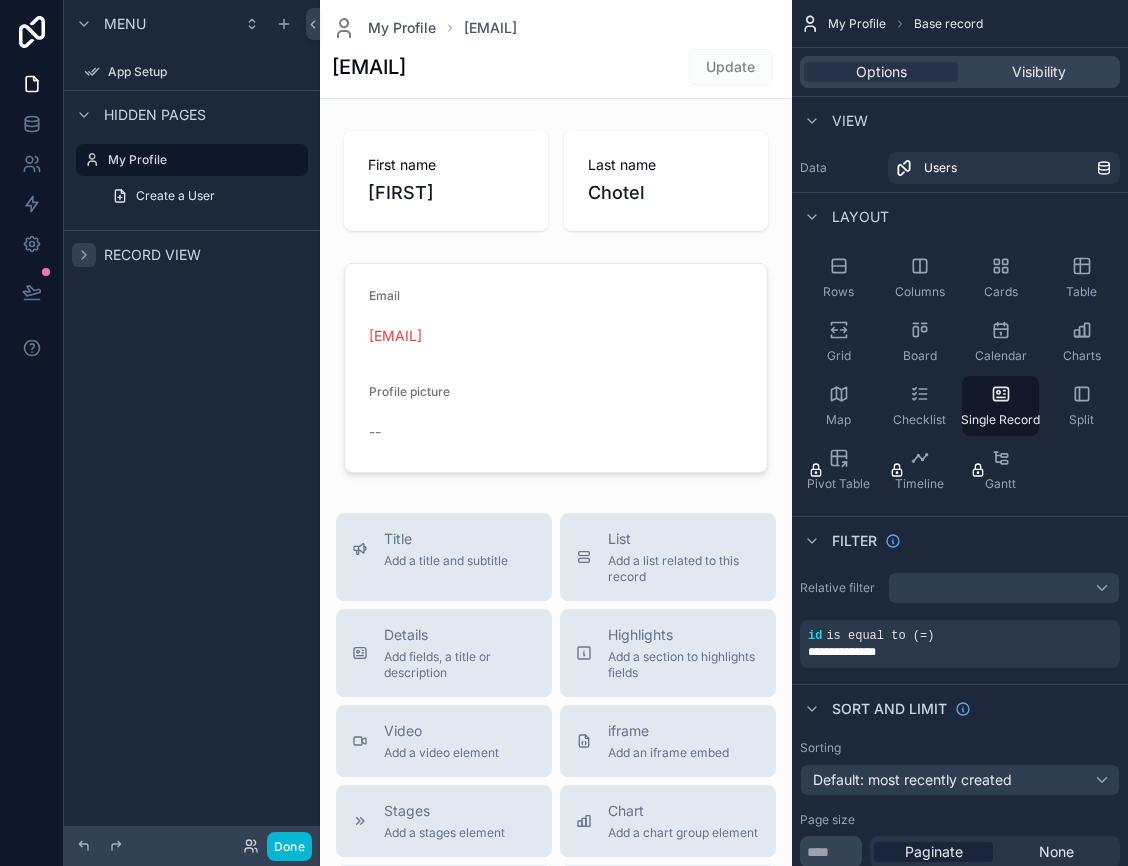 click 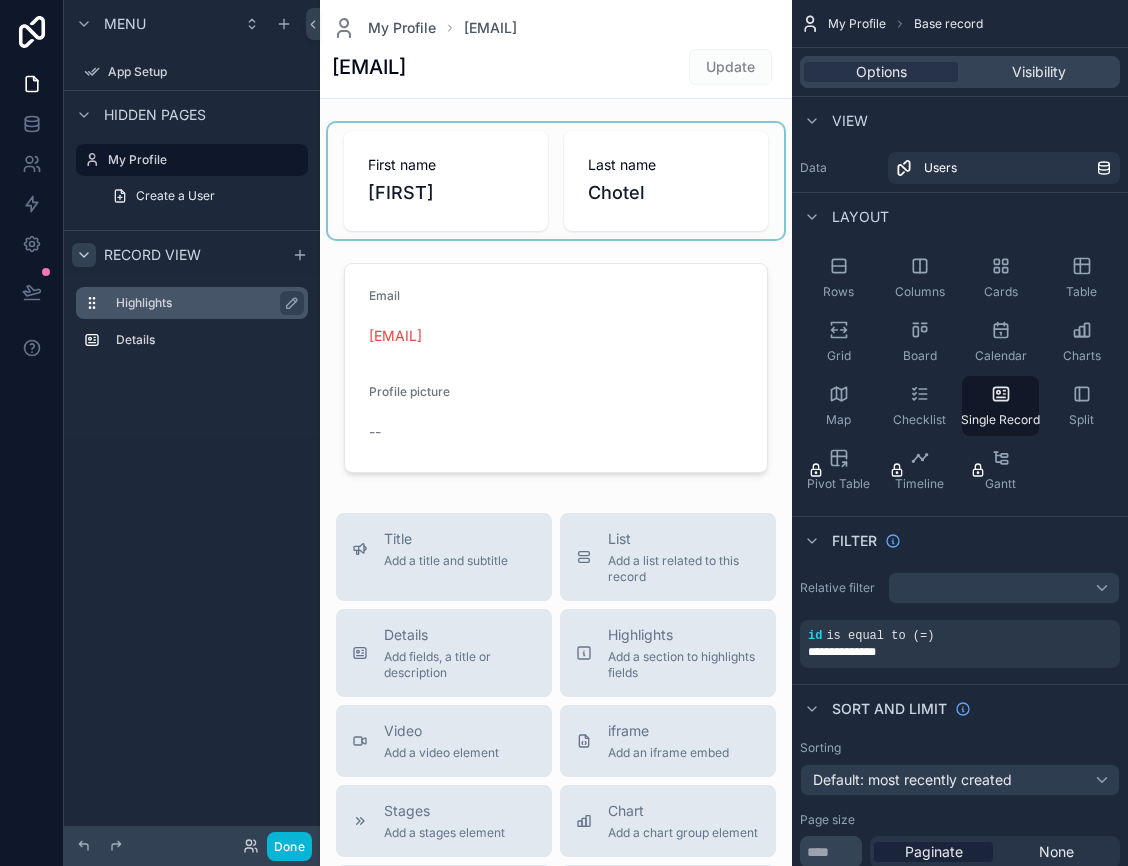 click on "Highlights" at bounding box center [204, 303] 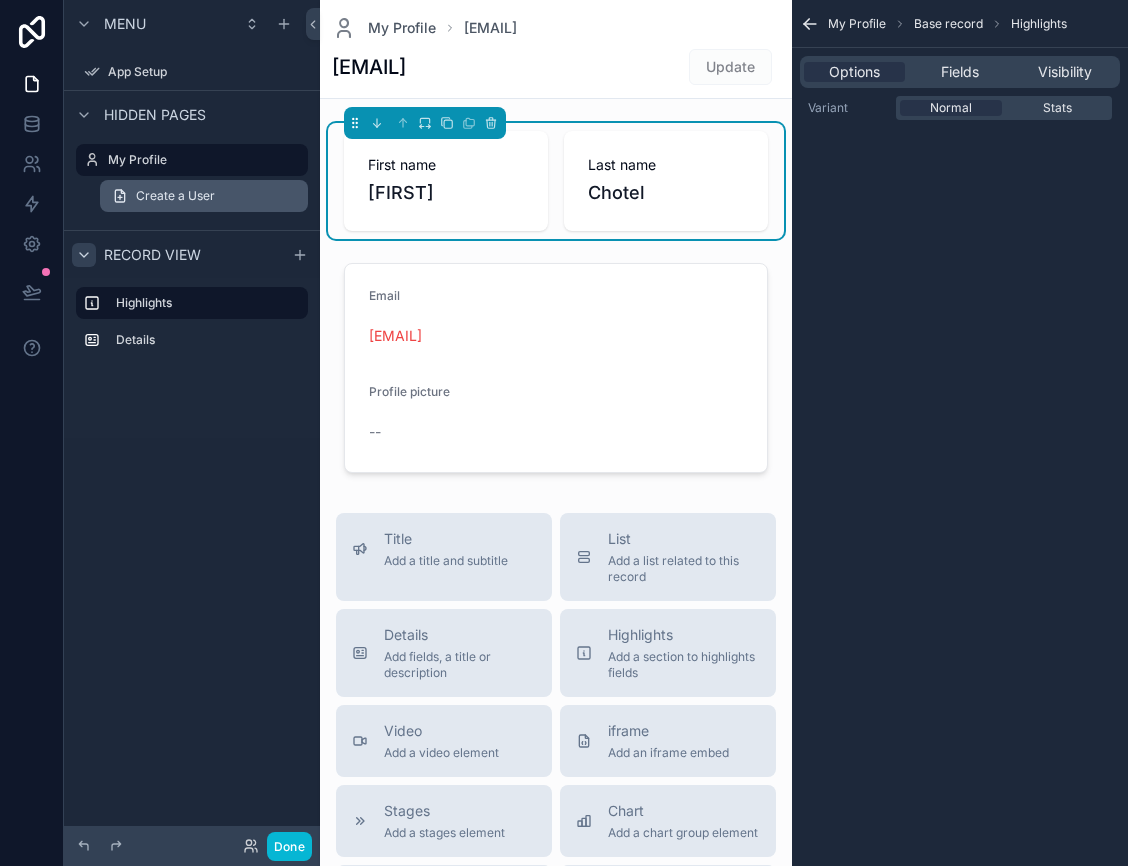 click 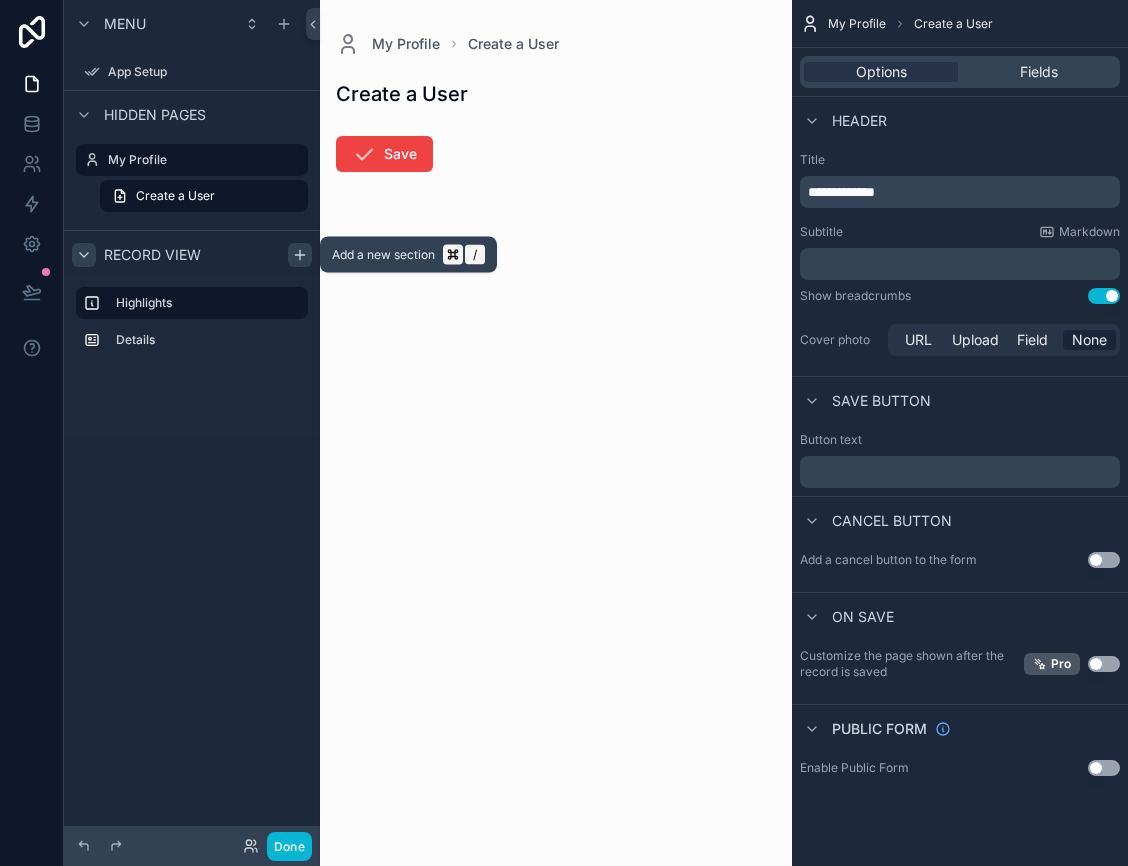 click 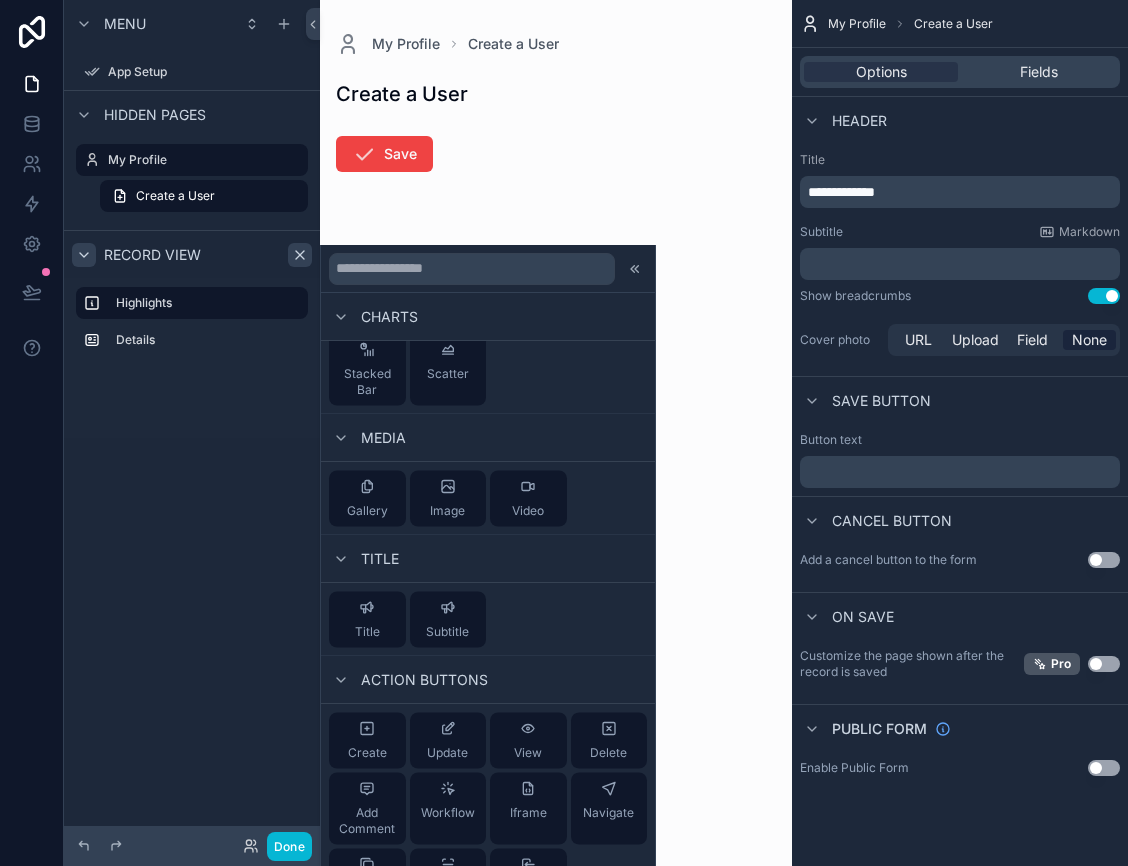 scroll, scrollTop: 0, scrollLeft: 0, axis: both 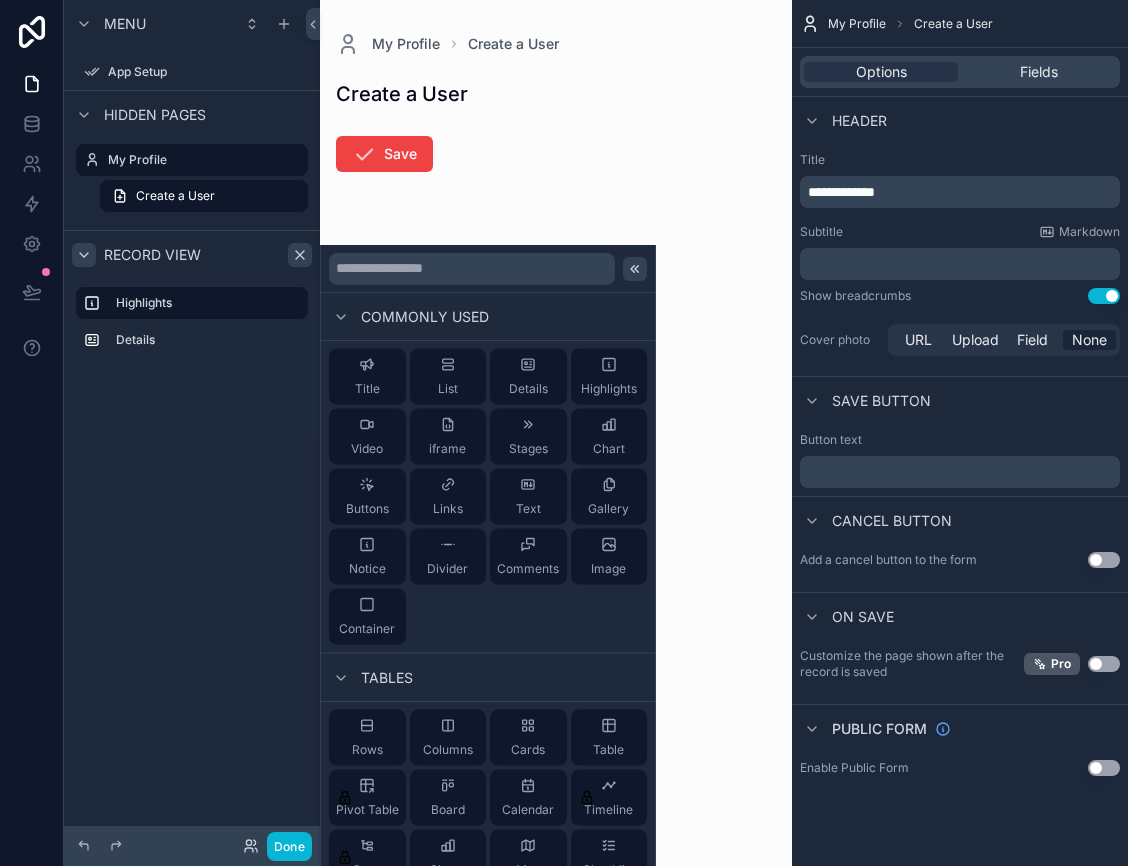 click 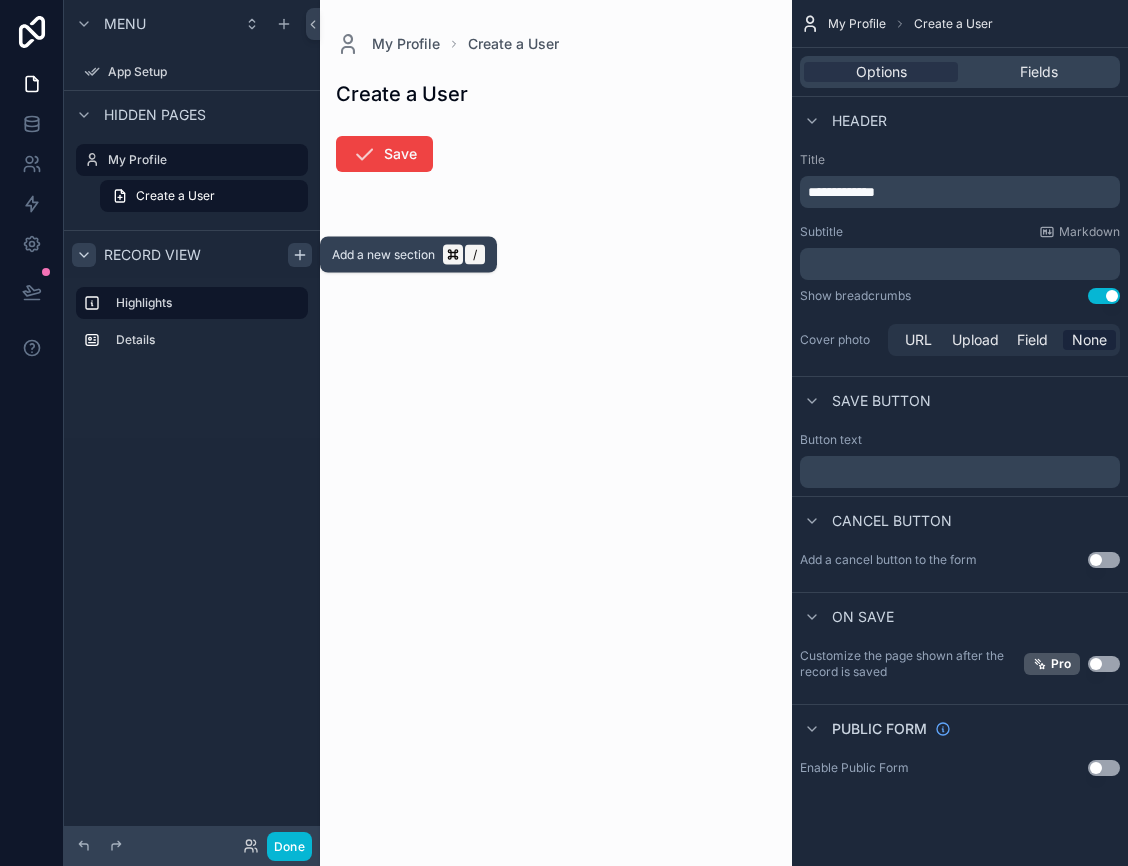 click 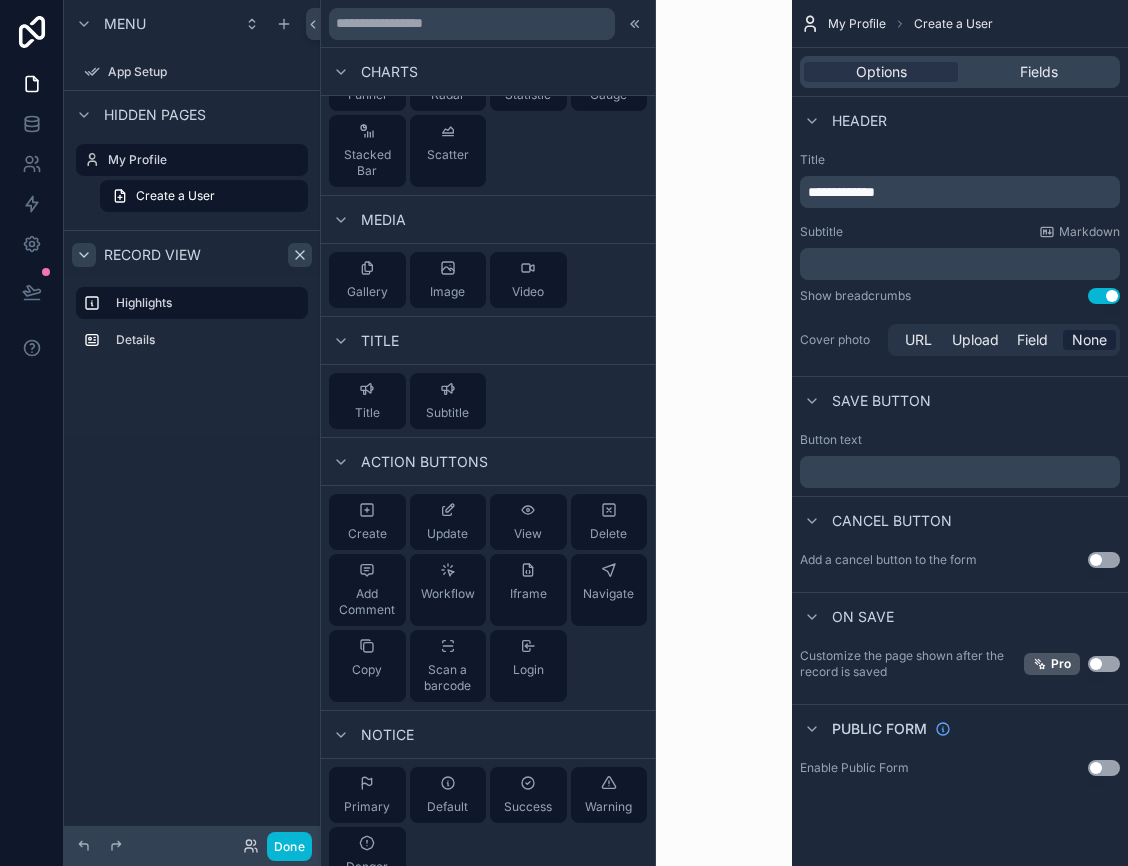 scroll, scrollTop: 797, scrollLeft: 0, axis: vertical 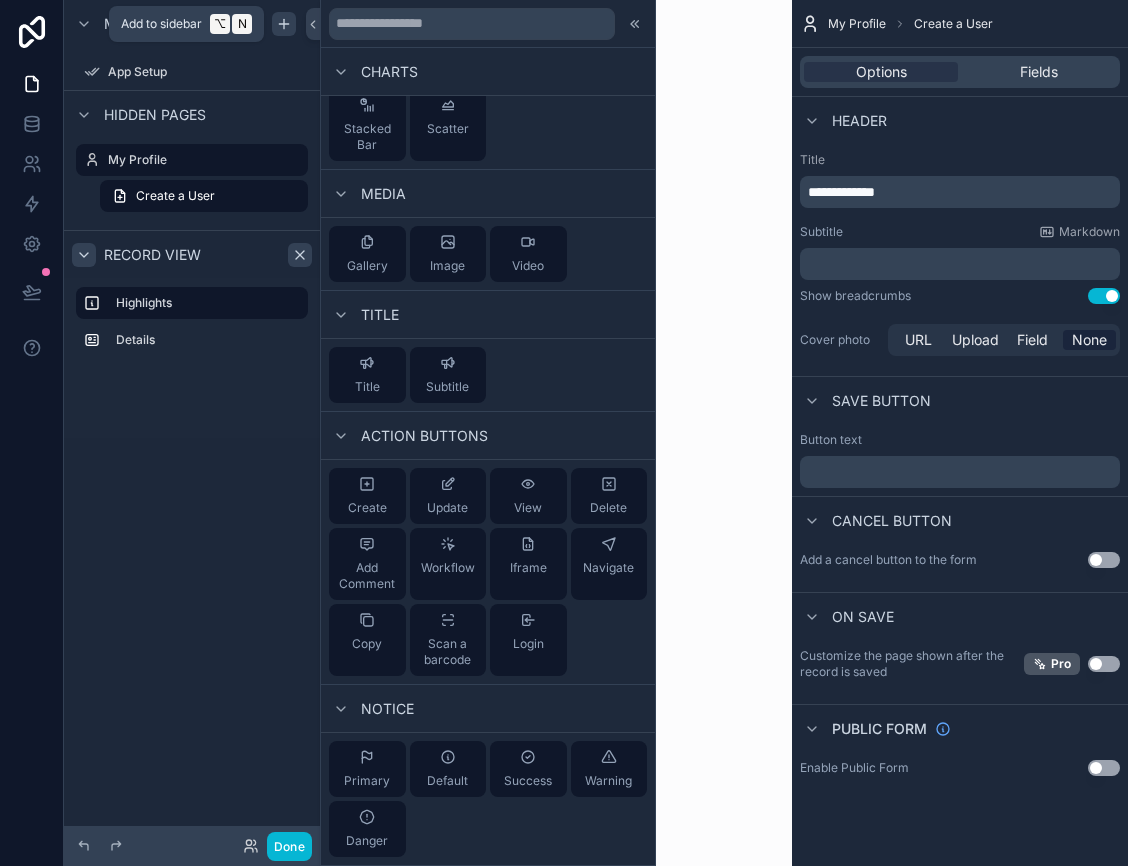 click at bounding box center (284, 24) 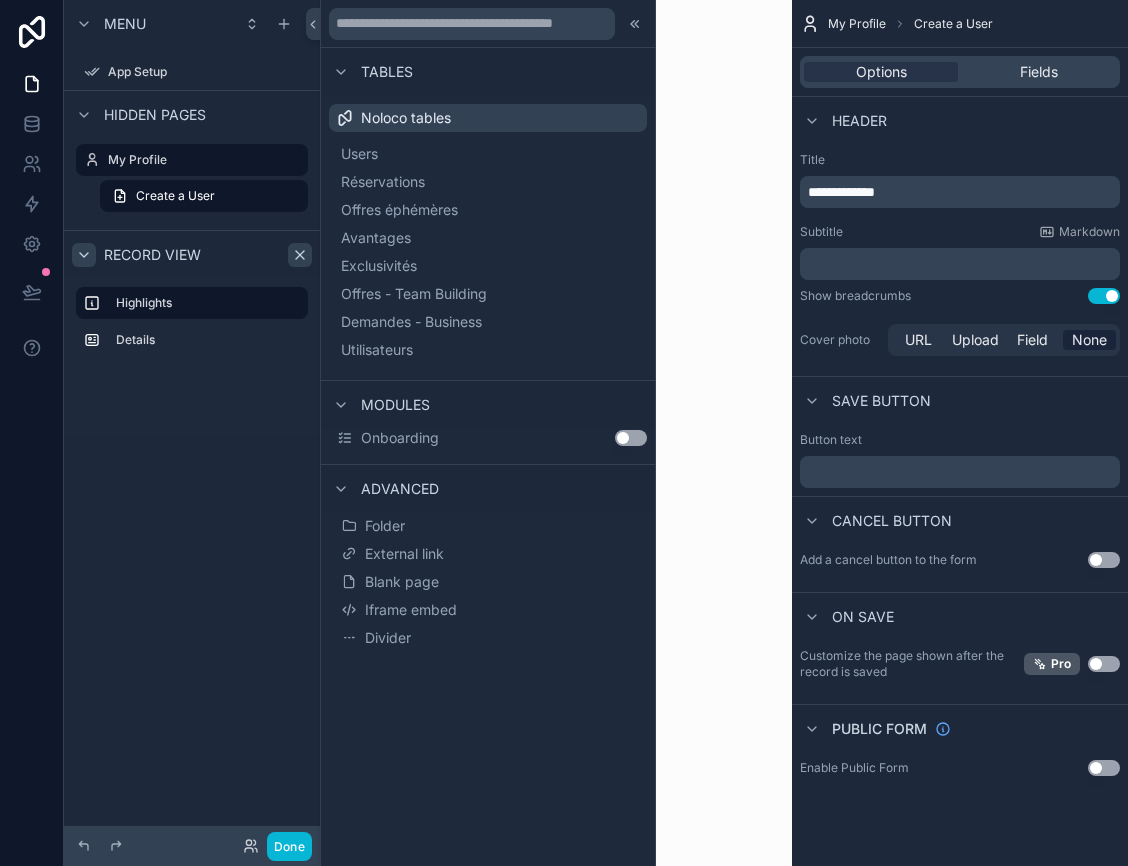 click on "Record view" at bounding box center (192, 254) 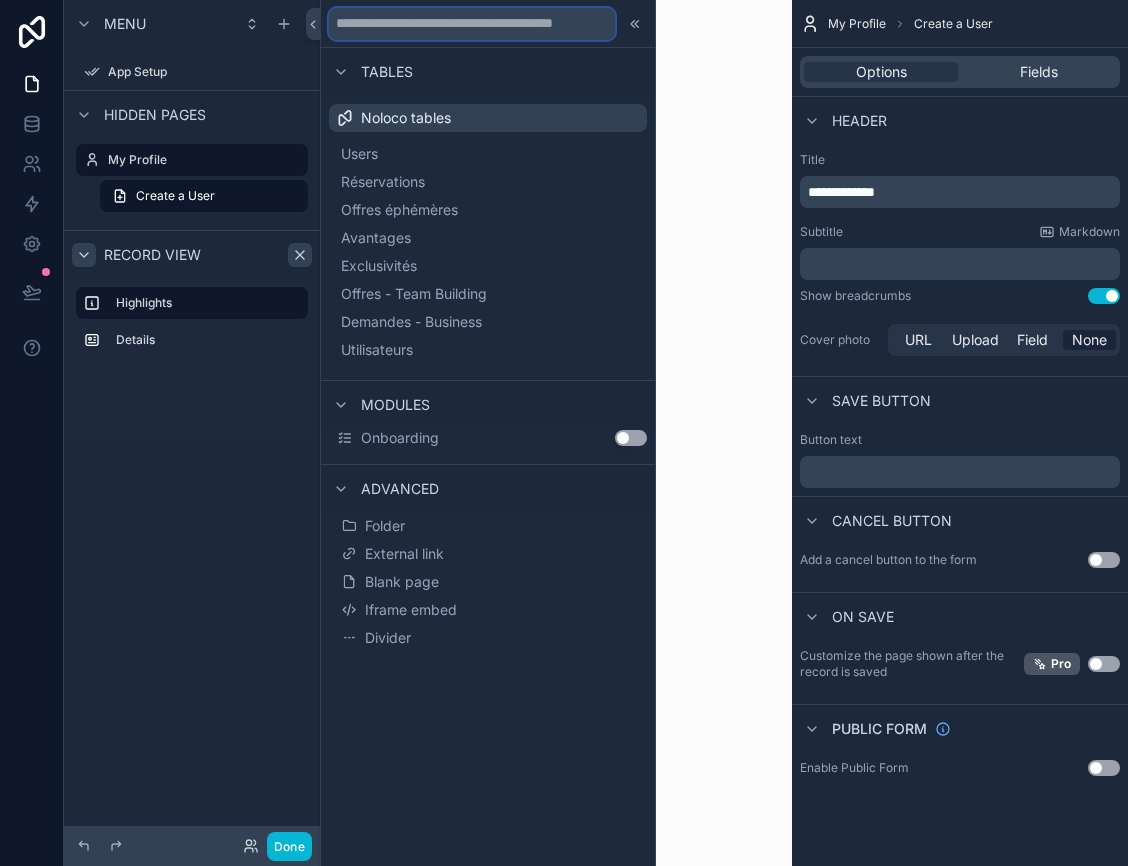 click at bounding box center (472, 24) 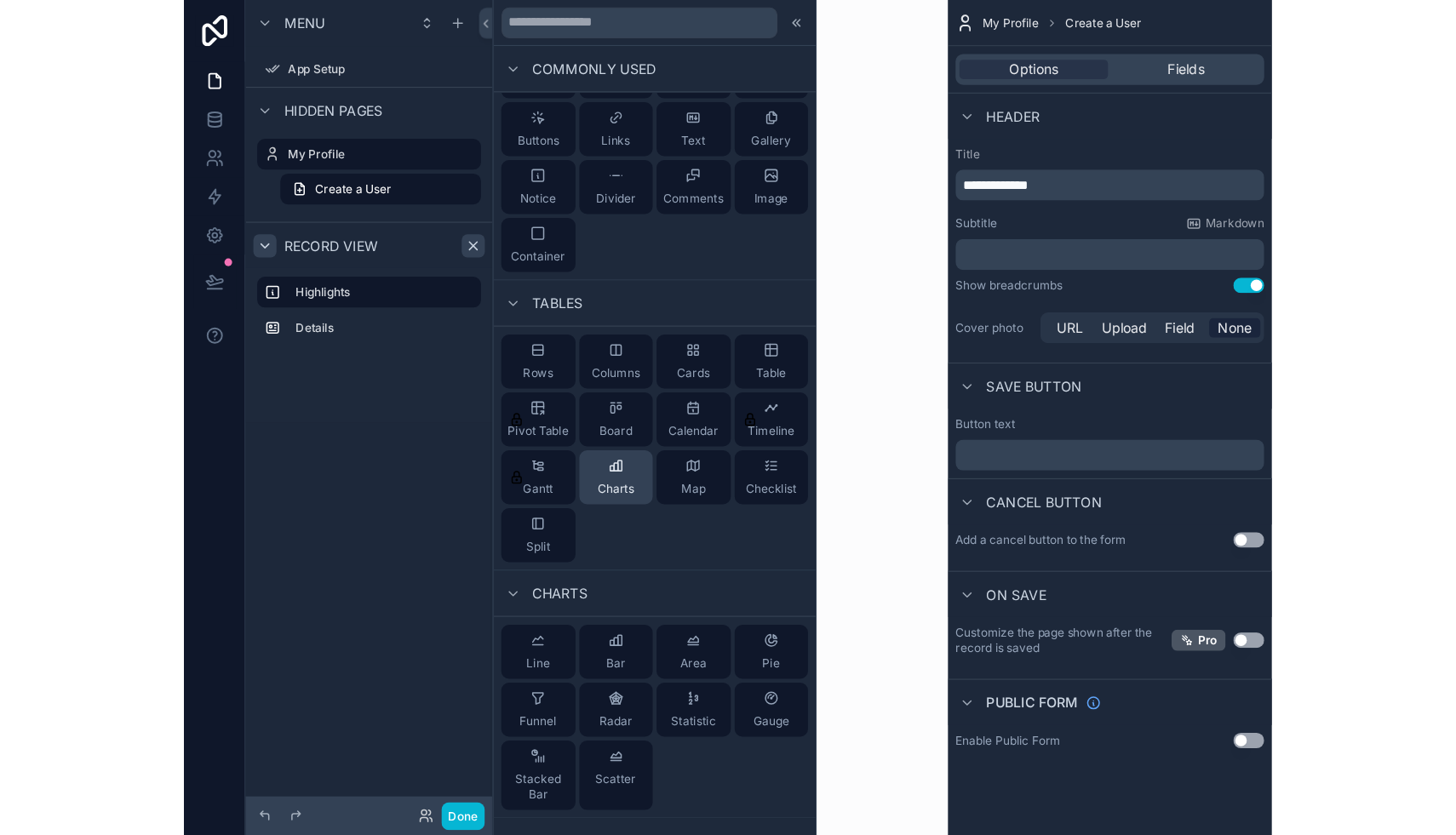 scroll, scrollTop: 0, scrollLeft: 0, axis: both 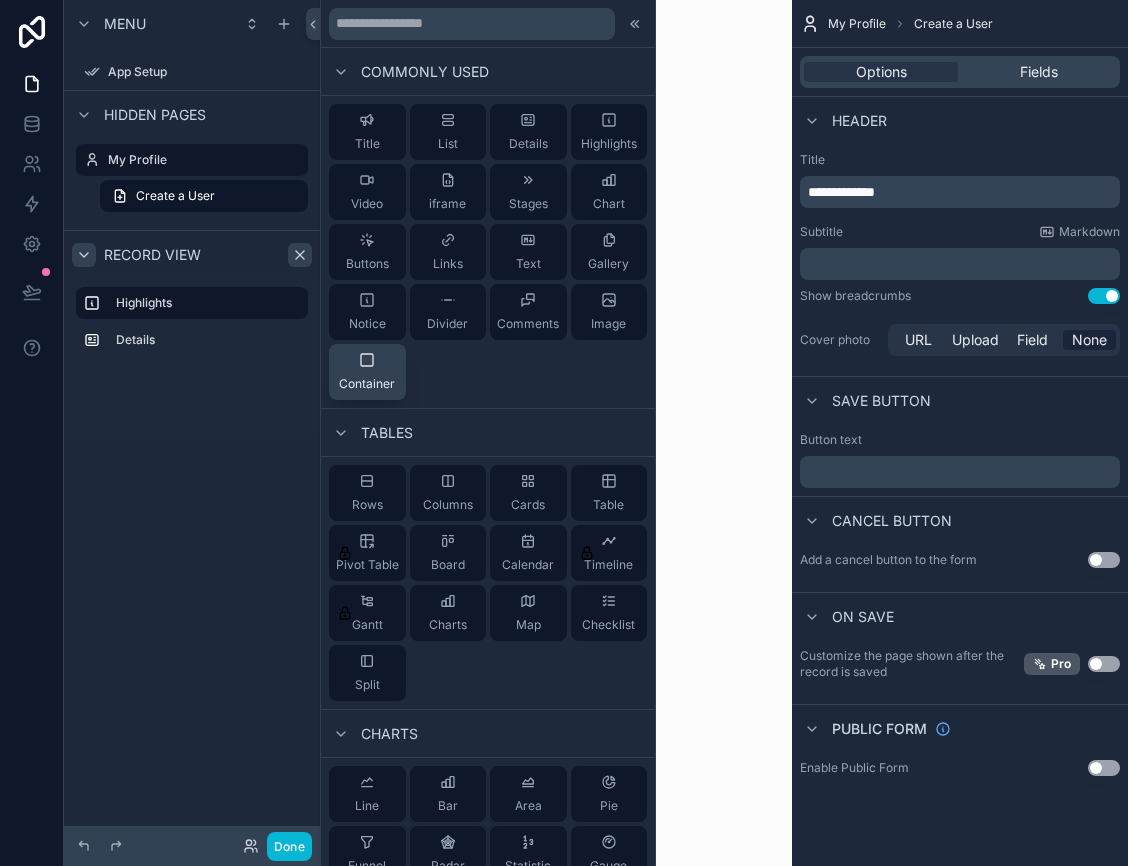 click 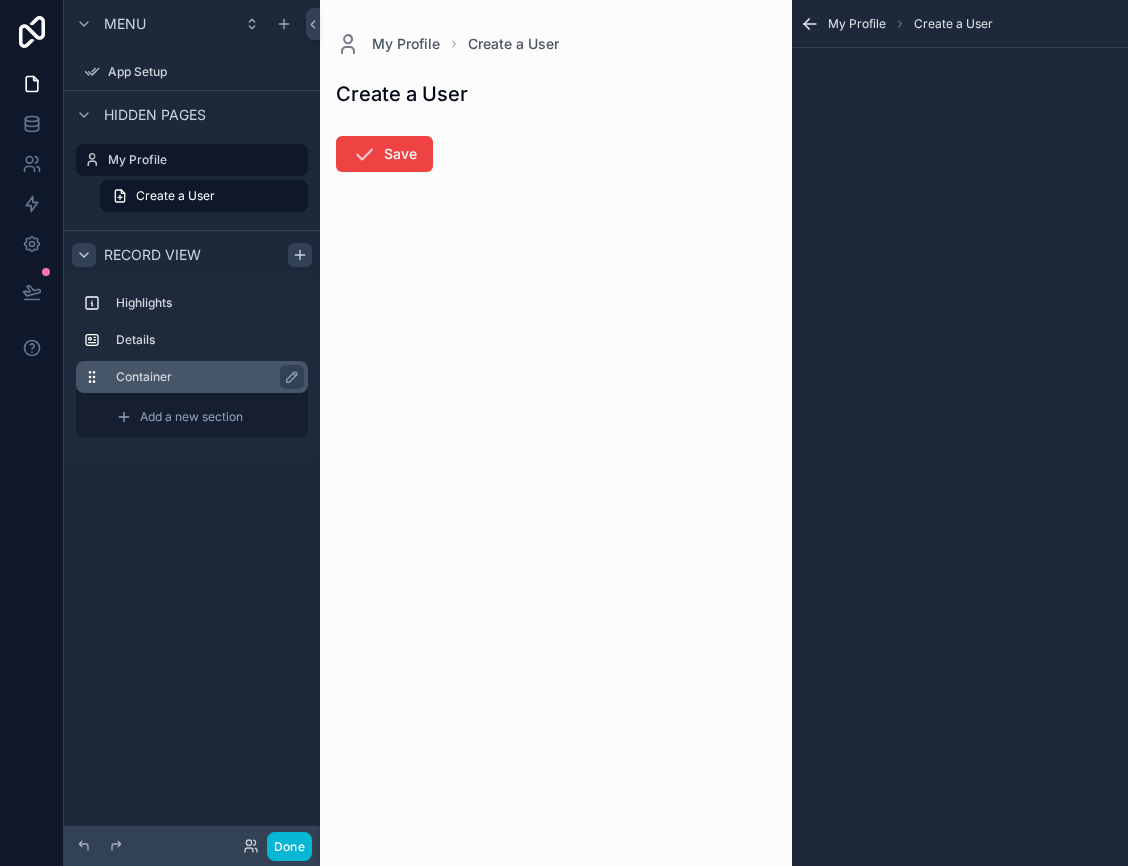 click 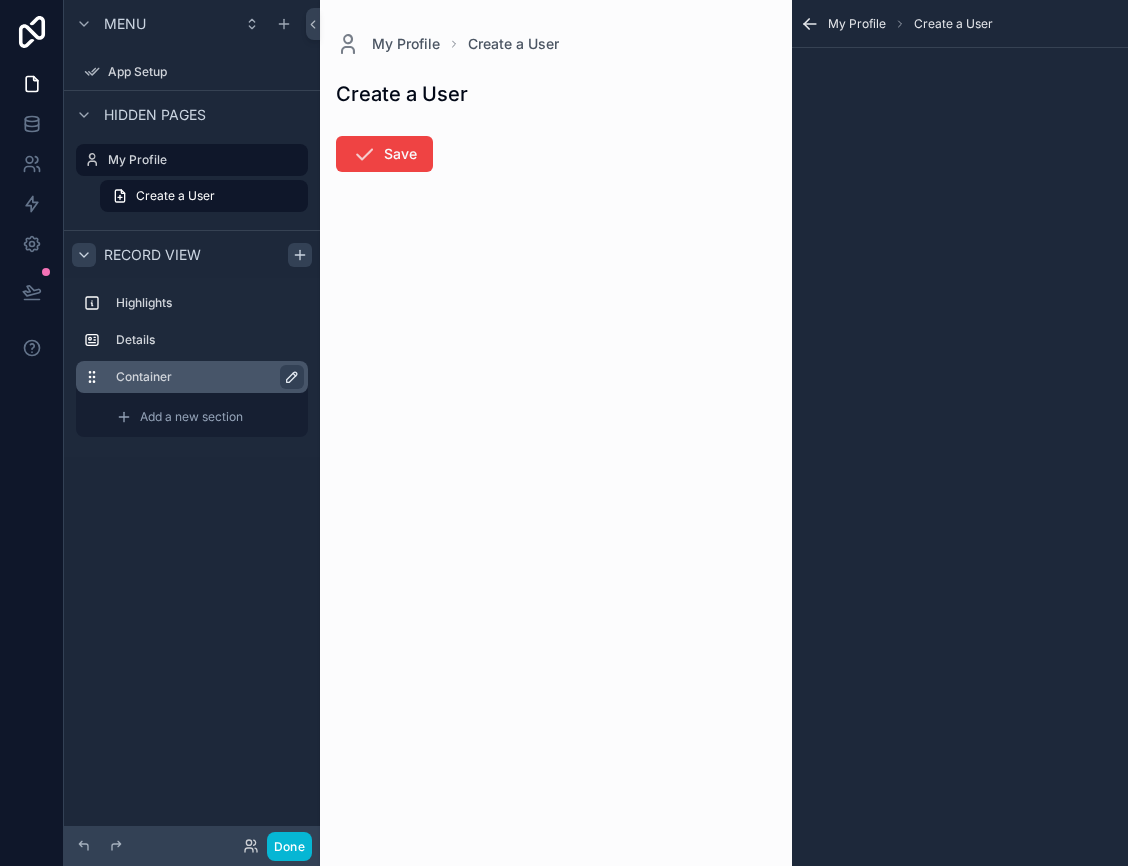 click 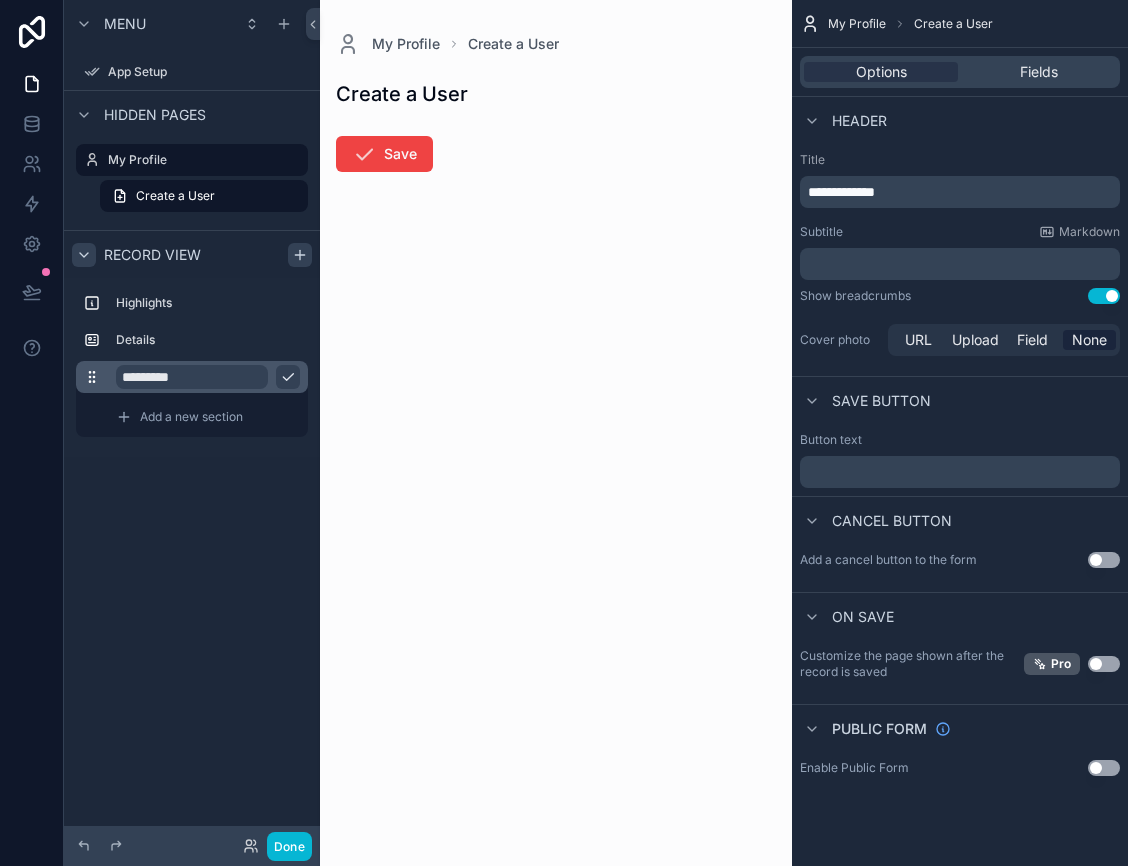 click on "*********" at bounding box center [192, 377] 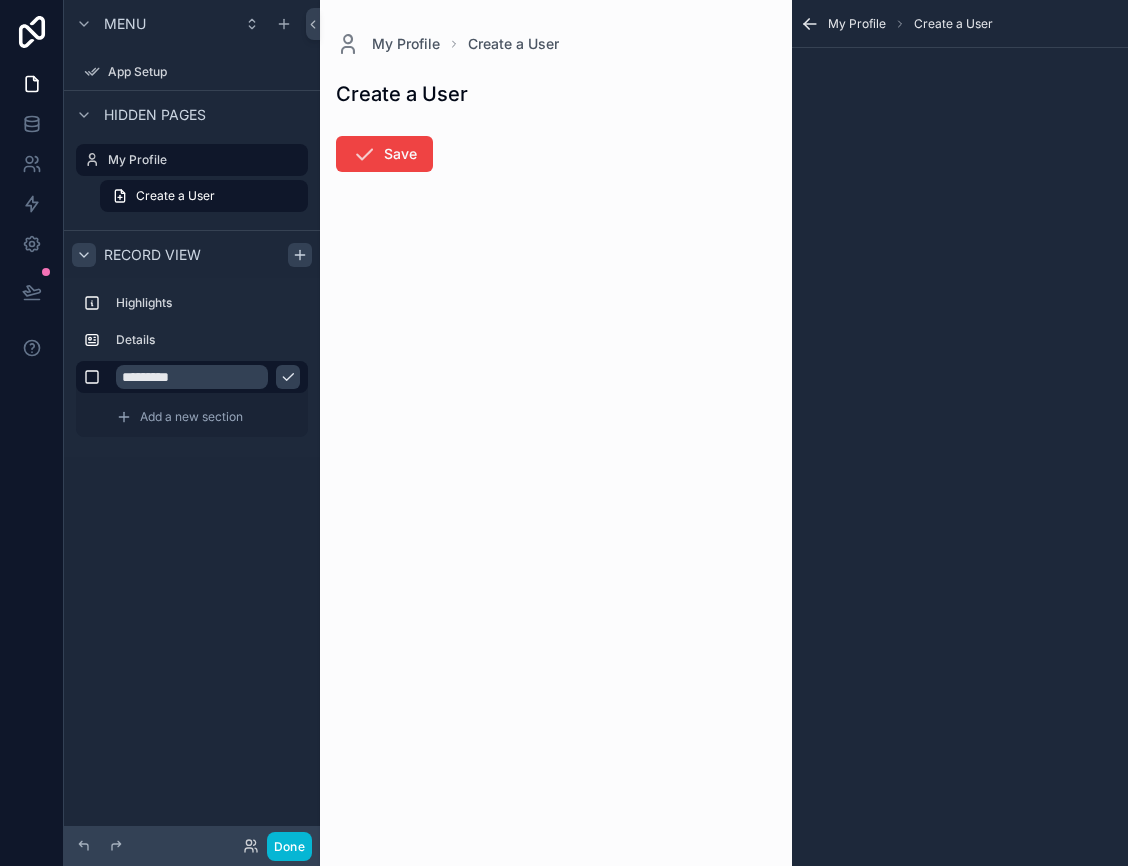 click on "Create a User" at bounding box center (953, 24) 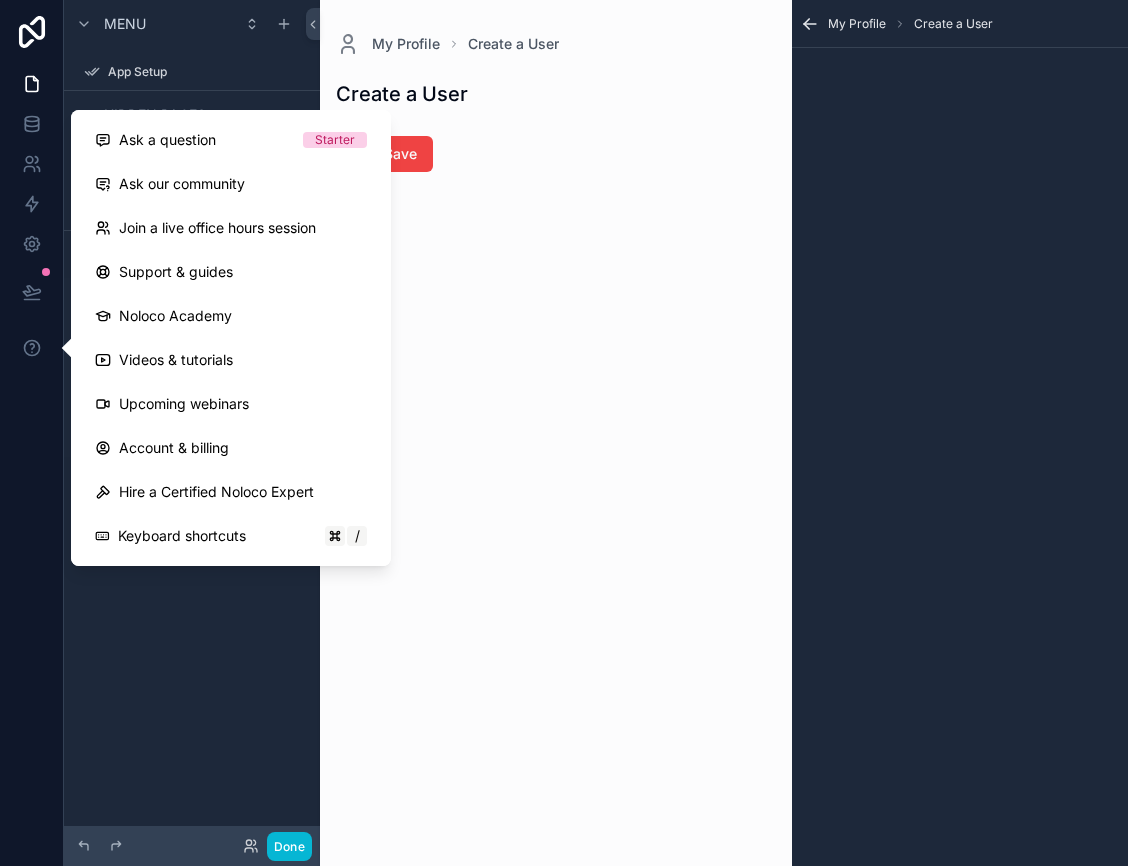 click on "My Profile Create a User Create a User Save" at bounding box center [556, 433] 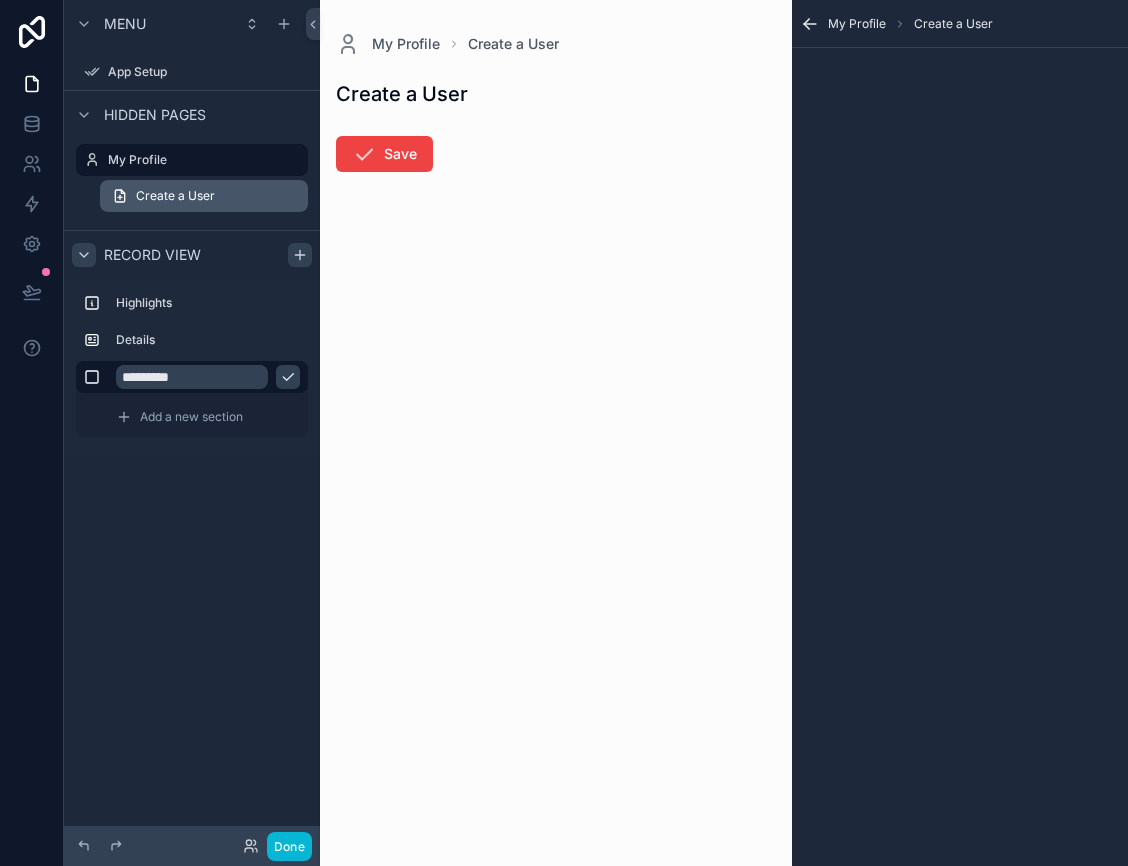 click on "Create a User" at bounding box center (175, 196) 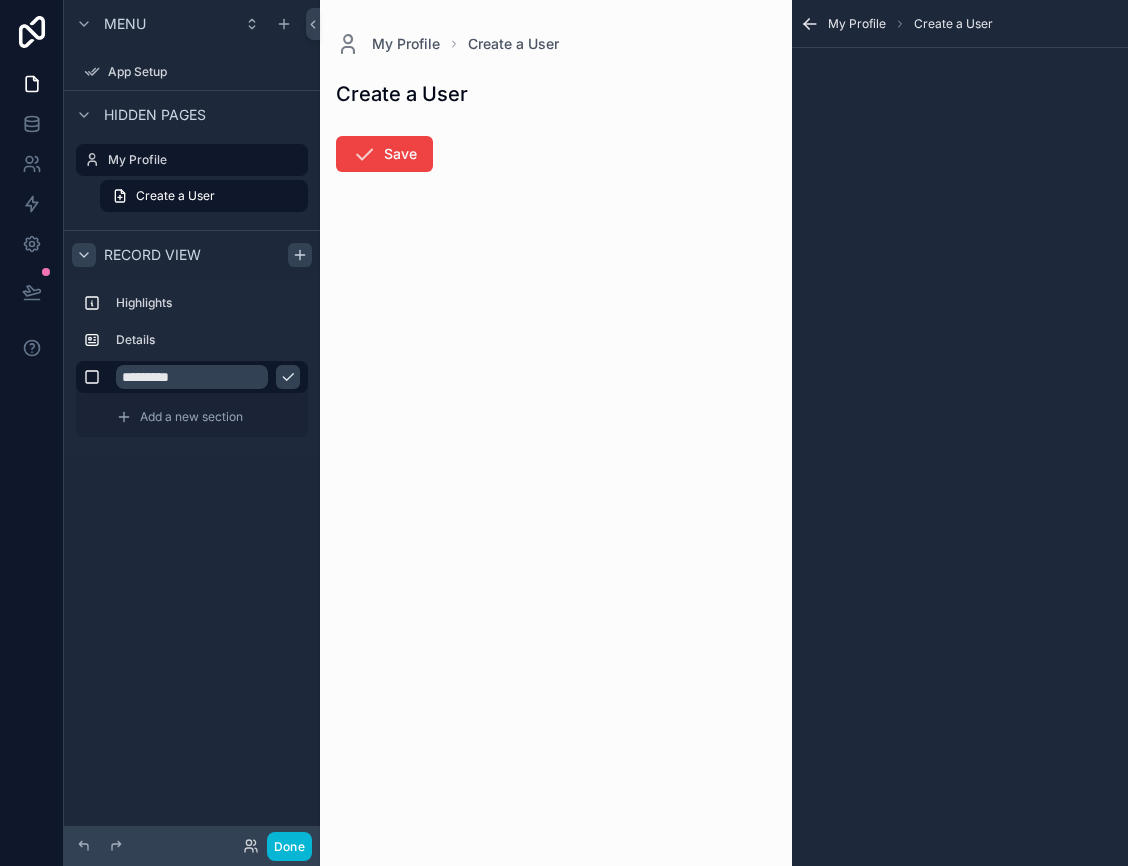 click on "Menu App Setup Hidden pages My Profile Create a User Record view Highlights Details ********* Add a new section" at bounding box center (192, 421) 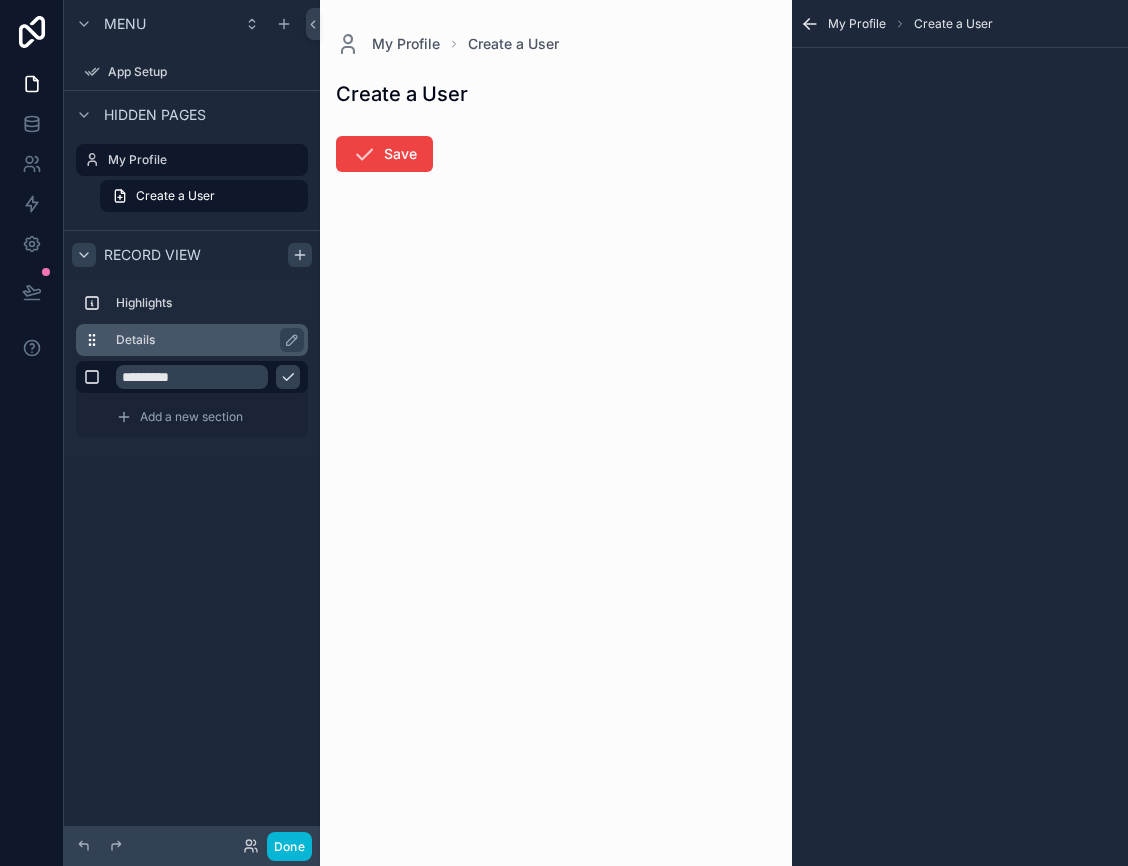 click on "Details" at bounding box center [192, 340] 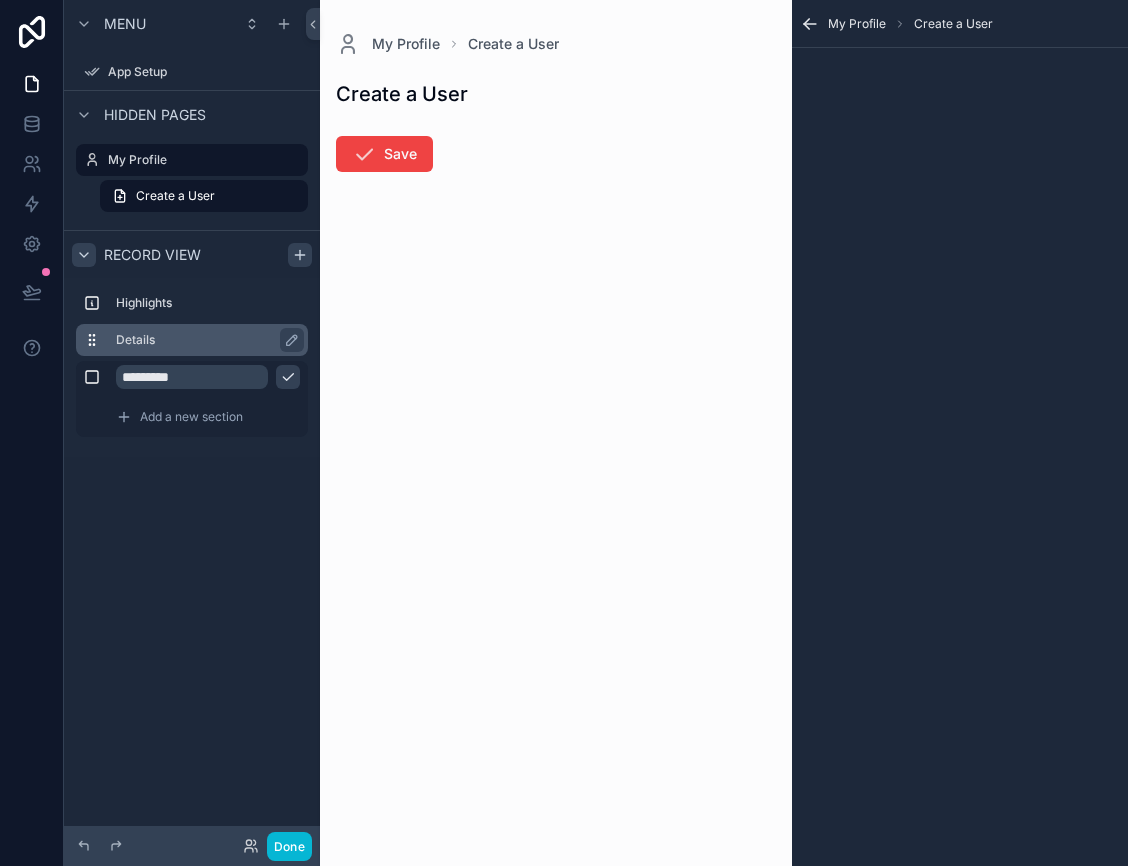 click on "Details" at bounding box center (204, 340) 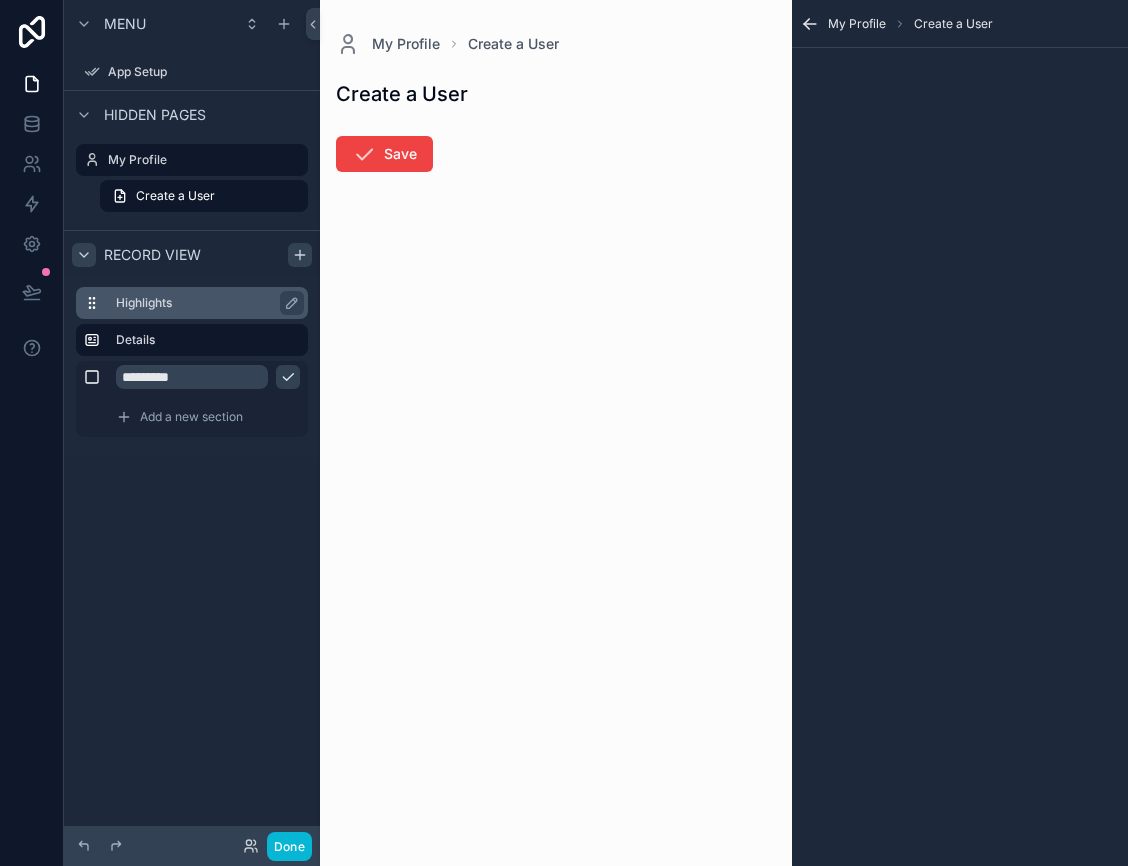 click on "Highlights" at bounding box center (192, 303) 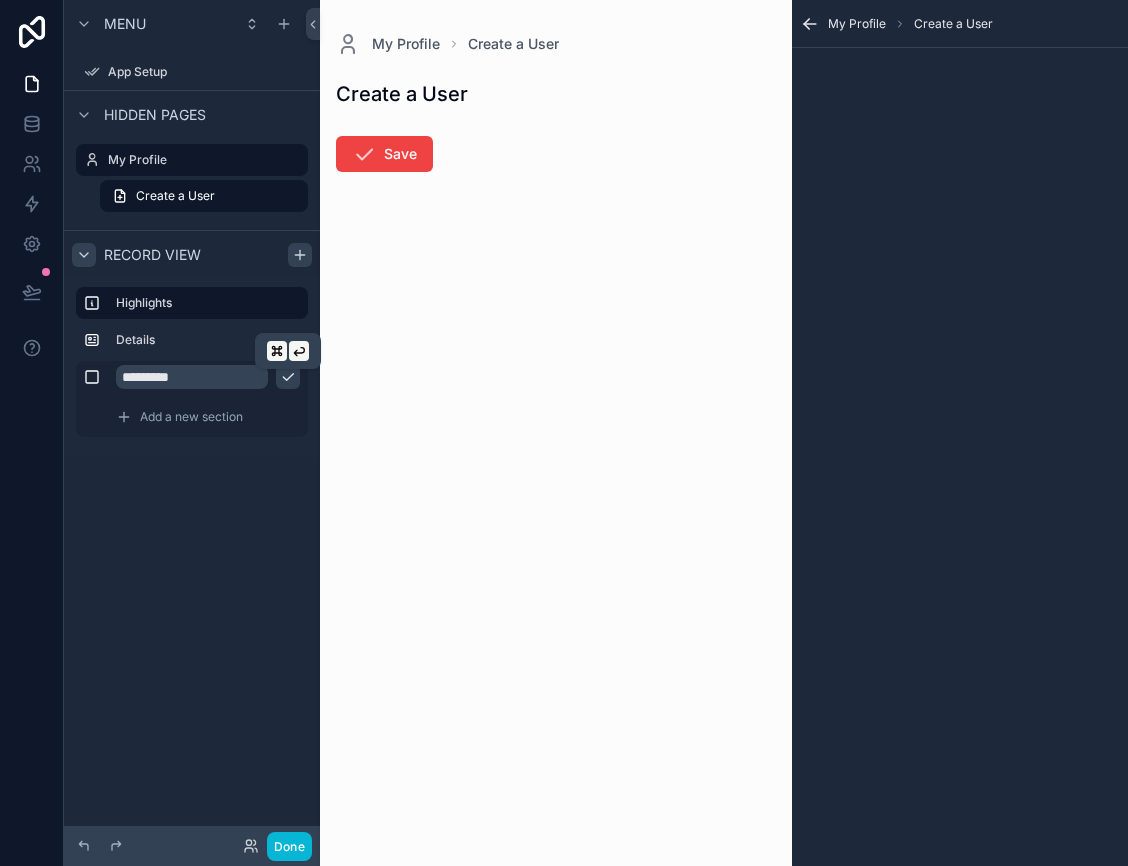 click 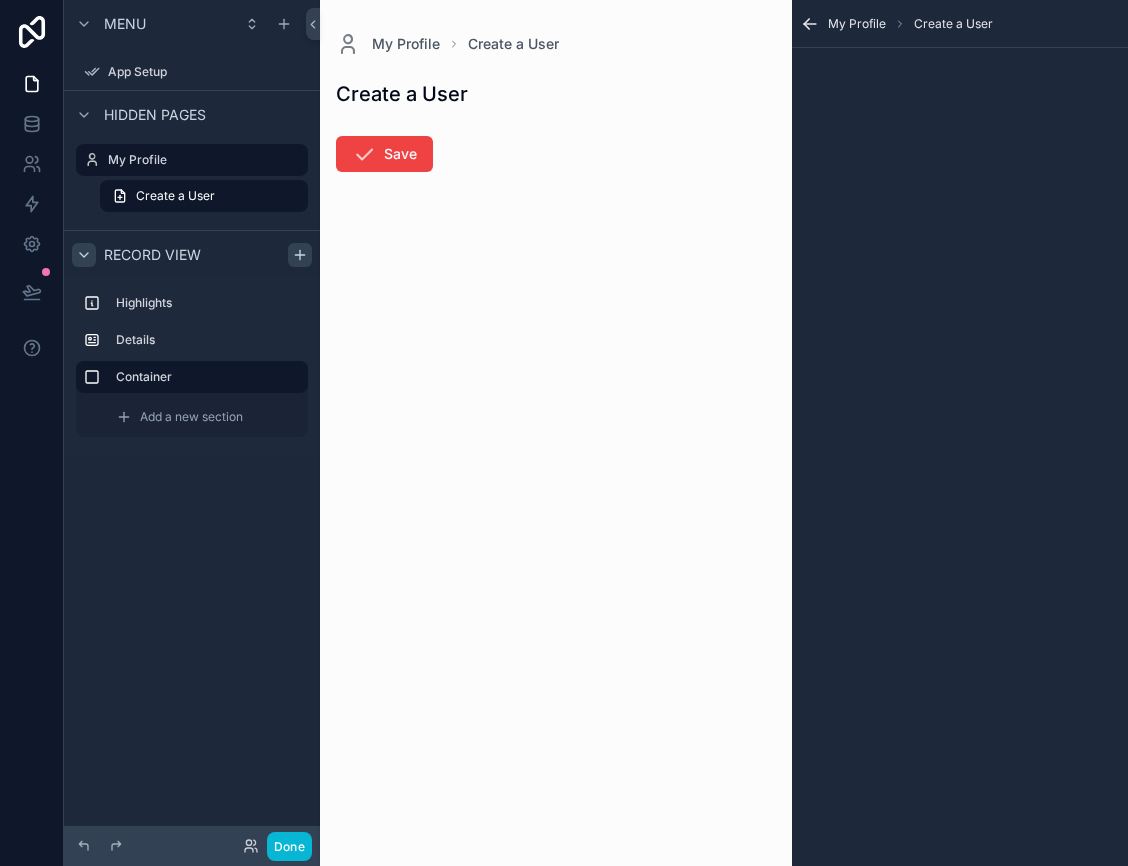 click 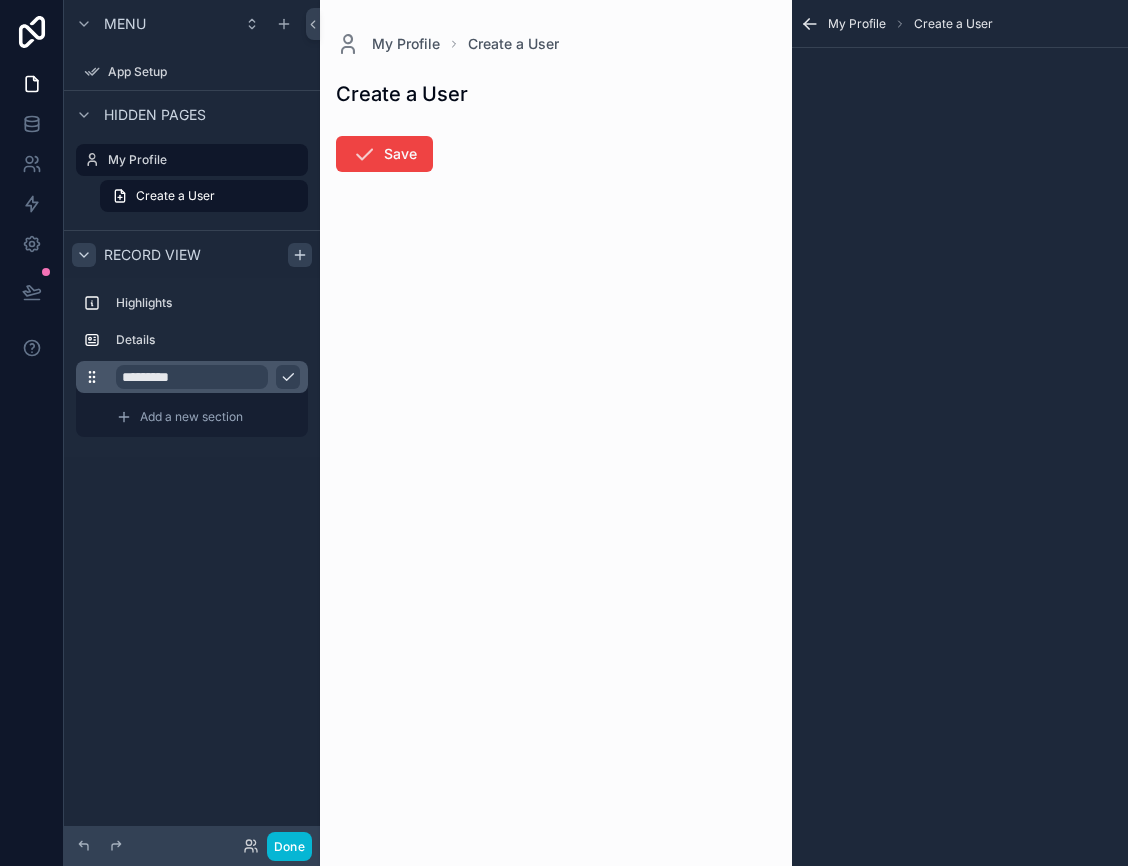 click on "*********" at bounding box center [192, 377] 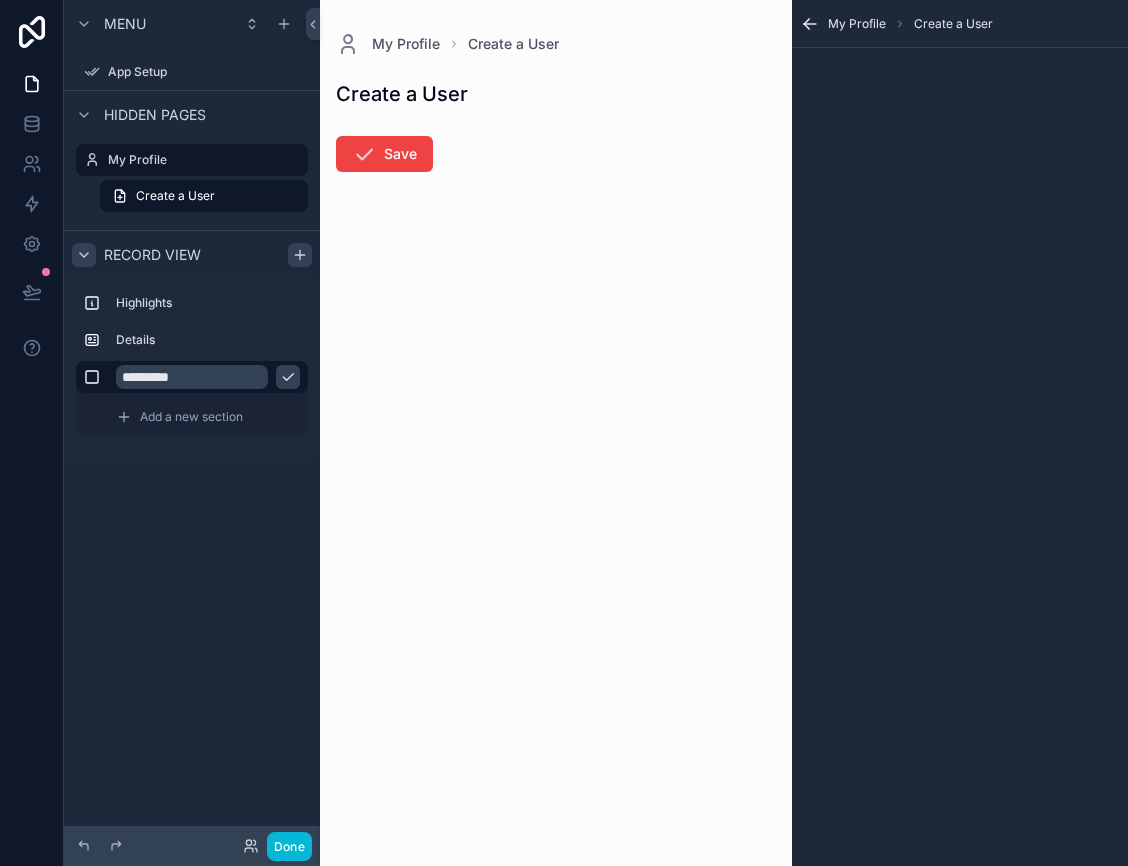 click 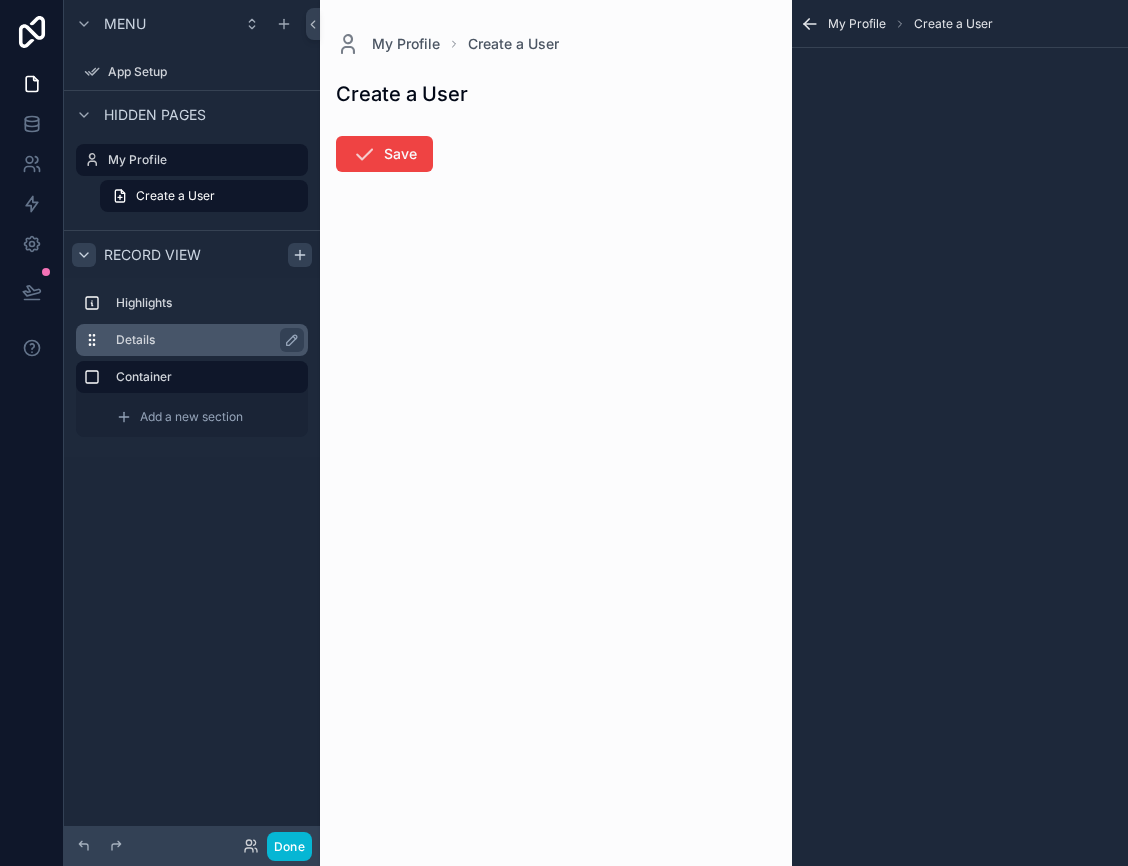 click on "Details" at bounding box center [208, 340] 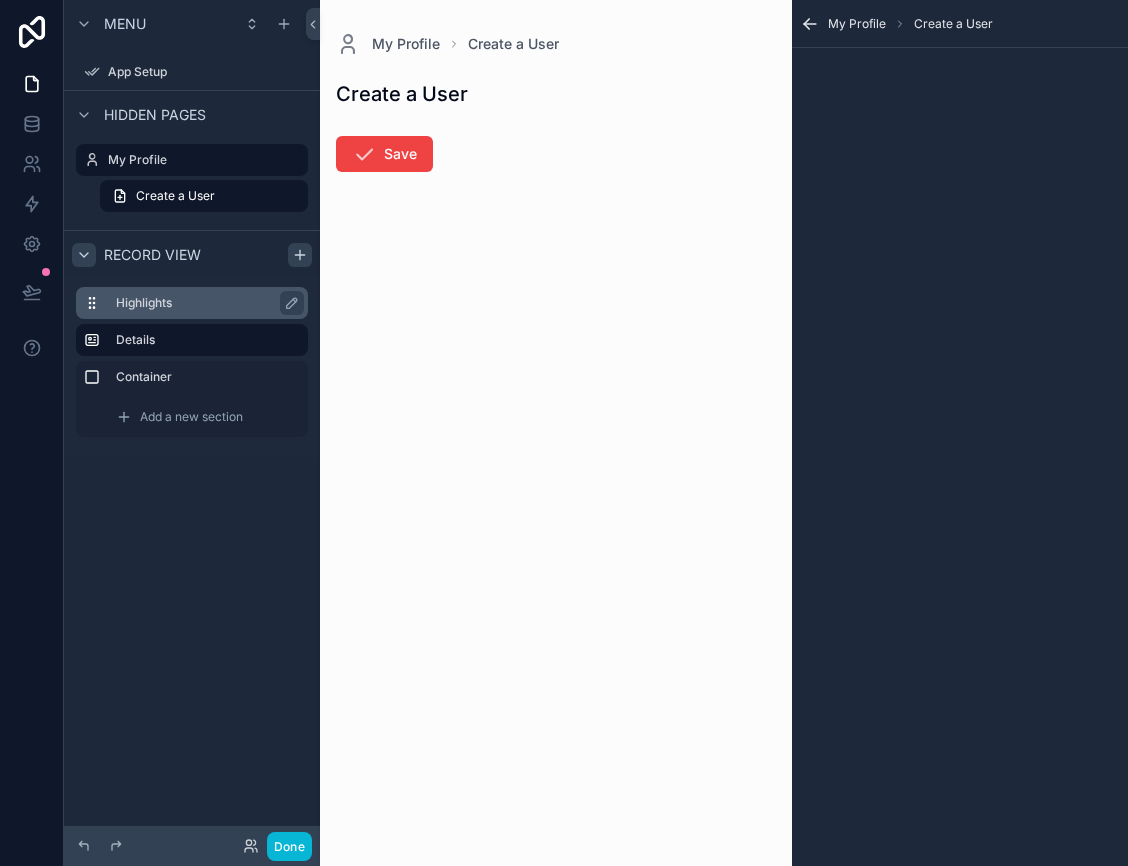 click on "Highlights" at bounding box center [204, 303] 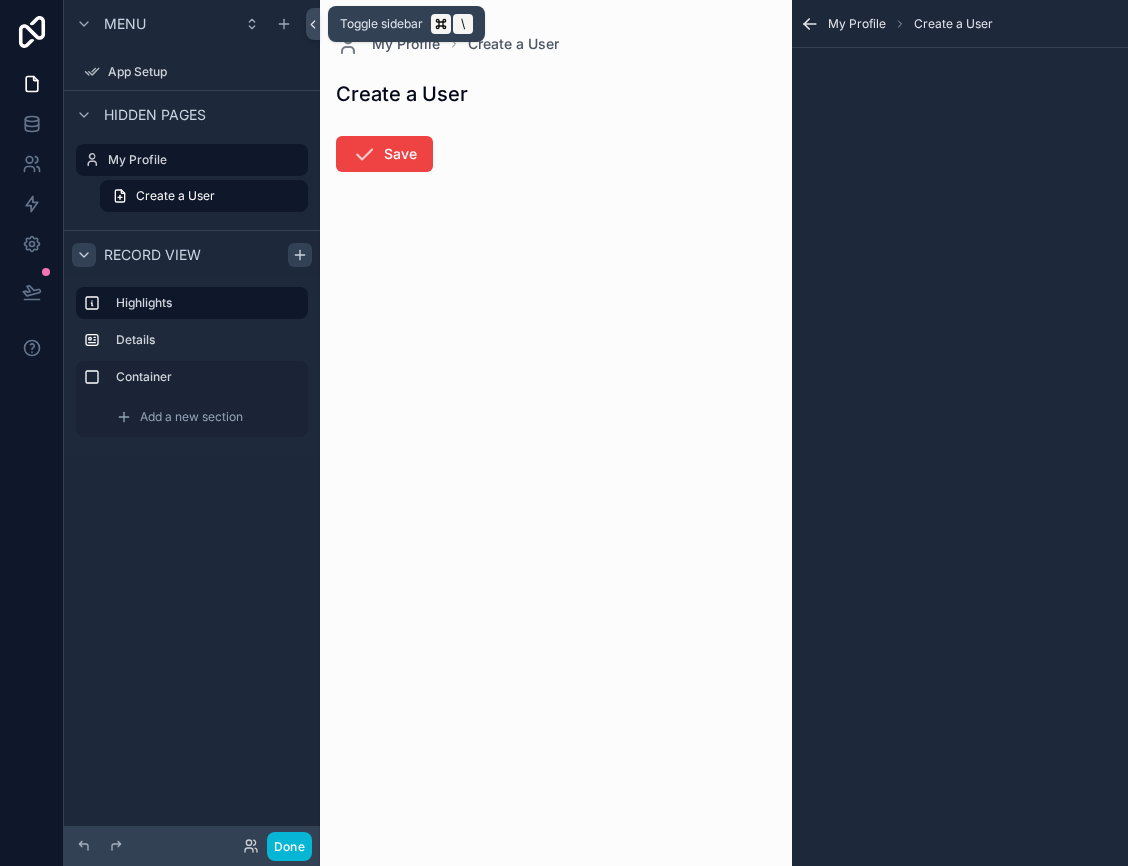 click 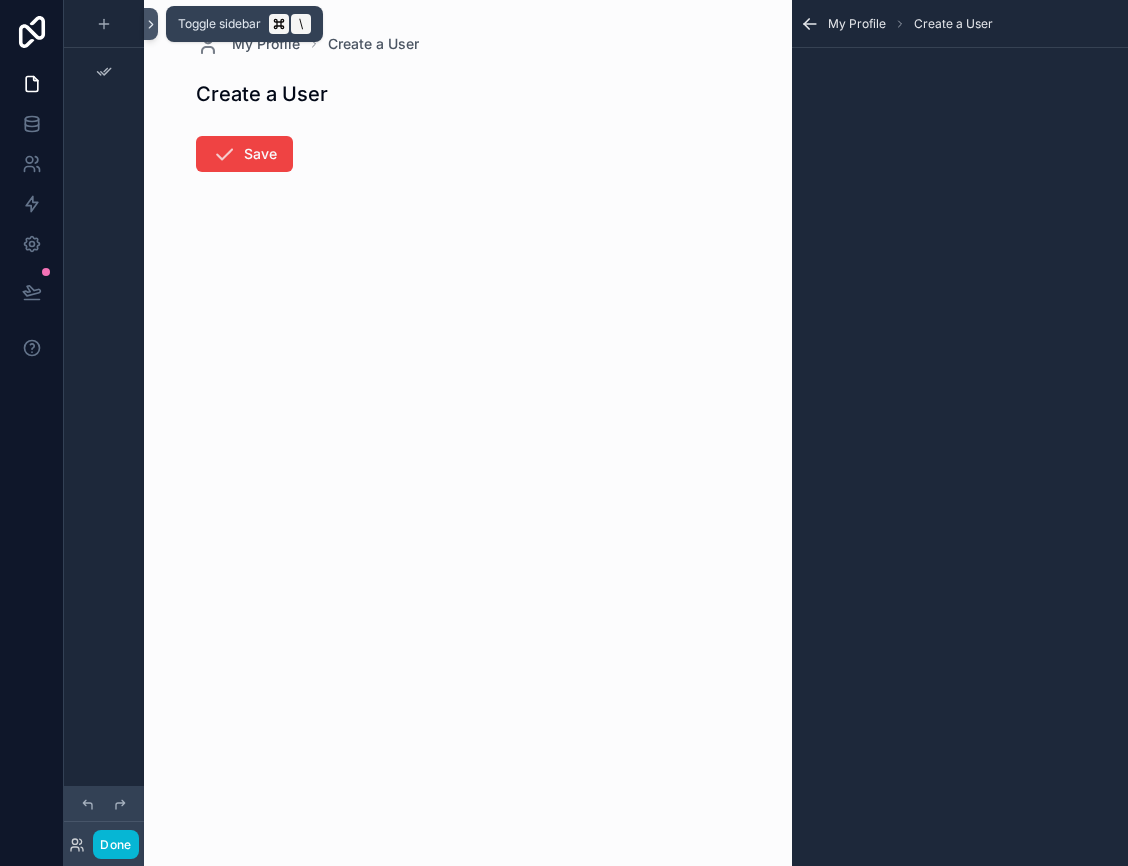 click 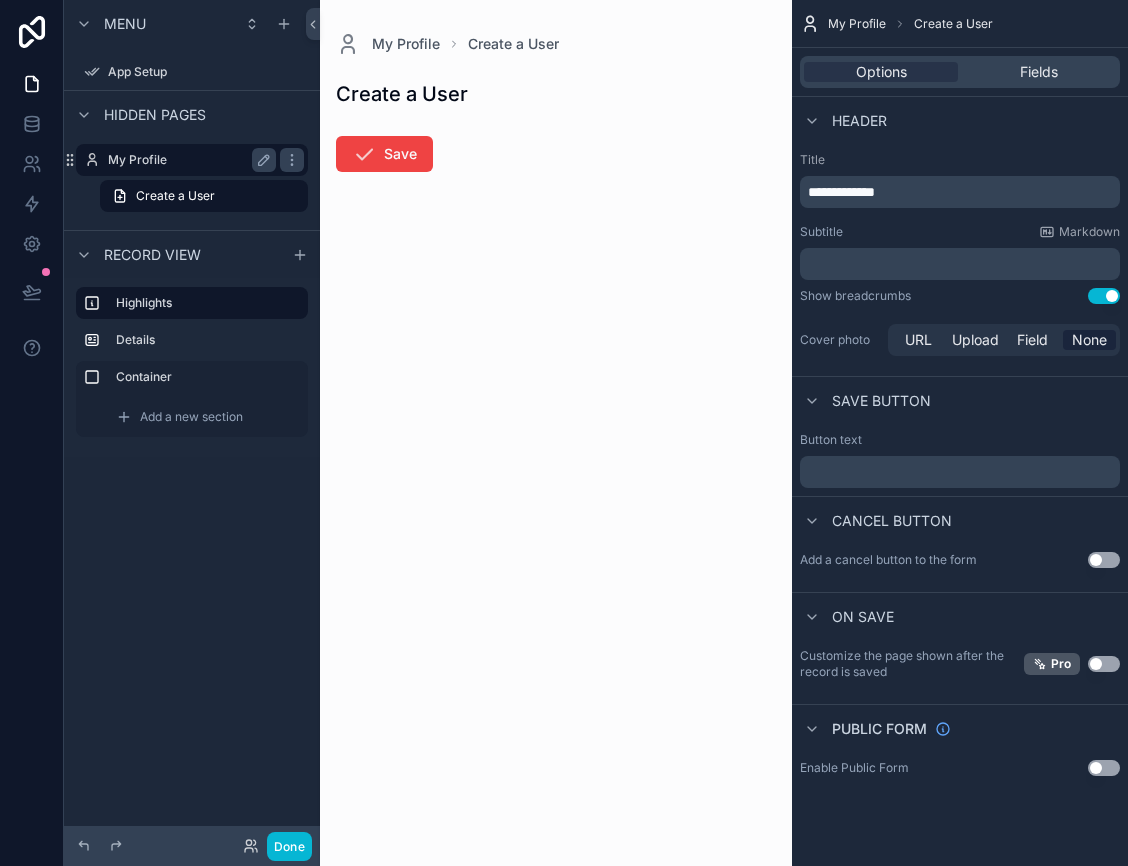 click on "My Profile" at bounding box center (192, 160) 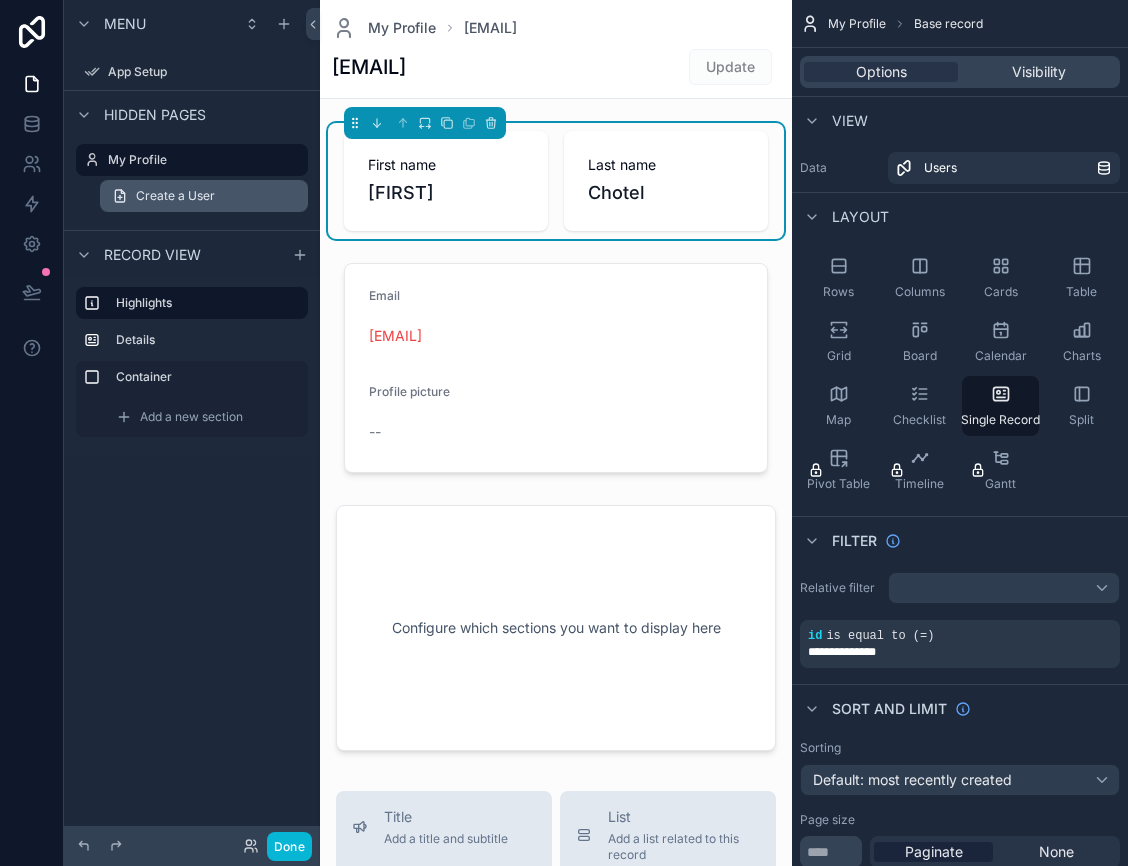 click on "Create a User" at bounding box center (175, 196) 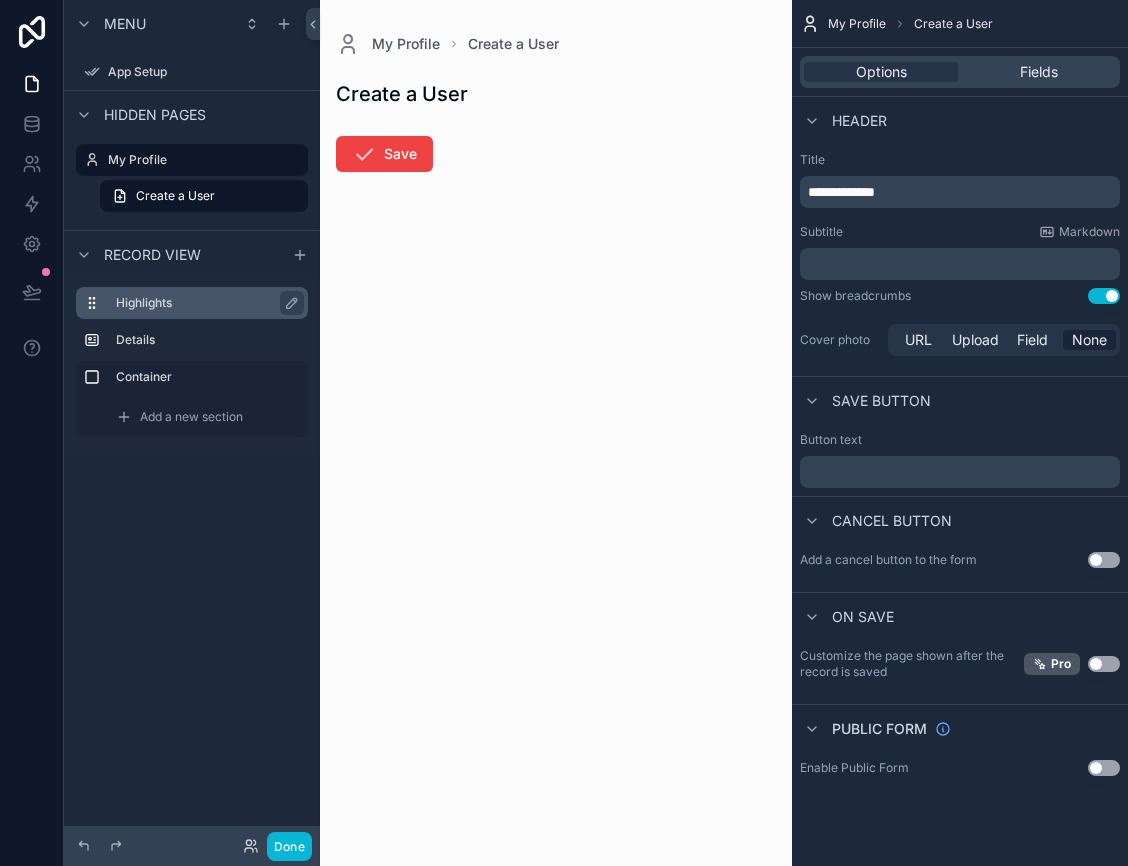 click on "Highlights" at bounding box center [204, 303] 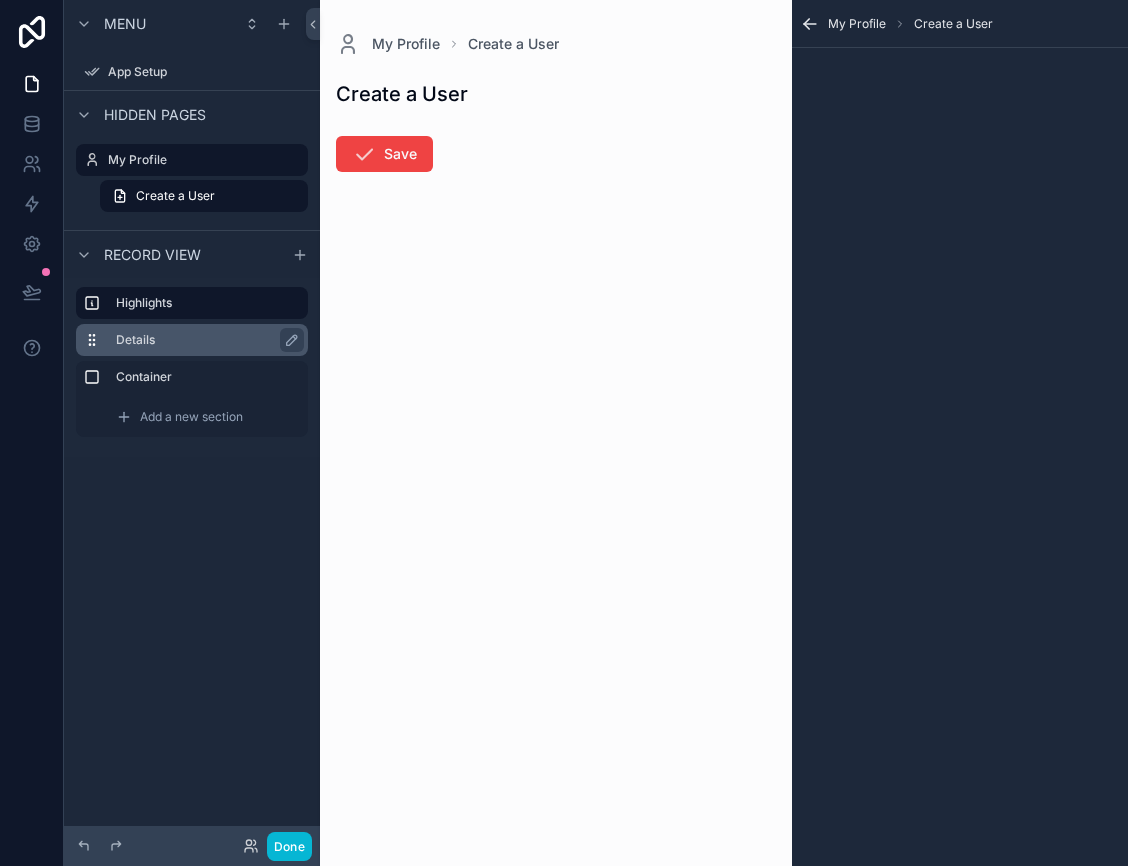 click on "Details" at bounding box center [192, 340] 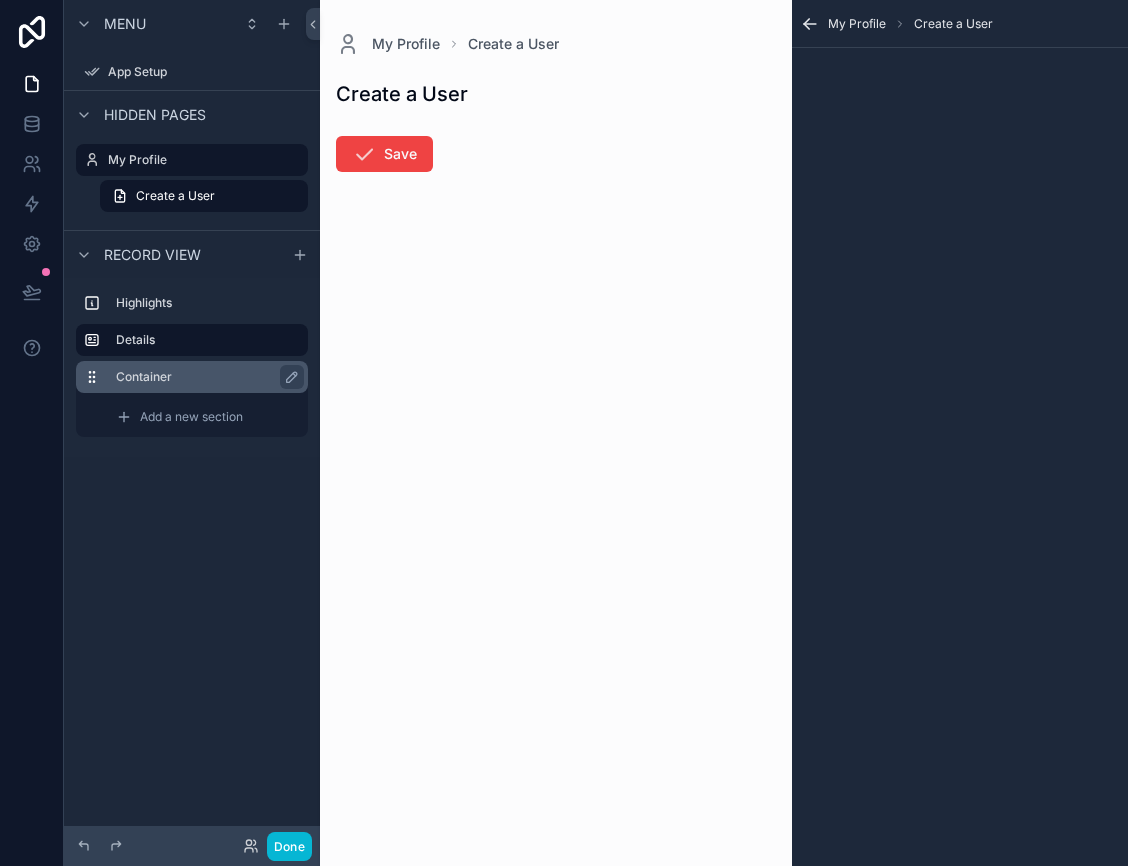 click on "Container" at bounding box center [204, 377] 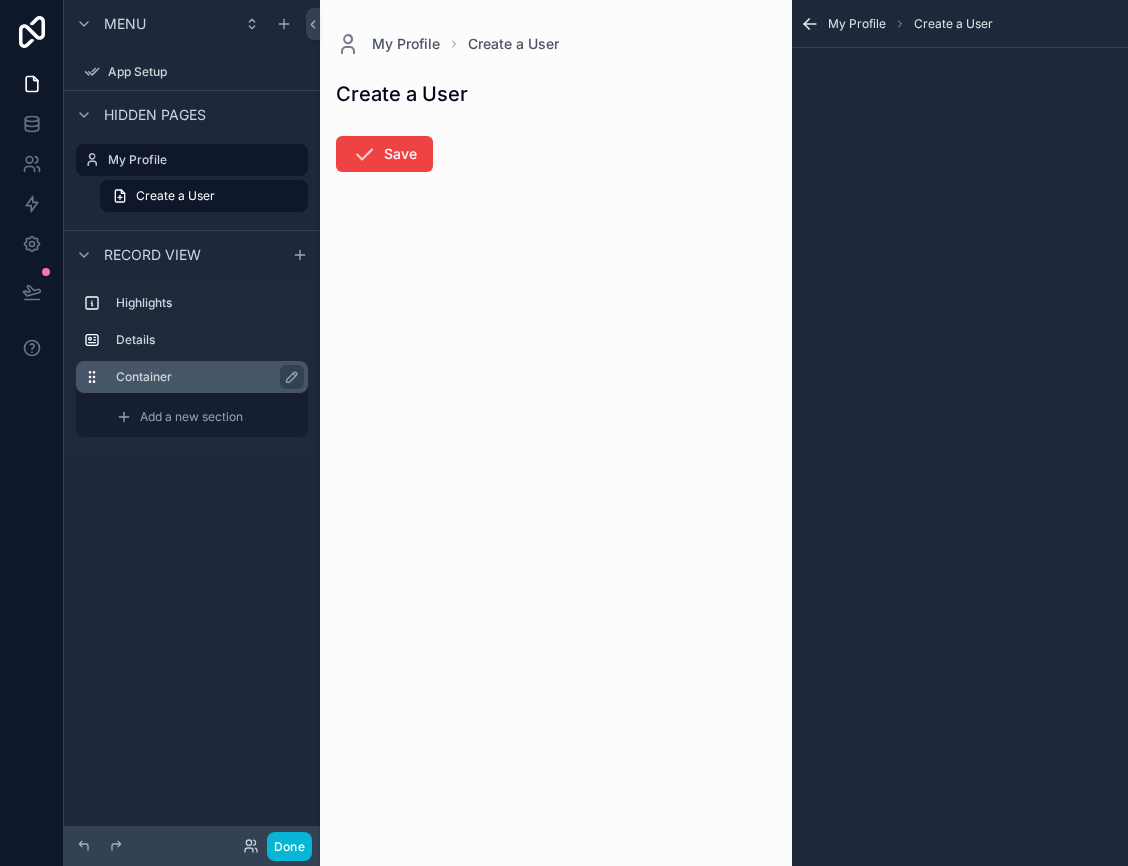 click on "Container" at bounding box center [204, 377] 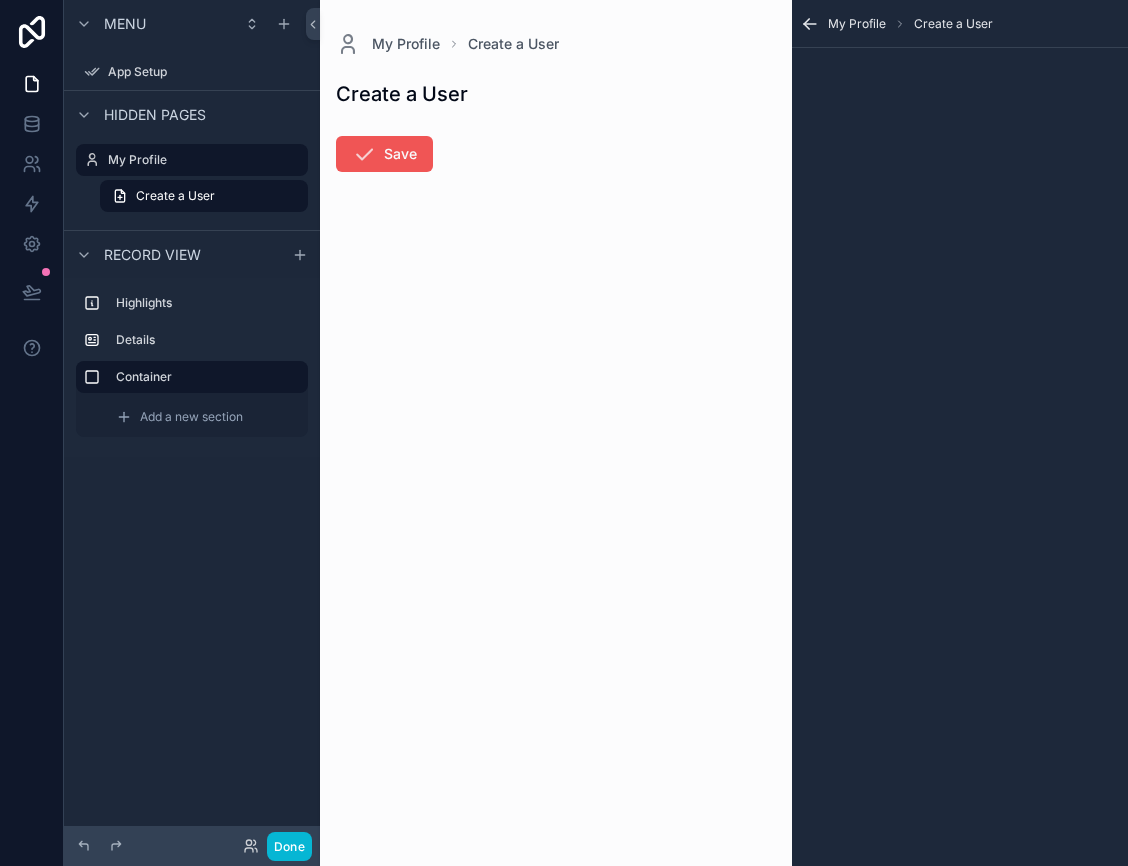 click on "Save" at bounding box center [384, 154] 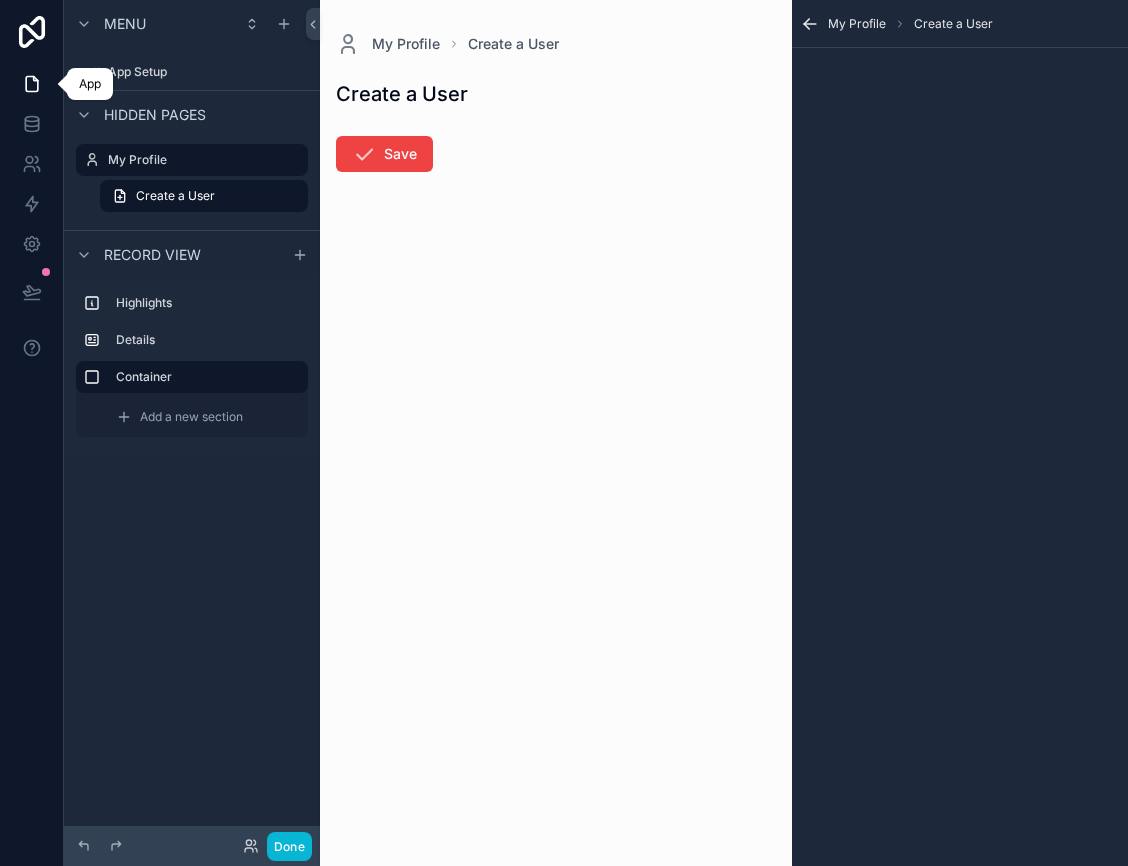 click at bounding box center [31, 84] 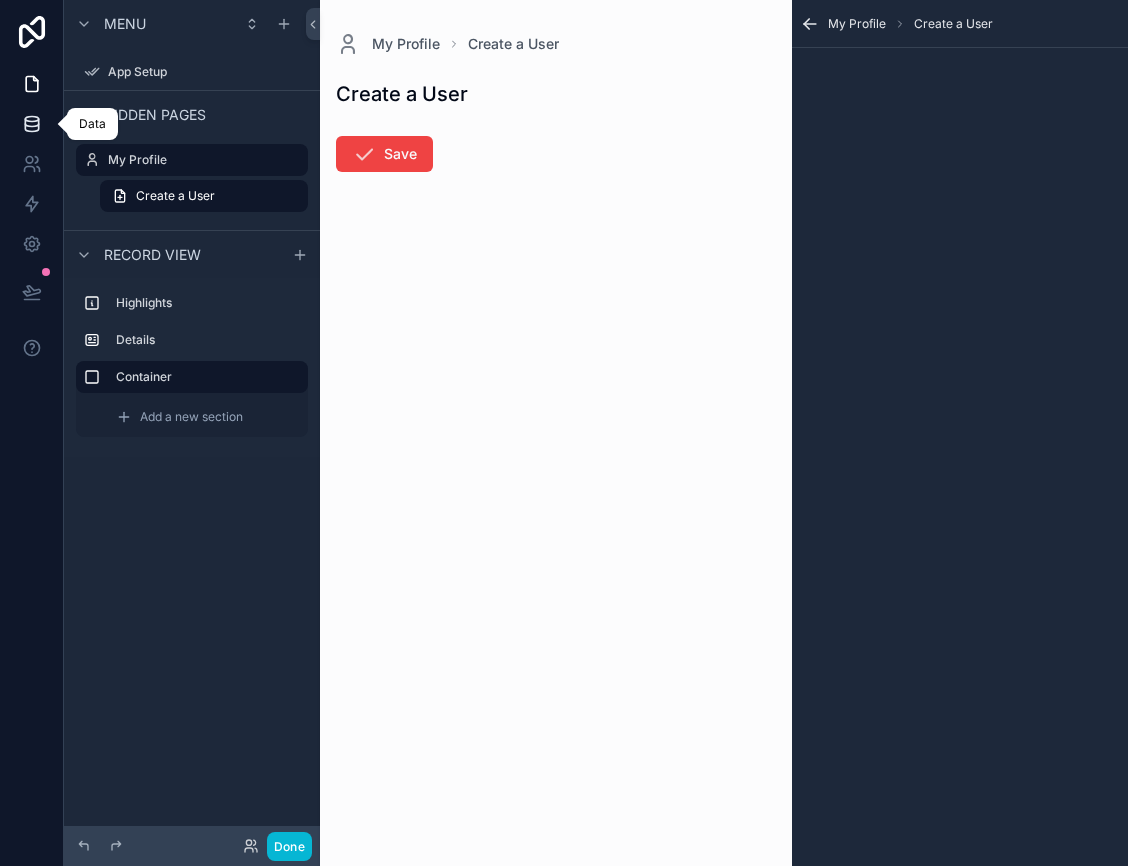click at bounding box center [31, 124] 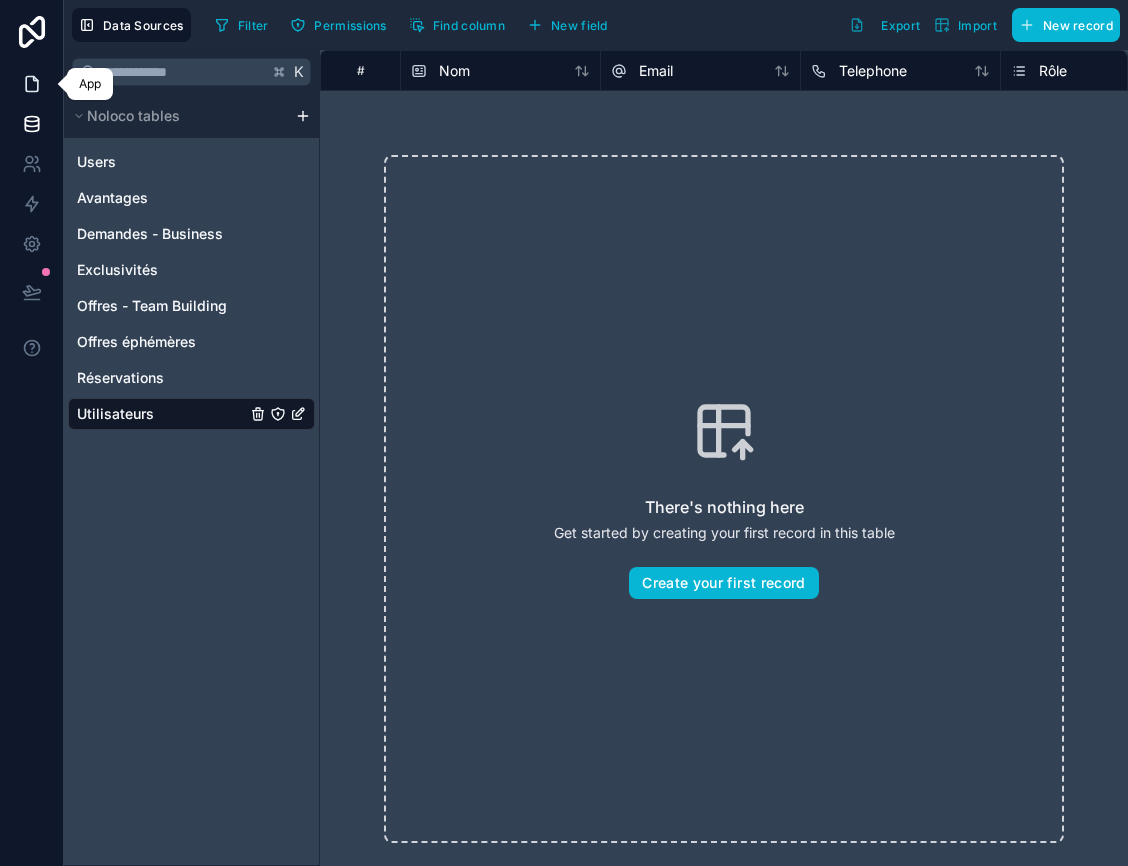 click 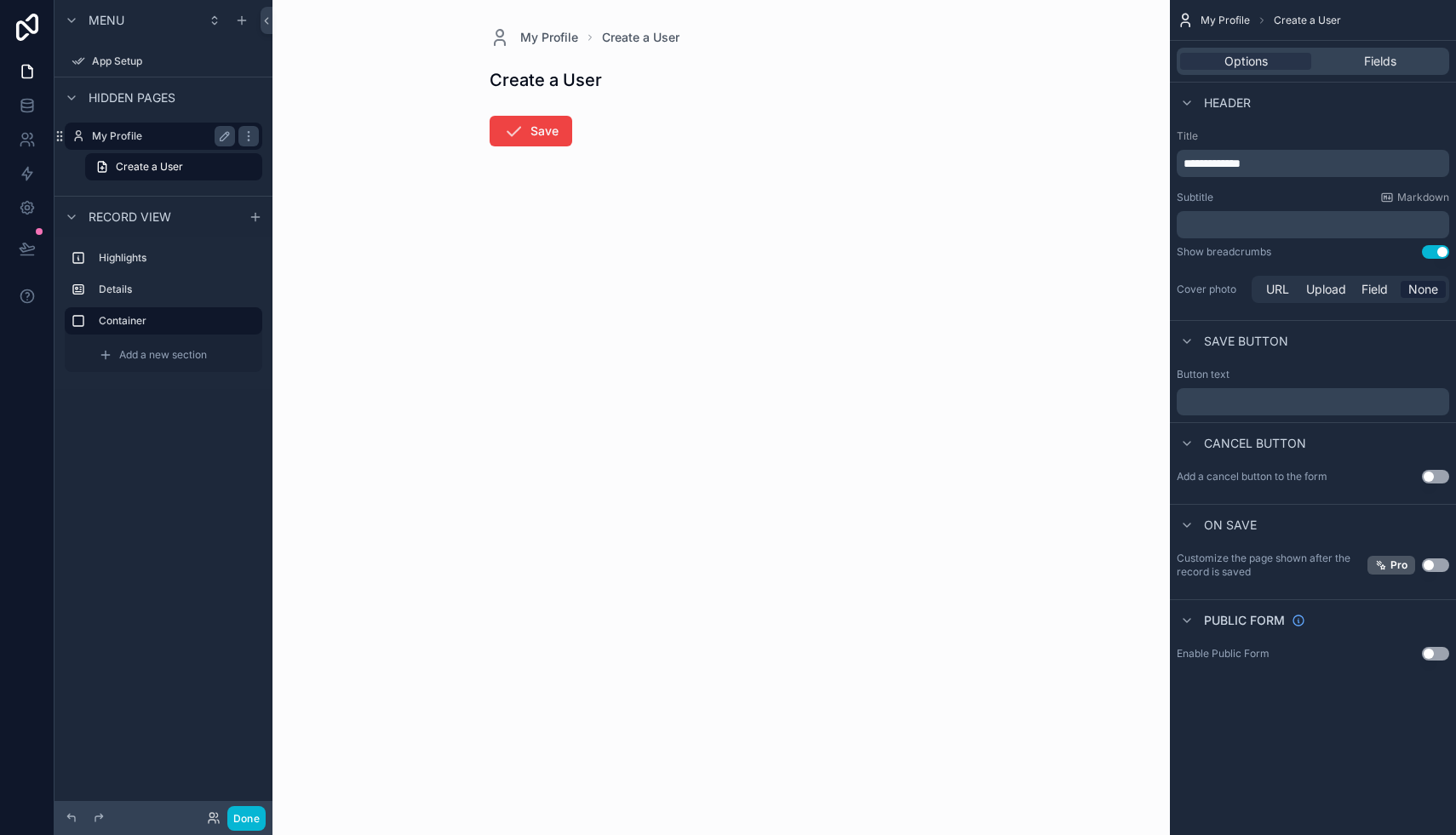 click on "My Profile" at bounding box center [160, 136] 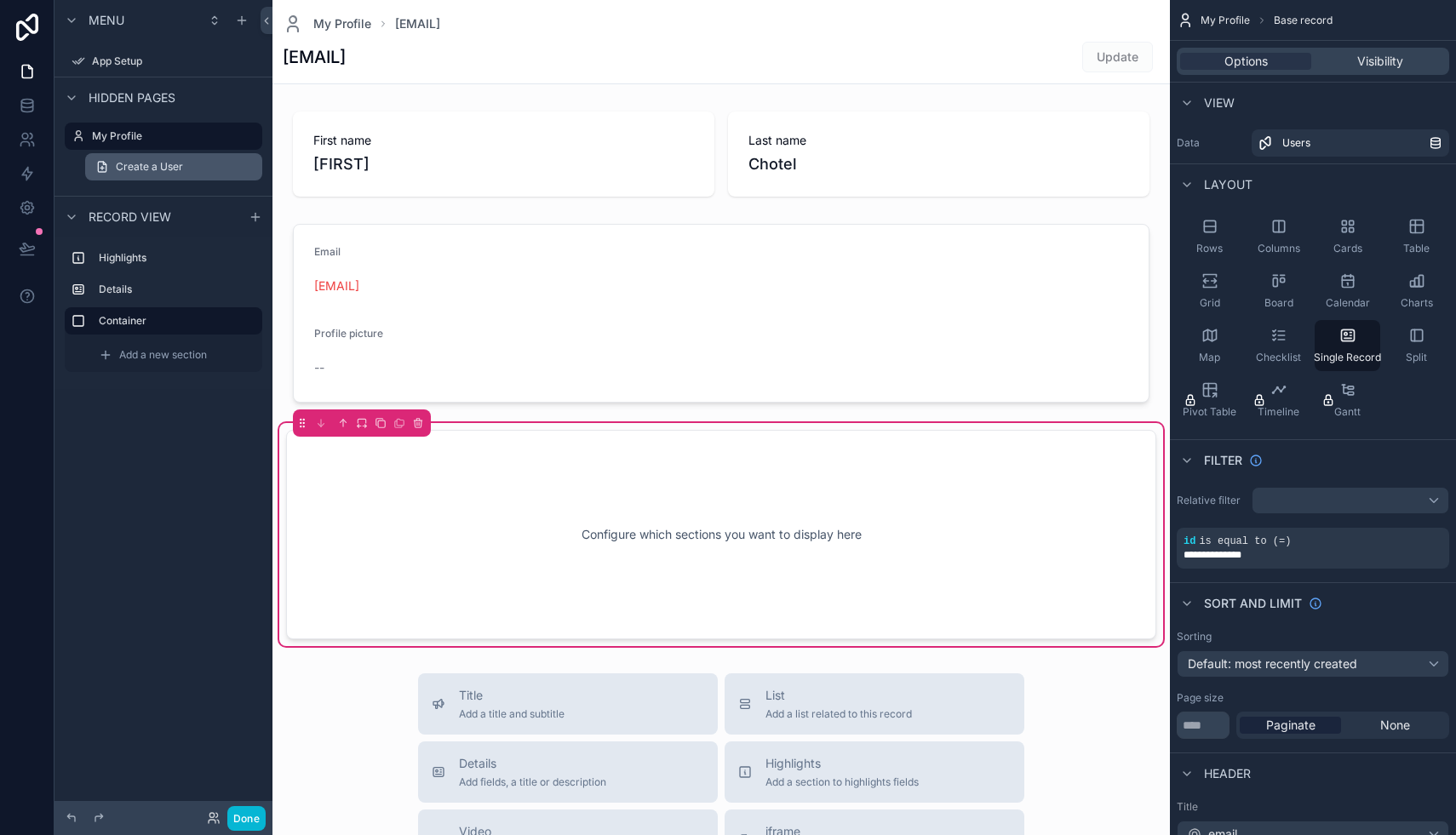 click on "Create a User" at bounding box center [149, 167] 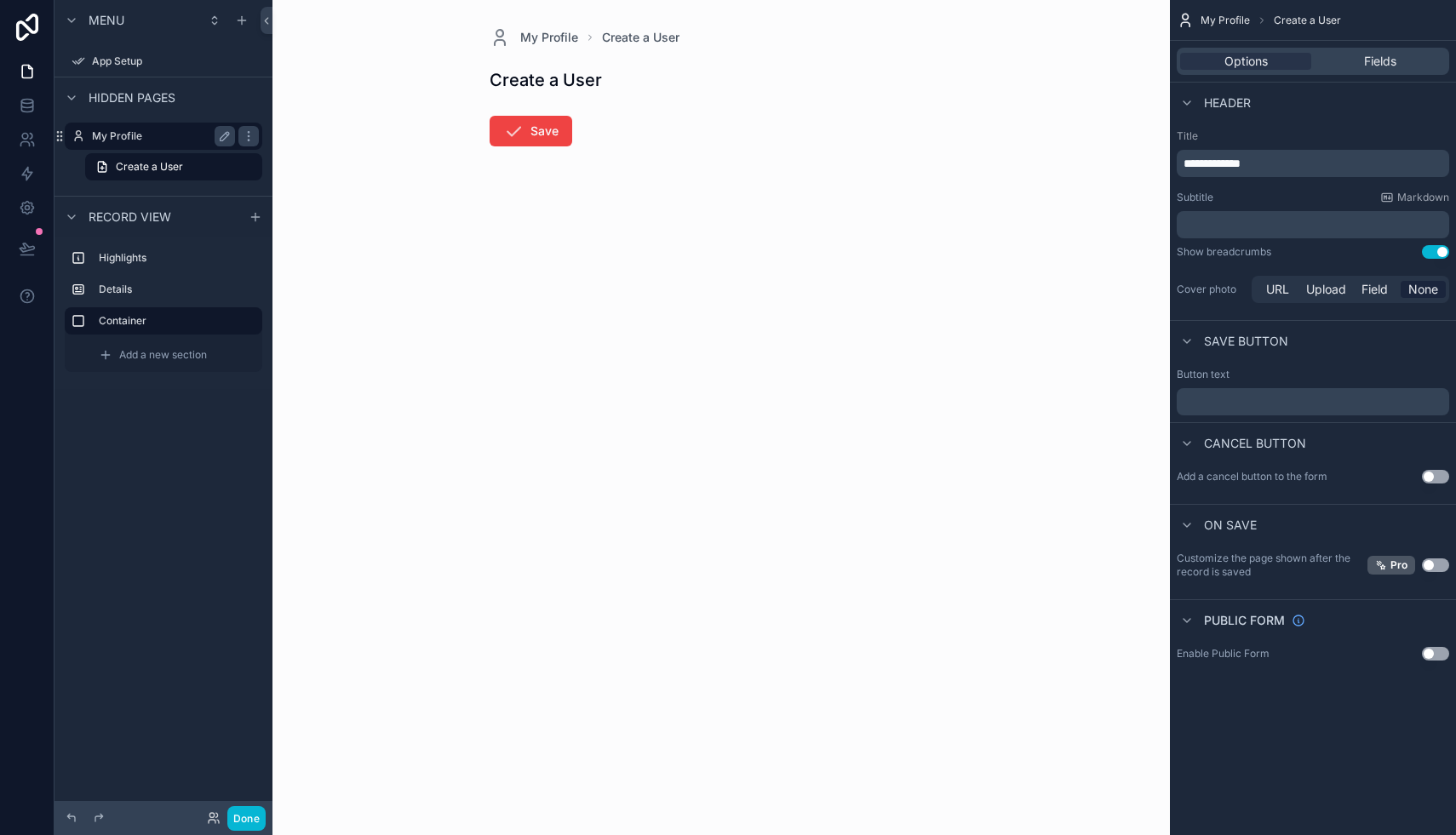 click on "My Profile" at bounding box center [160, 136] 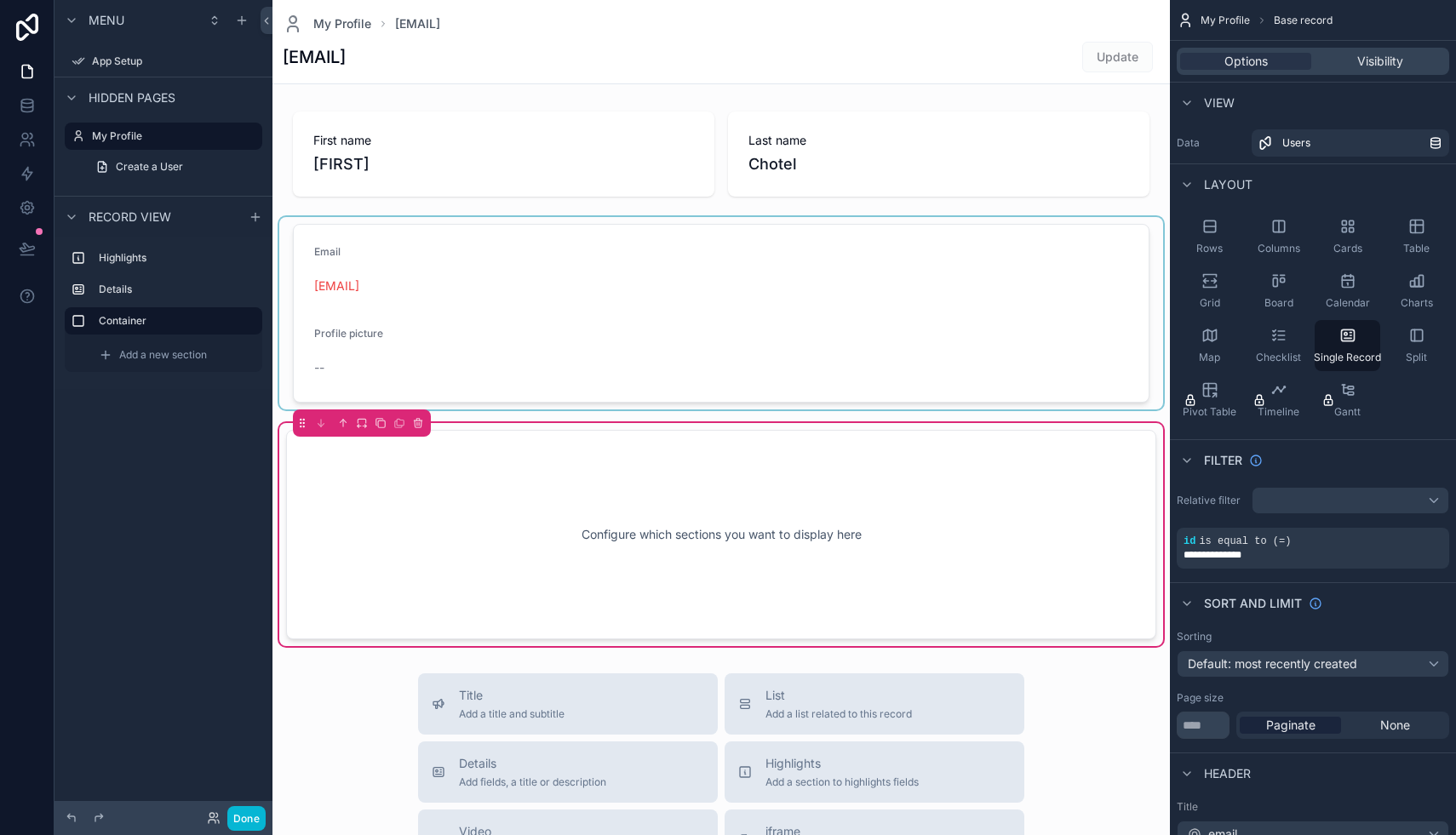 click at bounding box center [721, 313] 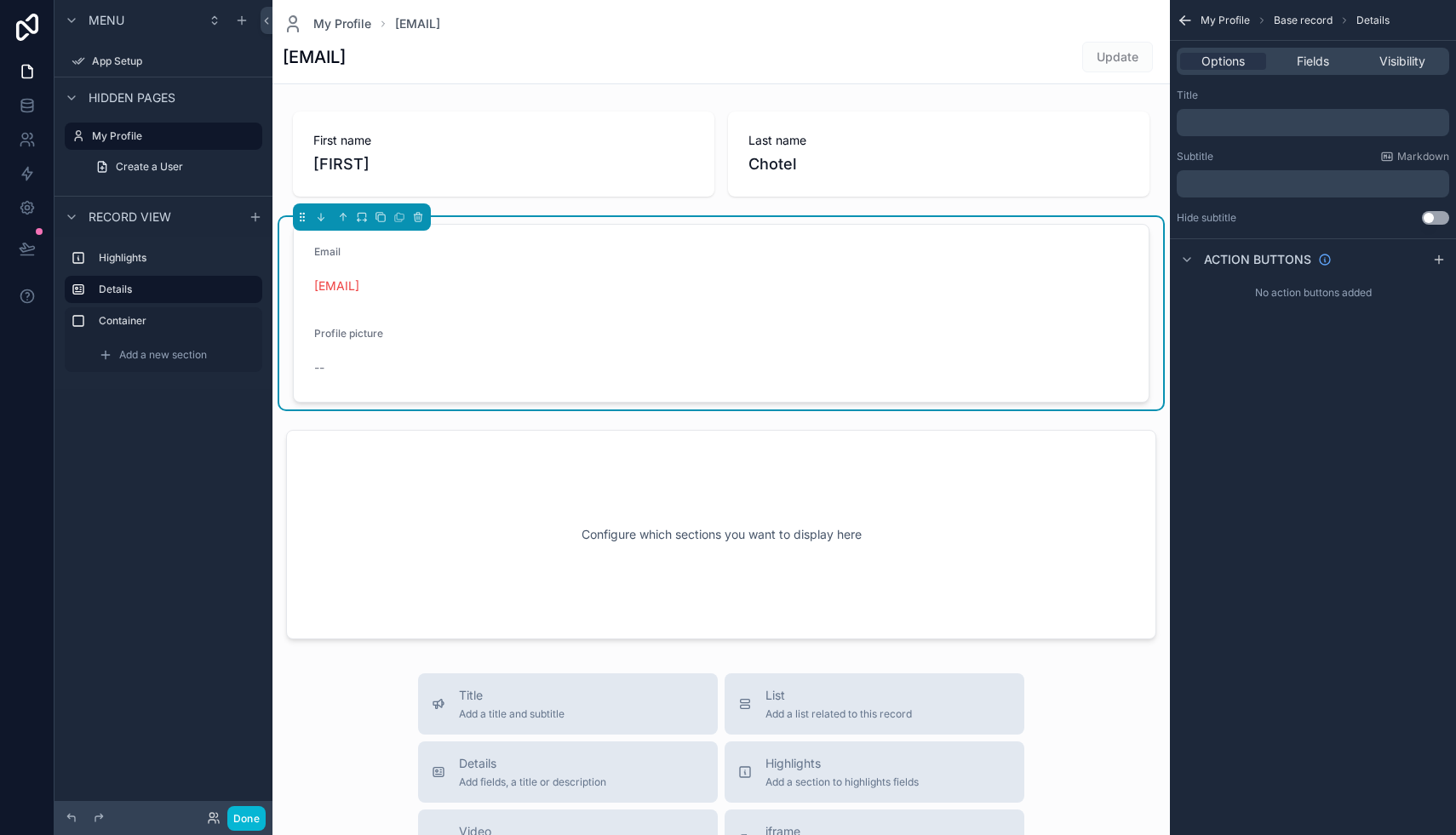 click on "--" at bounding box center [410, 368] 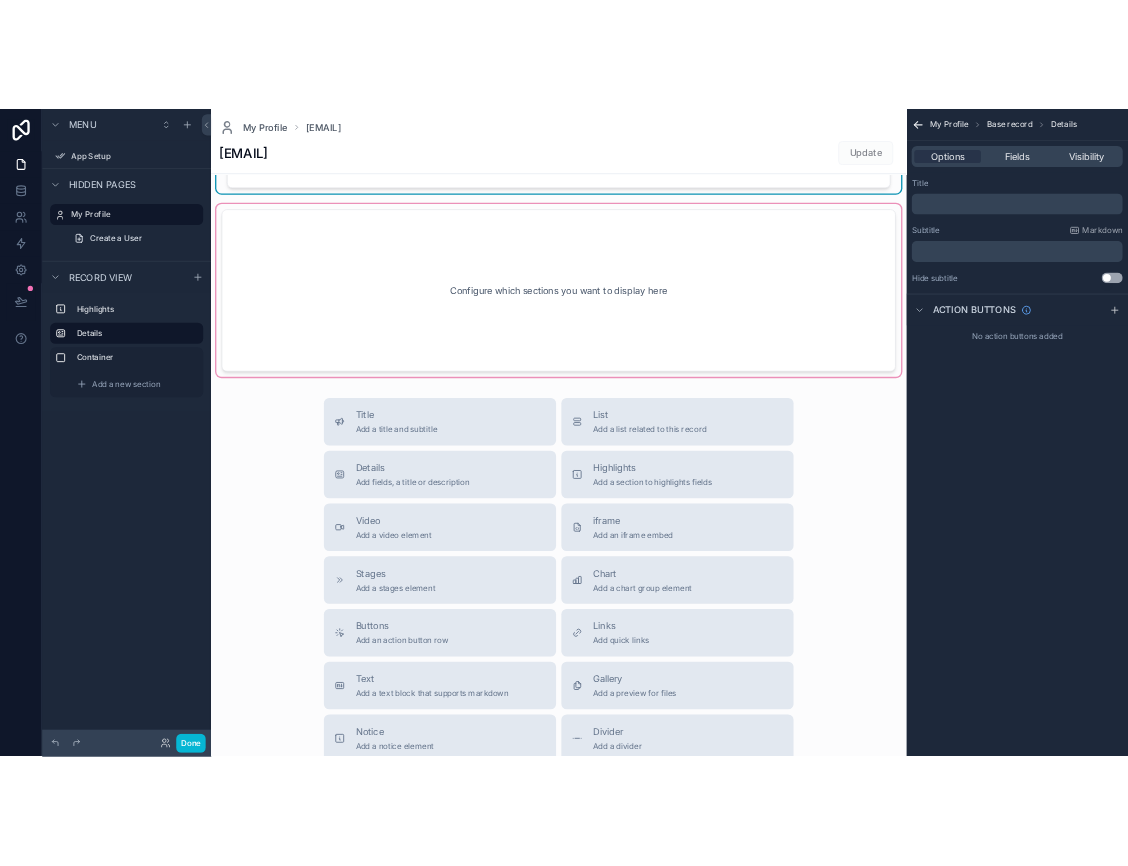 scroll, scrollTop: 0, scrollLeft: 0, axis: both 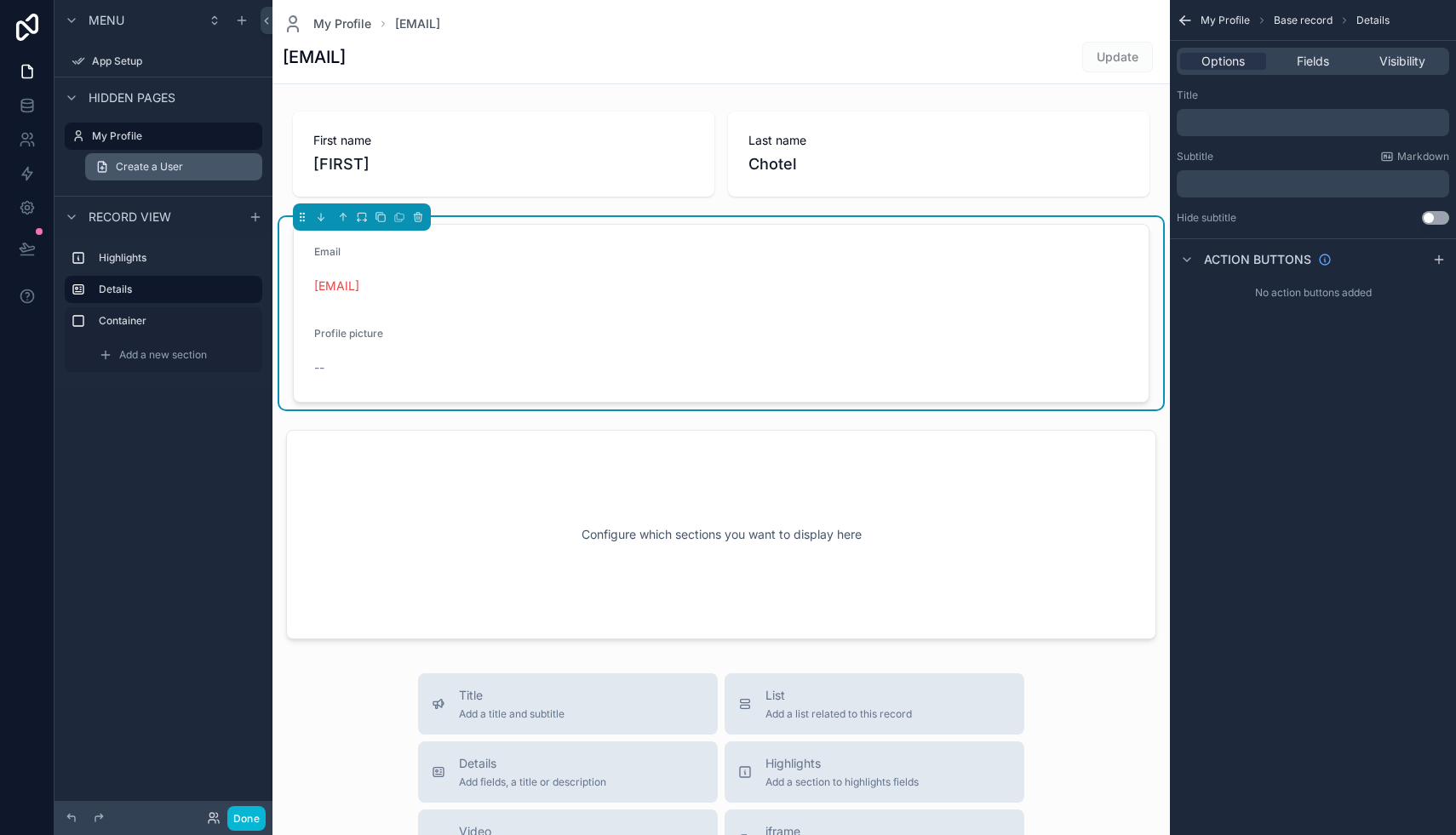 click on "Create a User" at bounding box center (149, 167) 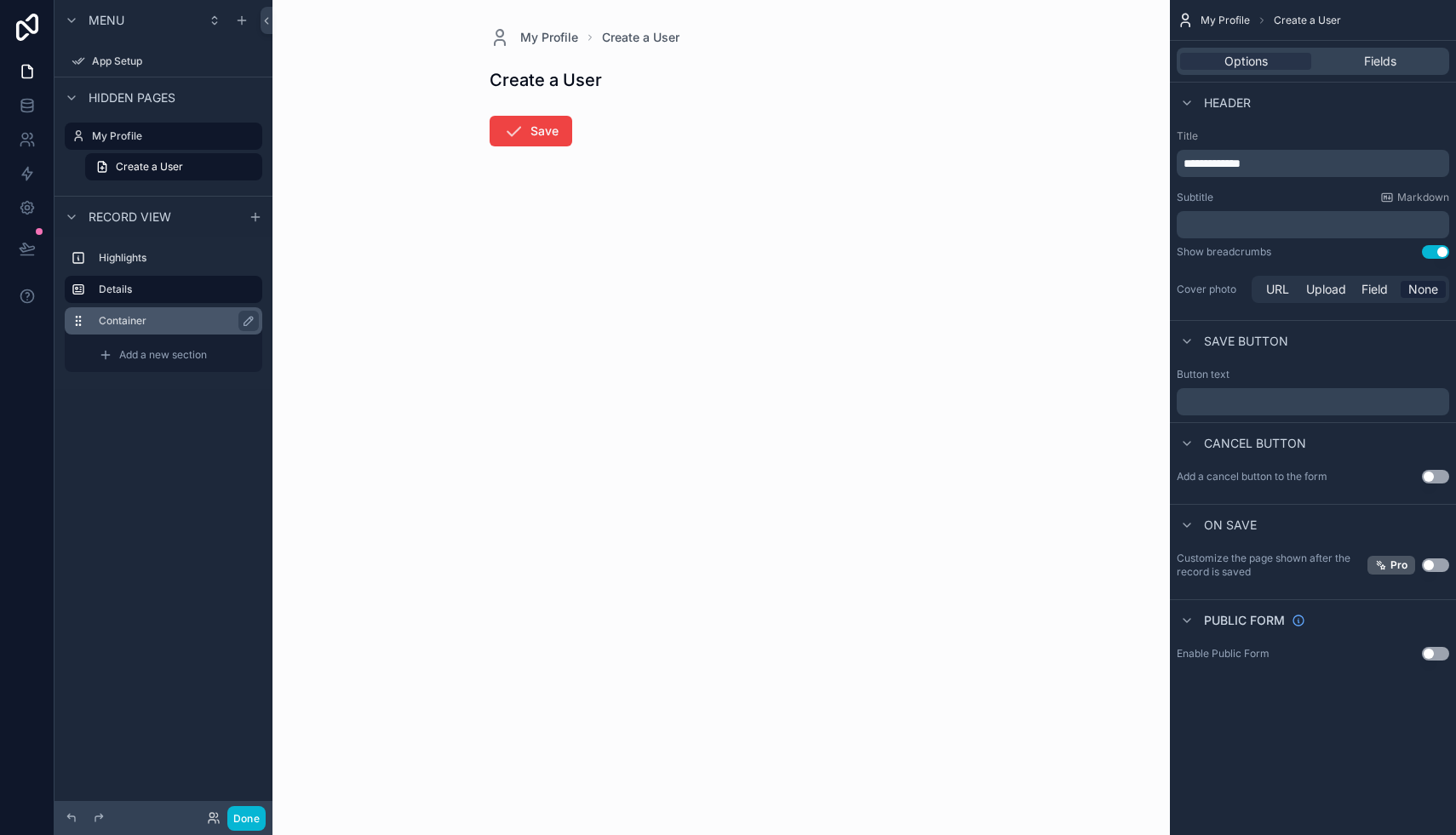 click on "Container" at bounding box center (163, 321) 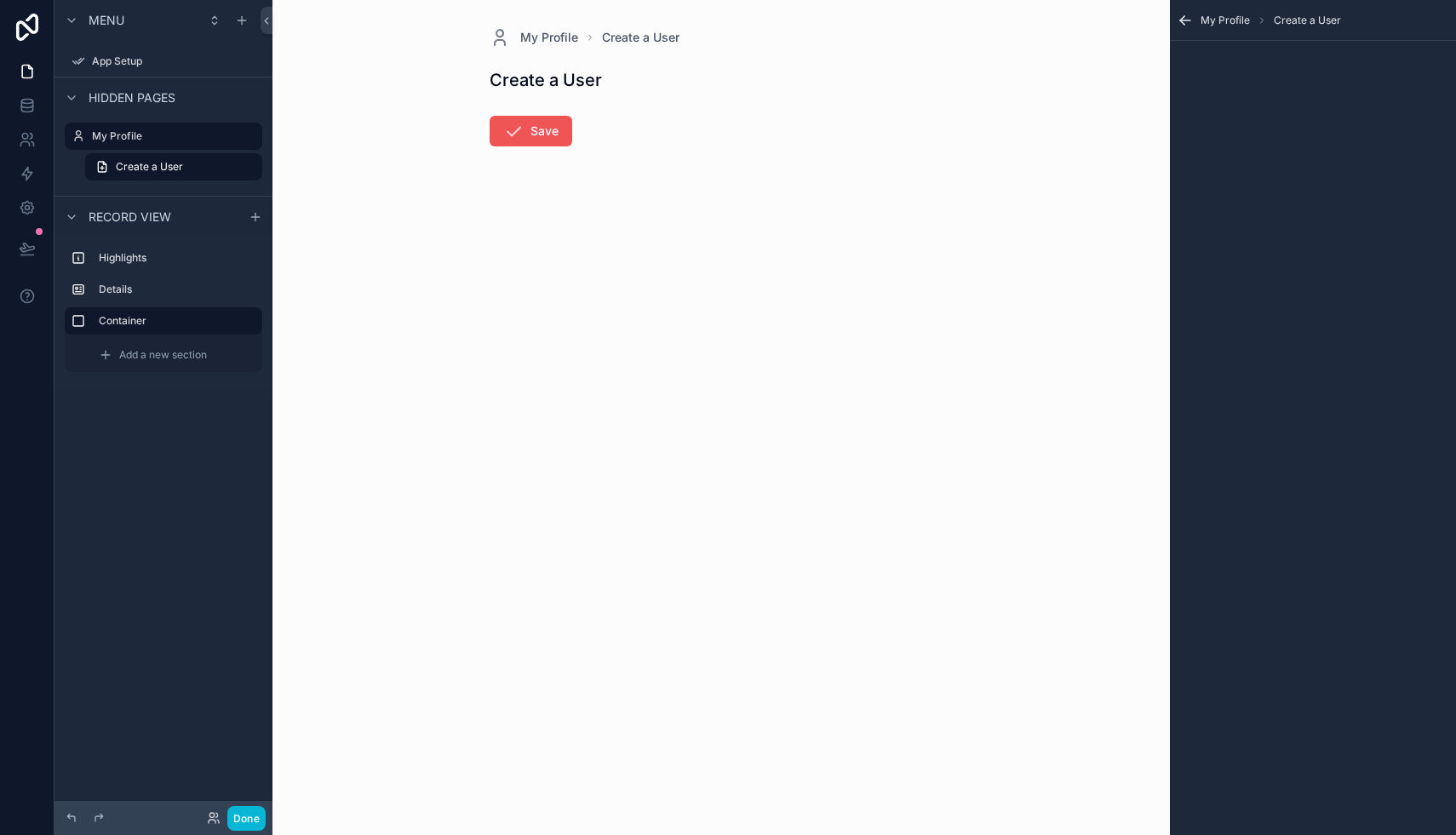 click on "Save" at bounding box center (530, 131) 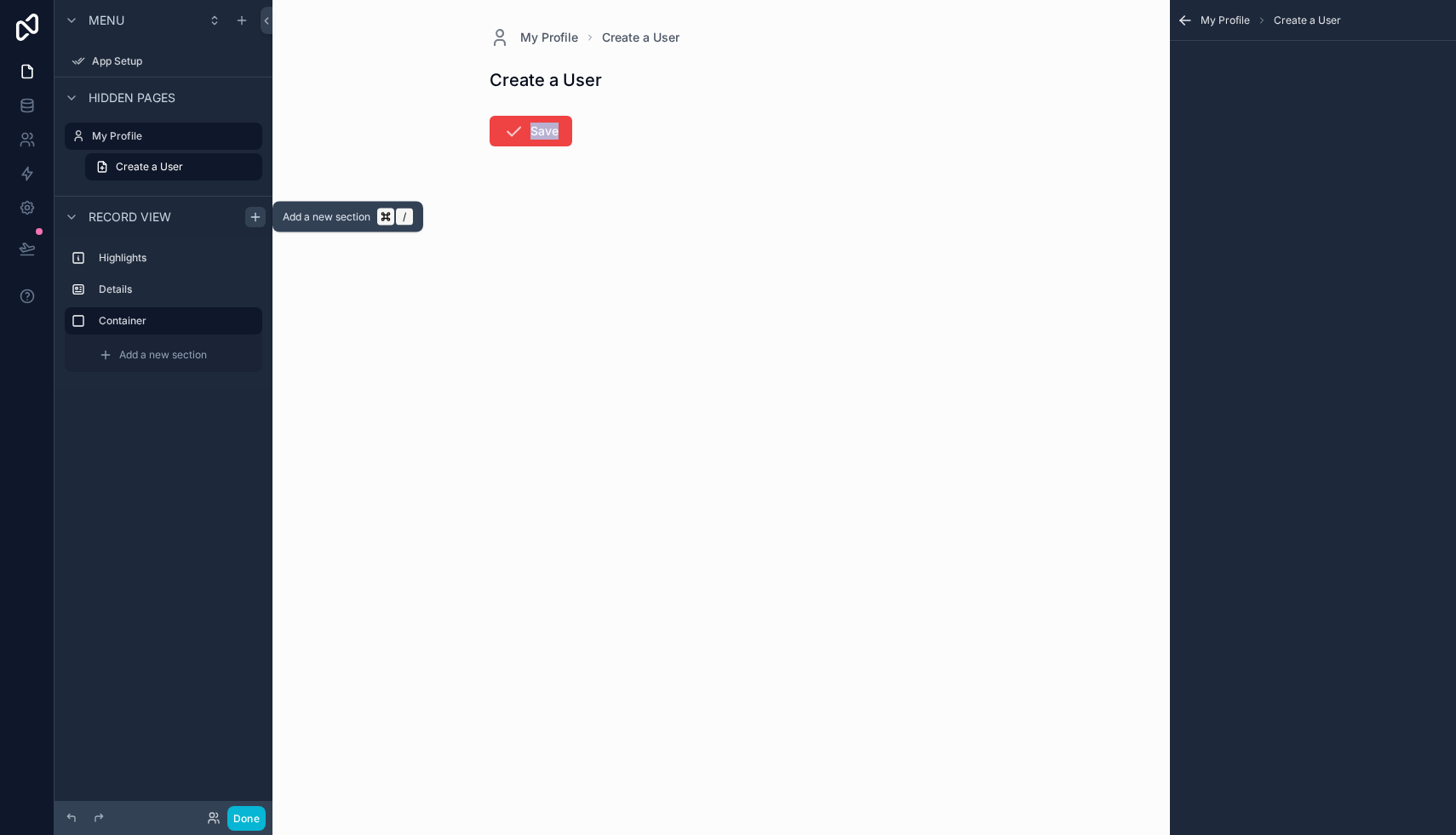 click 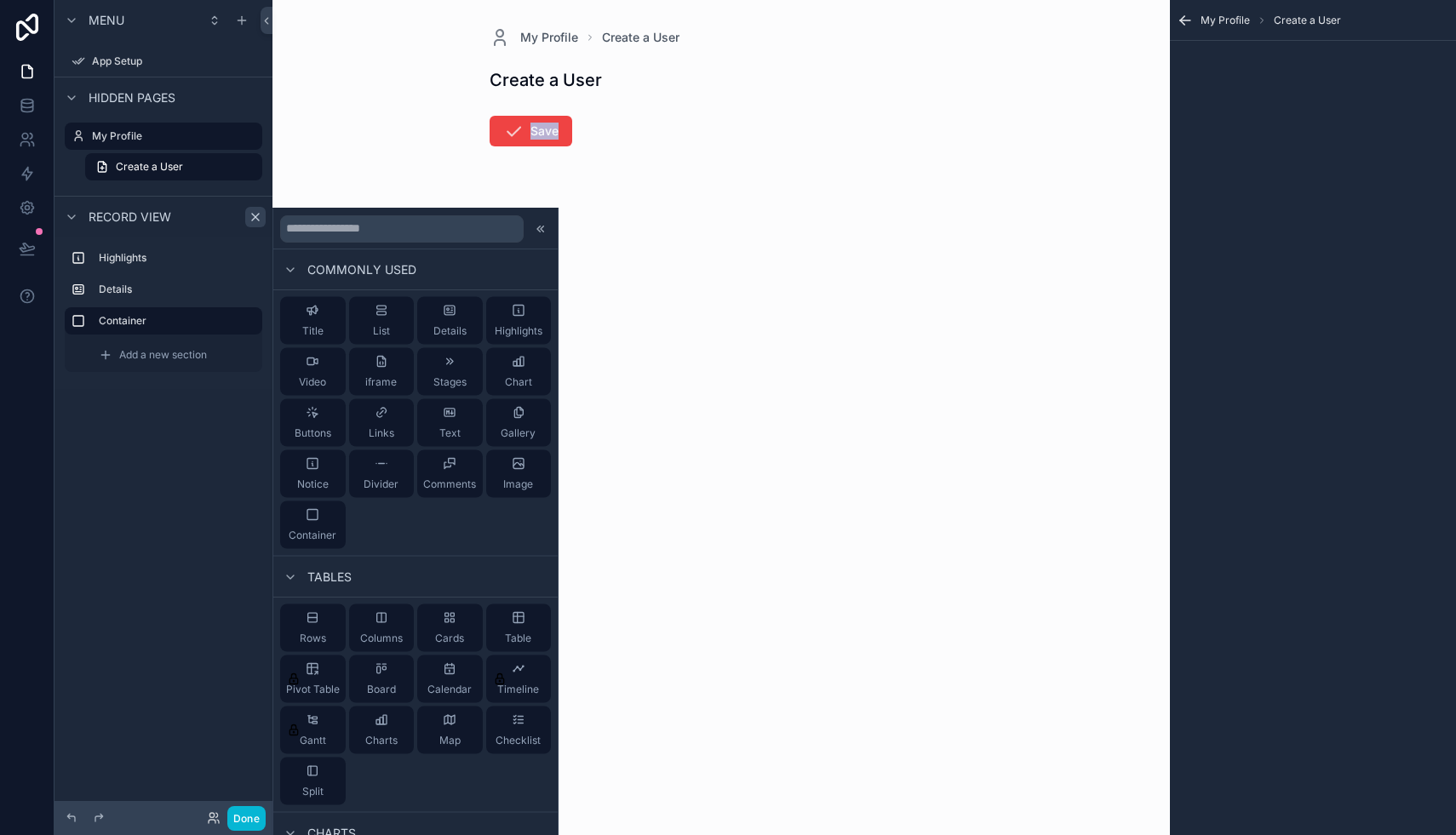 click on "Hidden pages" at bounding box center [163, 97] 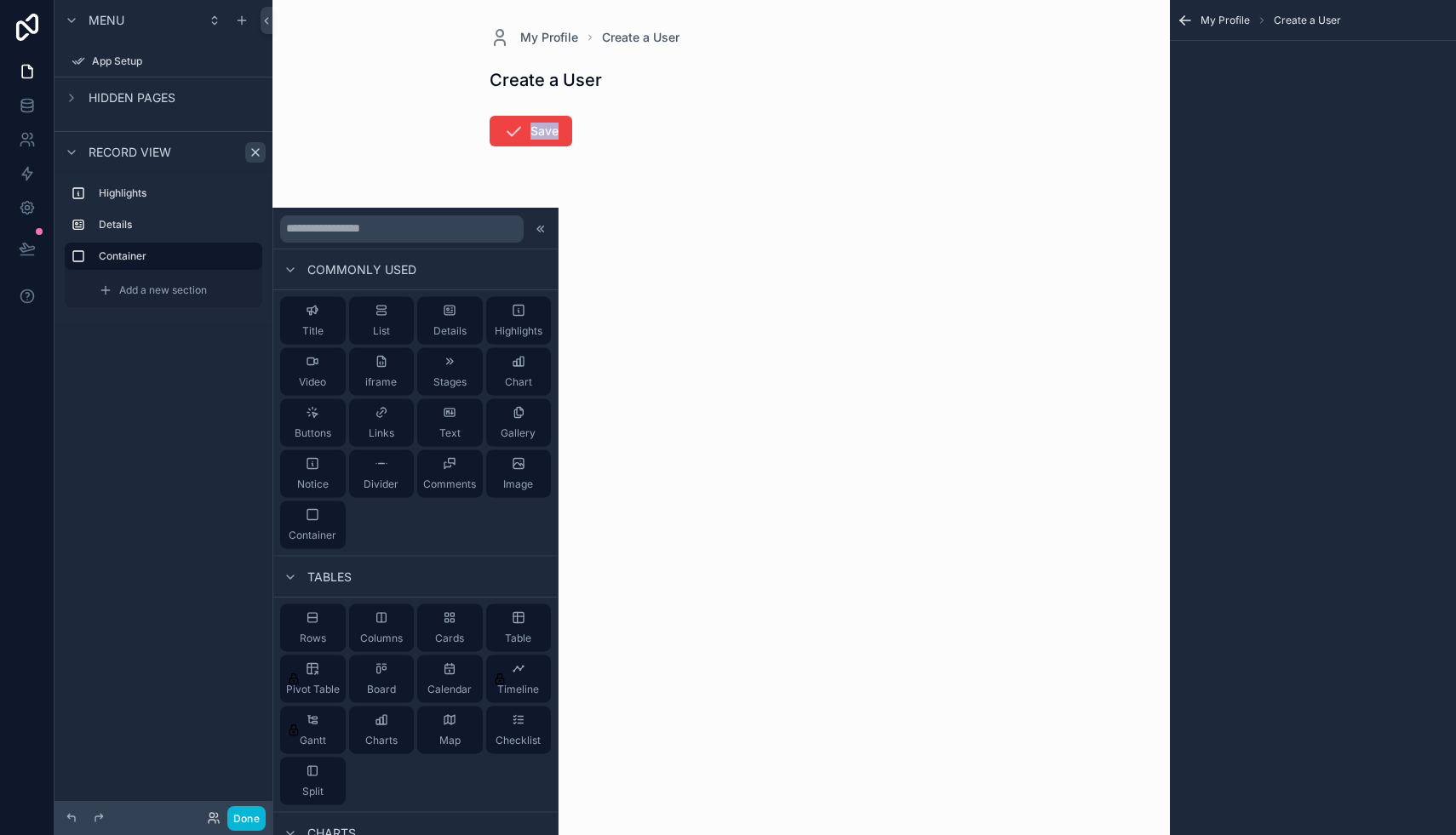 click on "Hidden pages" at bounding box center (132, 98) 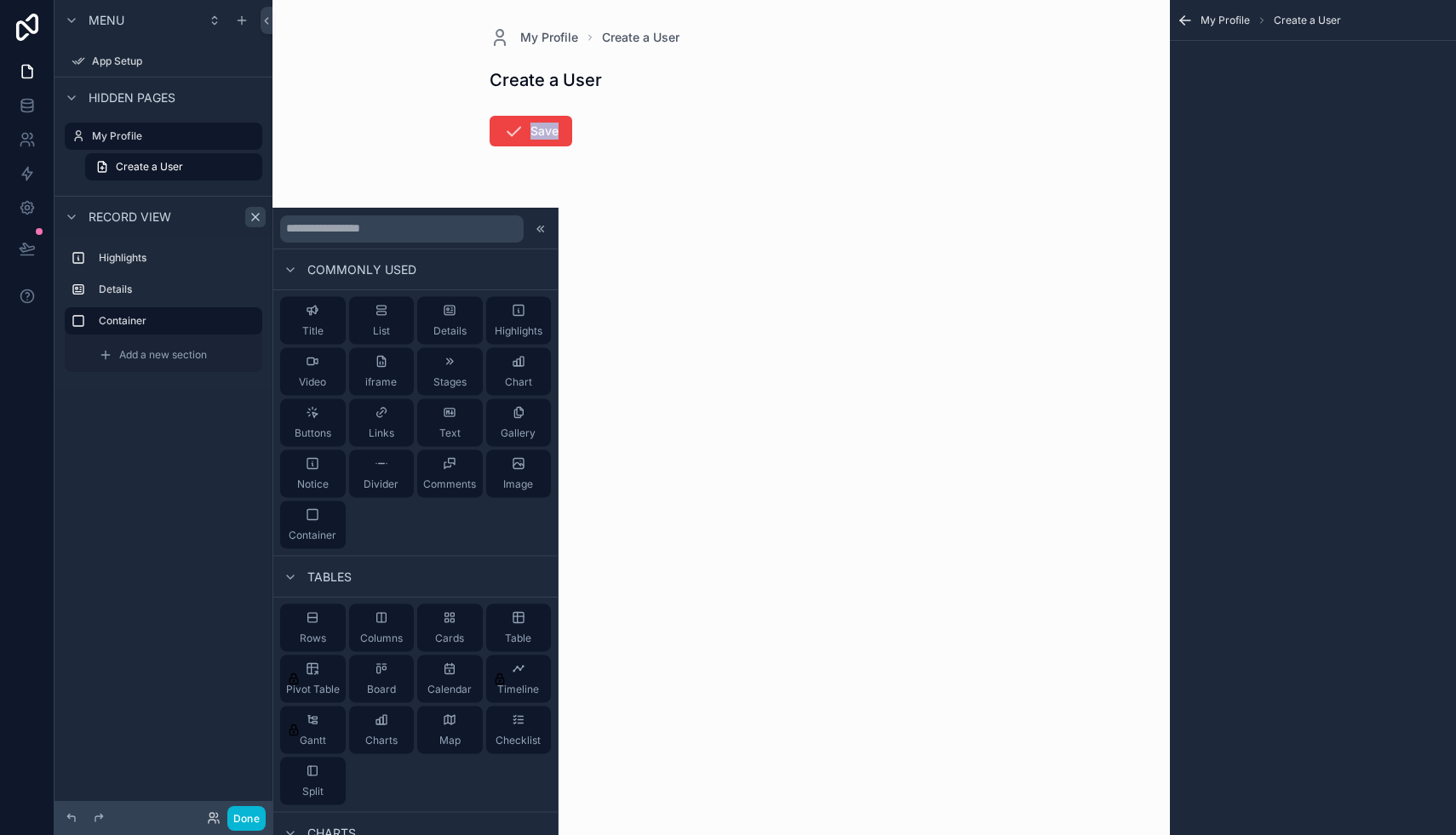 click on "Hidden pages" at bounding box center (163, 97) 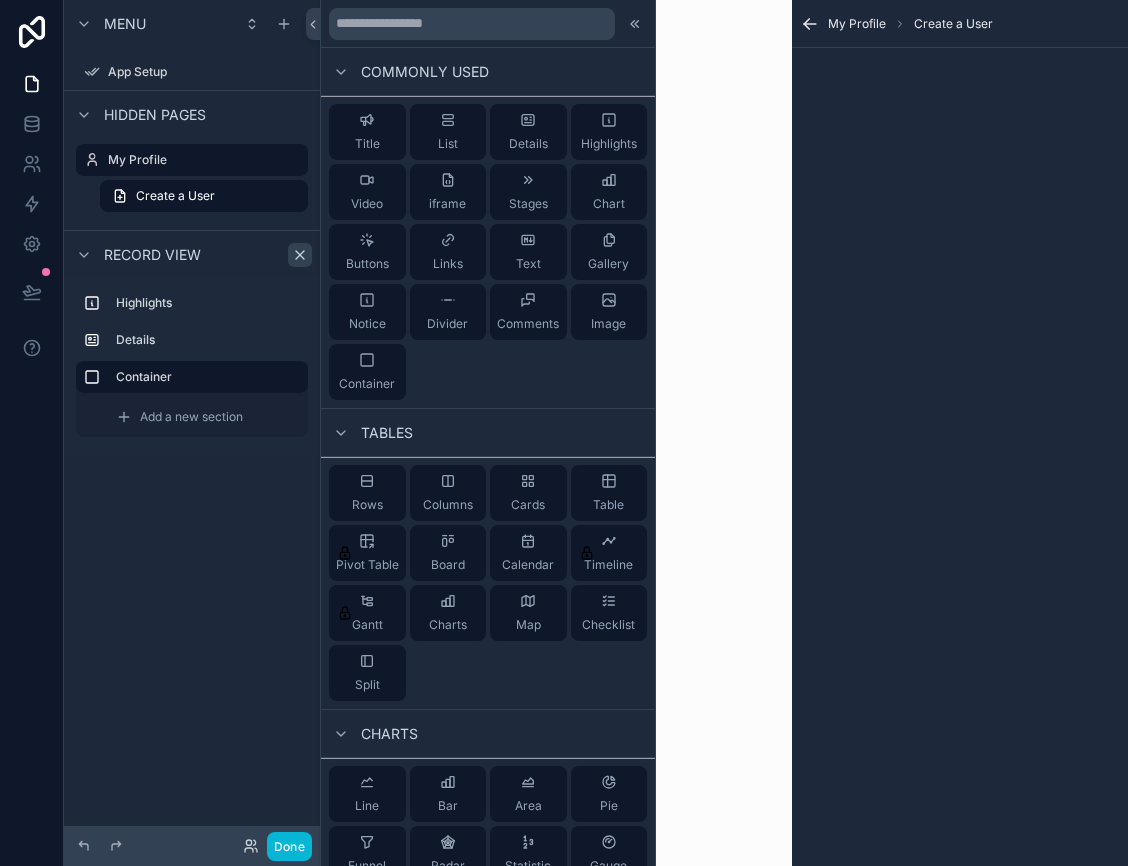 click on "Menu App Setup Hidden pages My Profile Create a User Record view Highlights Details Container Add a new section" at bounding box center [192, 421] 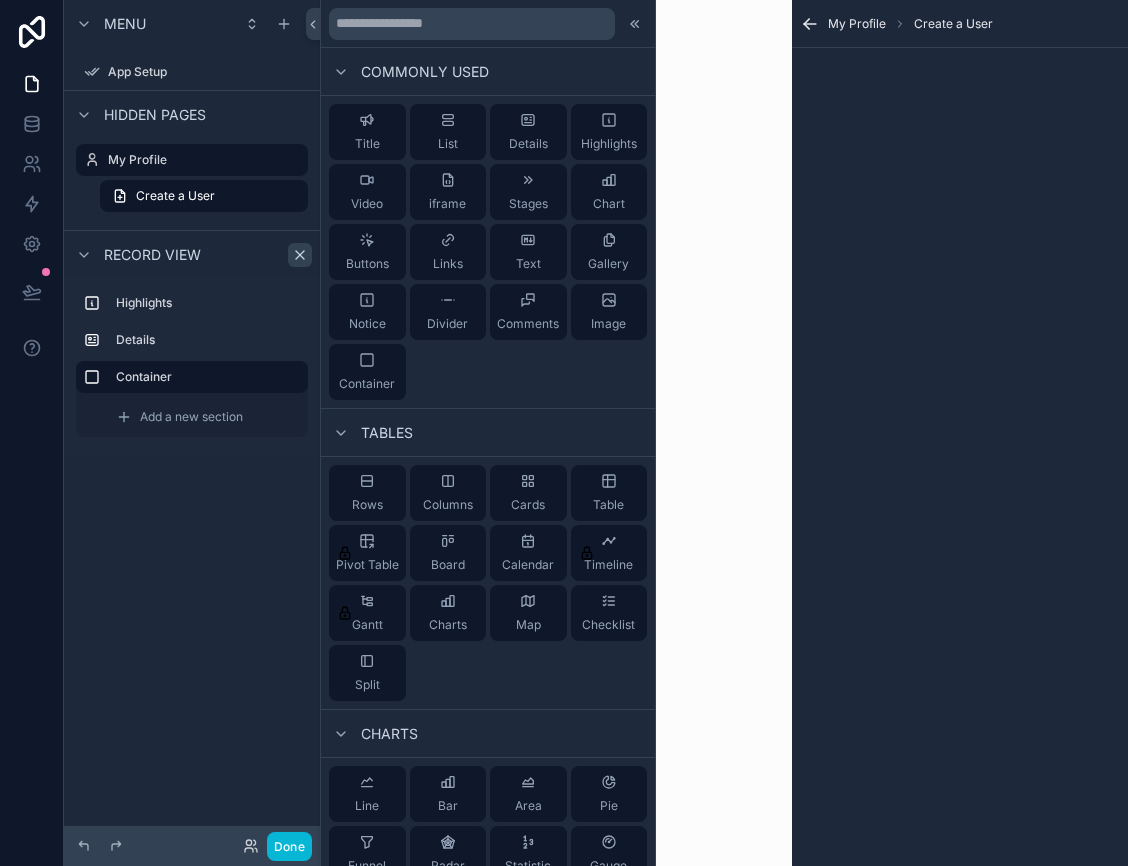 click on "Menu App Setup Hidden pages My Profile Create a User Record view Highlights Details Container Add a new section" at bounding box center [192, 421] 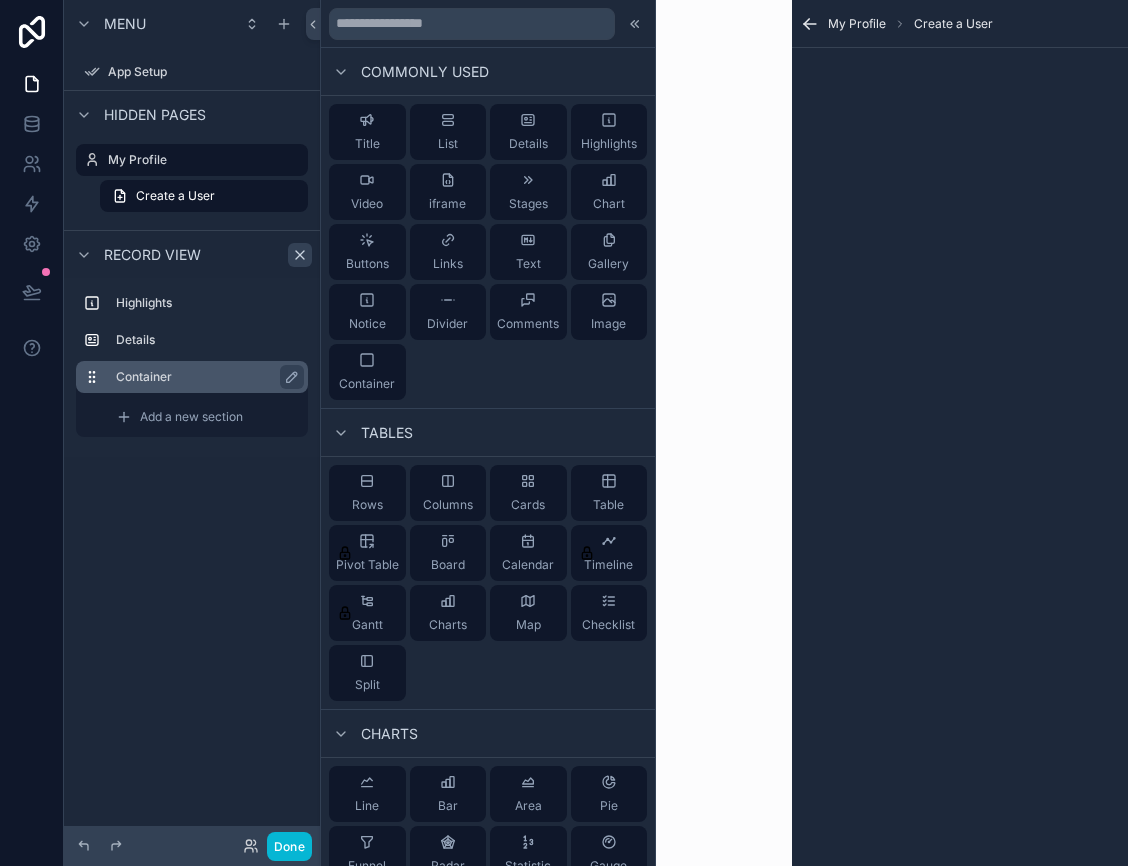 click on "Container" at bounding box center (204, 377) 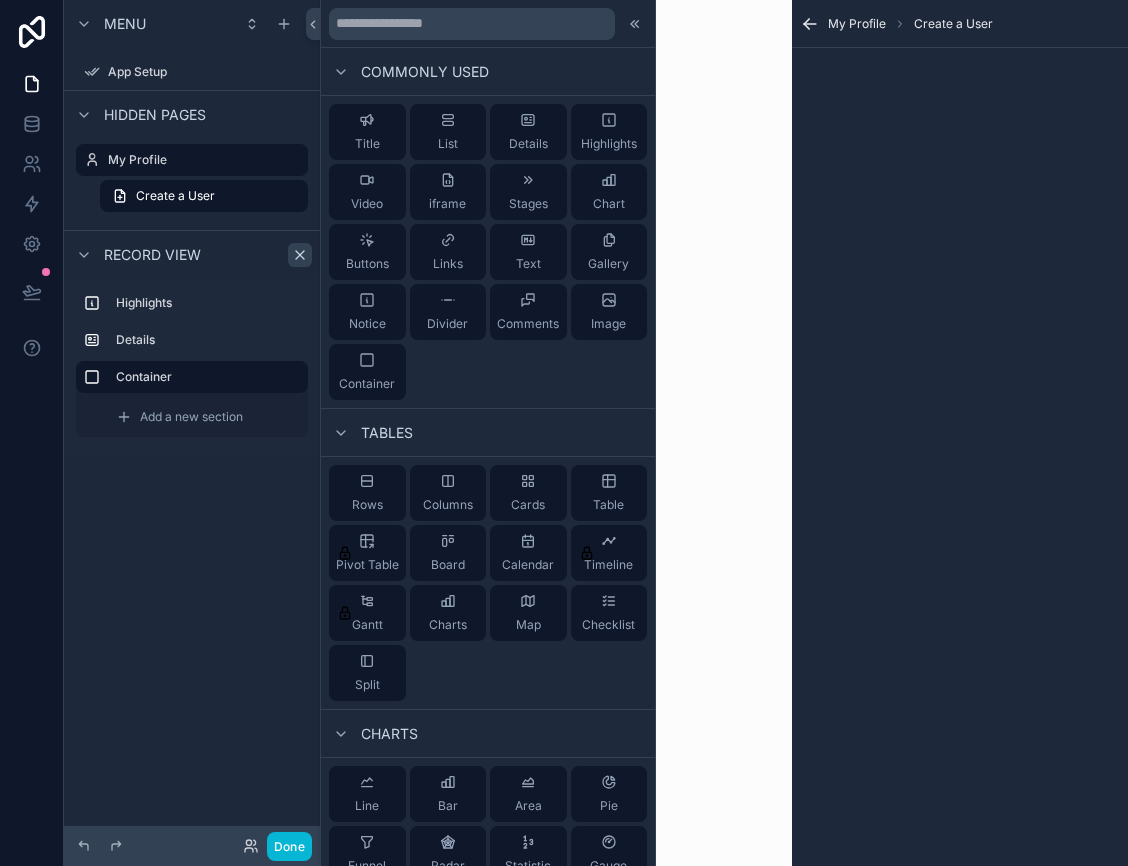 click on "My Profile Create a User" at bounding box center (960, 433) 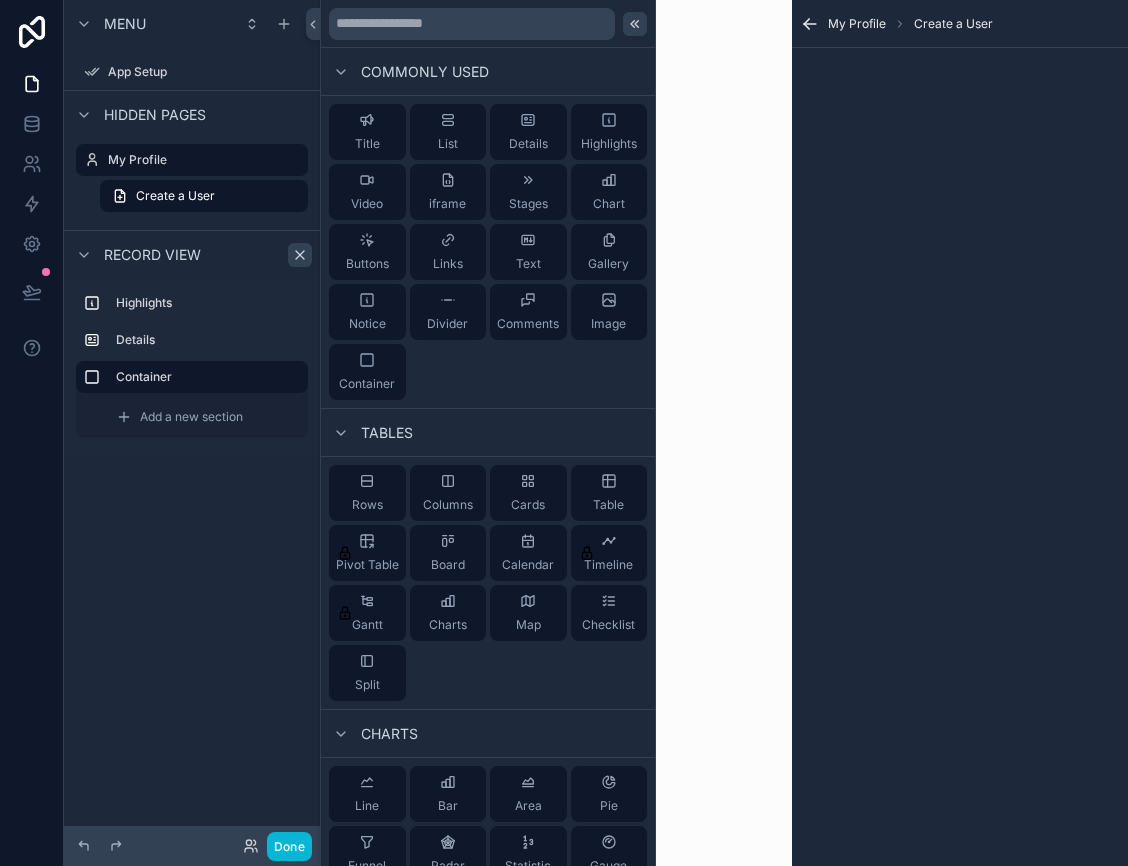 click 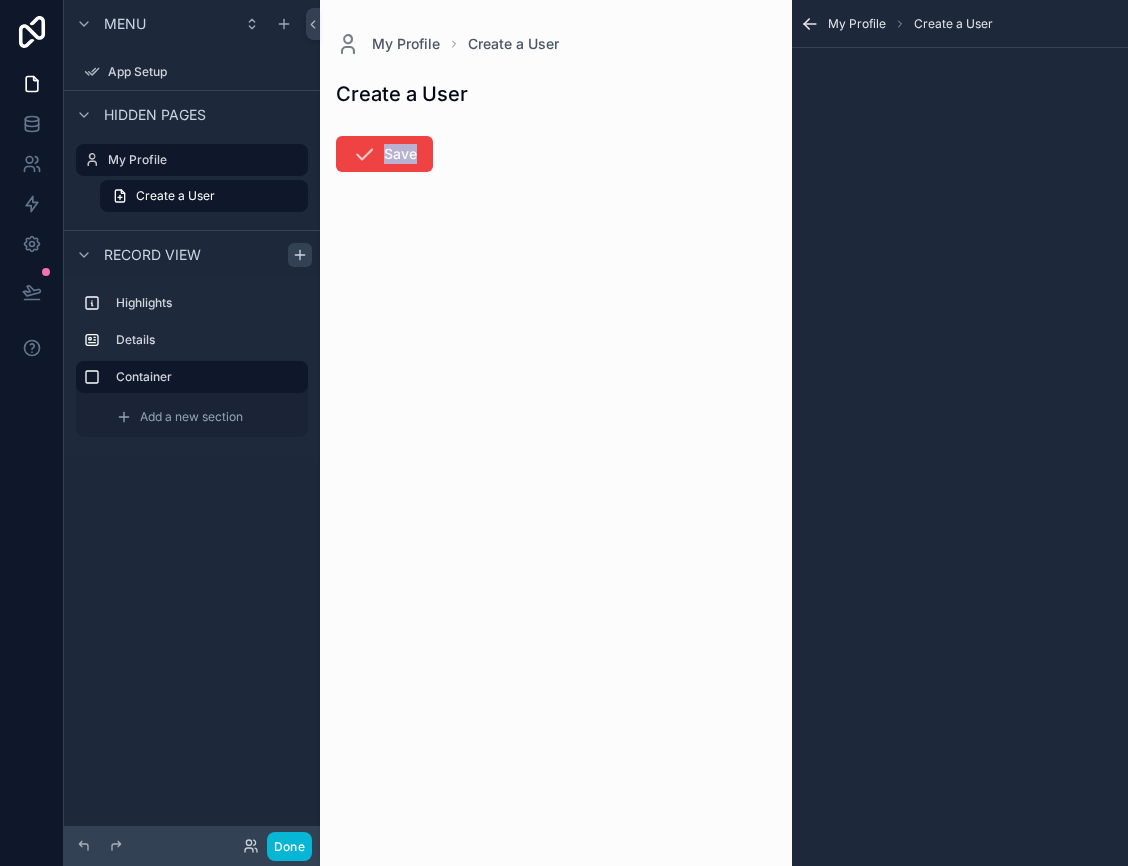 click on "My Profile Create a User" at bounding box center (960, 24) 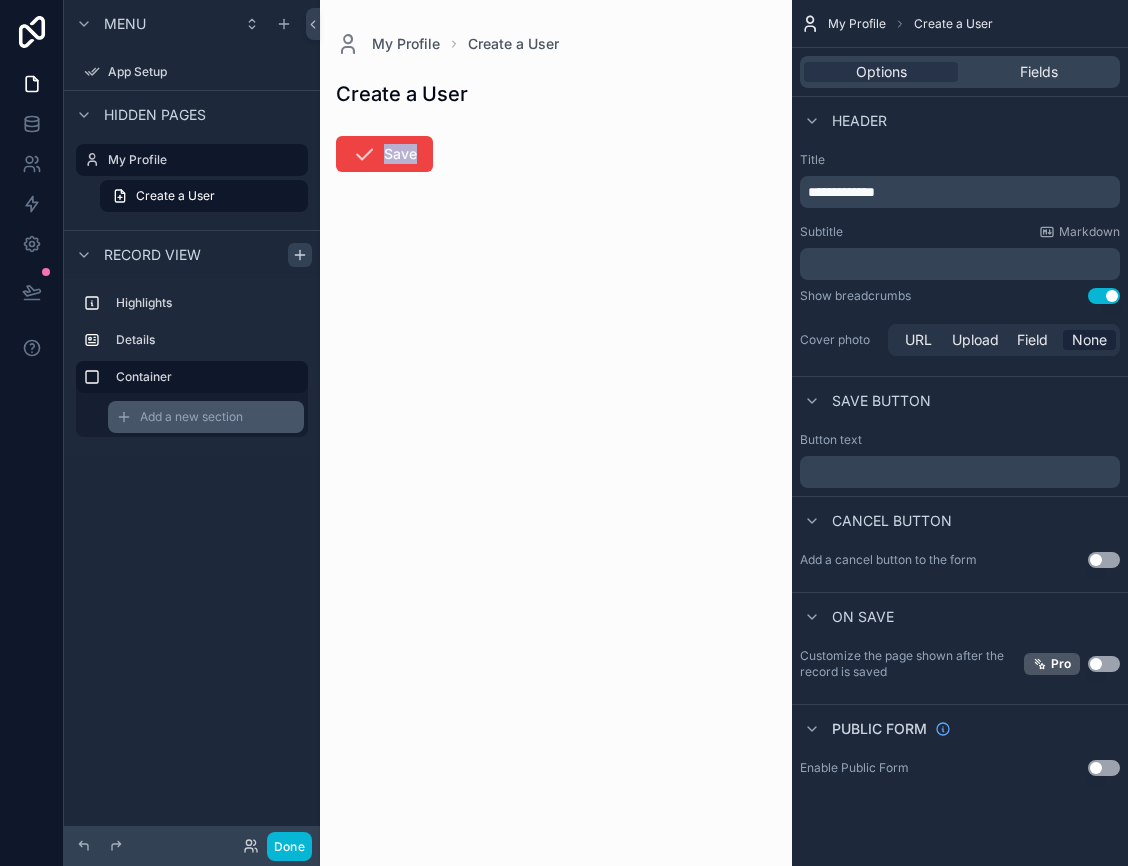 click on "Add a new section" at bounding box center [191, 417] 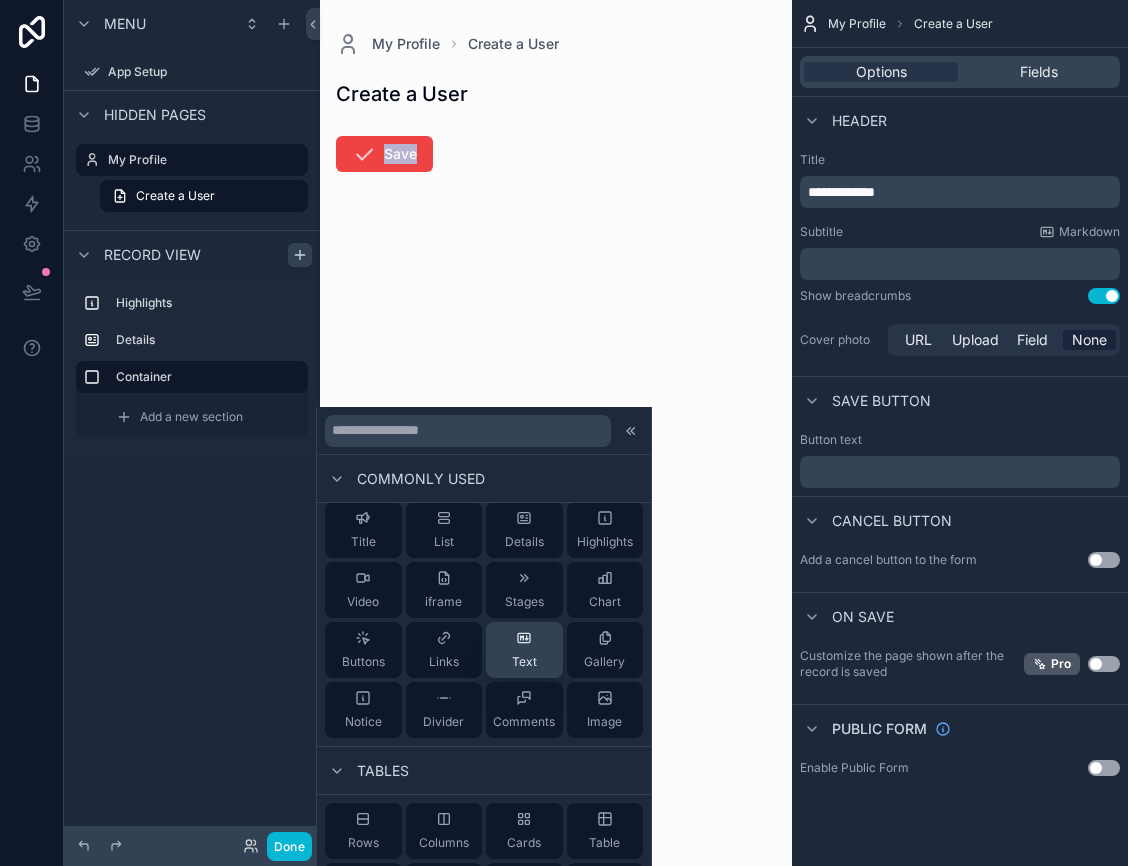 scroll, scrollTop: 11, scrollLeft: 0, axis: vertical 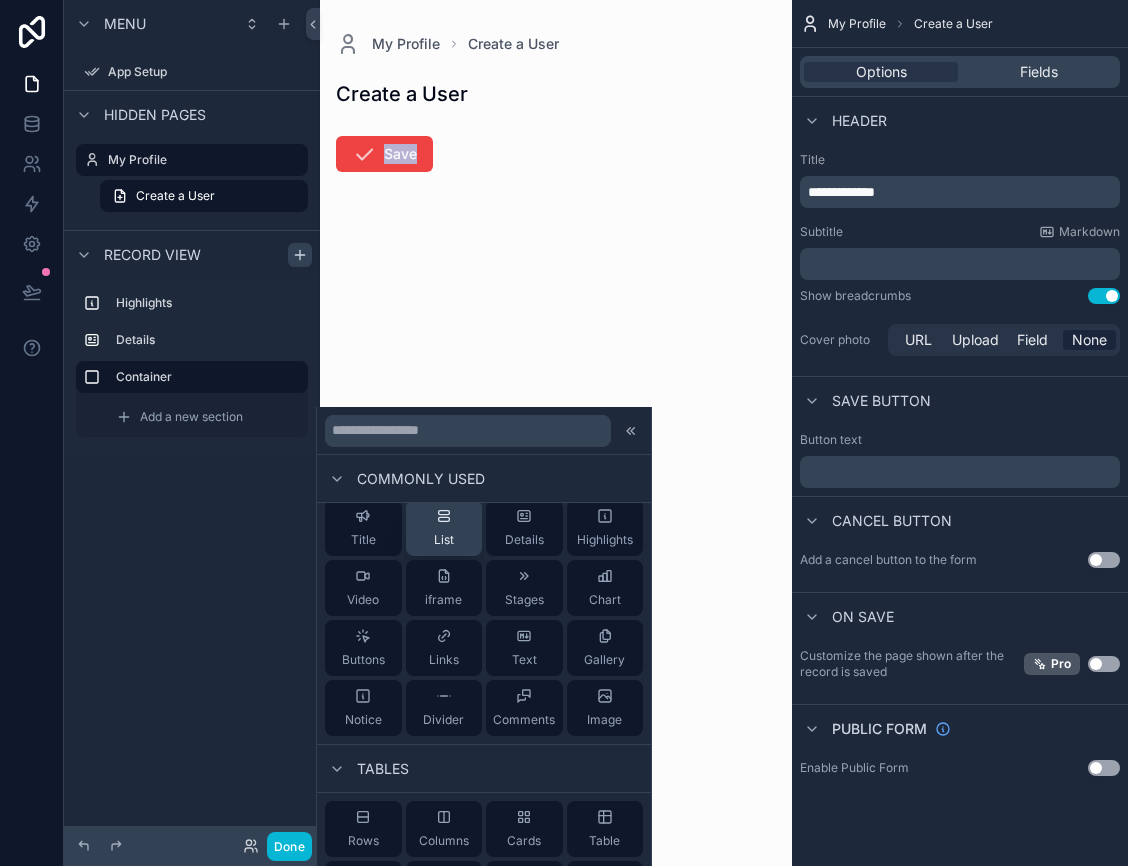 click 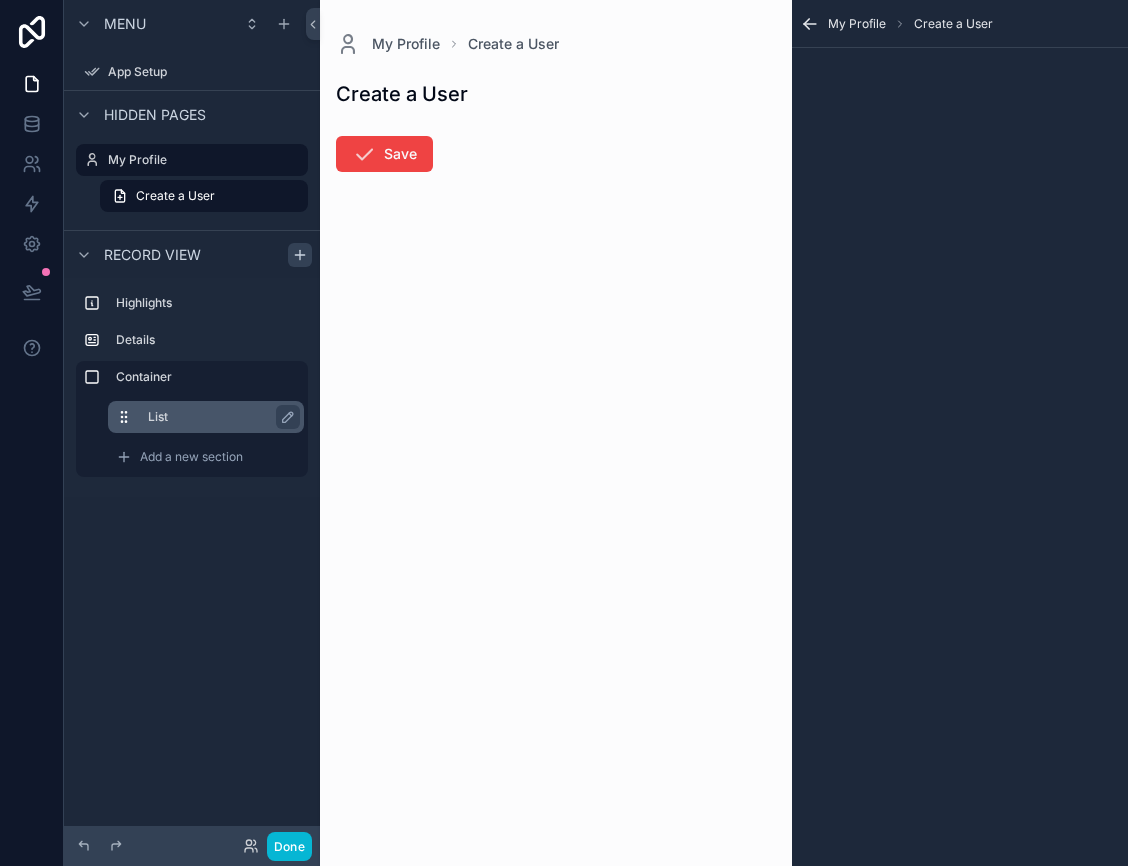 click on "List" at bounding box center (218, 417) 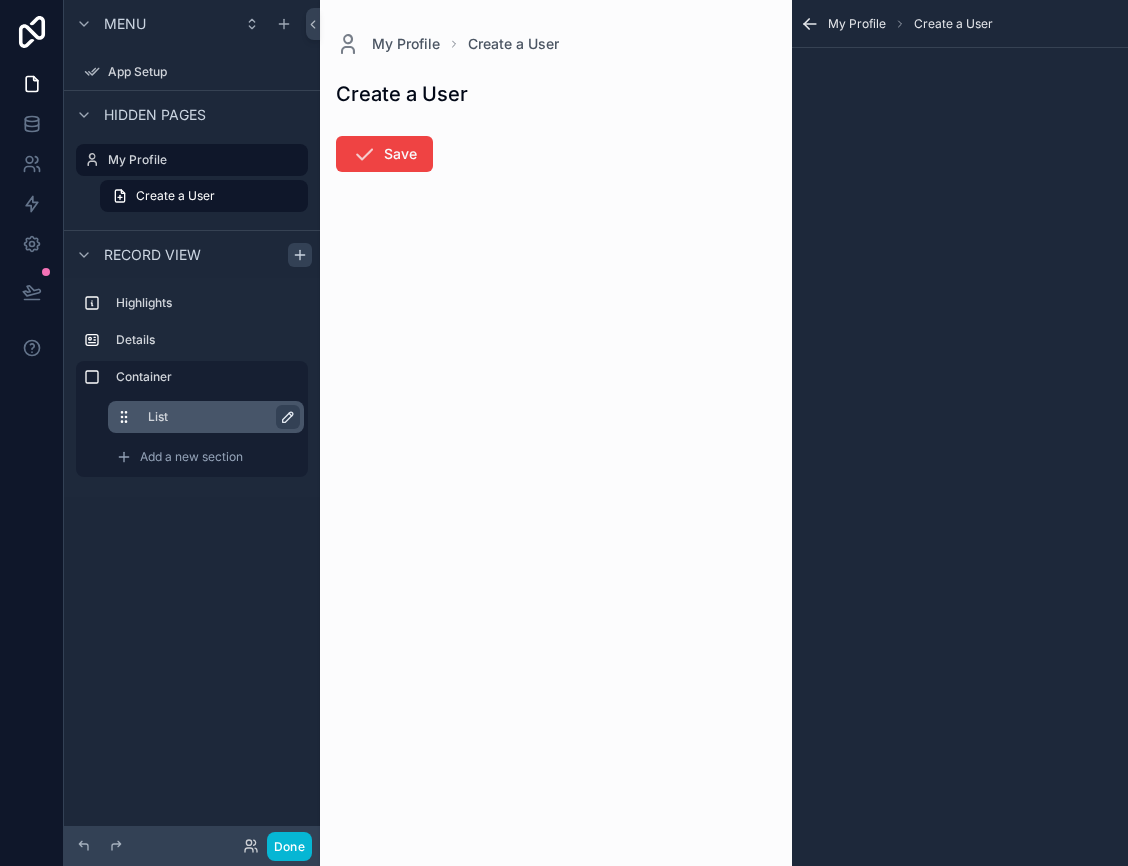 click 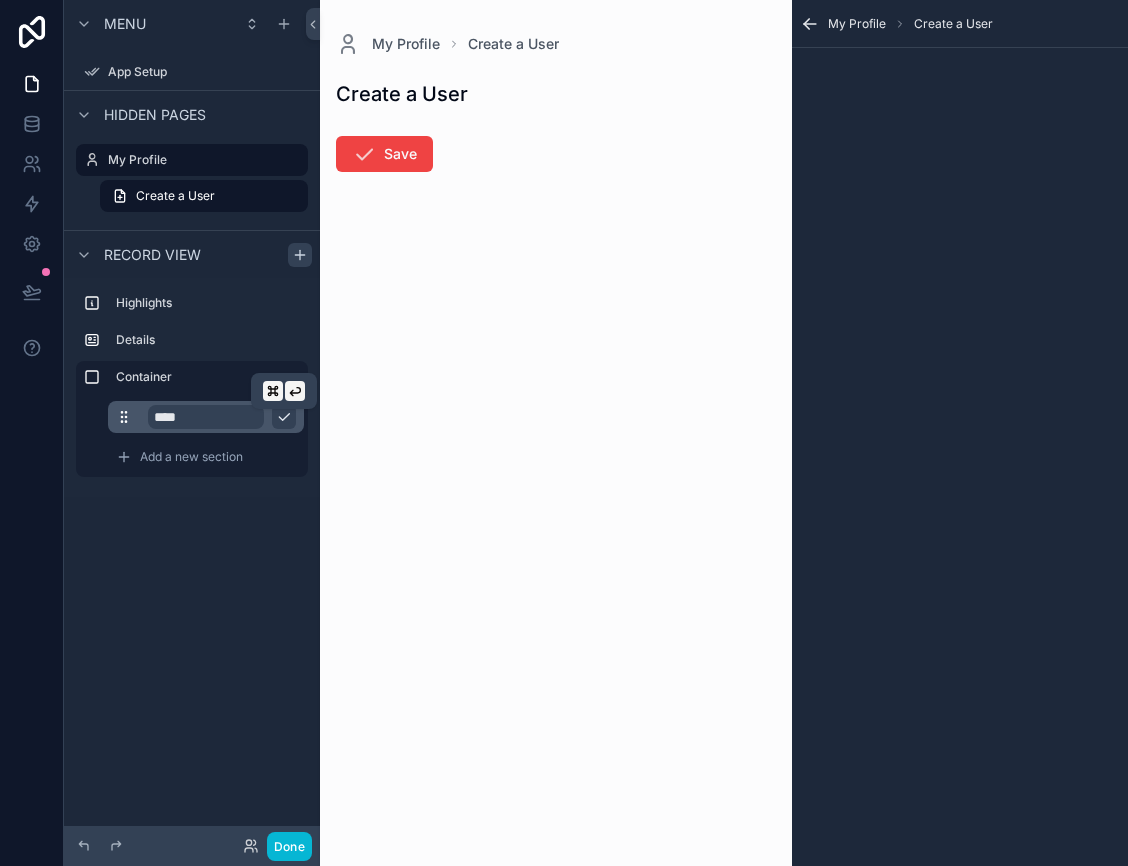 click 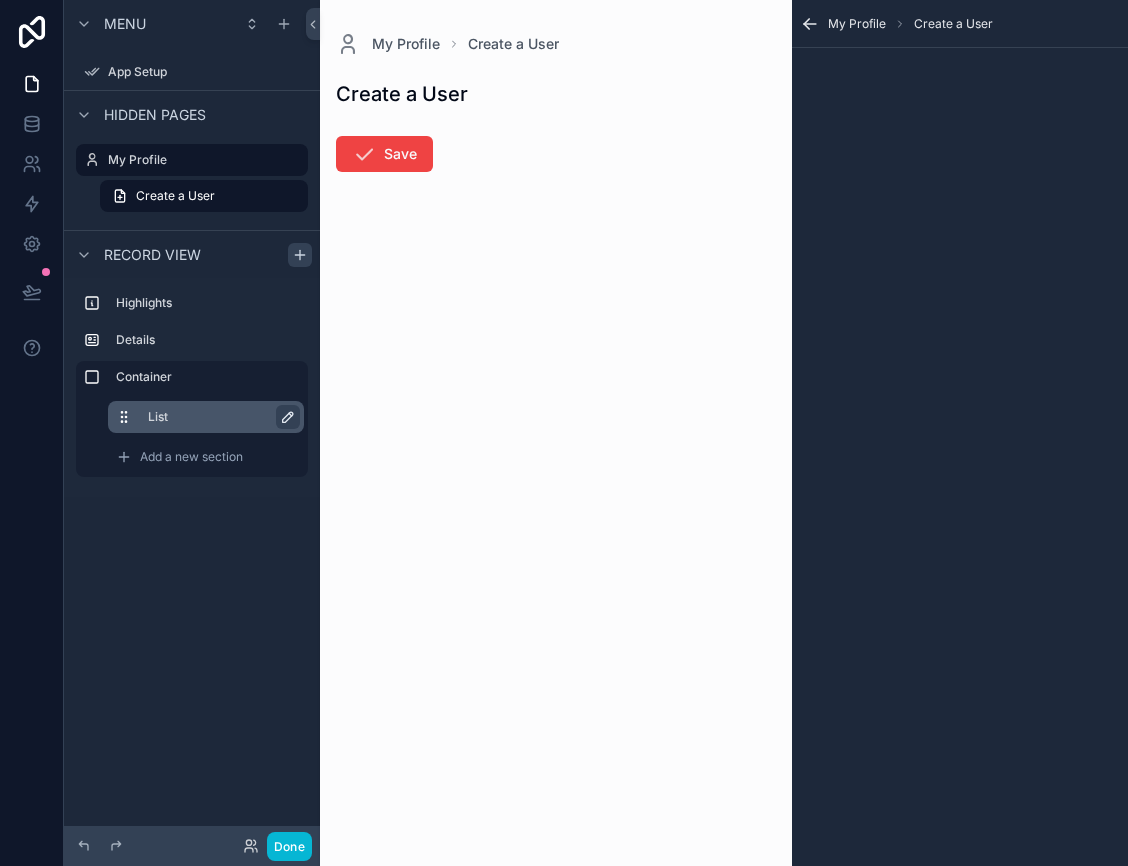 click on "Menu App Setup Hidden pages My Profile Create a User Record view Highlights Details Container List Add a new section" at bounding box center [192, 421] 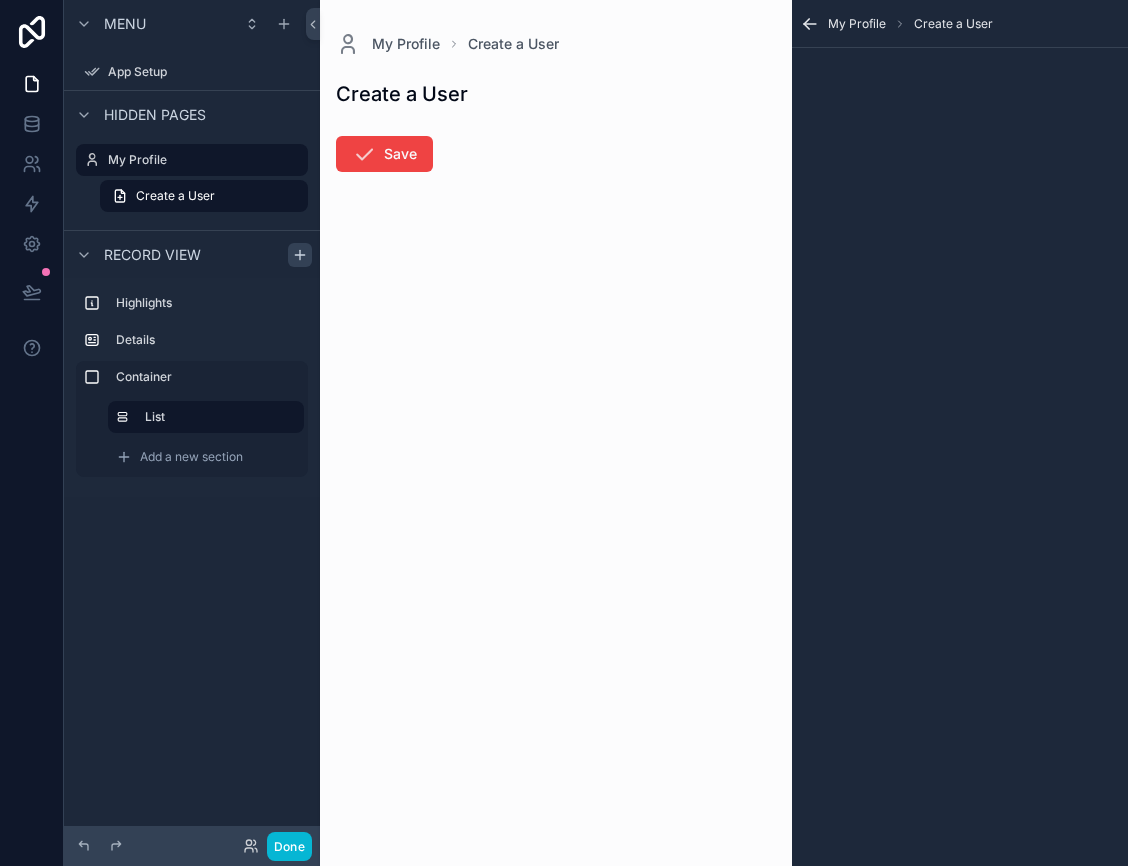 click on "Create a User" at bounding box center [953, 24] 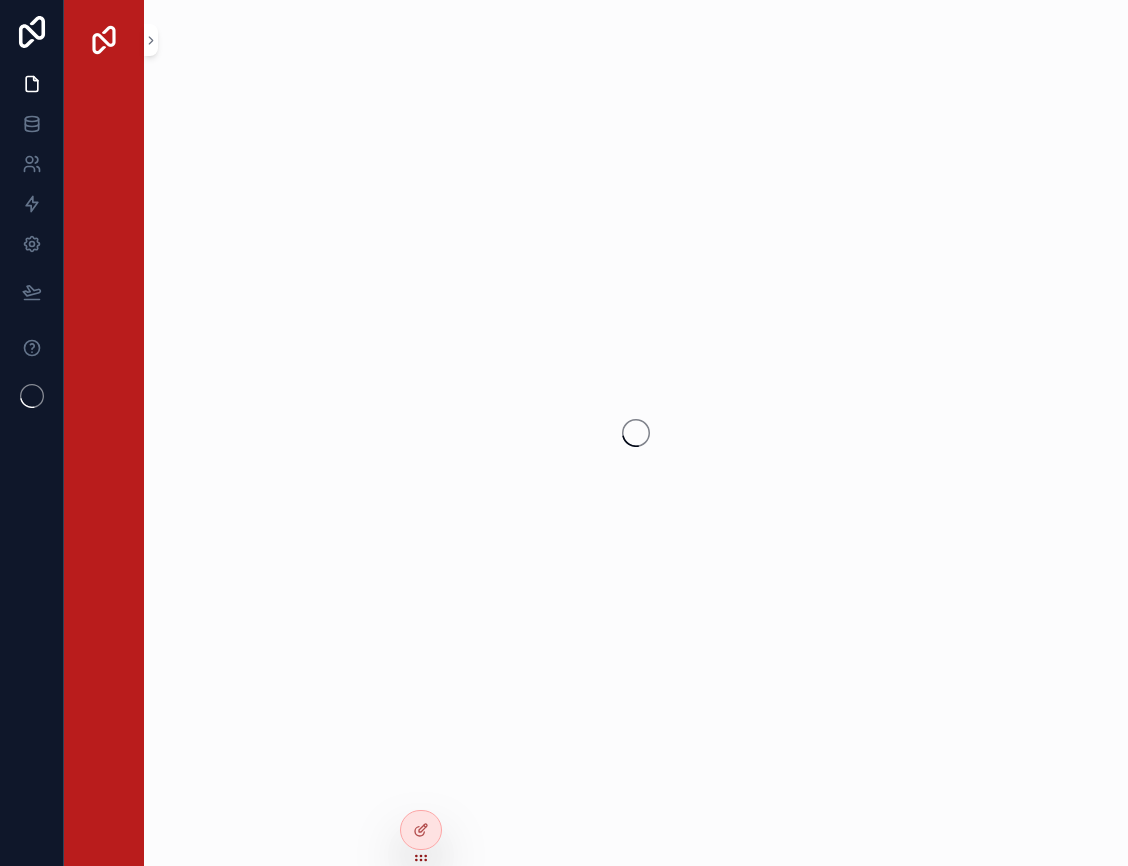 scroll, scrollTop: 0, scrollLeft: 0, axis: both 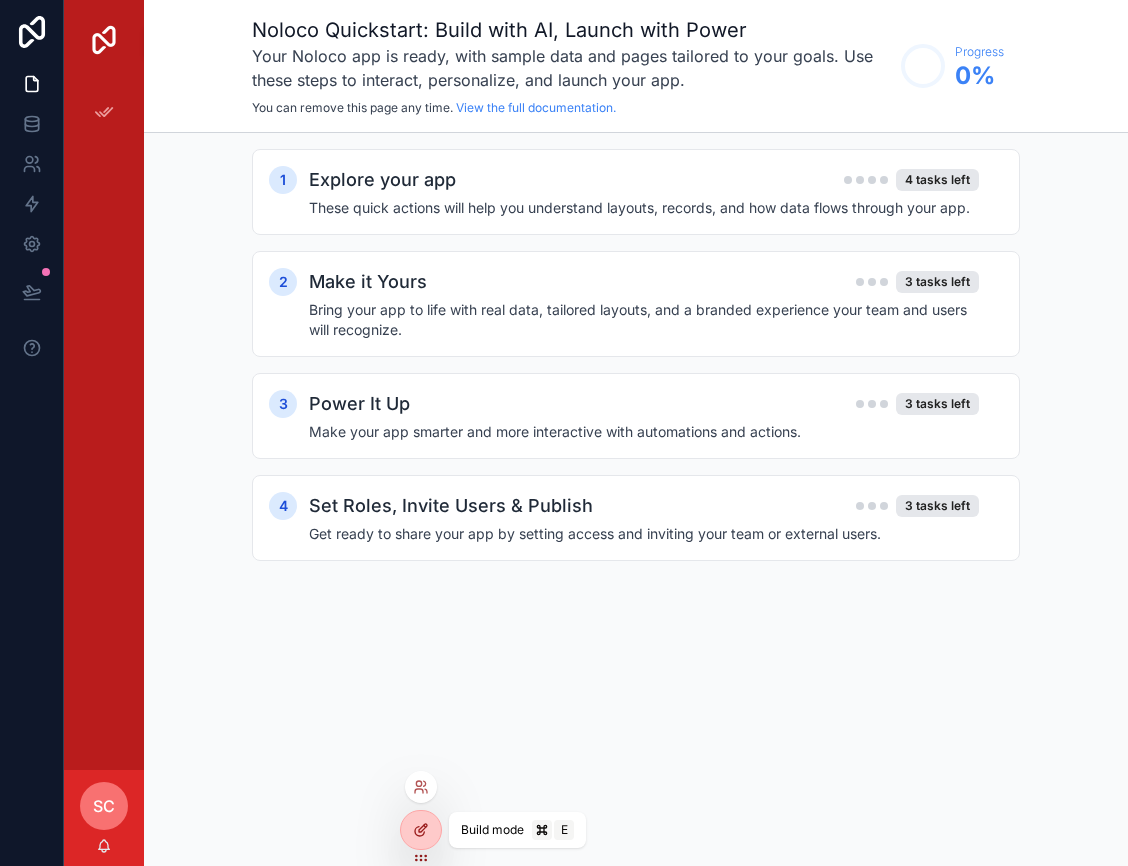 click 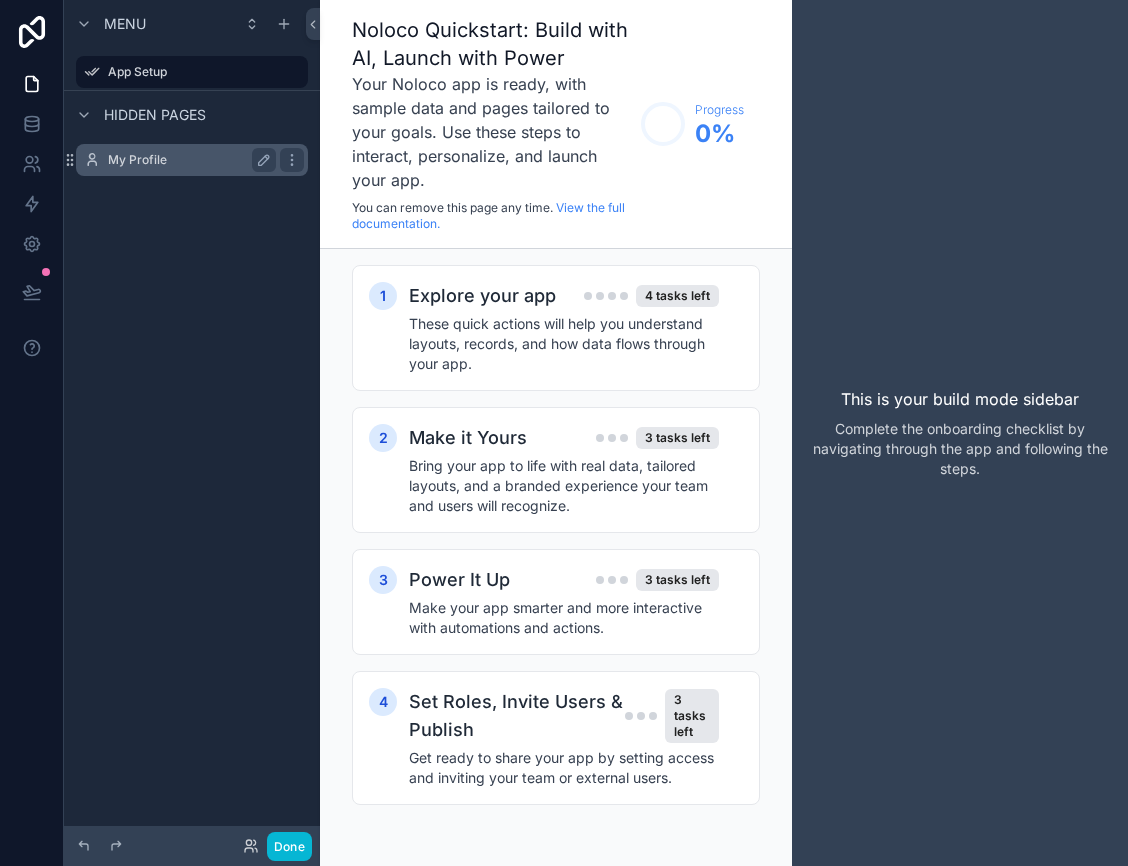 click on "My Profile" at bounding box center (188, 160) 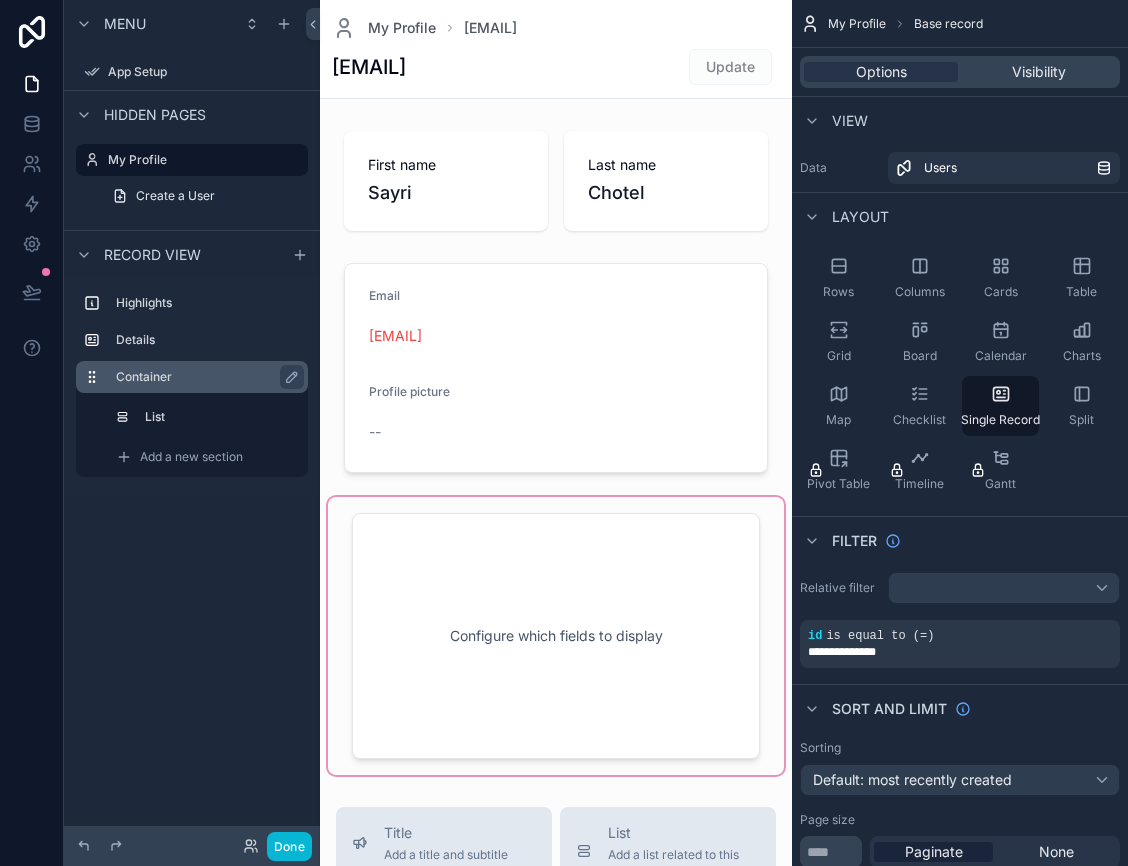 click on "Container" at bounding box center [204, 377] 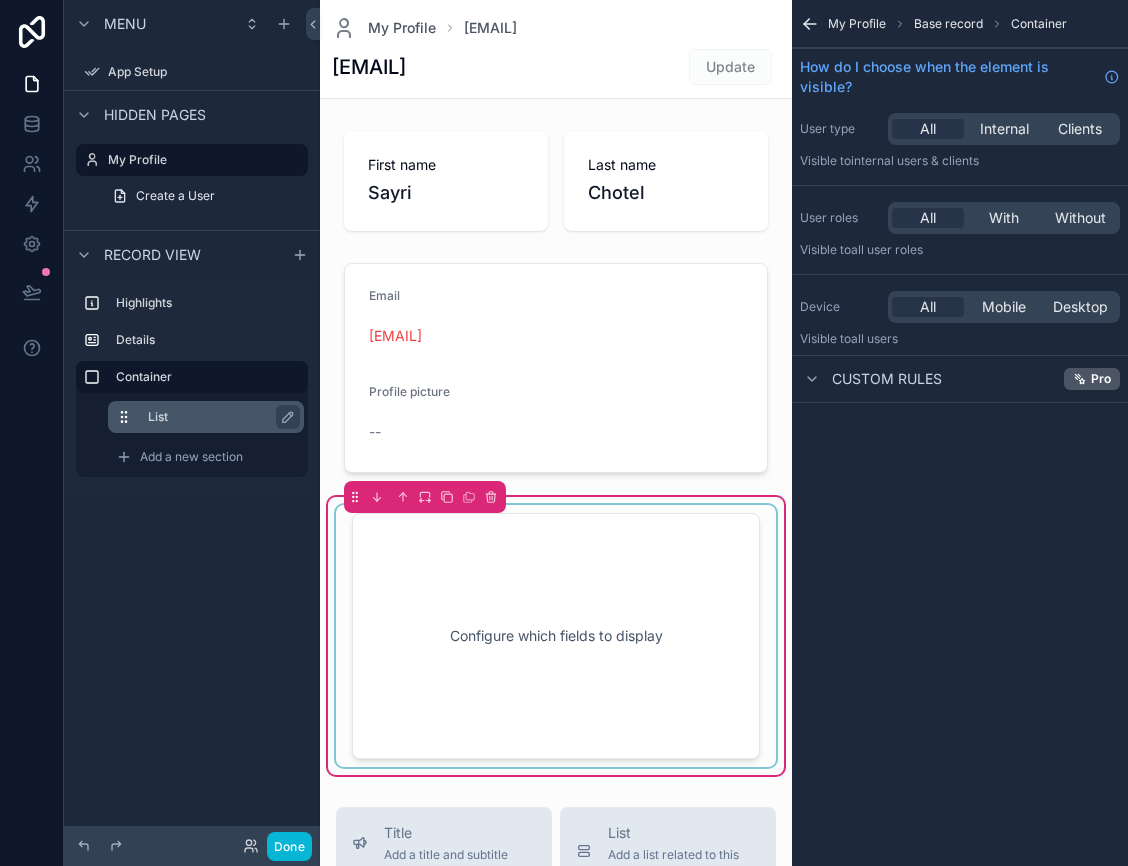 click on "List" at bounding box center (218, 417) 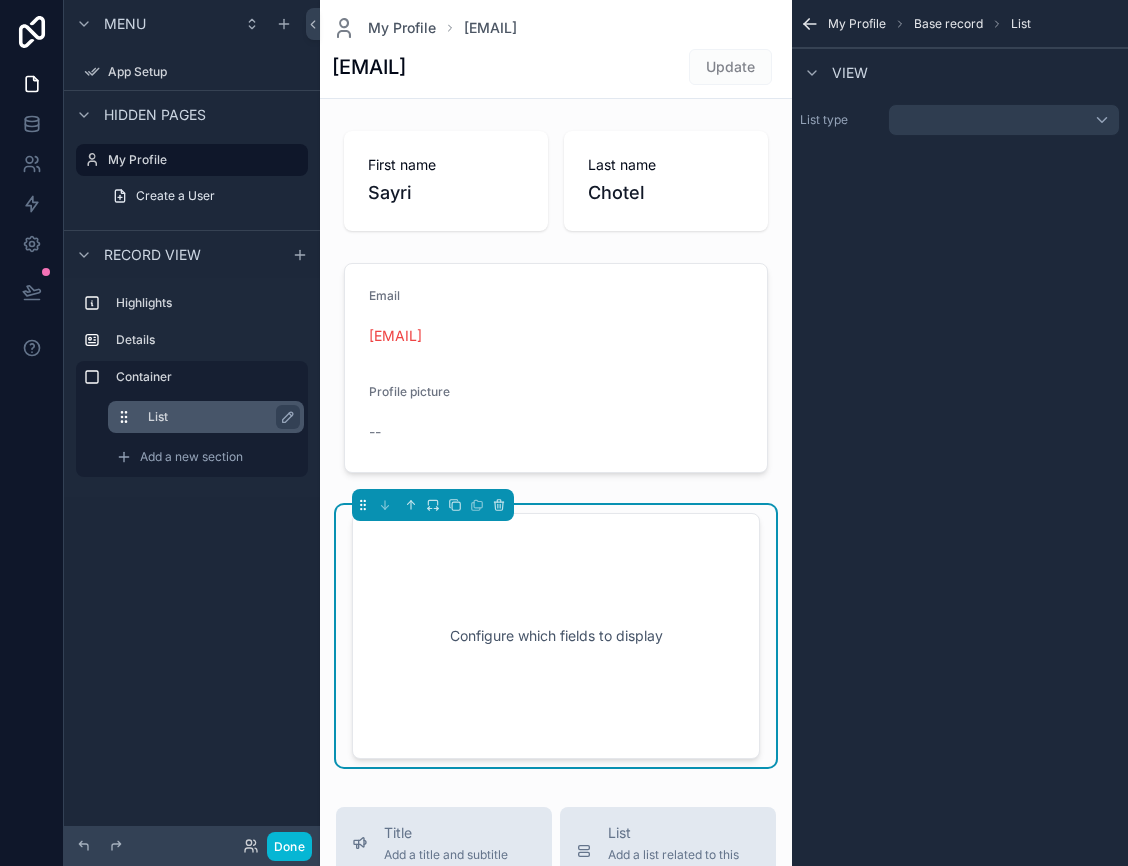 click on "List" at bounding box center [218, 417] 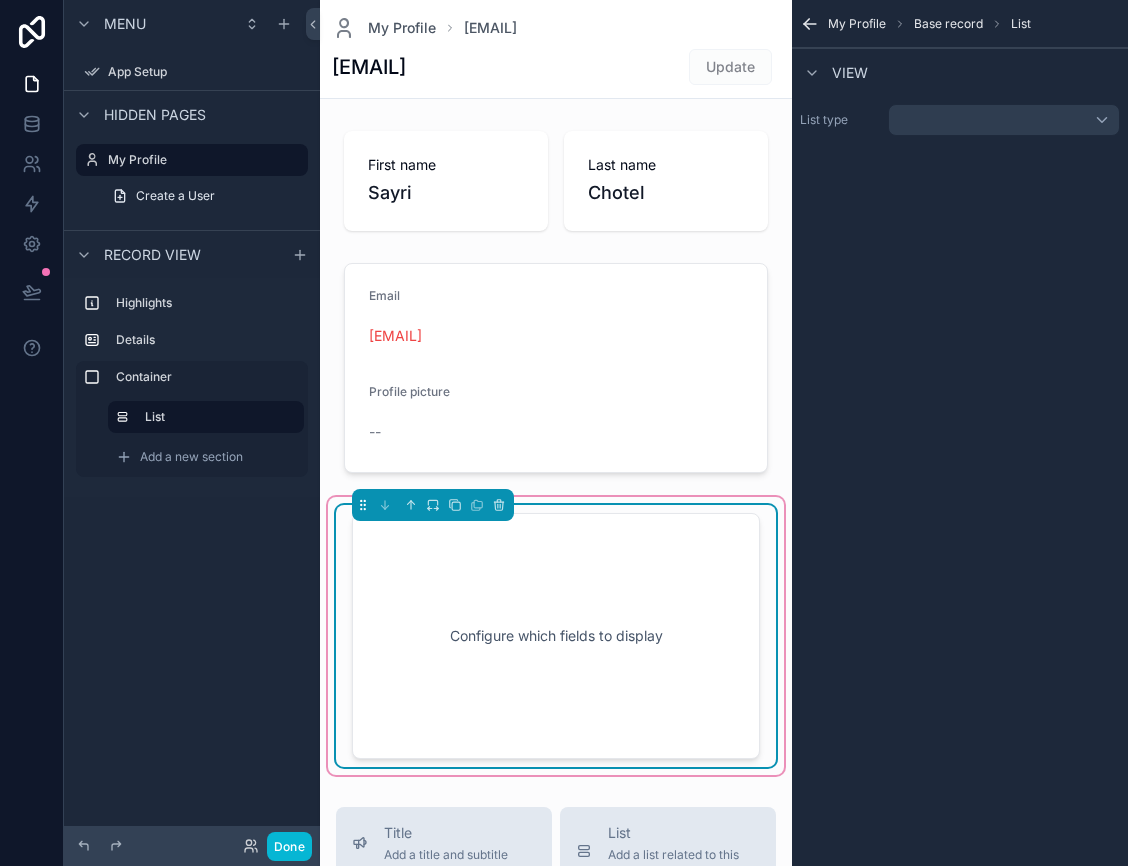click on "Configure which fields to display" at bounding box center (556, 636) 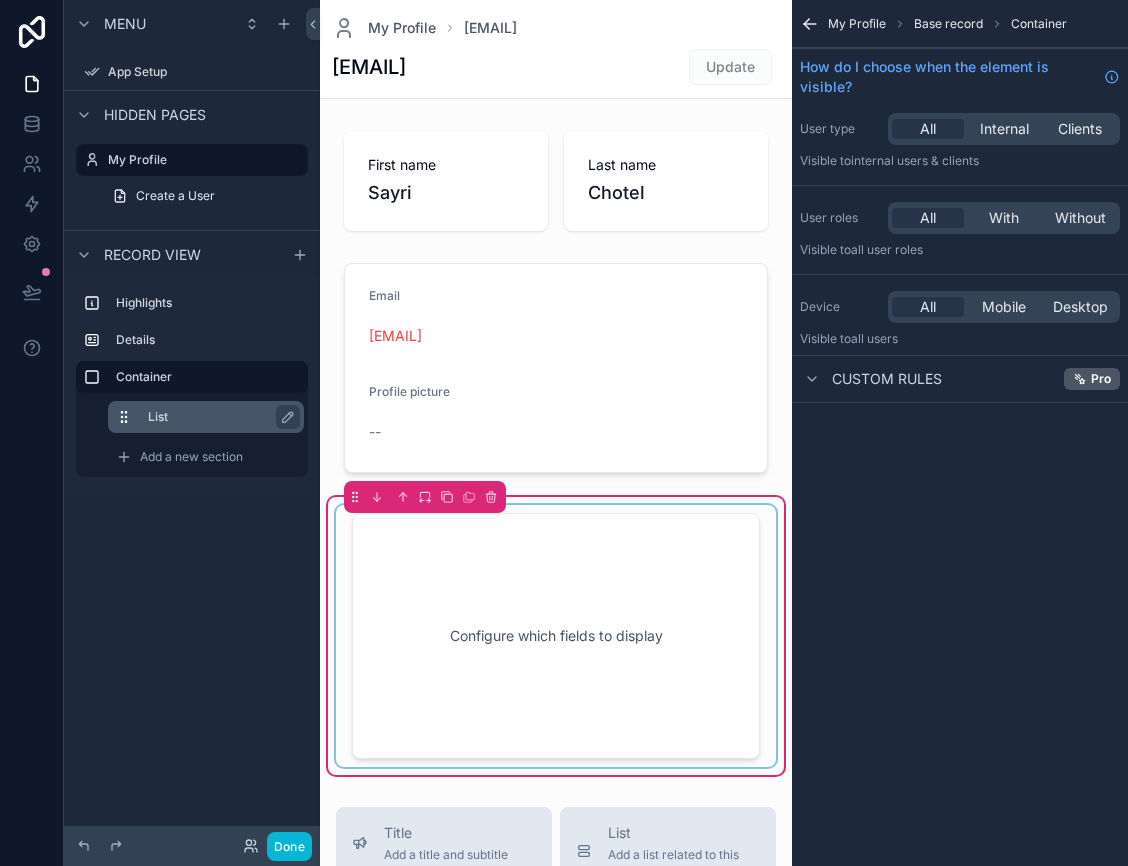 click on "List" at bounding box center (218, 417) 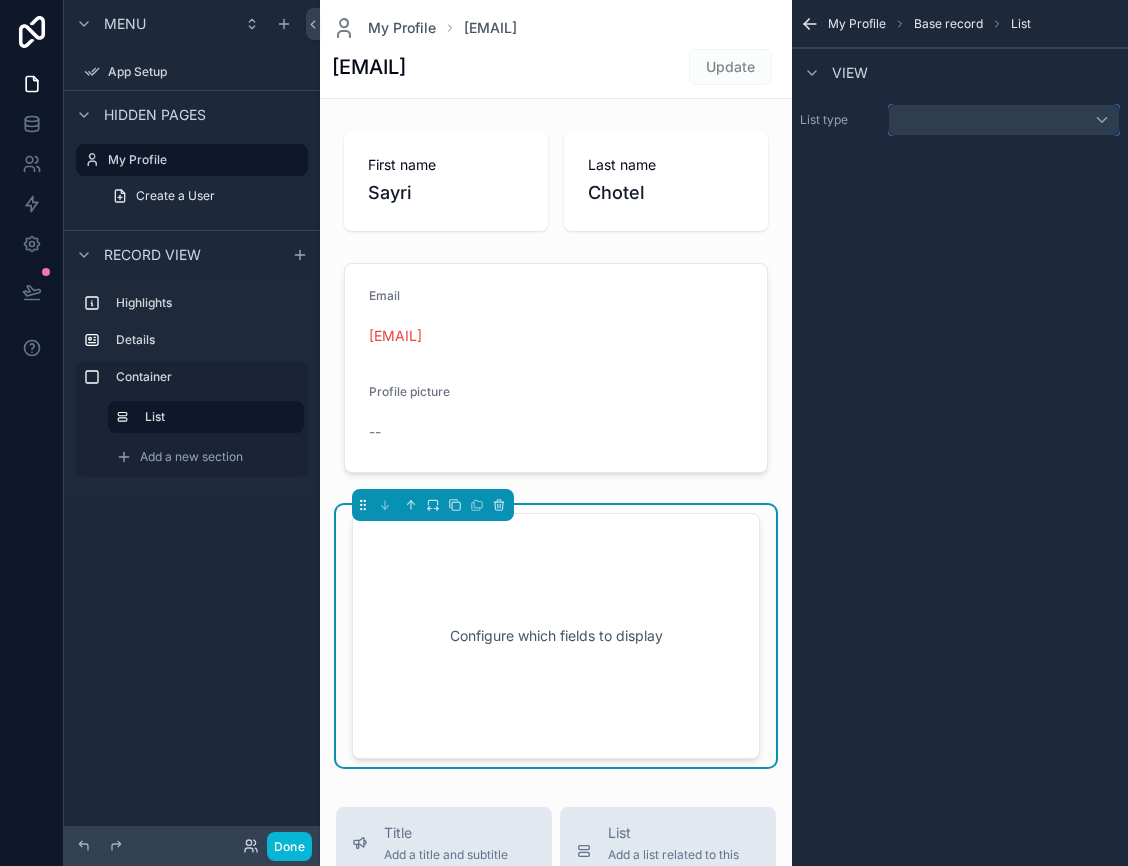 click at bounding box center (1004, 120) 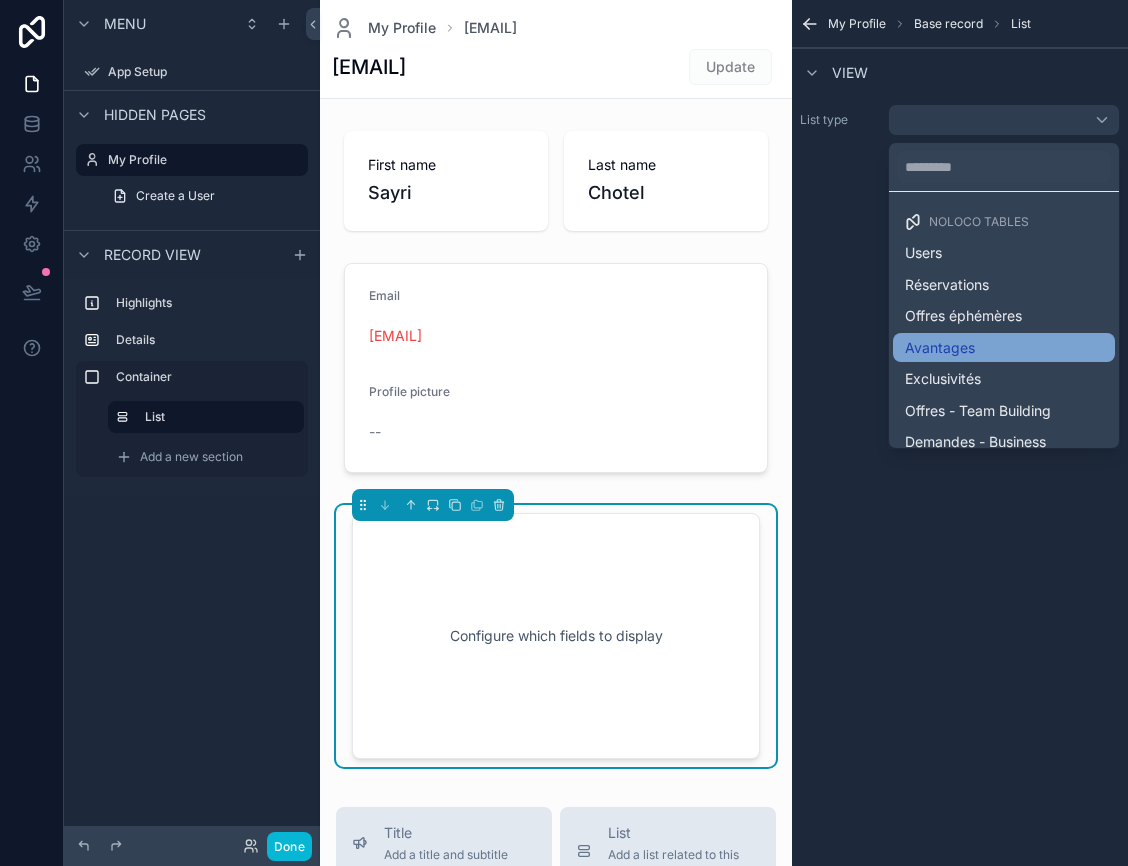 click on "Avantages" at bounding box center (940, 348) 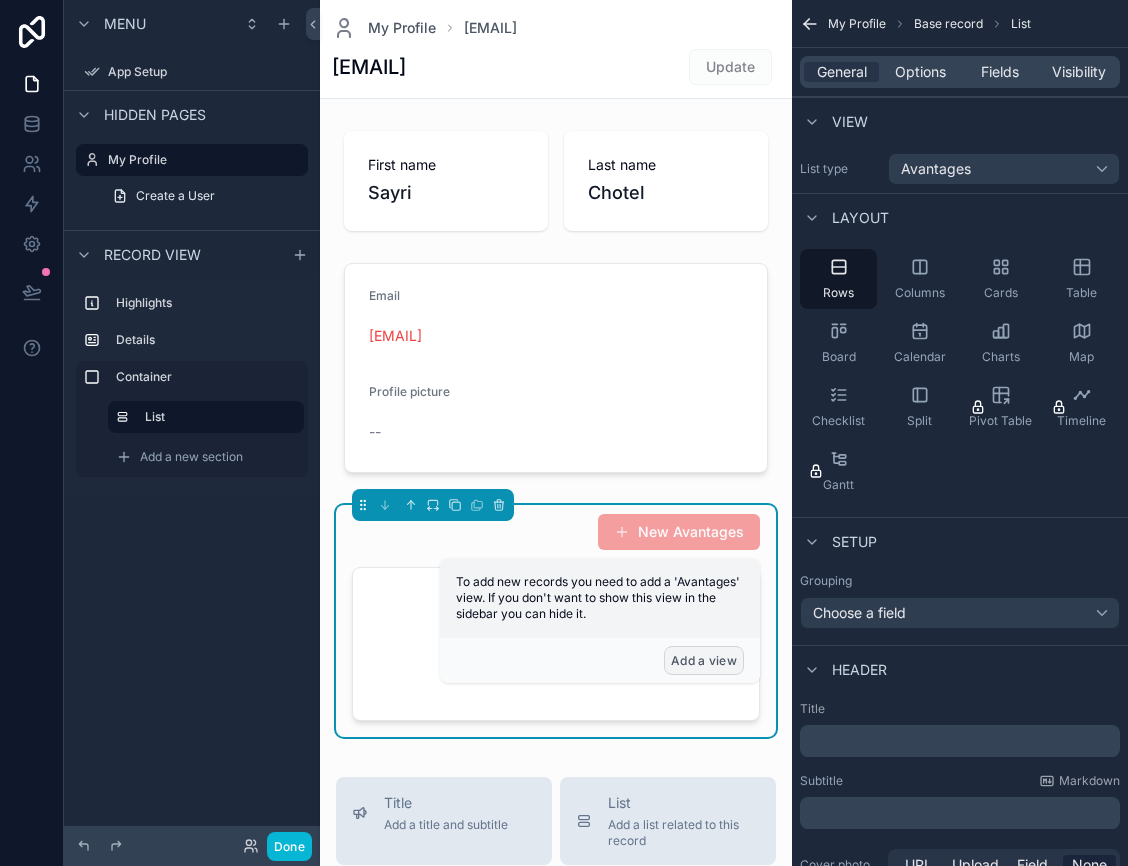 click on "Add a view" at bounding box center [704, 660] 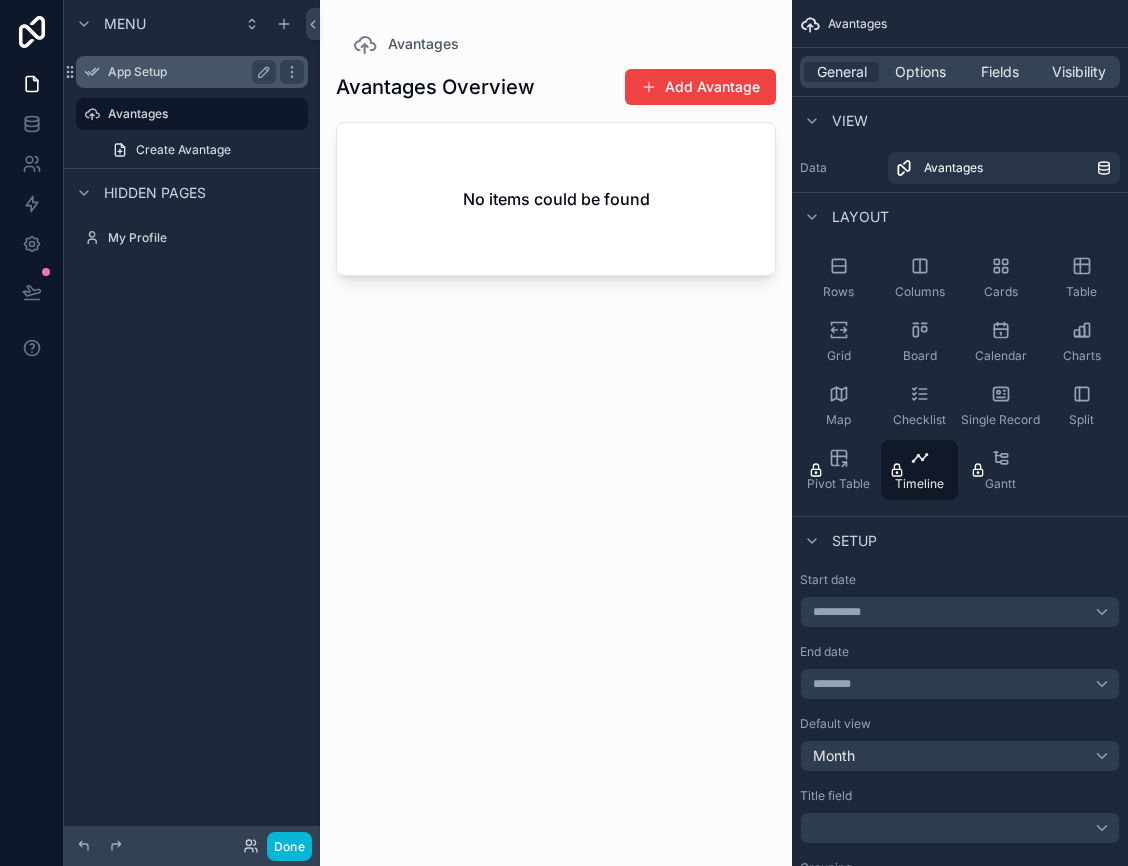 click on "App Setup" at bounding box center (188, 72) 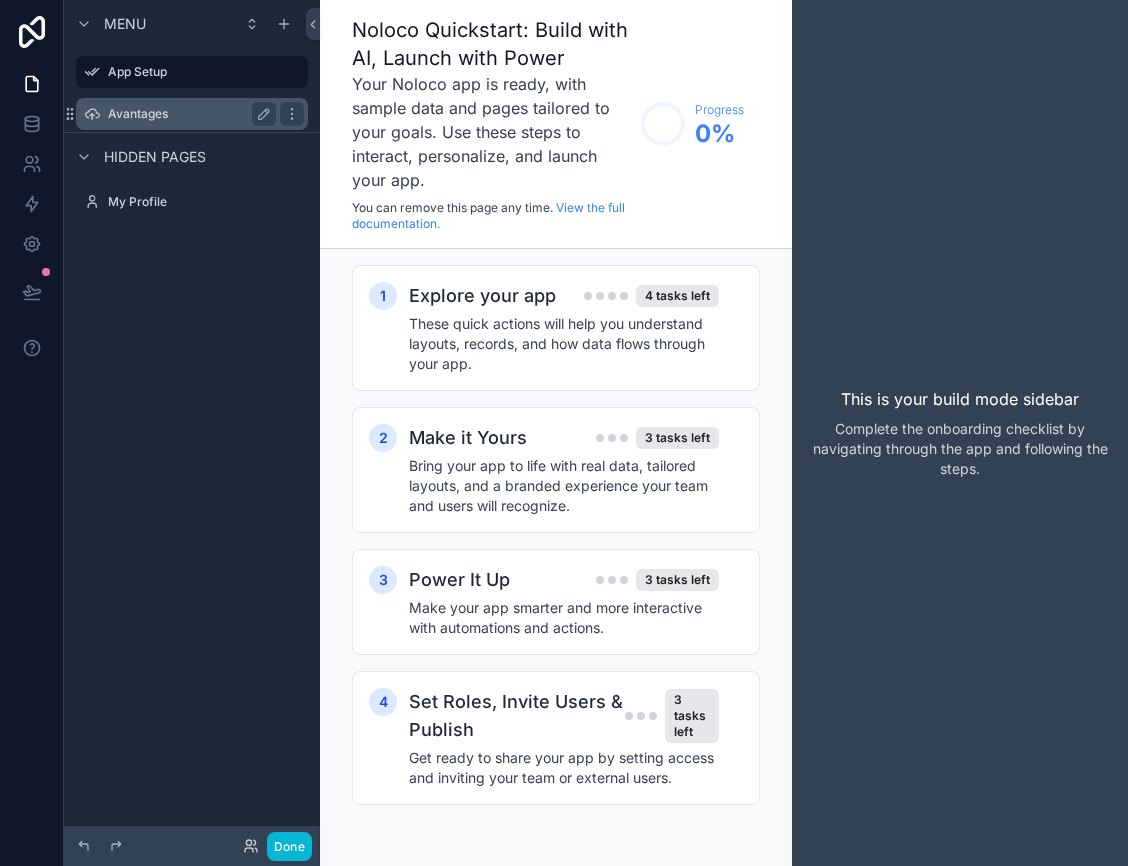 click on "Avantages" at bounding box center (188, 114) 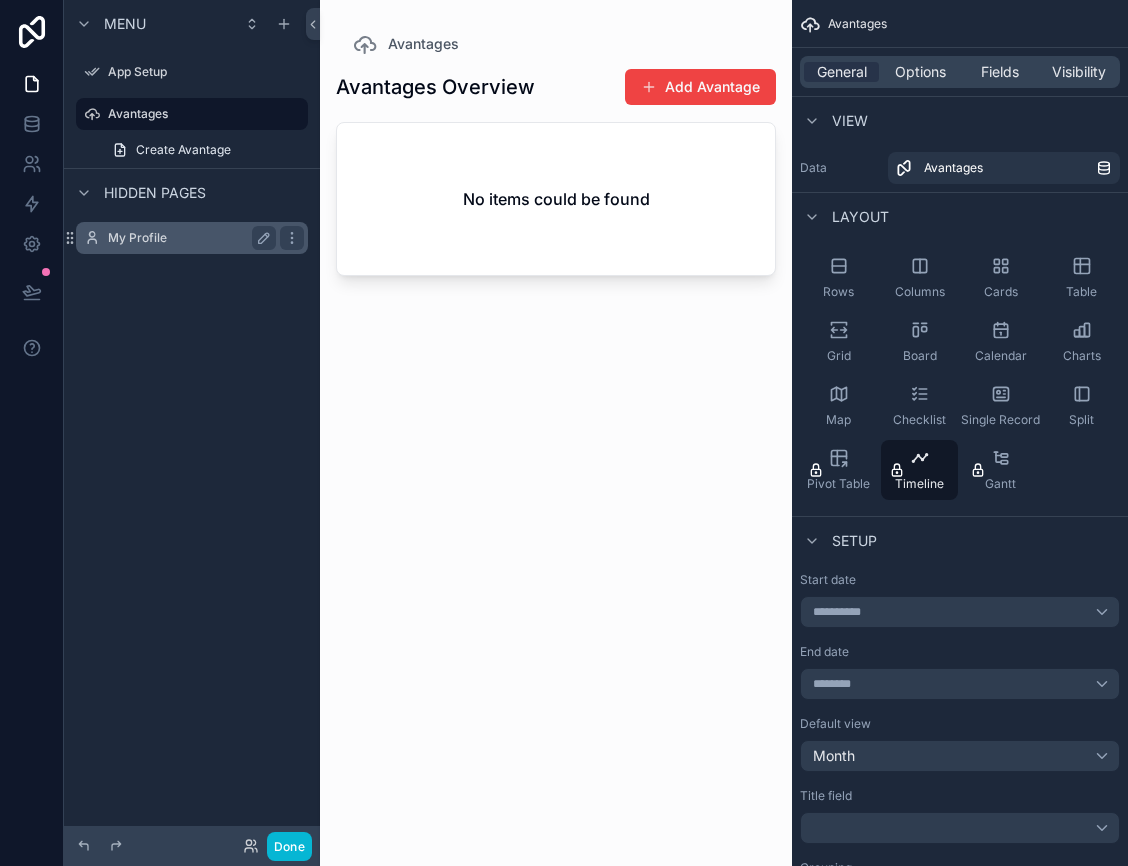 click on "My Profile" at bounding box center [188, 238] 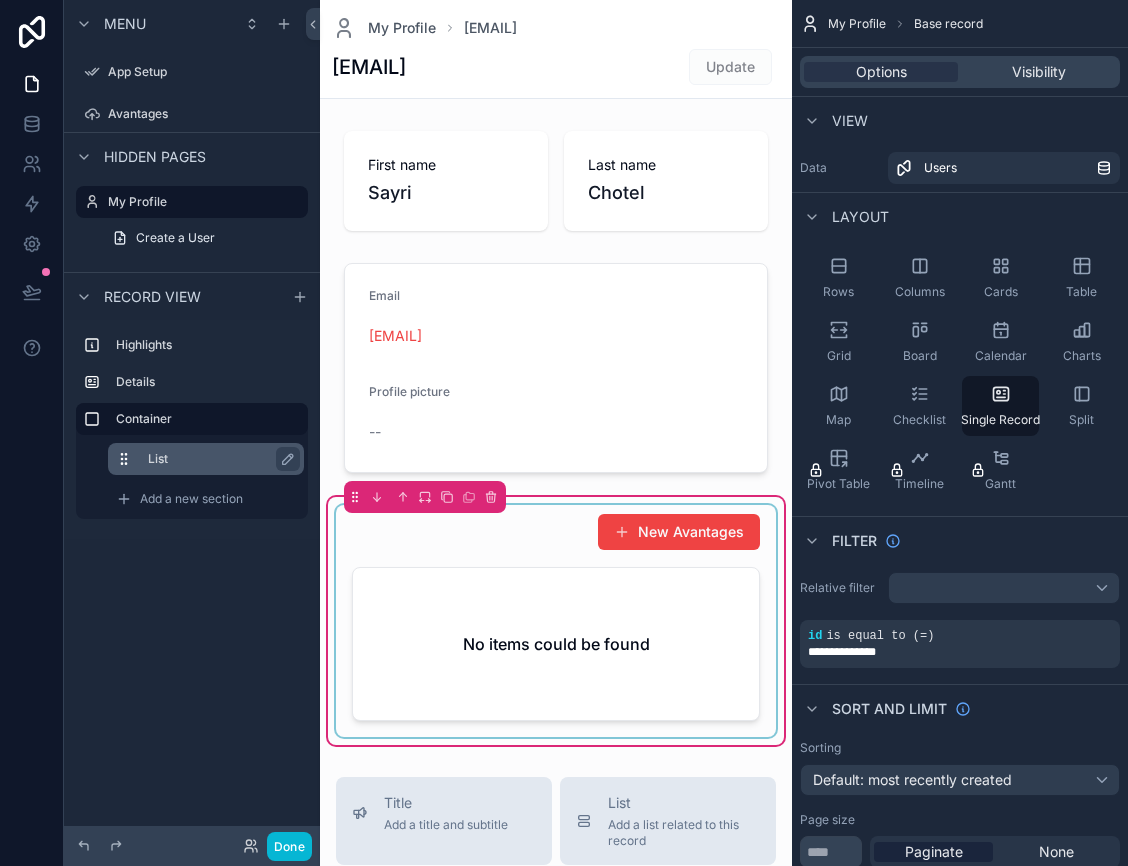 click on "List" at bounding box center (218, 459) 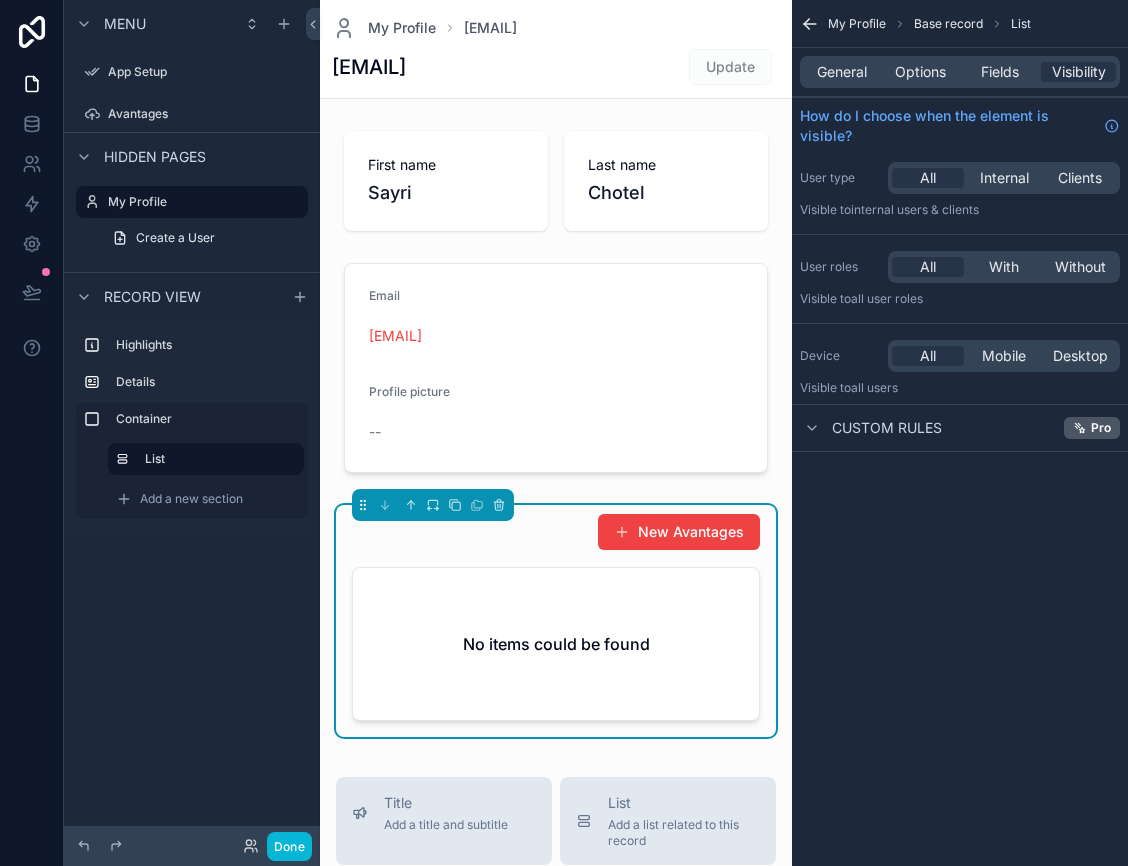 click on "Custom rules" at bounding box center [887, 428] 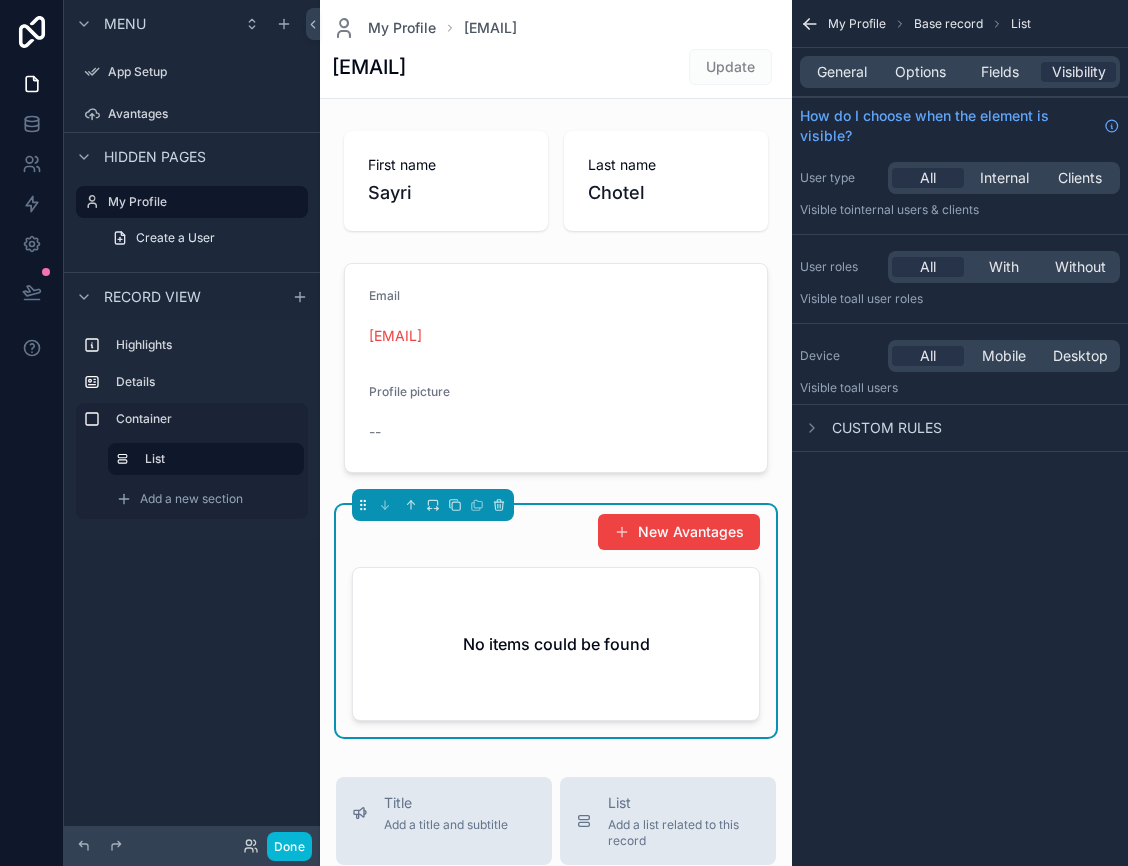 click on "Custom rules" at bounding box center [887, 428] 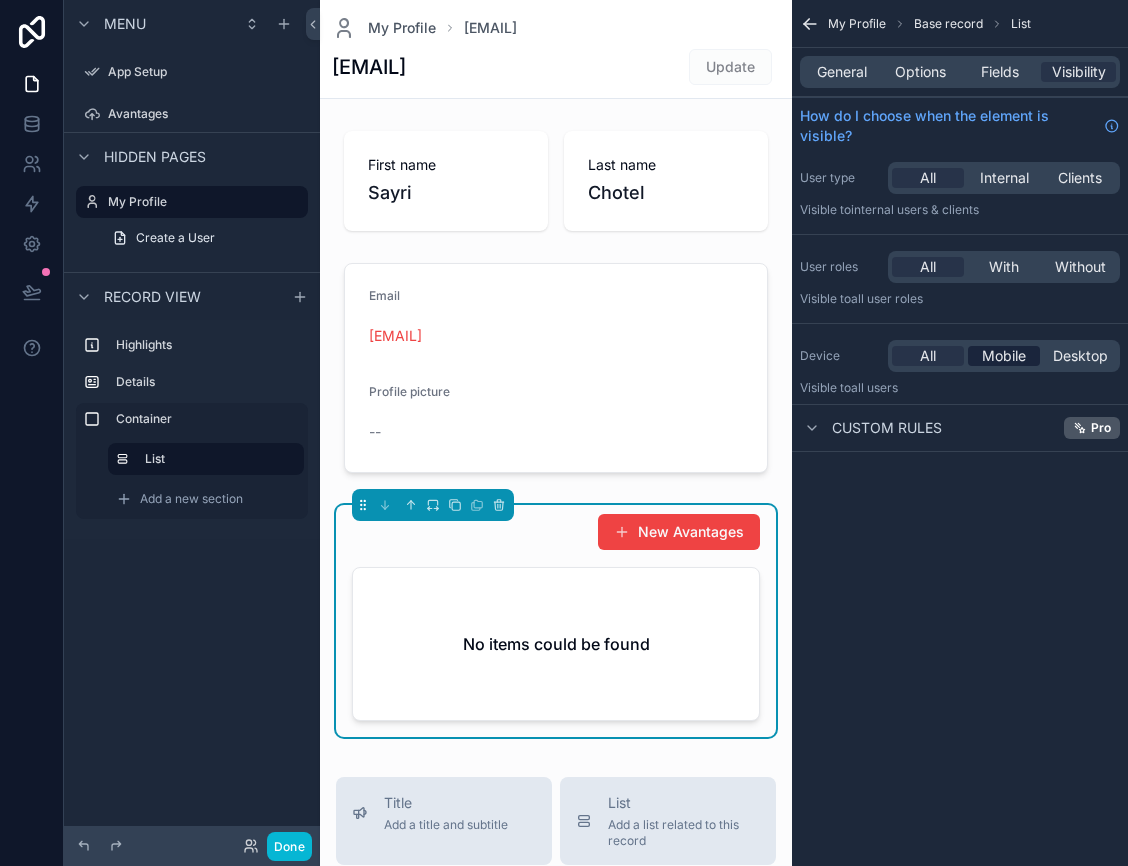 click on "Mobile" at bounding box center [1004, 356] 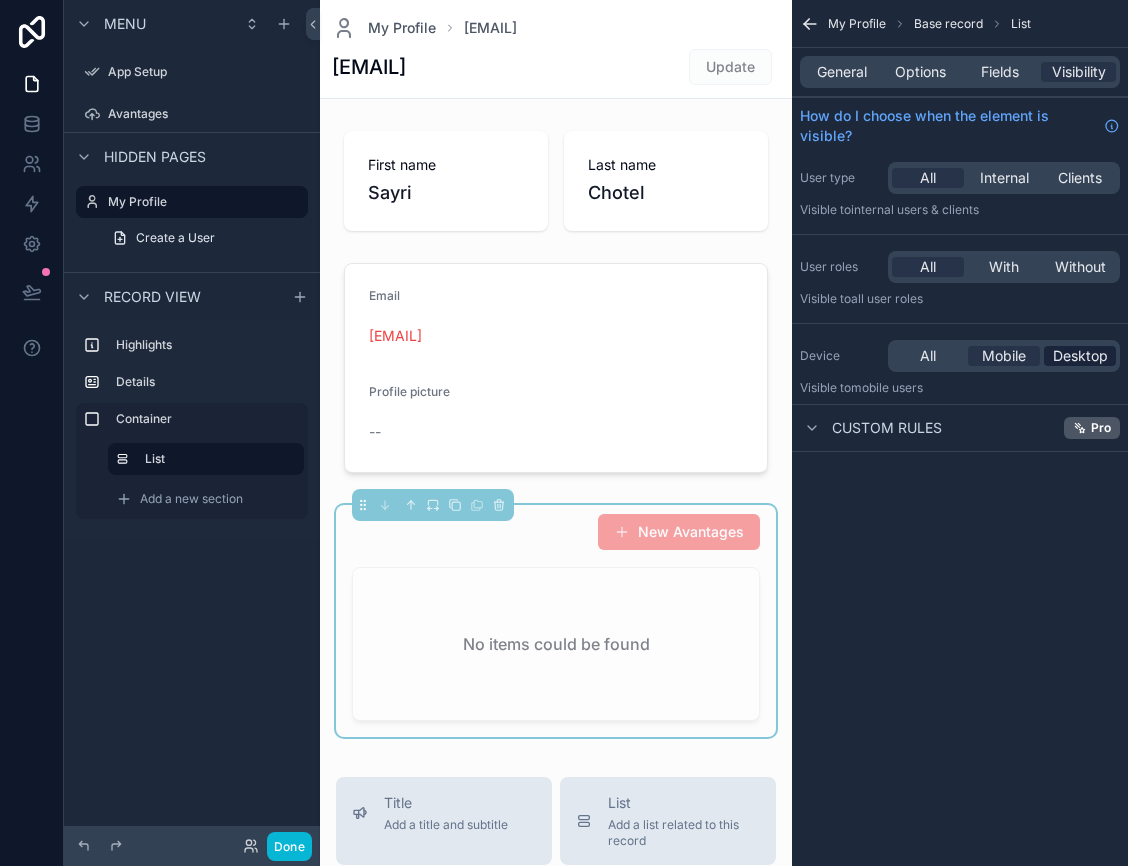 click on "Desktop" at bounding box center (1080, 356) 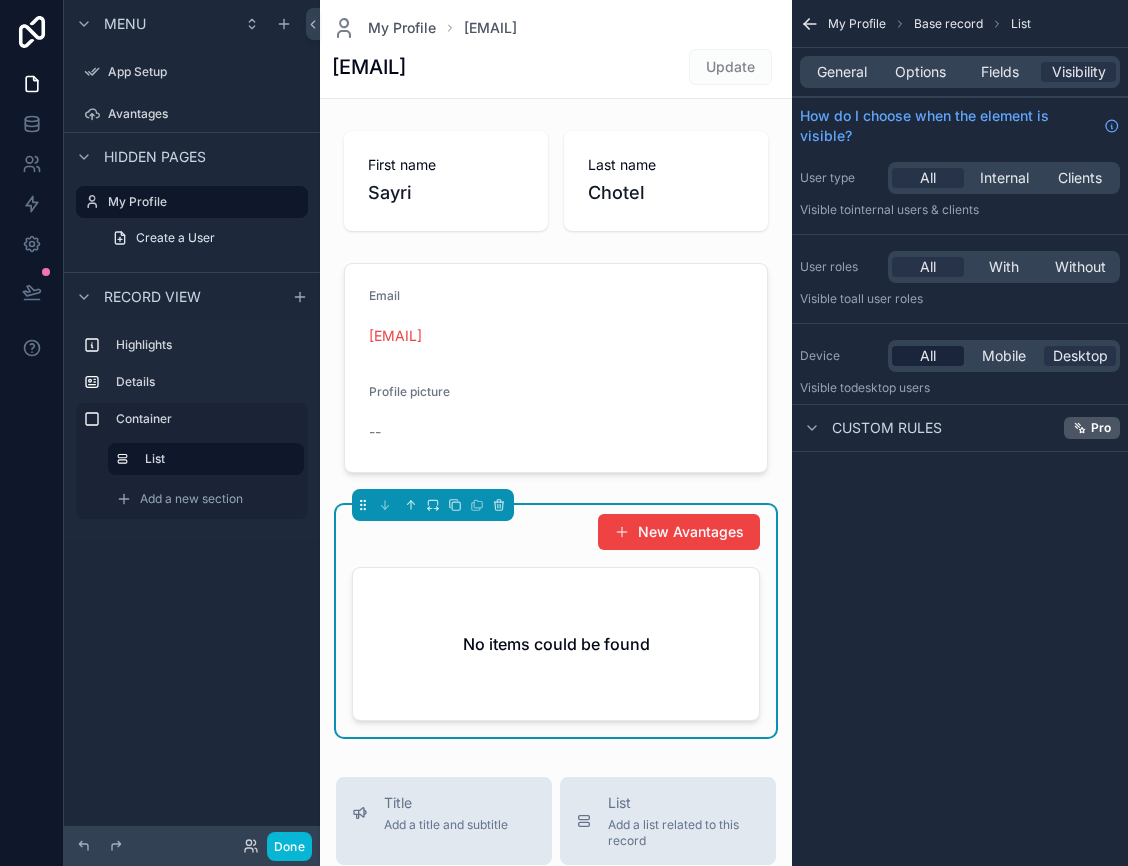 click on "All" at bounding box center [928, 356] 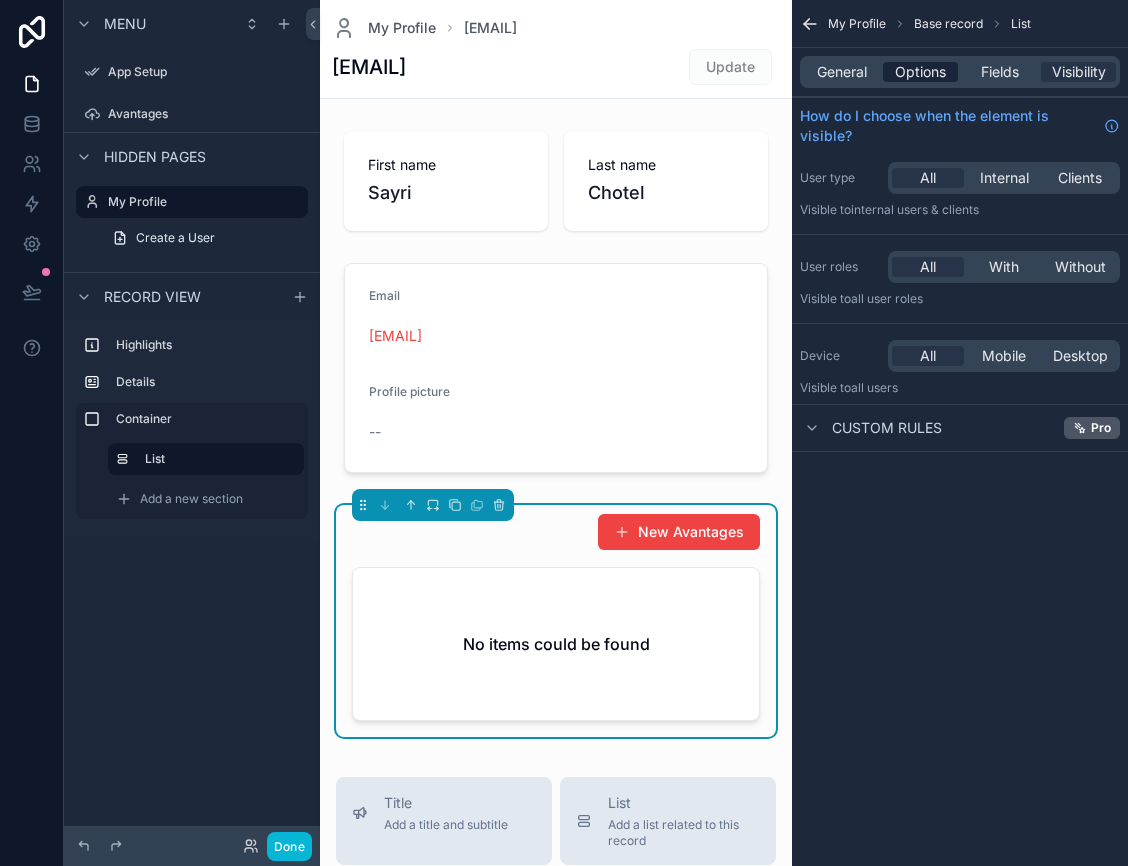 click on "Options" at bounding box center [920, 72] 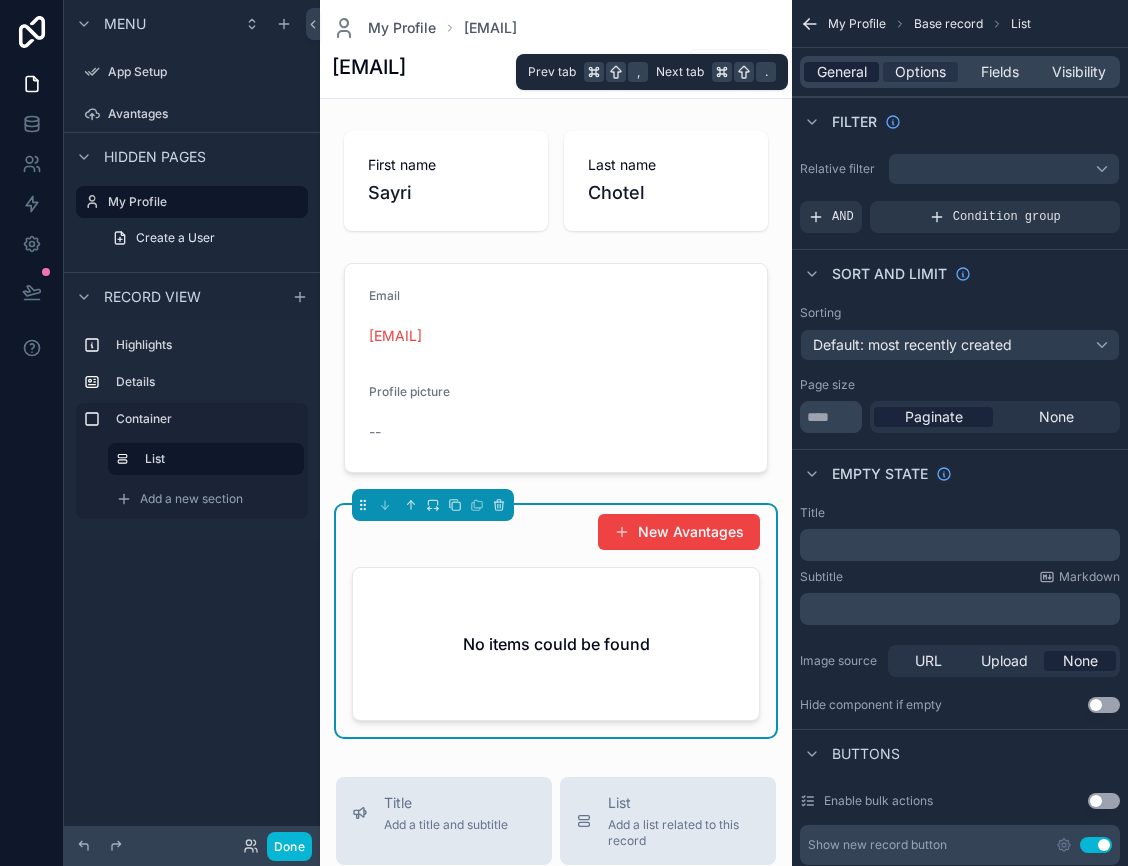 click on "General" at bounding box center (842, 72) 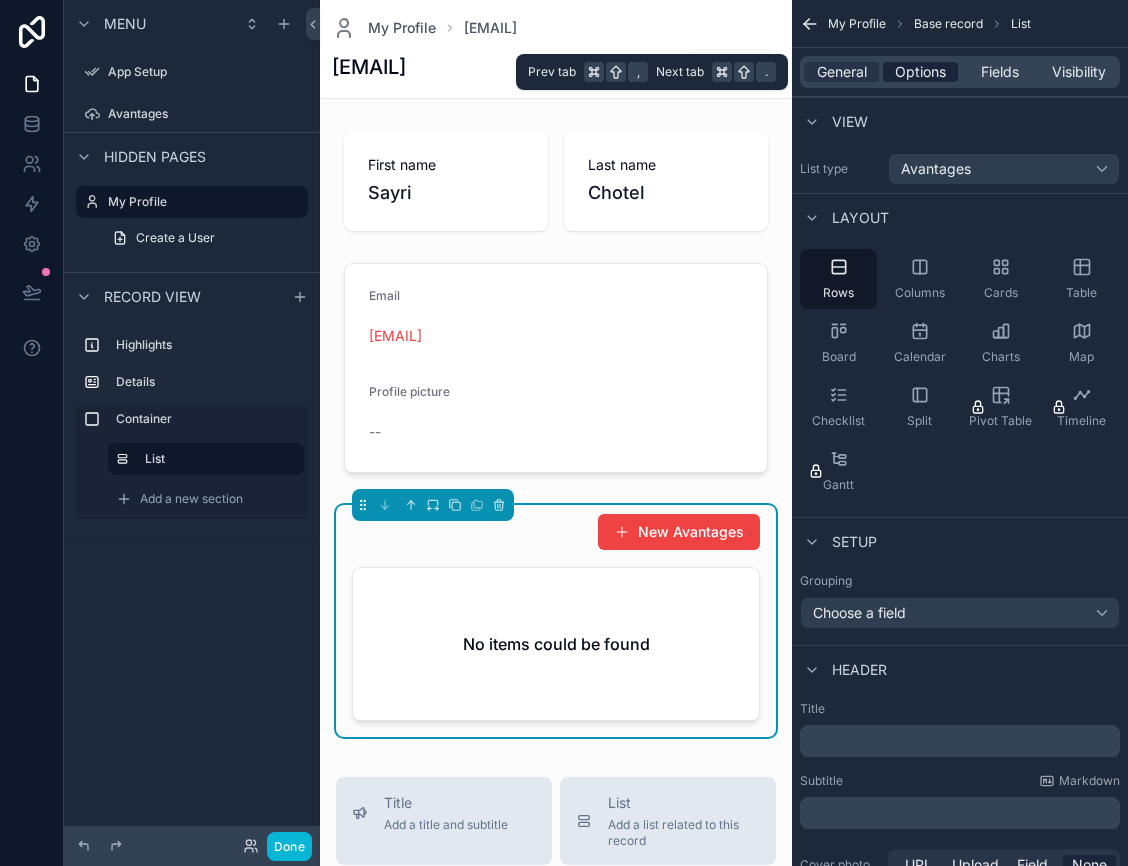 click on "Options" at bounding box center [920, 72] 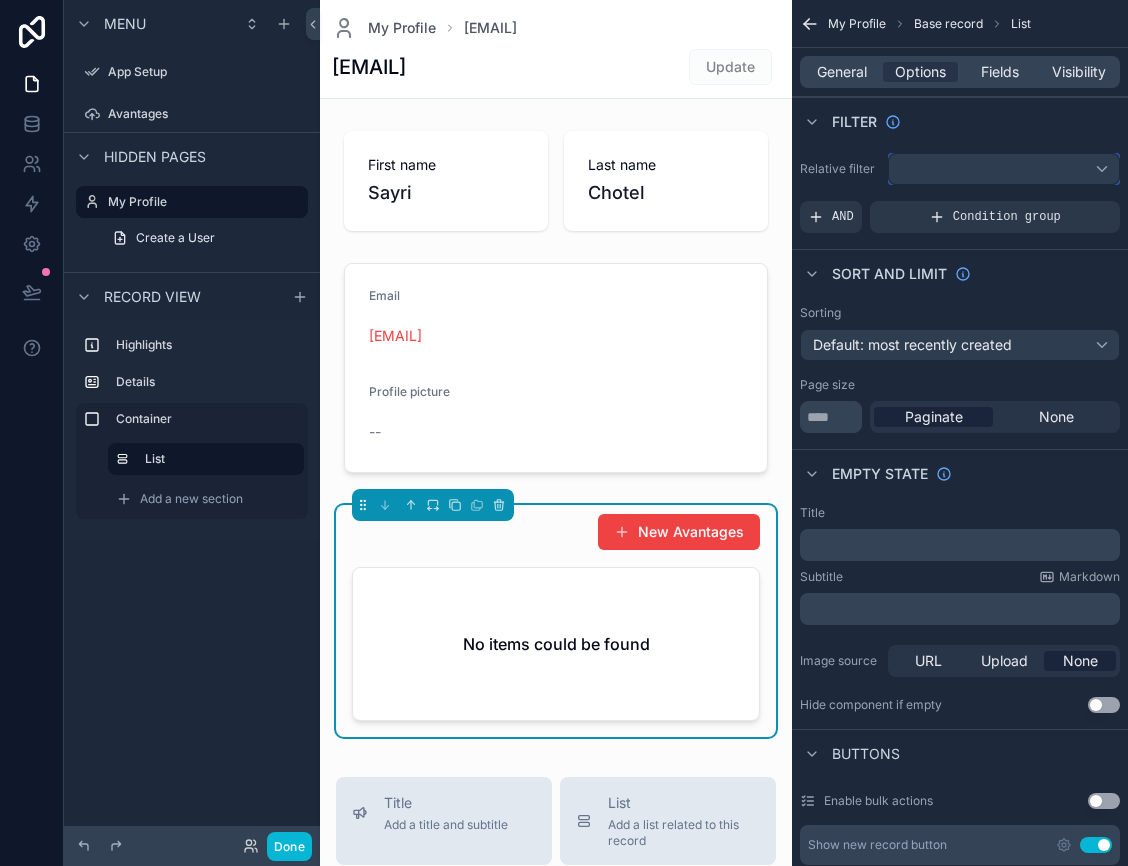 click at bounding box center (1004, 169) 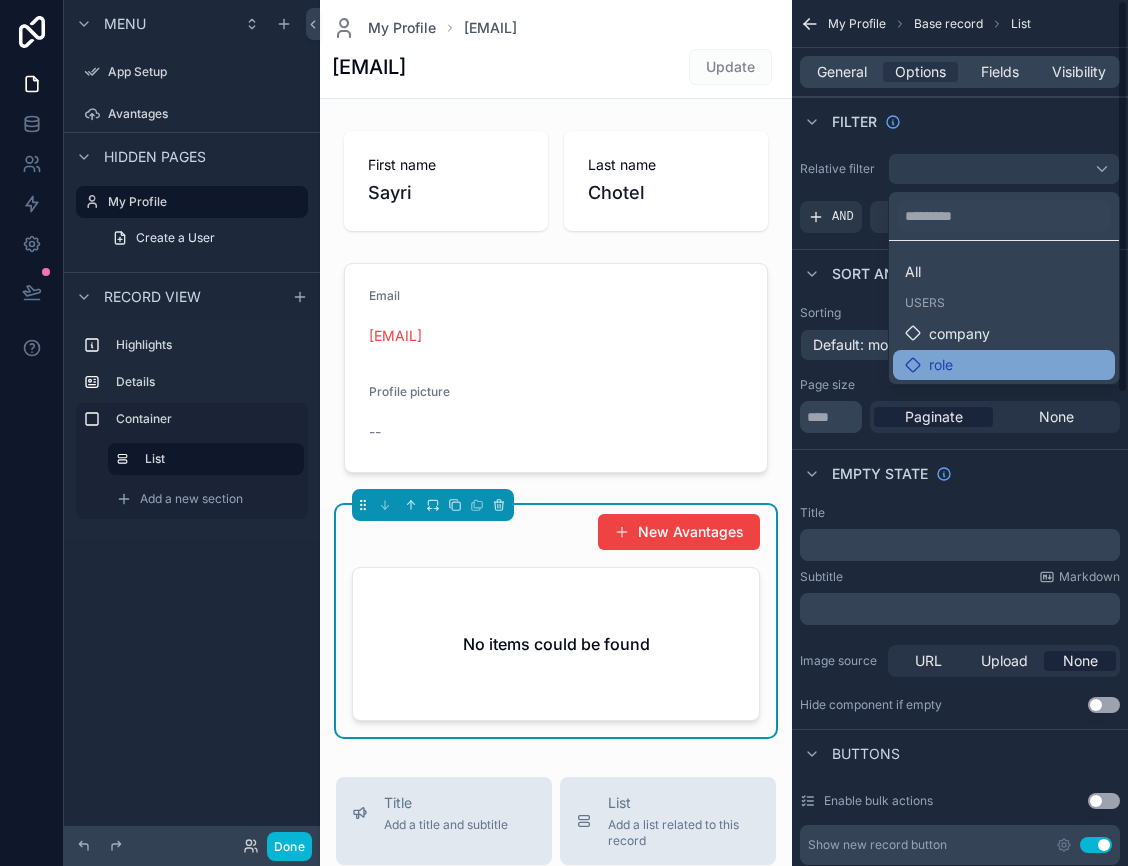 click on "role" at bounding box center [941, 365] 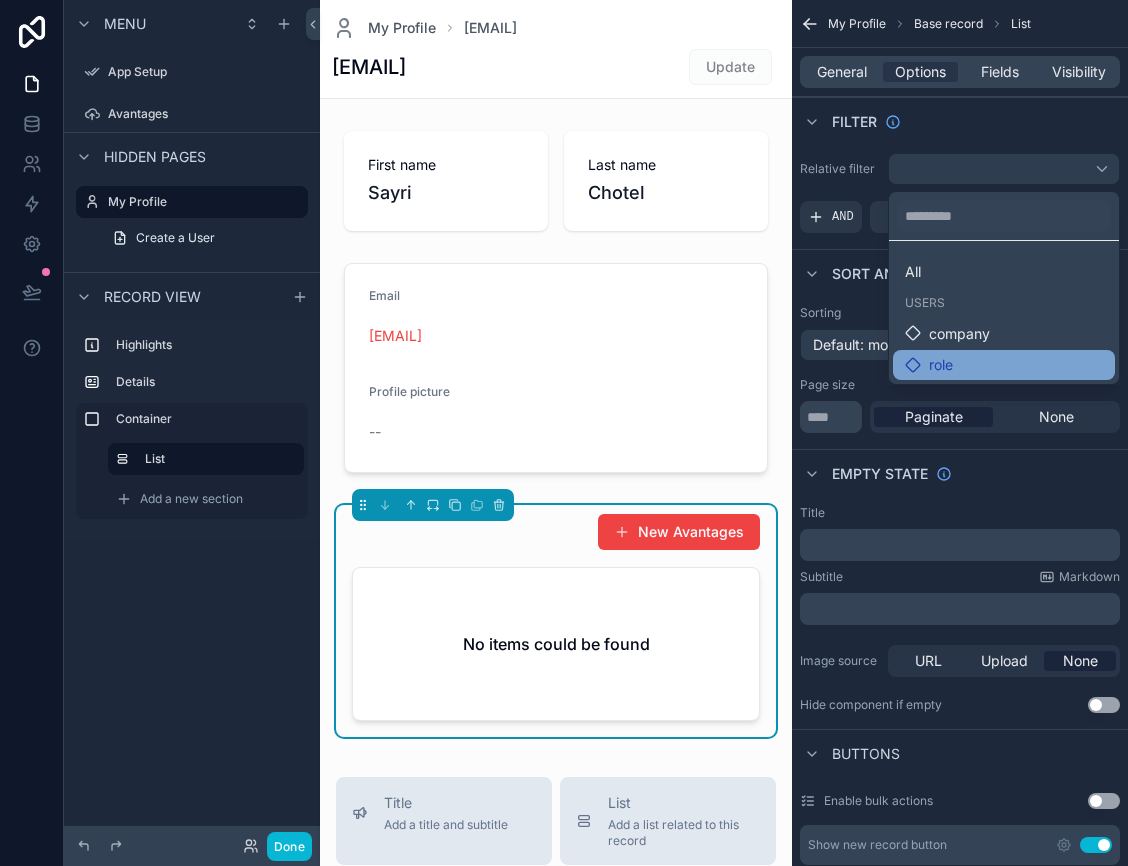 click on "role" at bounding box center (941, 365) 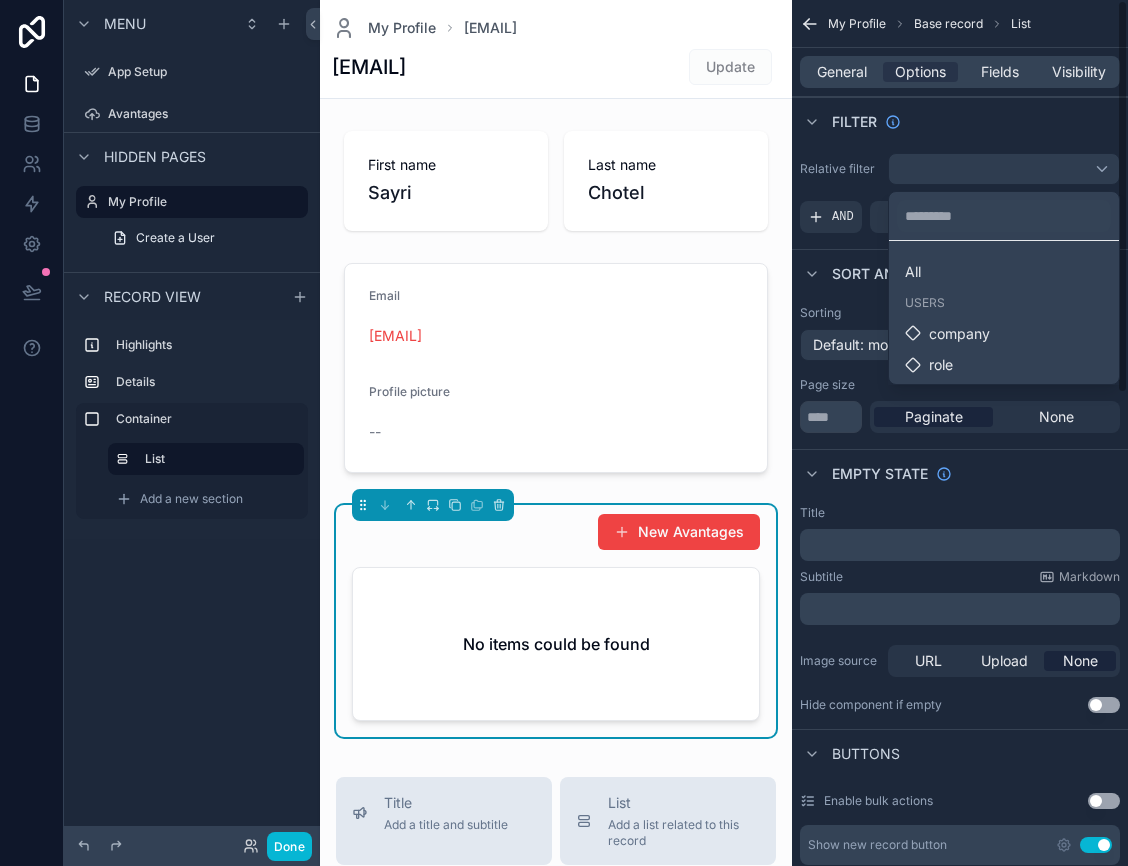 click at bounding box center (564, 433) 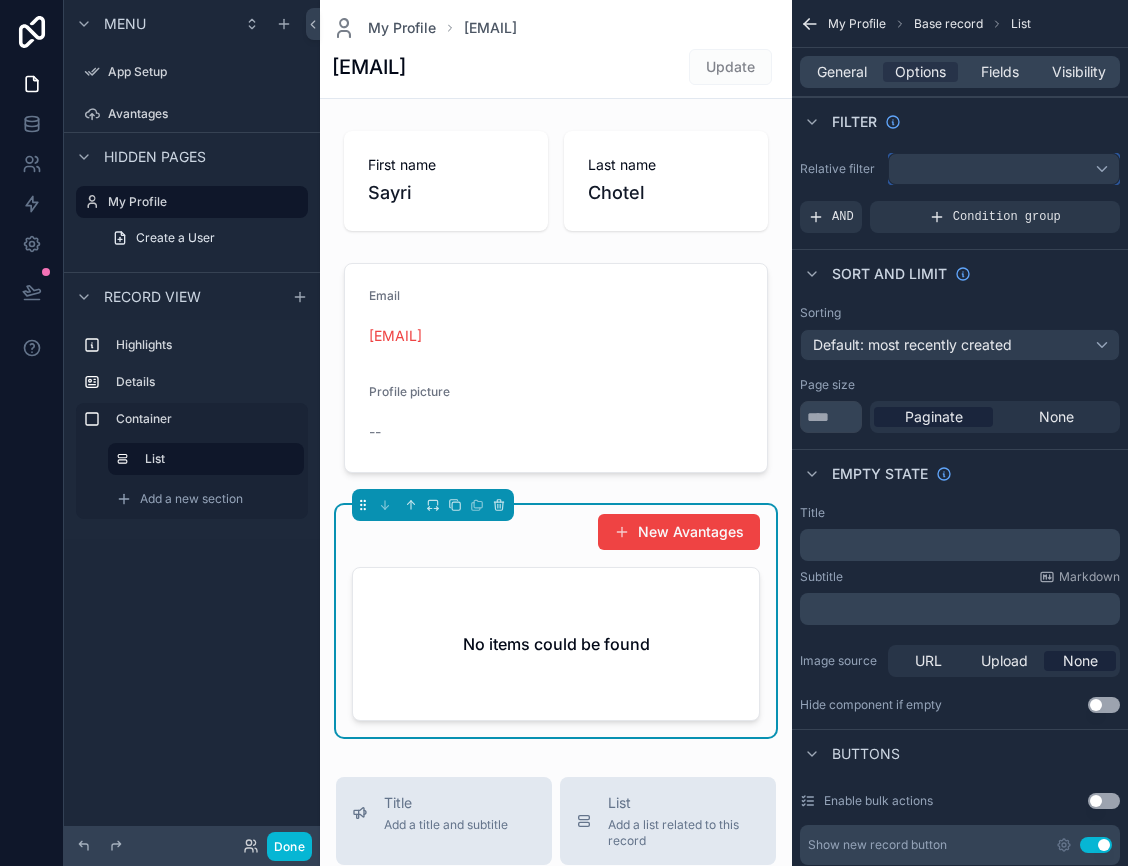 click at bounding box center (1004, 169) 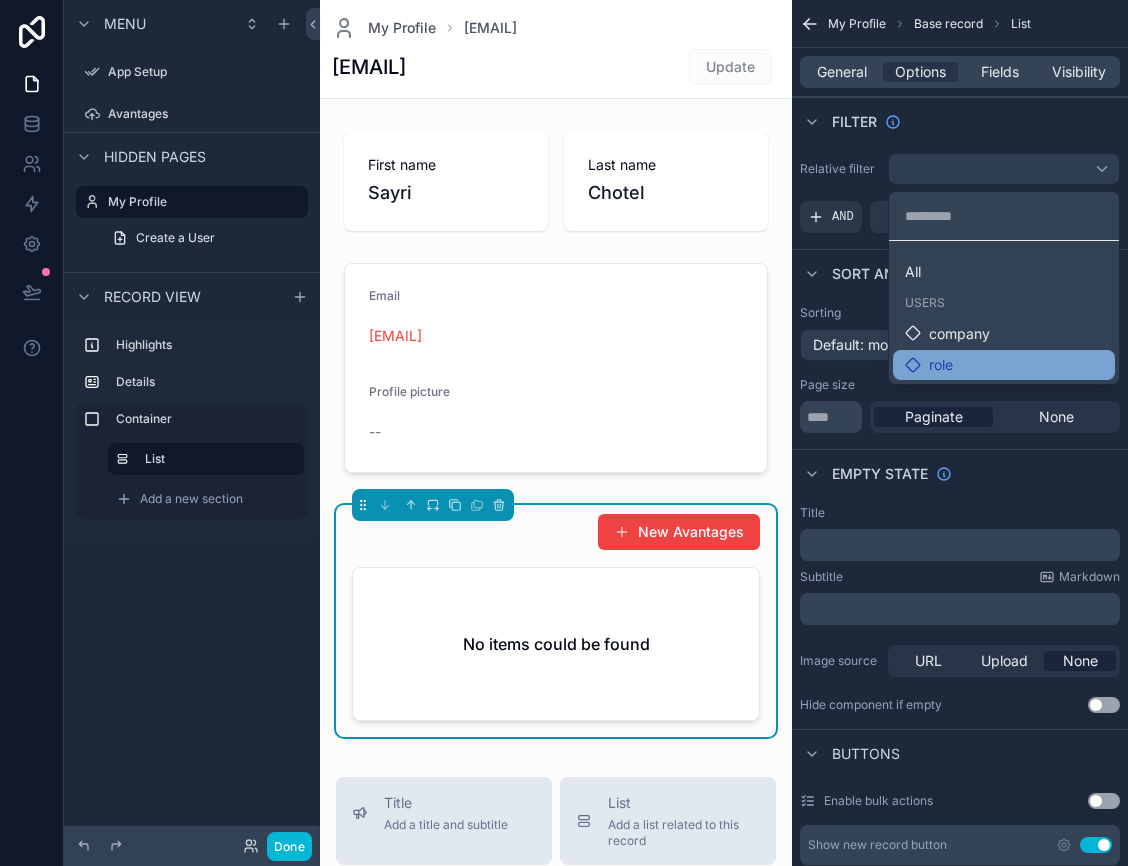 click on "role" at bounding box center [941, 365] 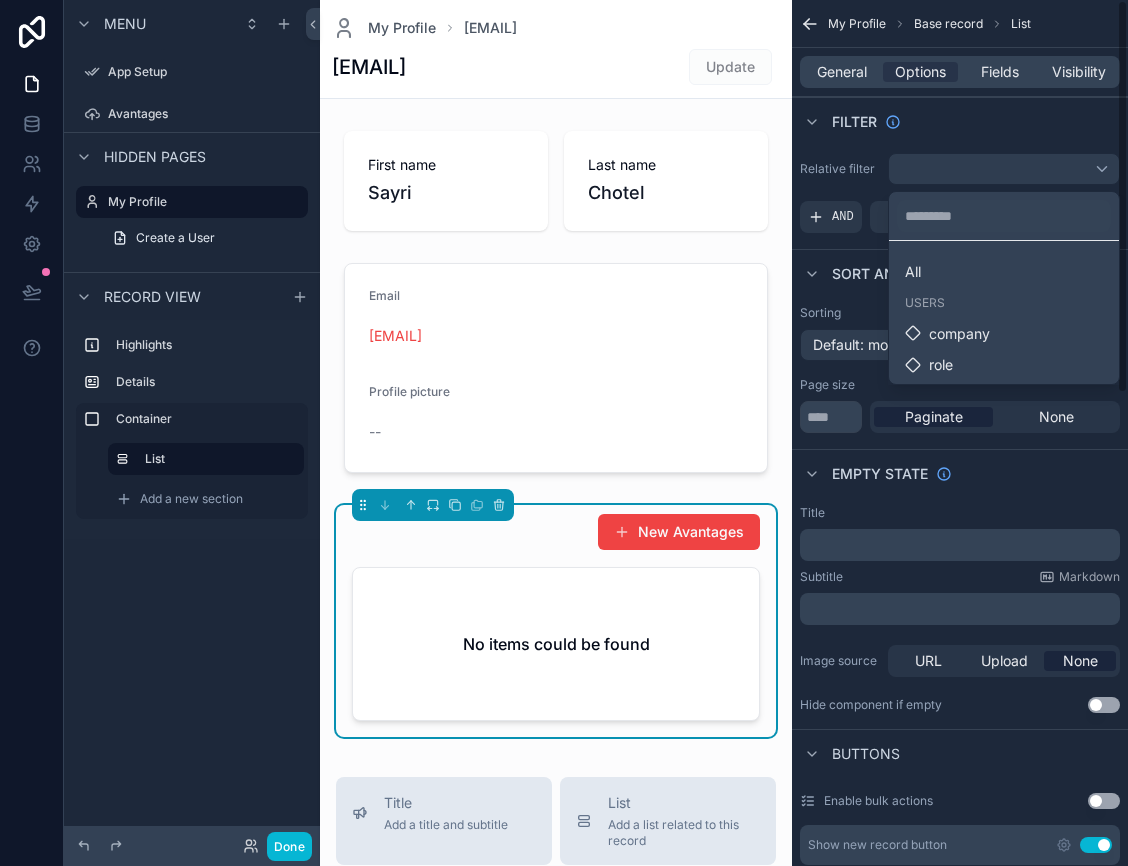 click at bounding box center [564, 433] 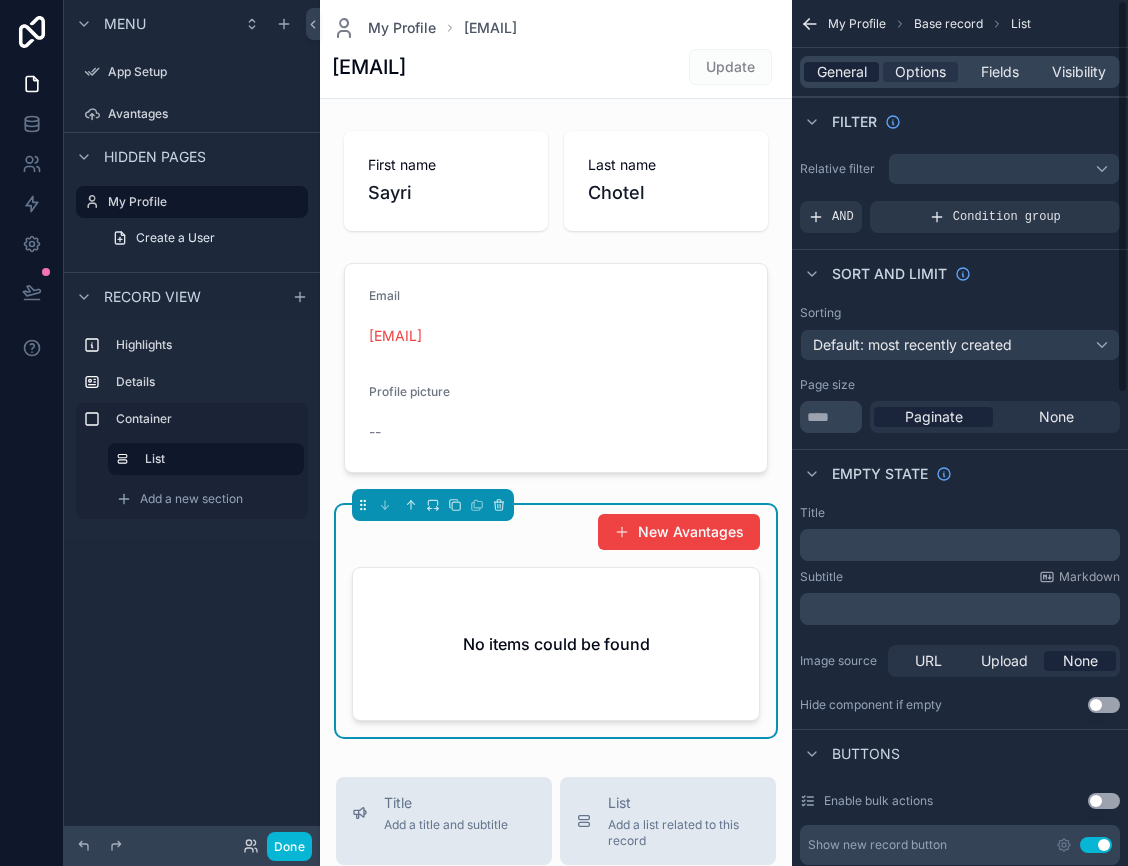 click on "General" at bounding box center (842, 72) 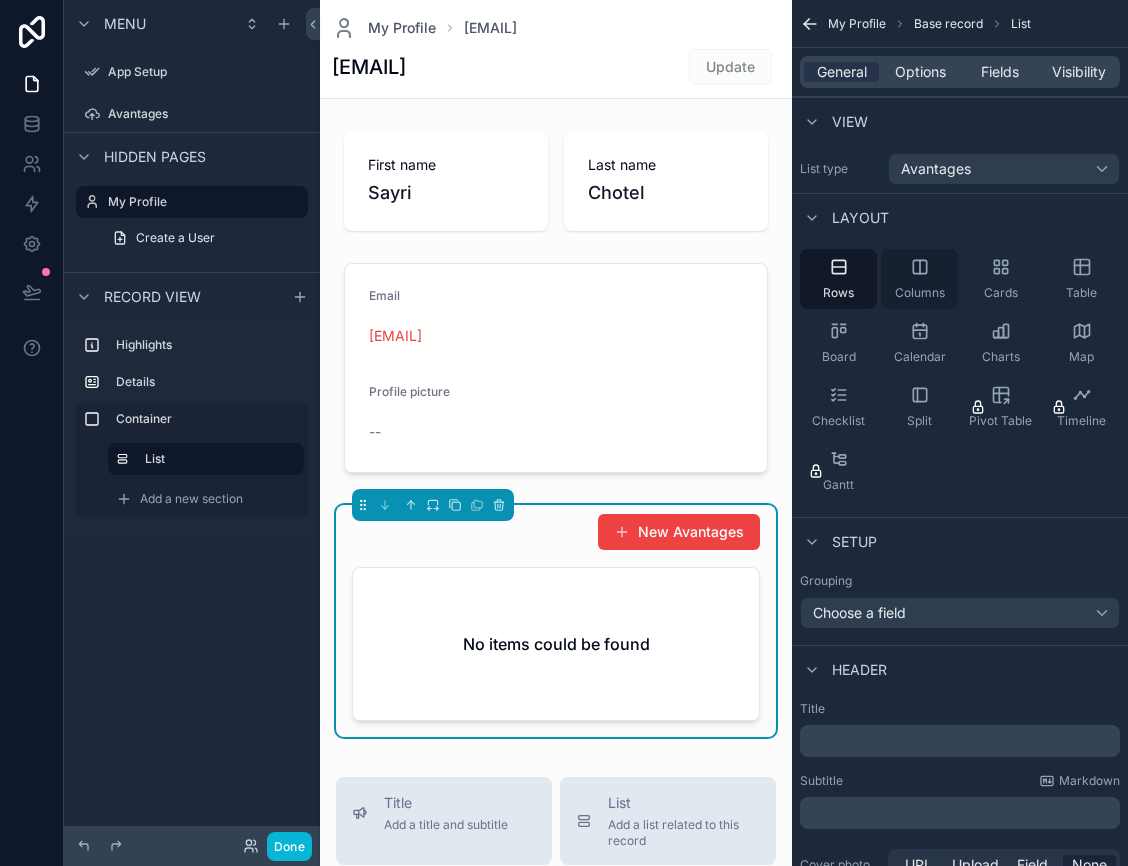 click on "Columns" at bounding box center (920, 293) 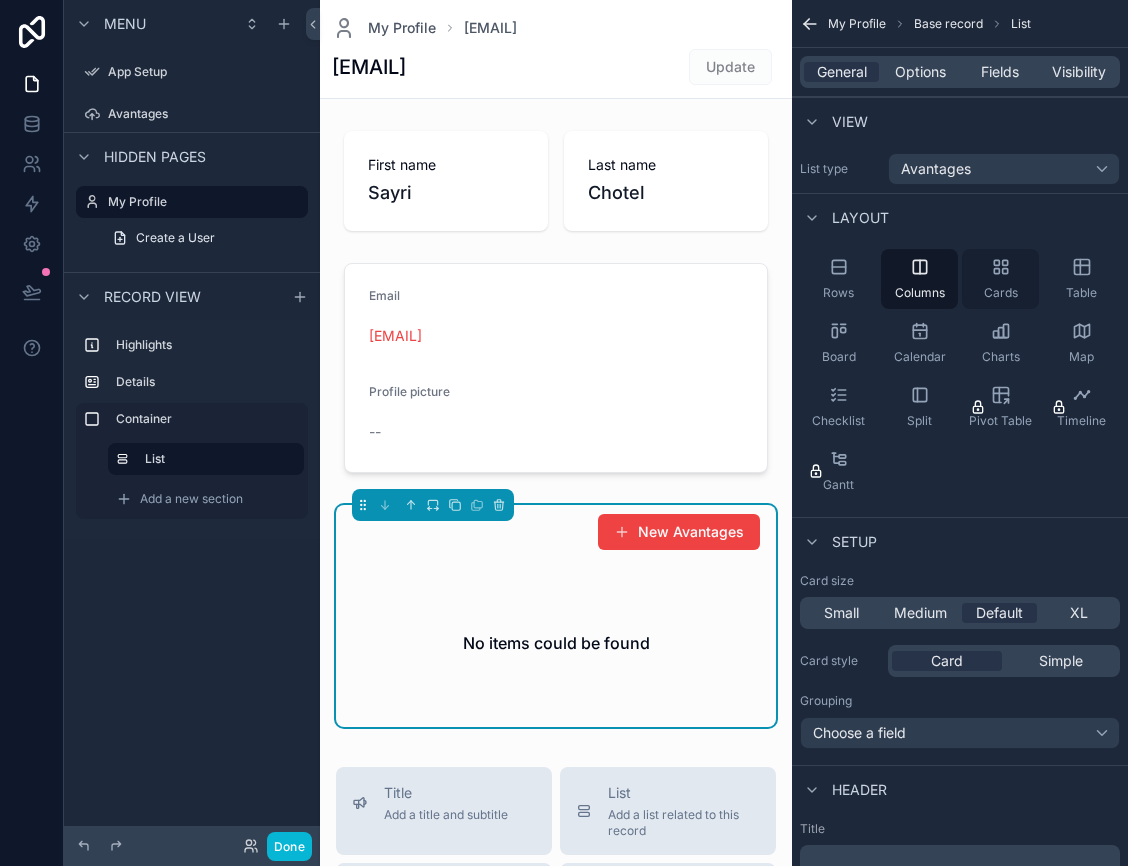 click on "Cards" at bounding box center (1000, 279) 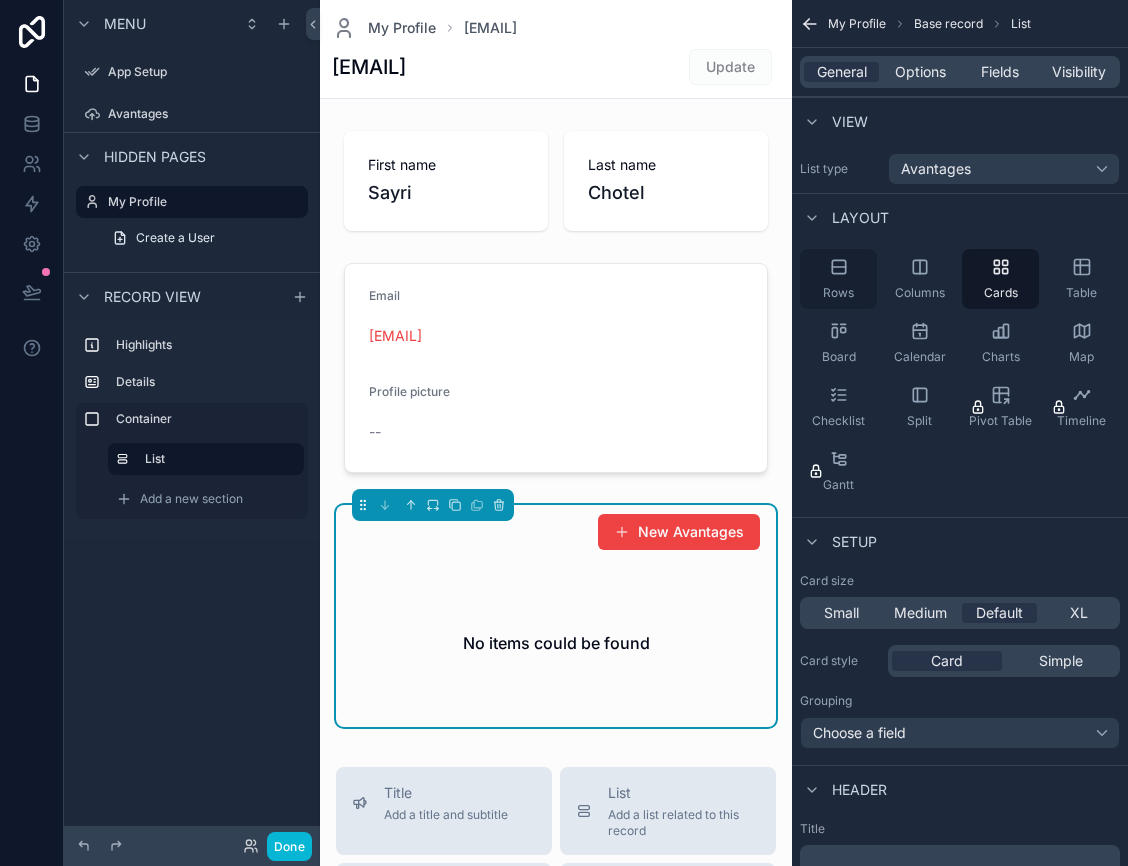 click on "Rows" at bounding box center [838, 279] 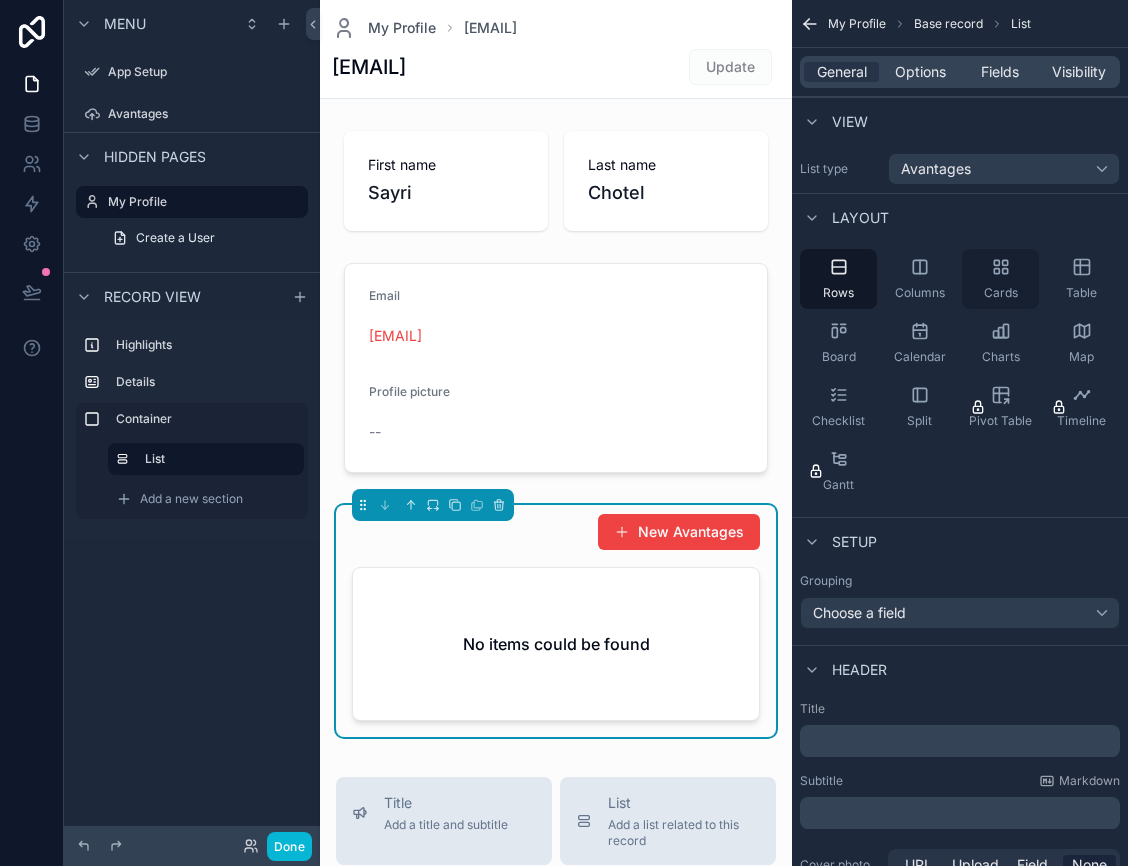 click on "Cards" at bounding box center (1000, 279) 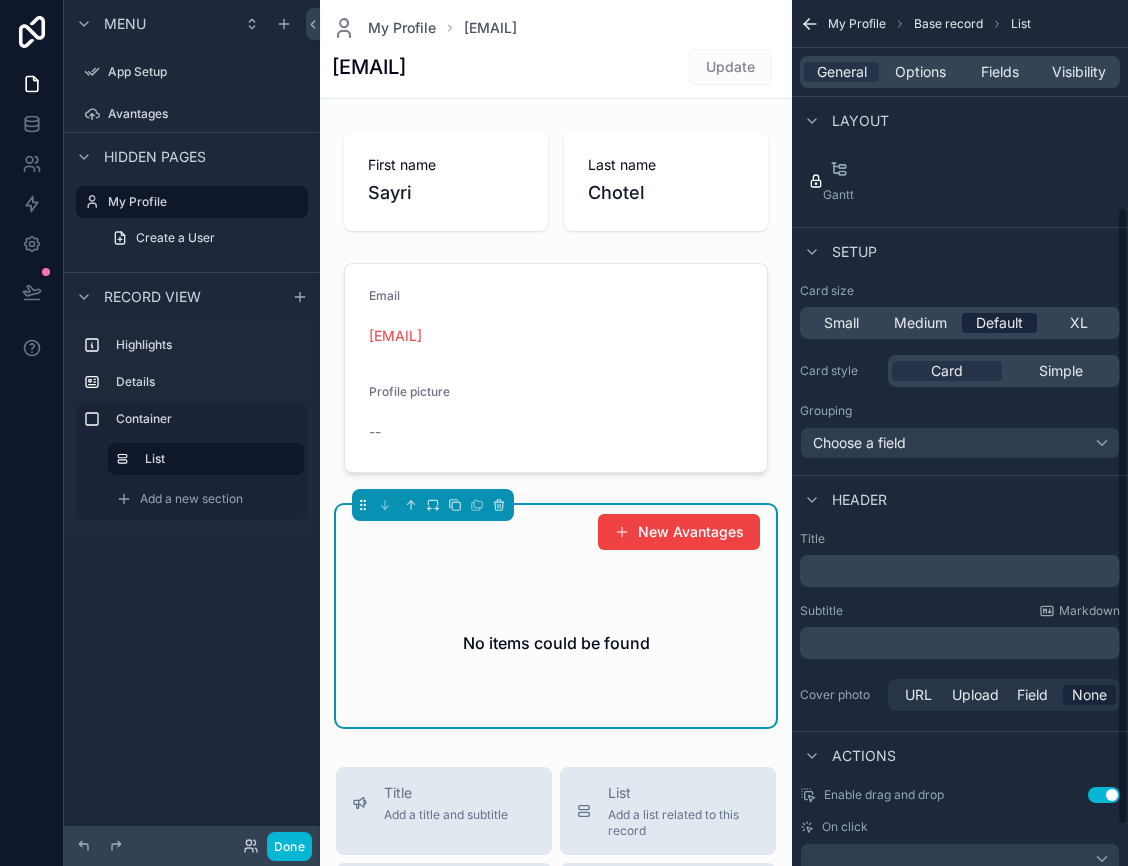 scroll, scrollTop: 292, scrollLeft: 0, axis: vertical 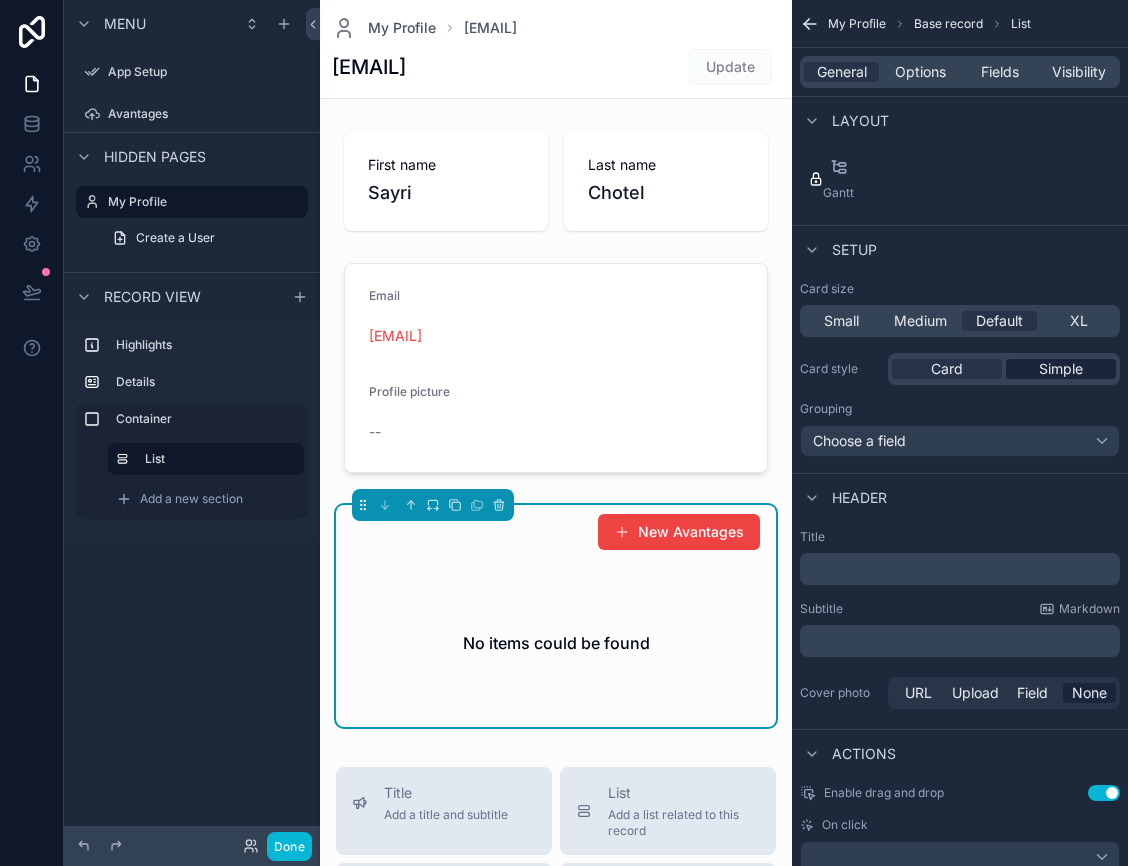 click on "Simple" at bounding box center (1061, 369) 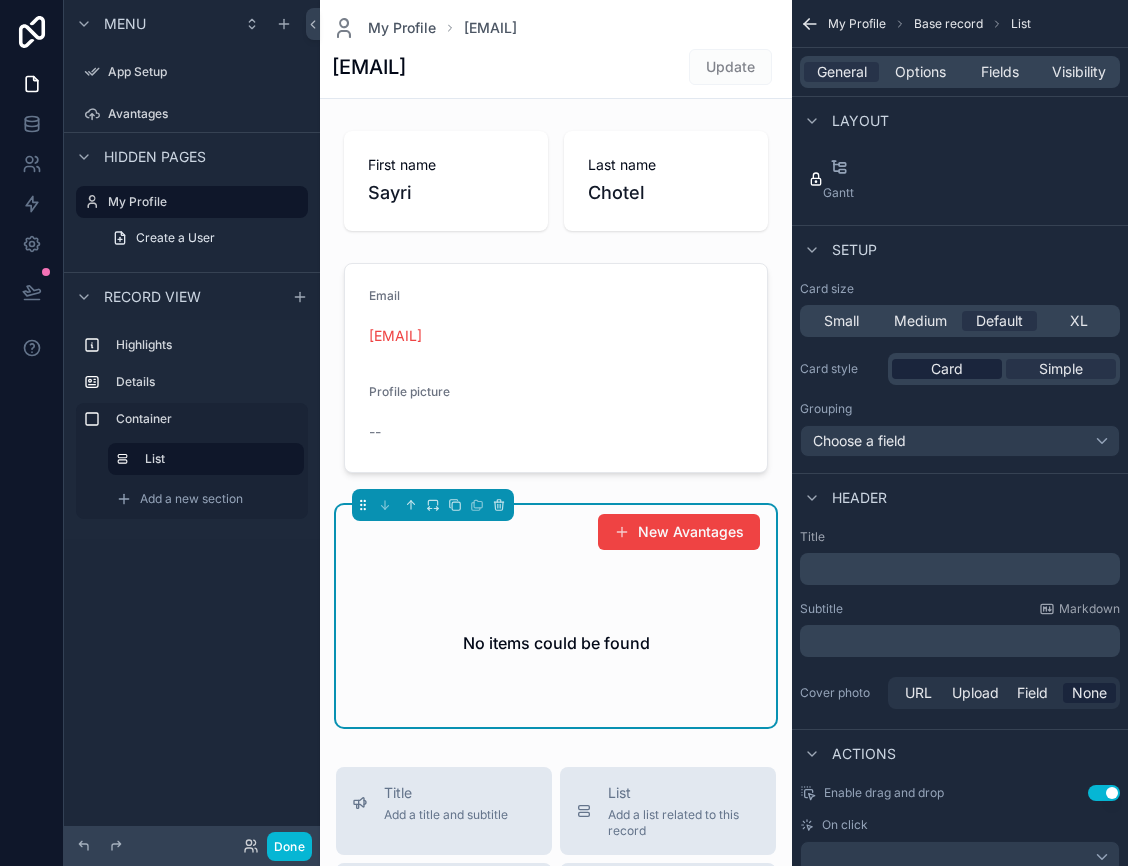 click on "Card" at bounding box center [947, 369] 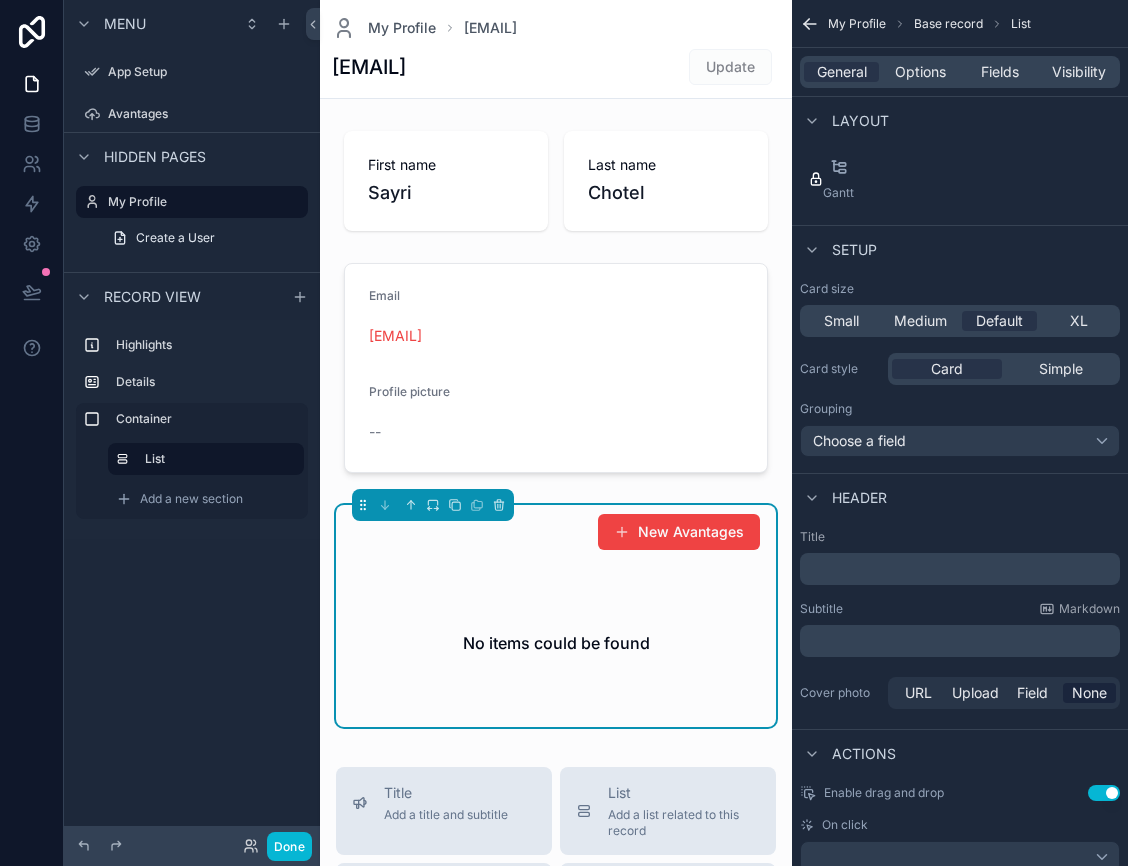 click on "Title ﻿ Subtitle Markdown ﻿ Cover photo URL Upload Field None" at bounding box center (960, 621) 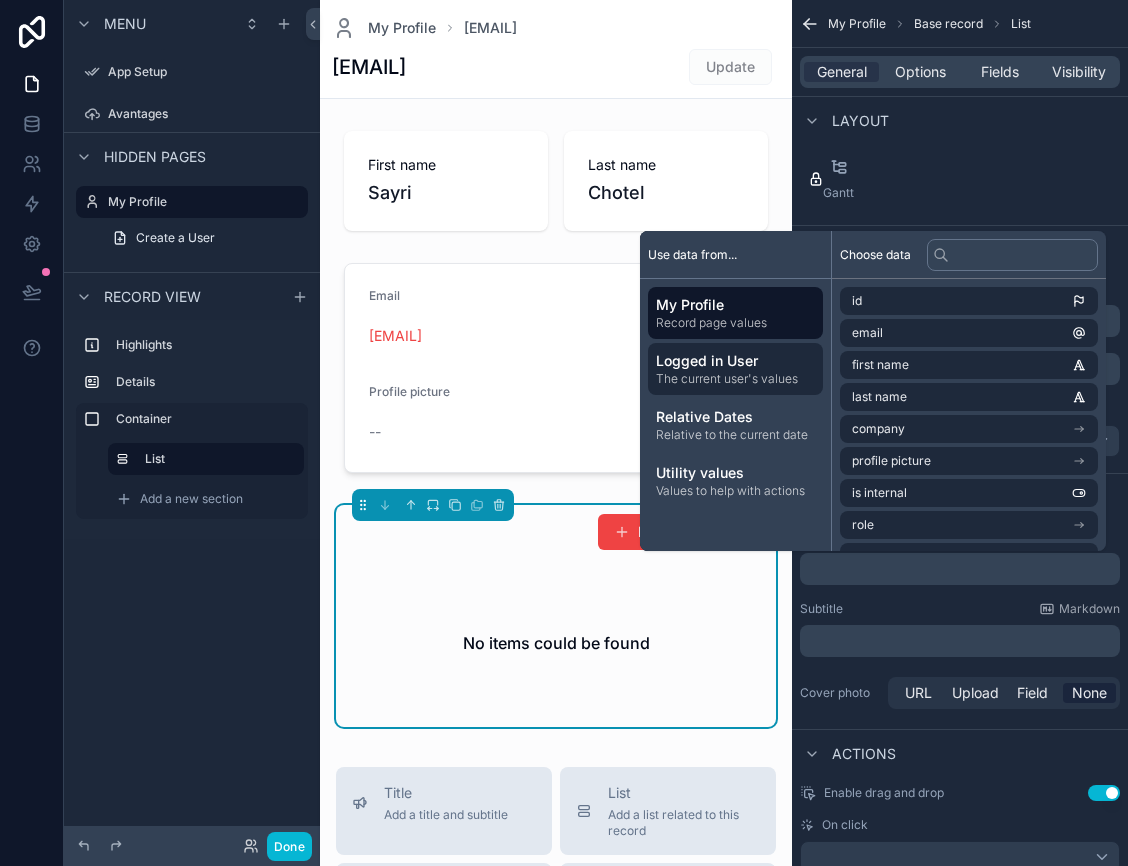 click on "The current user's values" at bounding box center (735, 379) 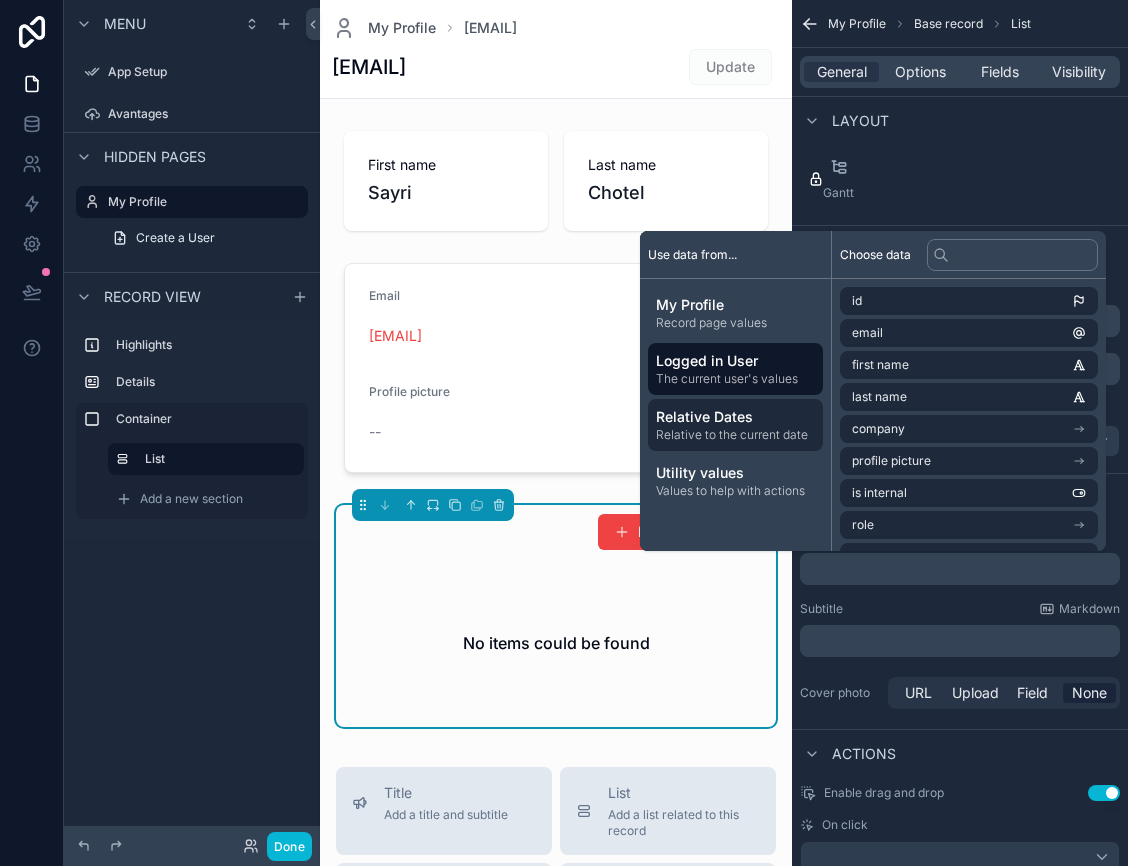 click on "Relative to the current date" at bounding box center (735, 435) 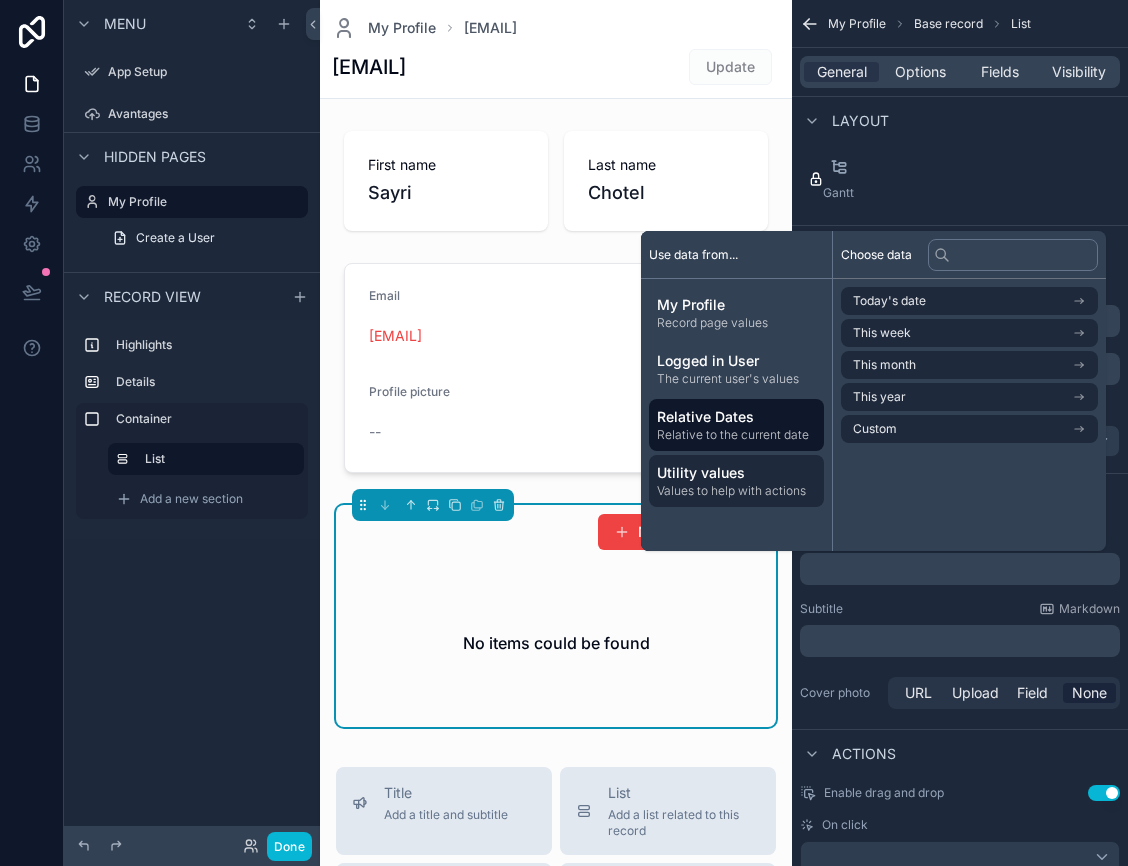 click on "Values to help with actions" at bounding box center [736, 491] 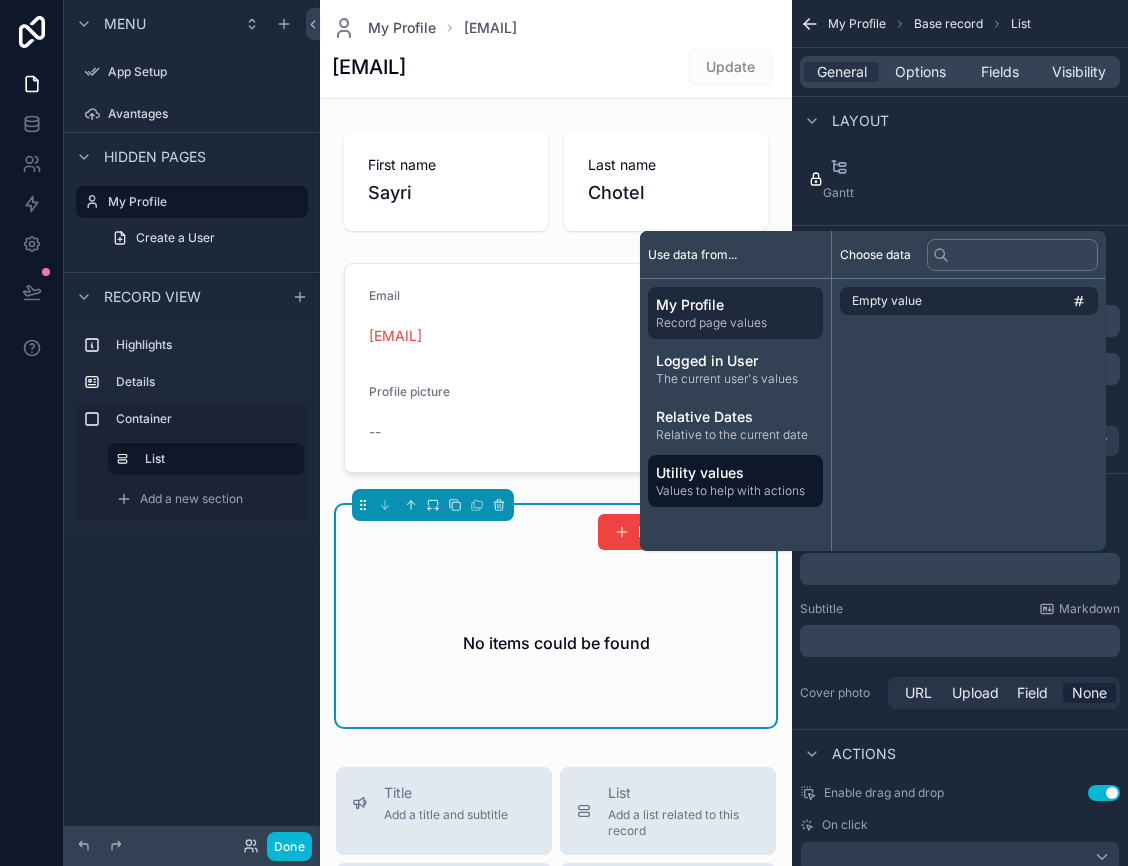 click on "Record page values" at bounding box center [735, 323] 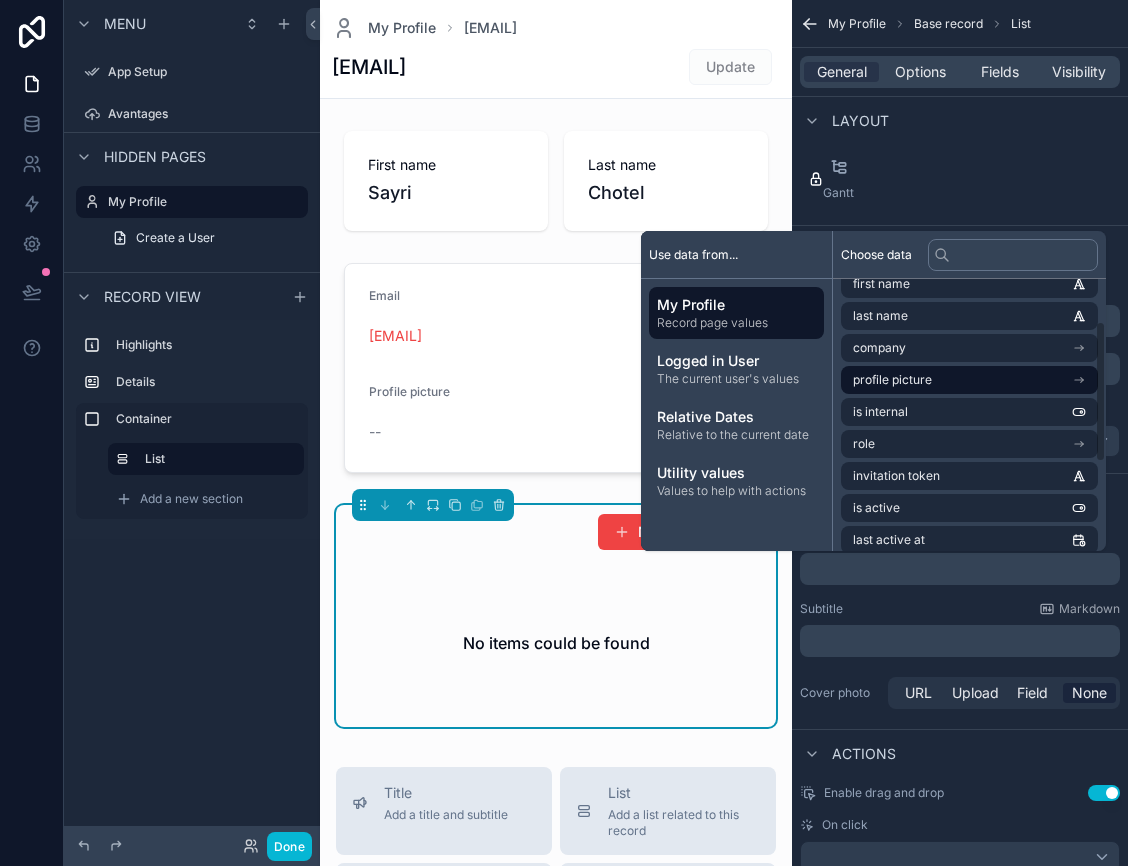 scroll, scrollTop: 252, scrollLeft: 0, axis: vertical 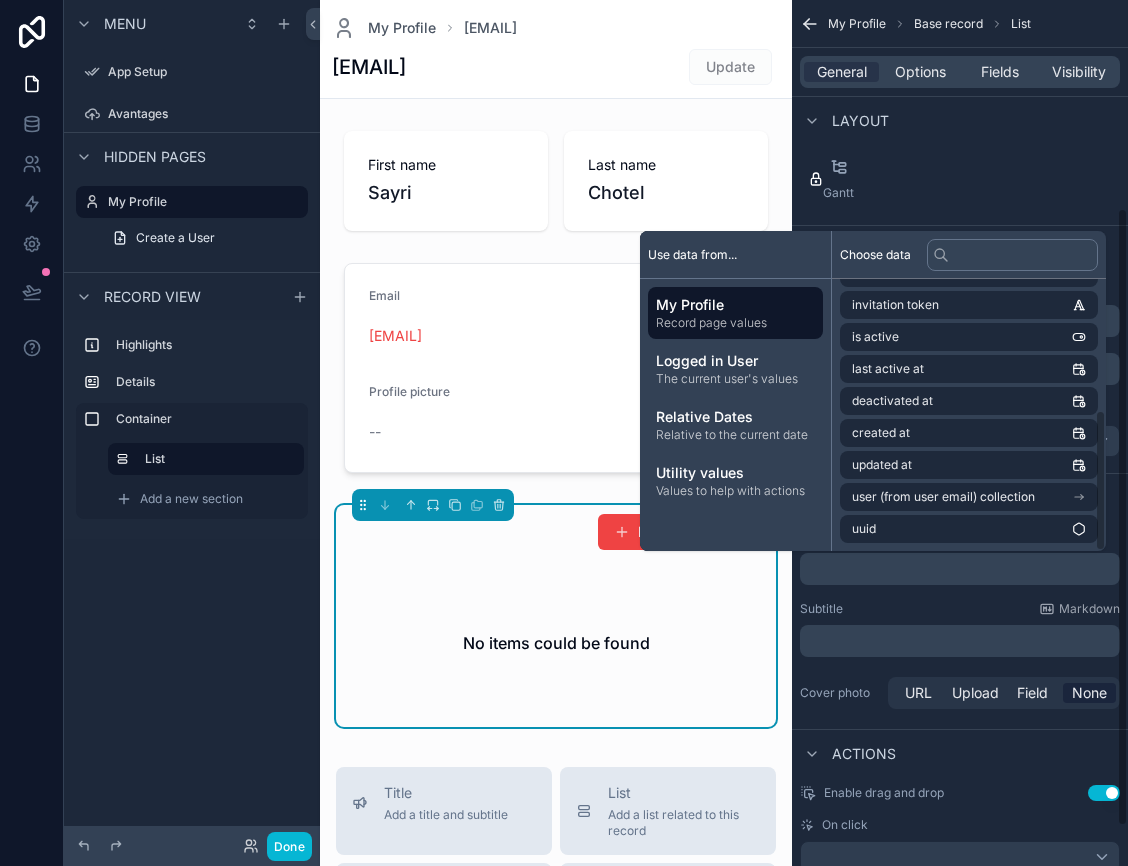 click on "Title ﻿ Subtitle Markdown ﻿ Cover photo URL Upload Field None" at bounding box center [960, 621] 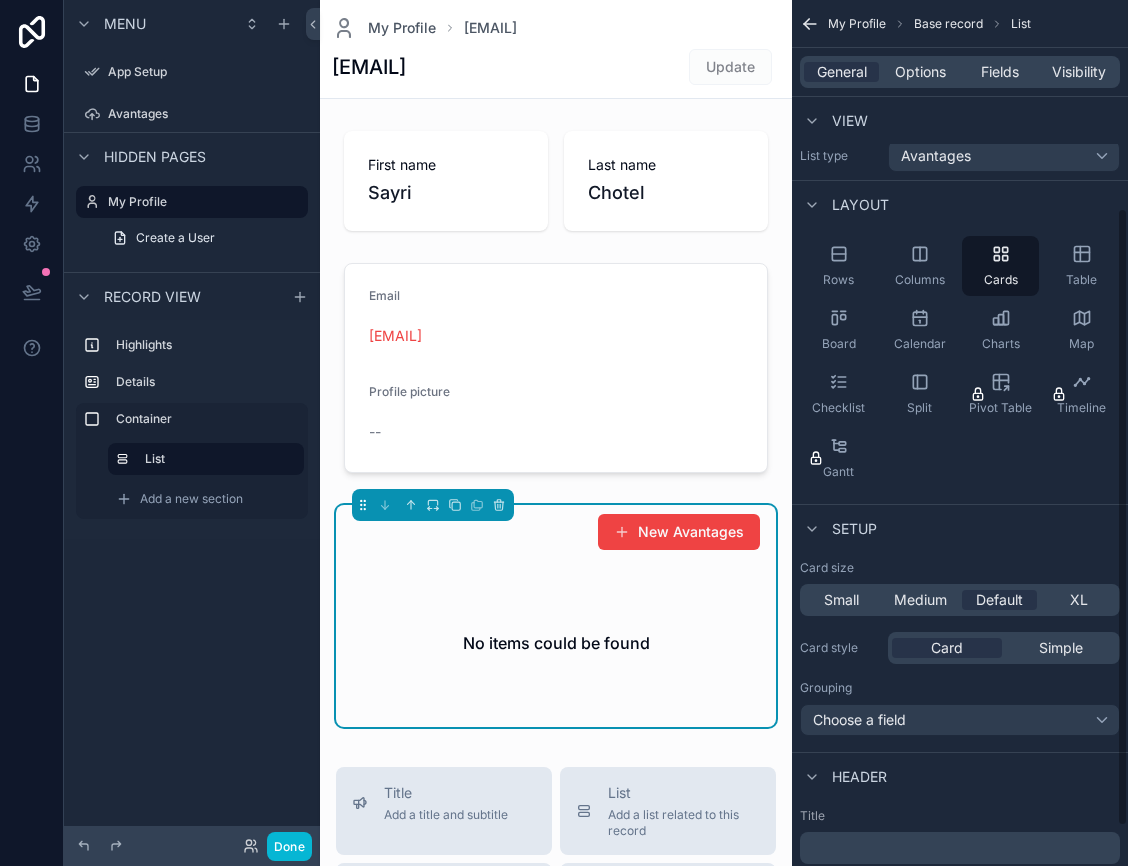 scroll, scrollTop: 0, scrollLeft: 0, axis: both 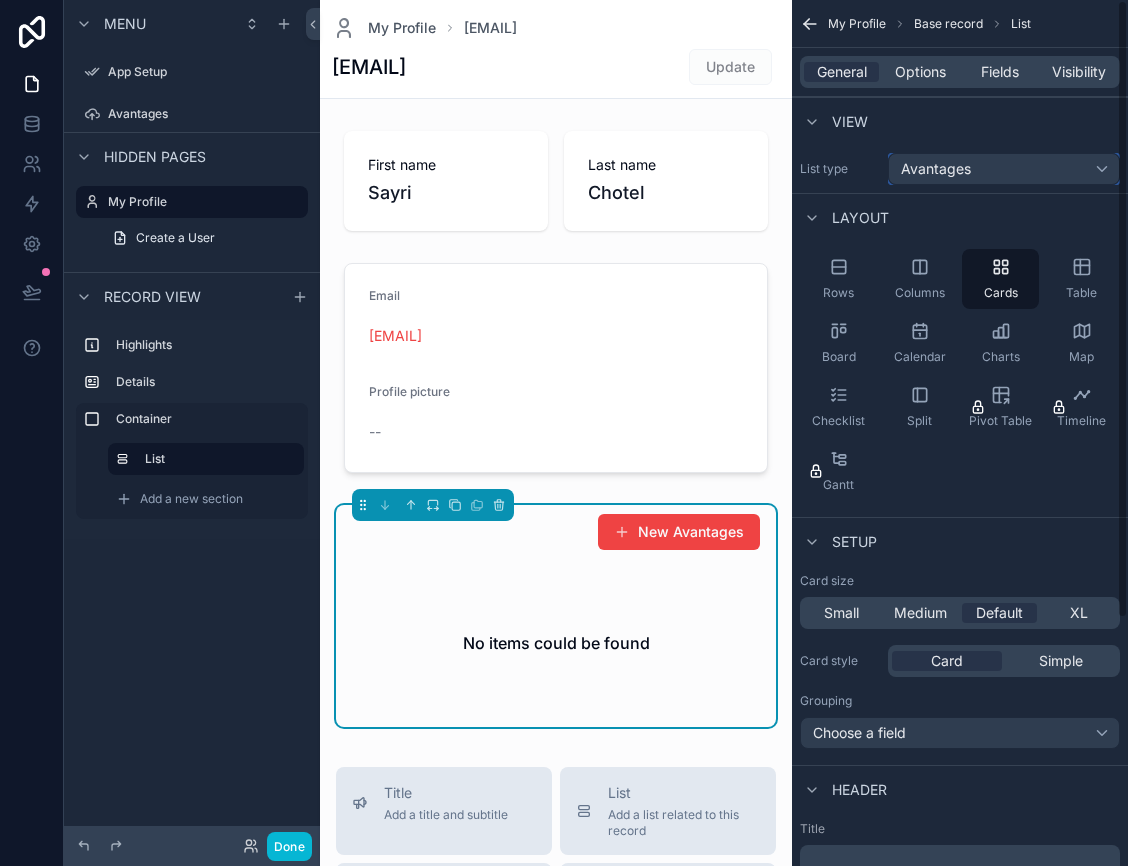 click on "Avantages" at bounding box center [1004, 169] 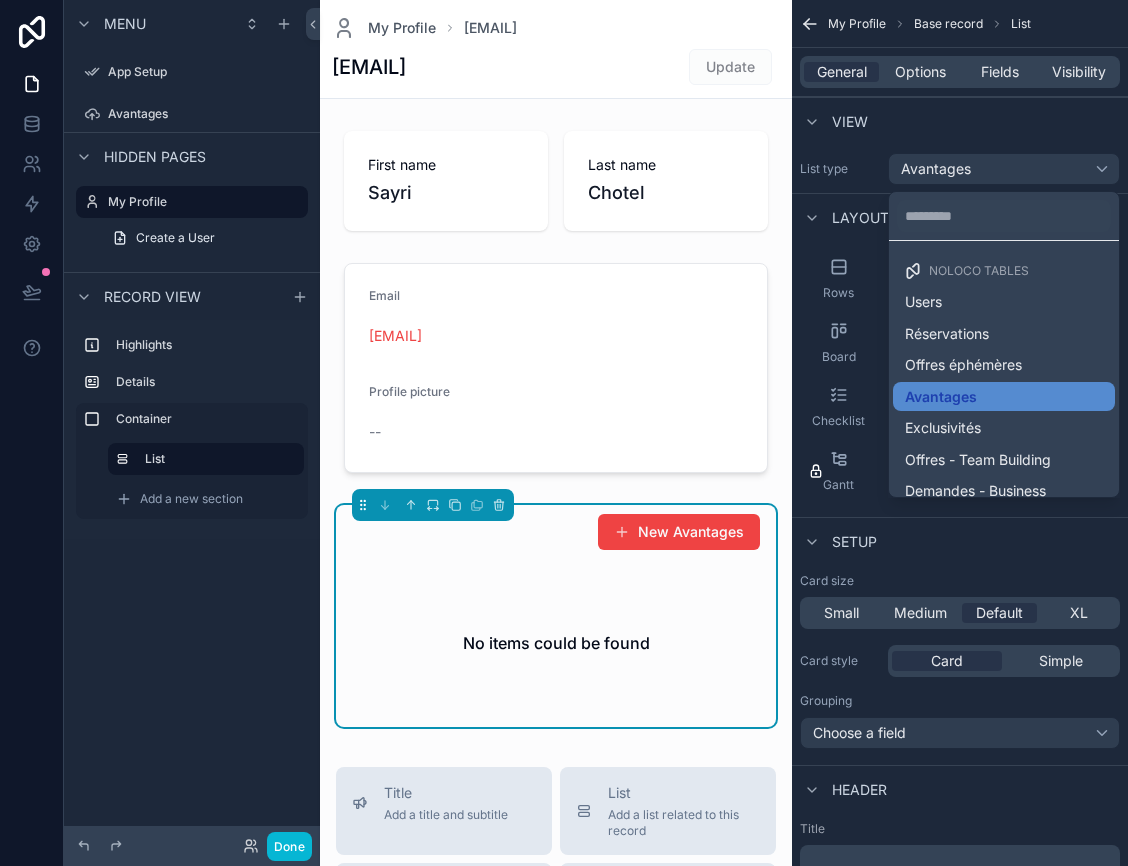 click at bounding box center (564, 433) 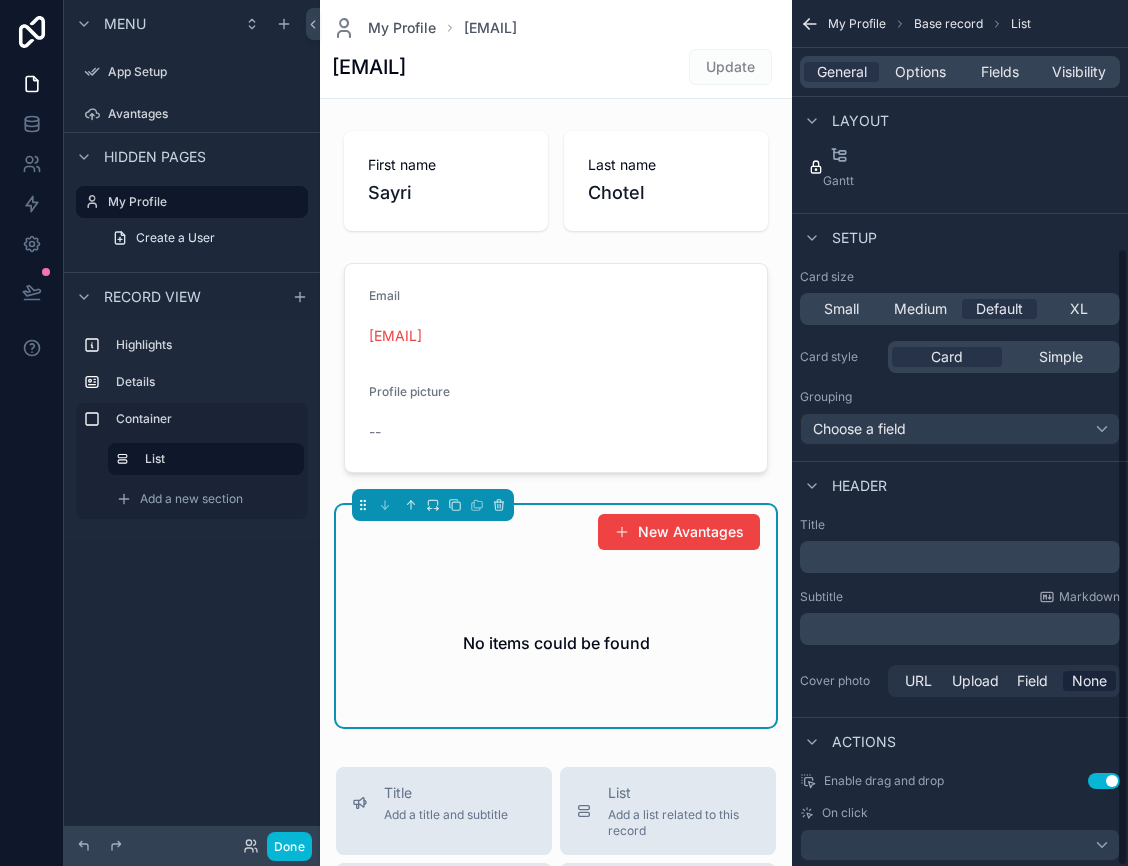 scroll, scrollTop: 347, scrollLeft: 0, axis: vertical 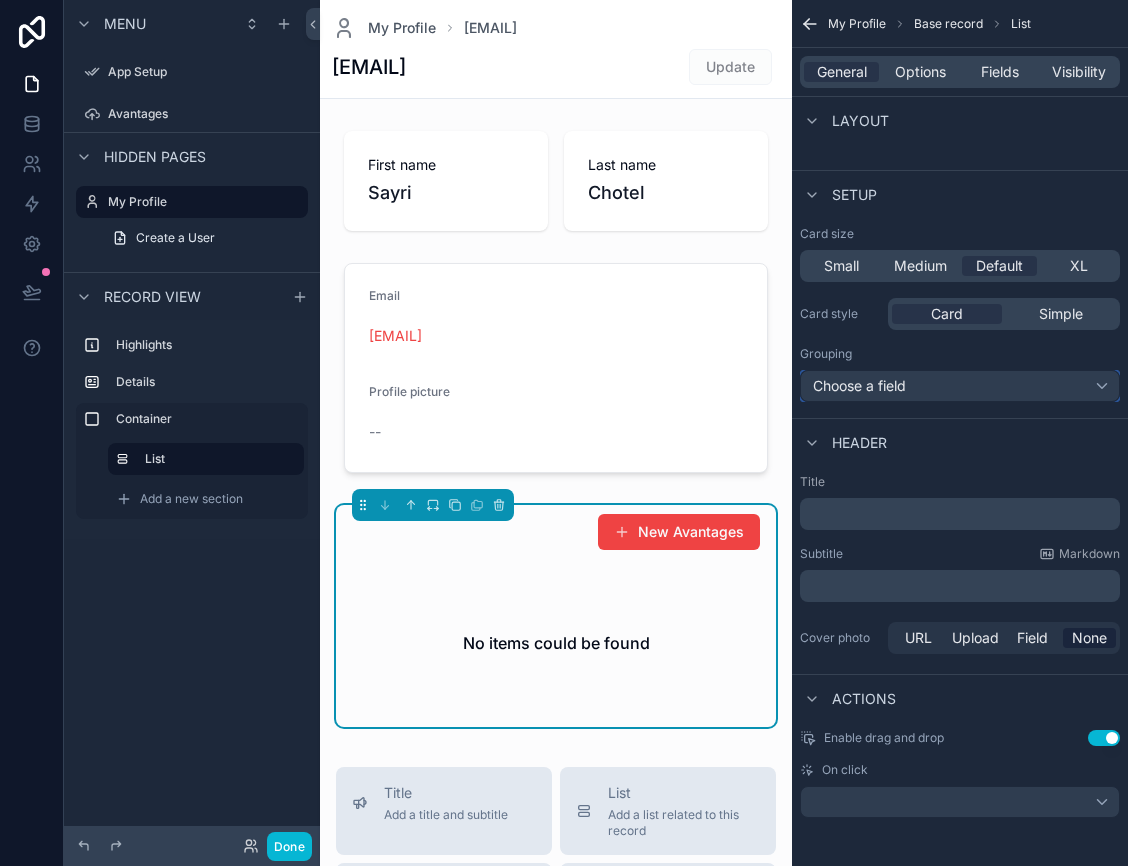 click on "Choose a field" at bounding box center [960, 386] 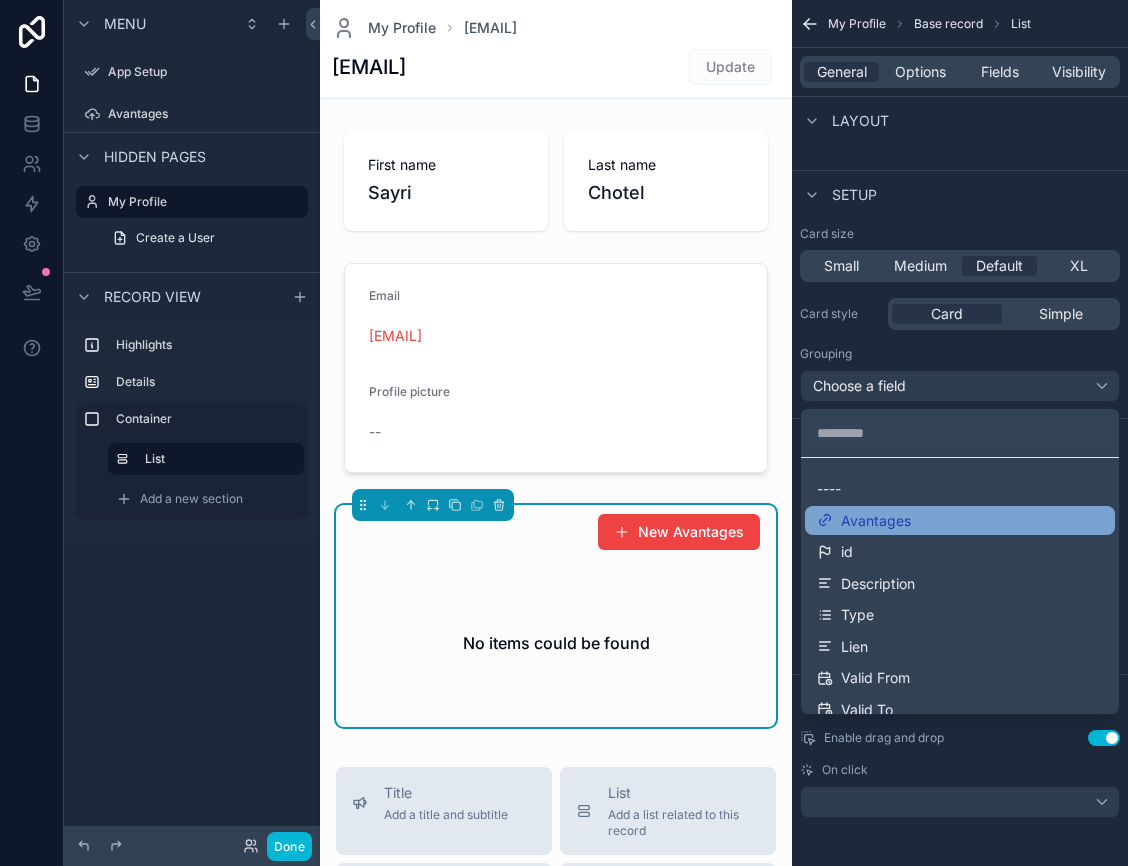 click on "Avantages" at bounding box center (876, 521) 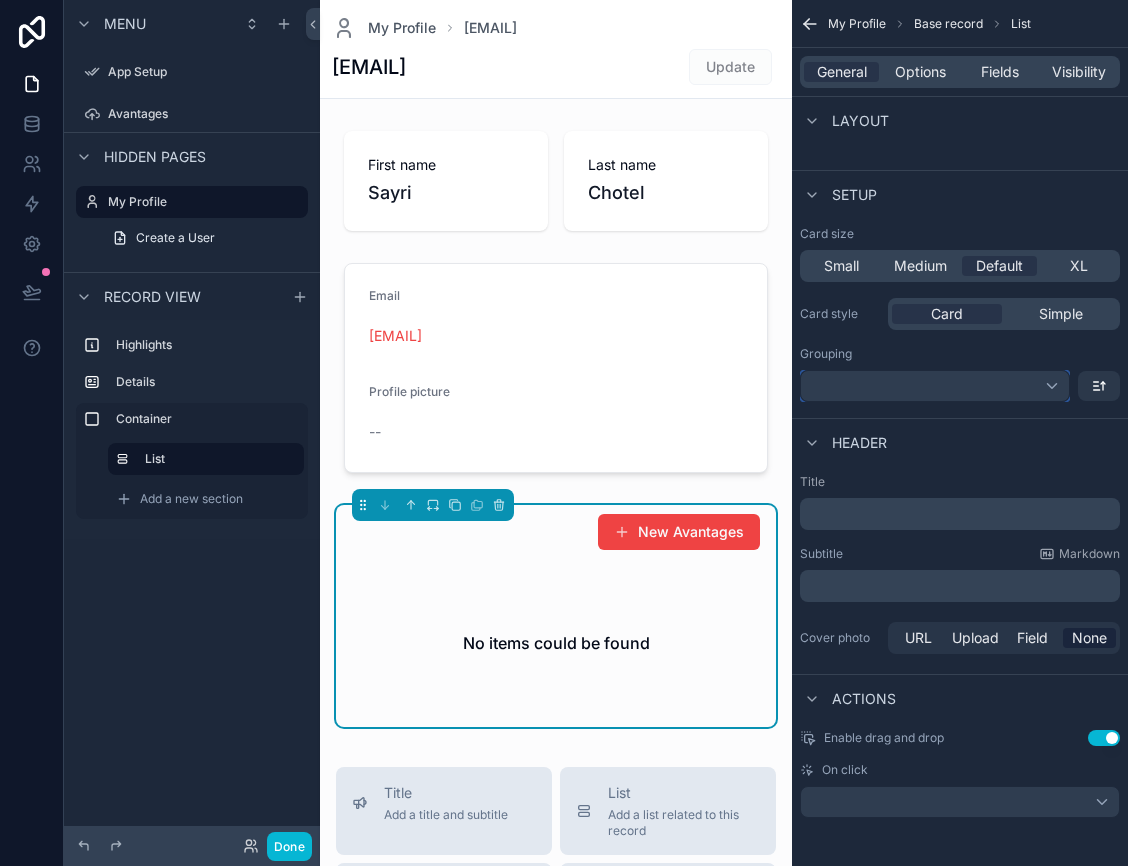 click at bounding box center (935, 386) 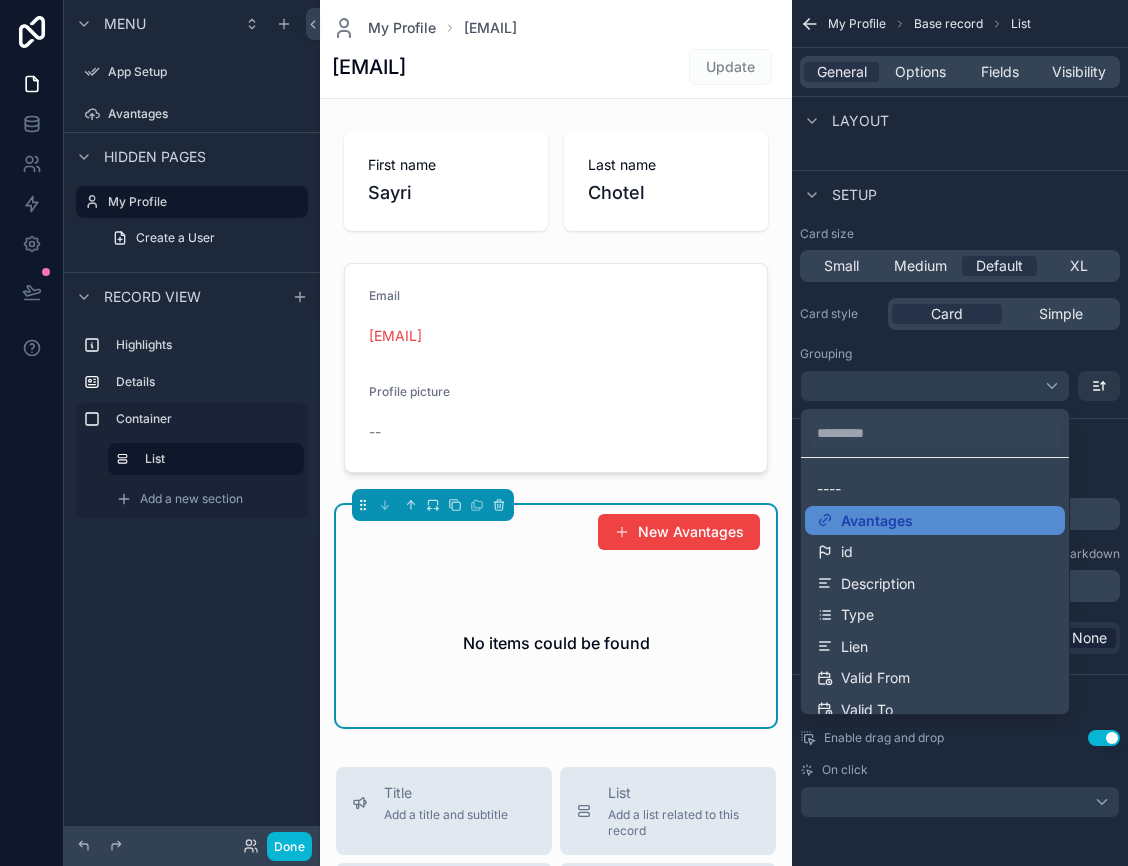 click at bounding box center [564, 433] 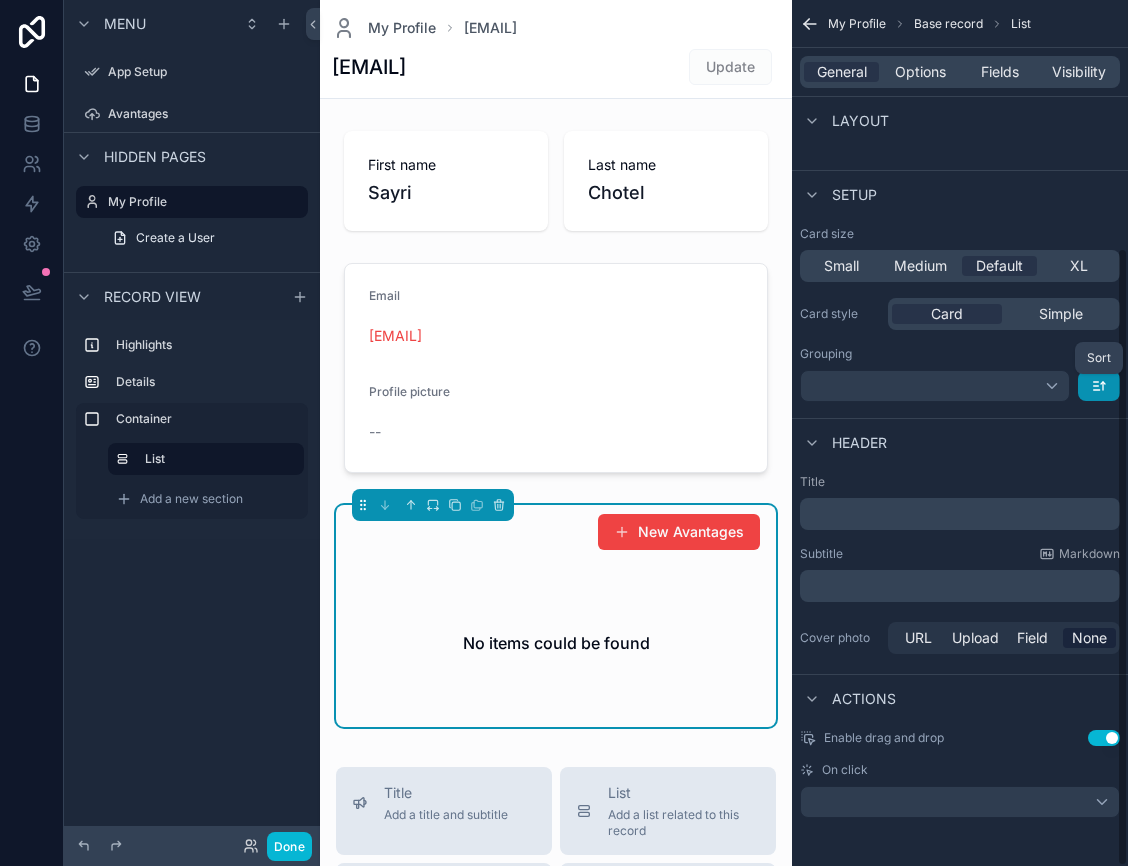 click 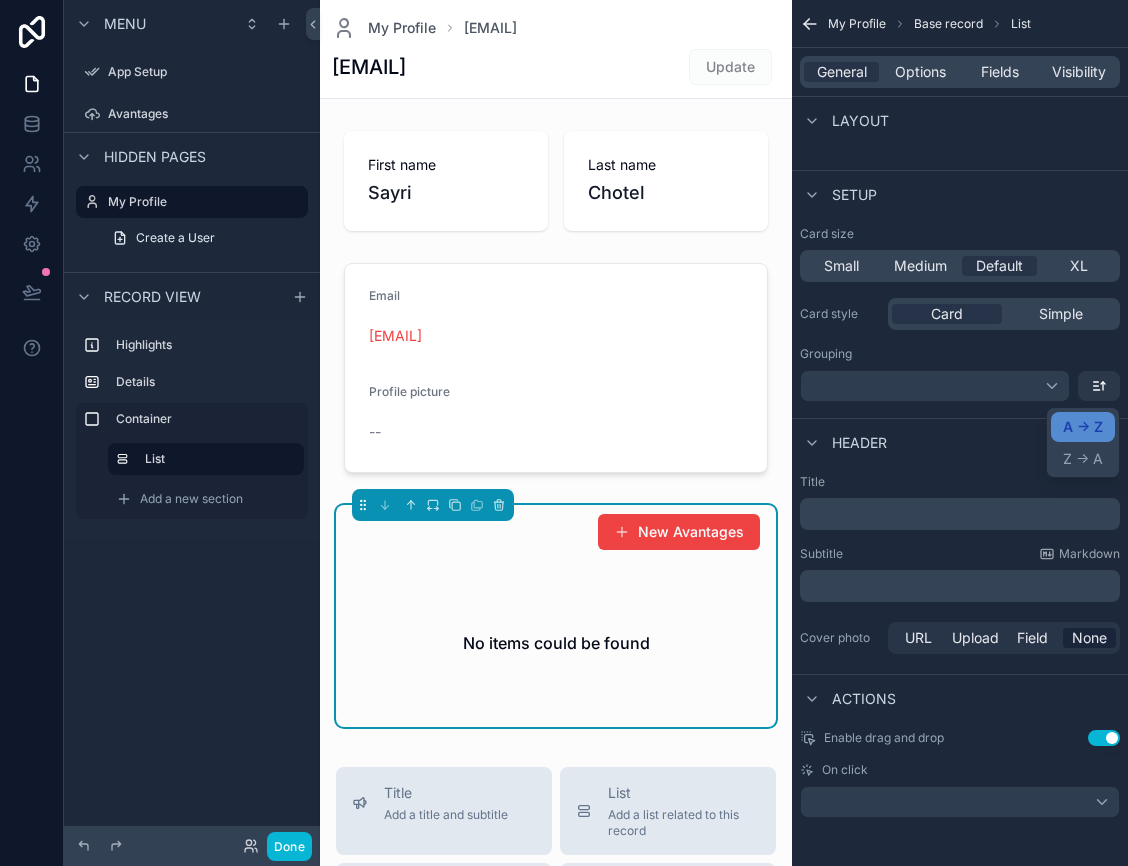click at bounding box center (564, 433) 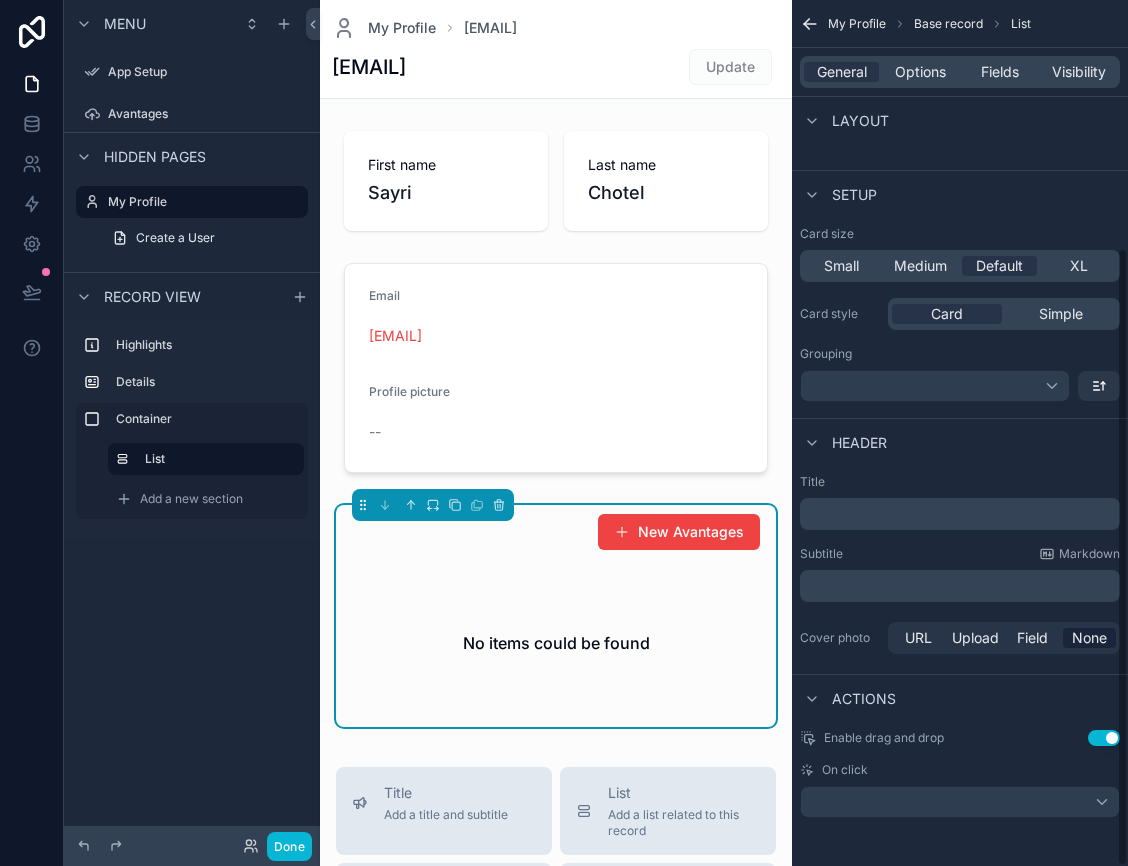 click on "﻿" at bounding box center (960, 514) 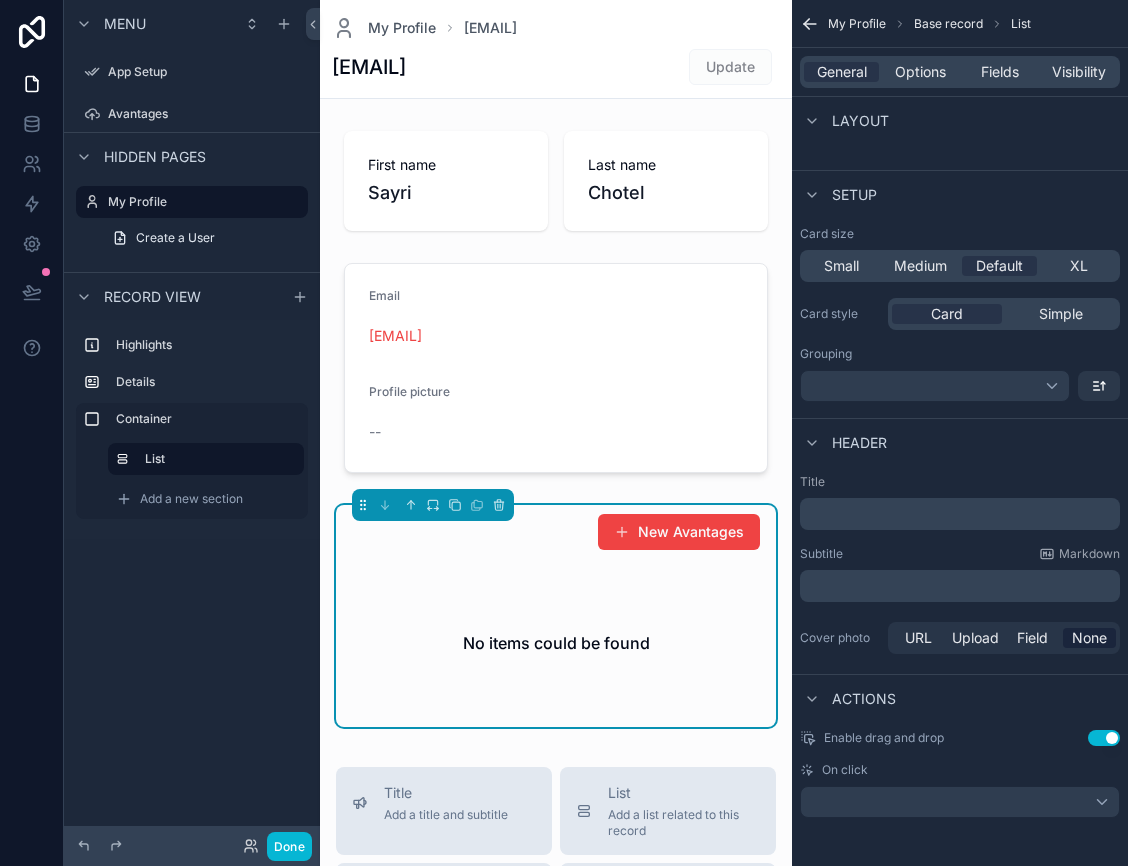 click on "﻿" at bounding box center [962, 514] 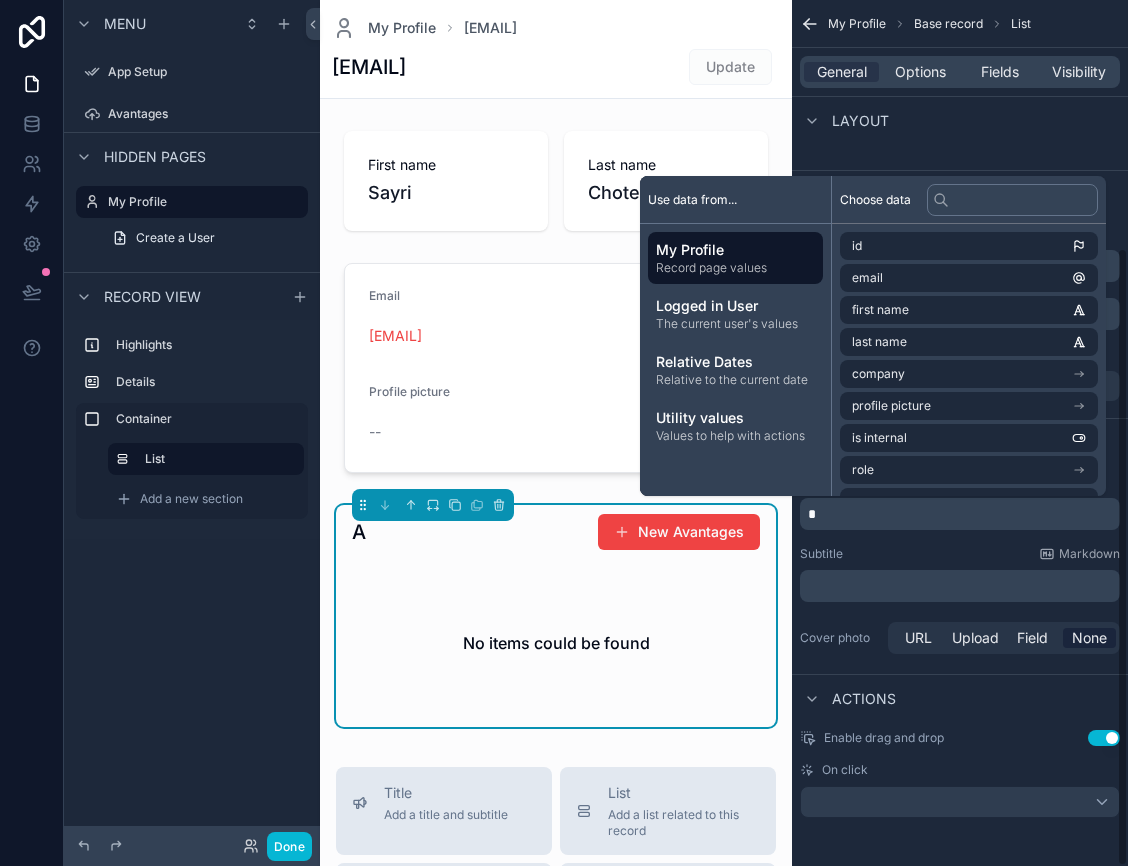 type 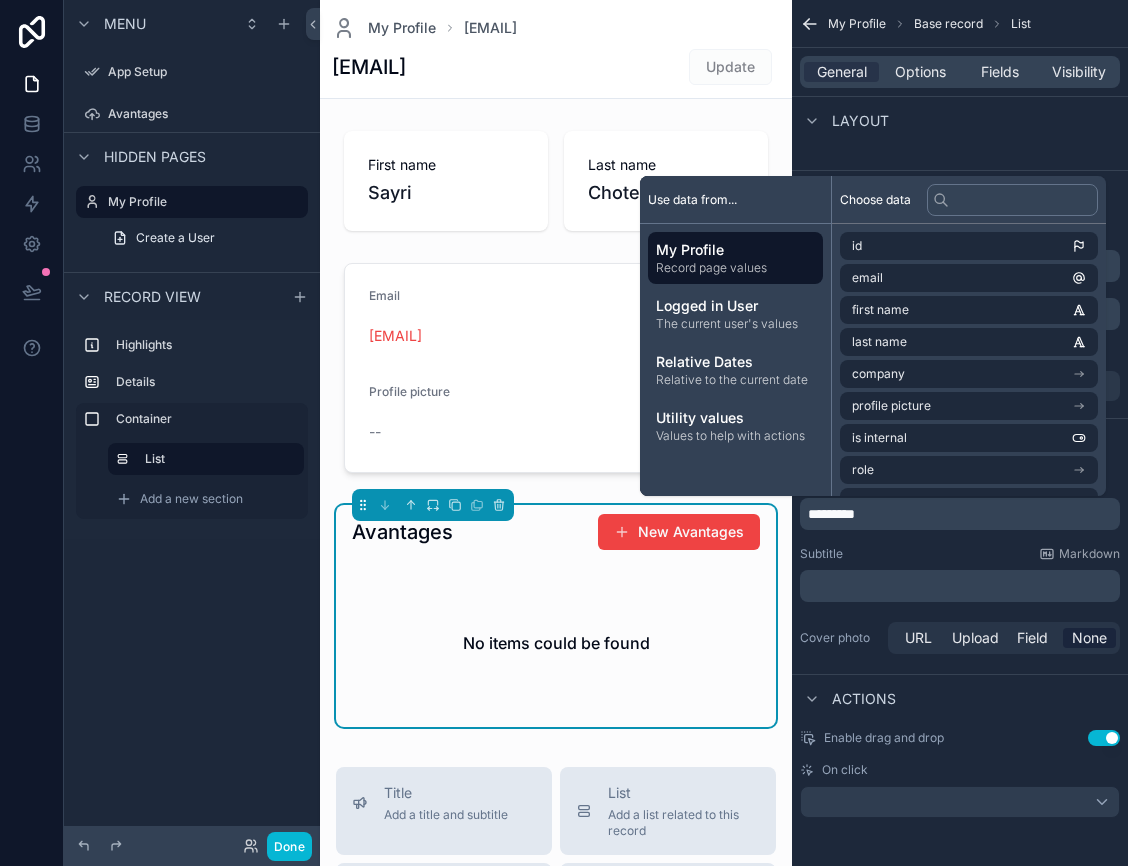 click on "Subtitle Markdown ﻿" at bounding box center (960, 574) 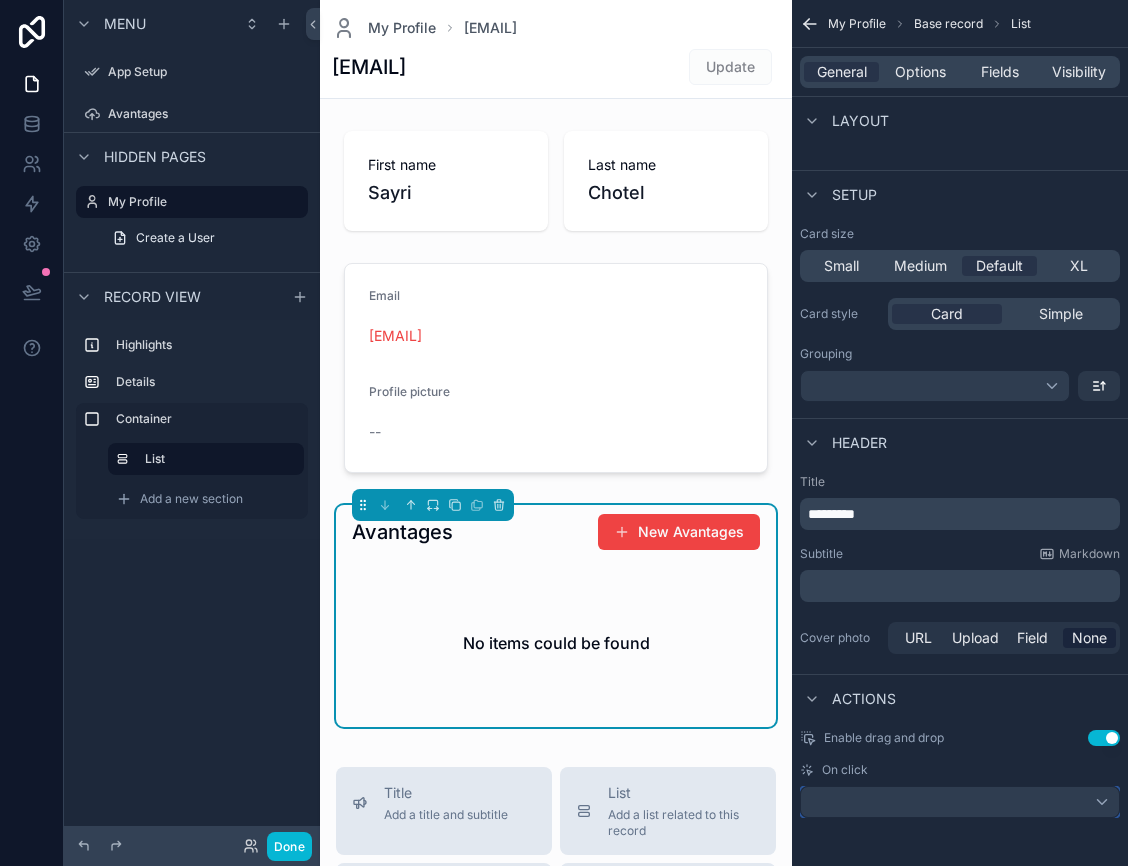 click at bounding box center [960, 802] 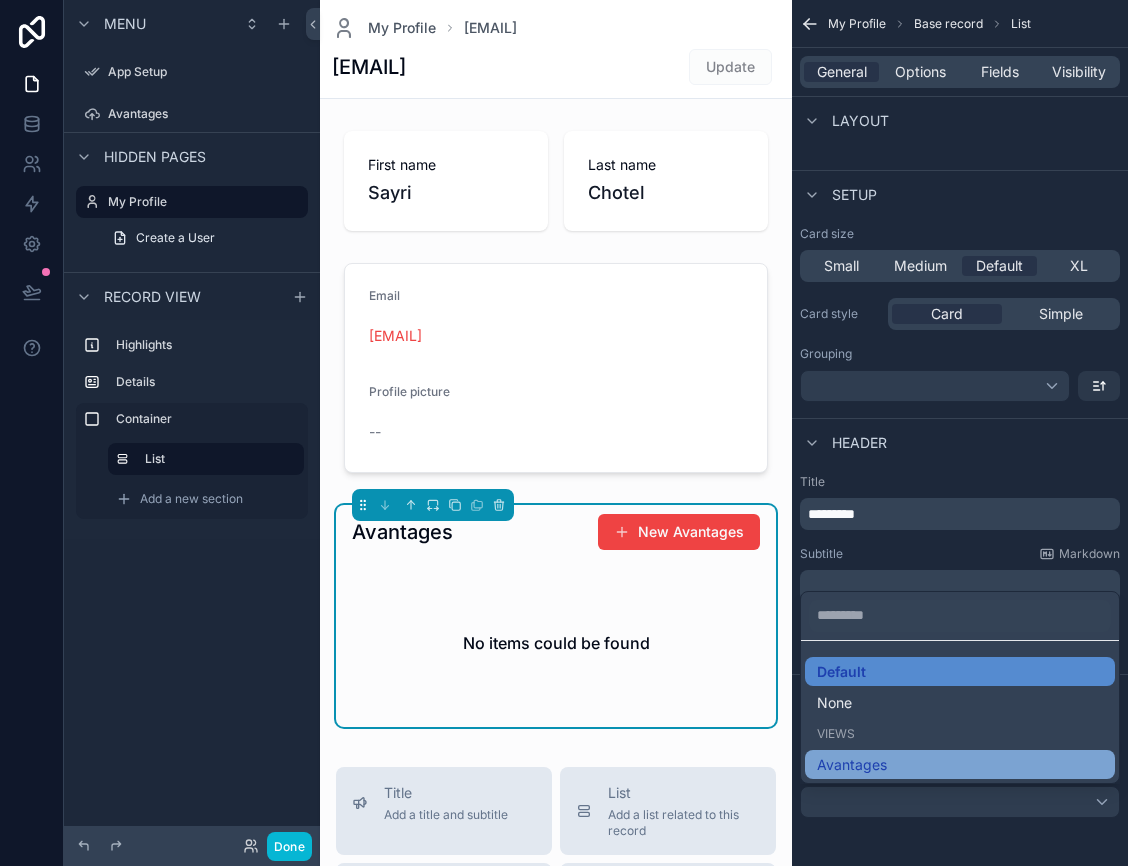 click on "Avantages" at bounding box center (852, 765) 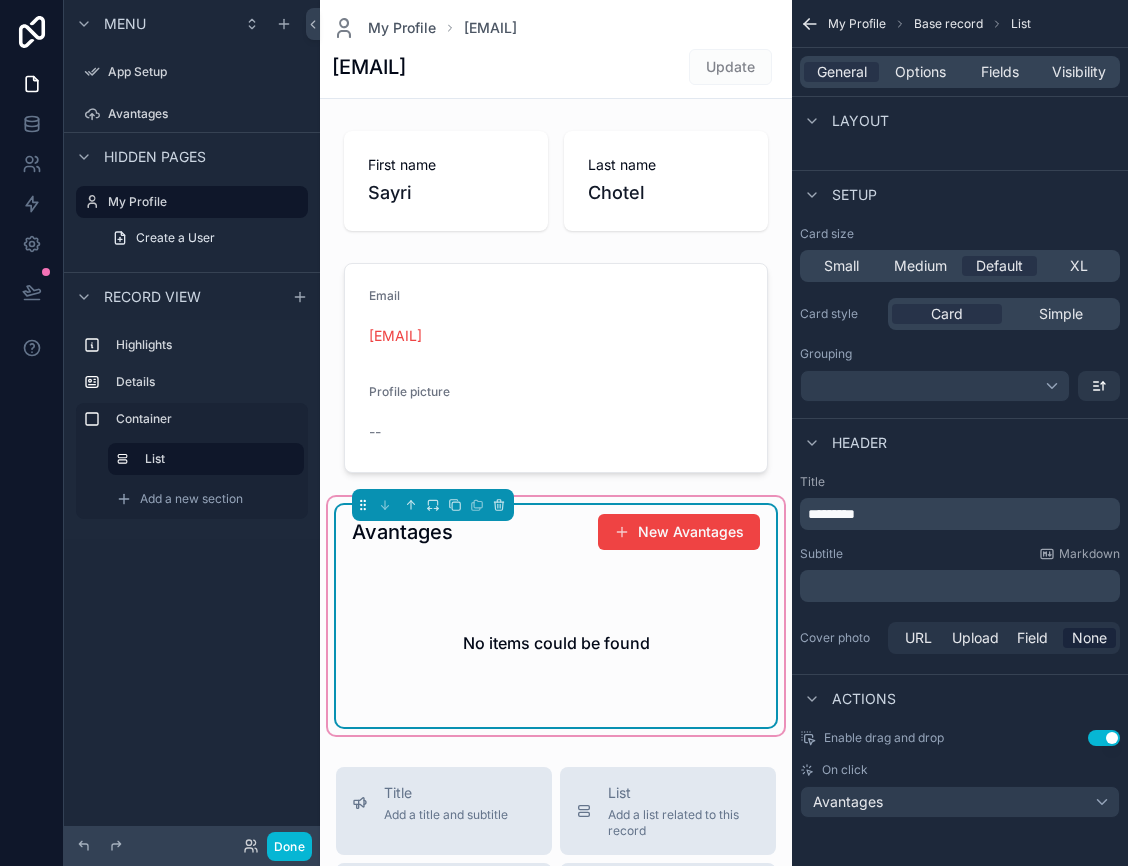 click on "No items could be found" at bounding box center (556, 643) 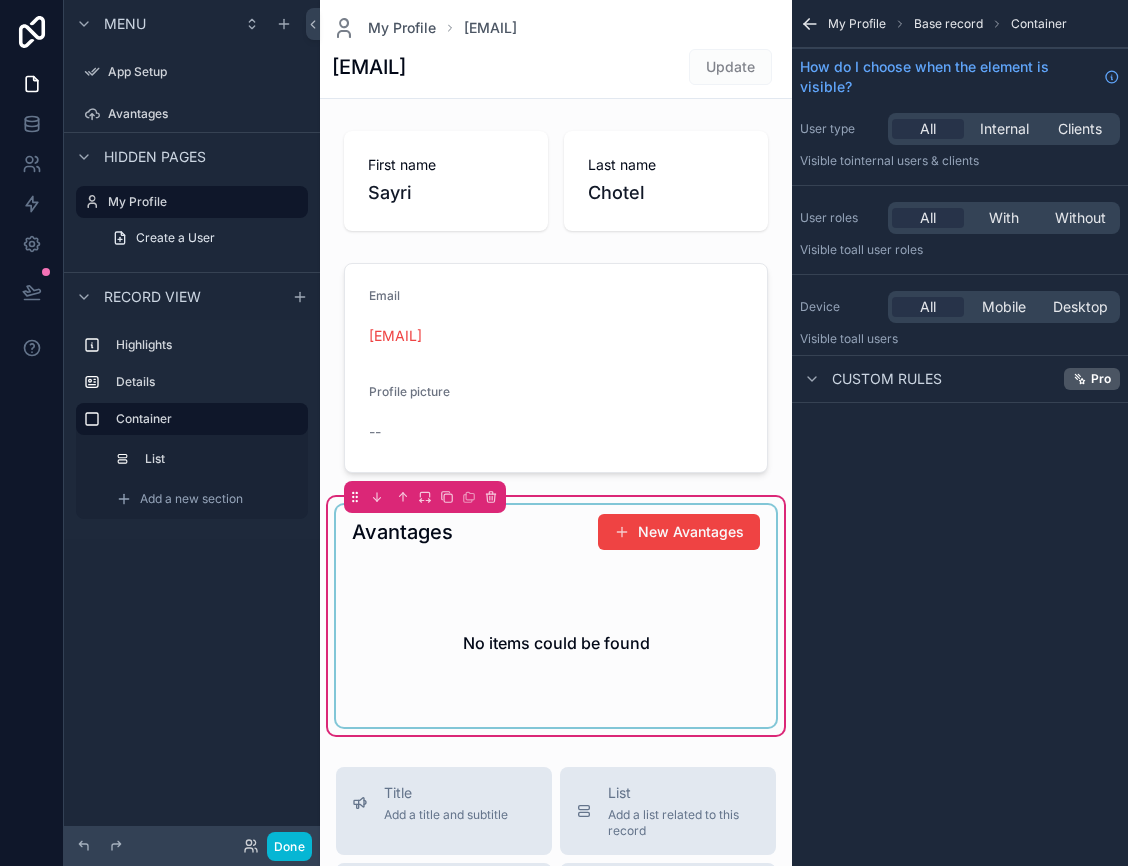 scroll, scrollTop: 0, scrollLeft: 0, axis: both 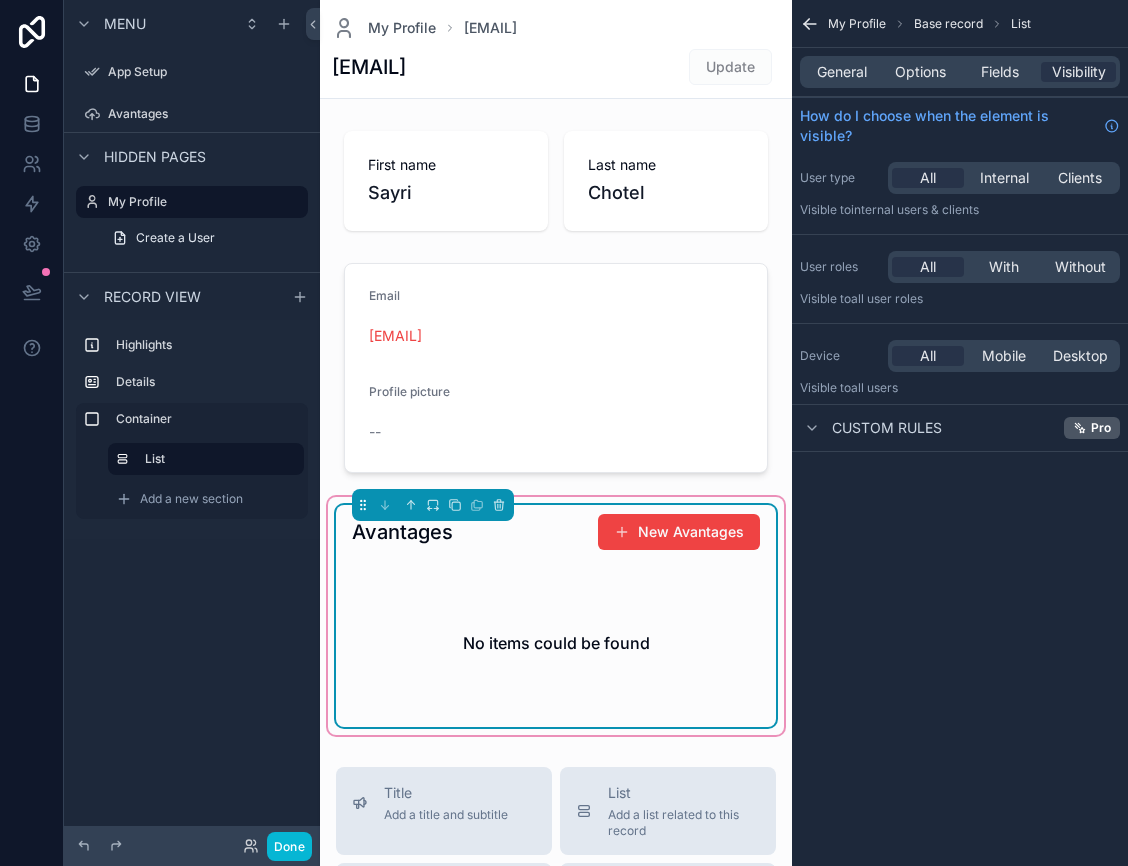 click on "No items could be found" at bounding box center [556, 643] 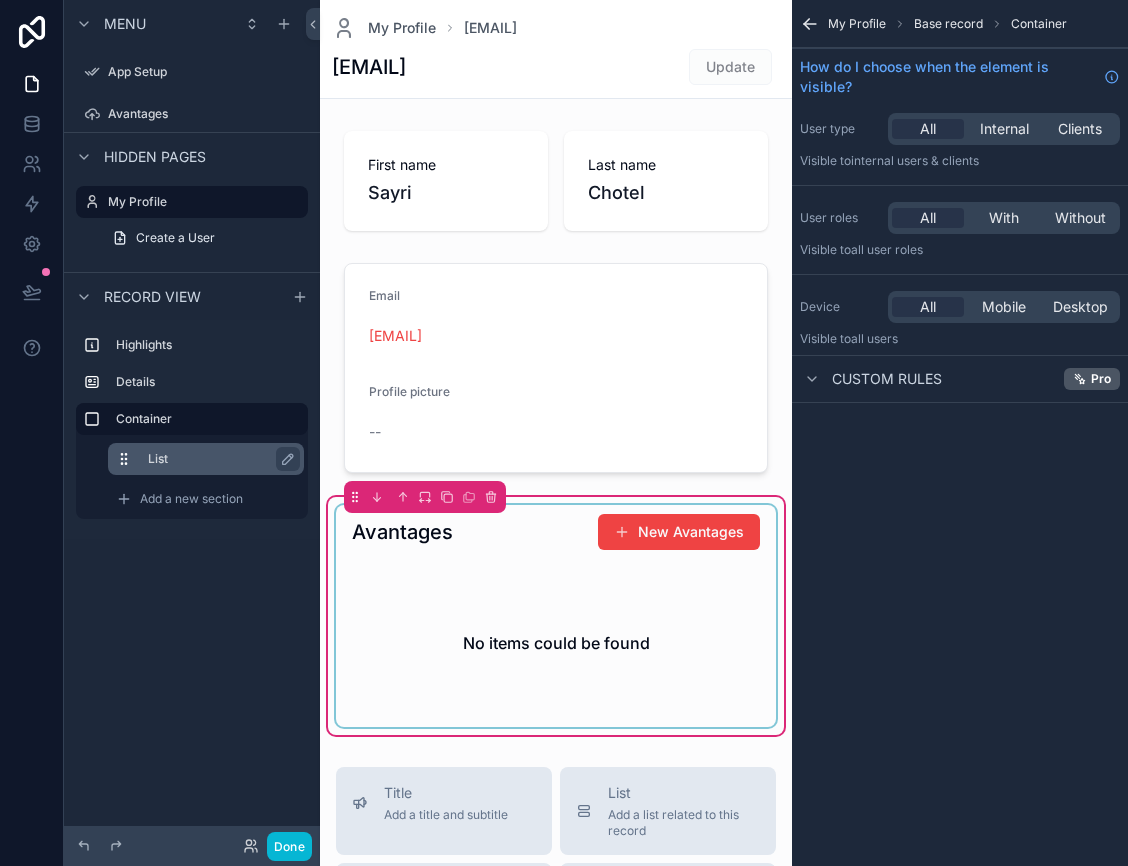 click on "List" at bounding box center [218, 459] 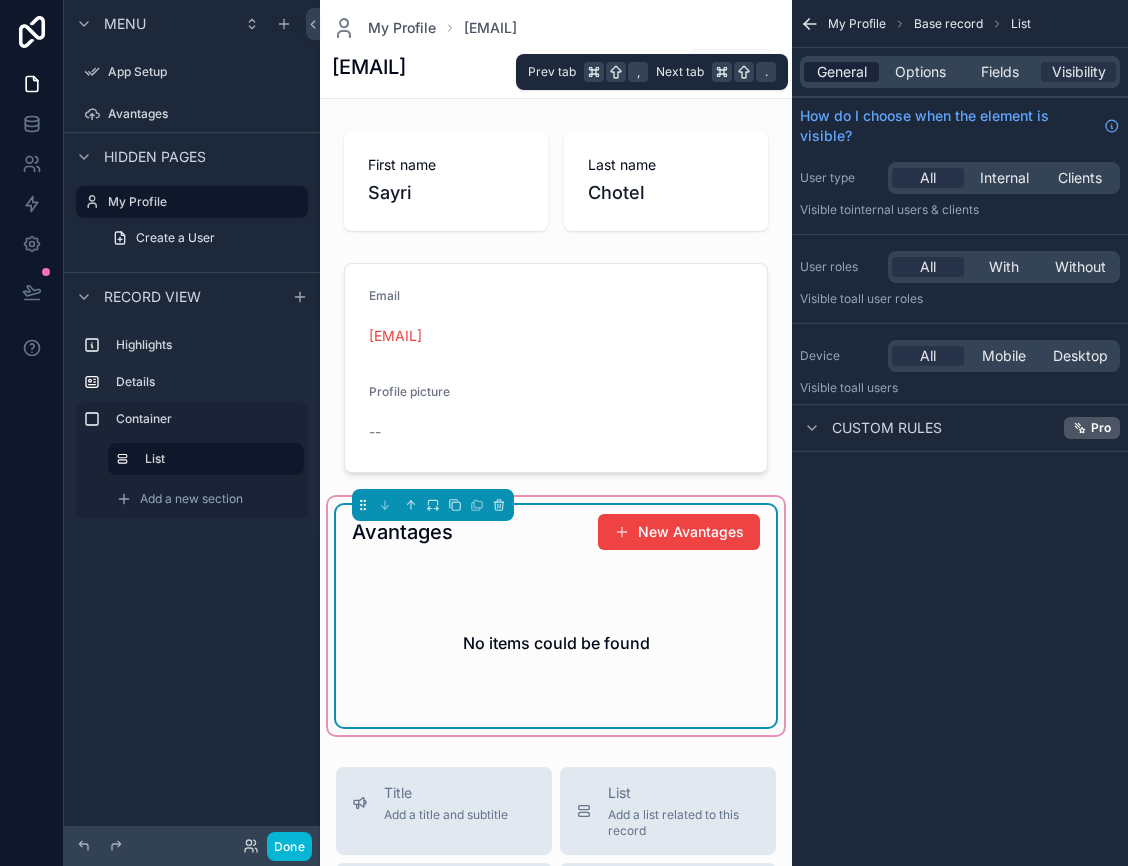click on "General" at bounding box center [842, 72] 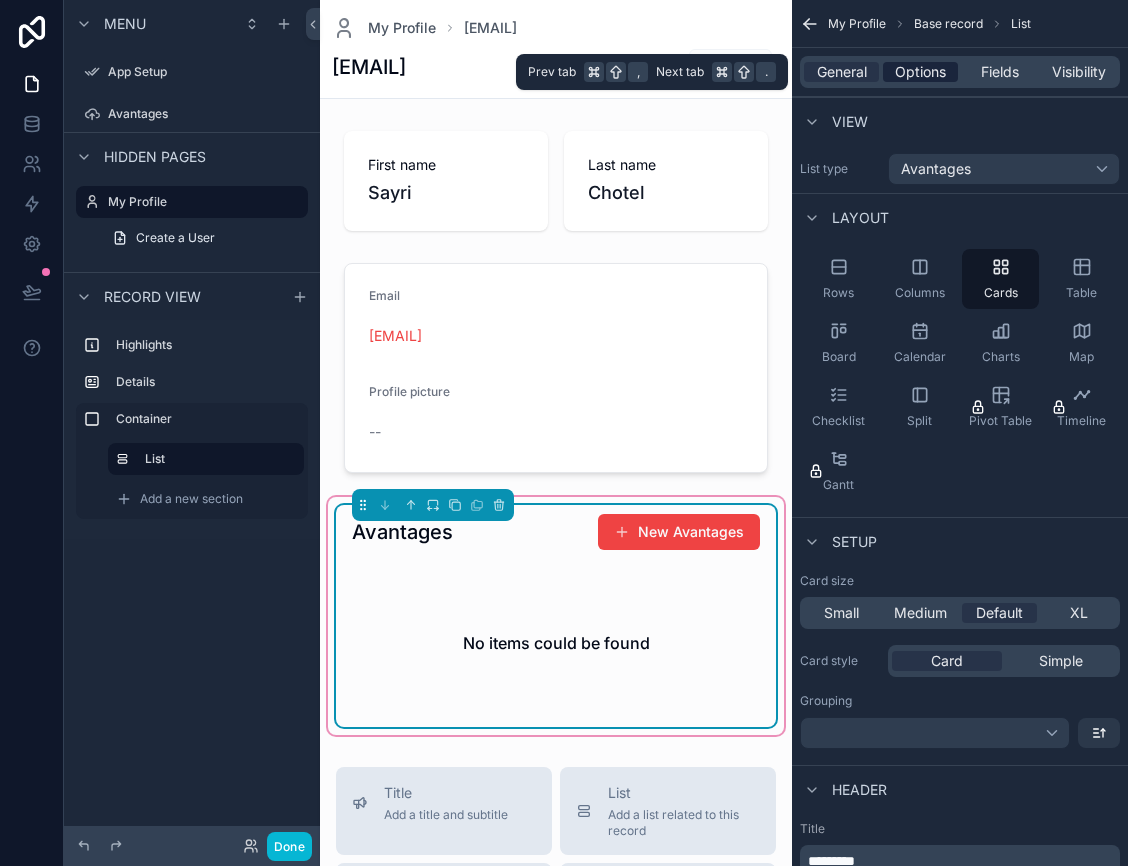 click on "Options" at bounding box center [920, 72] 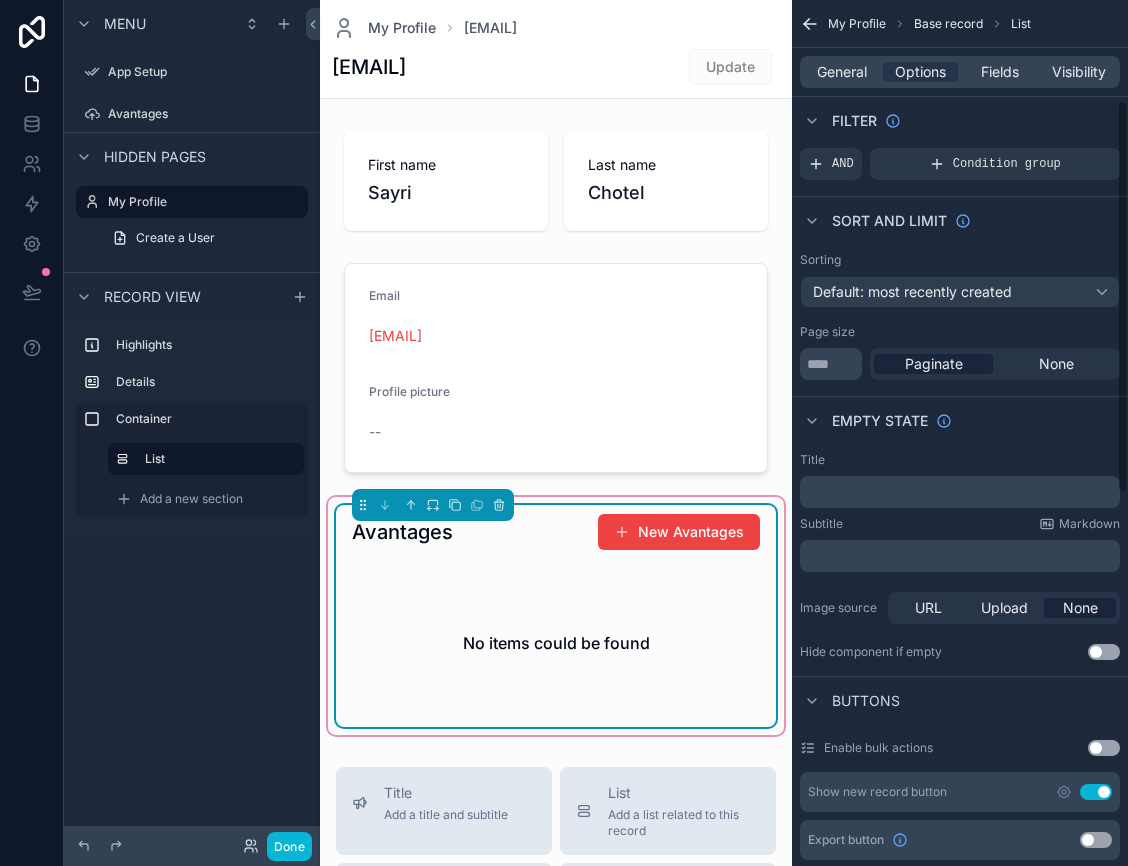 scroll, scrollTop: 0, scrollLeft: 0, axis: both 